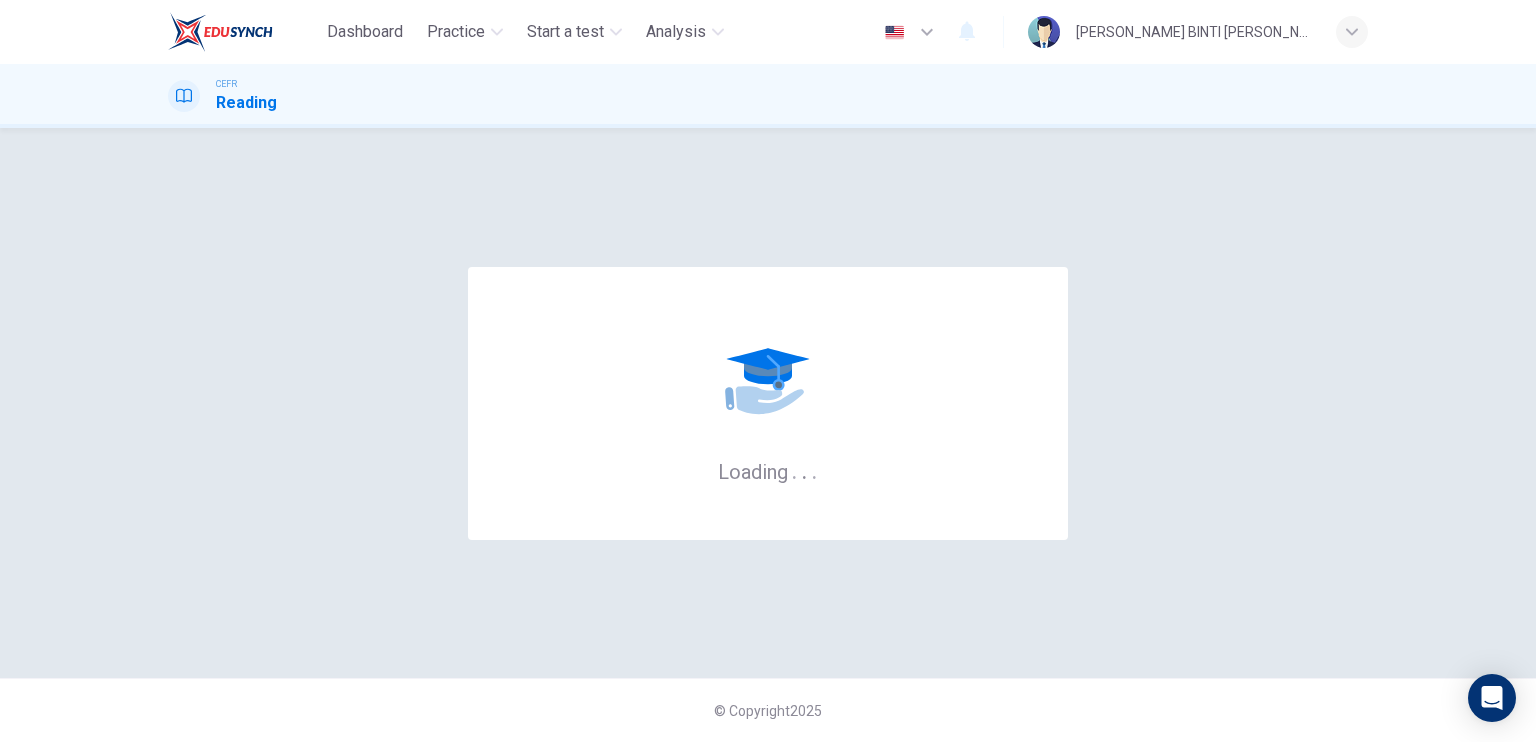scroll, scrollTop: 0, scrollLeft: 0, axis: both 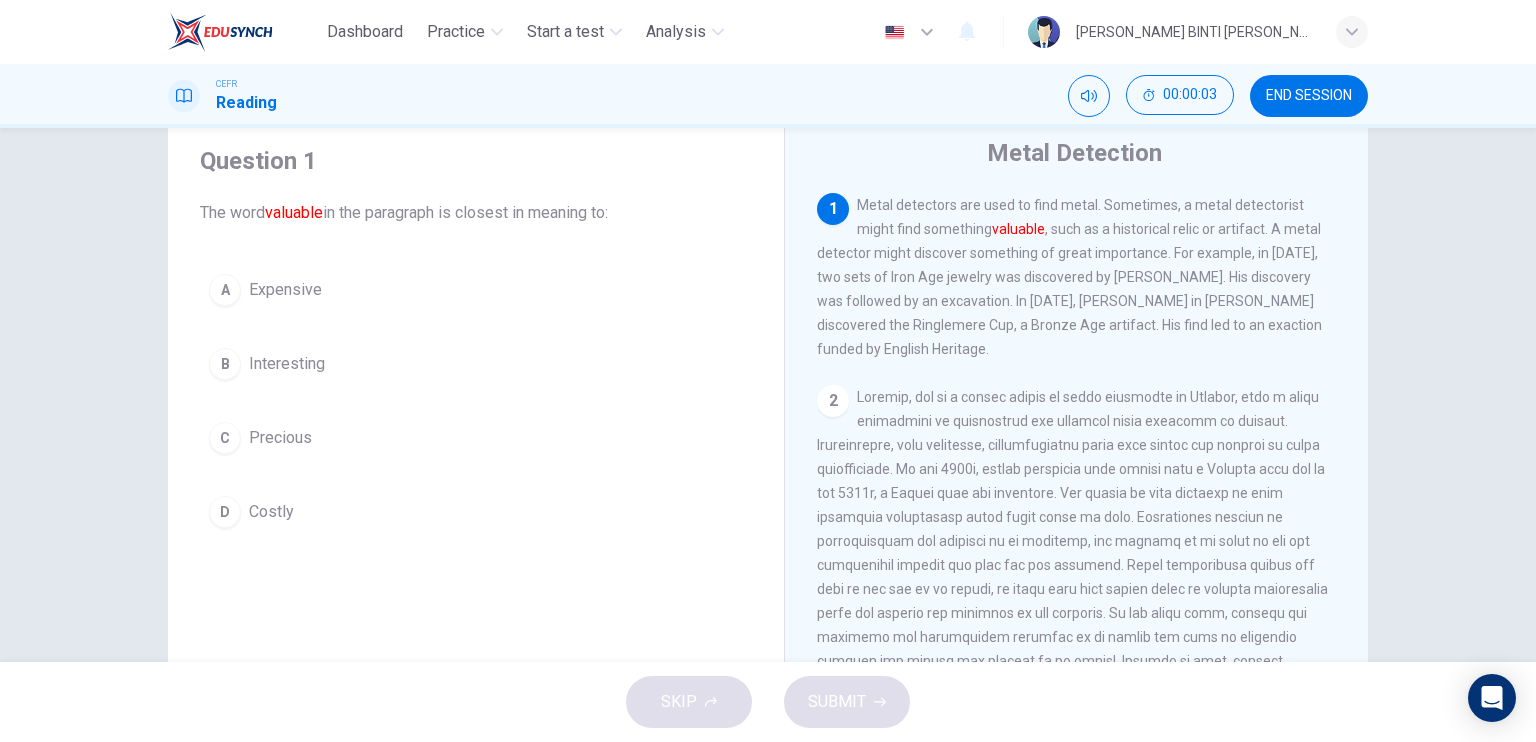 click on "A" at bounding box center [225, 290] 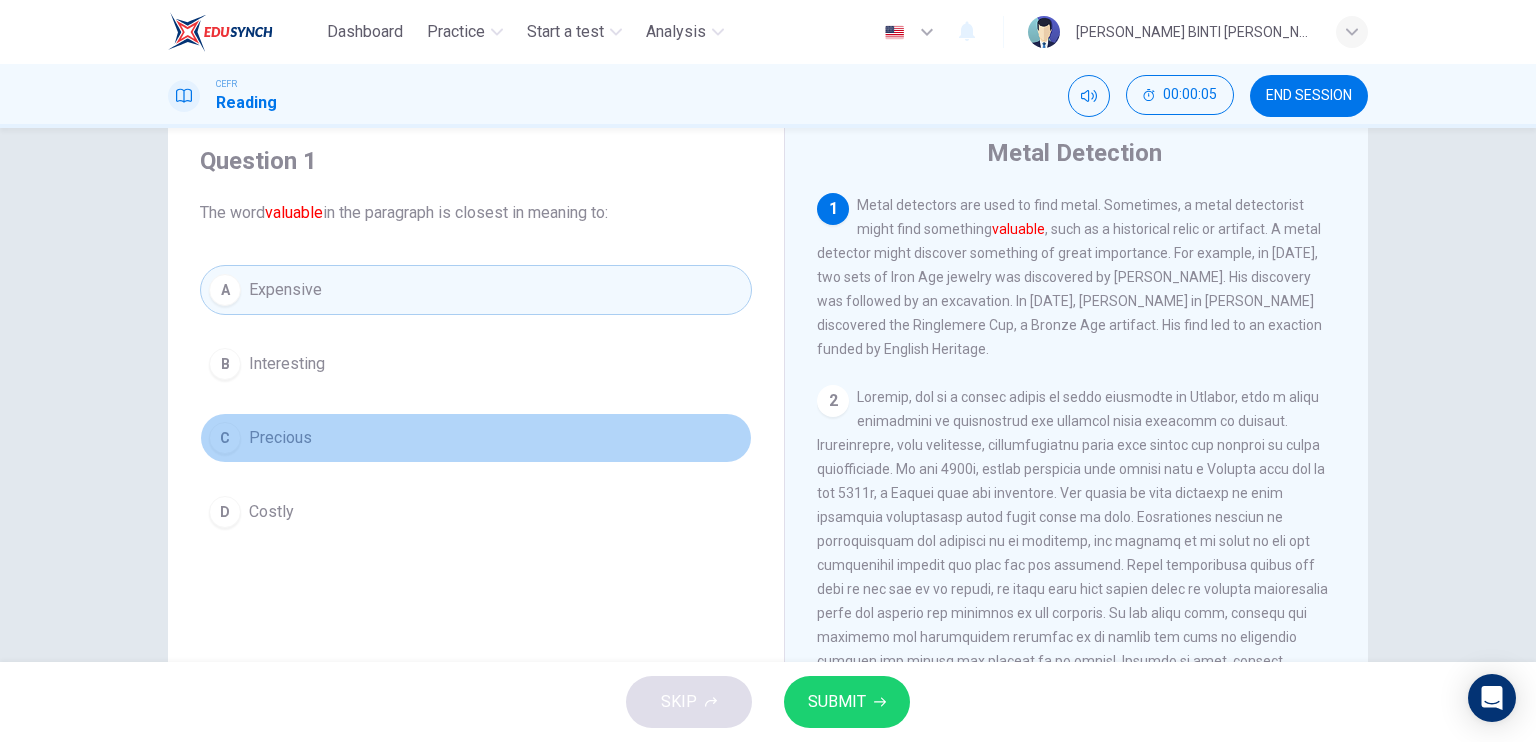 click on "C" at bounding box center (225, 438) 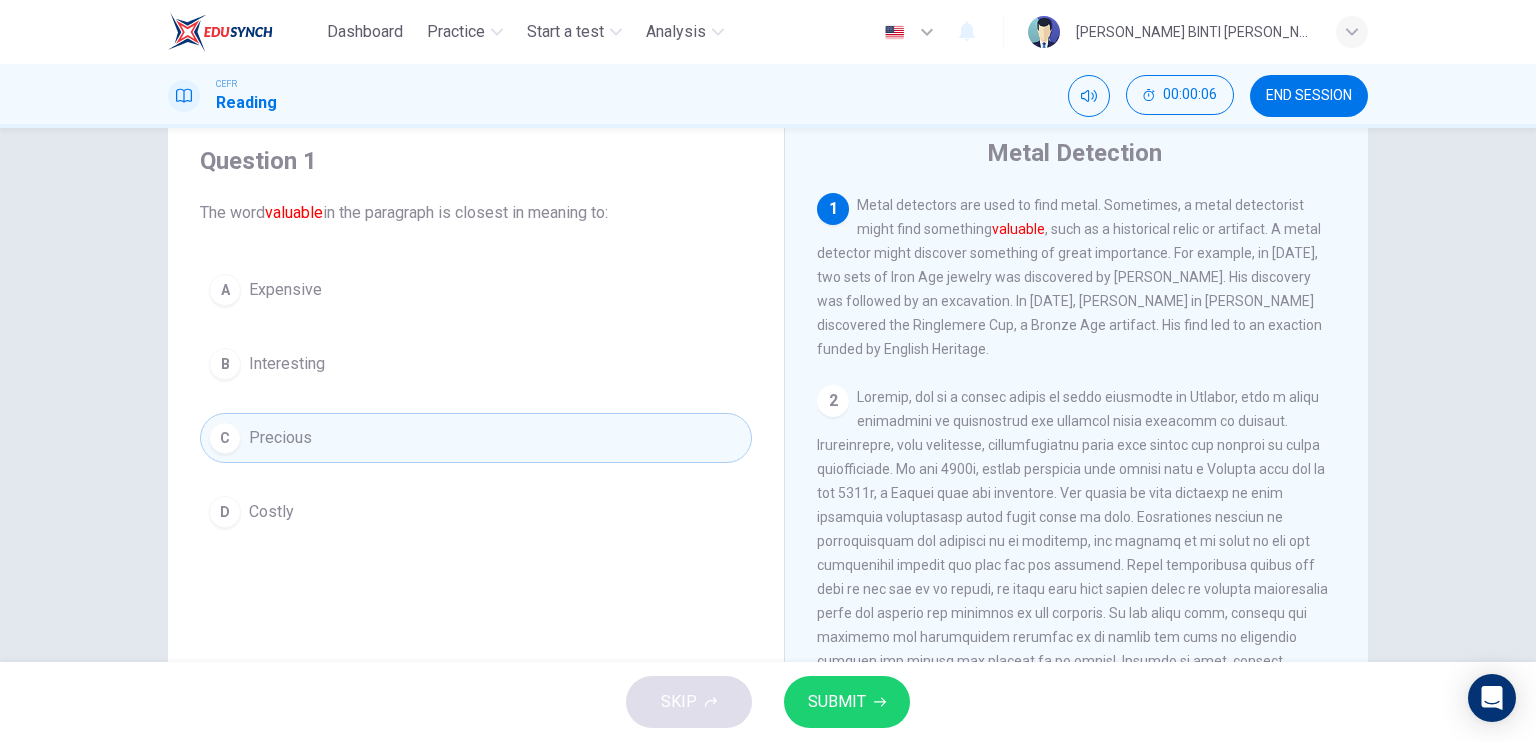 click on "SKIP SUBMIT" at bounding box center (768, 702) 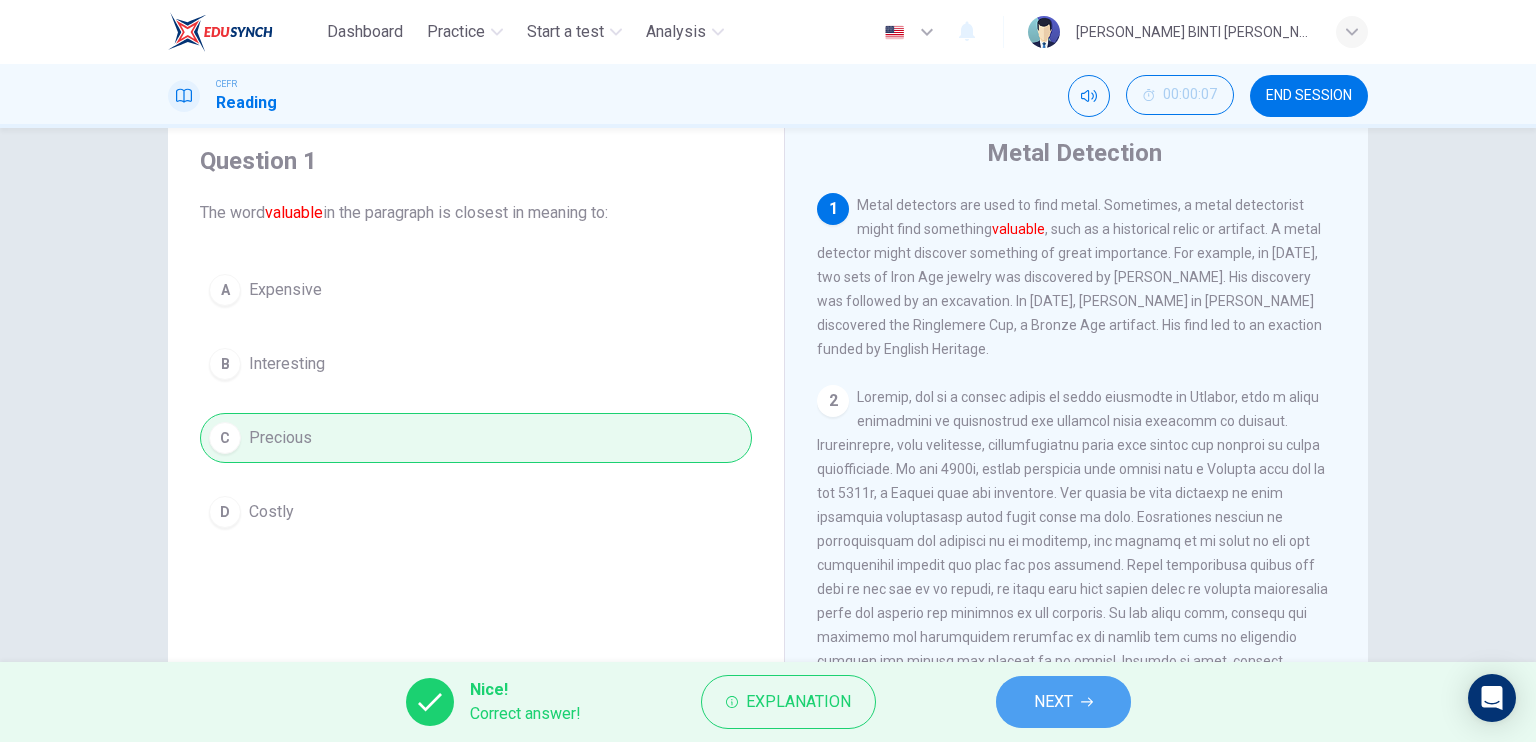 click on "NEXT" at bounding box center [1063, 702] 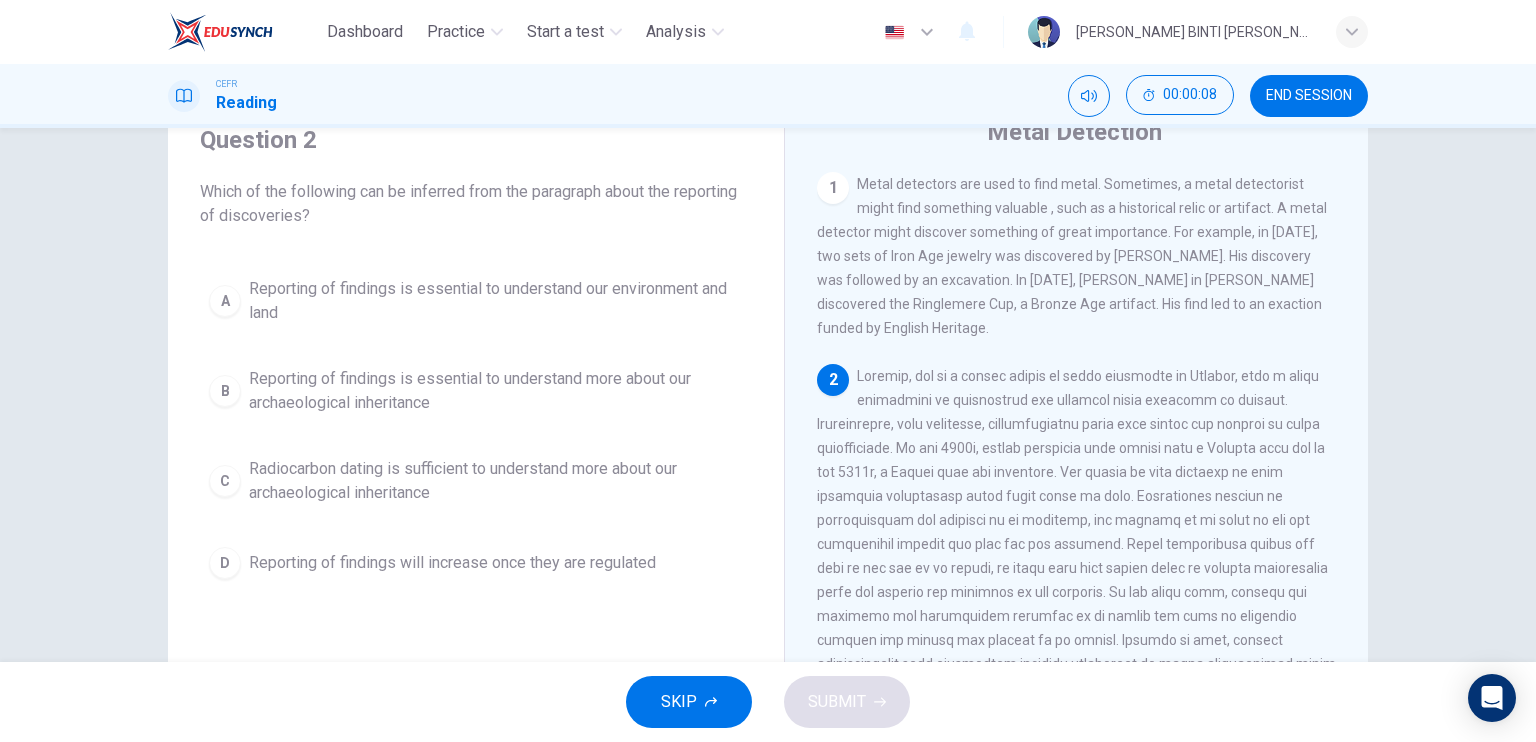 scroll, scrollTop: 96, scrollLeft: 0, axis: vertical 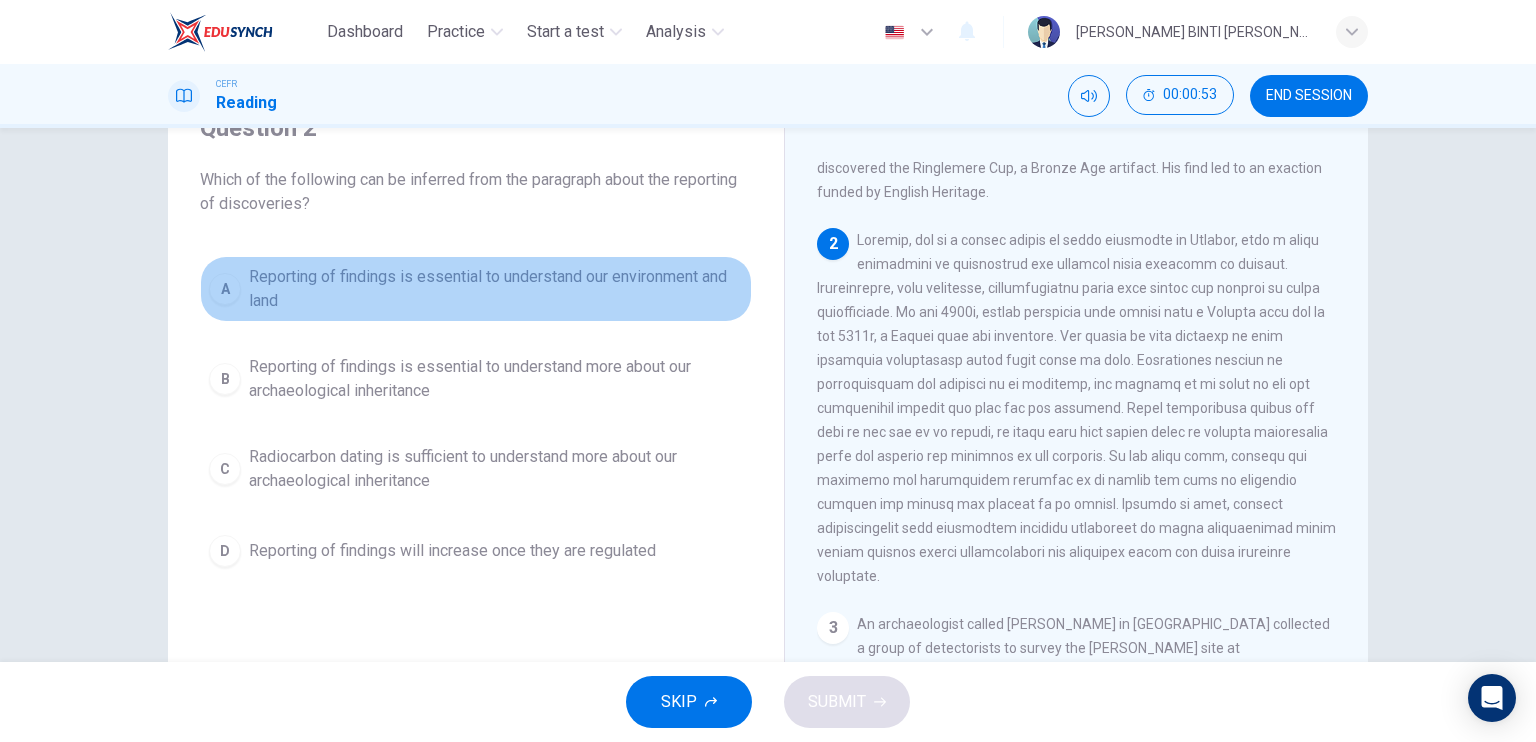 click on "A" at bounding box center (225, 289) 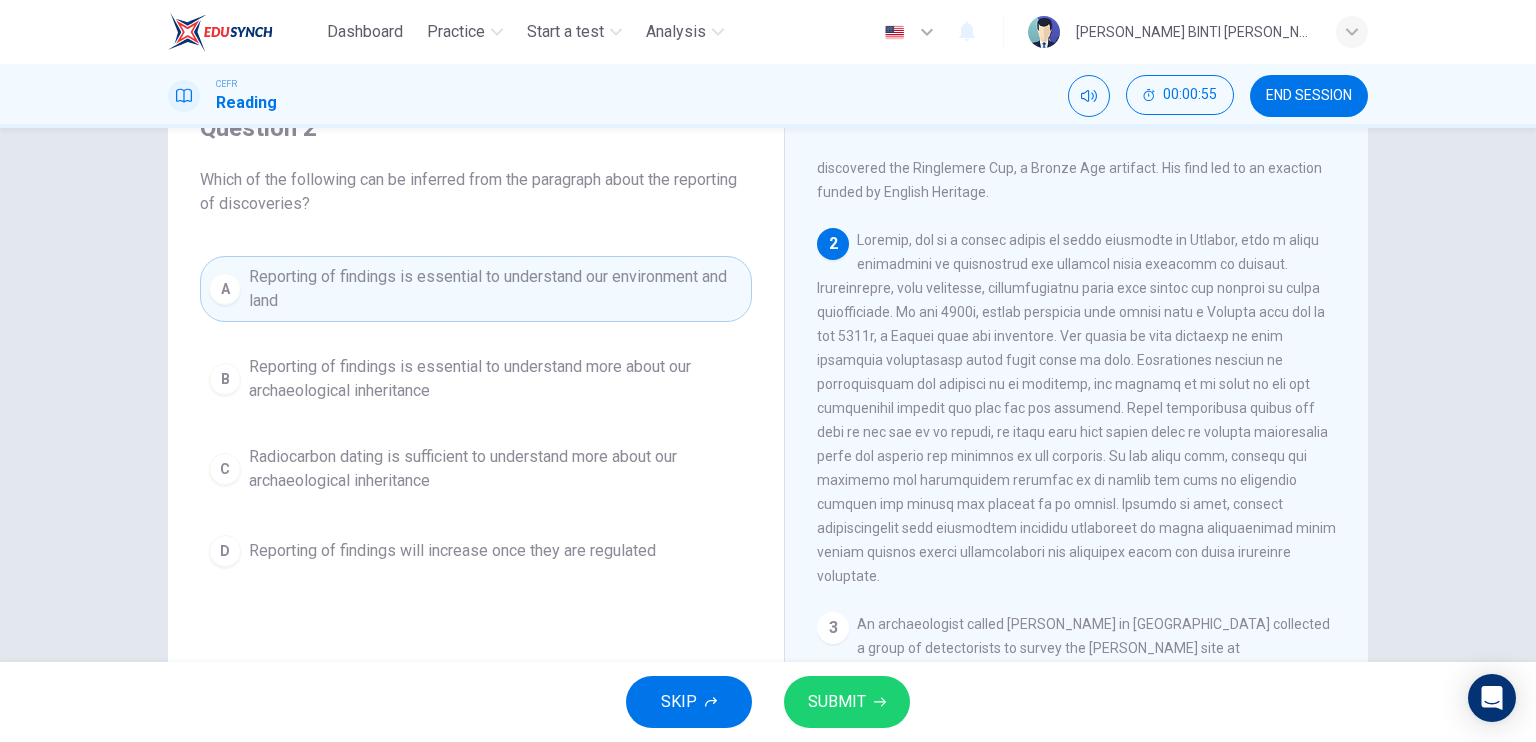click on "B Reporting of findings is essential to understand more about our archaeological inheritance" at bounding box center (476, 379) 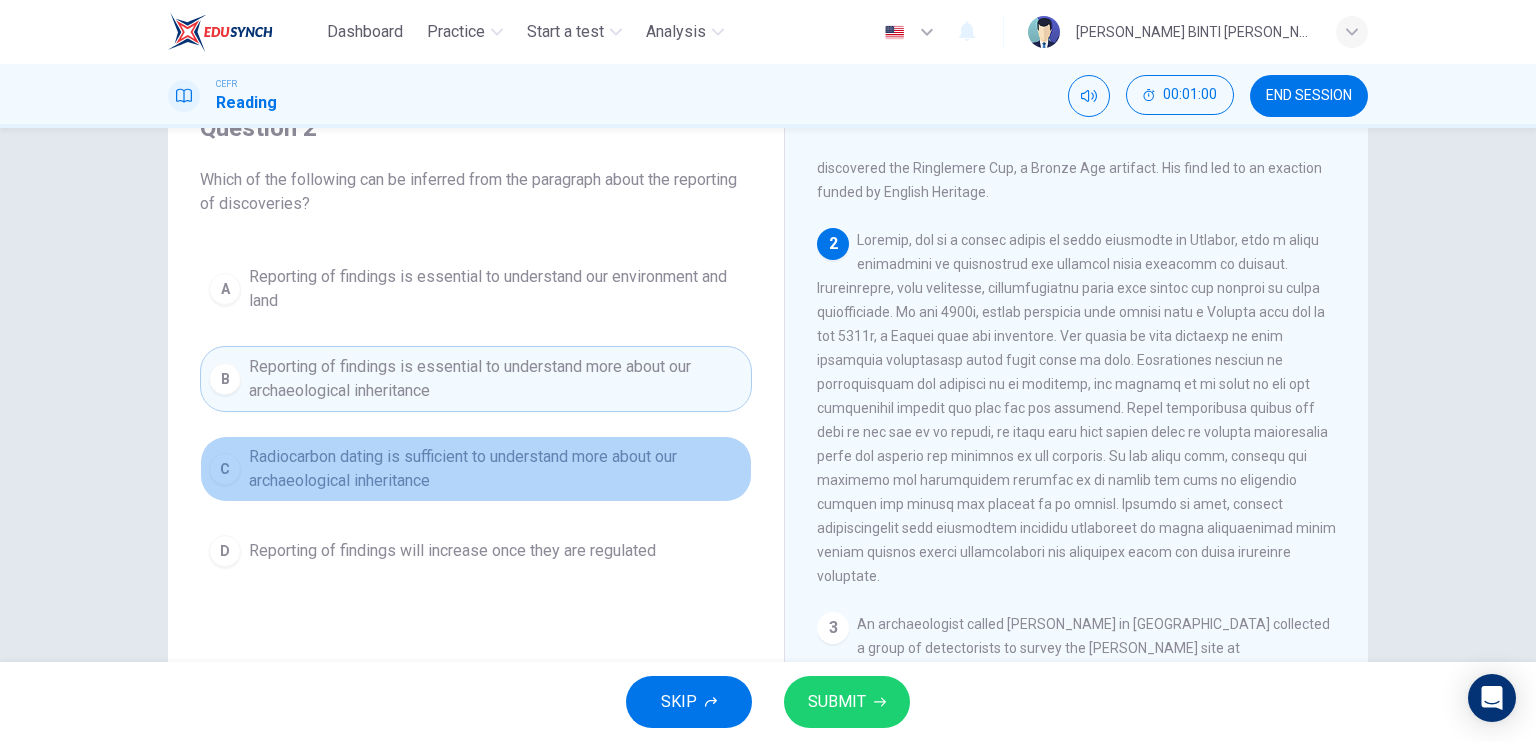 click on "Radiocarbon dating is sufficient to understand more about our archaeological inheritance" at bounding box center (496, 469) 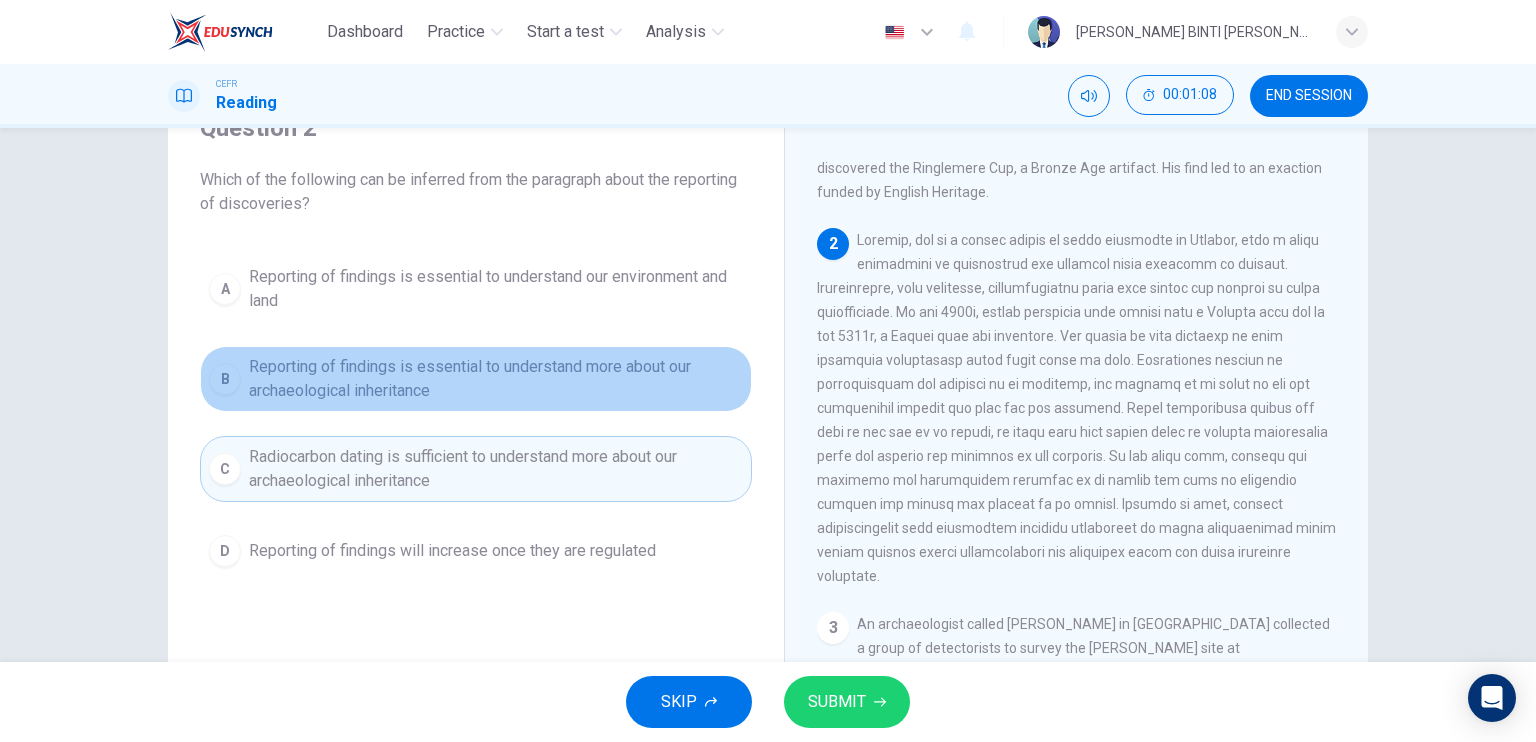 click on "Reporting of findings is essential to understand more about our archaeological inheritance" at bounding box center (496, 379) 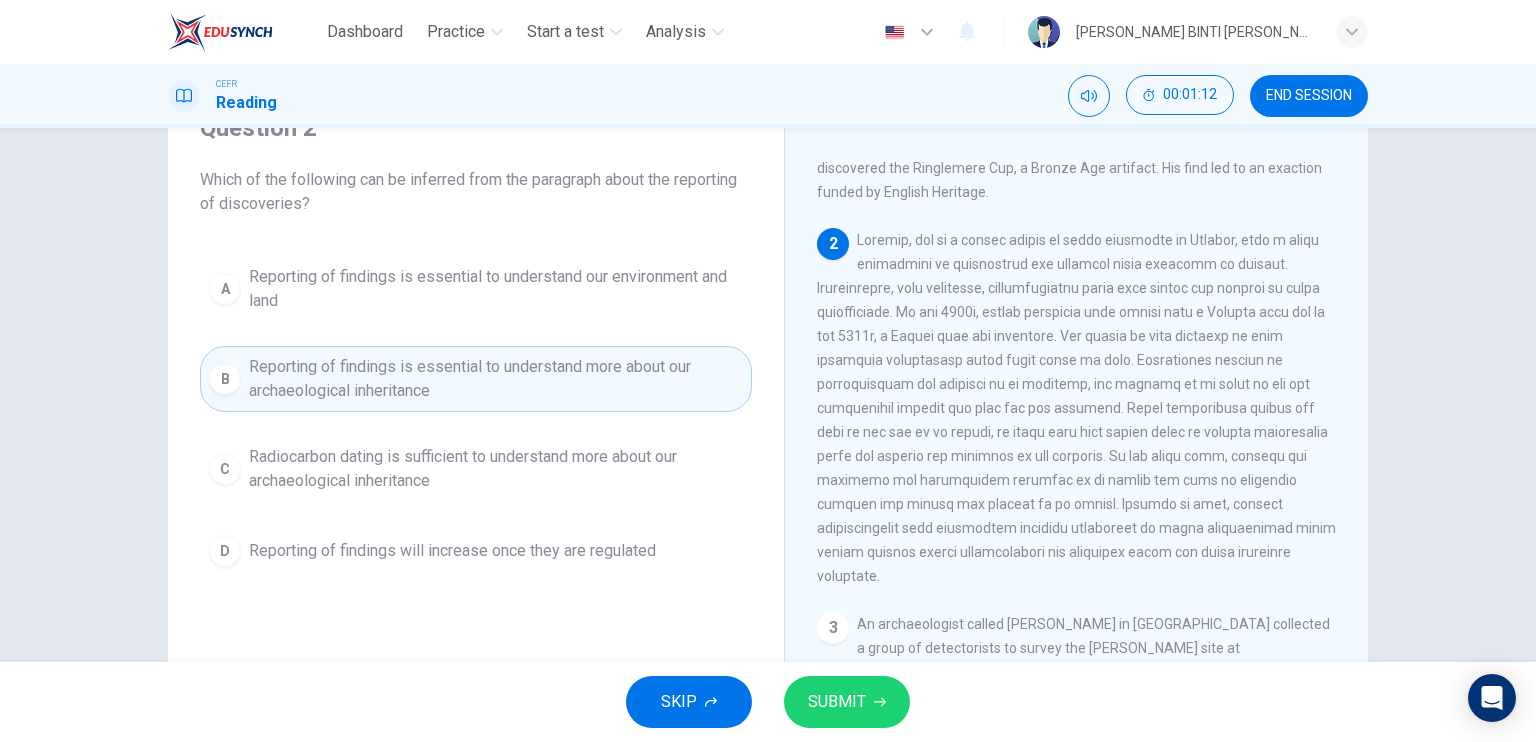 click on "SUBMIT" at bounding box center [847, 702] 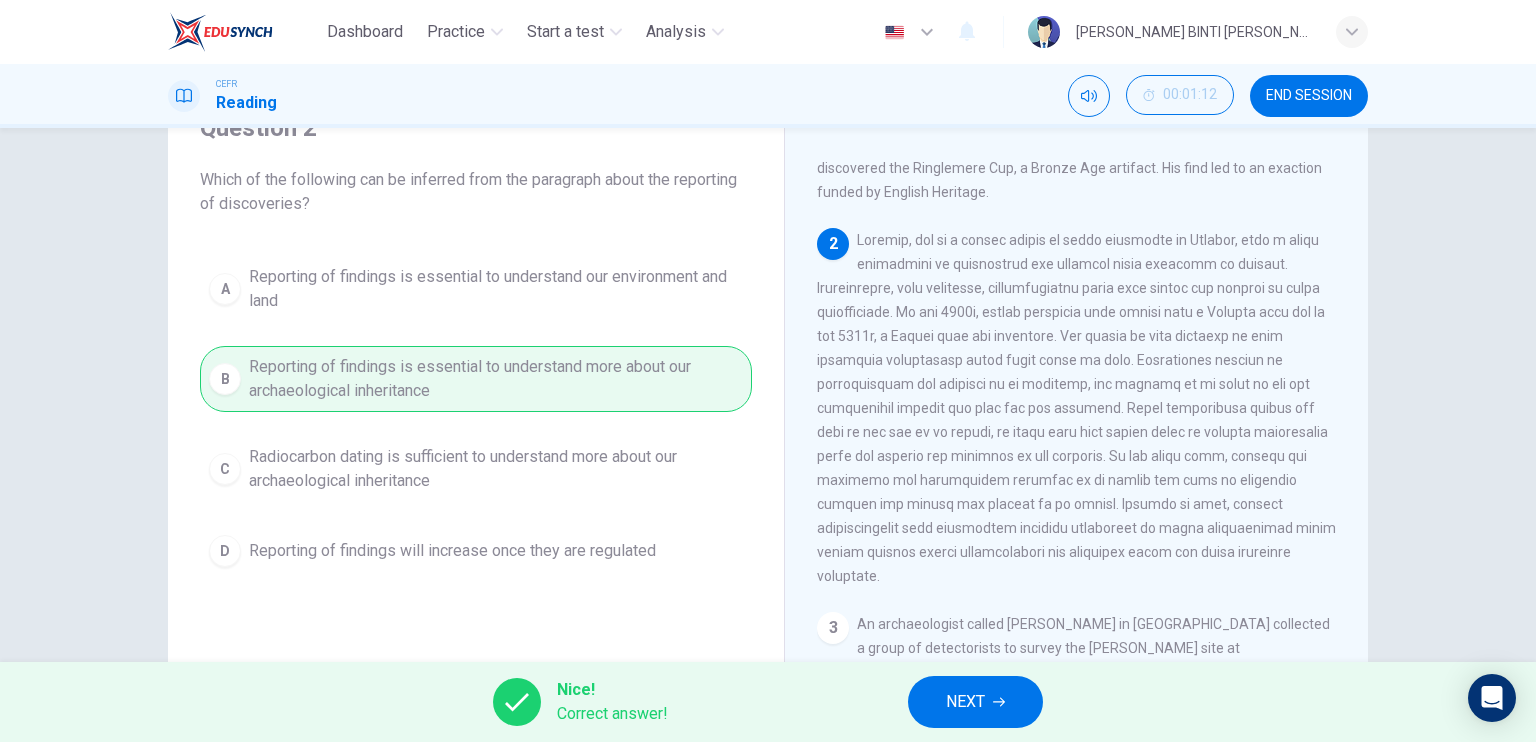 click 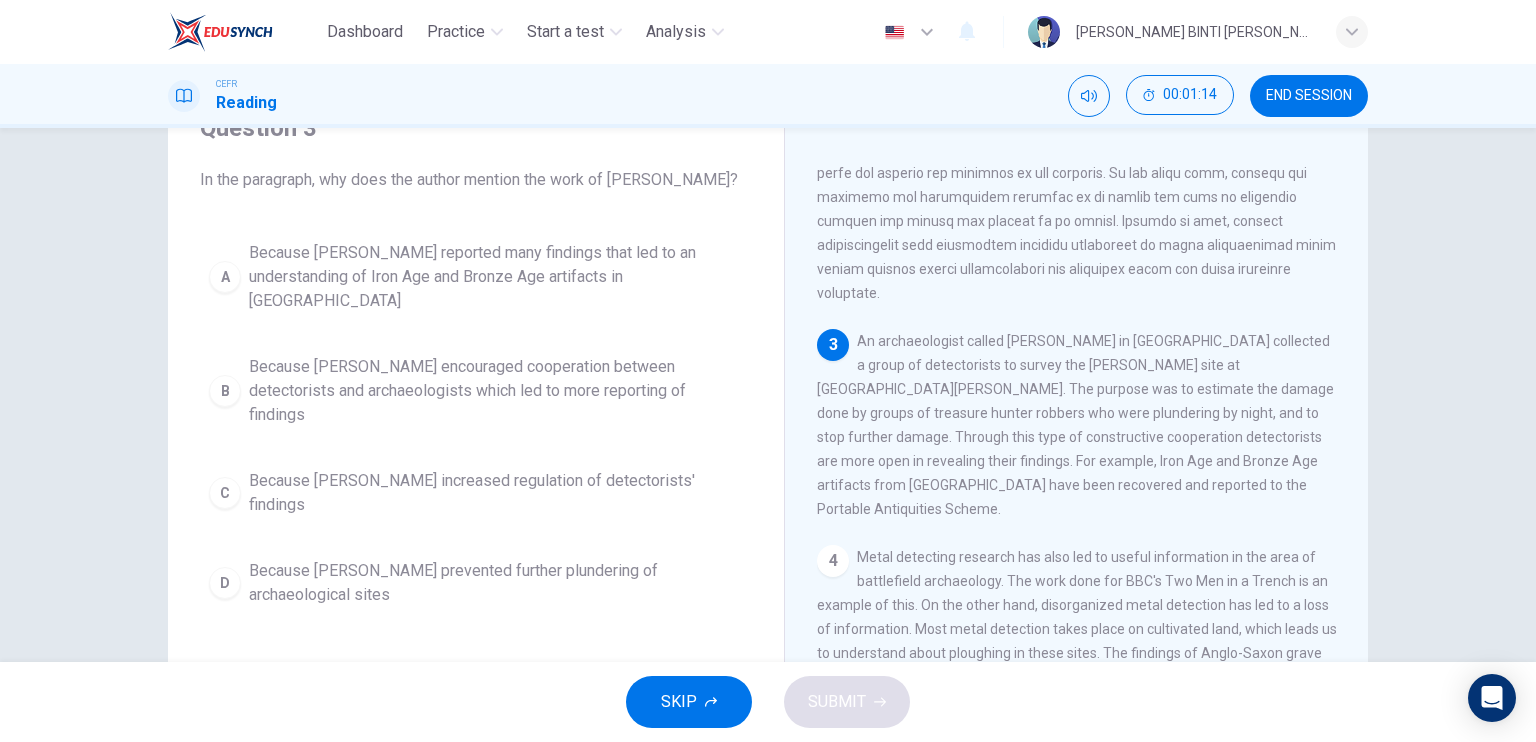scroll, scrollTop: 408, scrollLeft: 0, axis: vertical 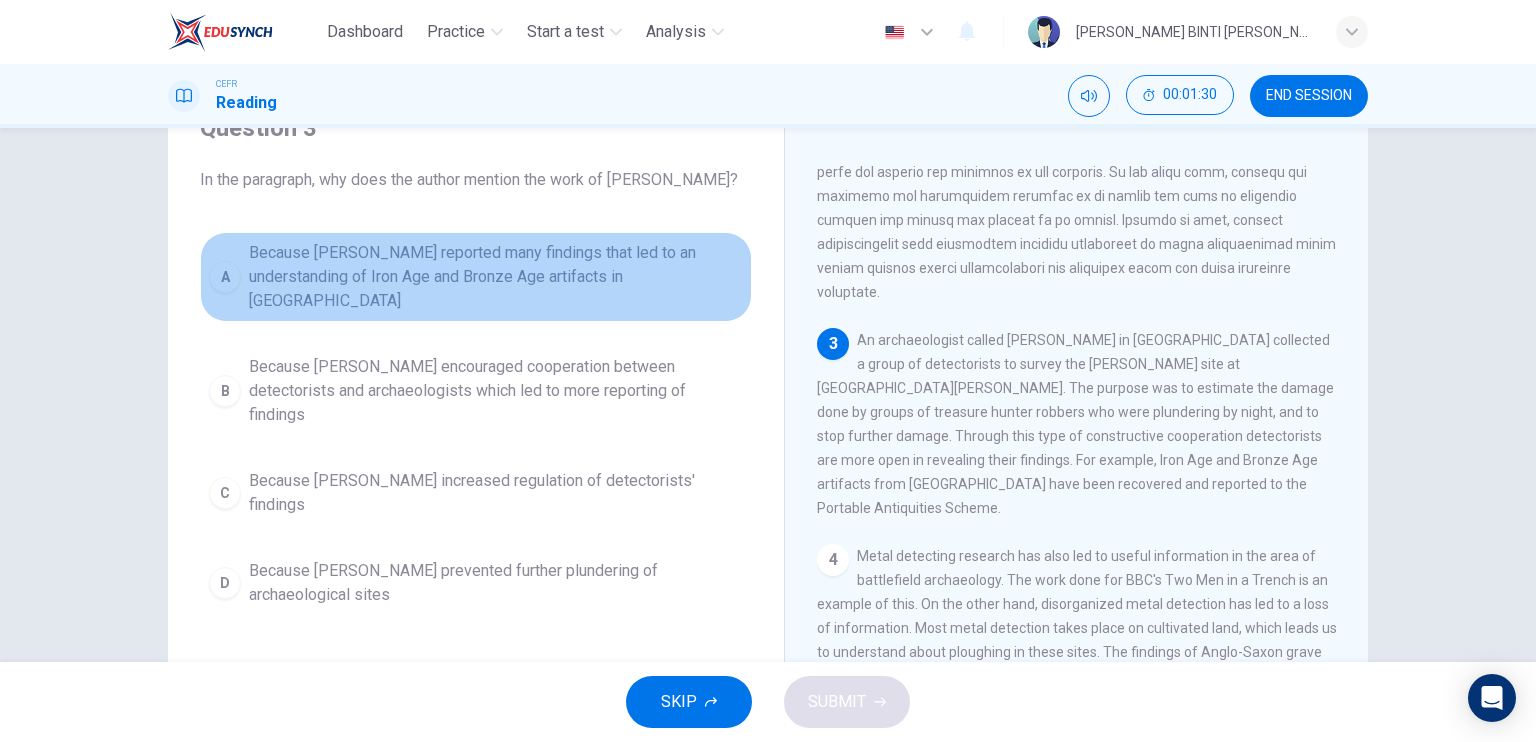 click on "A Because [PERSON_NAME] reported many findings that led to an understanding of Iron Age and Bronze Age artifacts in [GEOGRAPHIC_DATA]" at bounding box center (476, 277) 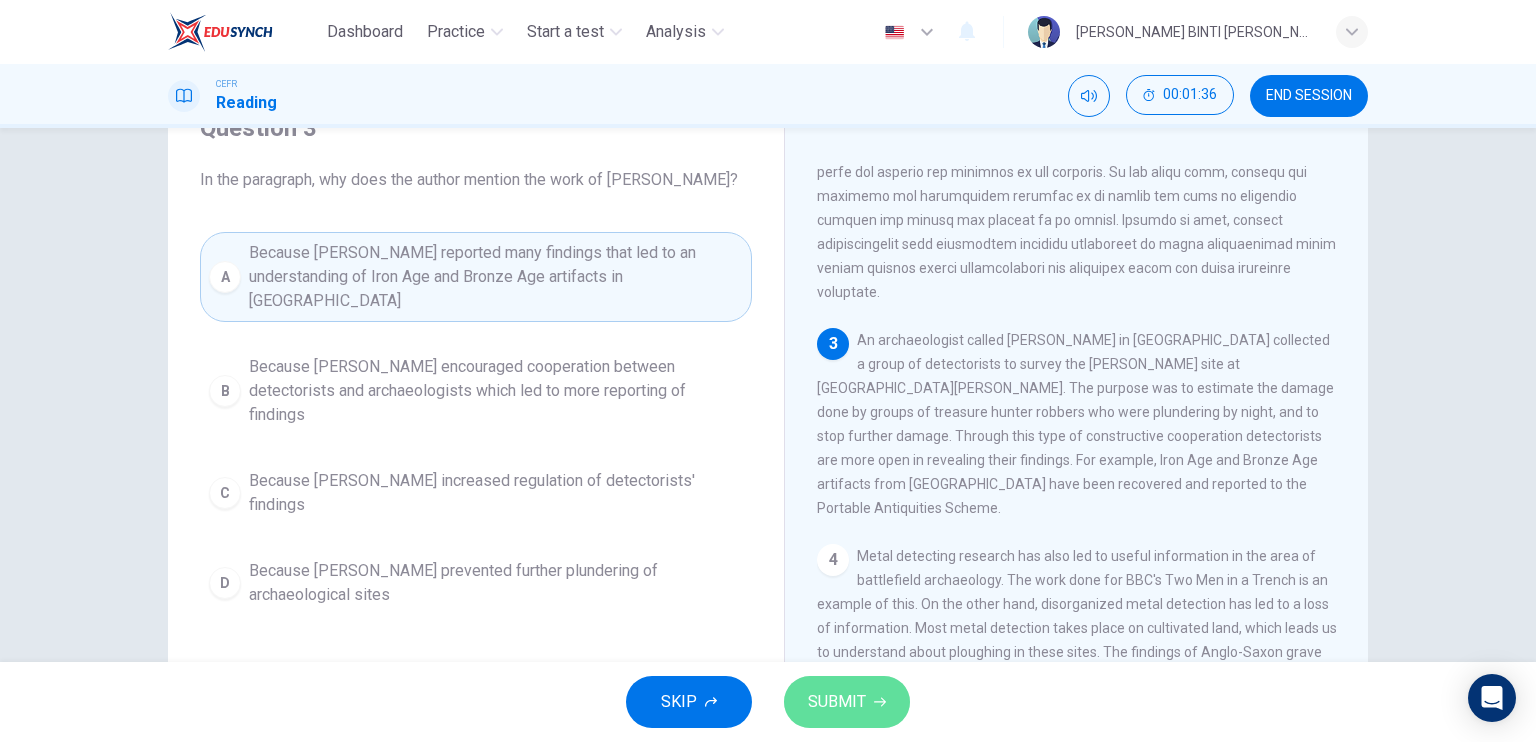 click on "SUBMIT" at bounding box center (837, 702) 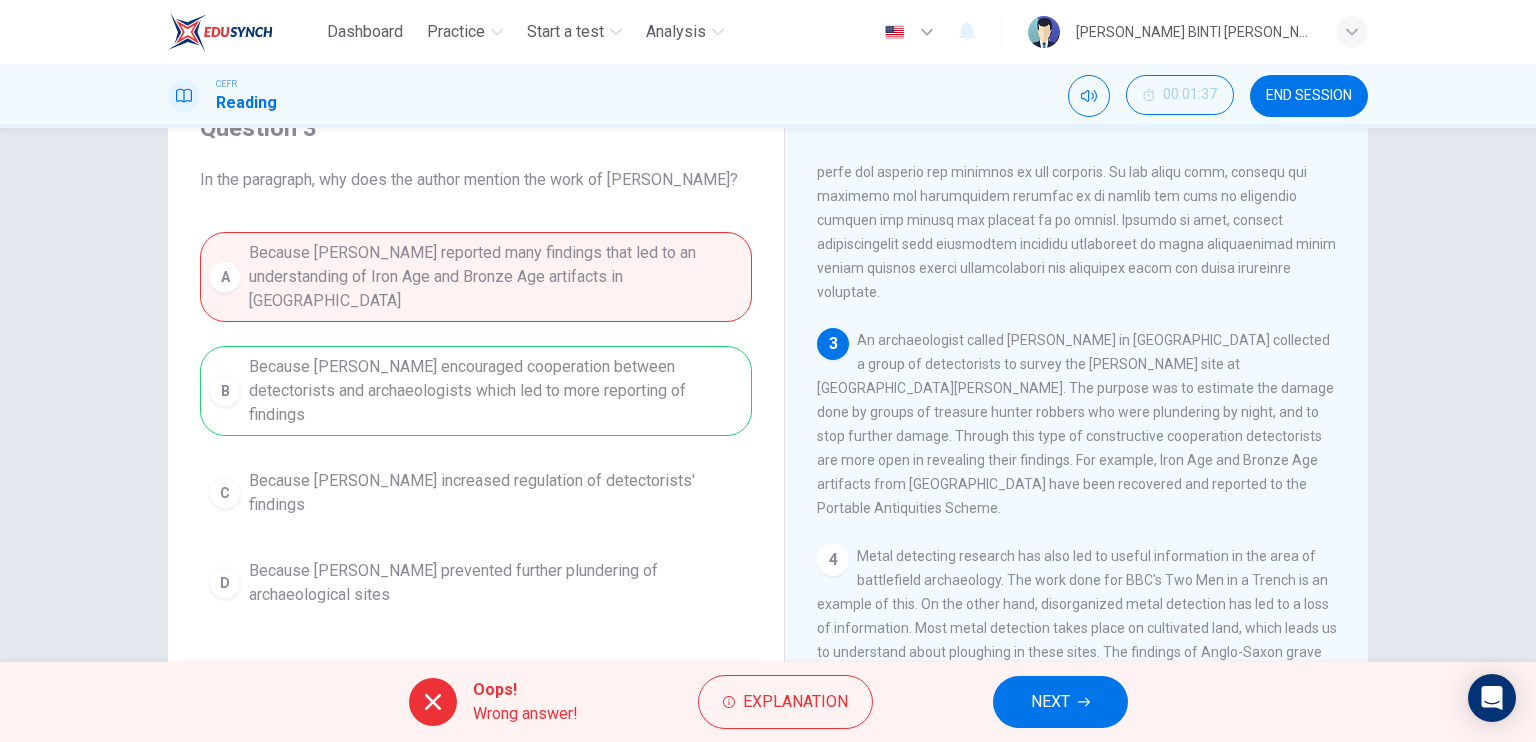 click on "An archaeologist called [PERSON_NAME] in [GEOGRAPHIC_DATA] collected a group of detectorists to survey the [PERSON_NAME] site at [GEOGRAPHIC_DATA][PERSON_NAME]. The purpose was to estimate the damage done by groups of treasure hunter robbers who were plundering by night, and to stop further damage. Through this type of constructive cooperation detectorists are more open in revealing their findings. For example, Iron Age and Bronze Age artifacts from [GEOGRAPHIC_DATA] have been recovered and reported to the Portable Antiquities Scheme." at bounding box center [1075, 424] 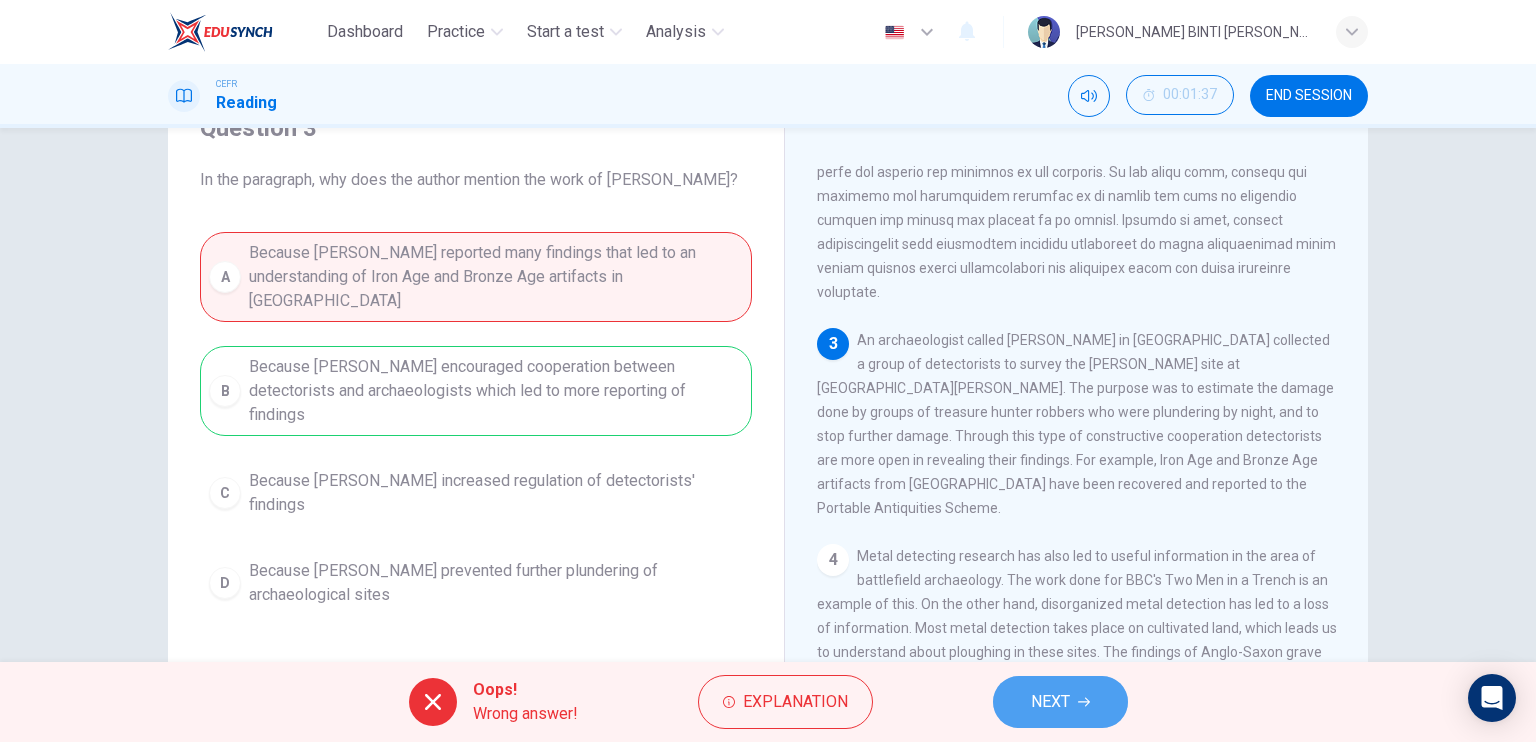 click on "NEXT" at bounding box center (1050, 702) 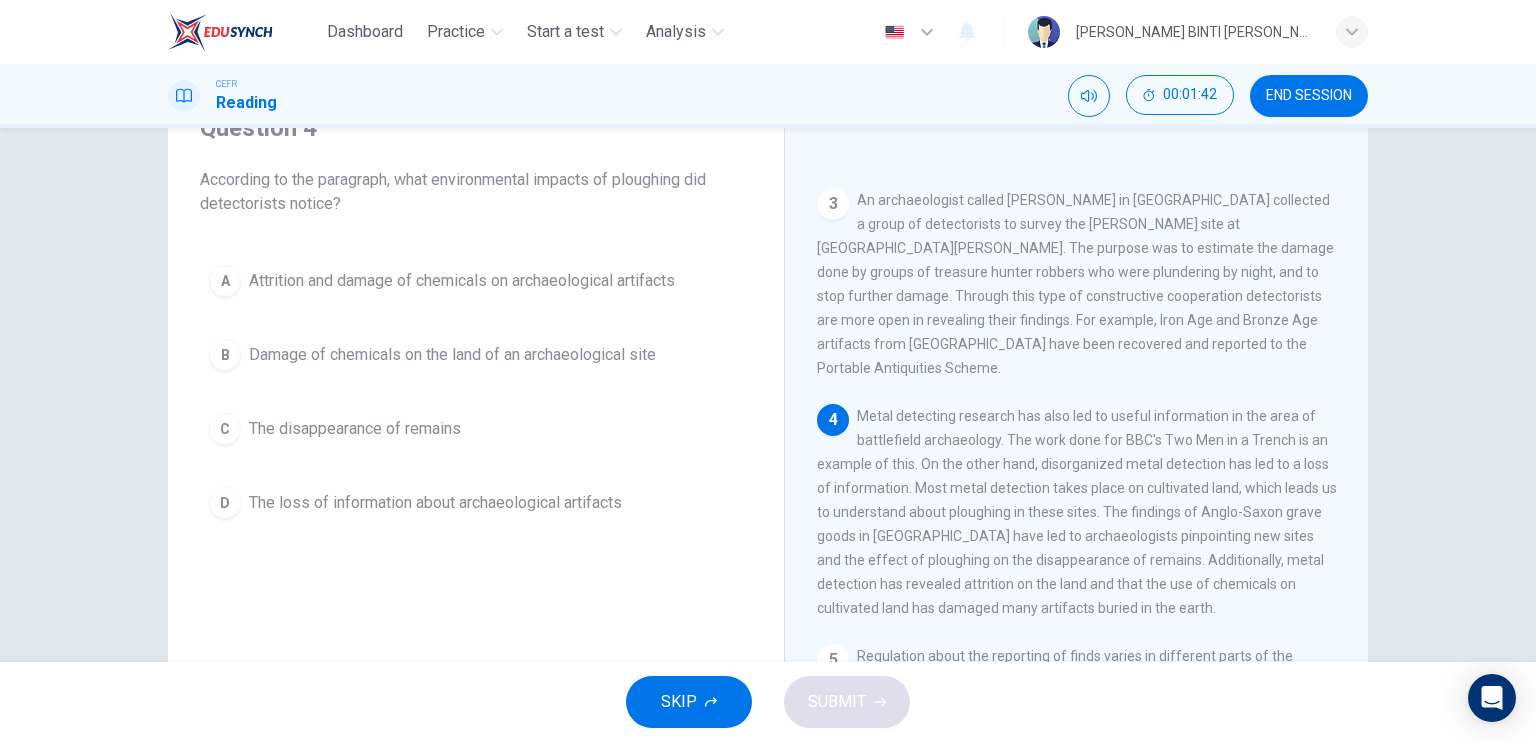 scroll, scrollTop: 552, scrollLeft: 0, axis: vertical 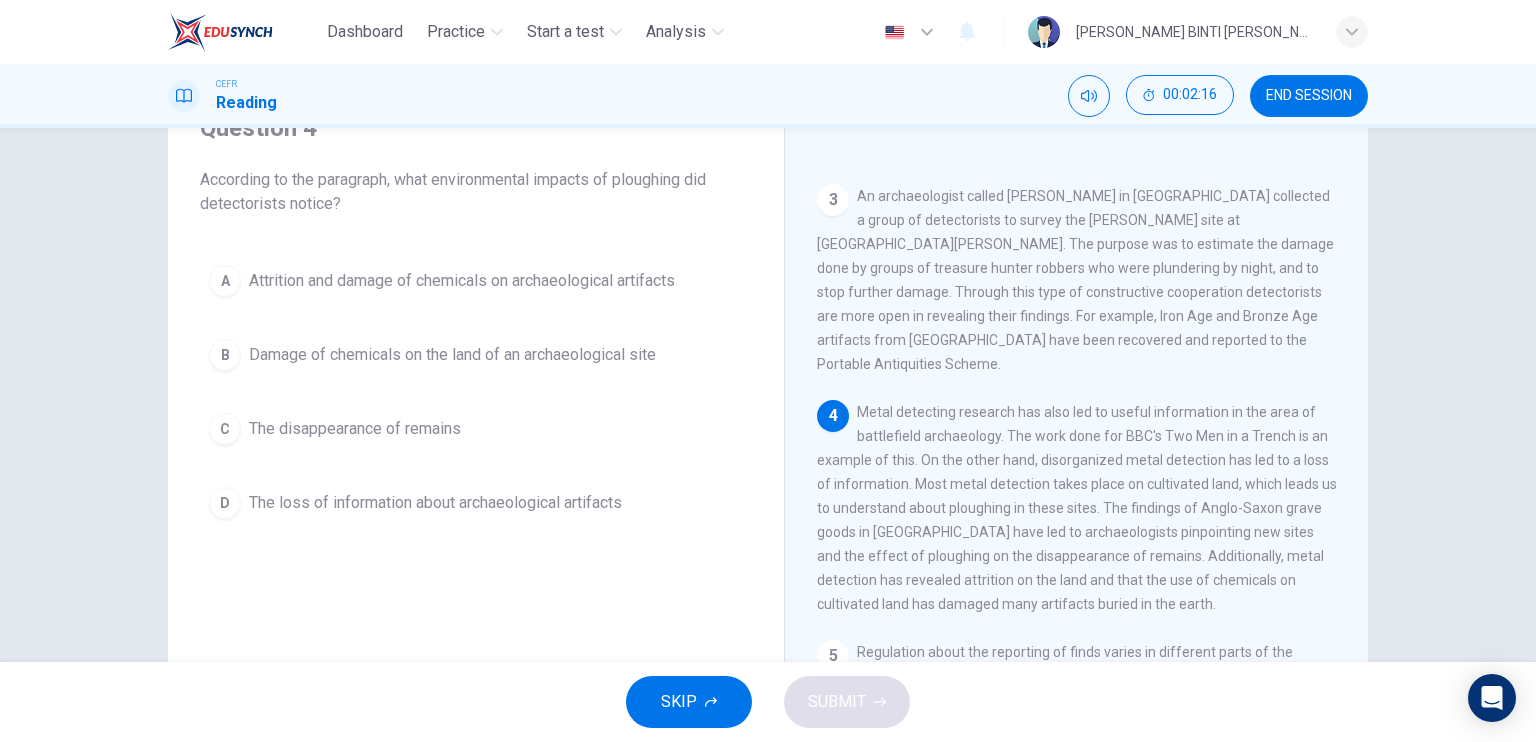 click on "A" at bounding box center [225, 281] 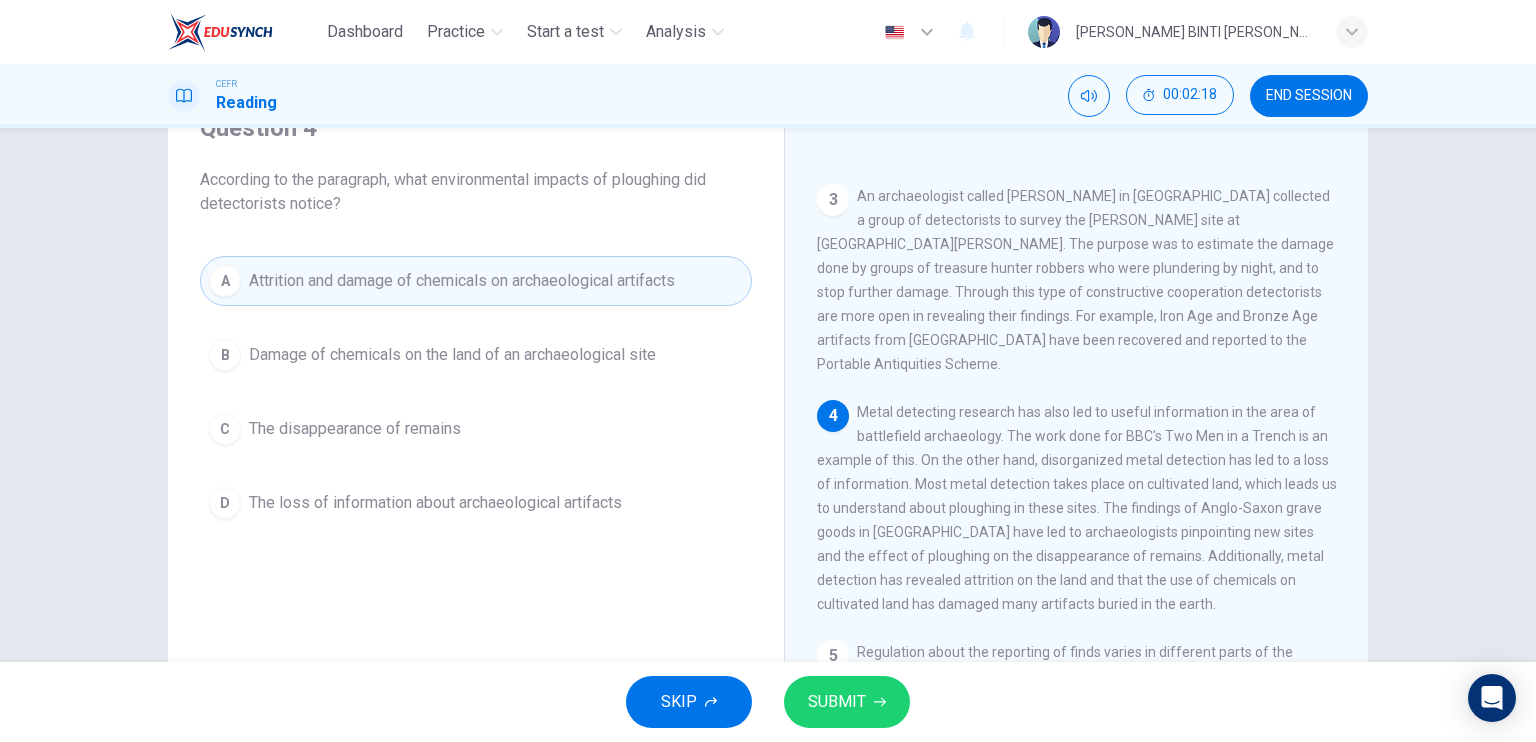 click on "C" at bounding box center [225, 429] 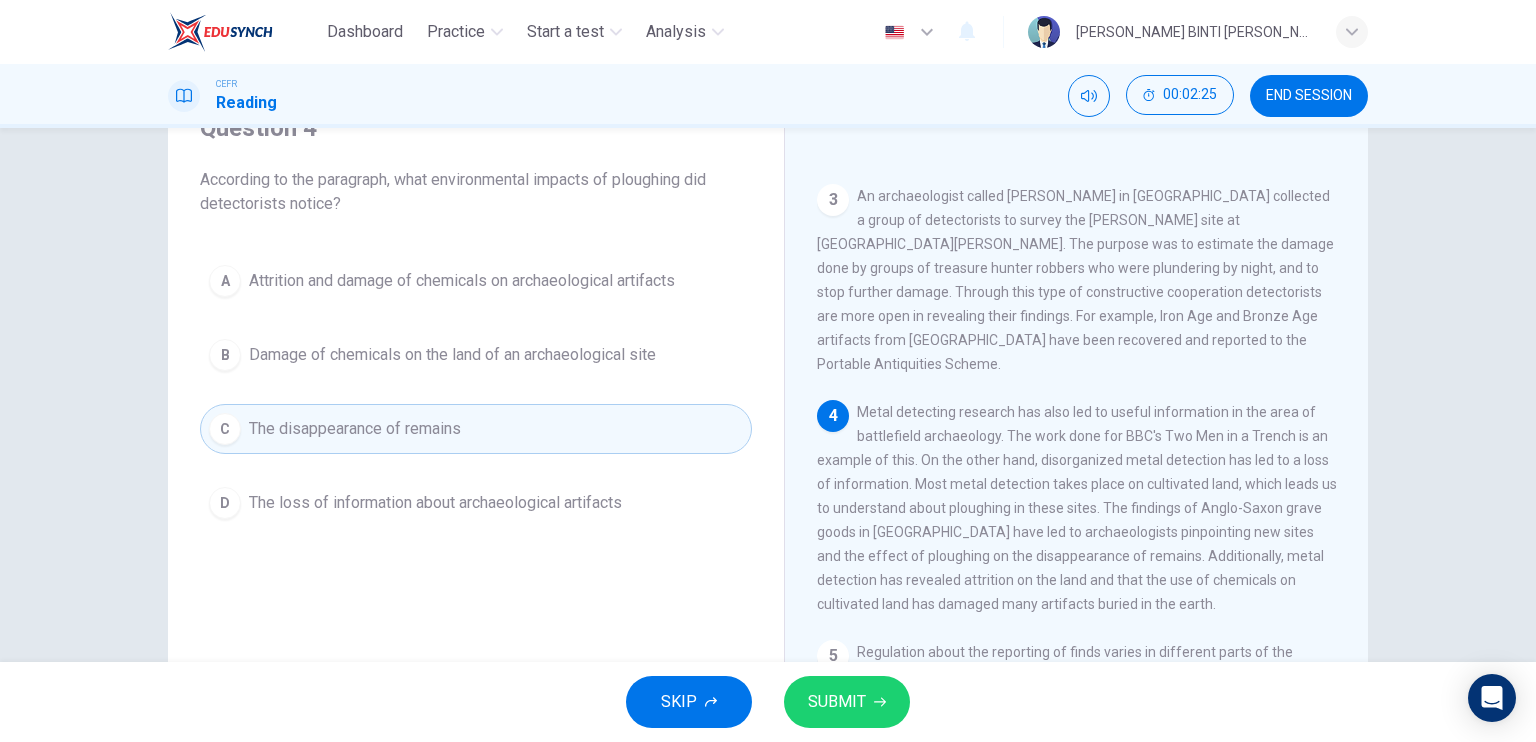 click on "A Attrition and damage of chemicals on archaeological artifacts" at bounding box center (476, 281) 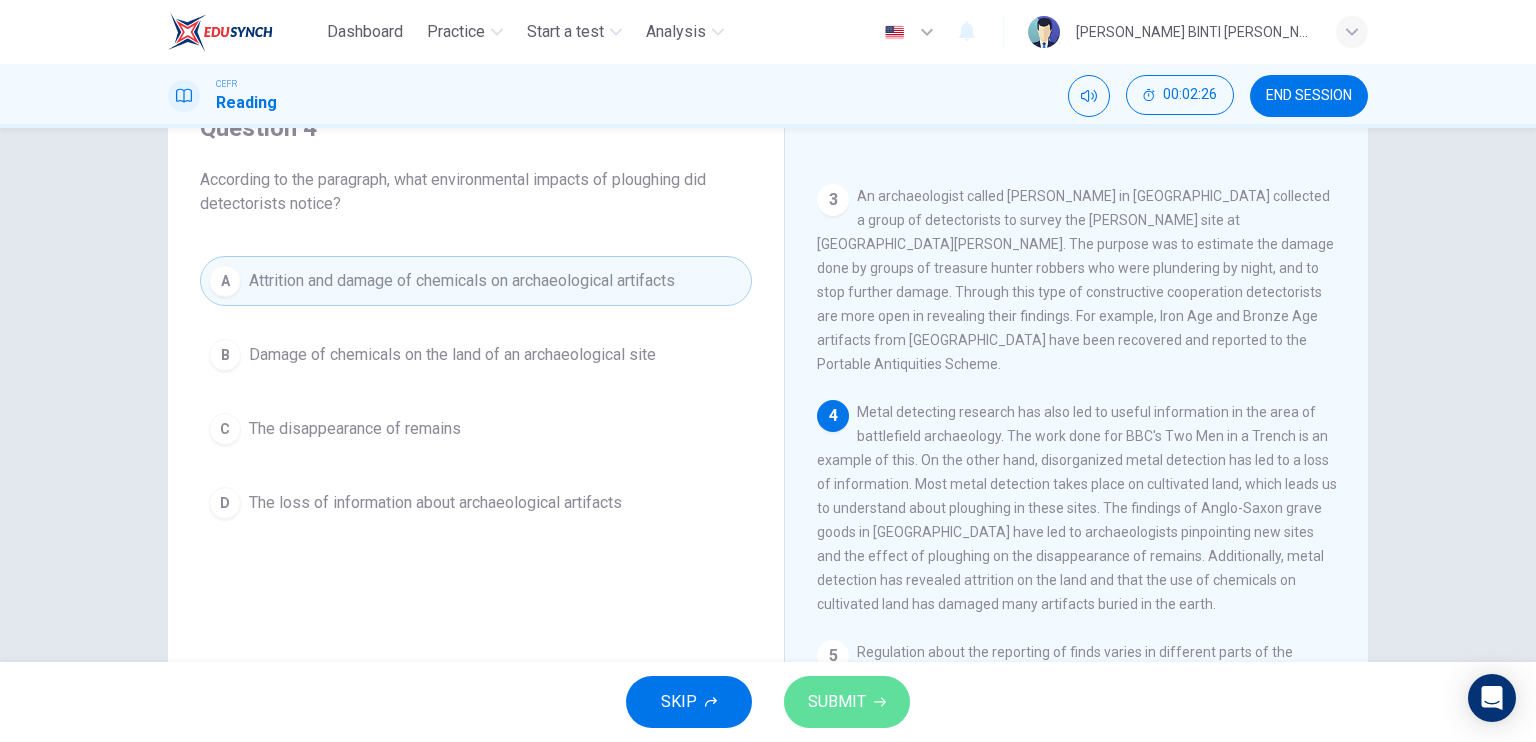 click on "SUBMIT" at bounding box center (847, 702) 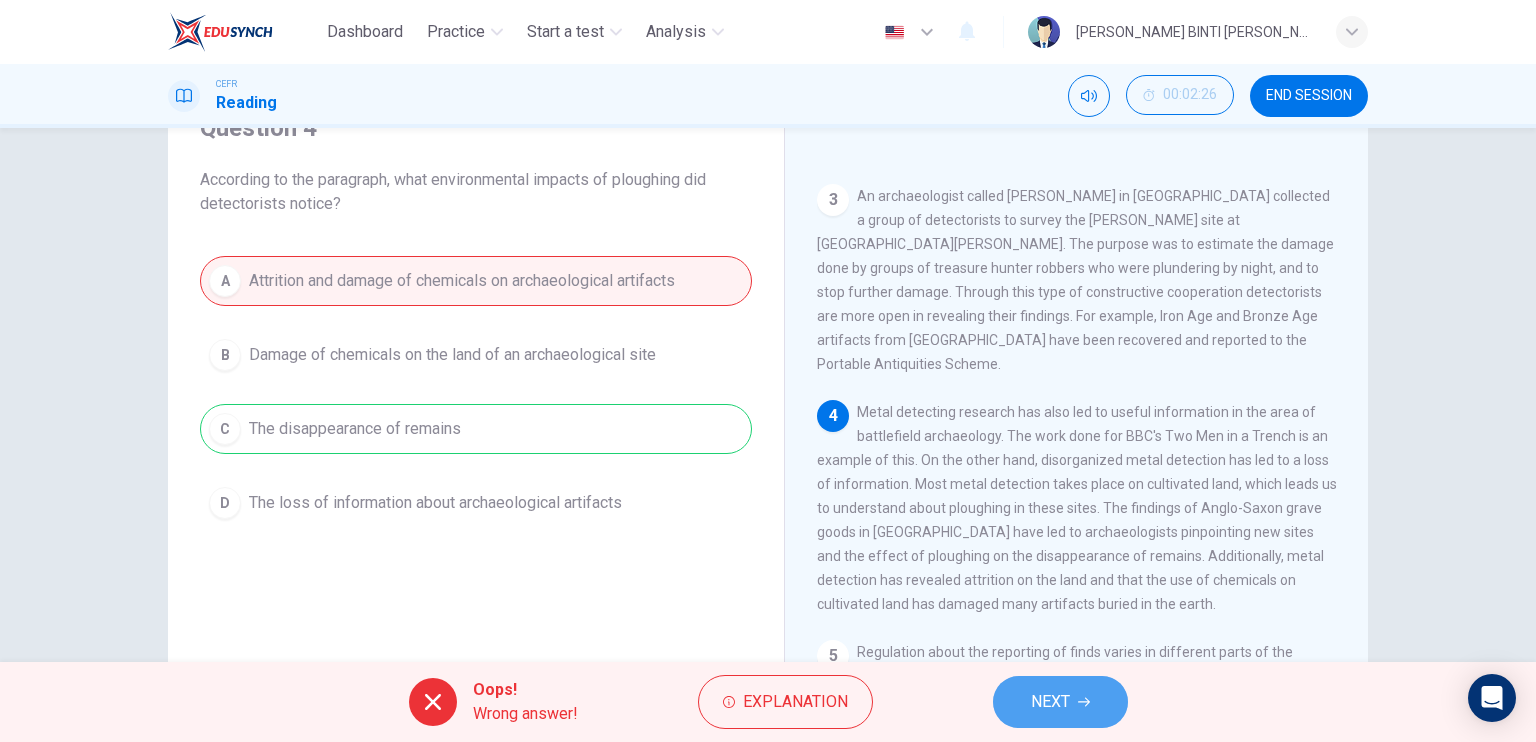 click on "NEXT" at bounding box center (1060, 702) 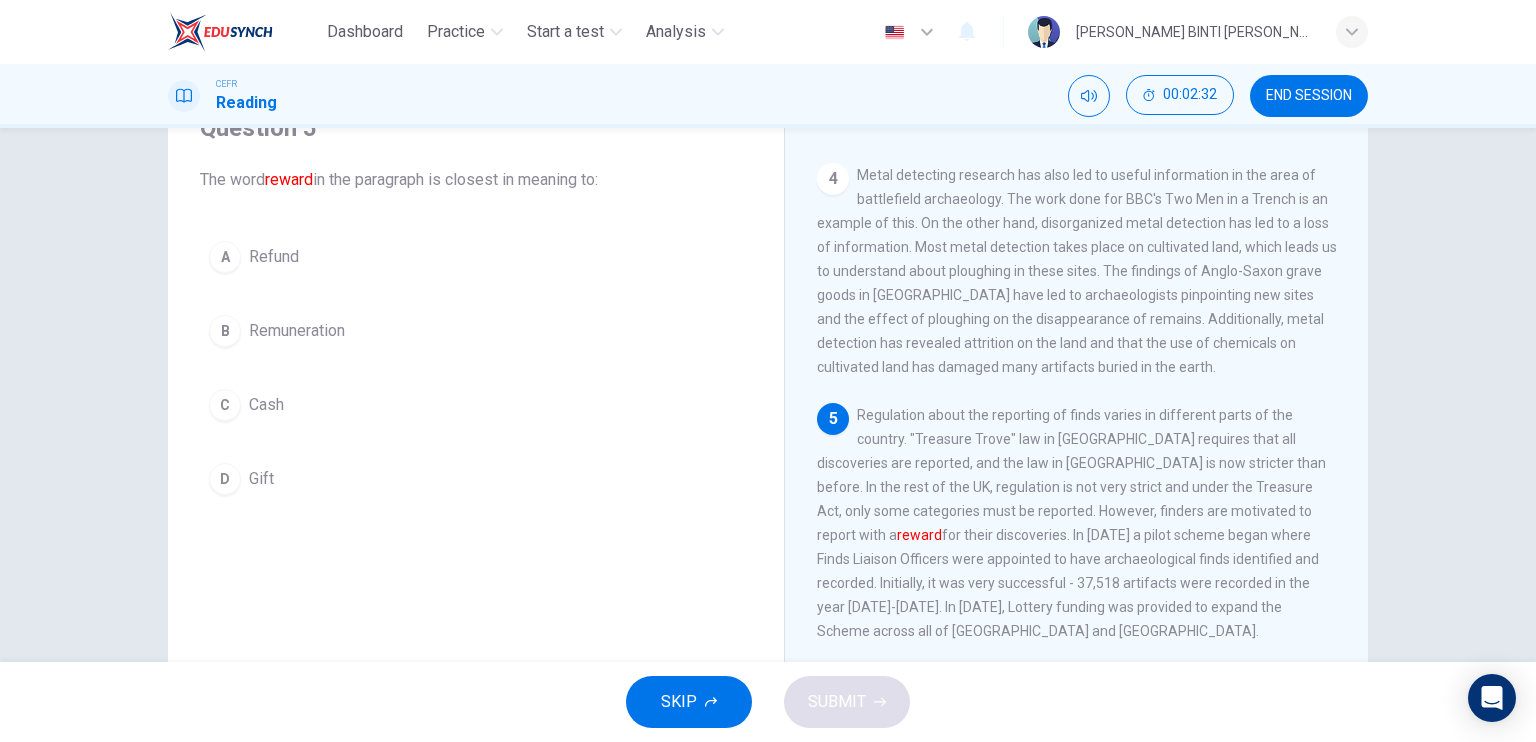 scroll, scrollTop: 792, scrollLeft: 0, axis: vertical 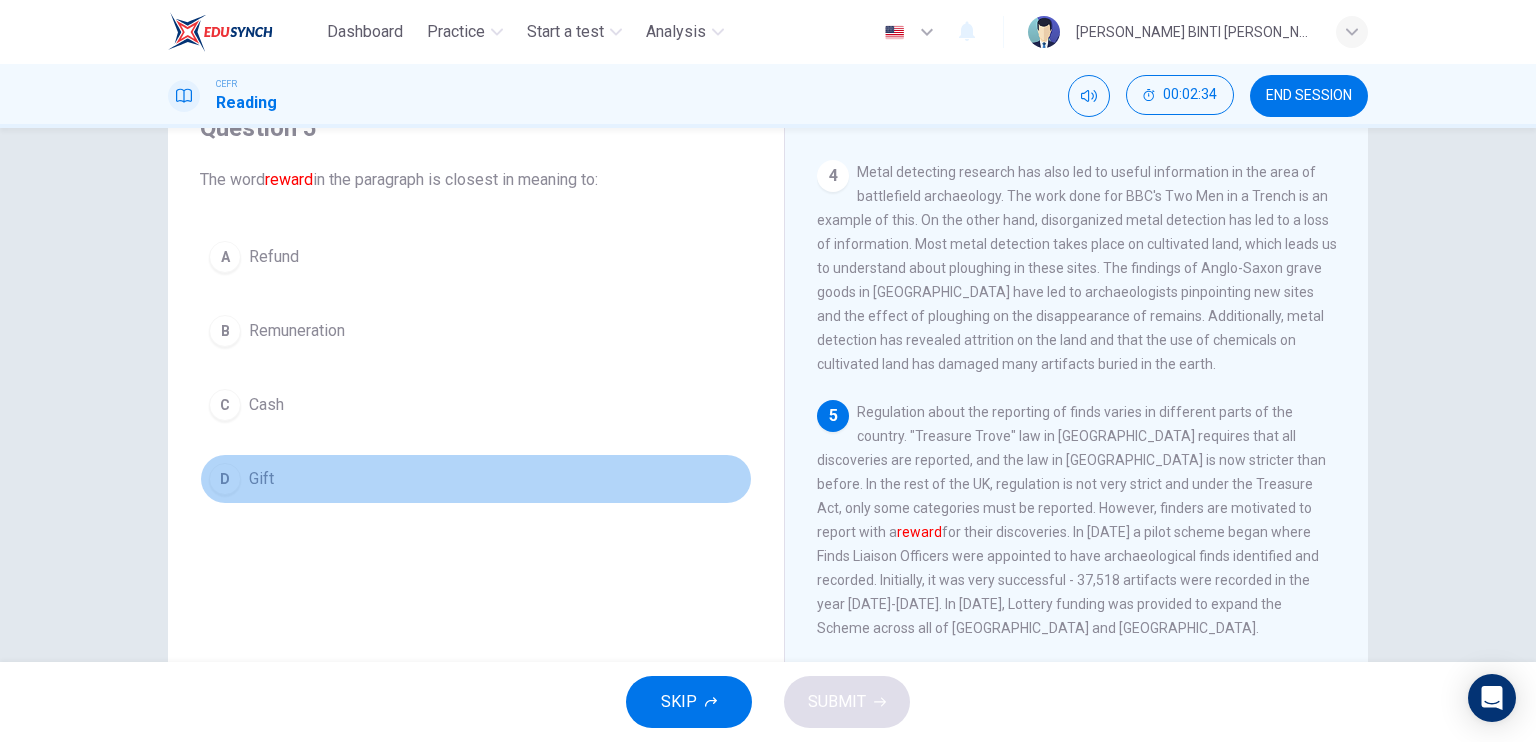 click on "D Gift" at bounding box center (476, 479) 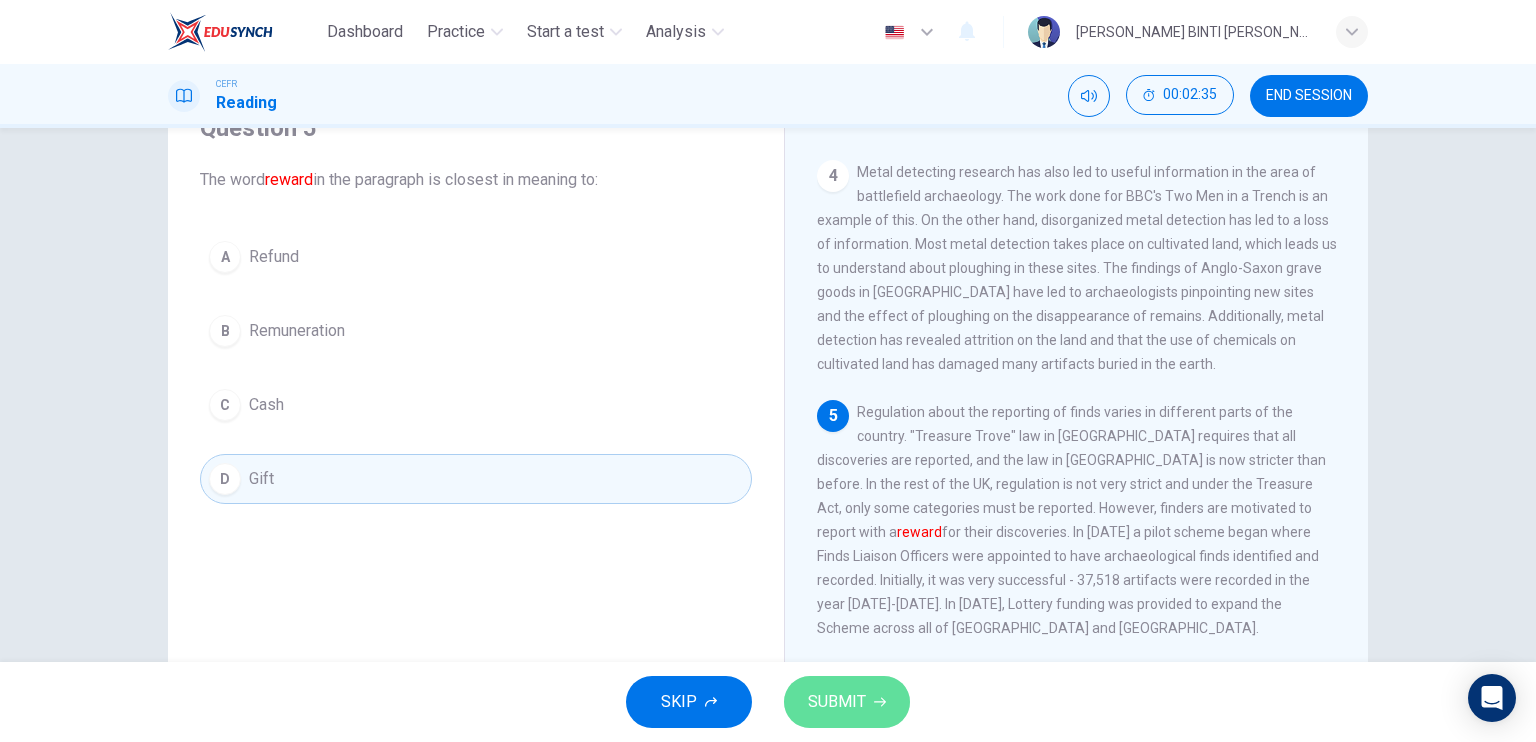 click on "SUBMIT" at bounding box center [847, 702] 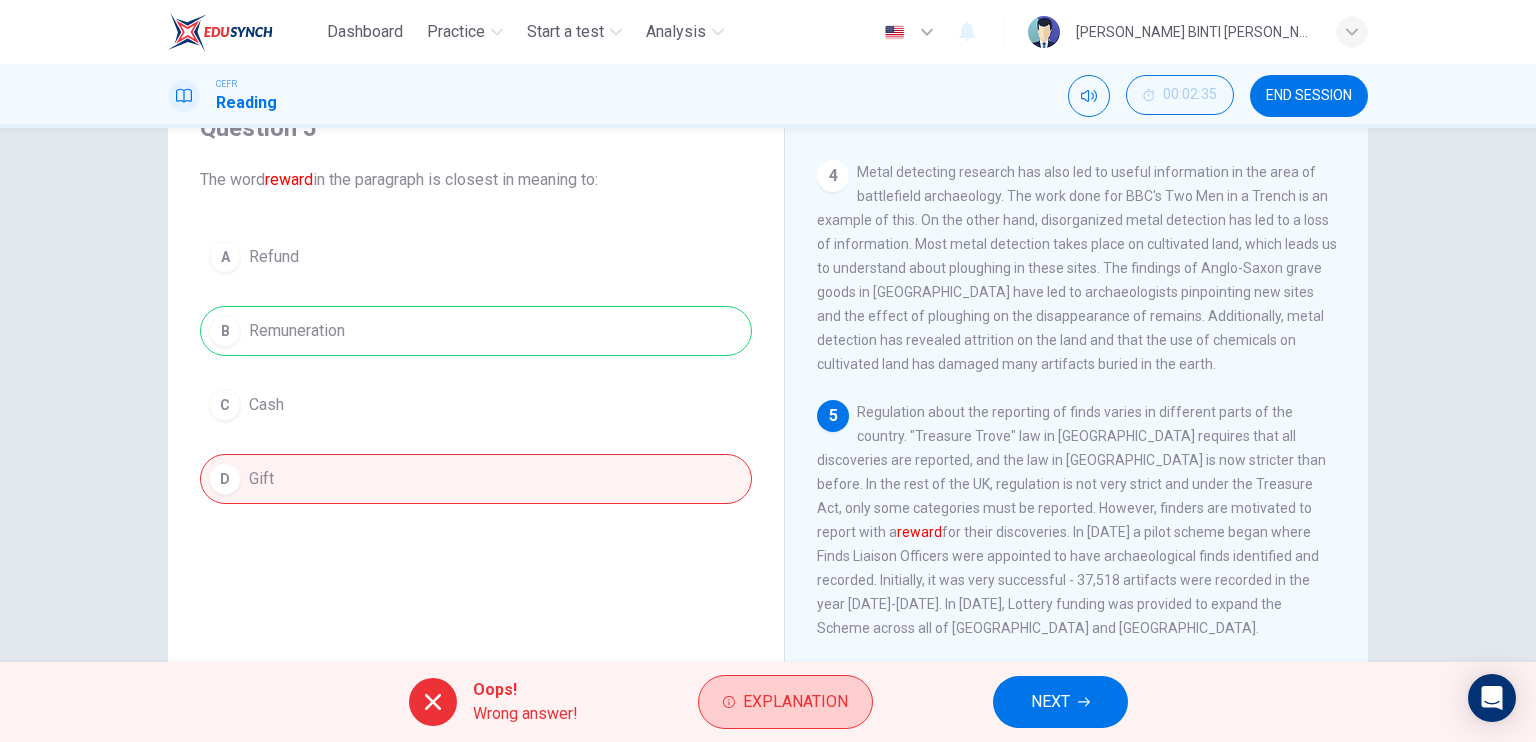 click on "Explanation" at bounding box center (785, 702) 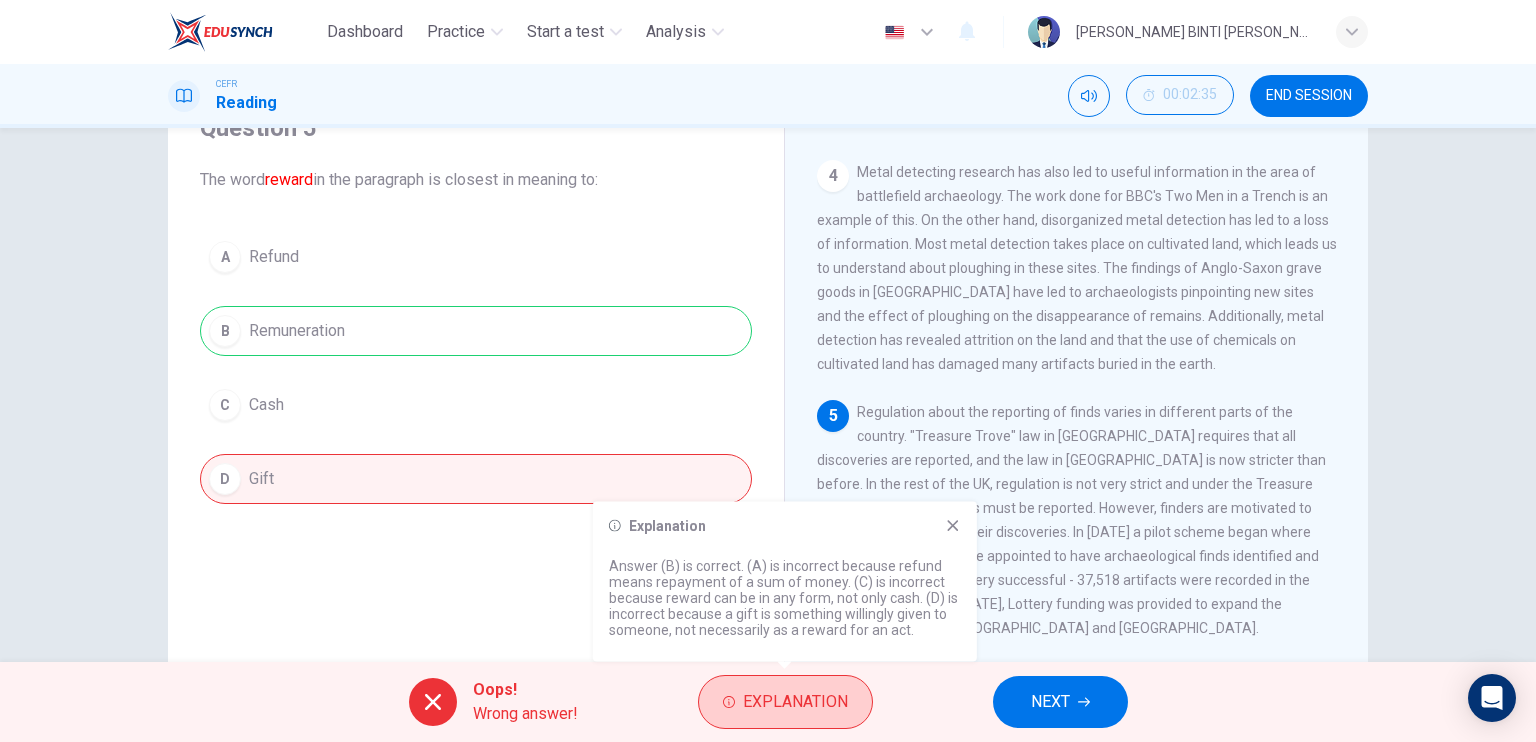 click on "Explanation" at bounding box center [795, 702] 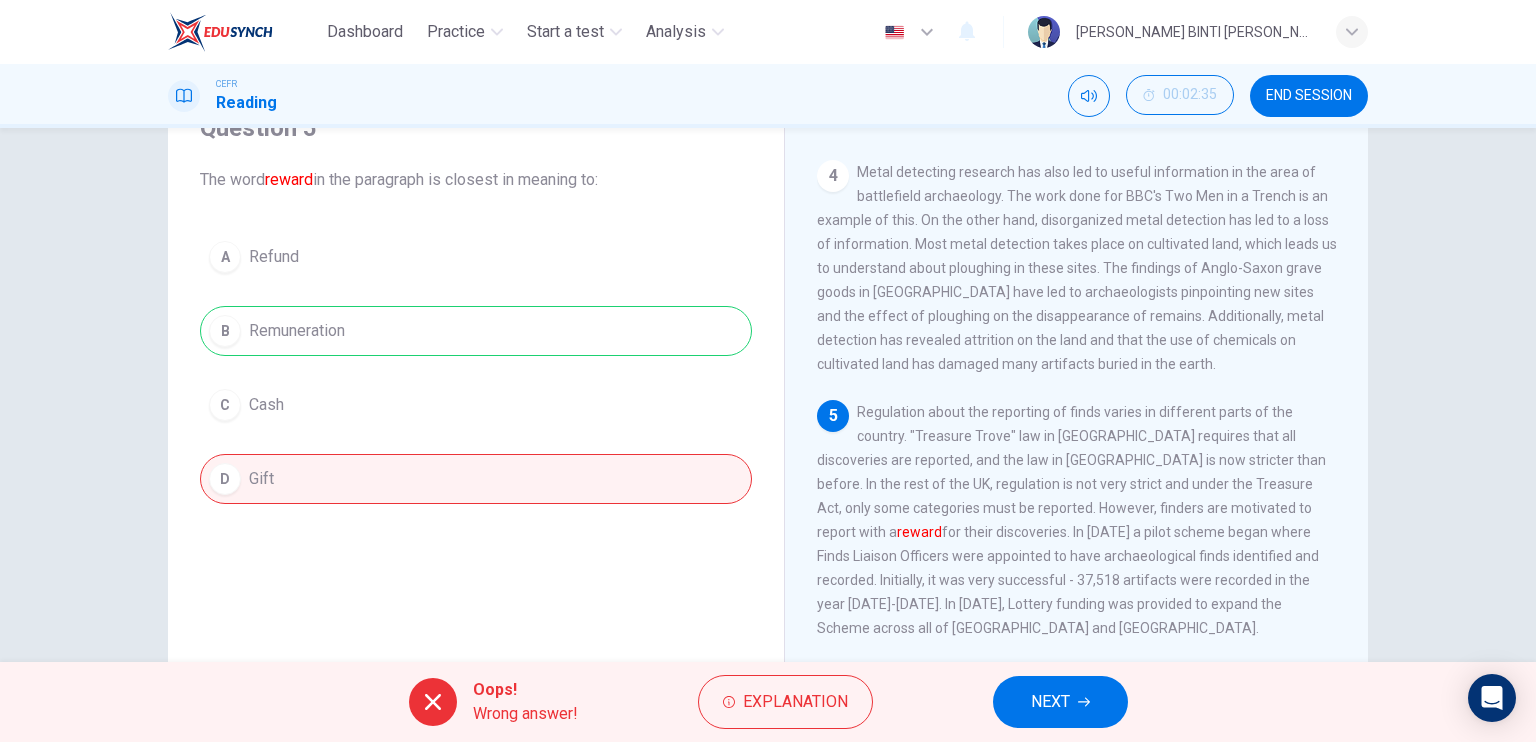 click on "NEXT" at bounding box center [1060, 702] 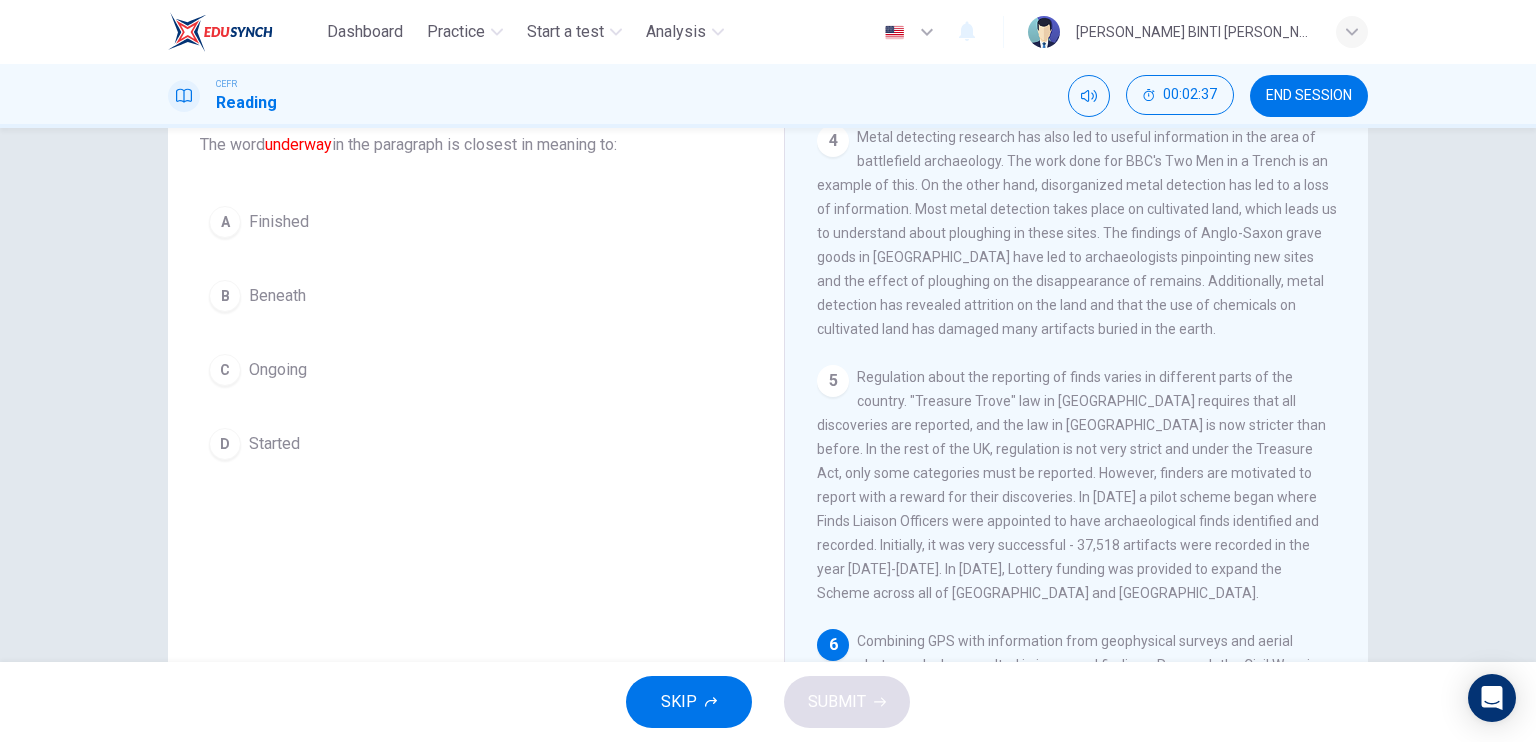 scroll, scrollTop: 133, scrollLeft: 0, axis: vertical 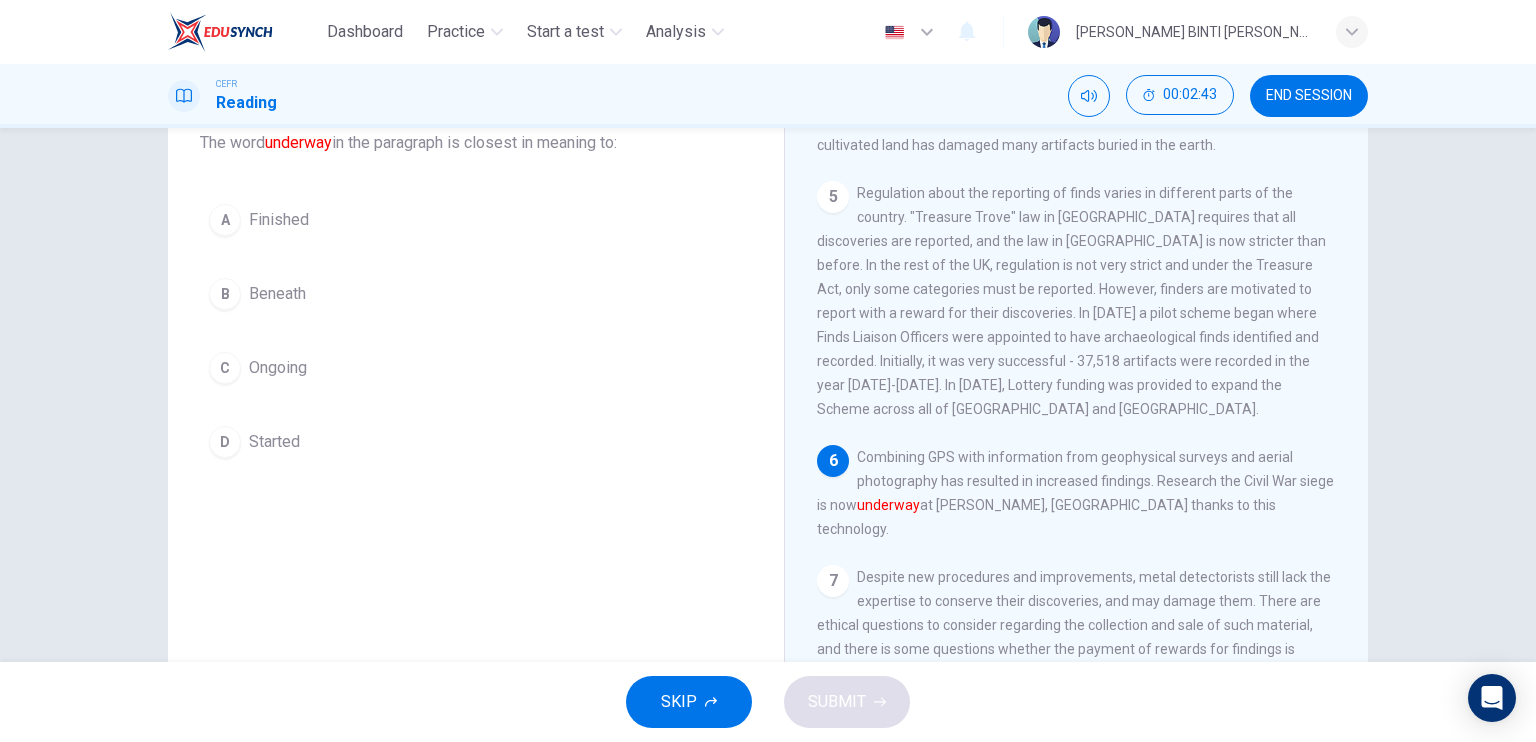 click on "C Ongoing" at bounding box center (476, 368) 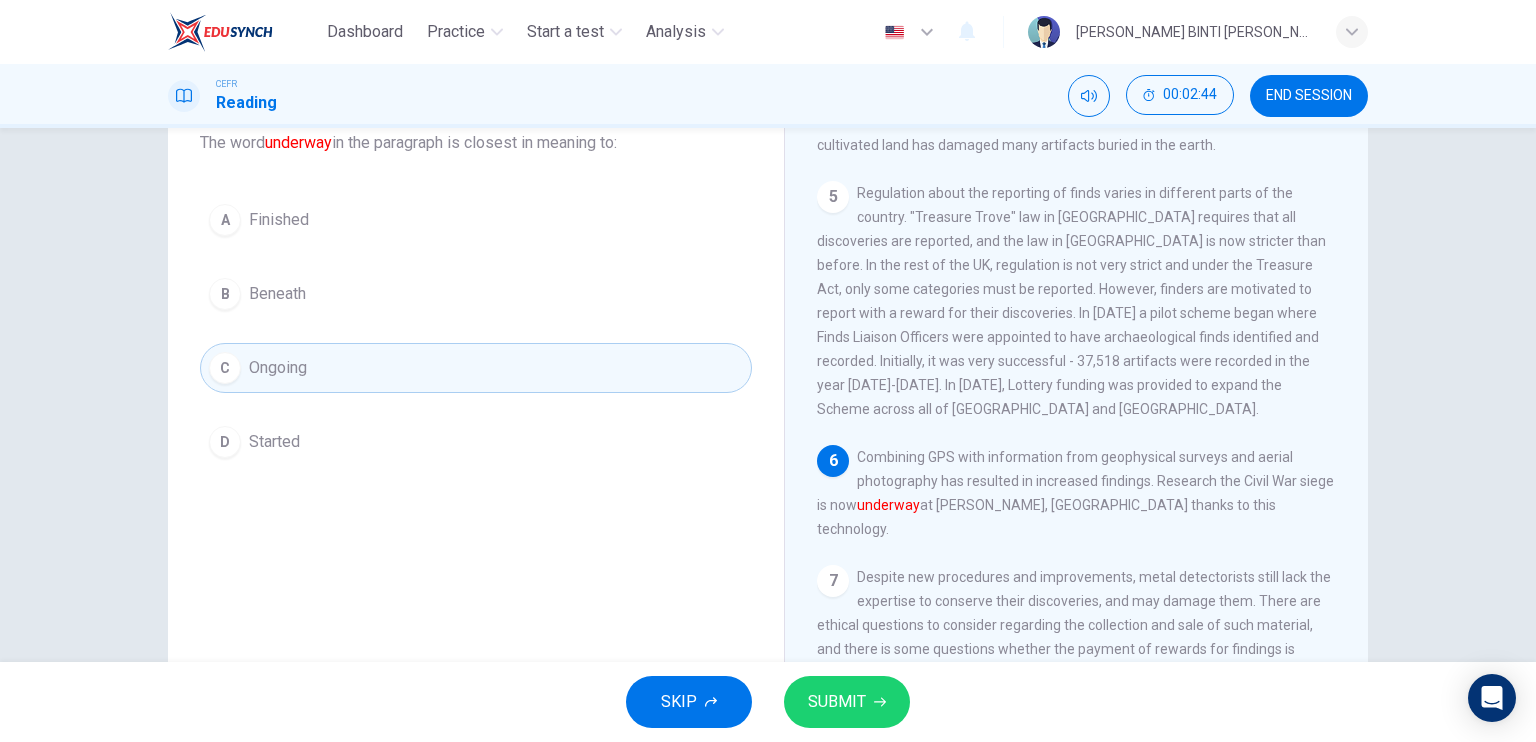 click on "SUBMIT" at bounding box center [837, 702] 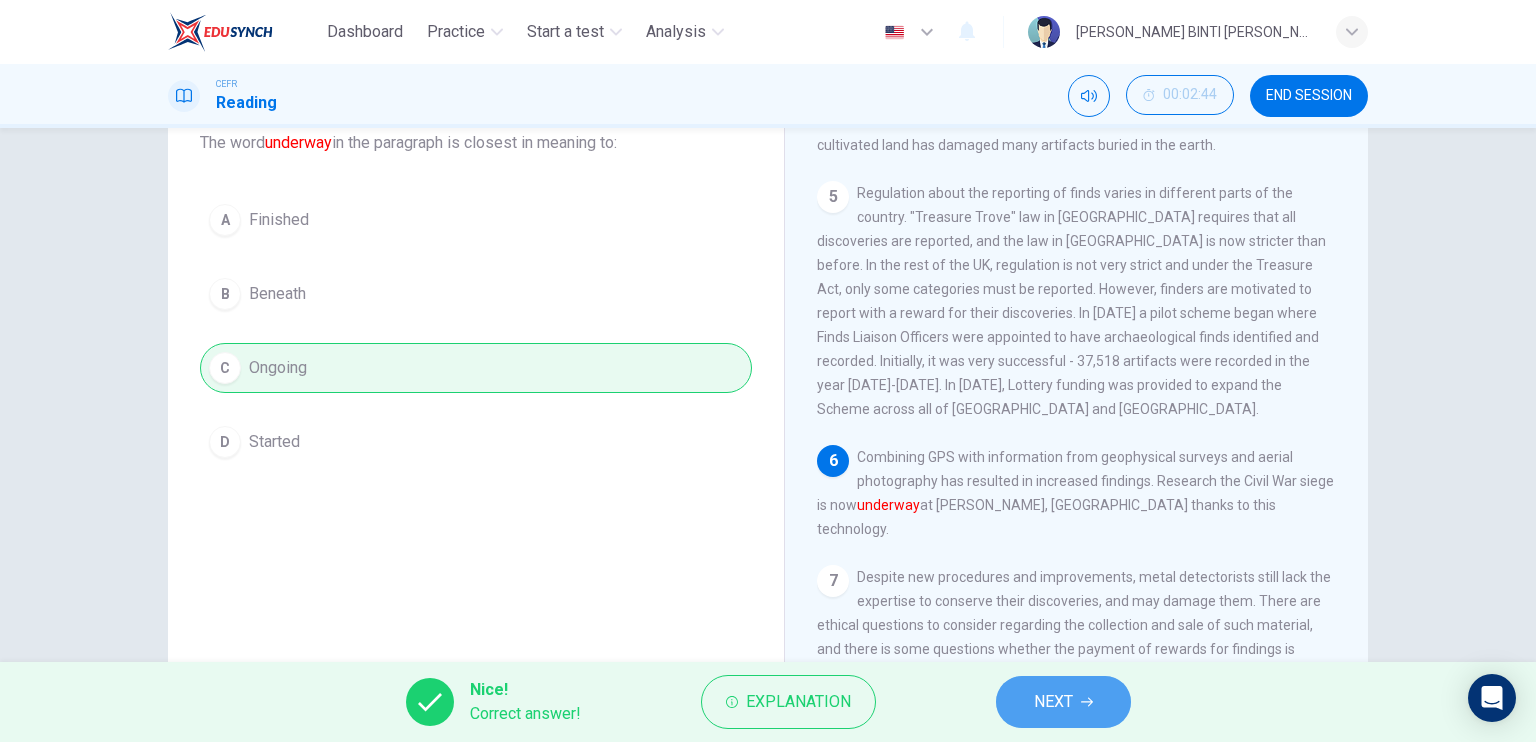 click on "NEXT" at bounding box center (1063, 702) 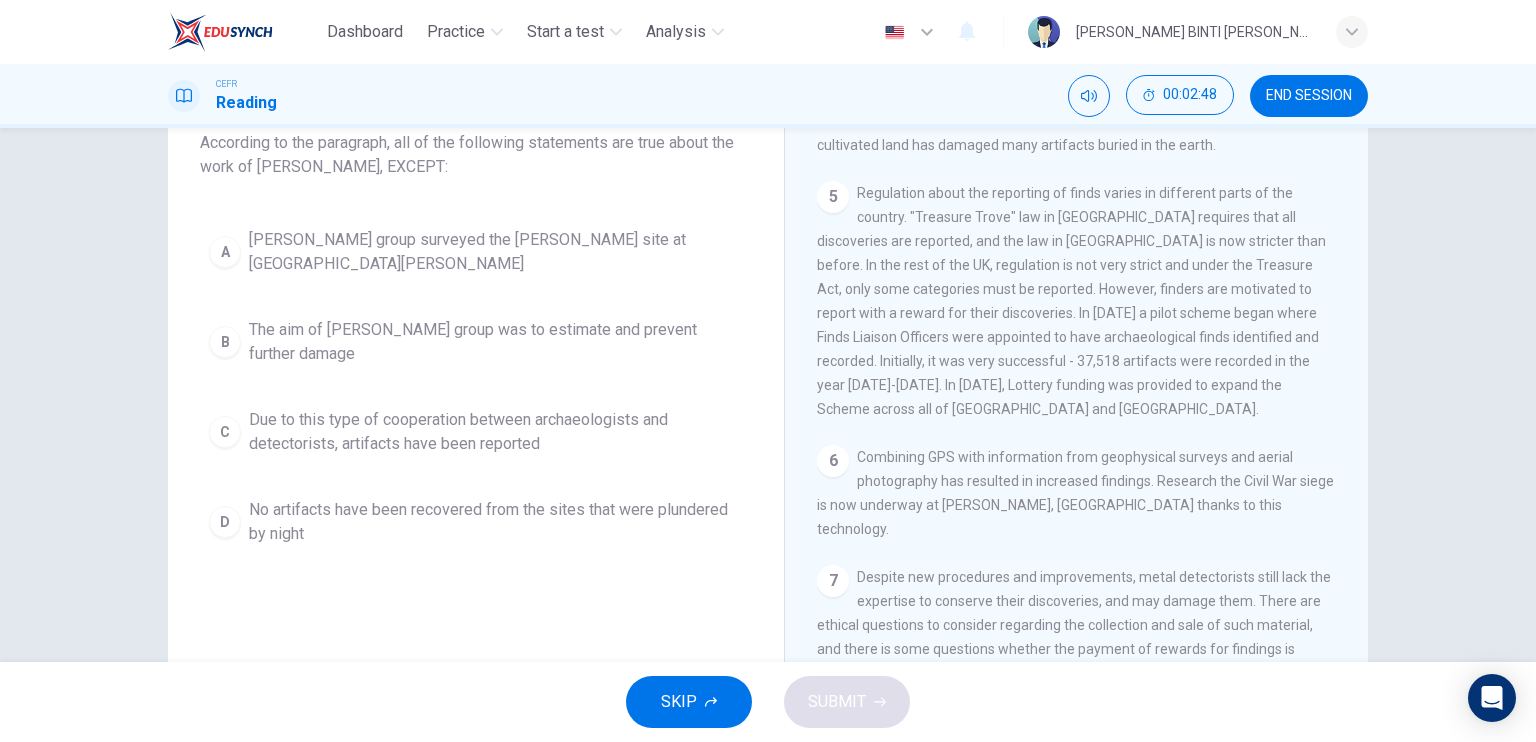 drag, startPoint x: 1360, startPoint y: 569, endPoint x: 1368, endPoint y: 515, distance: 54.589375 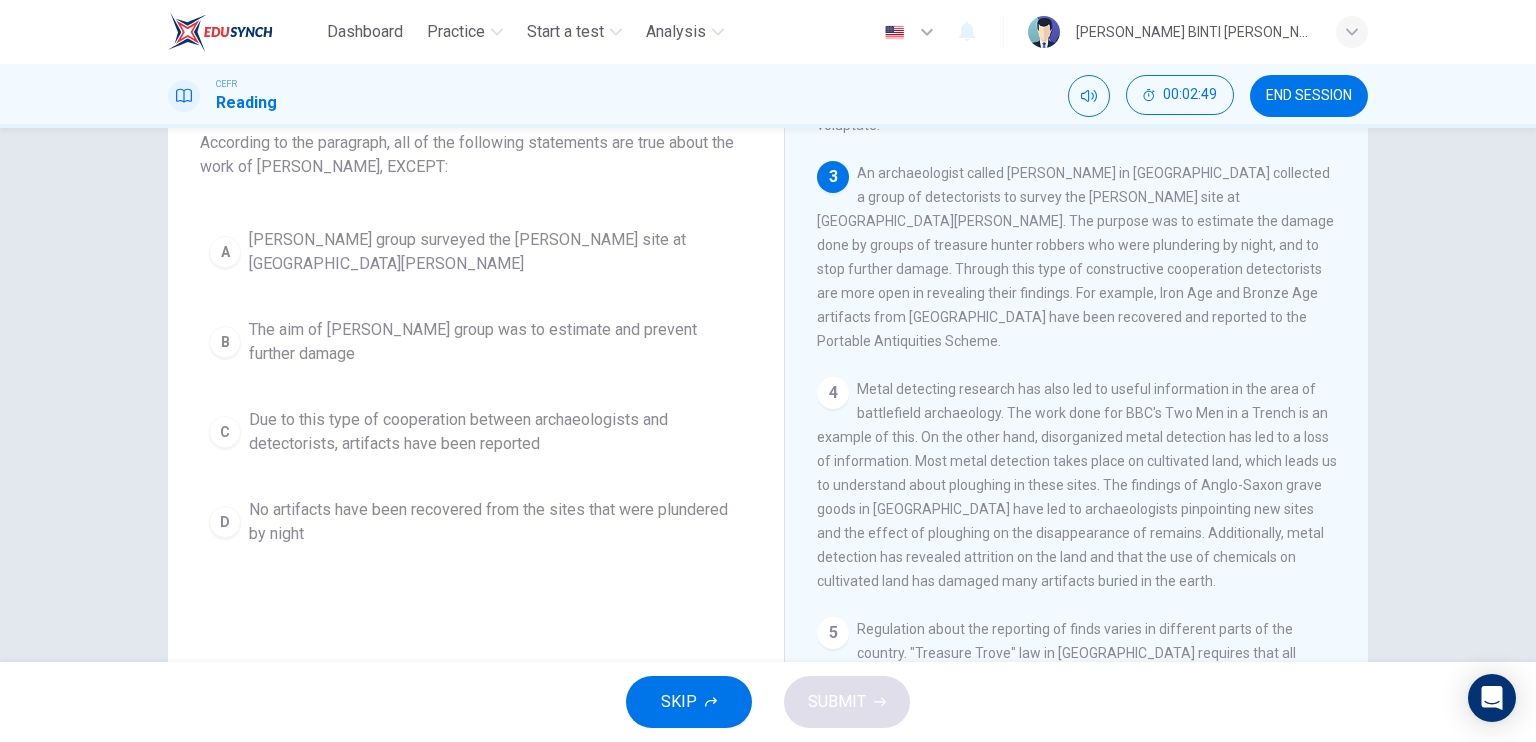 scroll, scrollTop: 467, scrollLeft: 0, axis: vertical 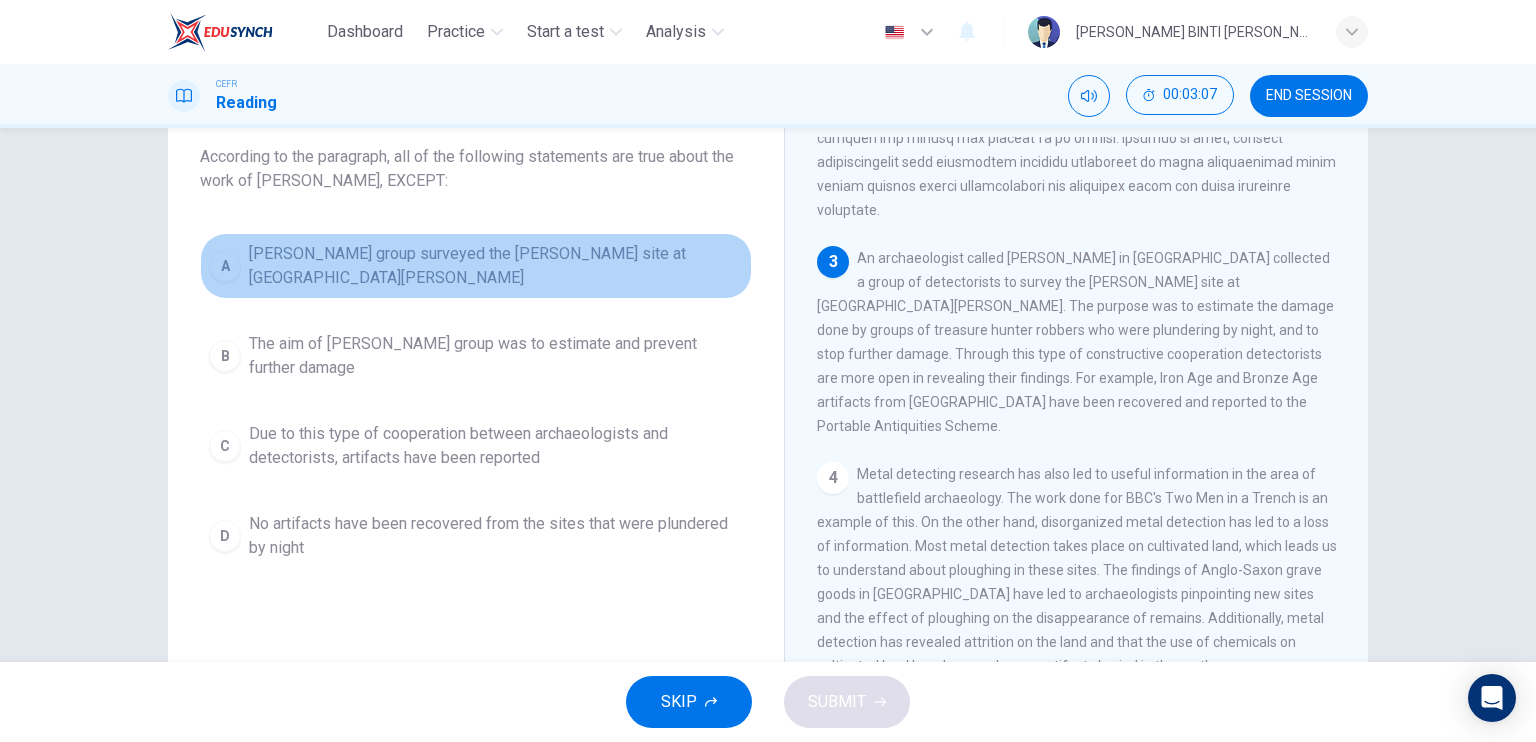 click on "A [PERSON_NAME] group surveyed the [PERSON_NAME] site at [GEOGRAPHIC_DATA][PERSON_NAME]" at bounding box center (476, 266) 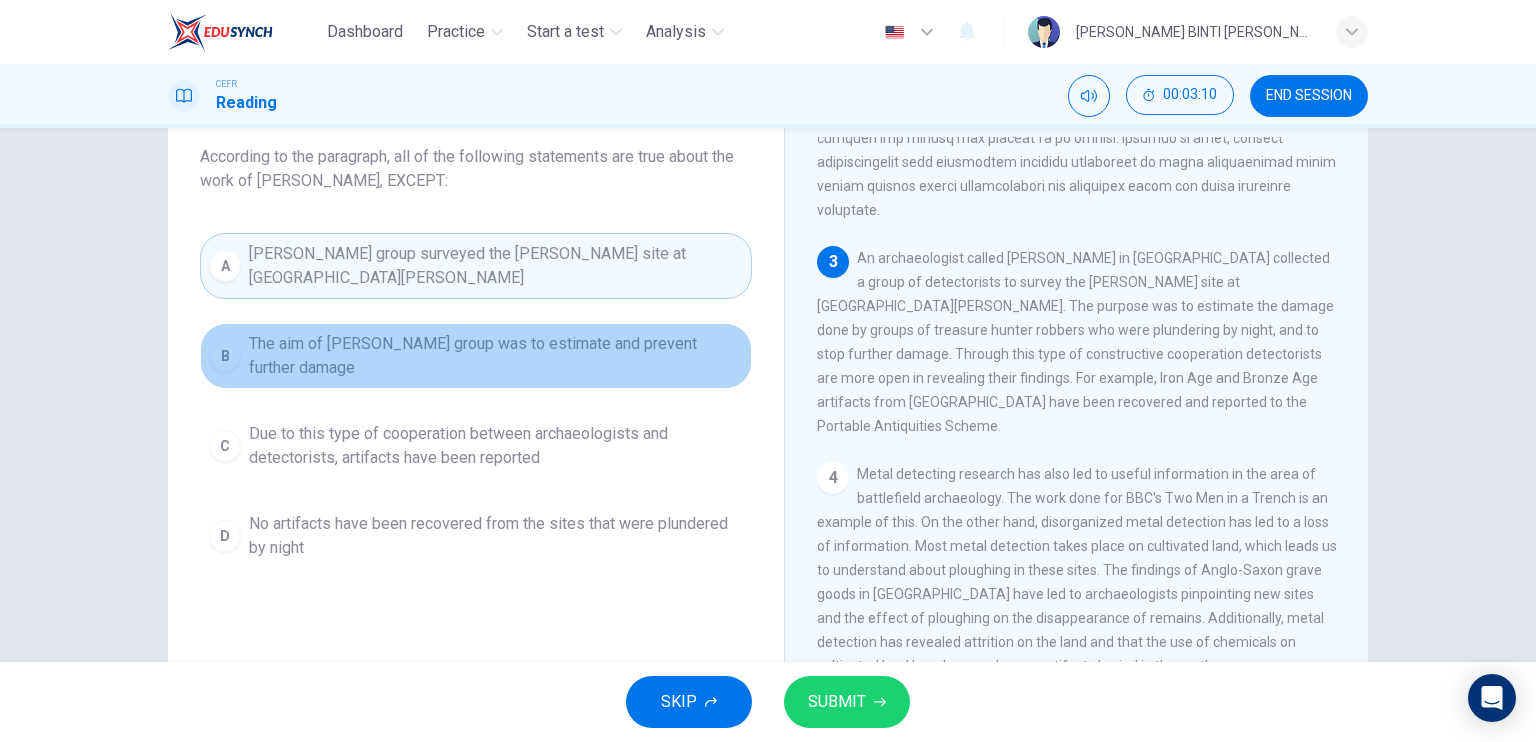 click on "B" at bounding box center (225, 356) 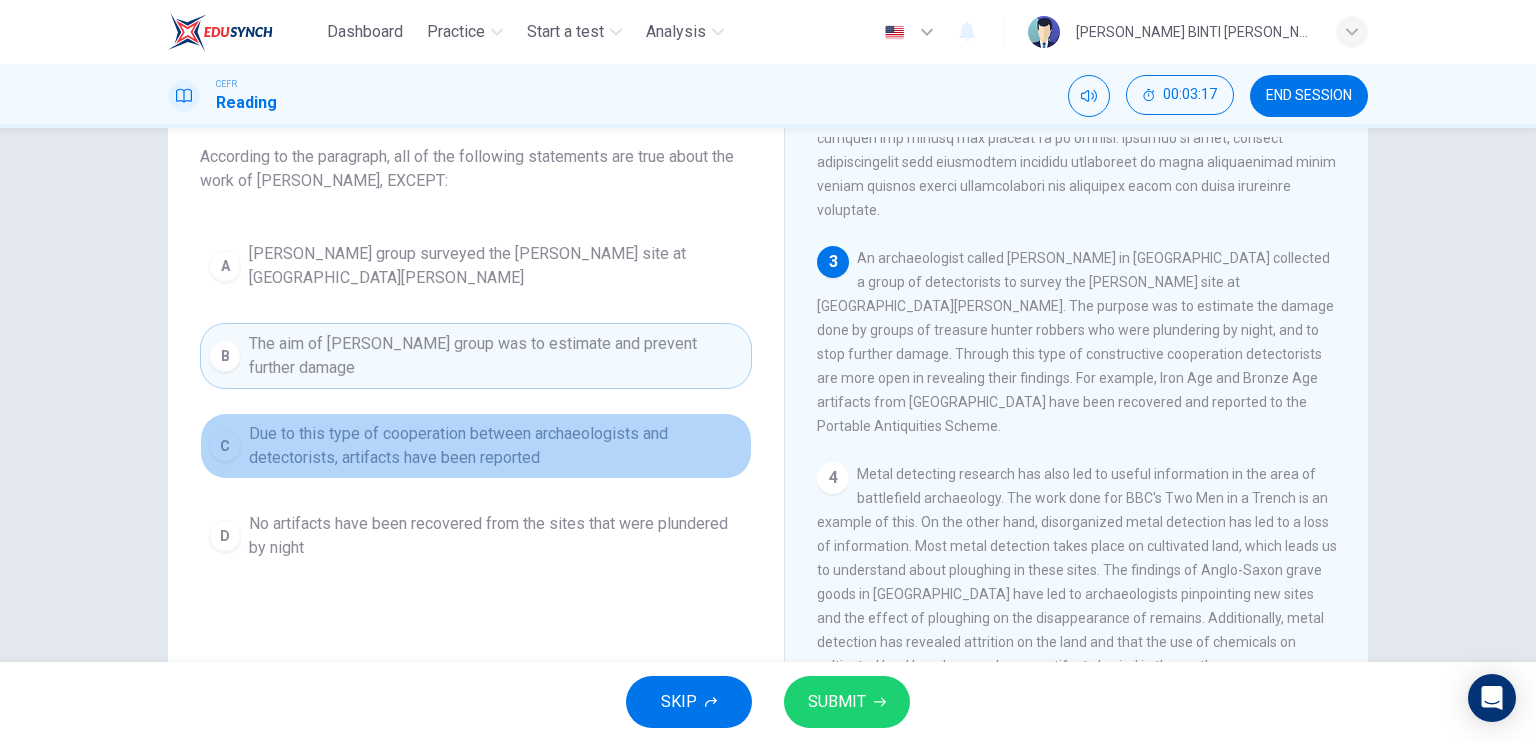 click on "C" at bounding box center (225, 446) 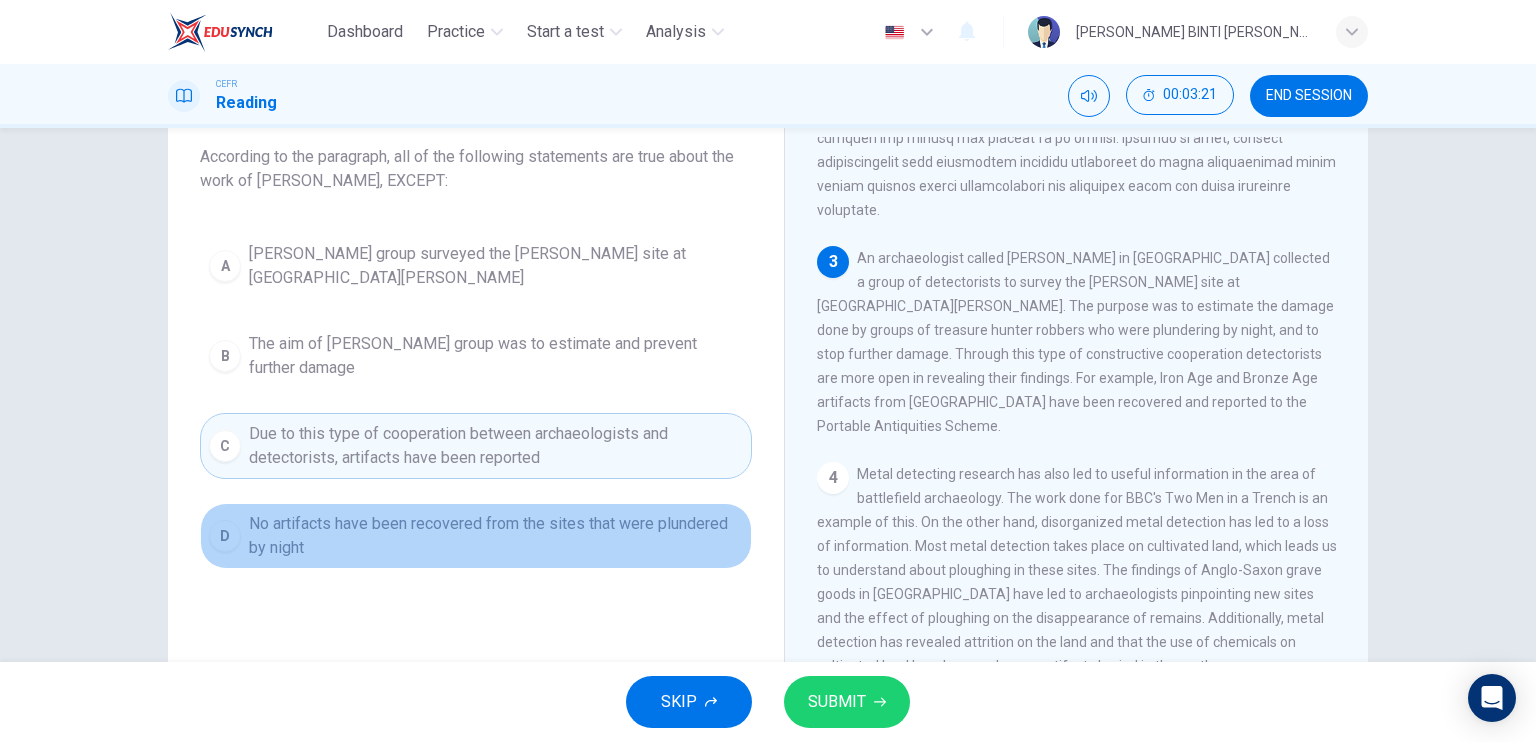 click on "D" at bounding box center [225, 536] 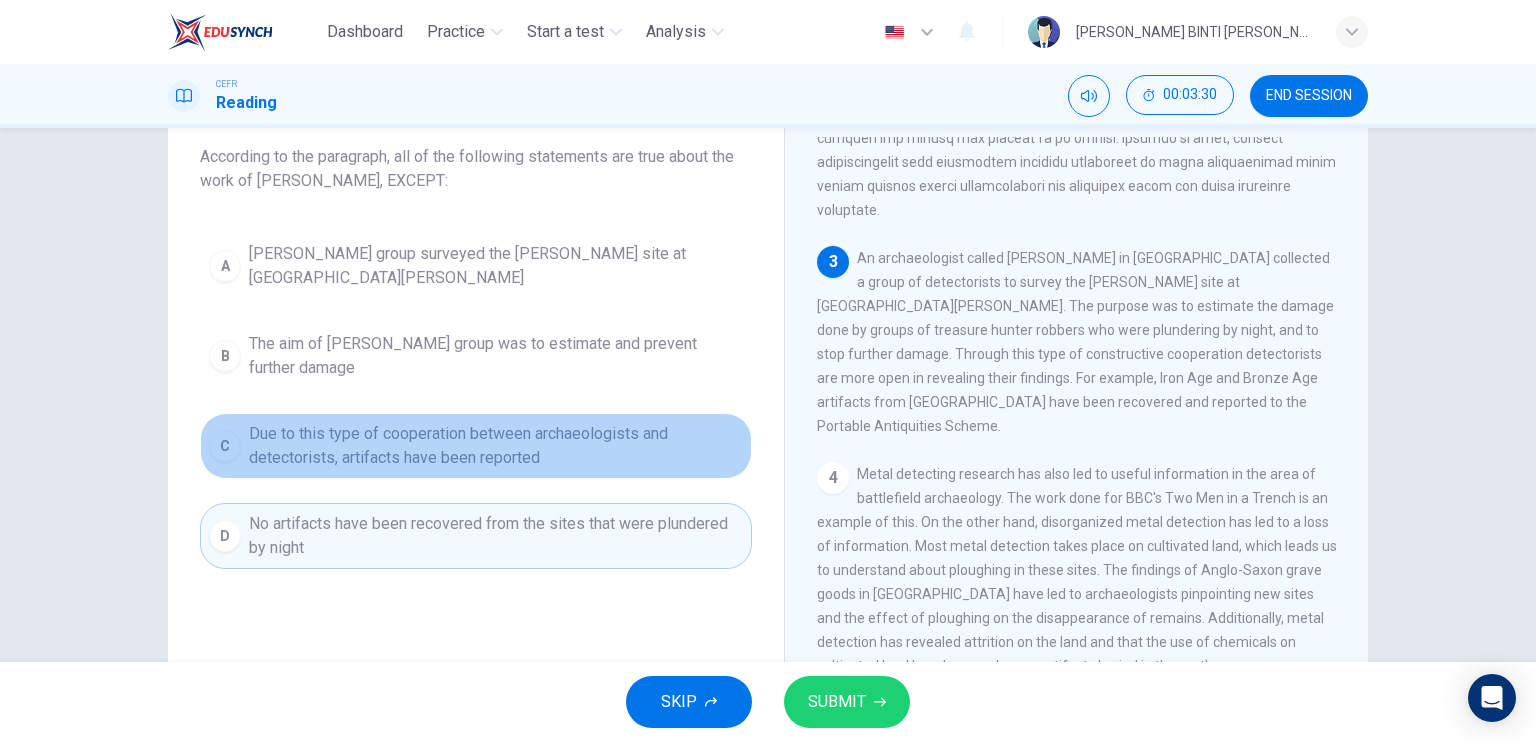 click on "Due to this type of cooperation between archaeologists and detectorists, artifacts have been reported" at bounding box center [496, 446] 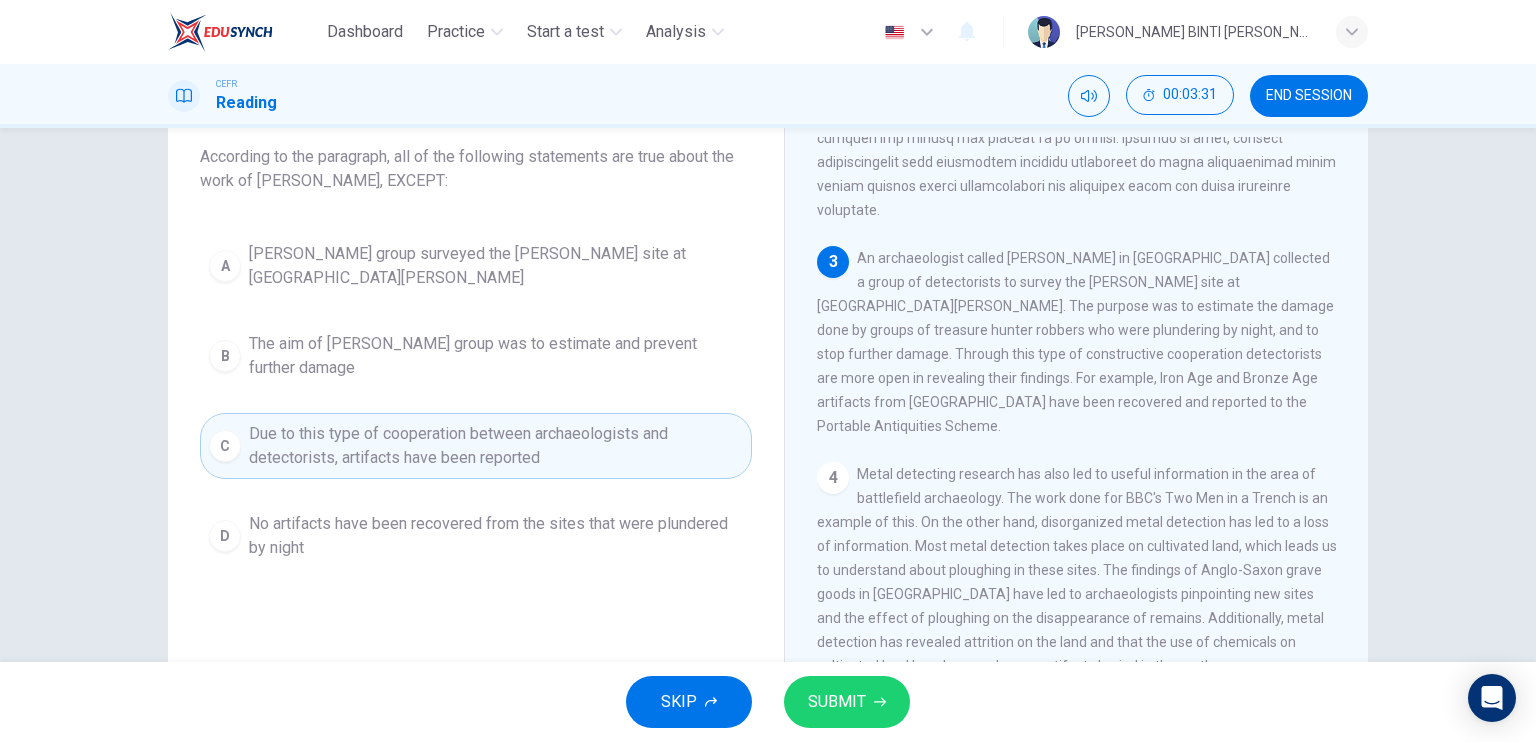 click on "D No artifacts have been recovered from the sites that were plundered by night" at bounding box center [476, 536] 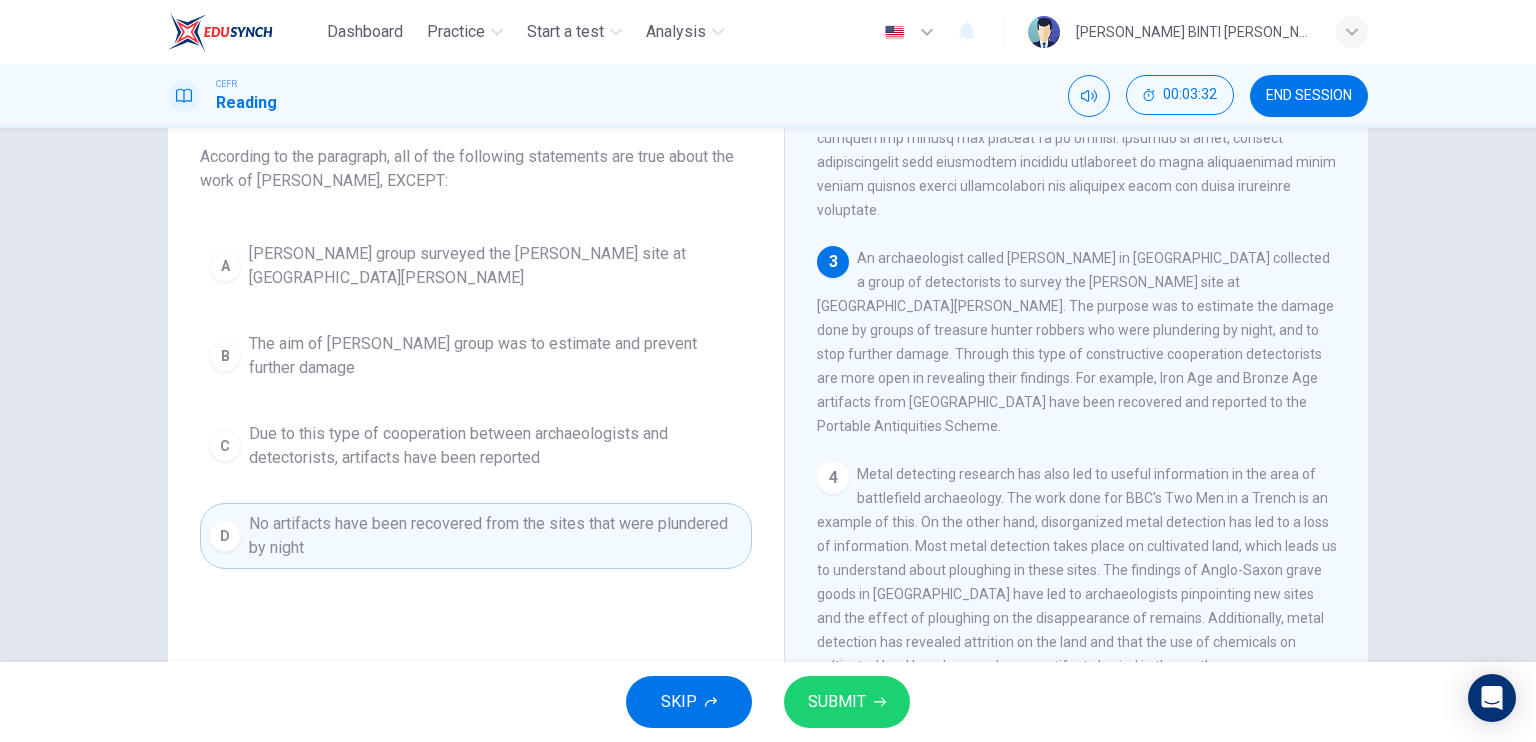 click on "SUBMIT" at bounding box center (847, 702) 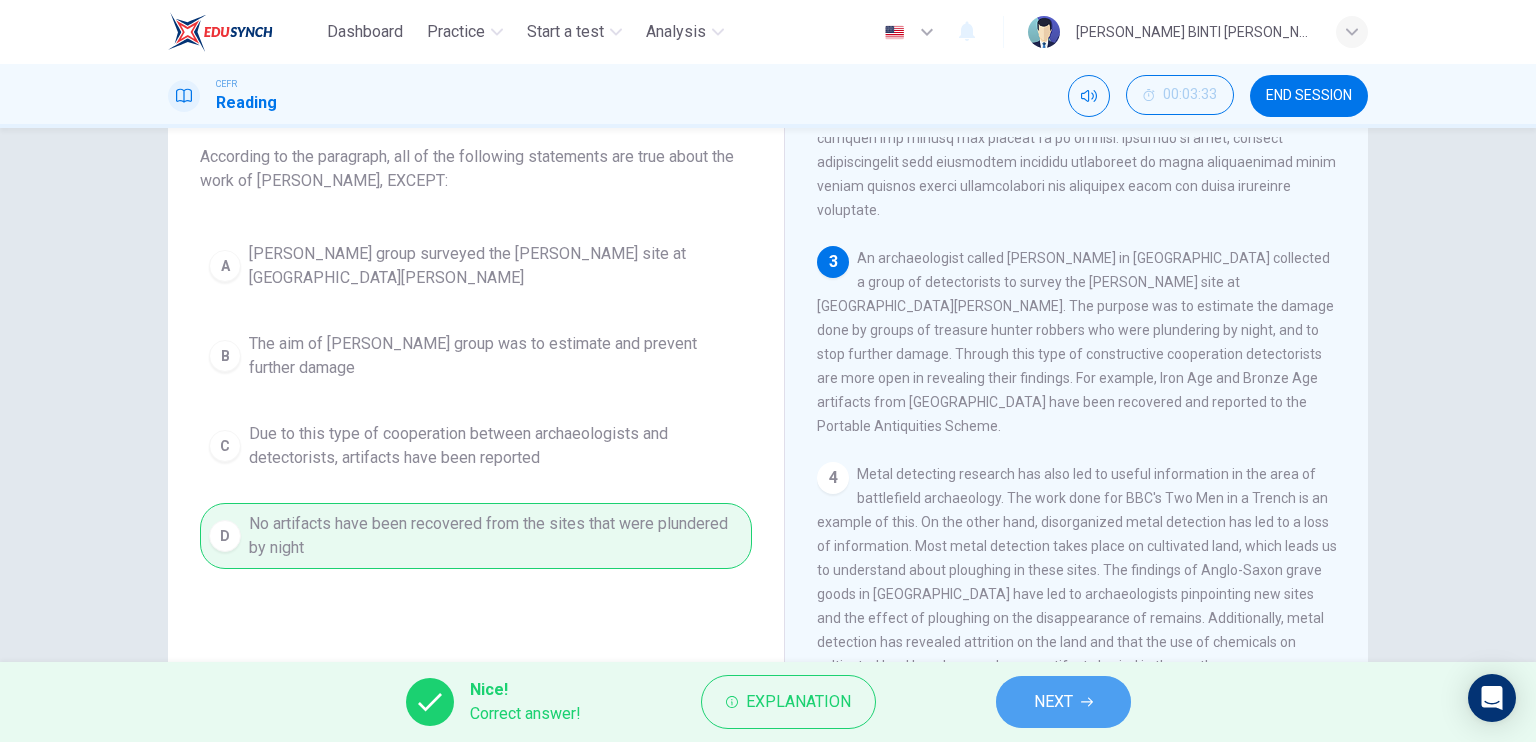 click on "NEXT" at bounding box center (1063, 702) 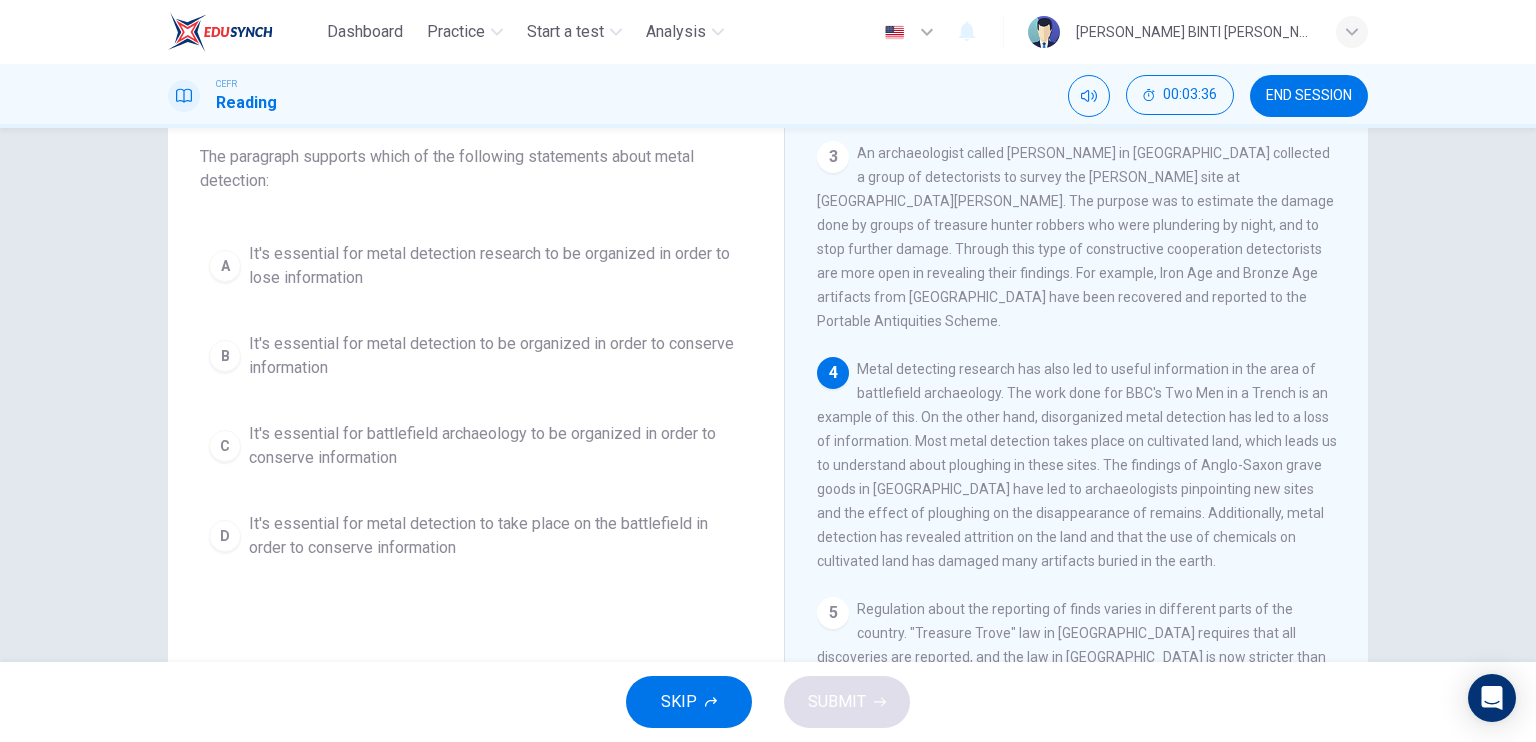 scroll, scrollTop: 576, scrollLeft: 0, axis: vertical 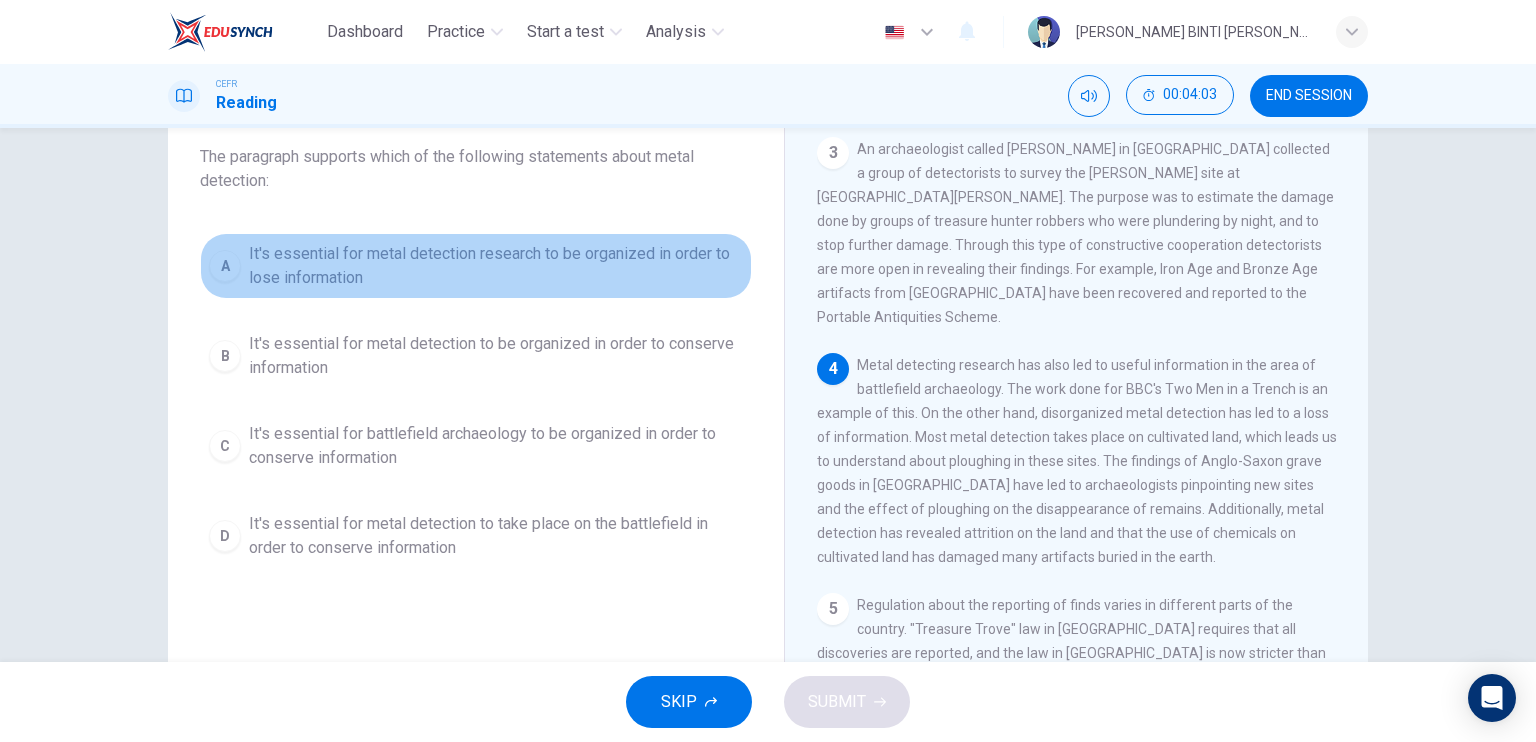 click on "A" at bounding box center (225, 266) 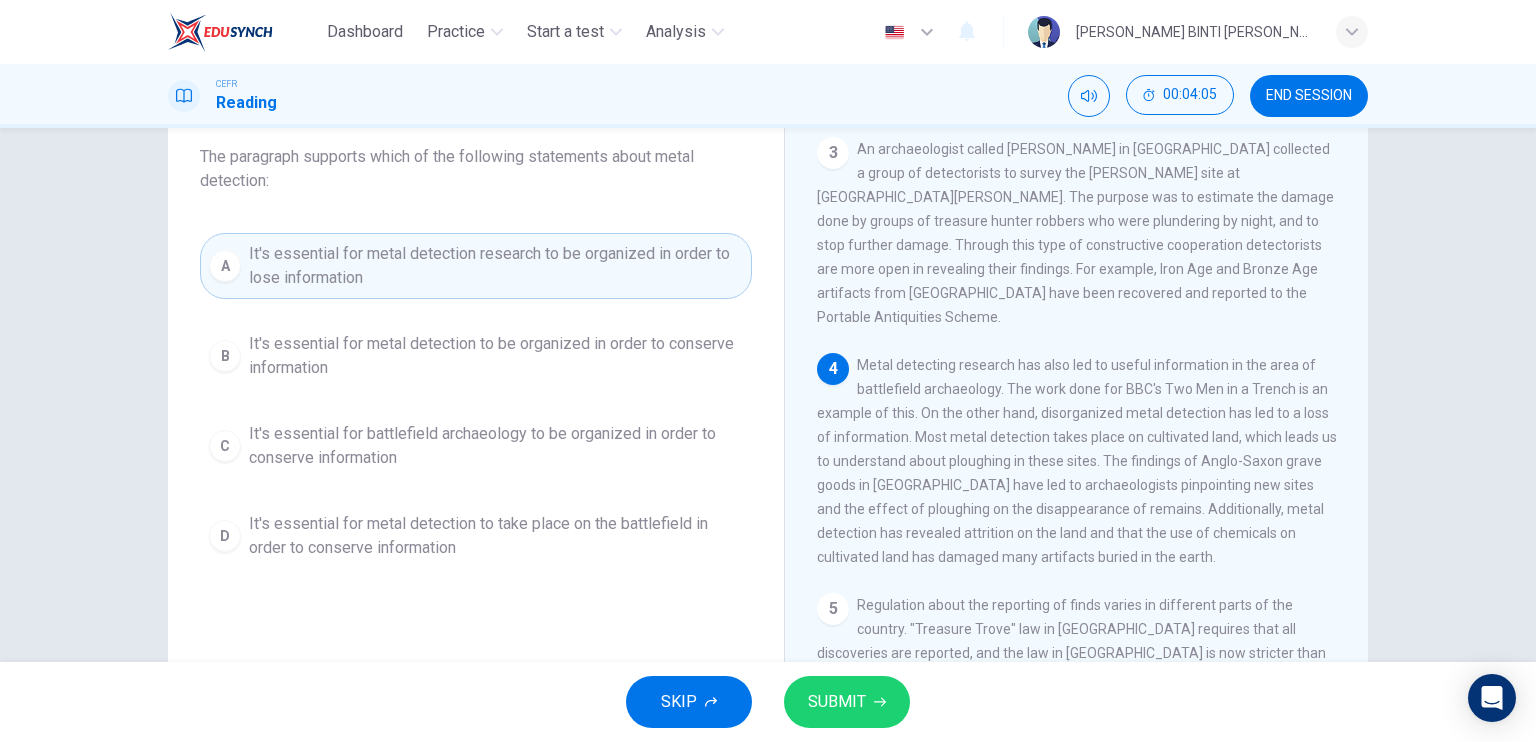 click on "B" at bounding box center (225, 356) 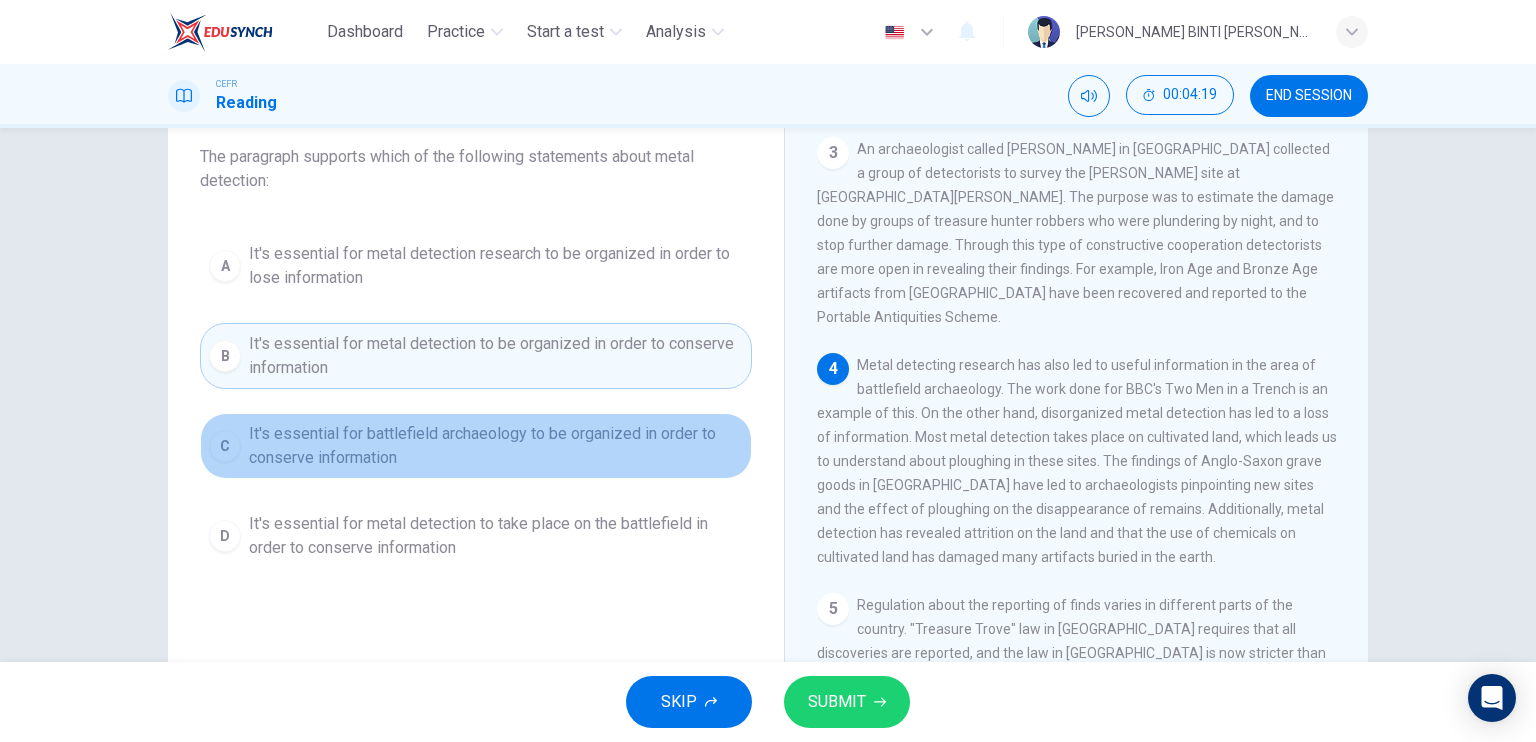 click on "It's essential for battlefield archaeology to be organized in order to conserve information" at bounding box center [496, 446] 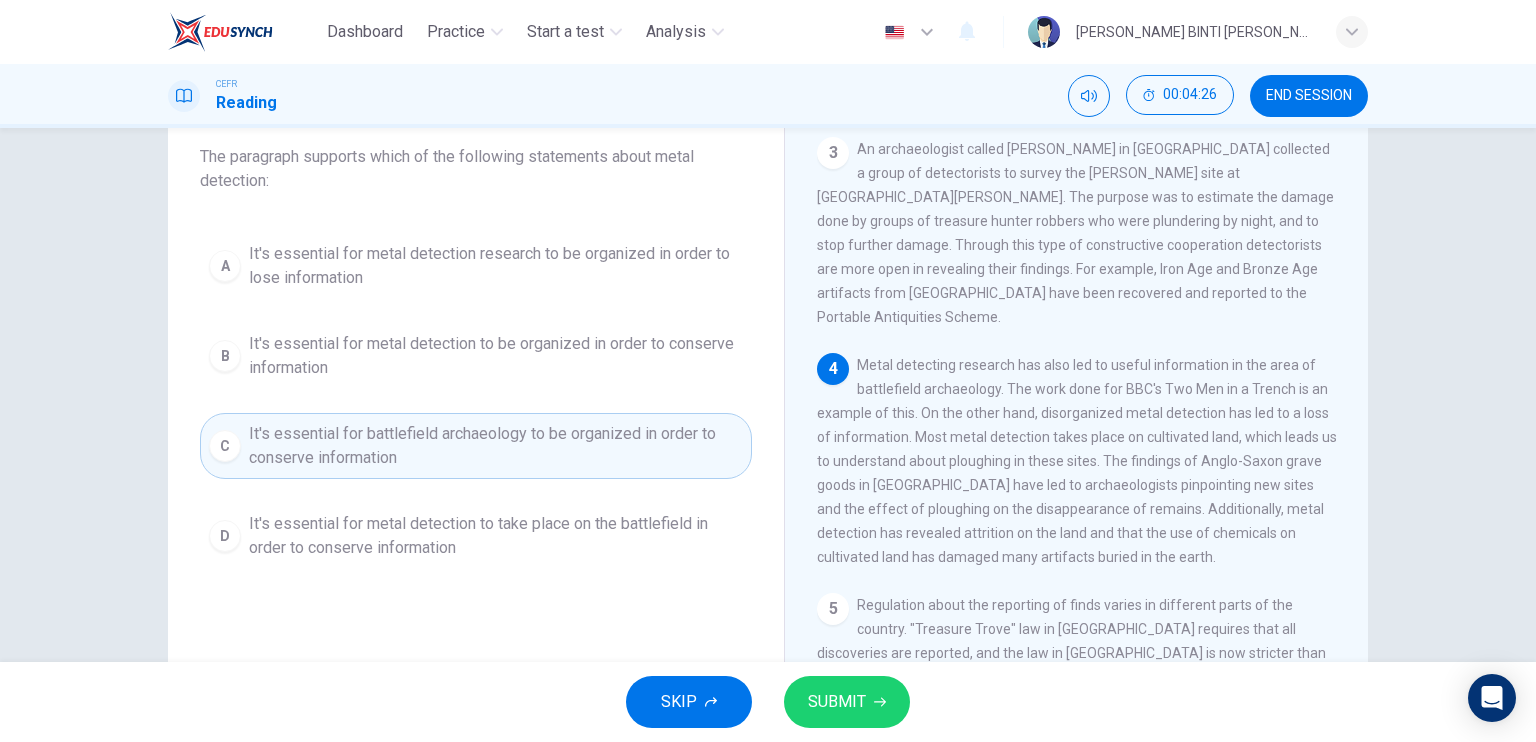 click on "SUBMIT" at bounding box center [837, 702] 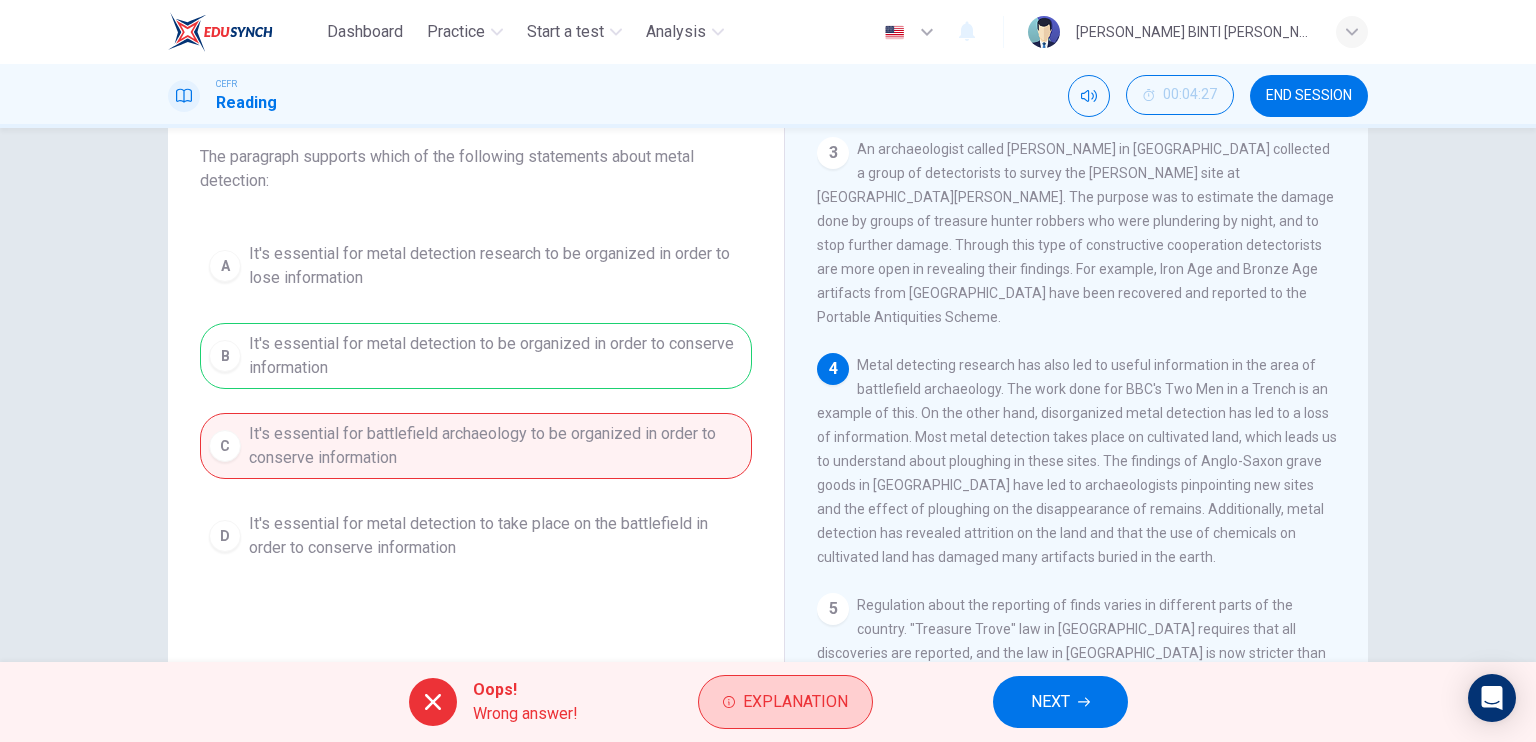 click on "Explanation" at bounding box center (785, 702) 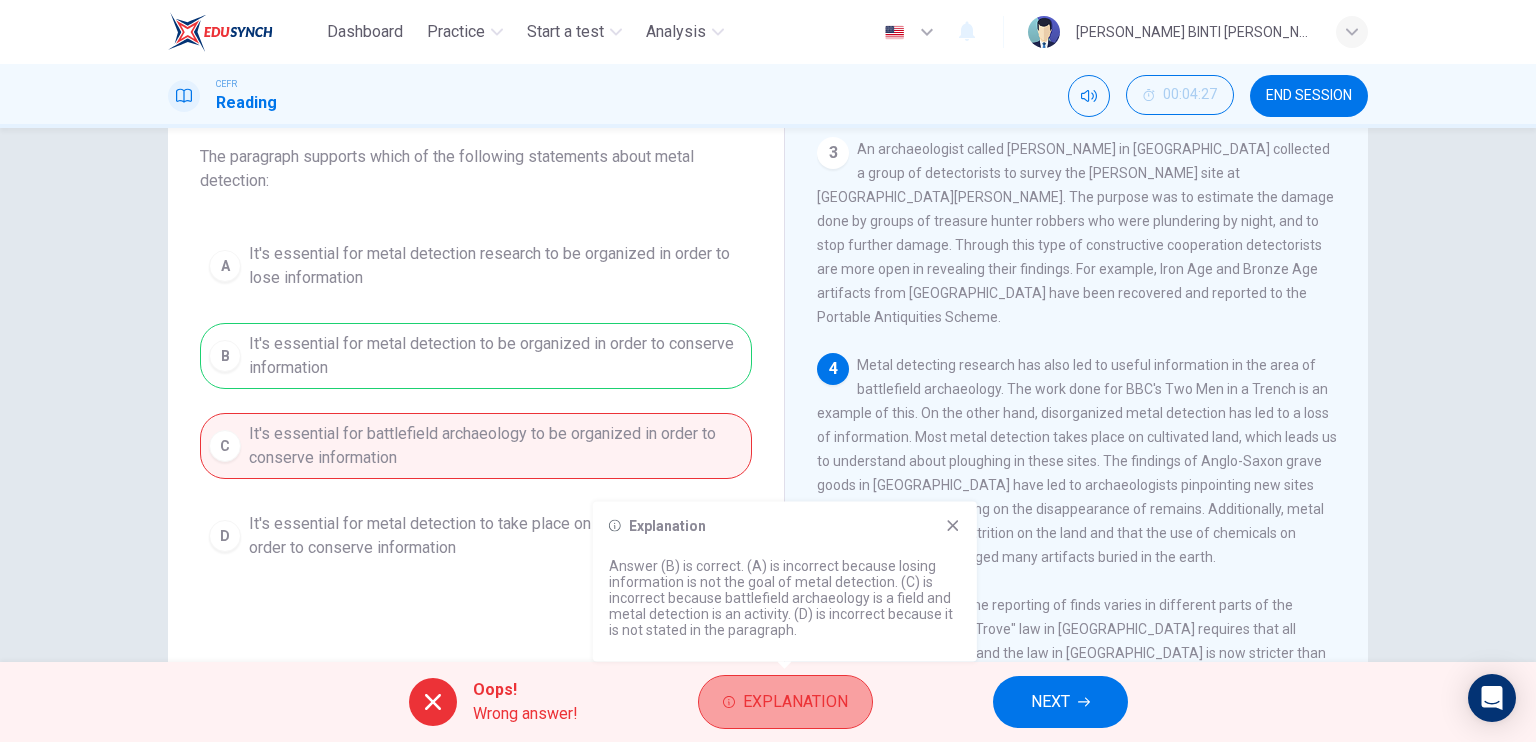click on "Explanation" at bounding box center [785, 702] 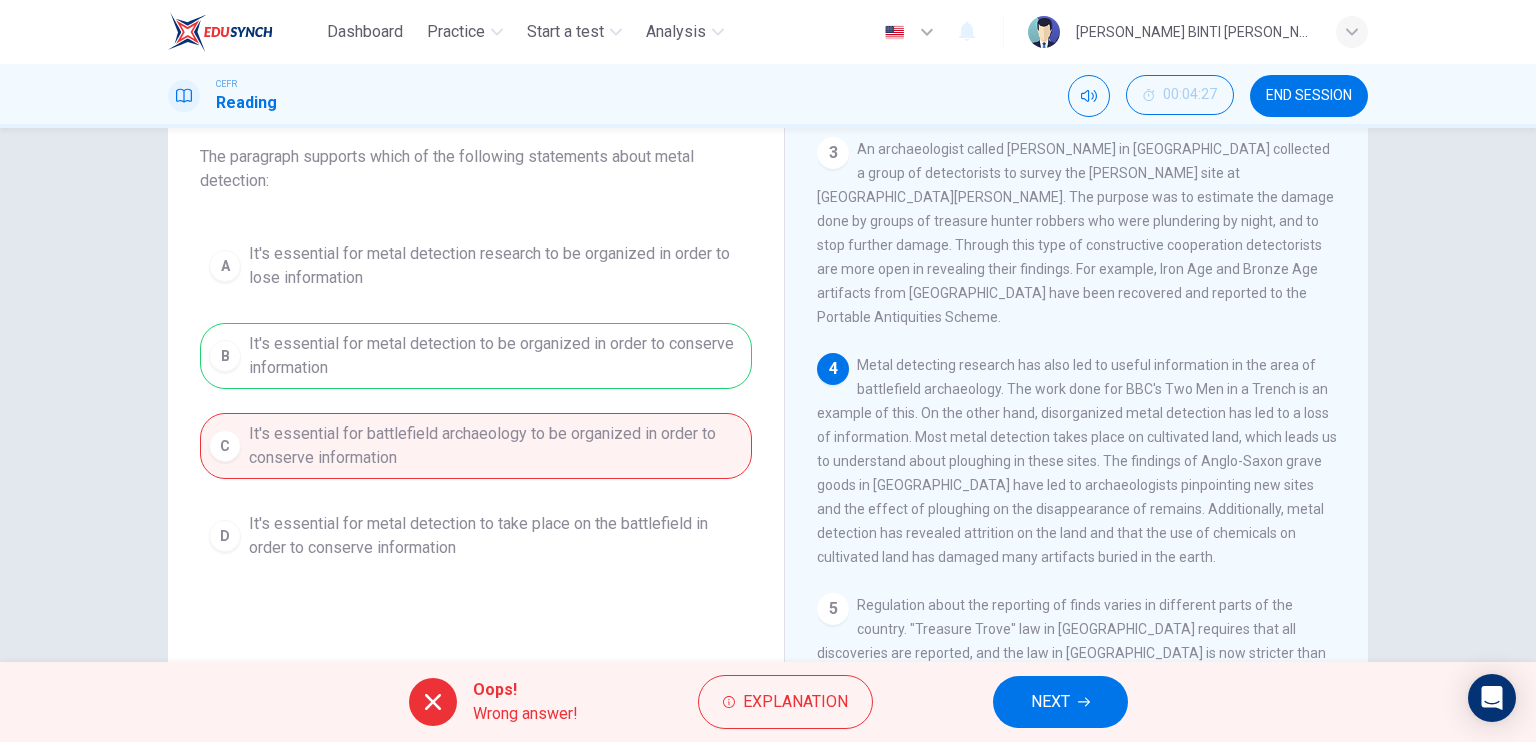 click on "NEXT" at bounding box center [1060, 702] 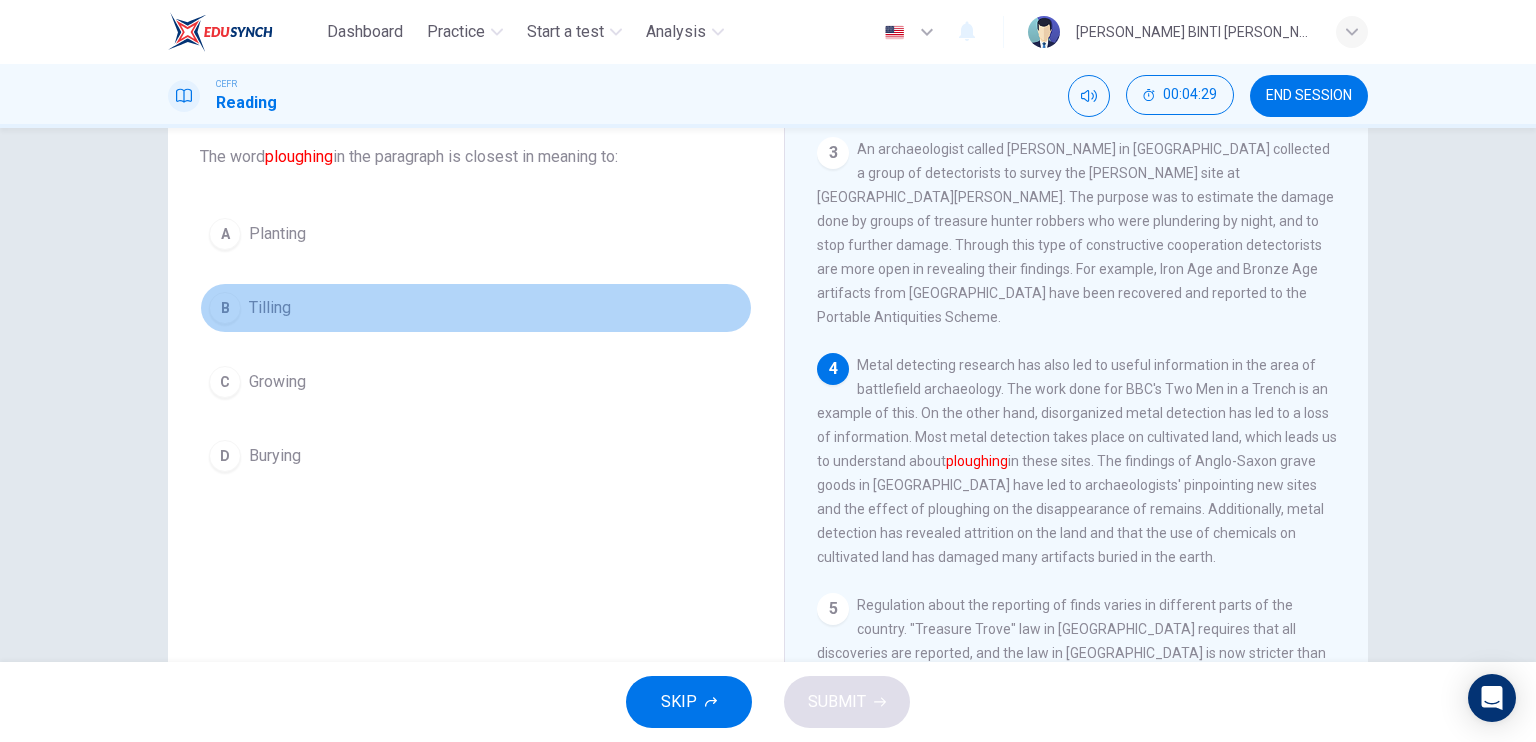 click on "B" at bounding box center (225, 308) 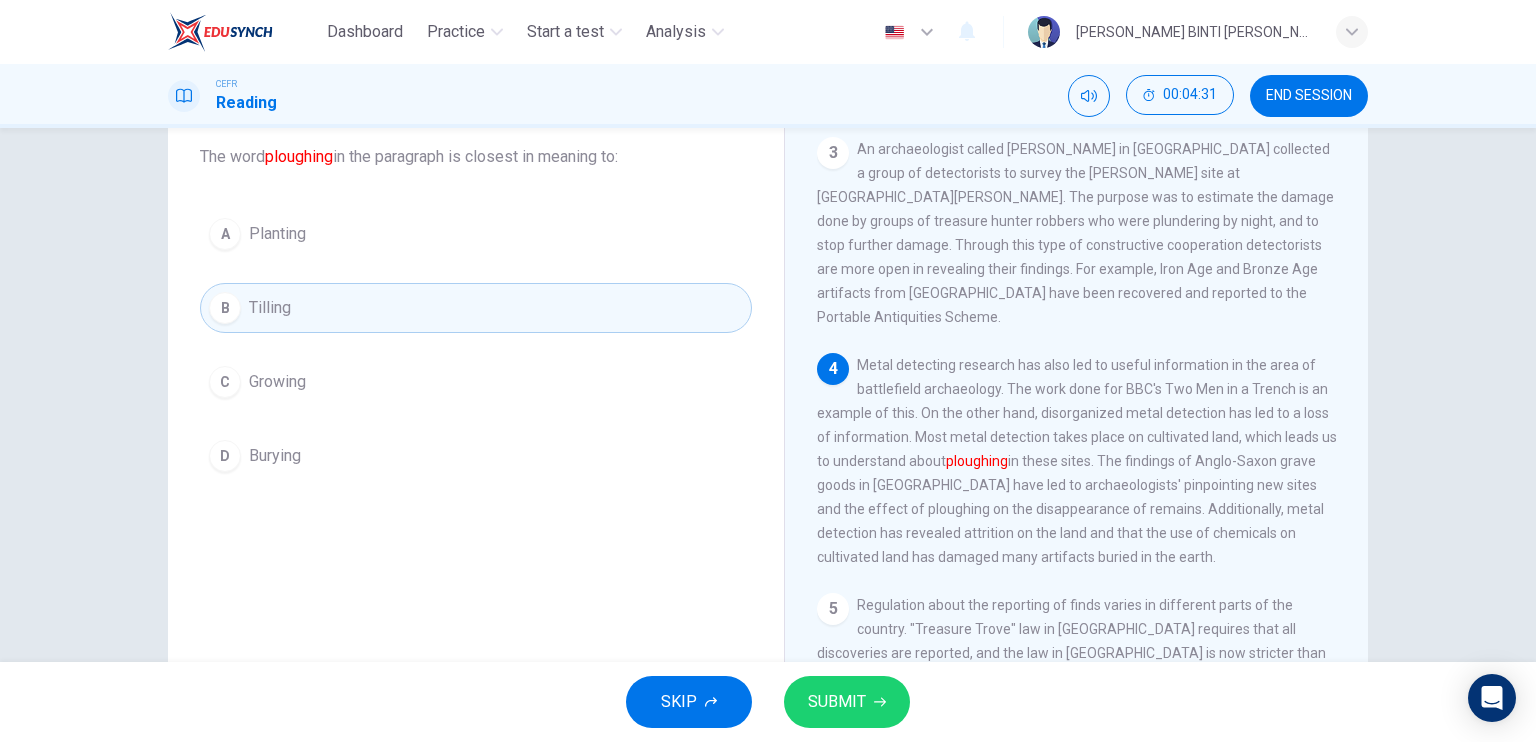 click on "SUBMIT" at bounding box center (837, 702) 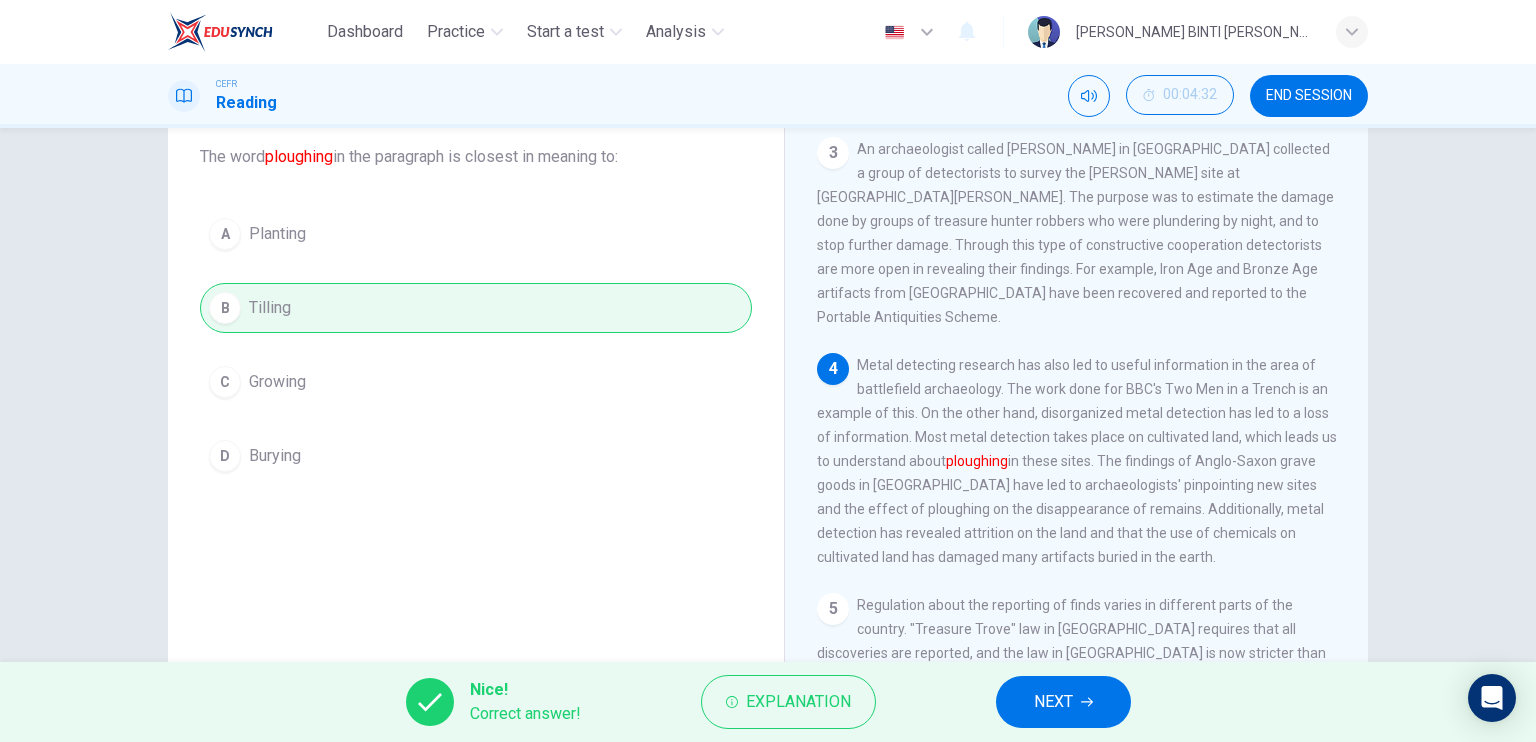 click on "NEXT" at bounding box center (1063, 702) 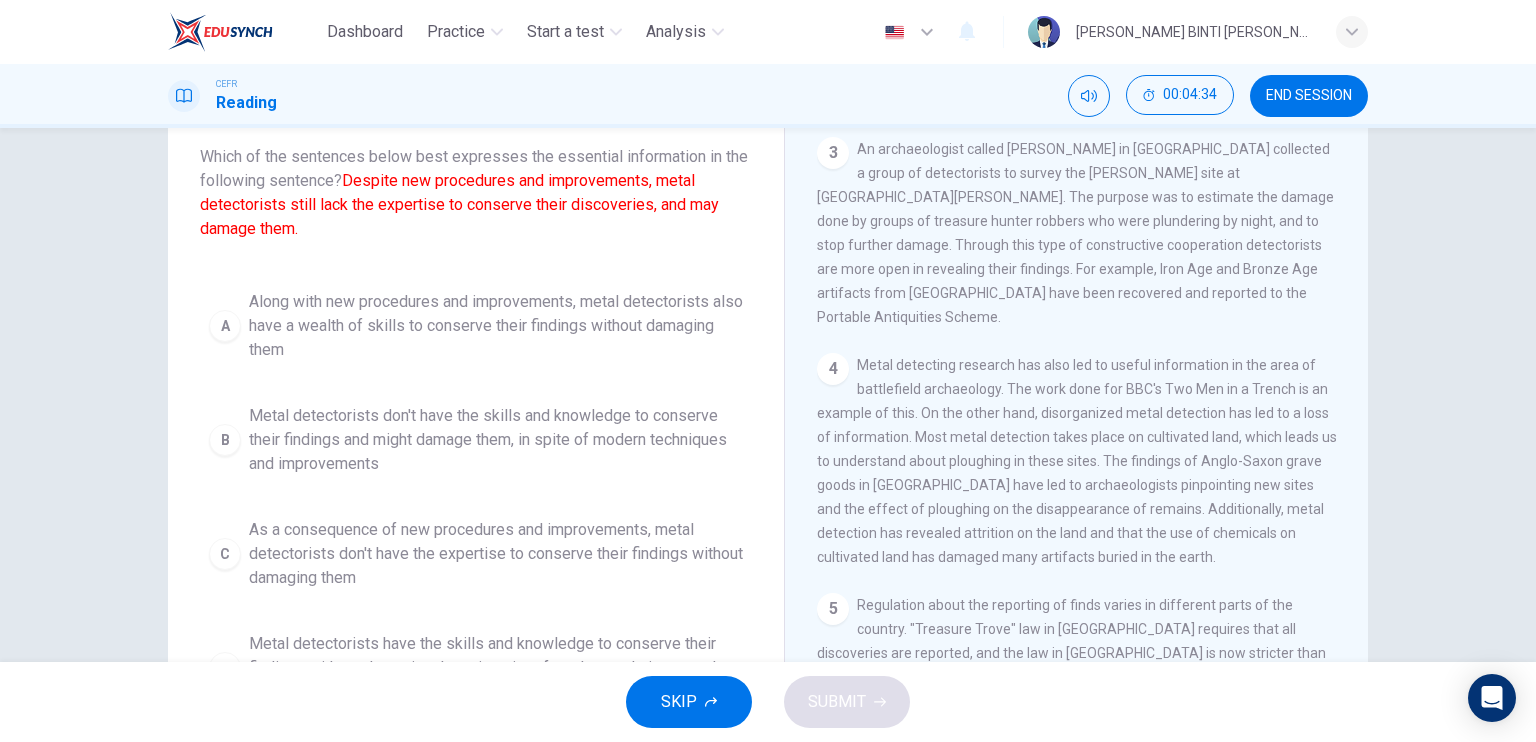 drag, startPoint x: 1360, startPoint y: 505, endPoint x: 1362, endPoint y: 491, distance: 14.142136 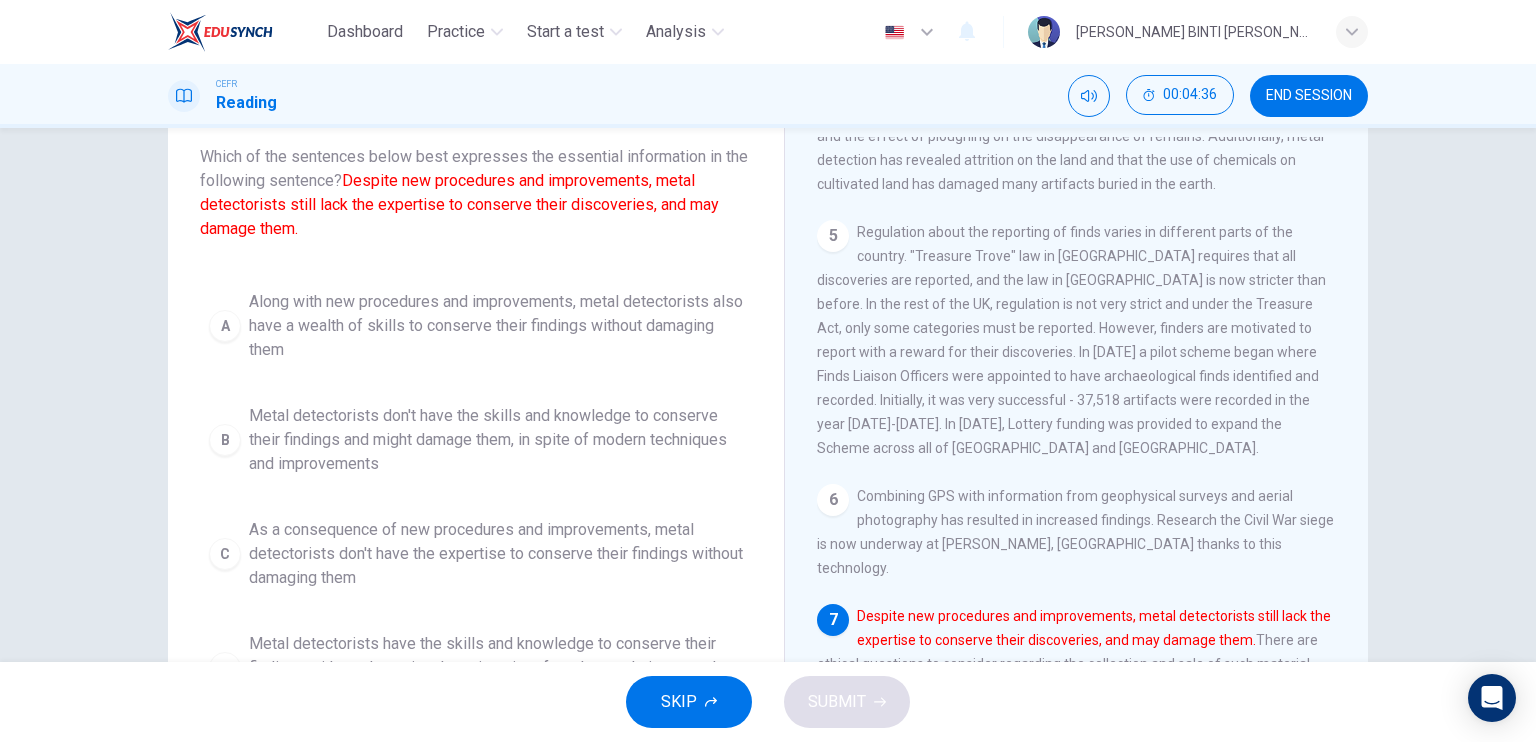 scroll, scrollTop: 974, scrollLeft: 0, axis: vertical 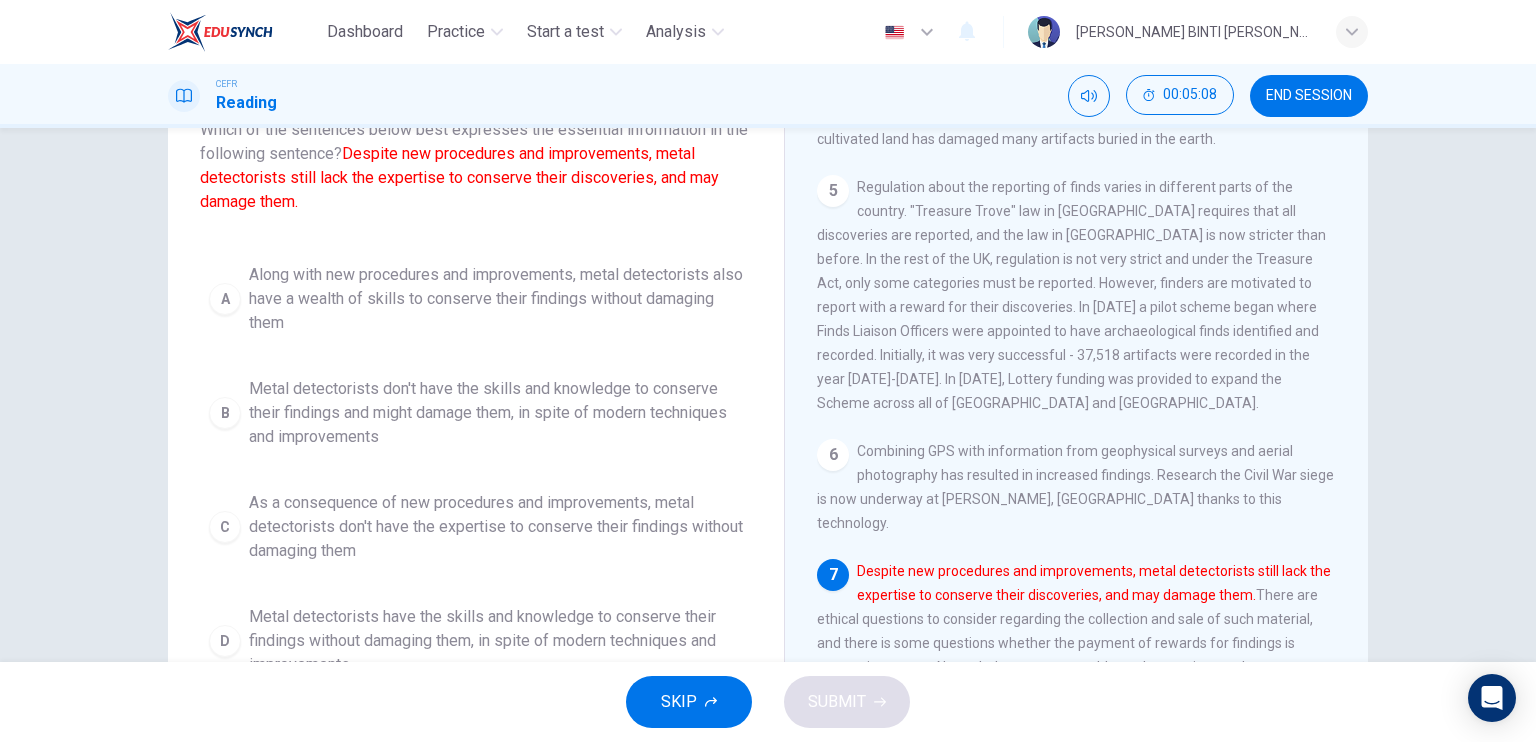 click on "Metal detectorists don't have the skills and knowledge to conserve their findings and might damage them, in spite of modern techniques and improvements" at bounding box center (496, 413) 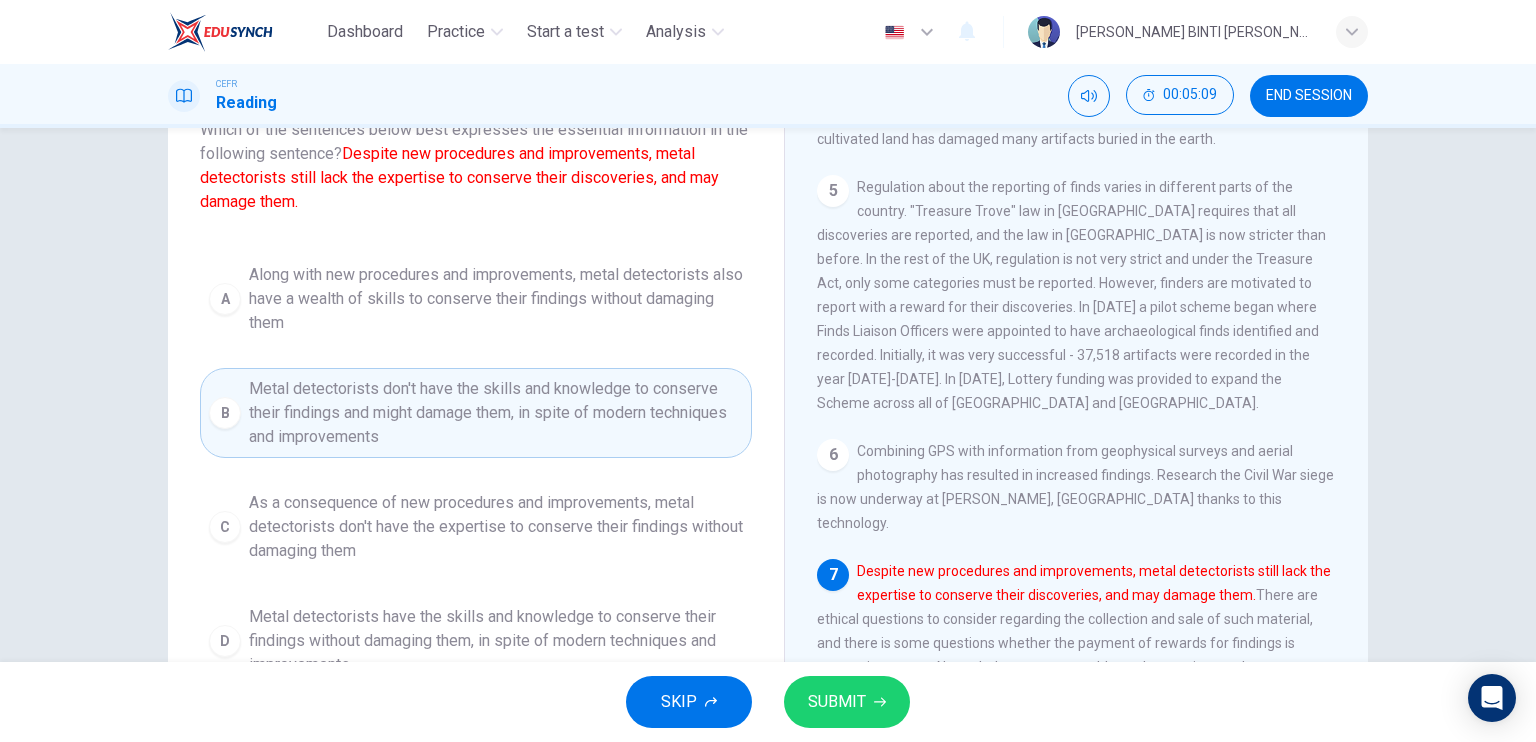 click on "SUBMIT" at bounding box center (837, 702) 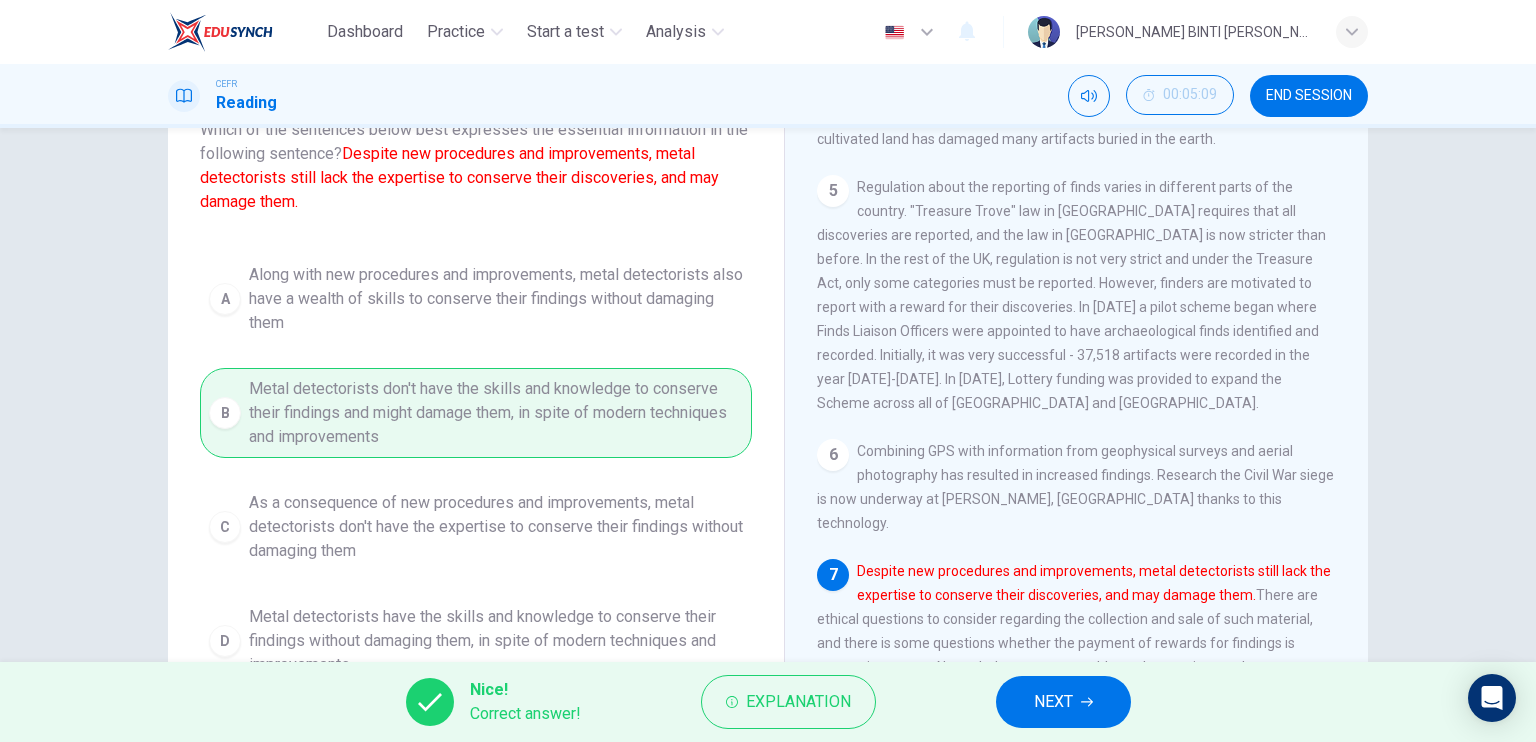 click on "NEXT" at bounding box center [1053, 702] 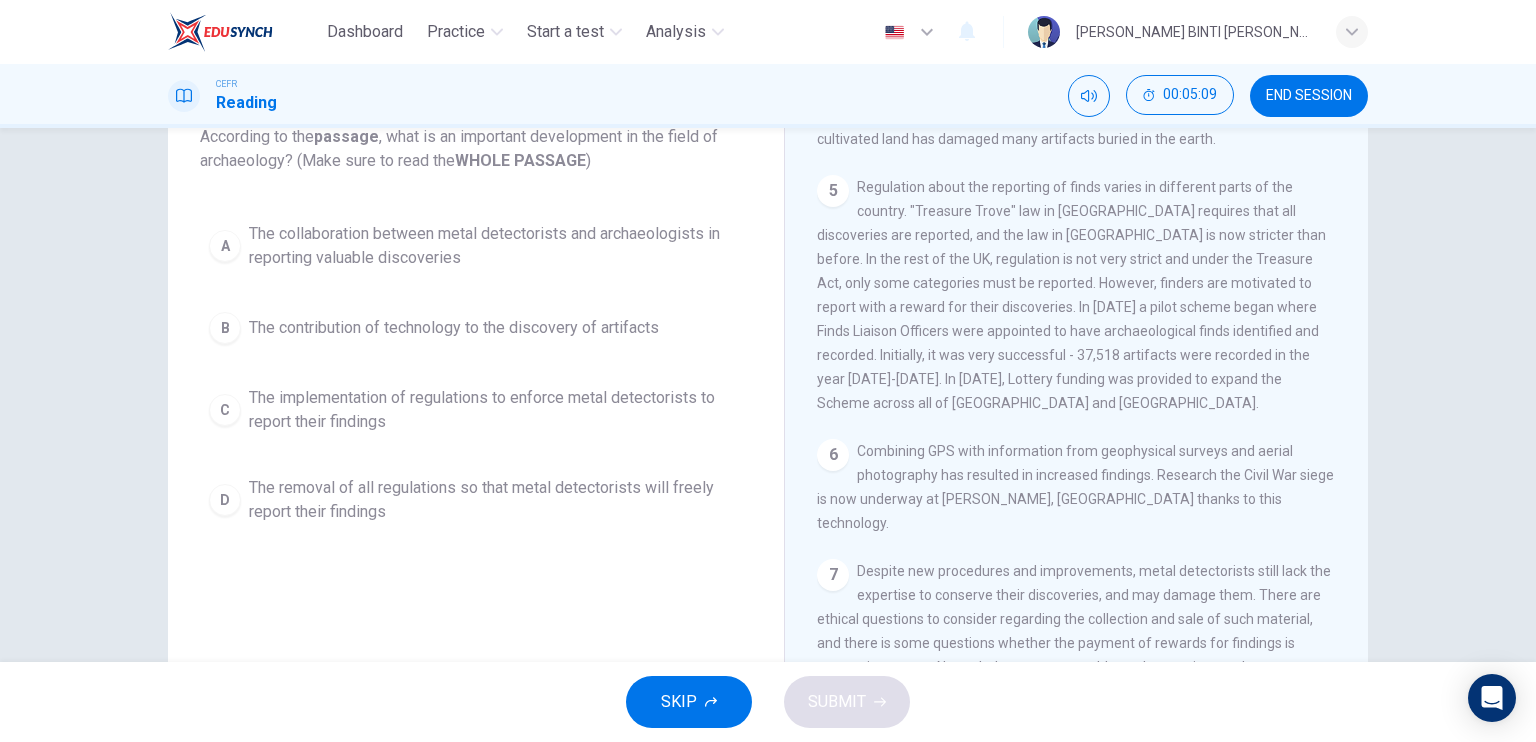 scroll, scrollTop: 0, scrollLeft: 0, axis: both 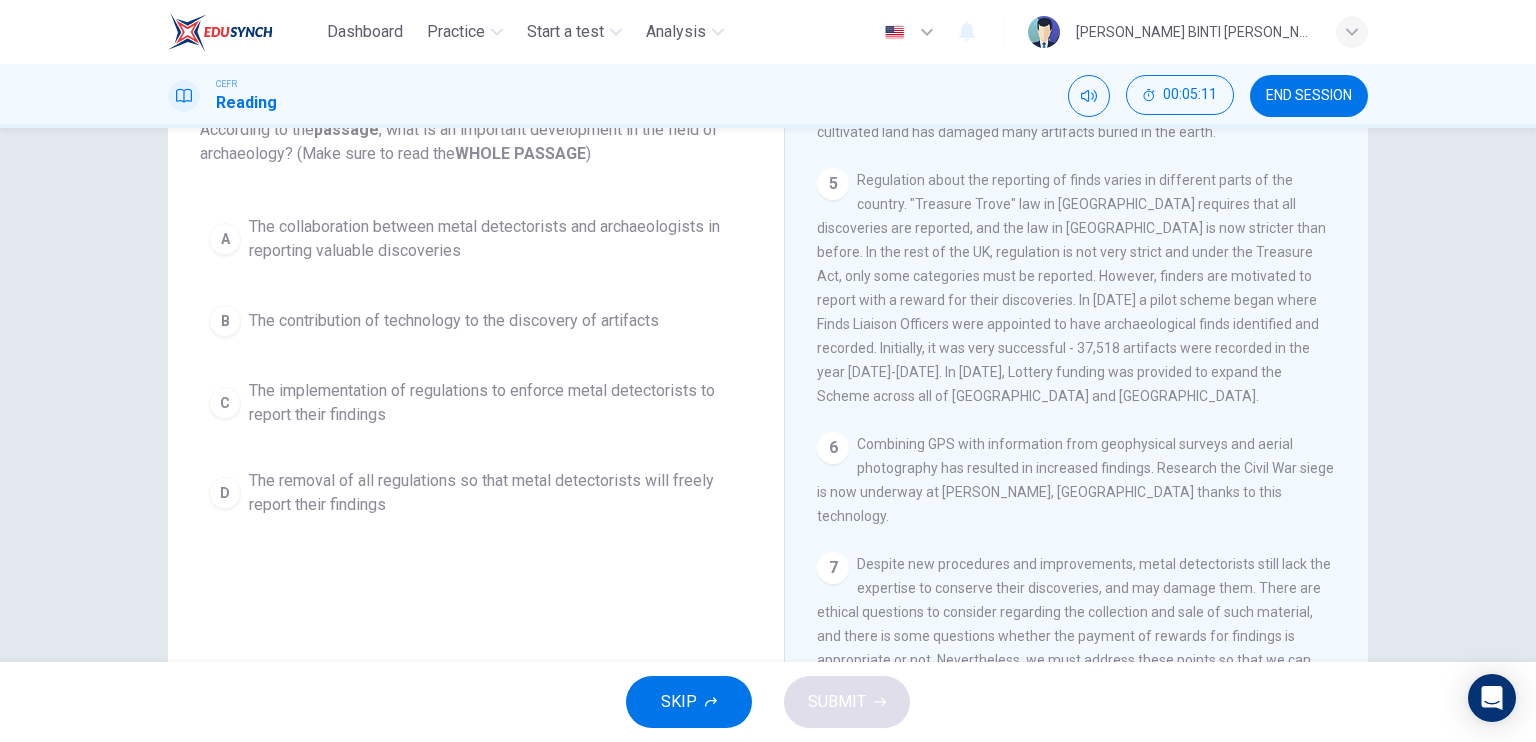 drag, startPoint x: 1364, startPoint y: 531, endPoint x: 1366, endPoint y: 504, distance: 27.073973 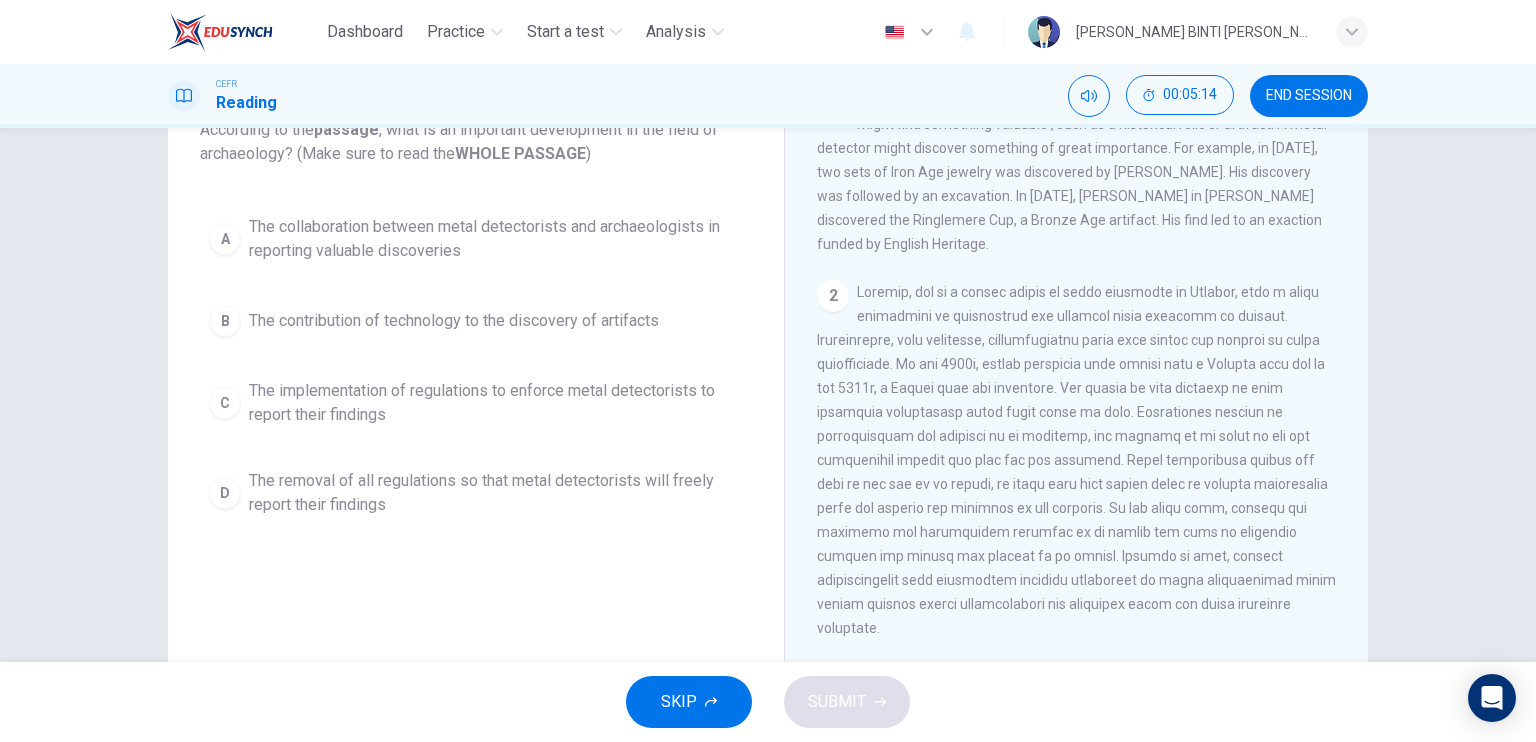 scroll, scrollTop: 0, scrollLeft: 0, axis: both 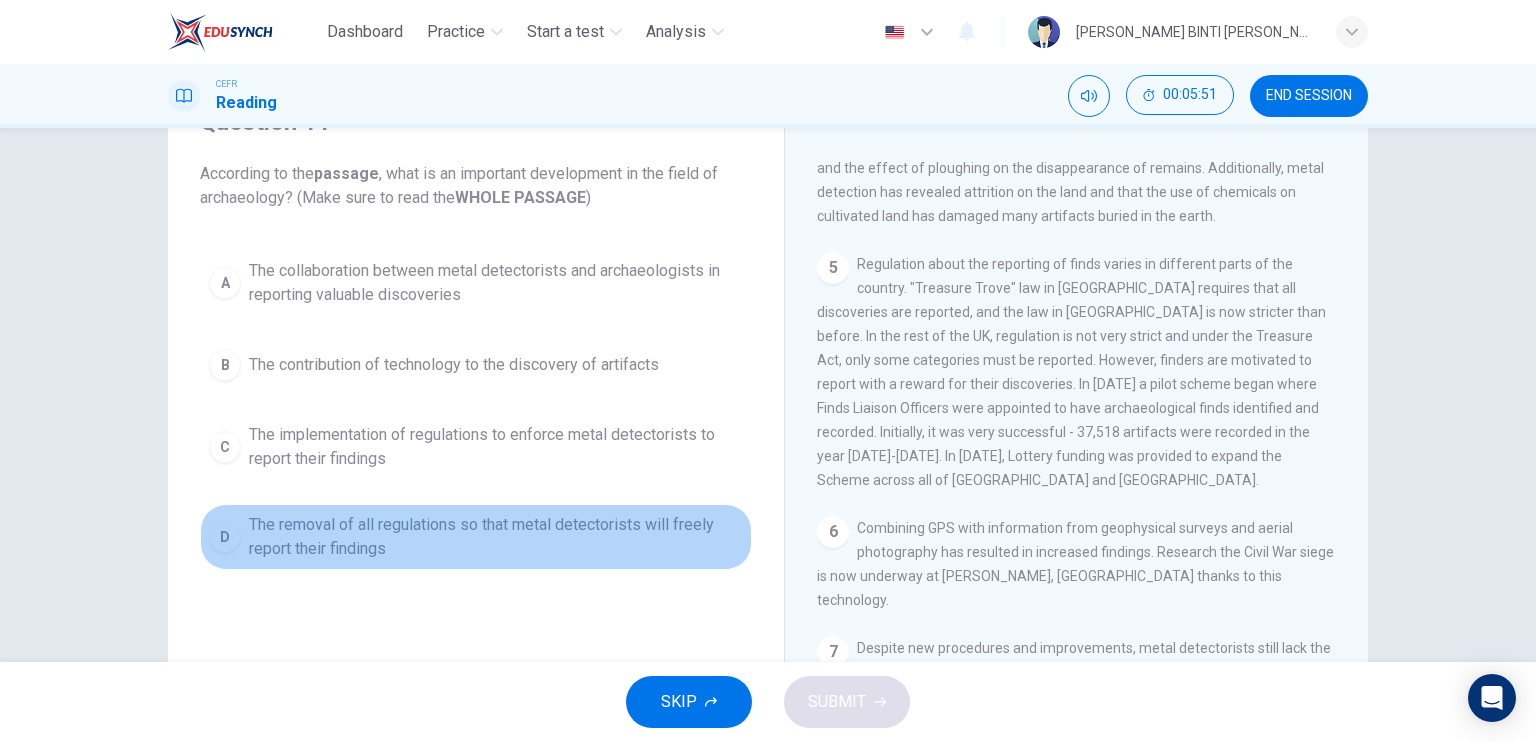click on "The removal of all regulations so that metal detectorists will freely report their findings" at bounding box center [496, 537] 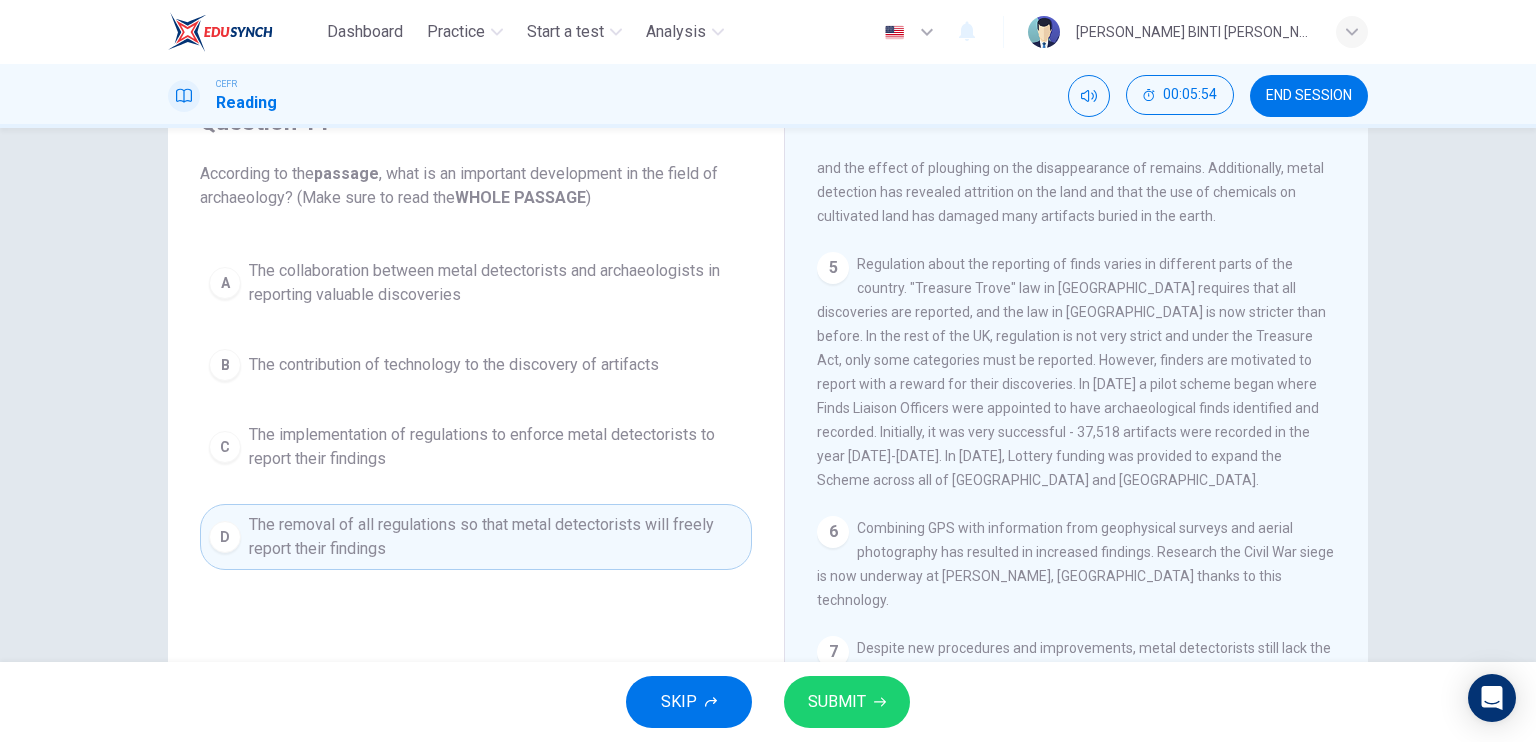 click on "1 Metal detectors are used to find metal. Sometimes, a metal detectorist might find something valuable , such as a historical relic or artifact. A metal detector might discover something of great importance. For example, in [DATE], two sets of Iron Age jewelry was discovered by [PERSON_NAME]. His discovery was followed by an excavation. In [DATE], [PERSON_NAME] in [PERSON_NAME] discovered the Ringlemere Cup, a Bronze Age artifact. His find led to an exaction funded by English Heritage. 2 3 An archaeologist called [PERSON_NAME] in [GEOGRAPHIC_DATA] collected a group of detectorists to survey the [PERSON_NAME] site at [GEOGRAPHIC_DATA][PERSON_NAME]. The purpose was to estimate the damage done by groups of treasure hunter robbers who were plundering by night, and to stop further damage. Through this type of constructive cooperation detectorists are more open in revealing their findings. For example, Iron Age and Bronze Age artifacts from [GEOGRAPHIC_DATA] have been recovered and reported to the Portable Antiquities Scheme. 4 5 6 7" at bounding box center [1090, 457] 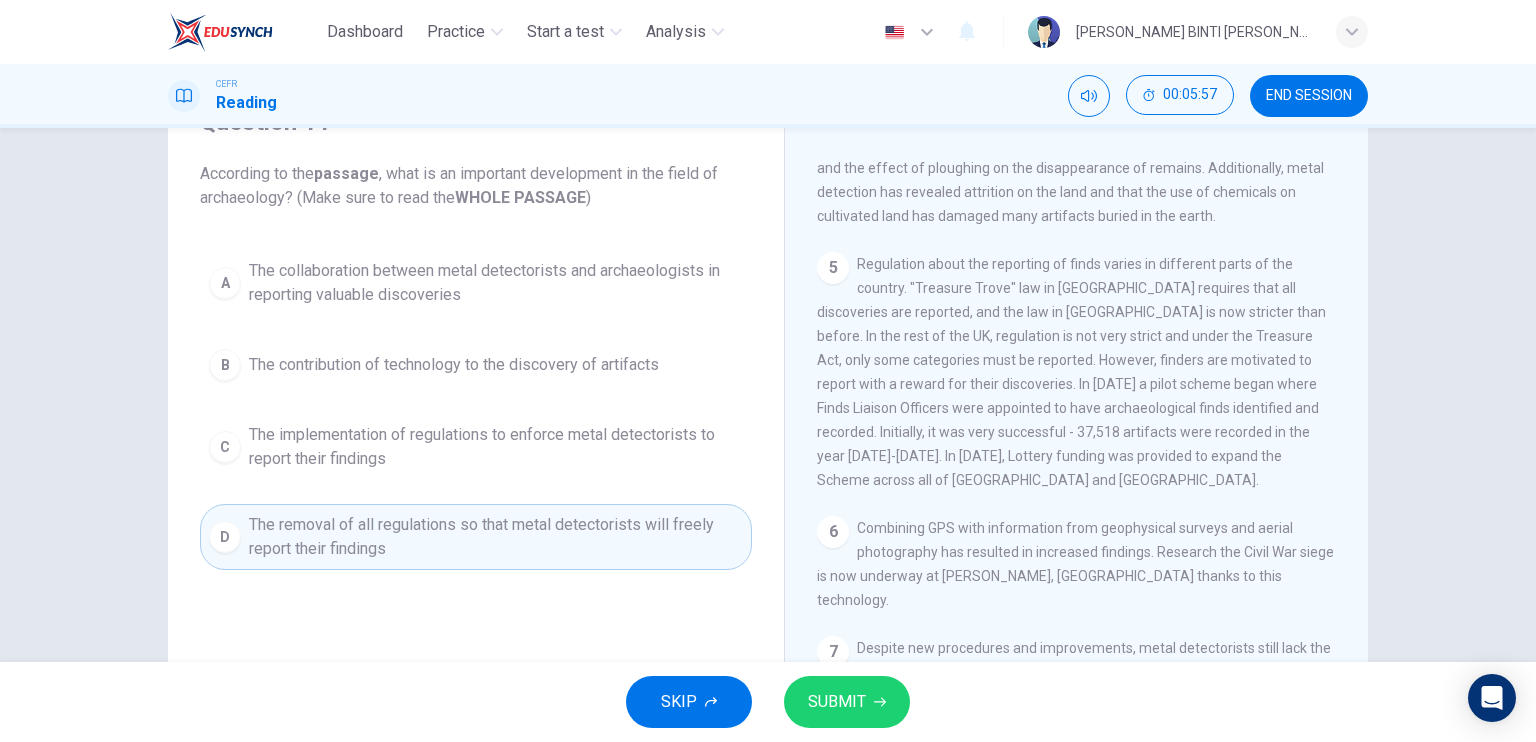 drag, startPoint x: 1334, startPoint y: 560, endPoint x: 1334, endPoint y: 575, distance: 15 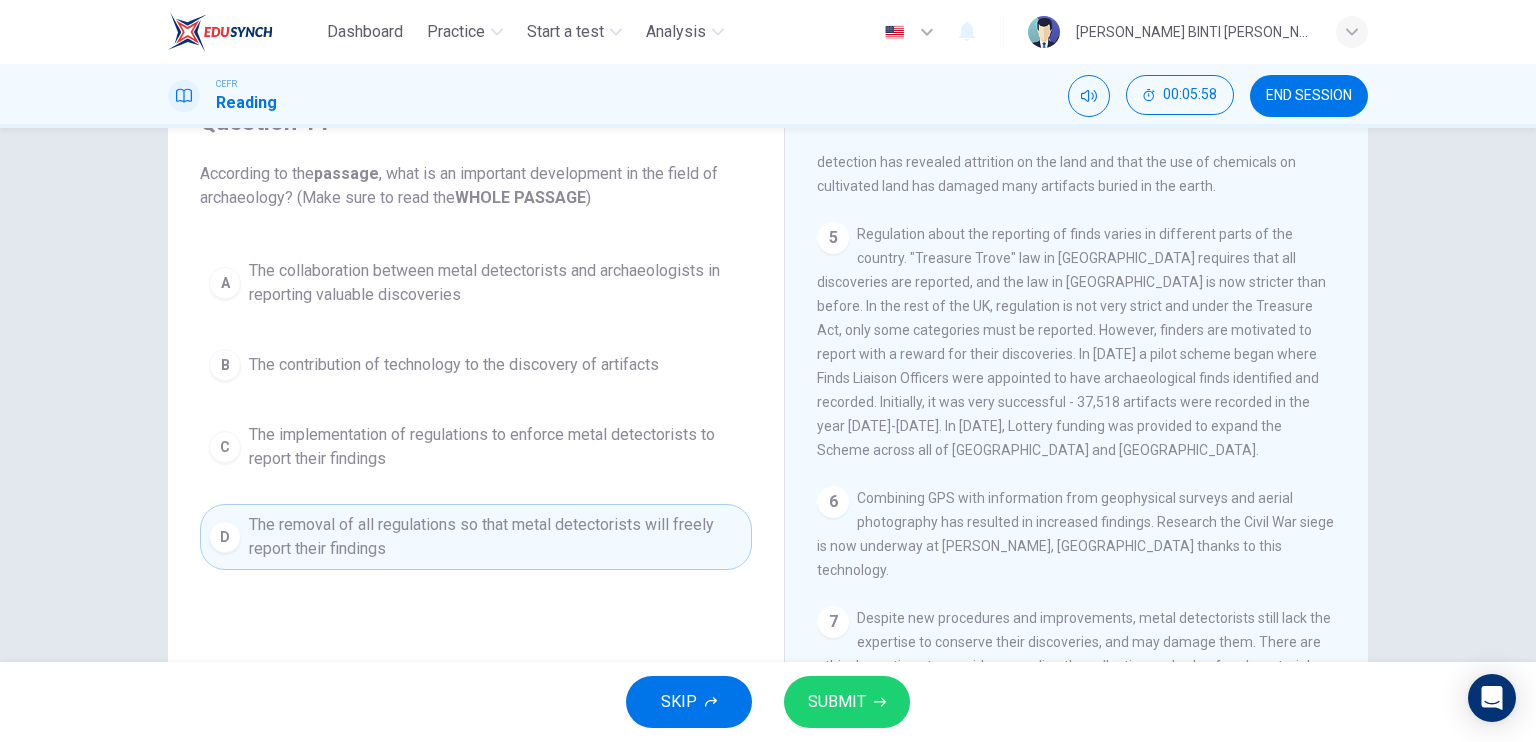 scroll, scrollTop: 974, scrollLeft: 0, axis: vertical 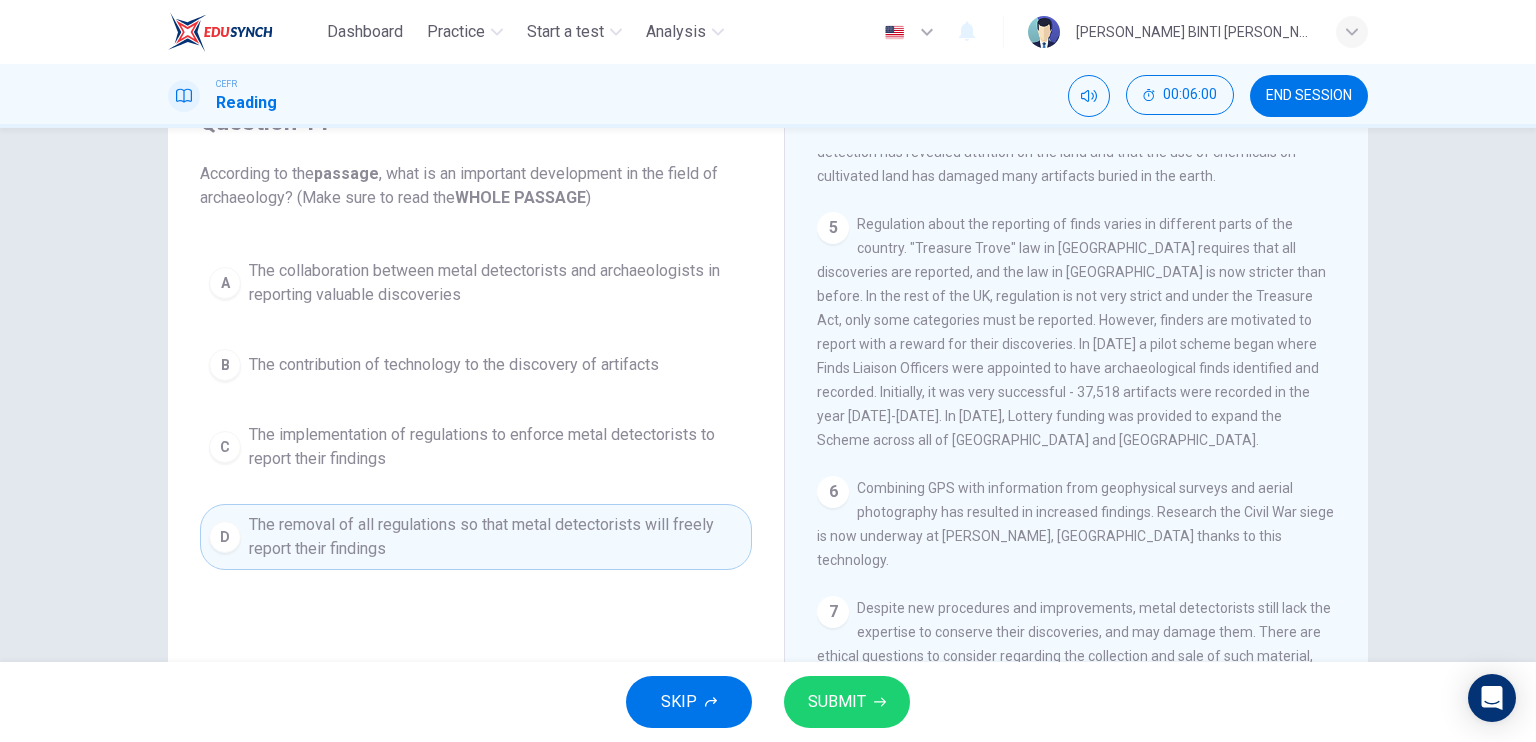 click on "SUBMIT" at bounding box center [847, 702] 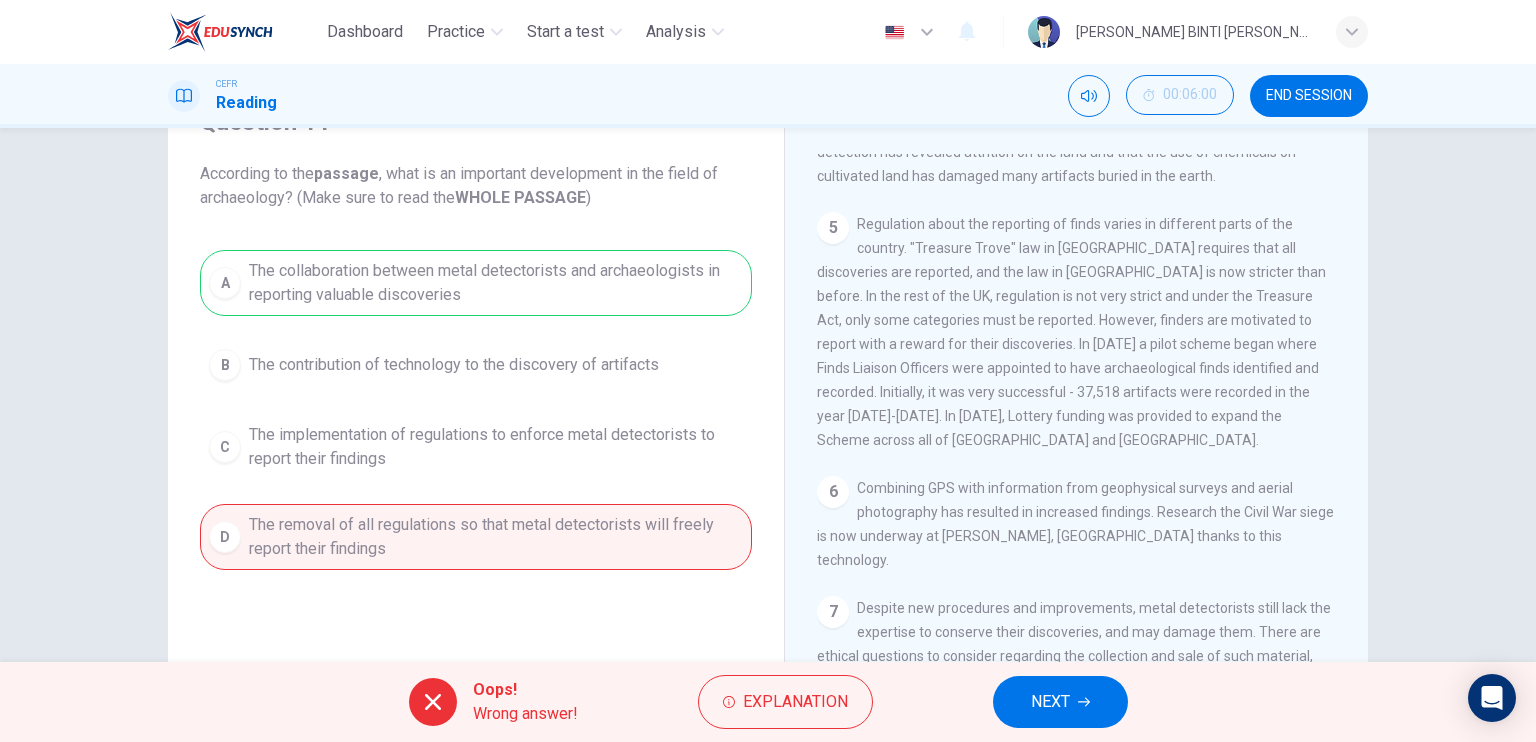 click on "NEXT" at bounding box center [1060, 702] 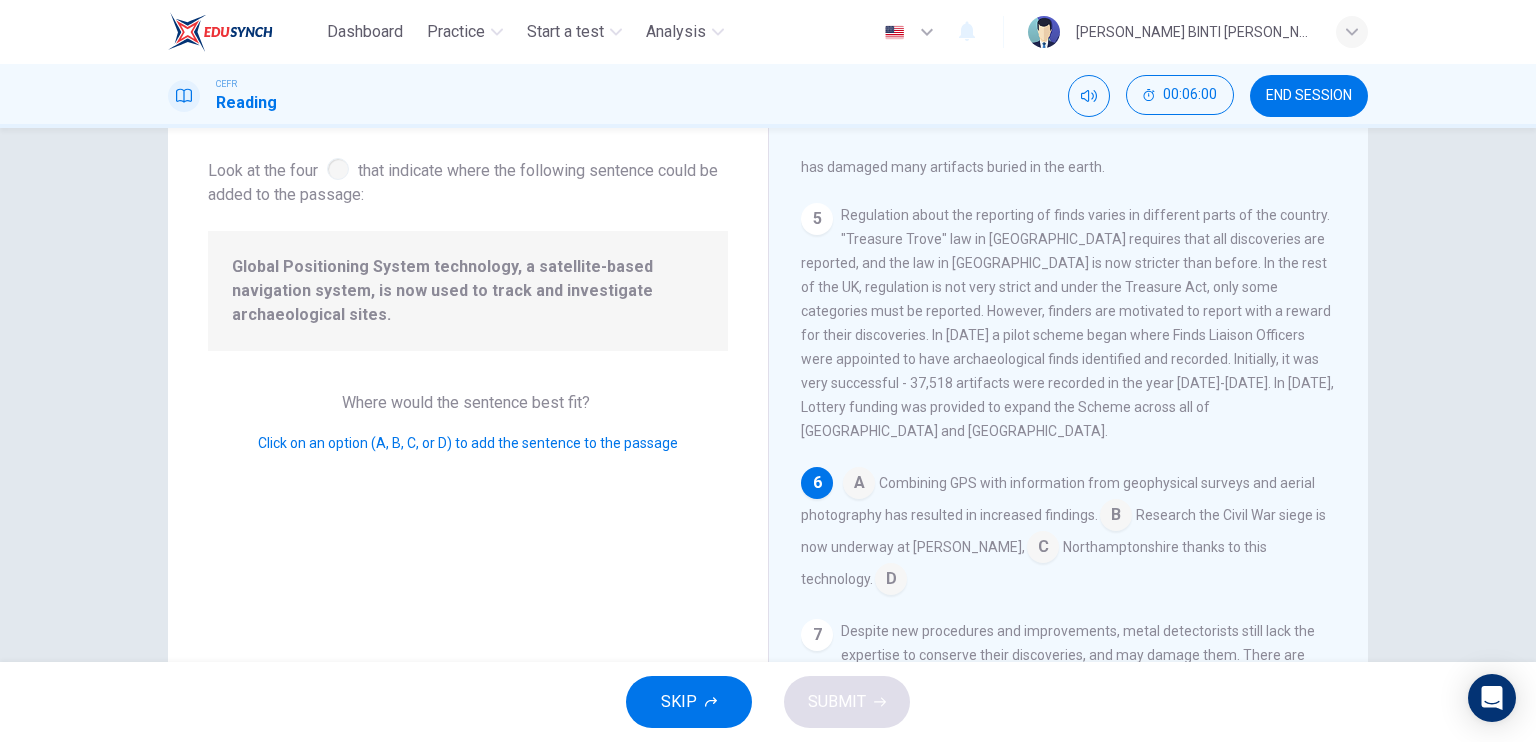 scroll, scrollTop: 985, scrollLeft: 0, axis: vertical 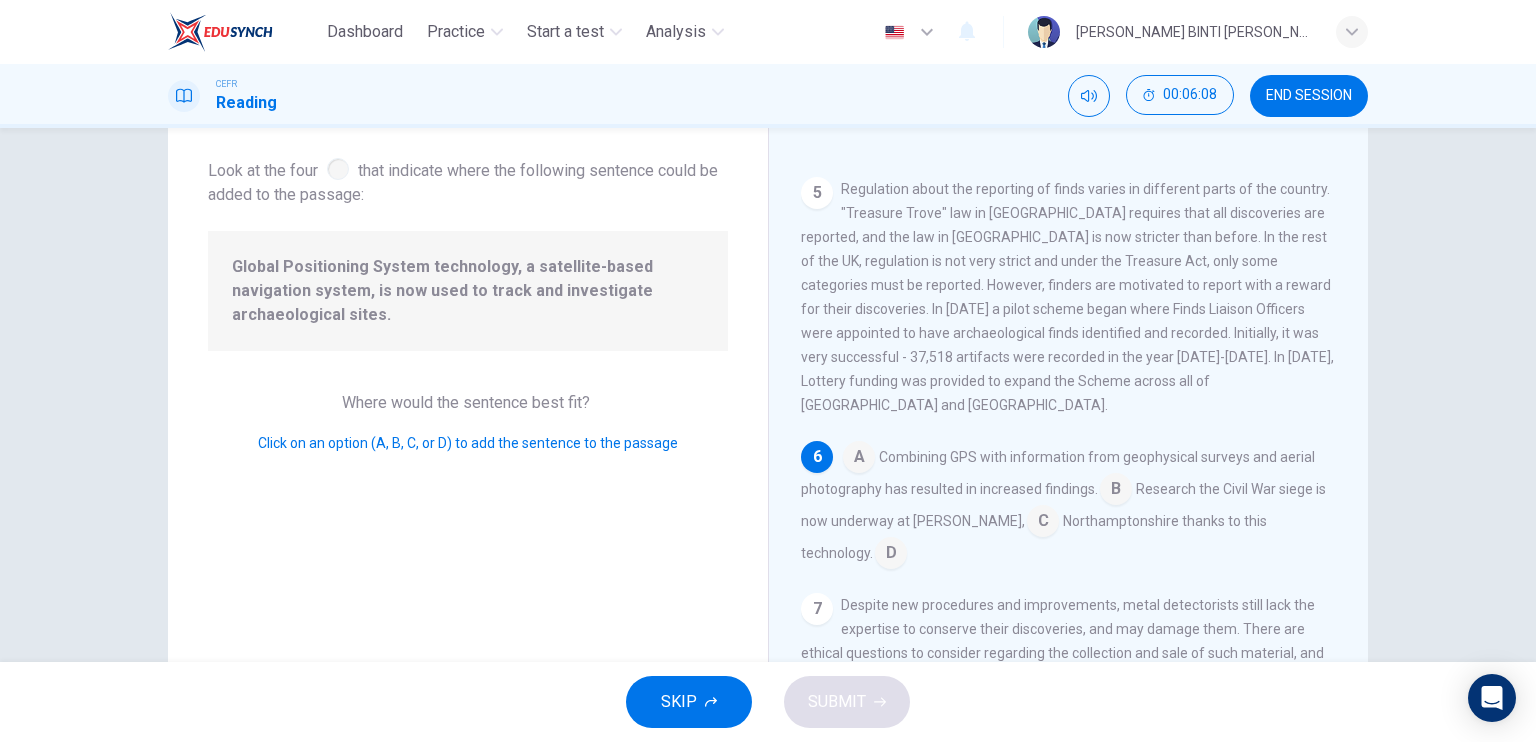 click at bounding box center [859, 459] 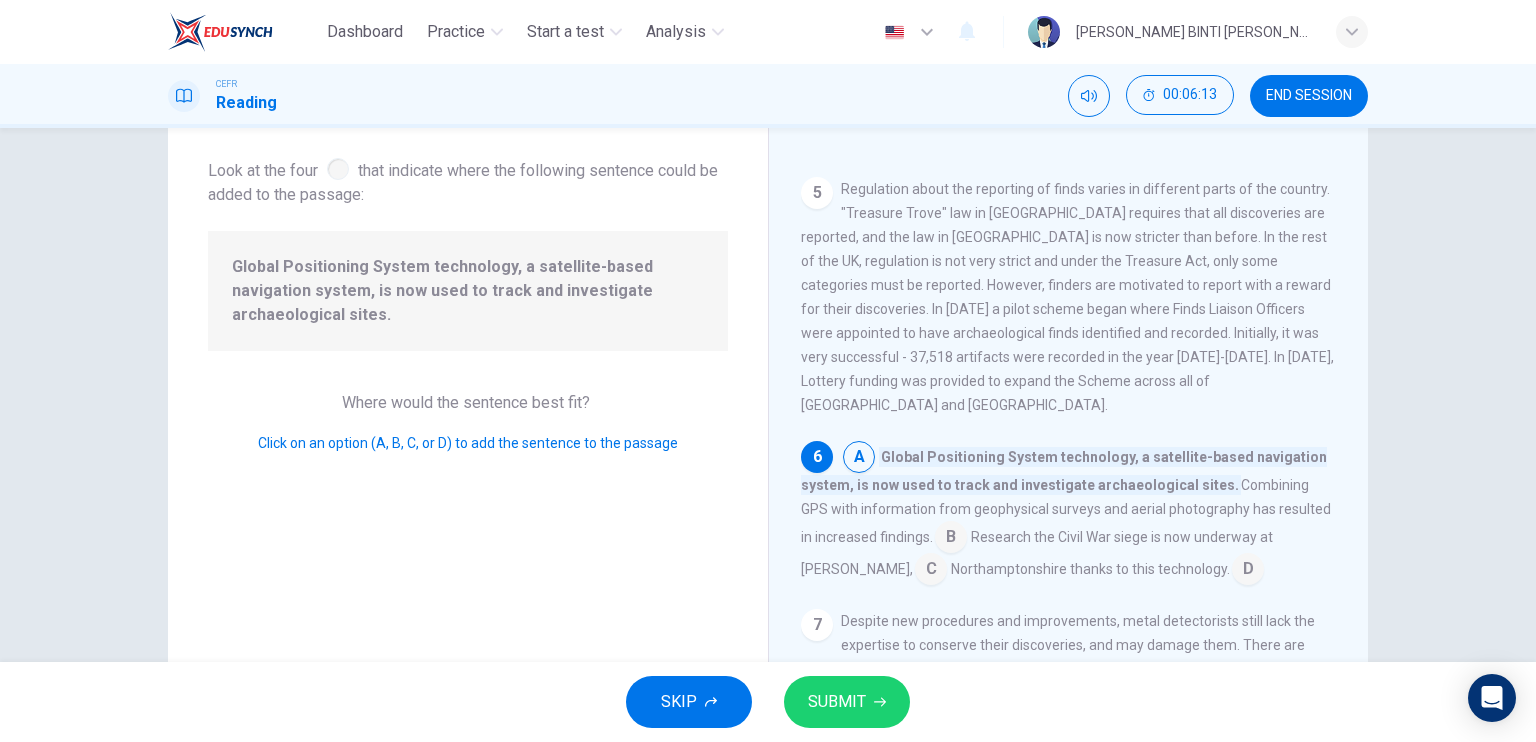 click at bounding box center (951, 539) 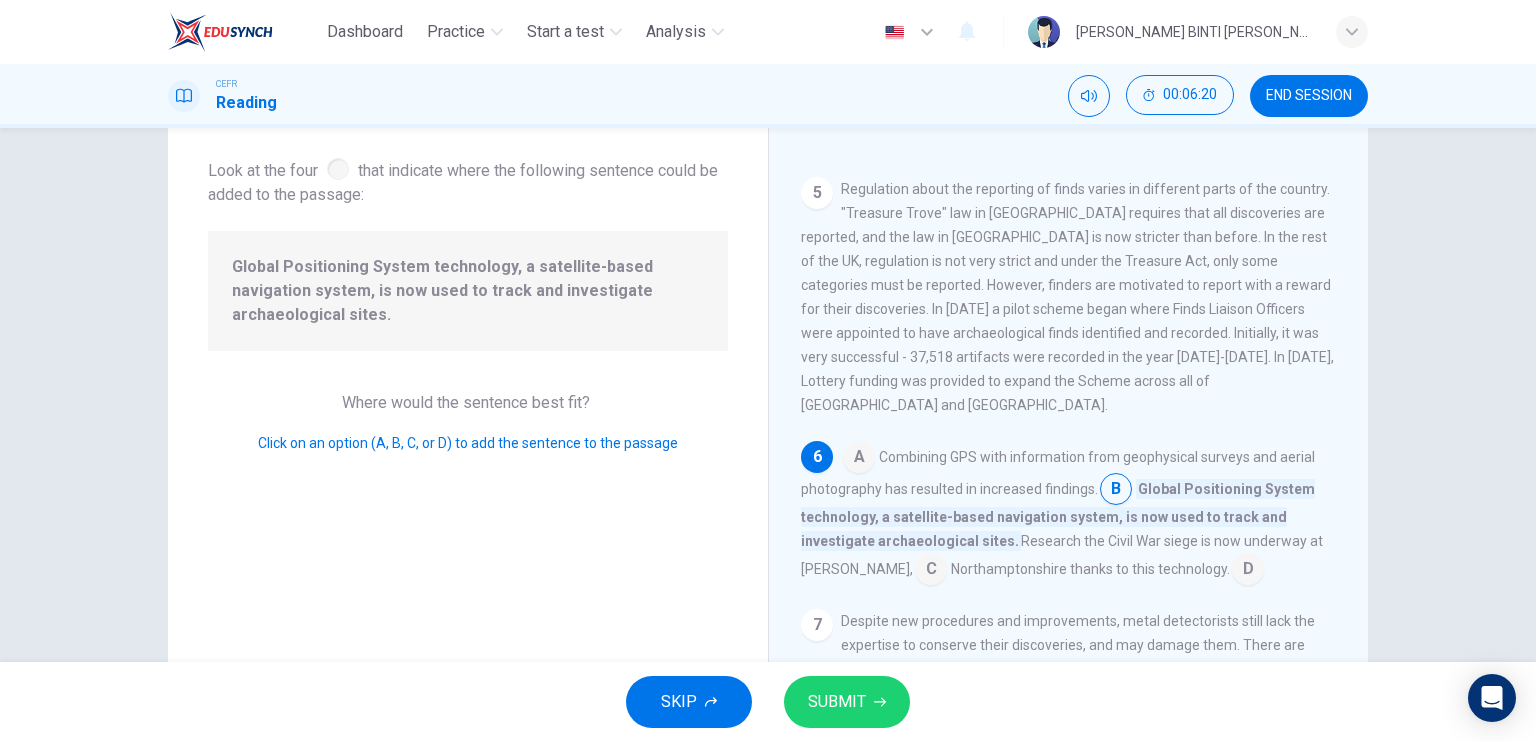 click at bounding box center (859, 459) 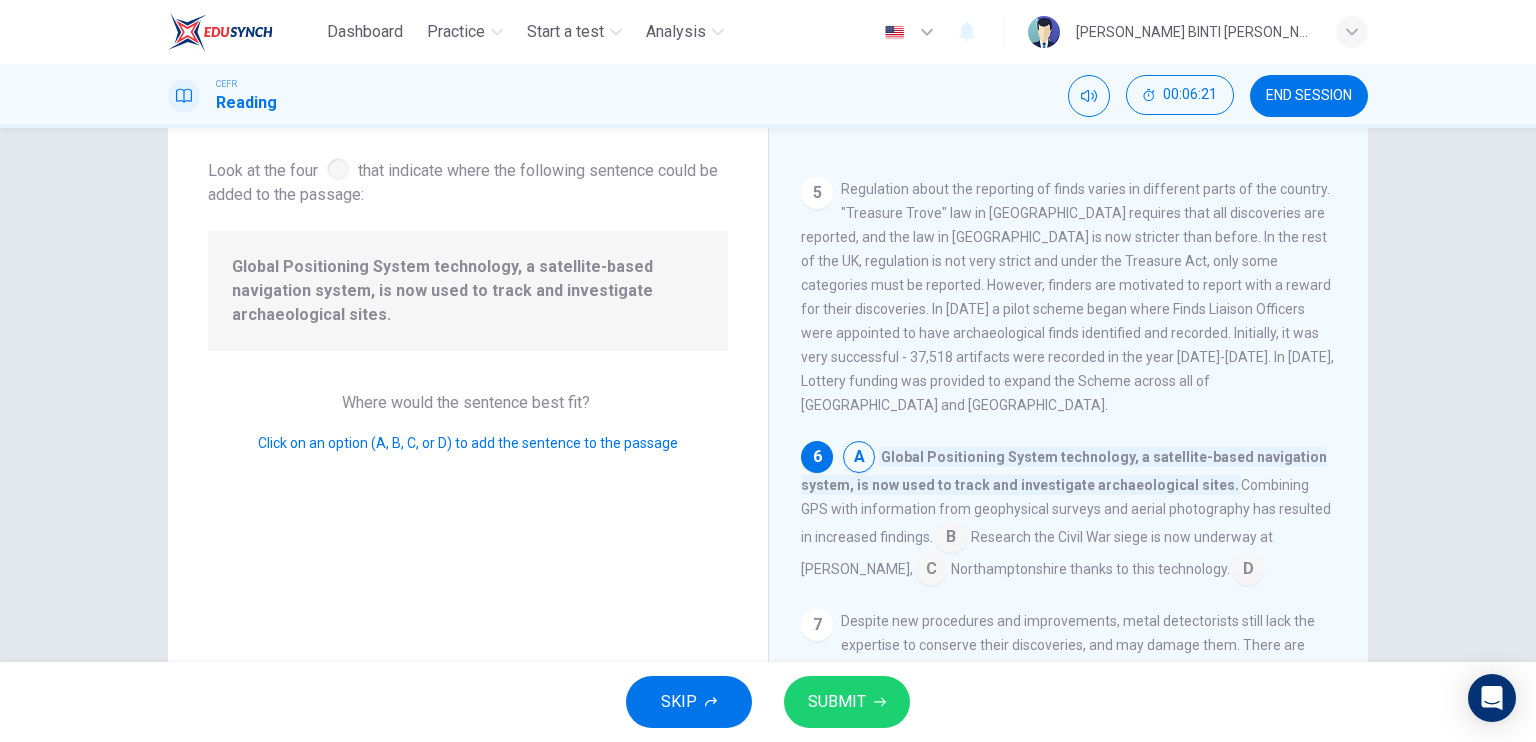 click on "Despite new procedures and improvements, metal detectorists still lack the expertise to conserve their discoveries, and may damage them. There are ethical questions to consider regarding the collection and sale of such material, and there is some questions whether the payment of rewards for findings is appropriate or not. Nevertheless, we must address these points so that we can learn to appreciate our archaeological inheritance." at bounding box center [1065, 681] 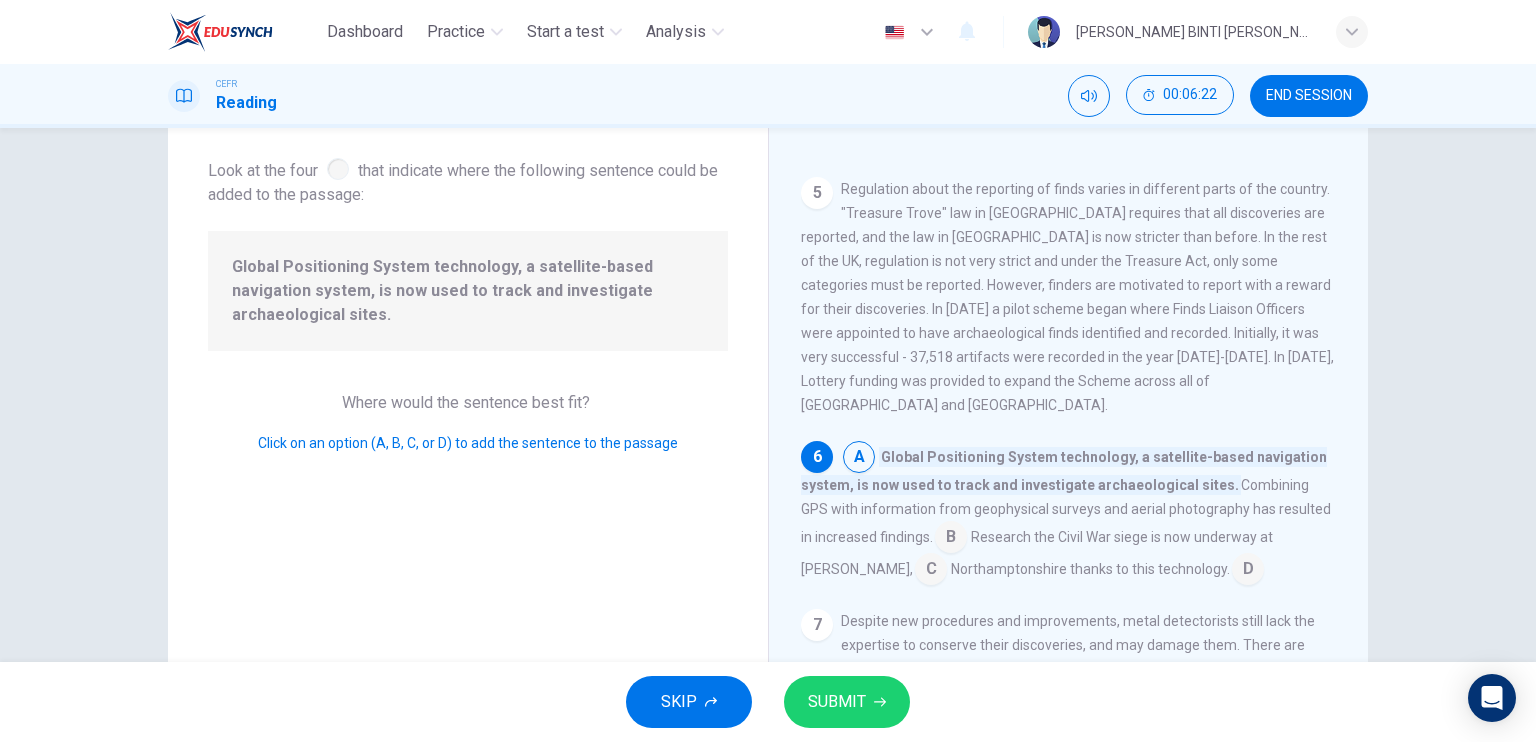 click on "SUBMIT" at bounding box center [847, 702] 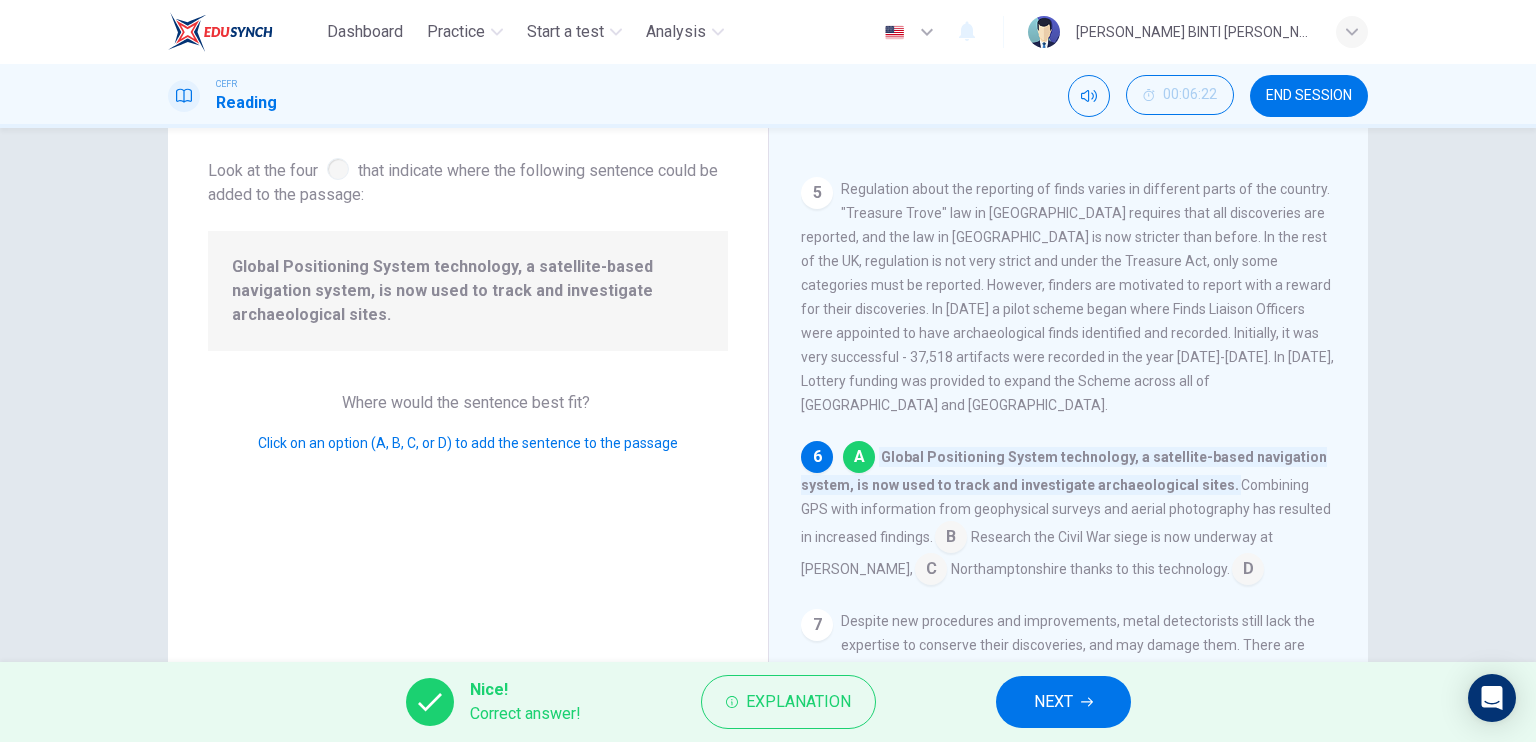 click on "NEXT" at bounding box center (1063, 702) 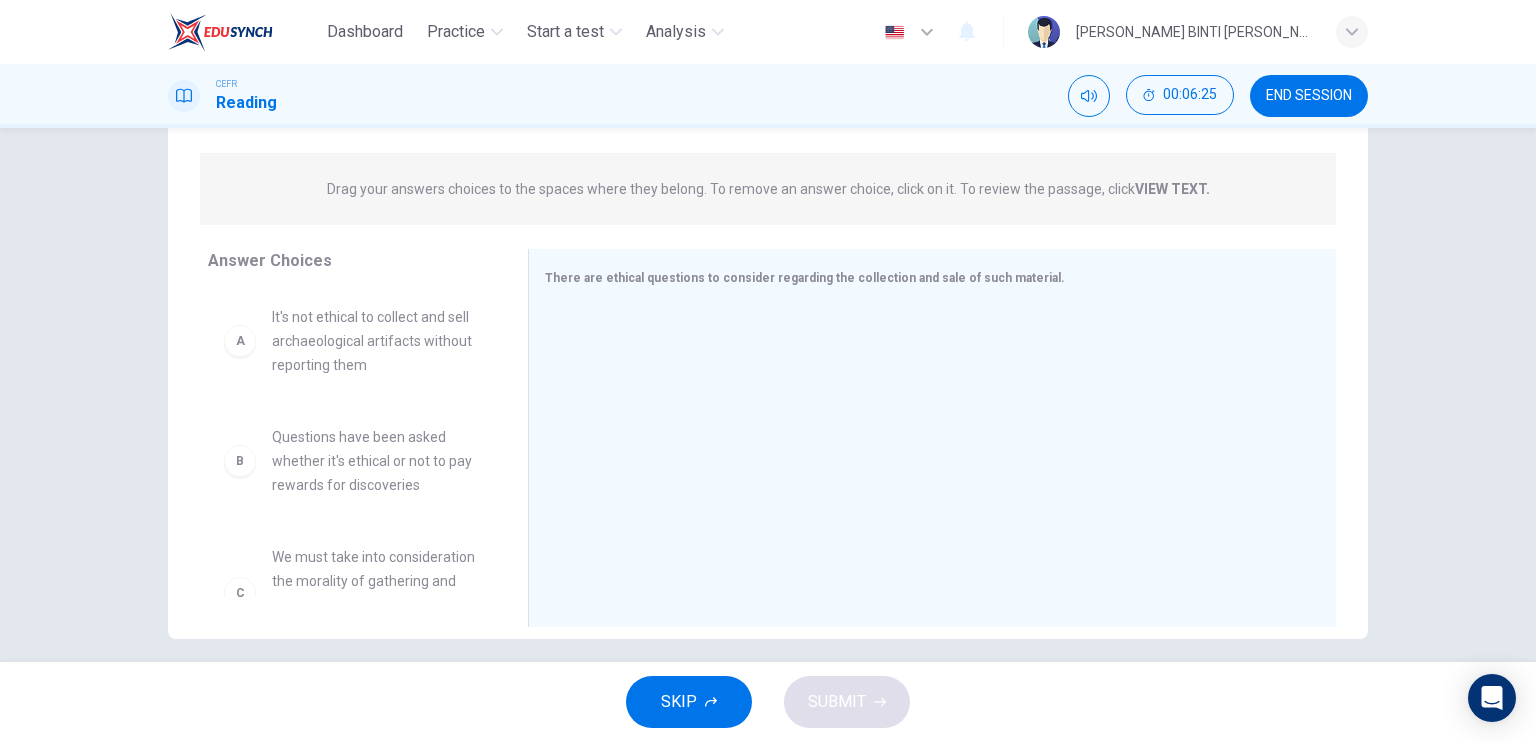 scroll, scrollTop: 234, scrollLeft: 0, axis: vertical 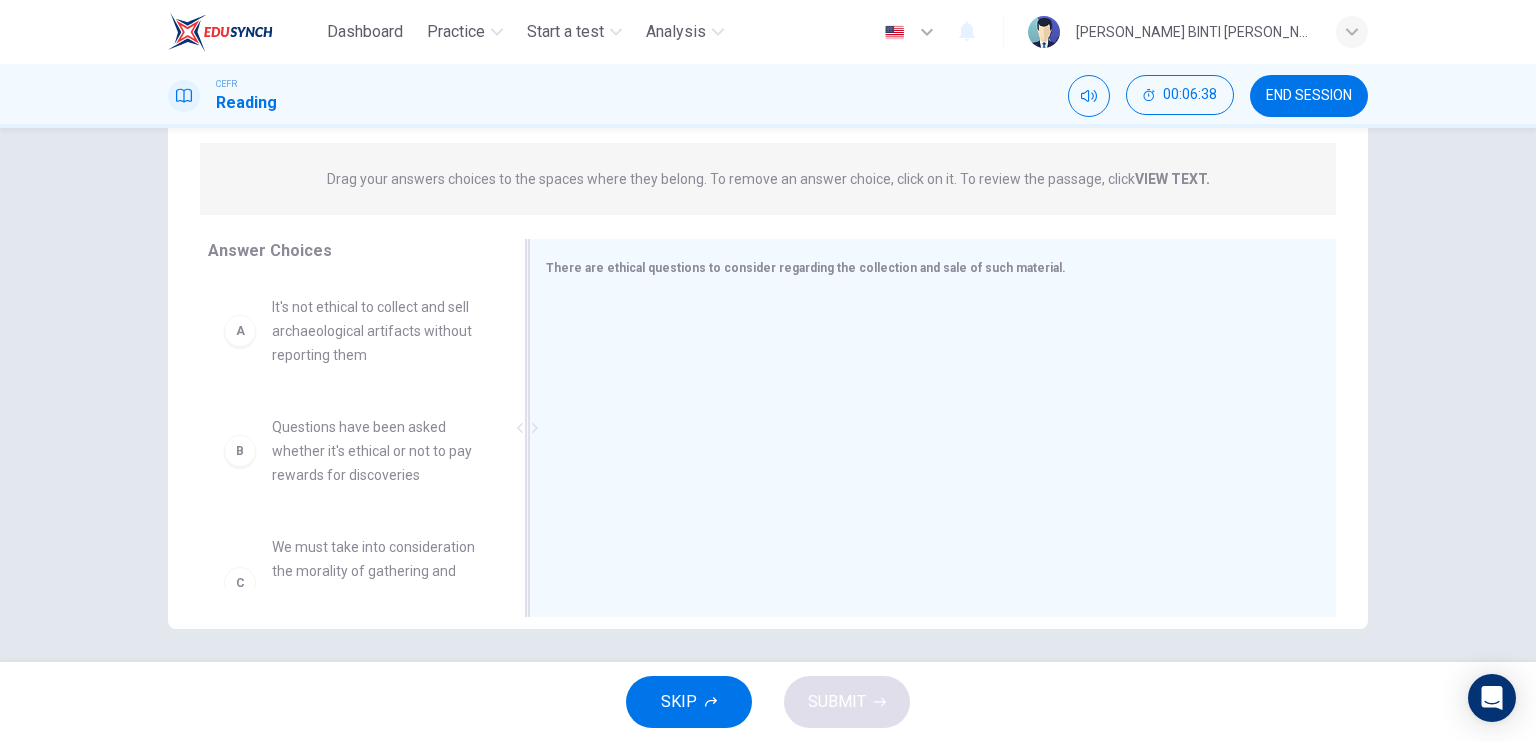 drag, startPoint x: 520, startPoint y: 359, endPoint x: 521, endPoint y: 375, distance: 16.03122 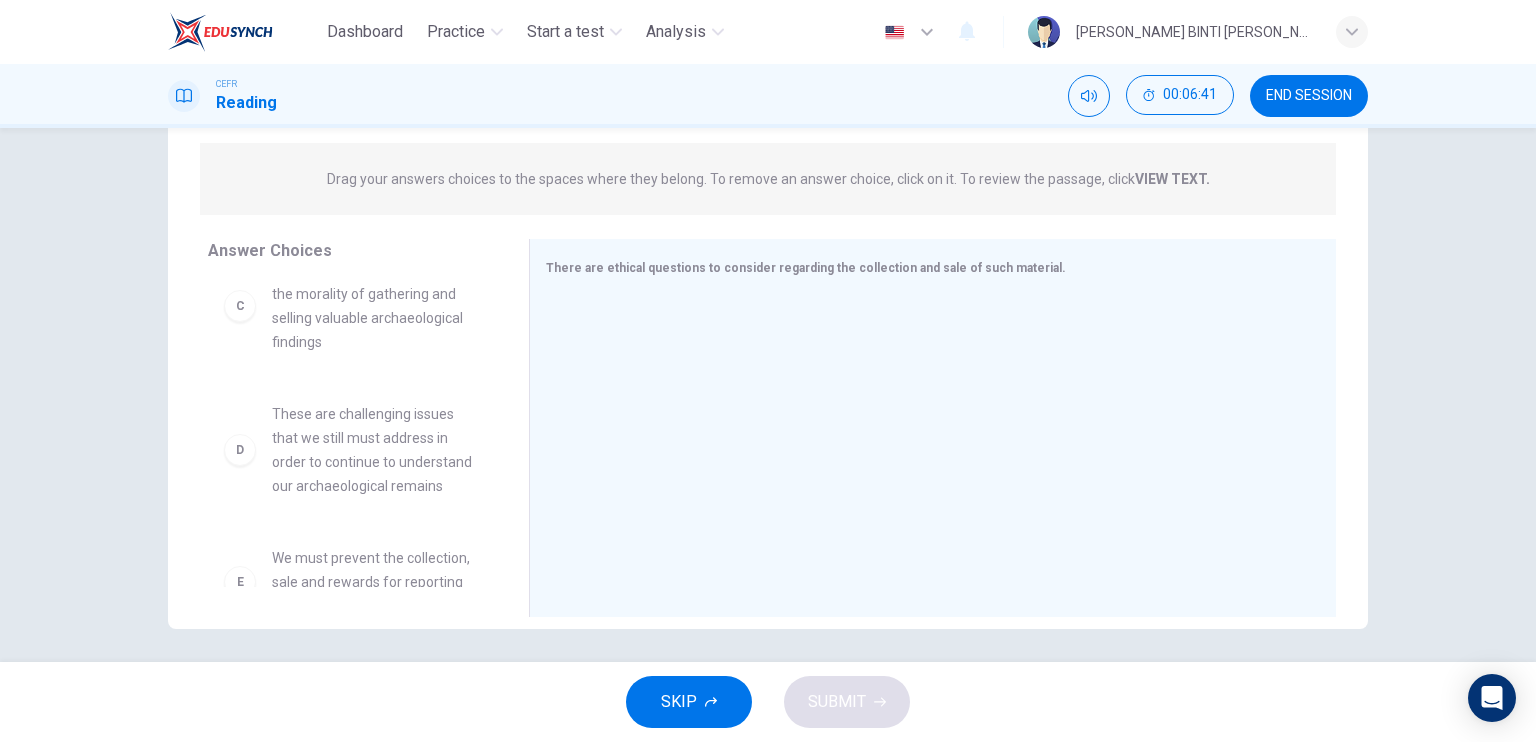 scroll, scrollTop: 288, scrollLeft: 0, axis: vertical 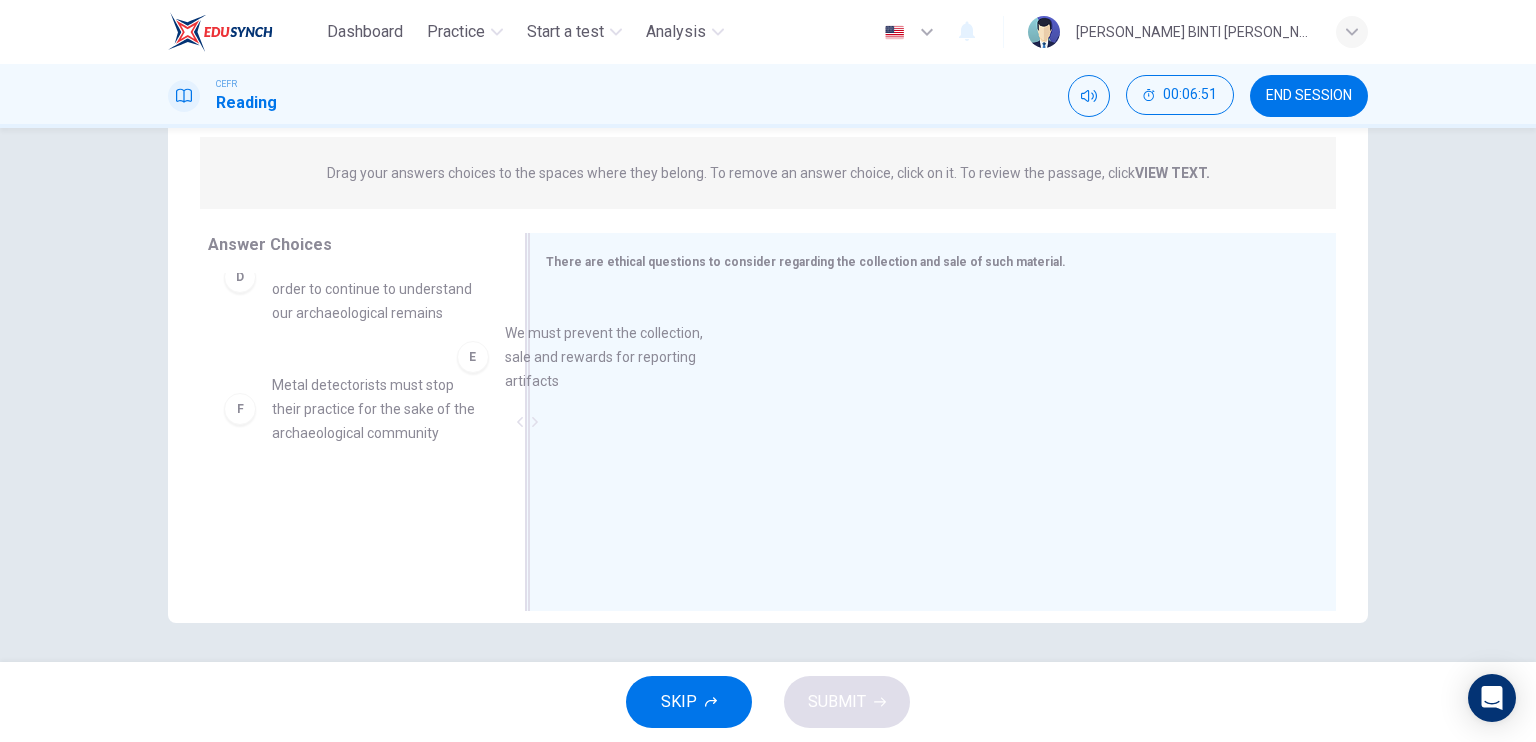 drag, startPoint x: 400, startPoint y: 403, endPoint x: 644, endPoint y: 350, distance: 249.6898 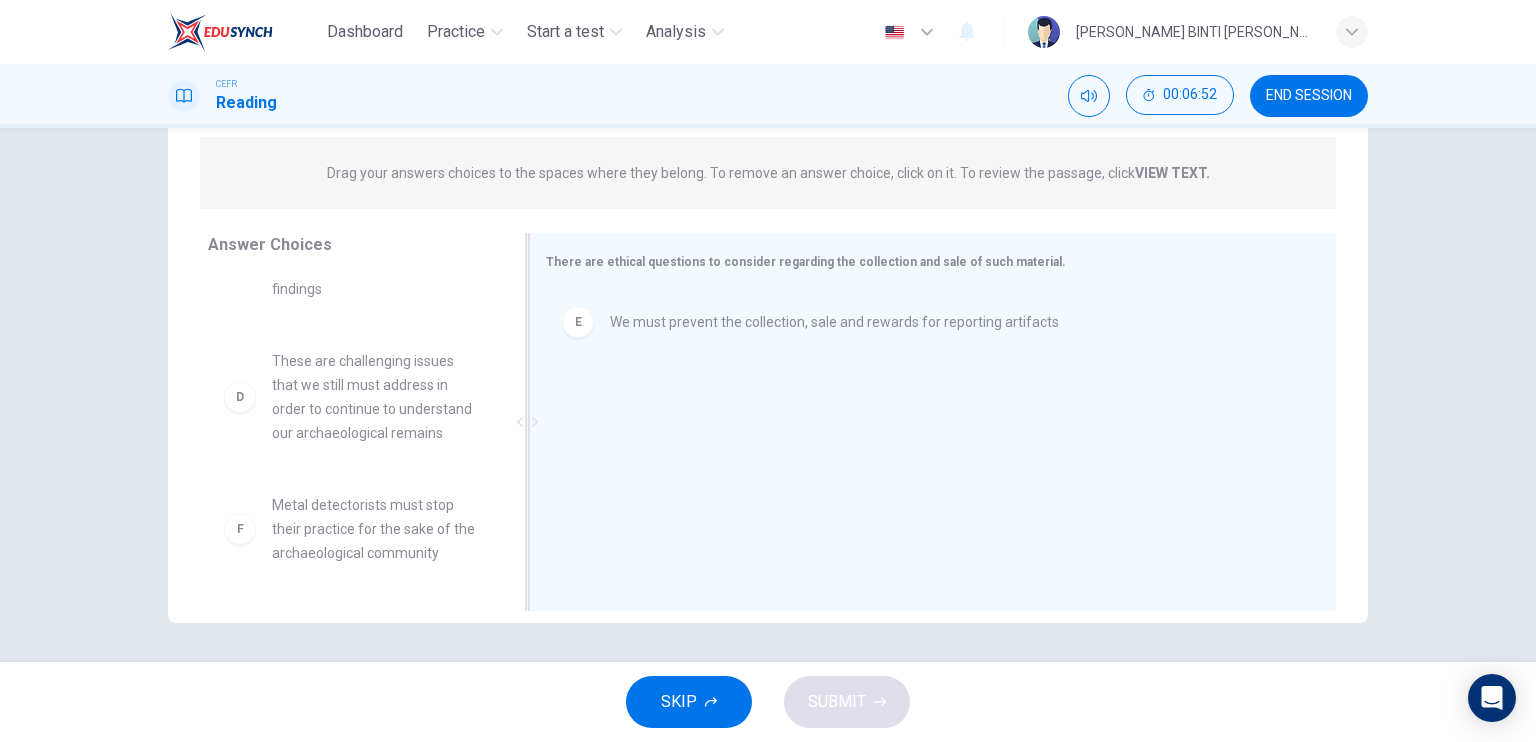 scroll, scrollTop: 324, scrollLeft: 0, axis: vertical 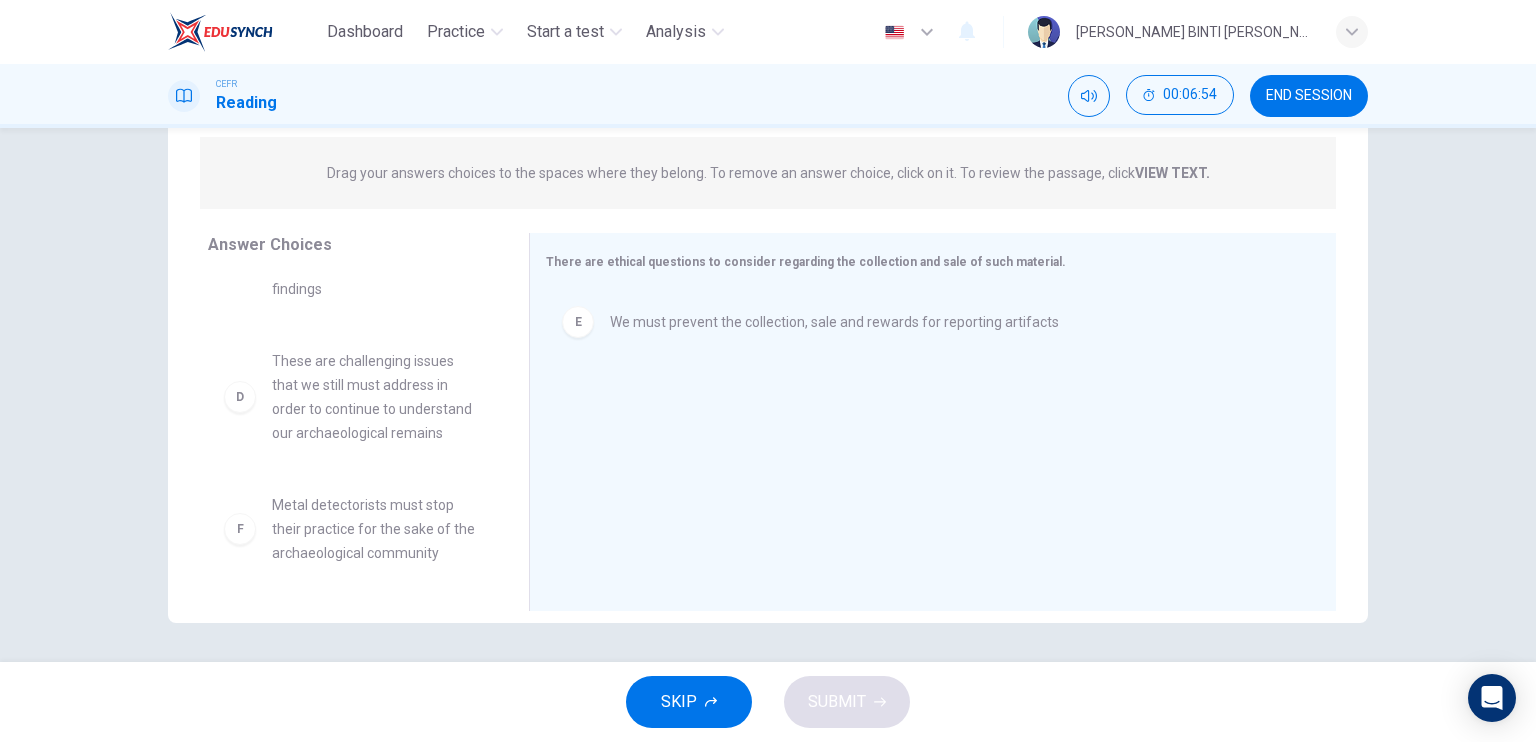 click on "A It's not ethical to collect and sell archaeological artifacts without reporting them B Questions have been asked whether it's ethical or not to pay rewards for discoveries C We must take into consideration the morality of gathering and selling valuable archaeological findings D These are challenging issues that we still must address in order to continue to understand our archaeological remains F Metal detectorists must stop their practice for the sake of the archaeological community" at bounding box center [360, 427] 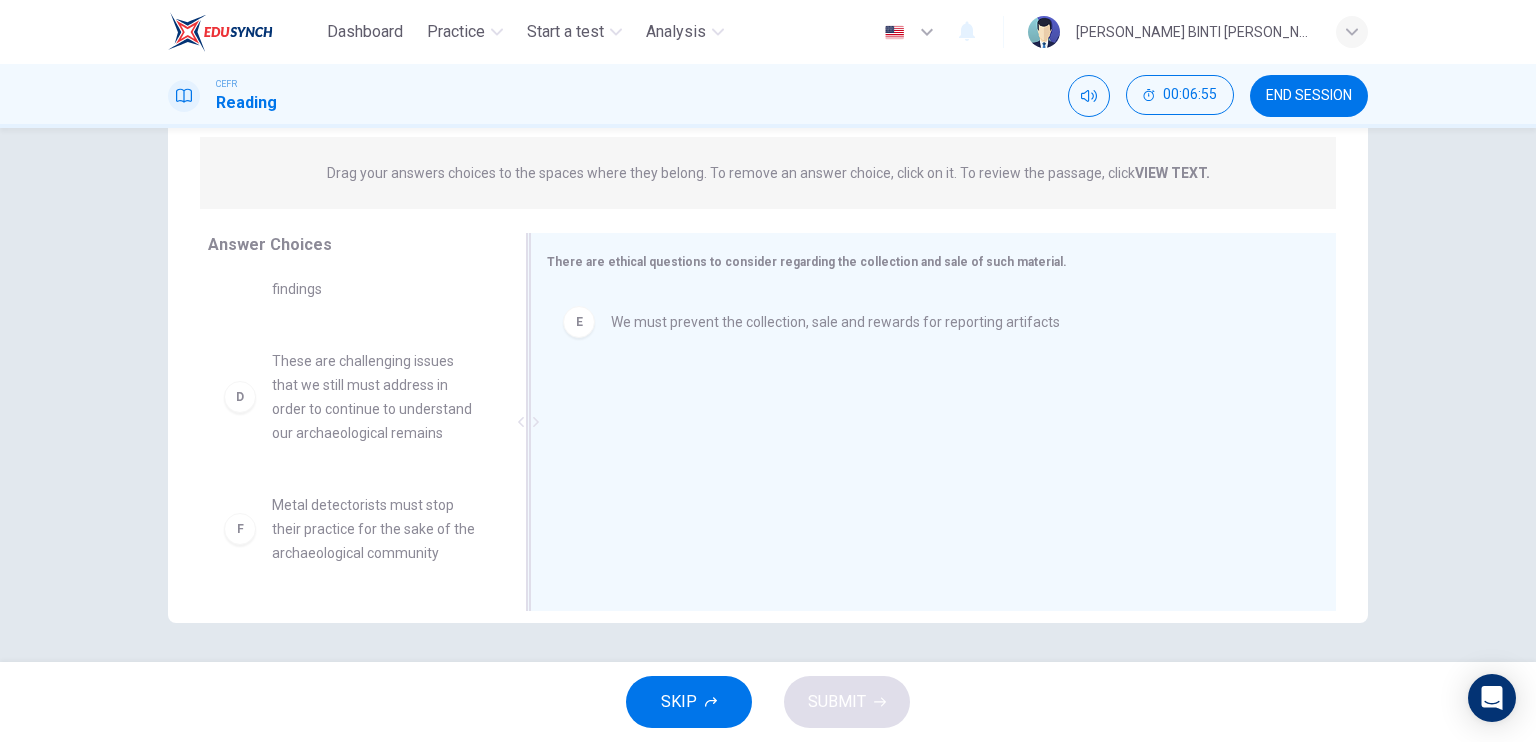 click at bounding box center (528, 422) 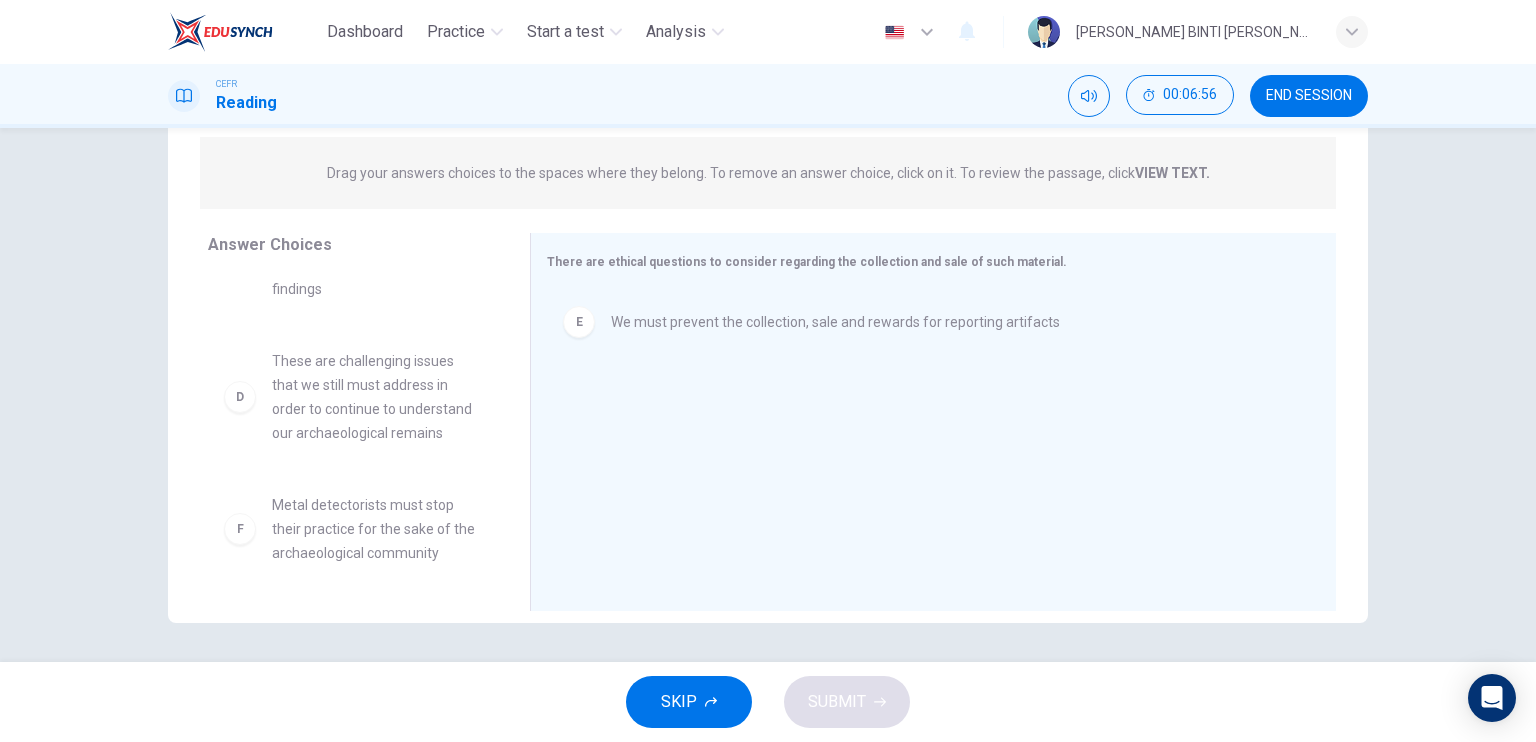 drag, startPoint x: 496, startPoint y: 491, endPoint x: 497, endPoint y: 477, distance: 14.035668 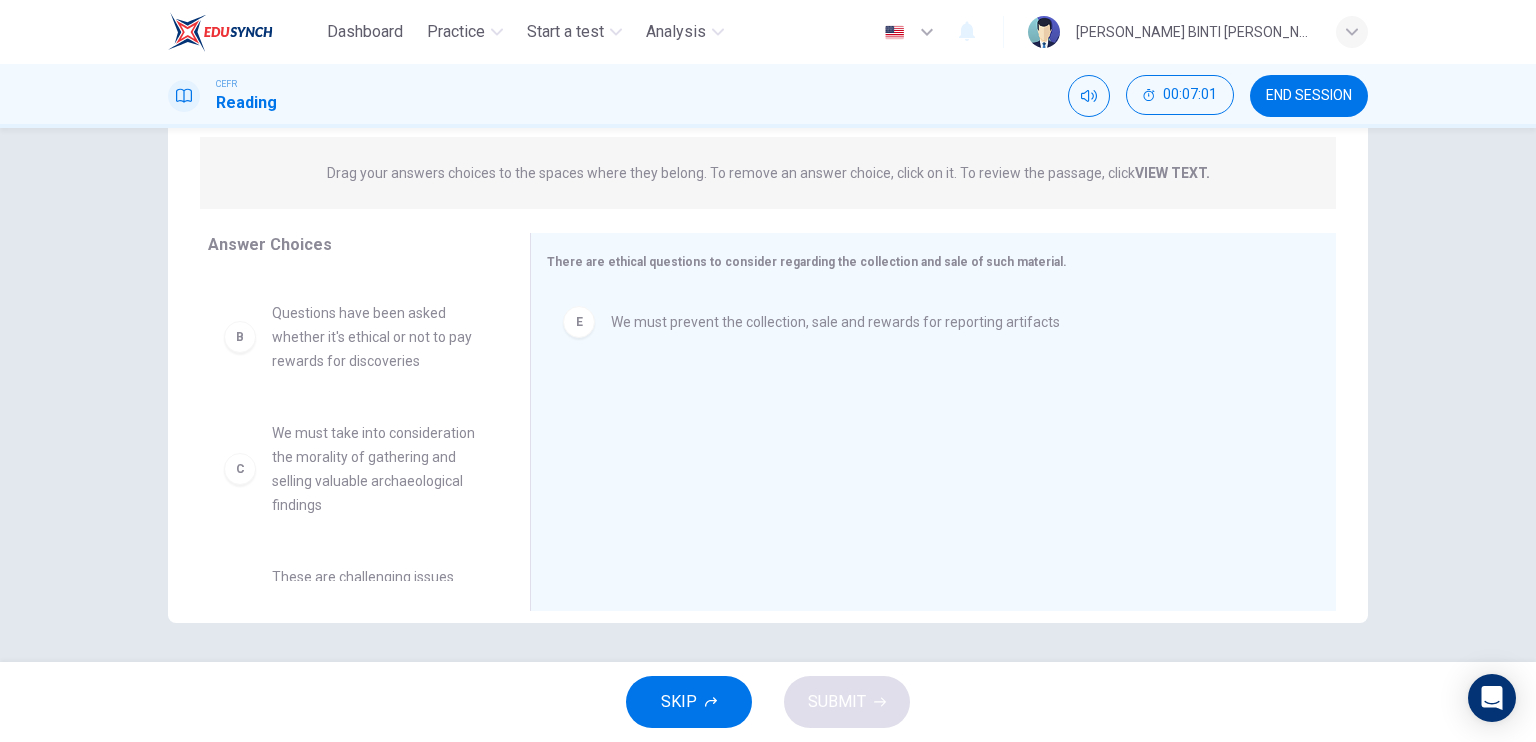 scroll, scrollTop: 100, scrollLeft: 0, axis: vertical 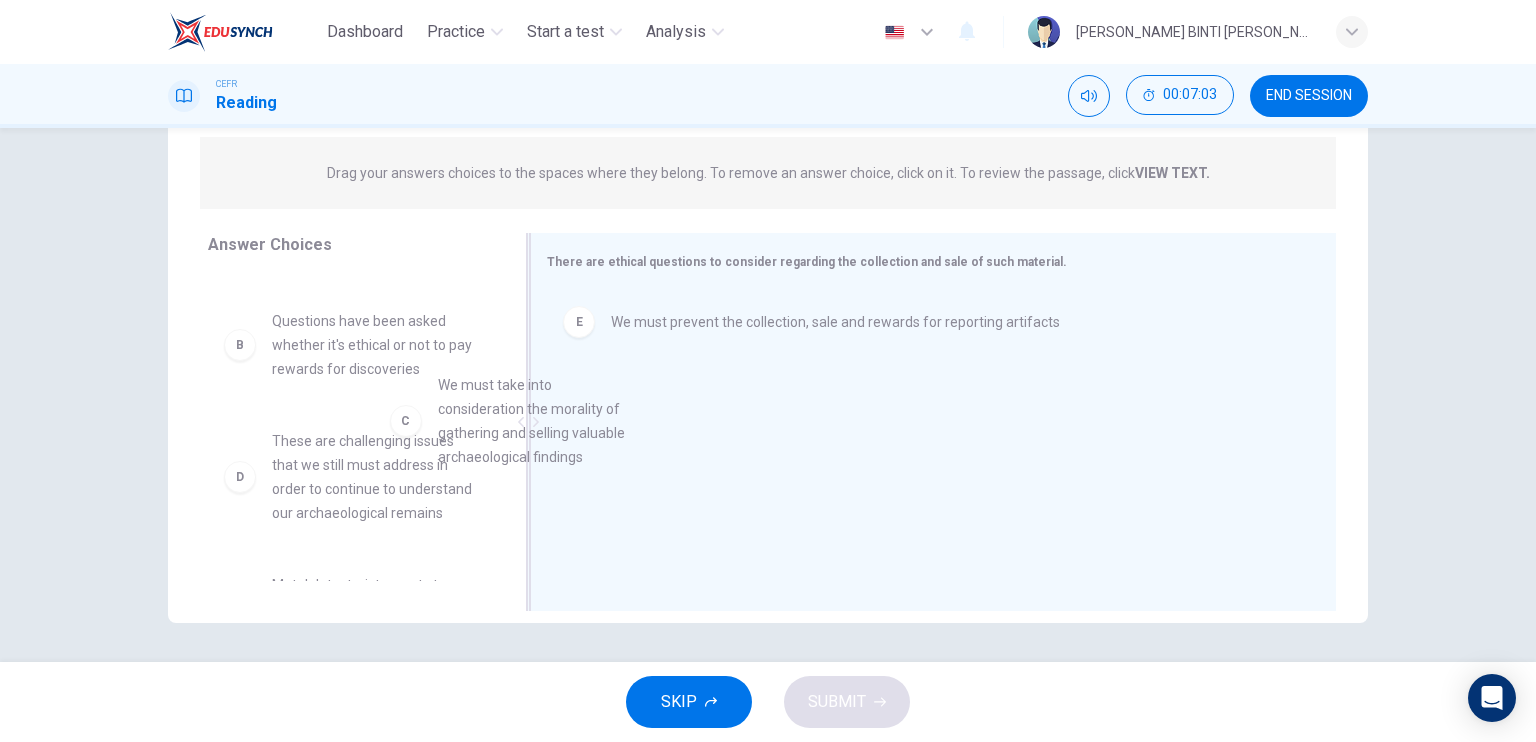 drag, startPoint x: 383, startPoint y: 495, endPoint x: 586, endPoint y: 422, distance: 215.72668 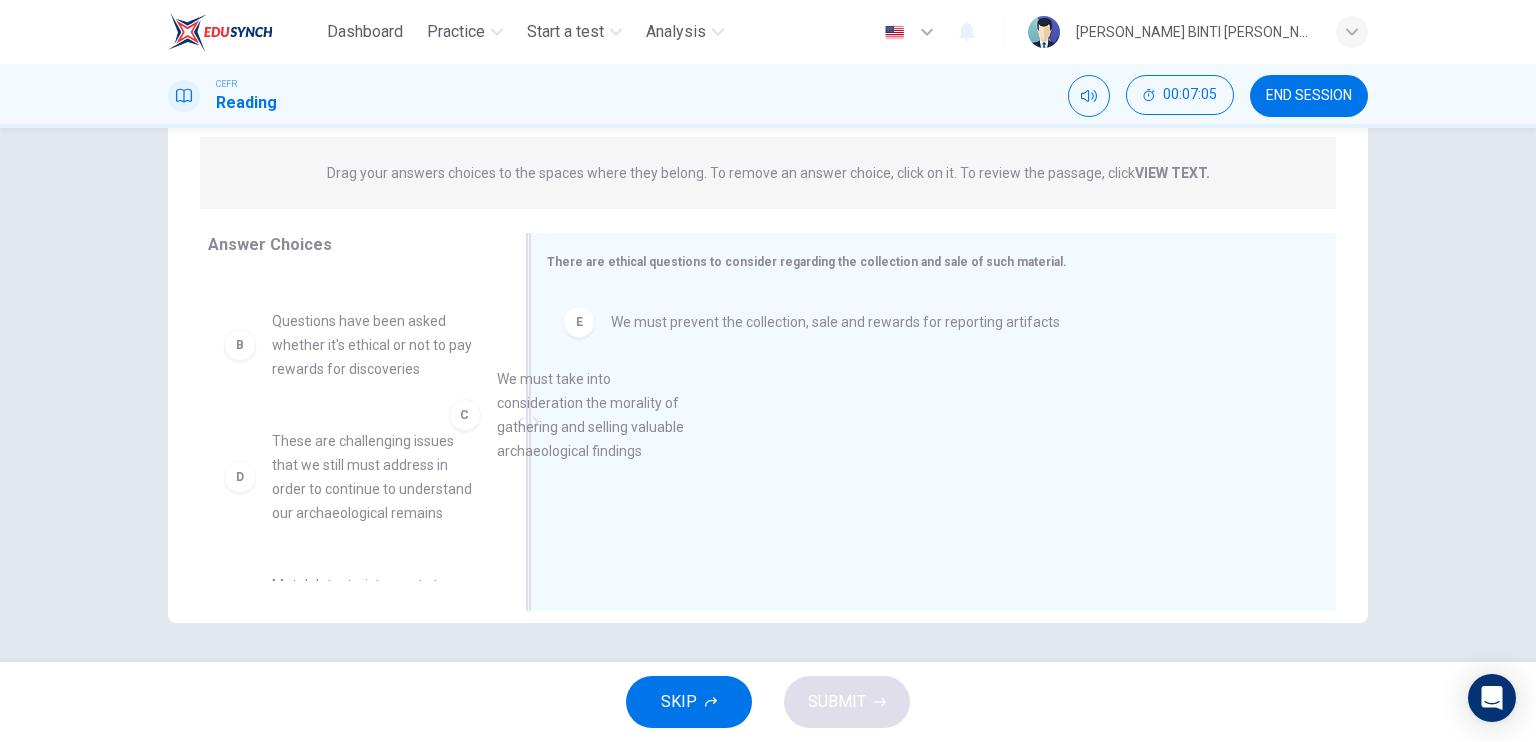 drag, startPoint x: 398, startPoint y: 491, endPoint x: 643, endPoint y: 427, distance: 253.22125 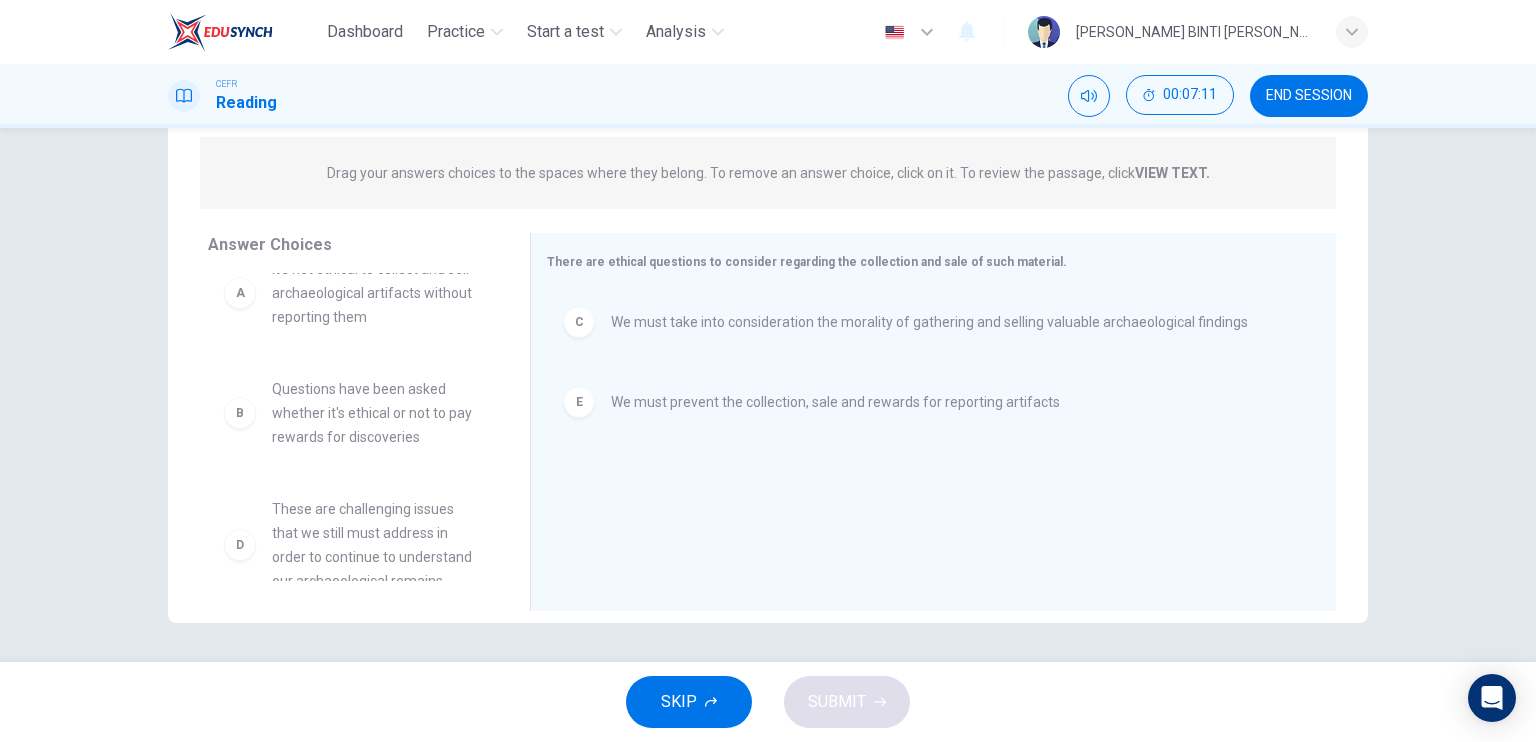 scroll, scrollTop: 0, scrollLeft: 0, axis: both 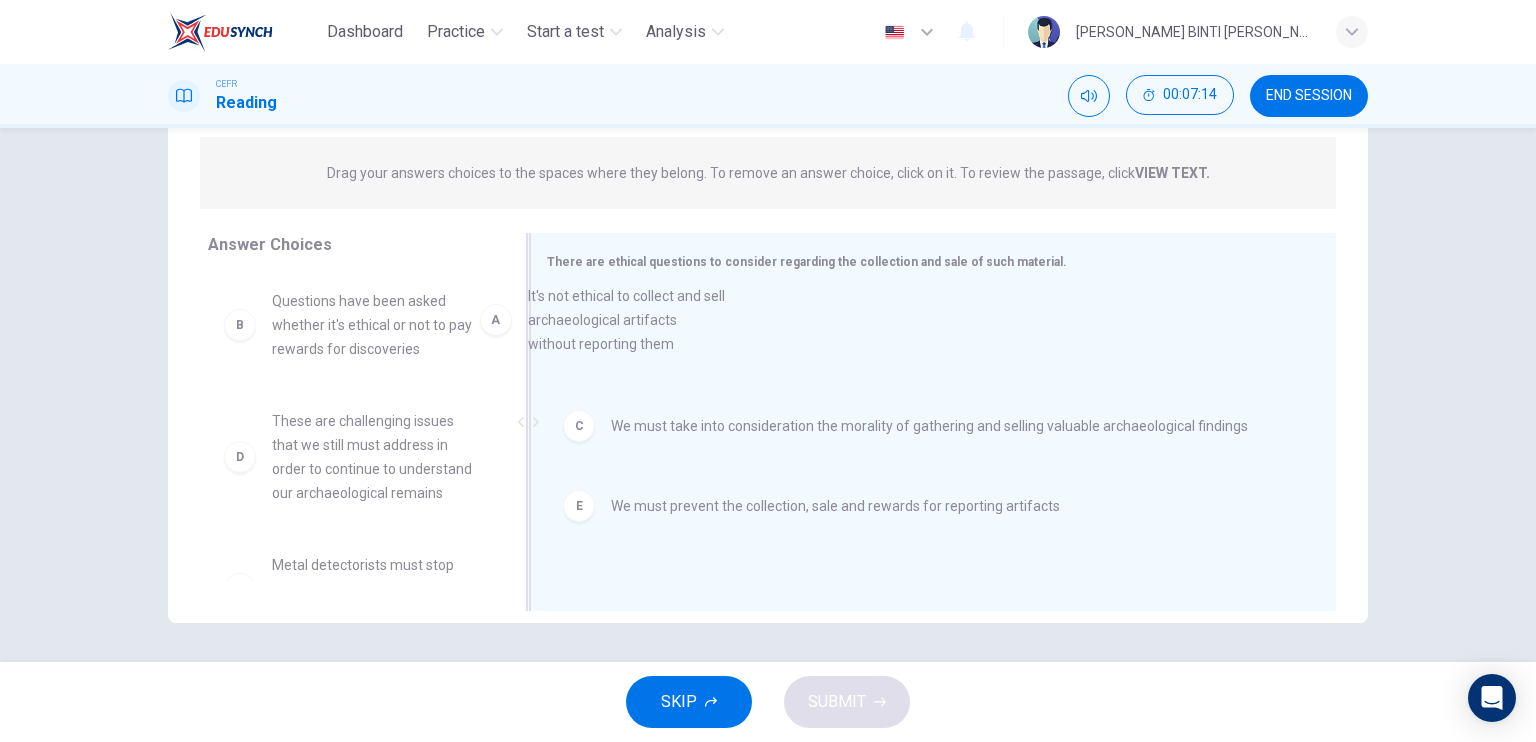 drag, startPoint x: 430, startPoint y: 326, endPoint x: 697, endPoint y: 322, distance: 267.02997 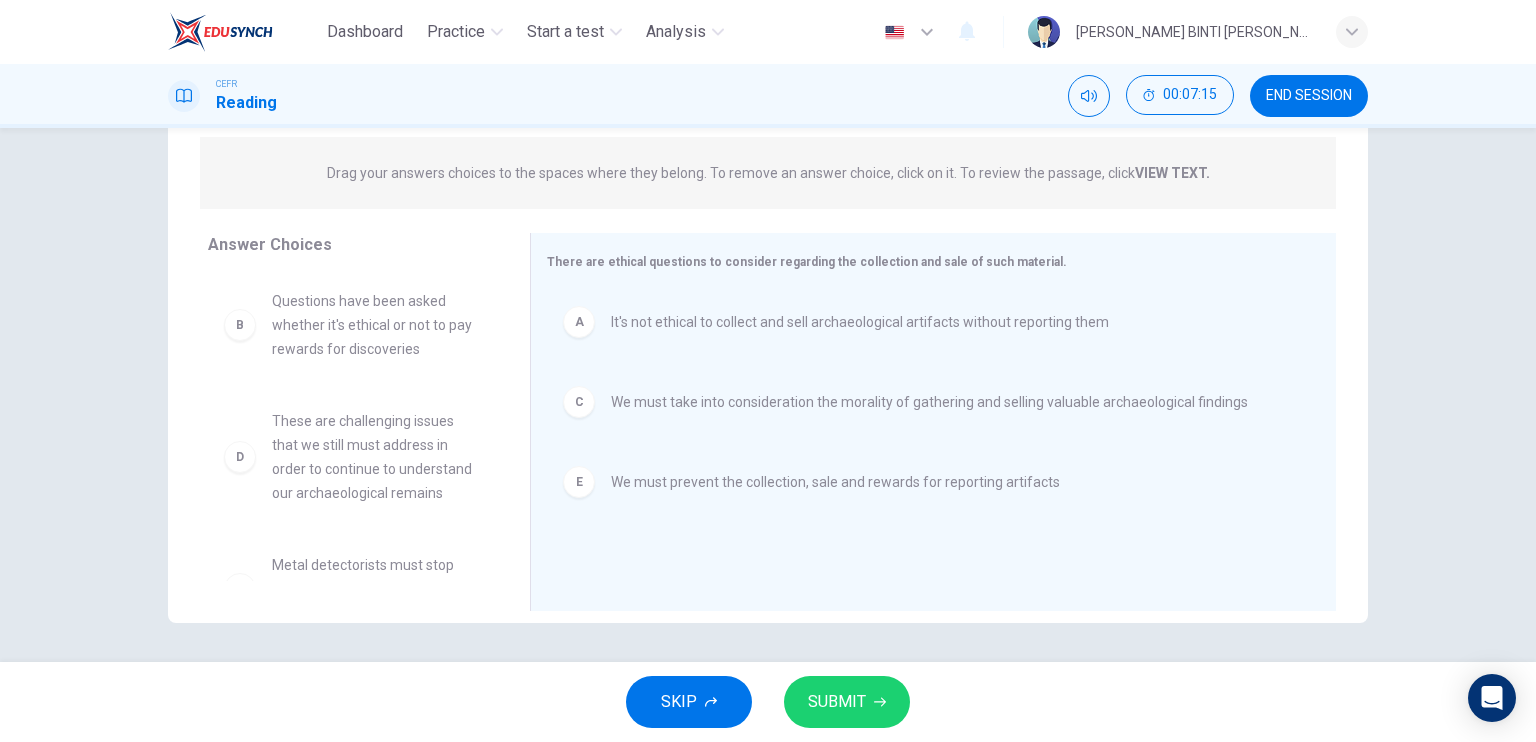 click on "SUBMIT" at bounding box center (837, 702) 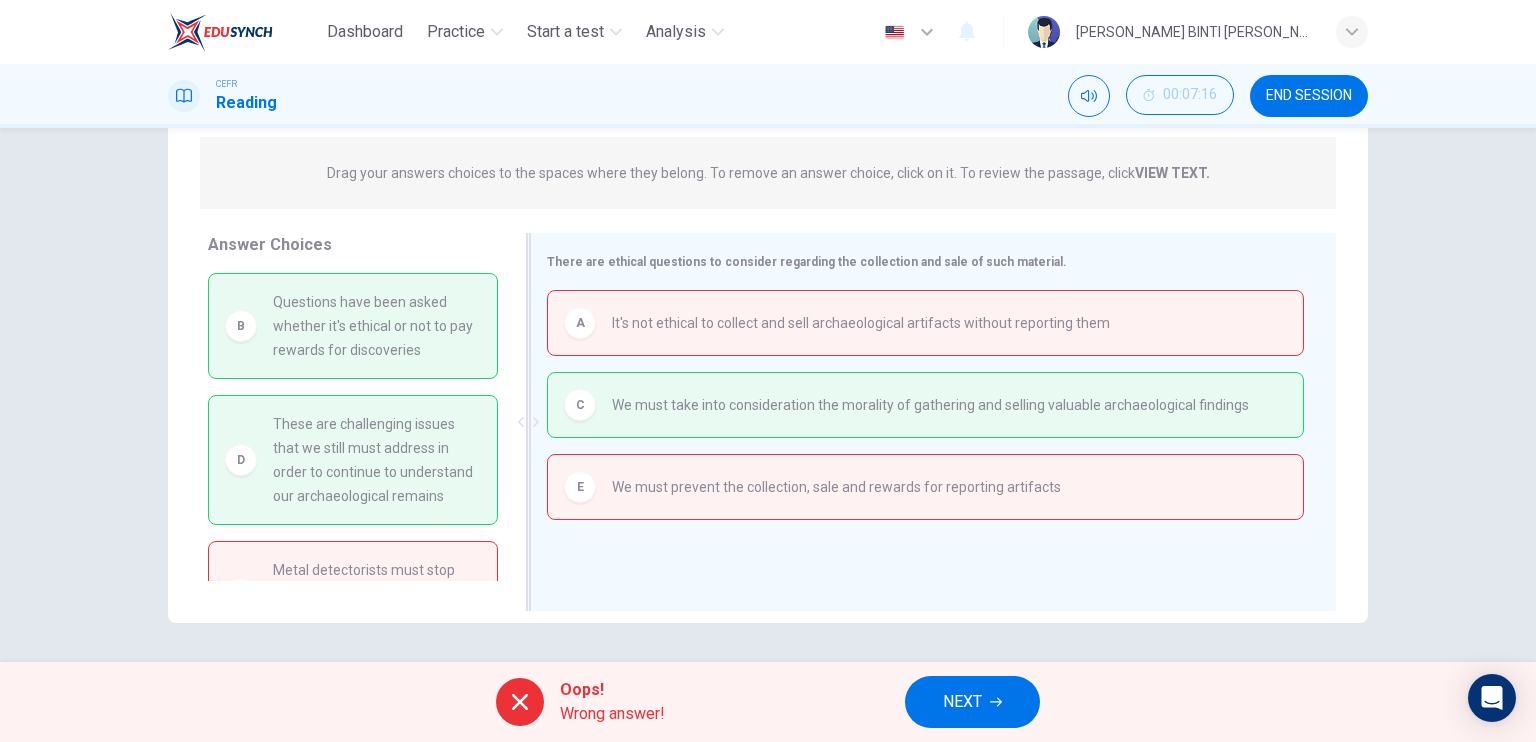 click on "E We must prevent the collection, sale and rewards for reporting artifacts" at bounding box center (925, 487) 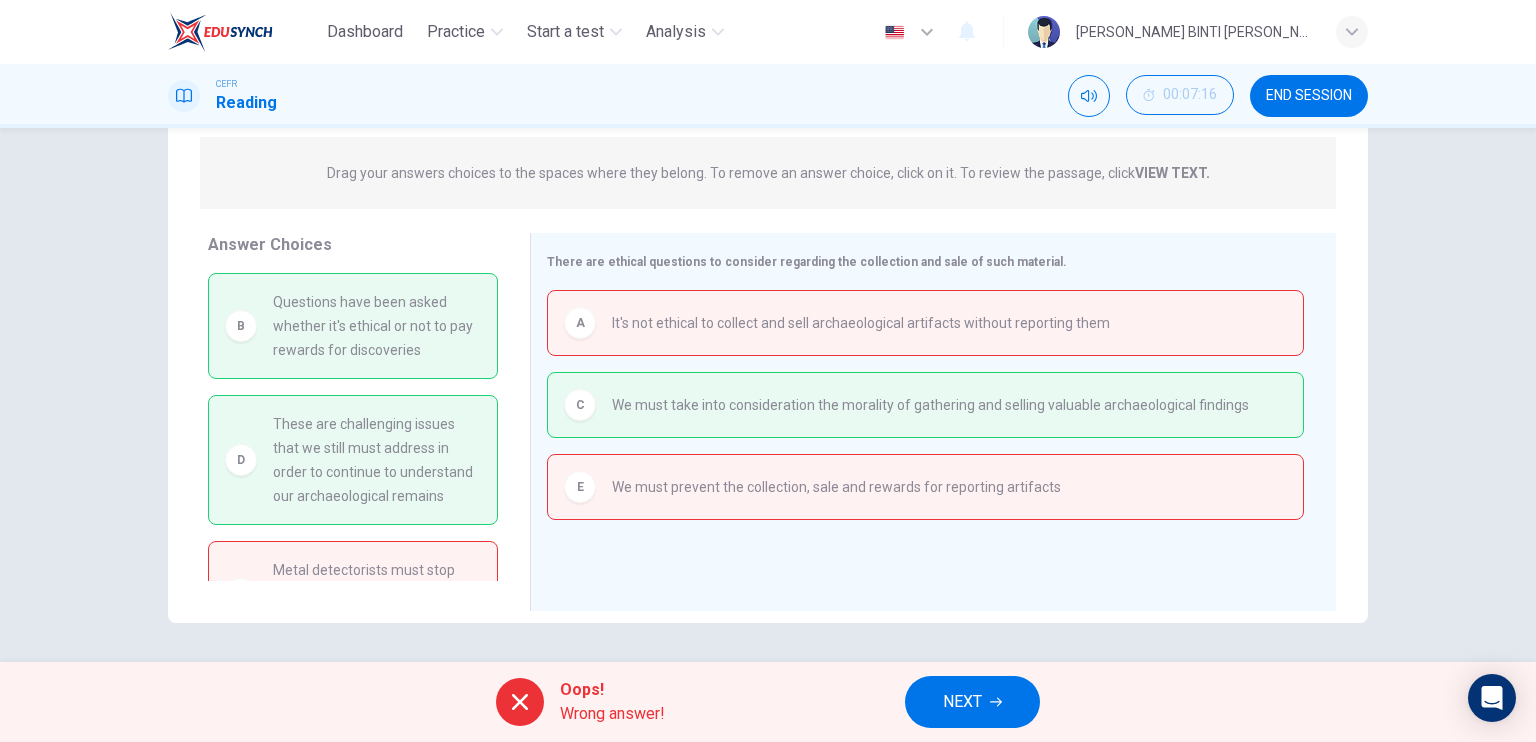 click on "Oops! Wrong answer! NEXT" at bounding box center [768, 702] 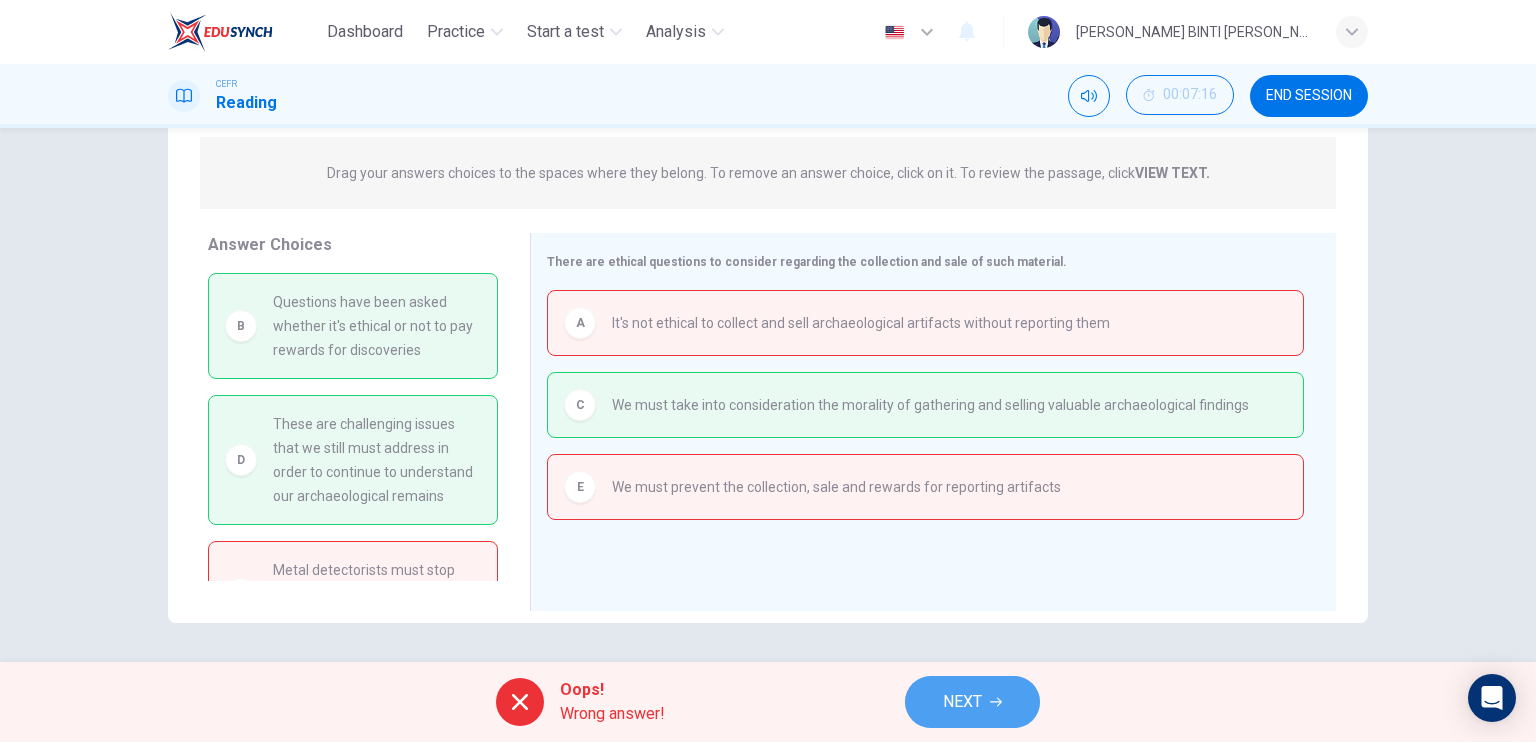 click on "NEXT" at bounding box center (972, 702) 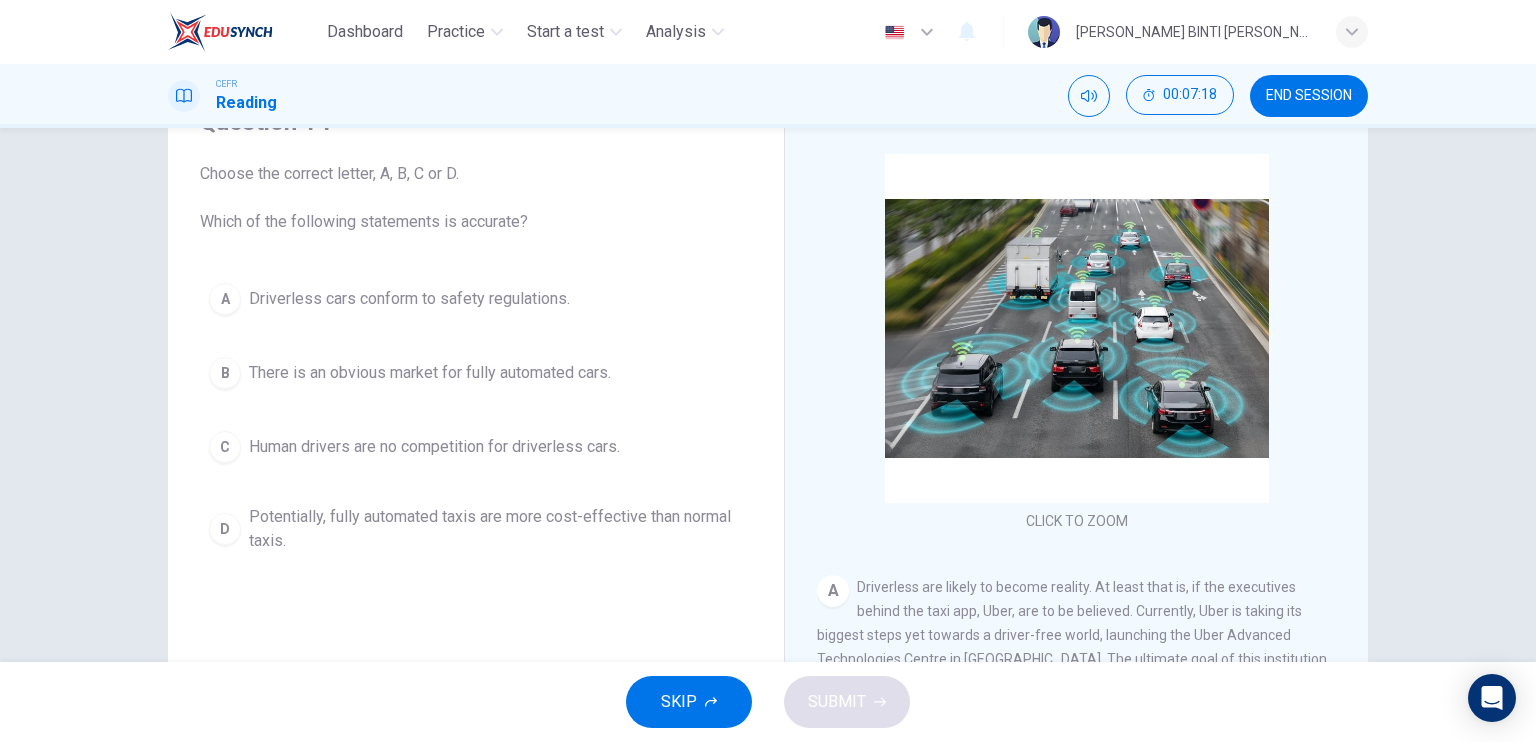 scroll, scrollTop: 104, scrollLeft: 0, axis: vertical 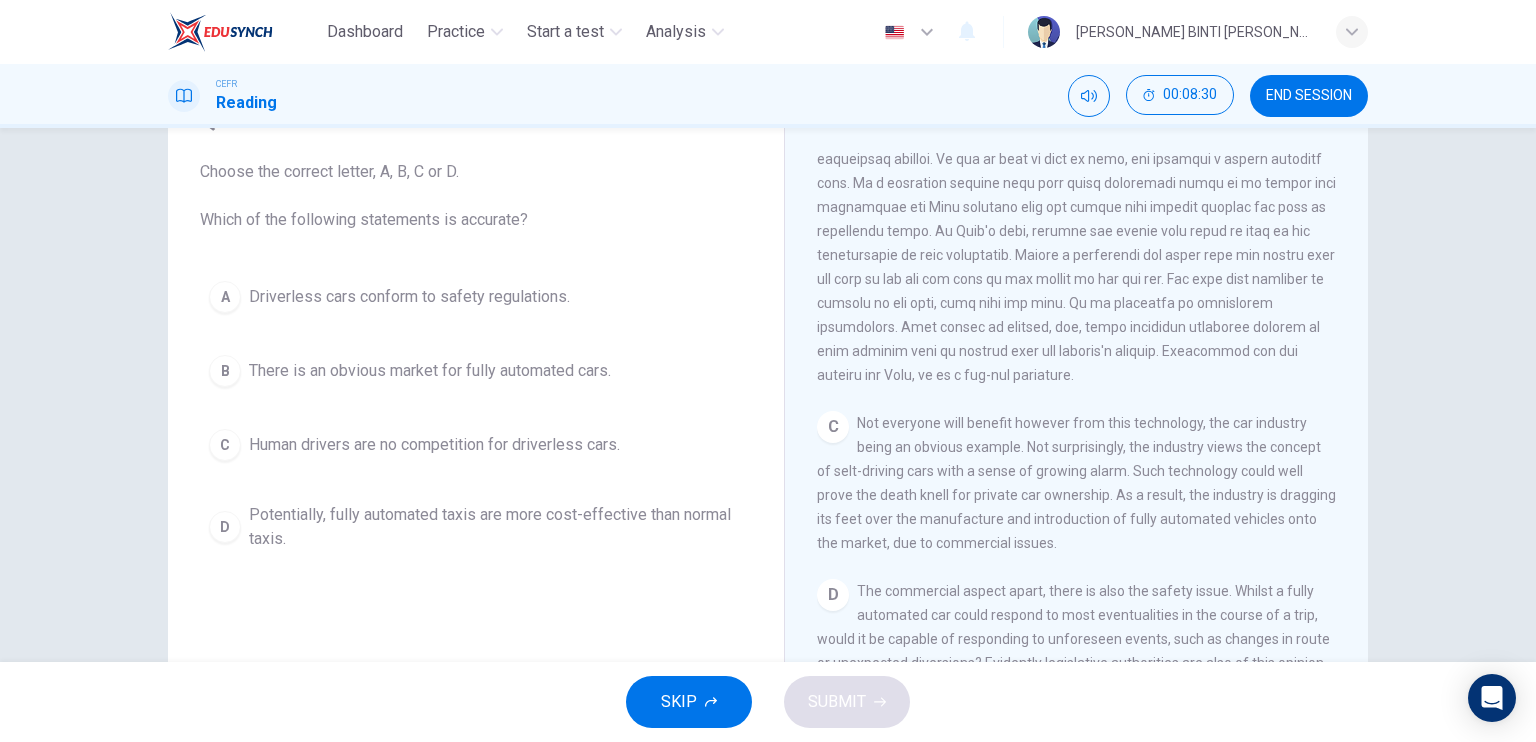 drag, startPoint x: 1390, startPoint y: 446, endPoint x: 1393, endPoint y: 464, distance: 18.248287 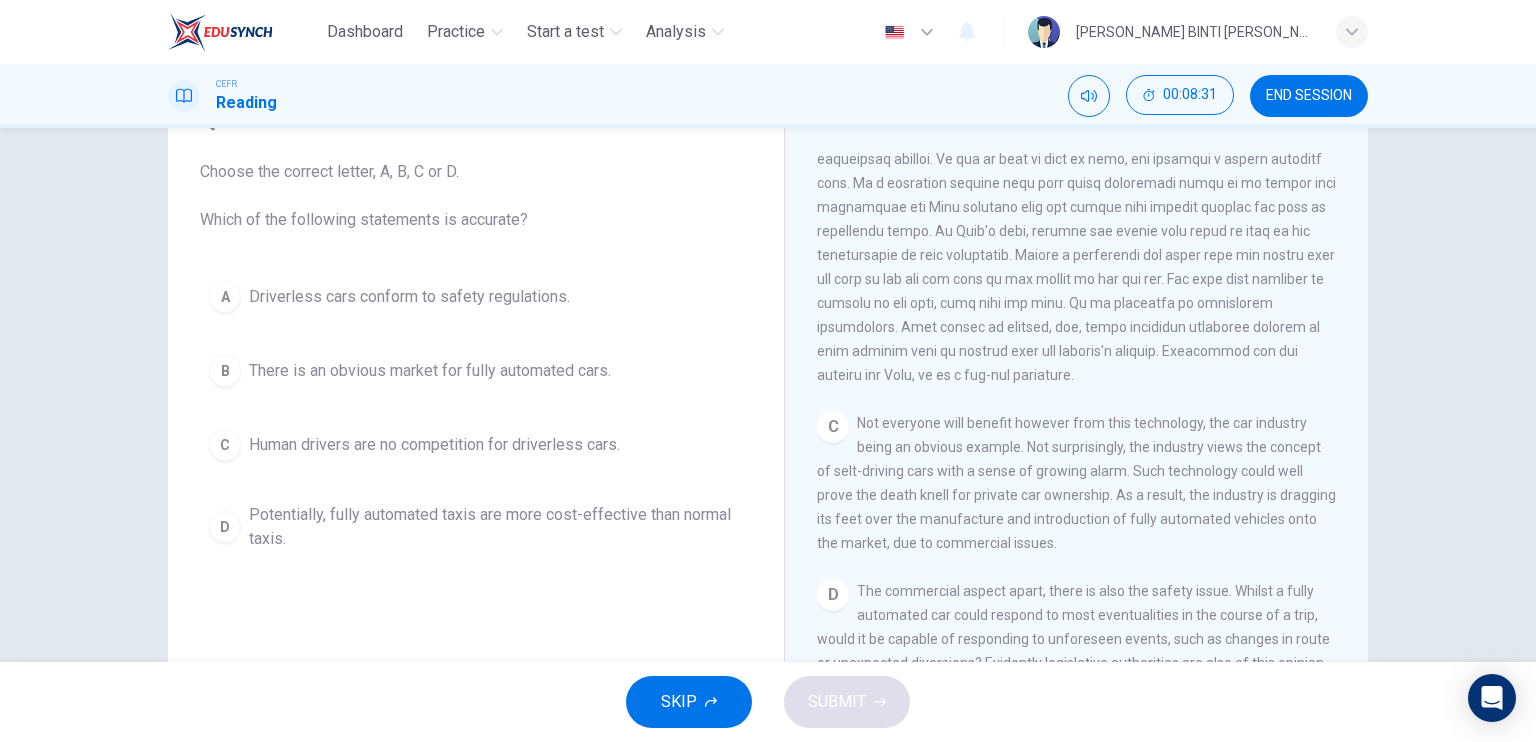 drag, startPoint x: 1384, startPoint y: 458, endPoint x: 1381, endPoint y: 468, distance: 10.440307 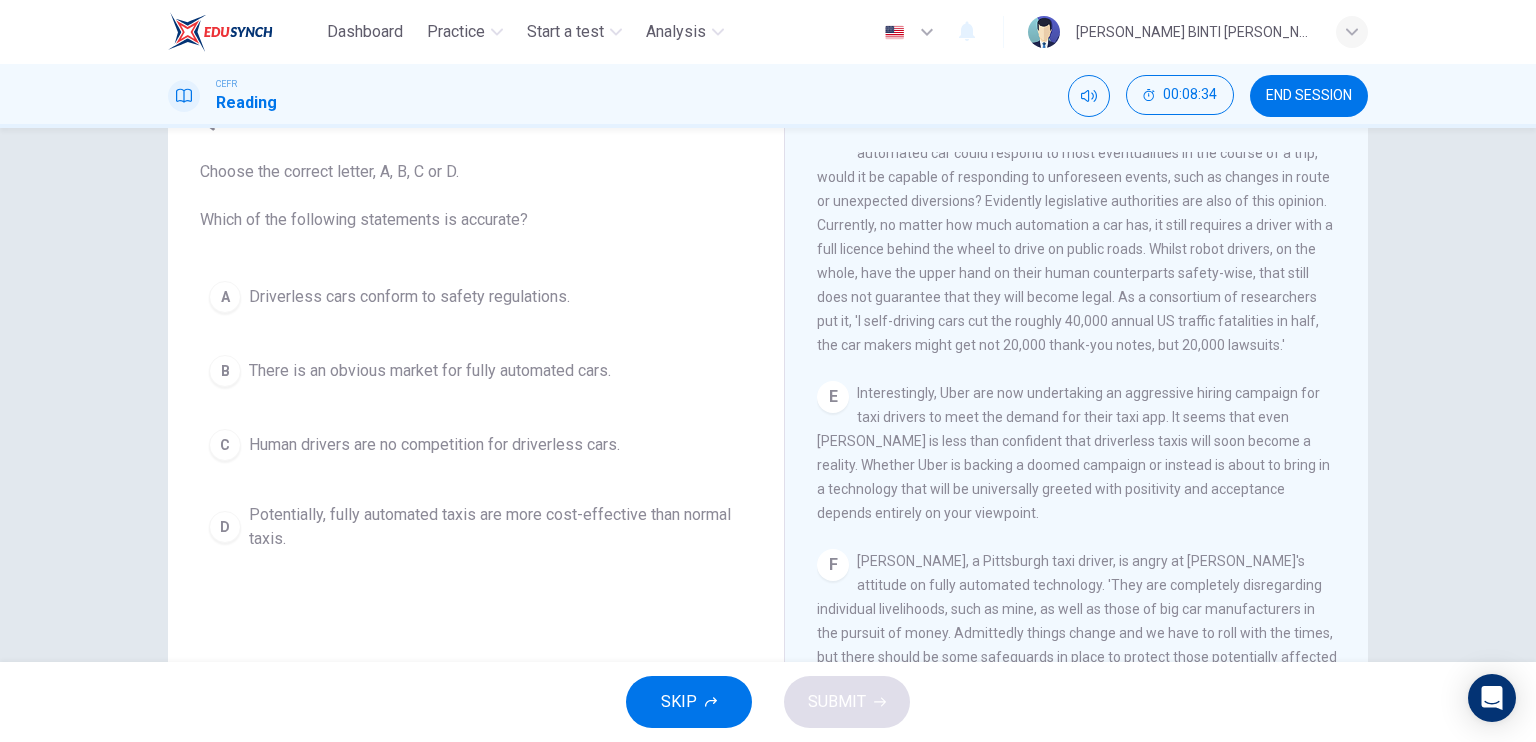 scroll, scrollTop: 1155, scrollLeft: 0, axis: vertical 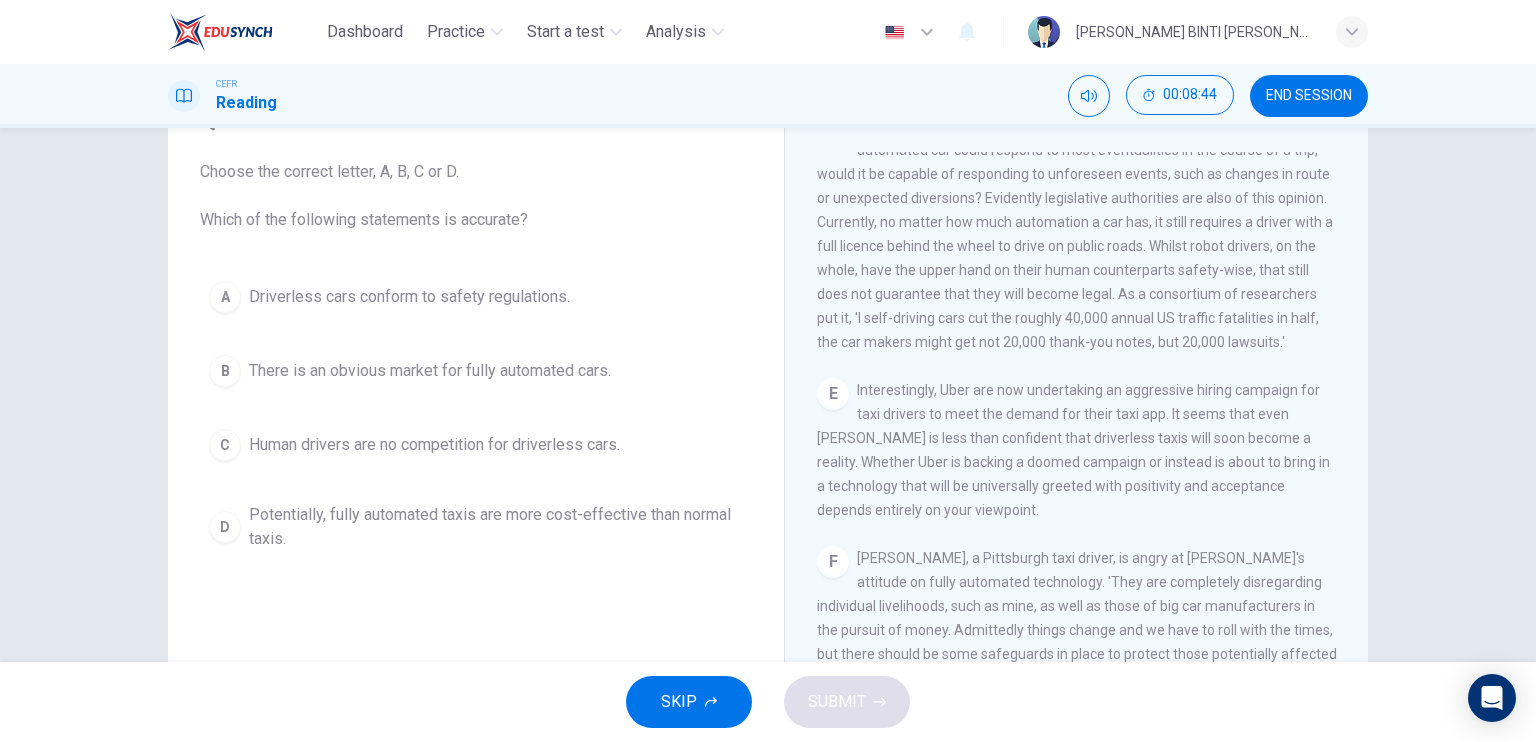 drag, startPoint x: 1362, startPoint y: 538, endPoint x: 1360, endPoint y: 567, distance: 29.068884 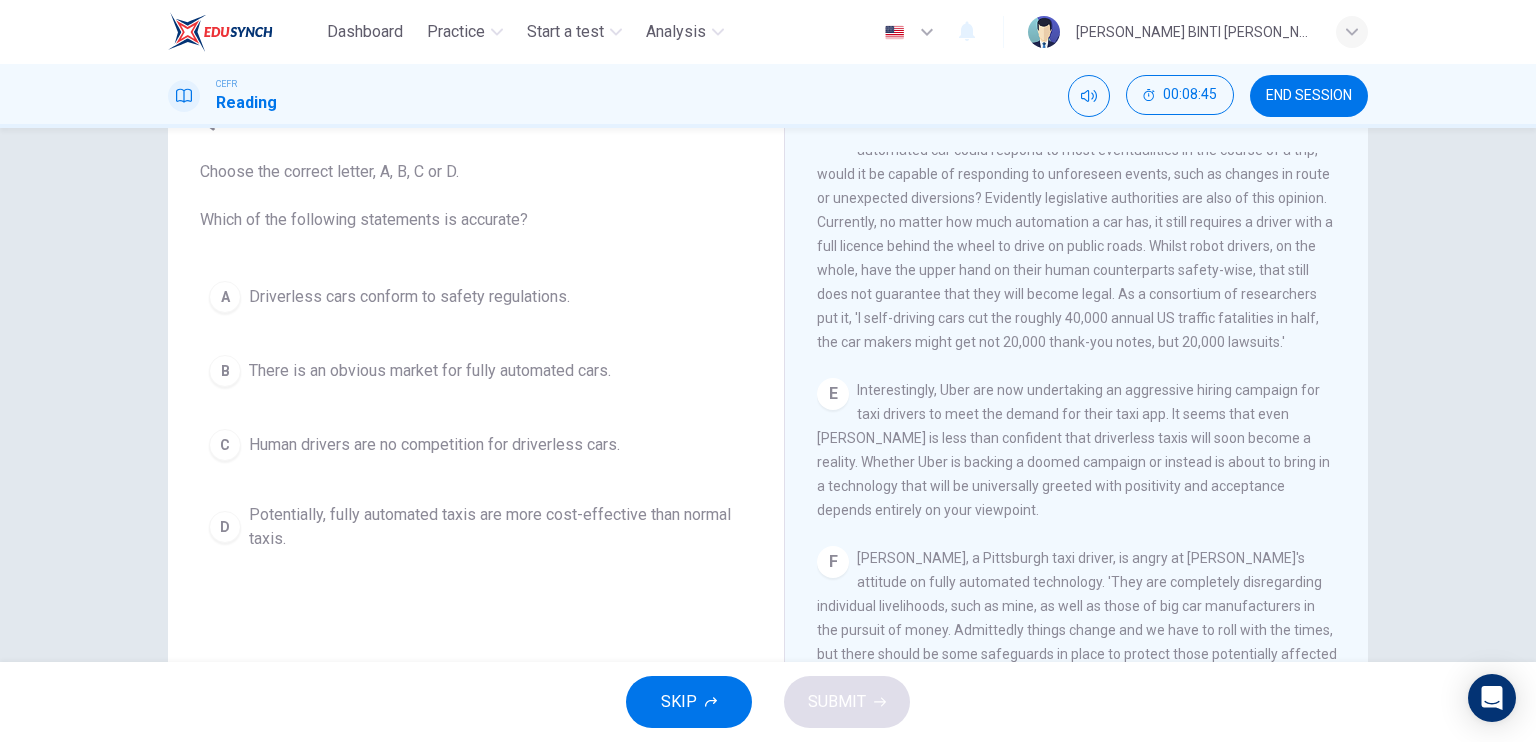 drag, startPoint x: 1359, startPoint y: 567, endPoint x: 1353, endPoint y: 580, distance: 14.3178215 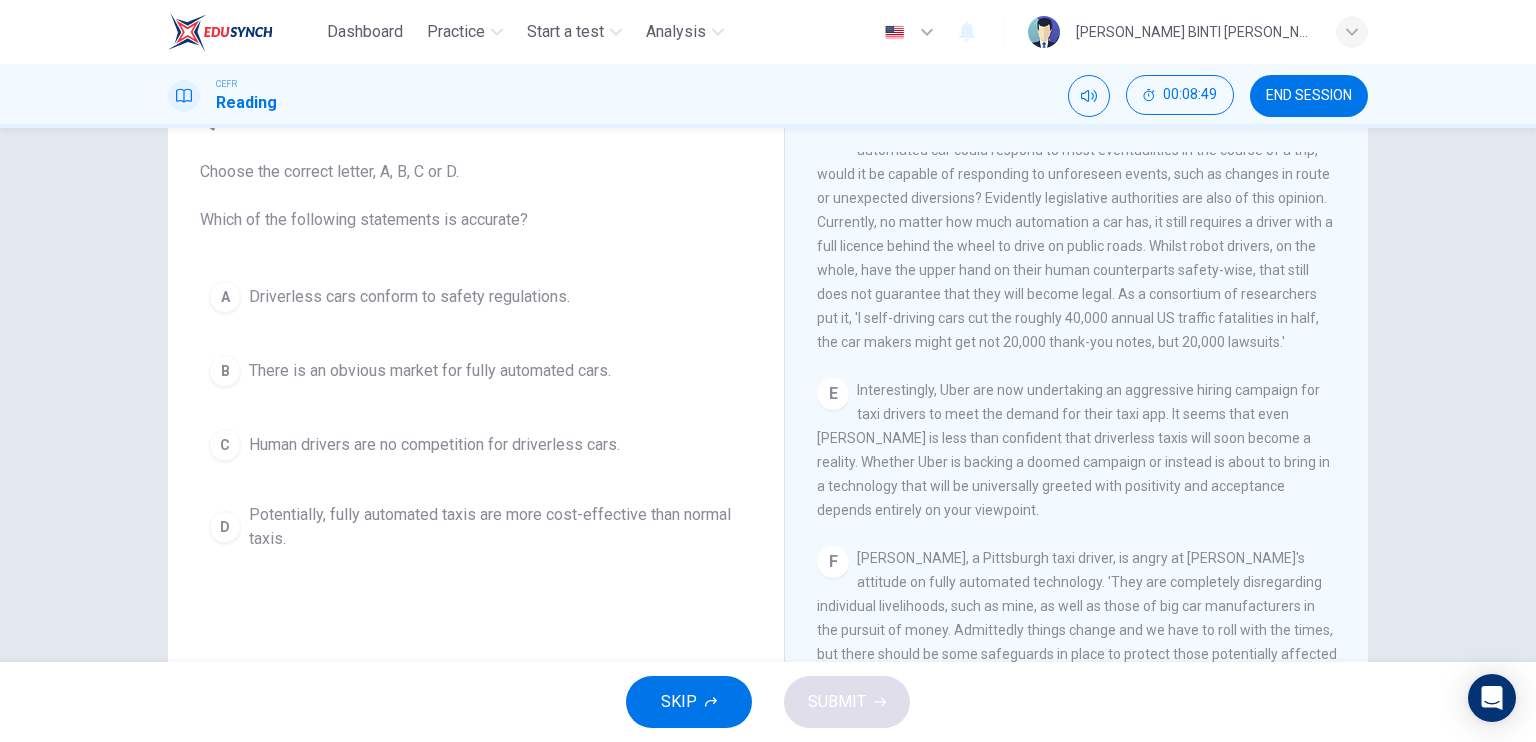 drag, startPoint x: 1491, startPoint y: 500, endPoint x: 1528, endPoint y: 505, distance: 37.336308 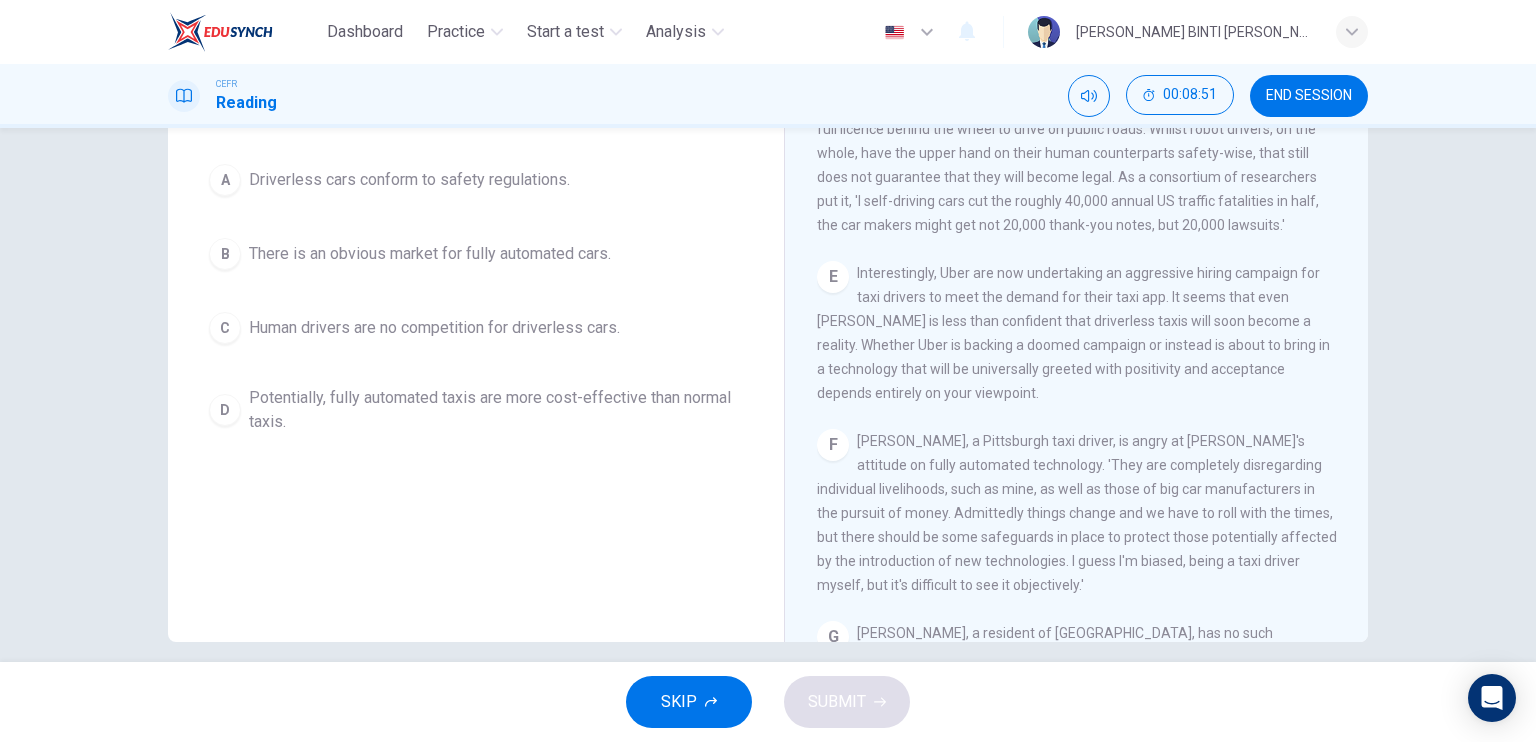 scroll, scrollTop: 225, scrollLeft: 0, axis: vertical 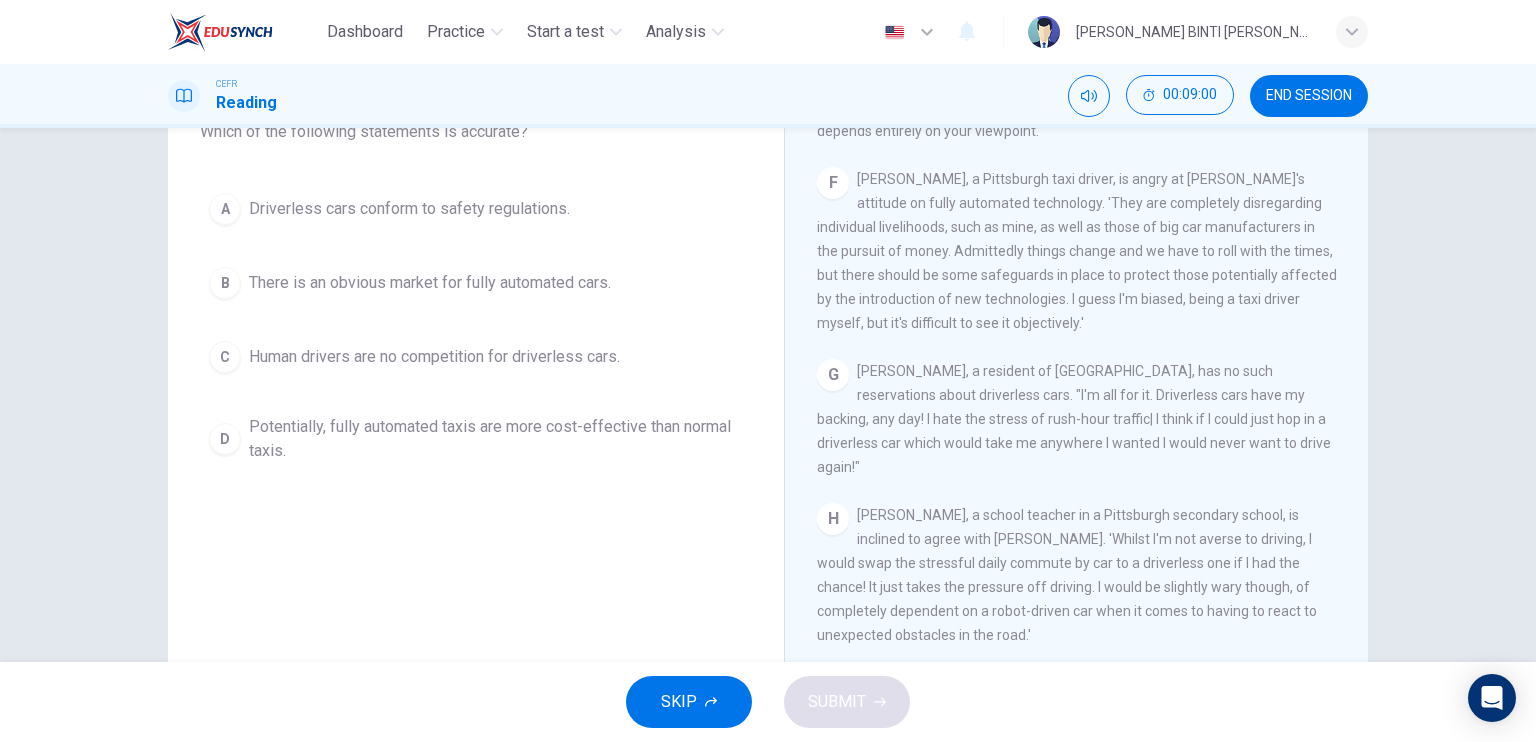 click on "D" at bounding box center [225, 439] 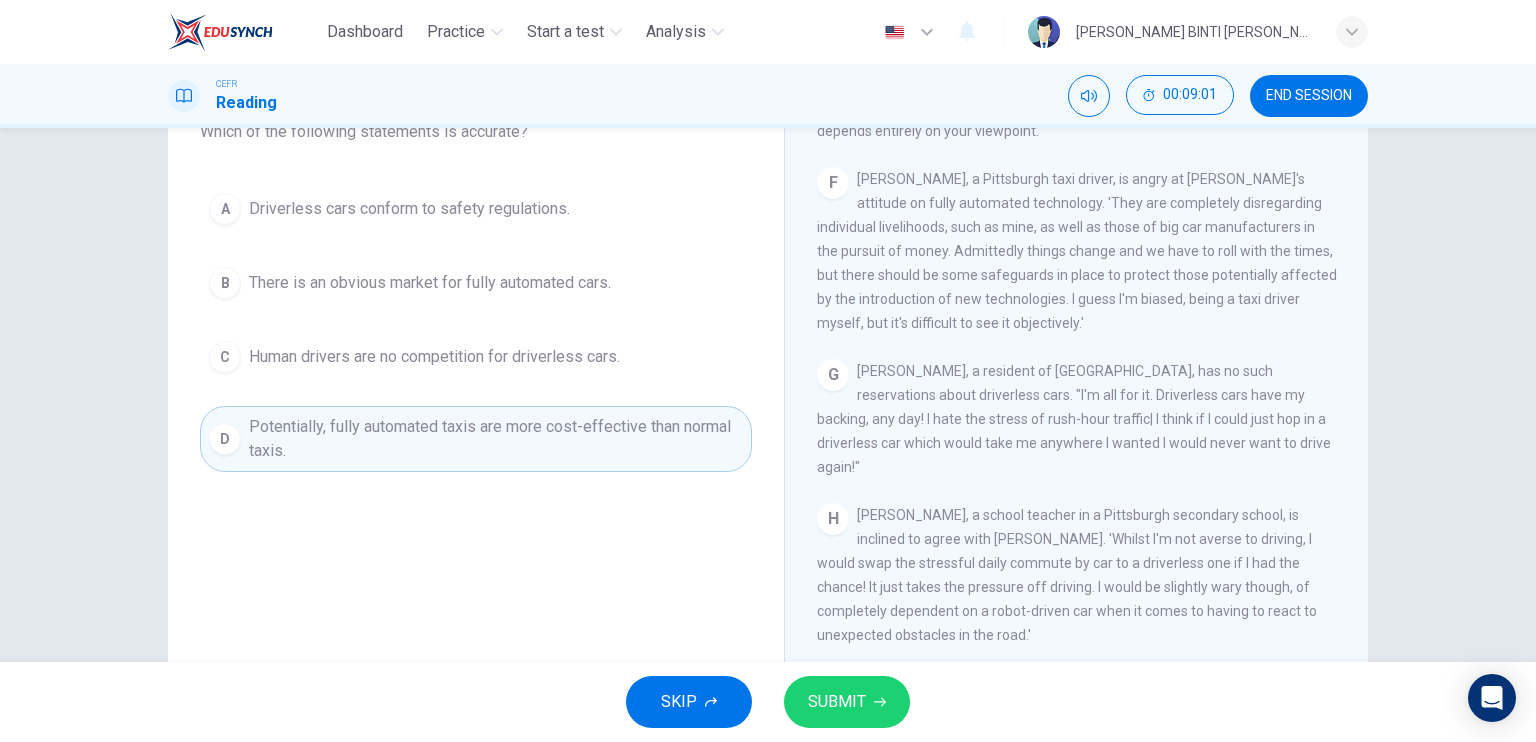 click on "A Driverless cars conform to safety regulations. B There is an obvious market for fully automated cars. C Human drivers are no competition for driverless cars. D Potentially, fully automated taxis are more cost-effective than normal taxis." at bounding box center (476, 328) 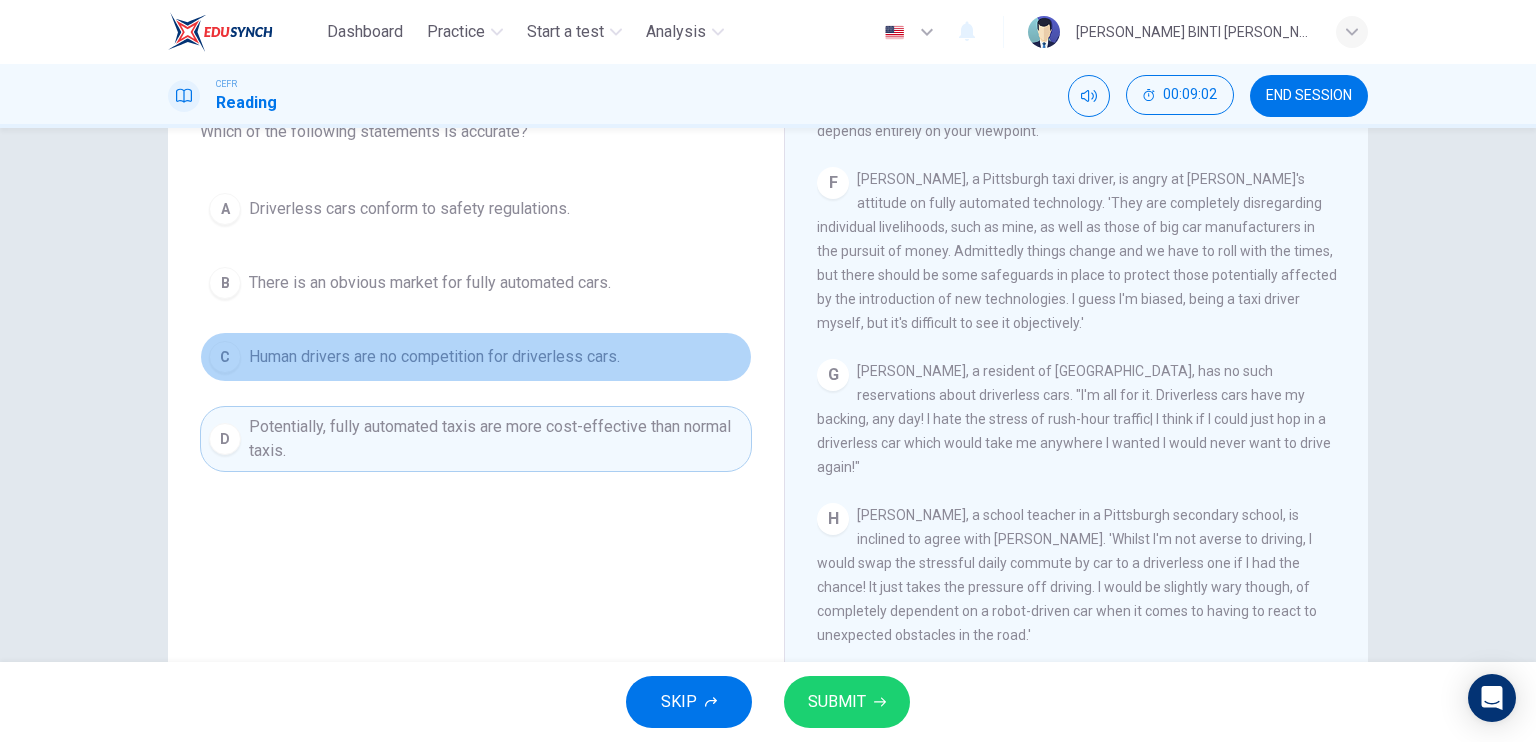 click on "C" at bounding box center [225, 357] 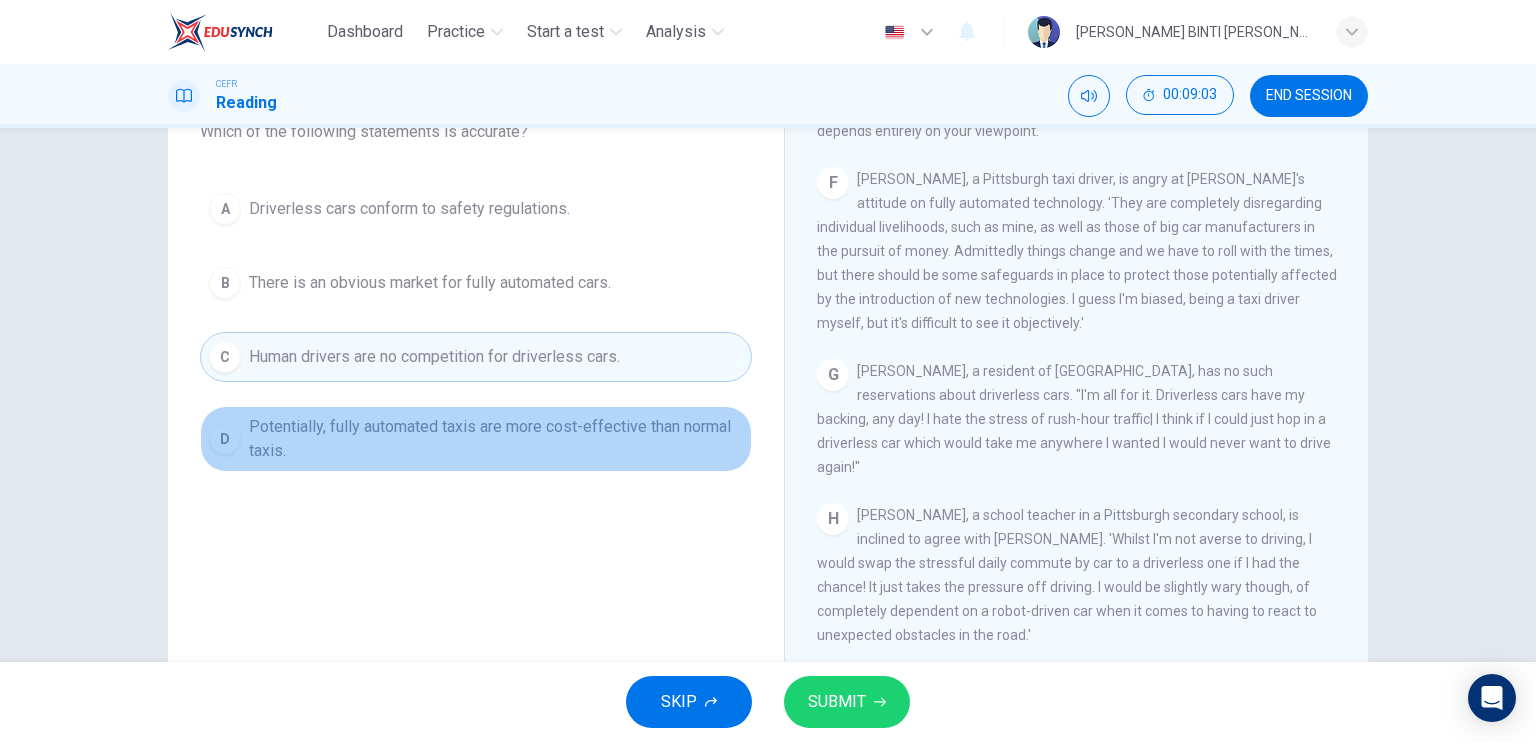 click on "D" at bounding box center [225, 439] 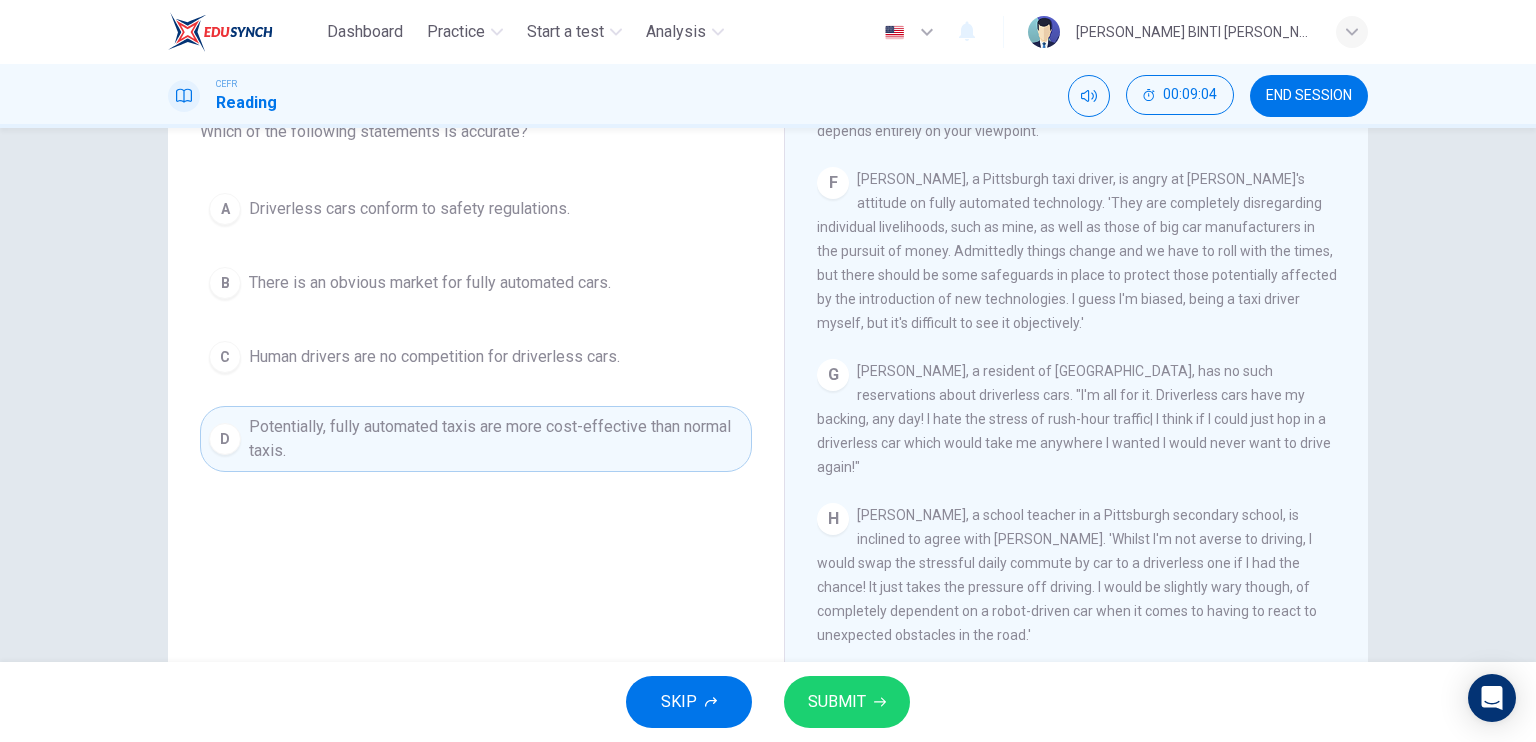 click on "B" at bounding box center (225, 283) 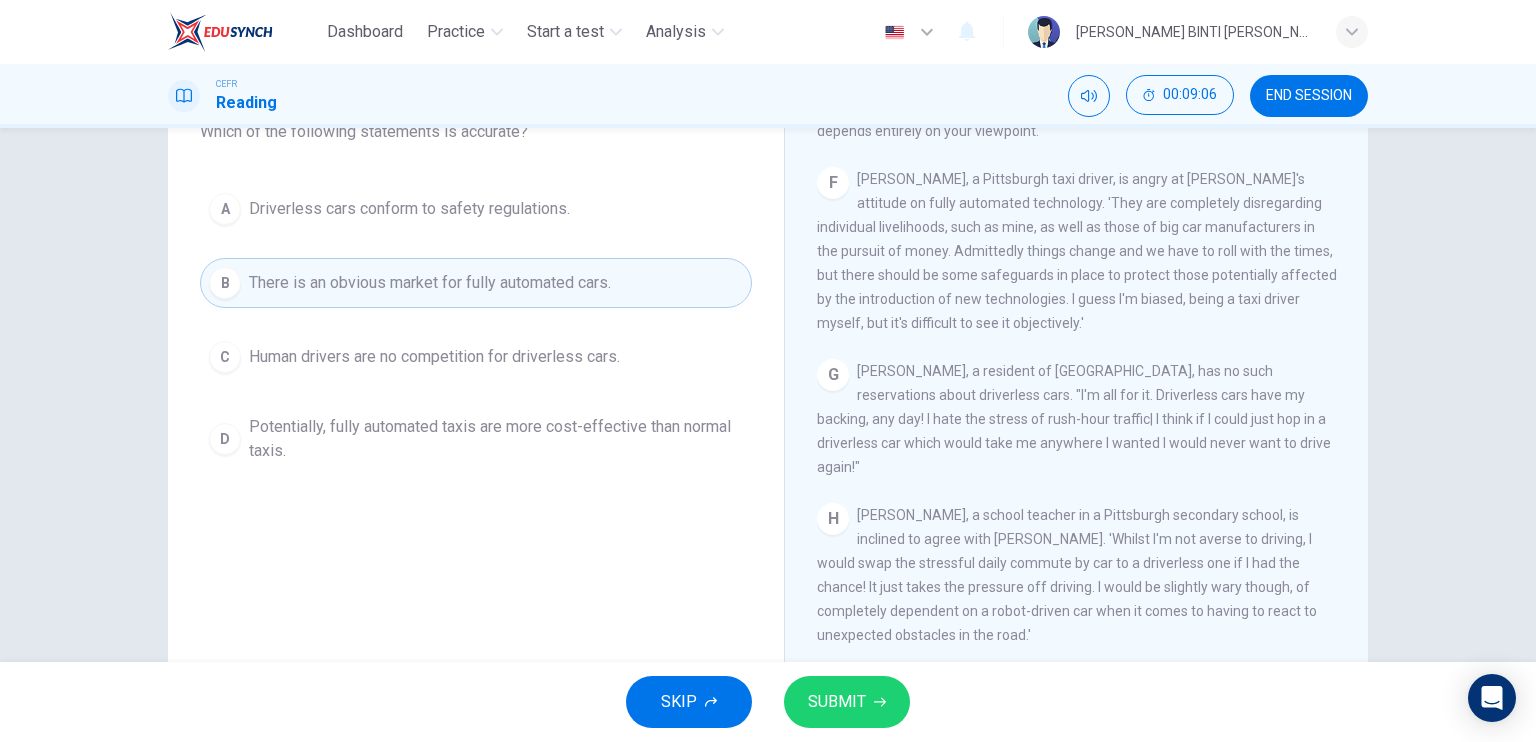 click on "A Driverless cars conform to safety regulations. B There is an obvious market for fully automated cars. C Human drivers are no competition for driverless cars. D Potentially, fully automated taxis are more cost-effective than normal taxis." at bounding box center (476, 328) 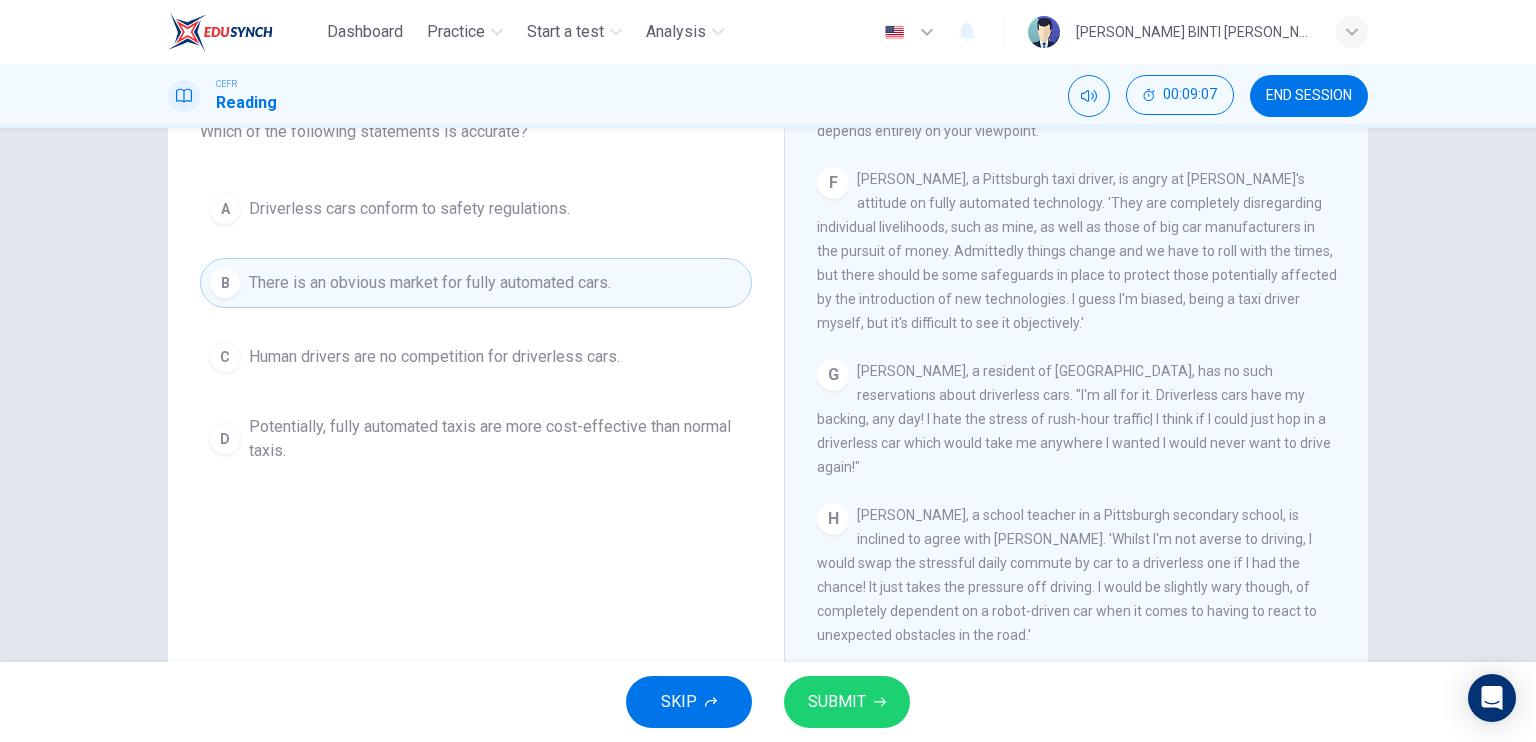 click on "A Driverless cars conform to safety regulations. B There is an obvious market for fully automated cars. C Human drivers are no competition for driverless cars. D Potentially, fully automated taxis are more cost-effective than normal taxis." at bounding box center [476, 328] 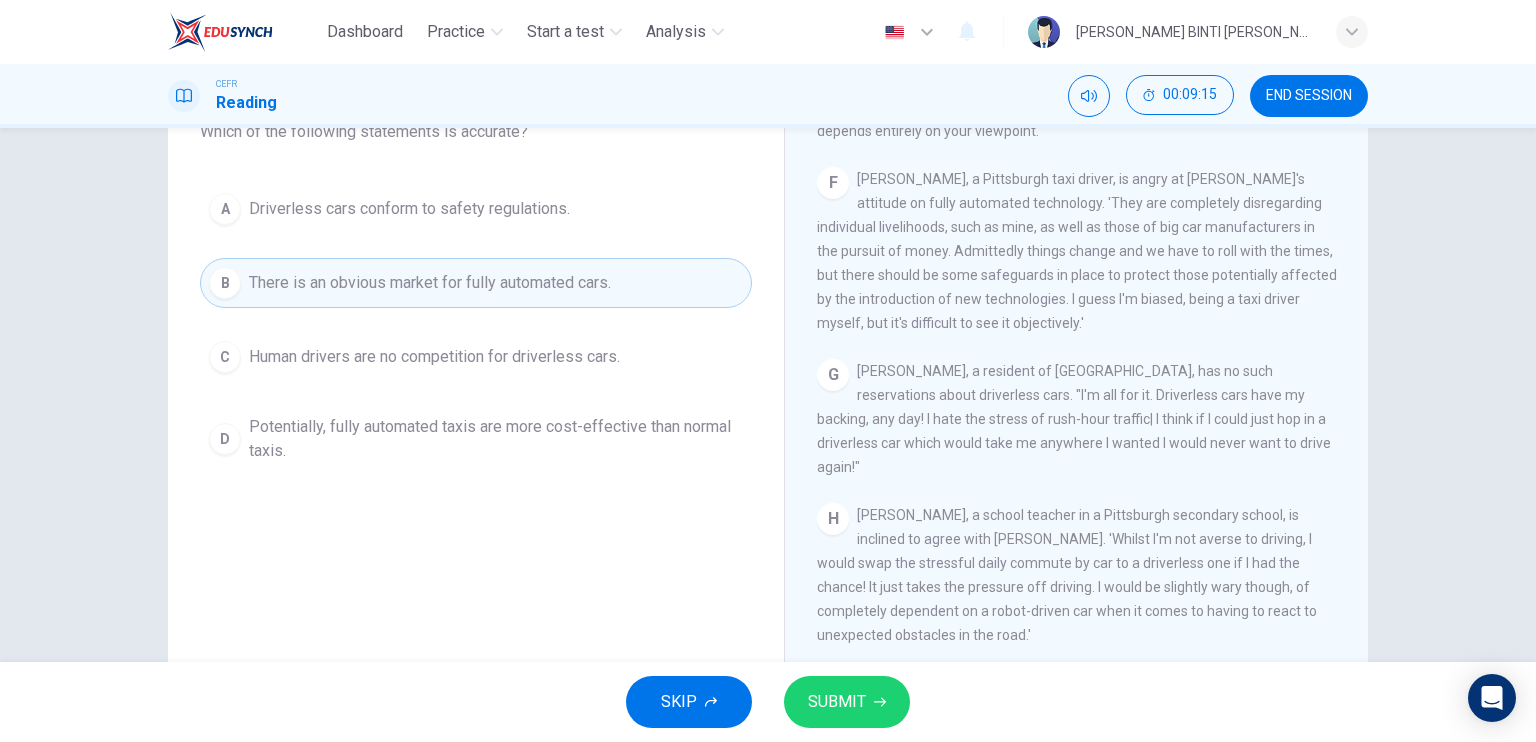 click on "[PERSON_NAME], a school teacher in a Pittsburgh secondary school, is inclined to agree with [PERSON_NAME]. 'Whilst I'm not averse to driving, I would swap the stressful daily commute by car to a driverless one if I had the chance! It just takes the pressure off driving. I would be slightly wary though, of completely dependent on a robot-driven car when it comes to having to react to unexpected obstacles in the road.'" at bounding box center [1067, 575] 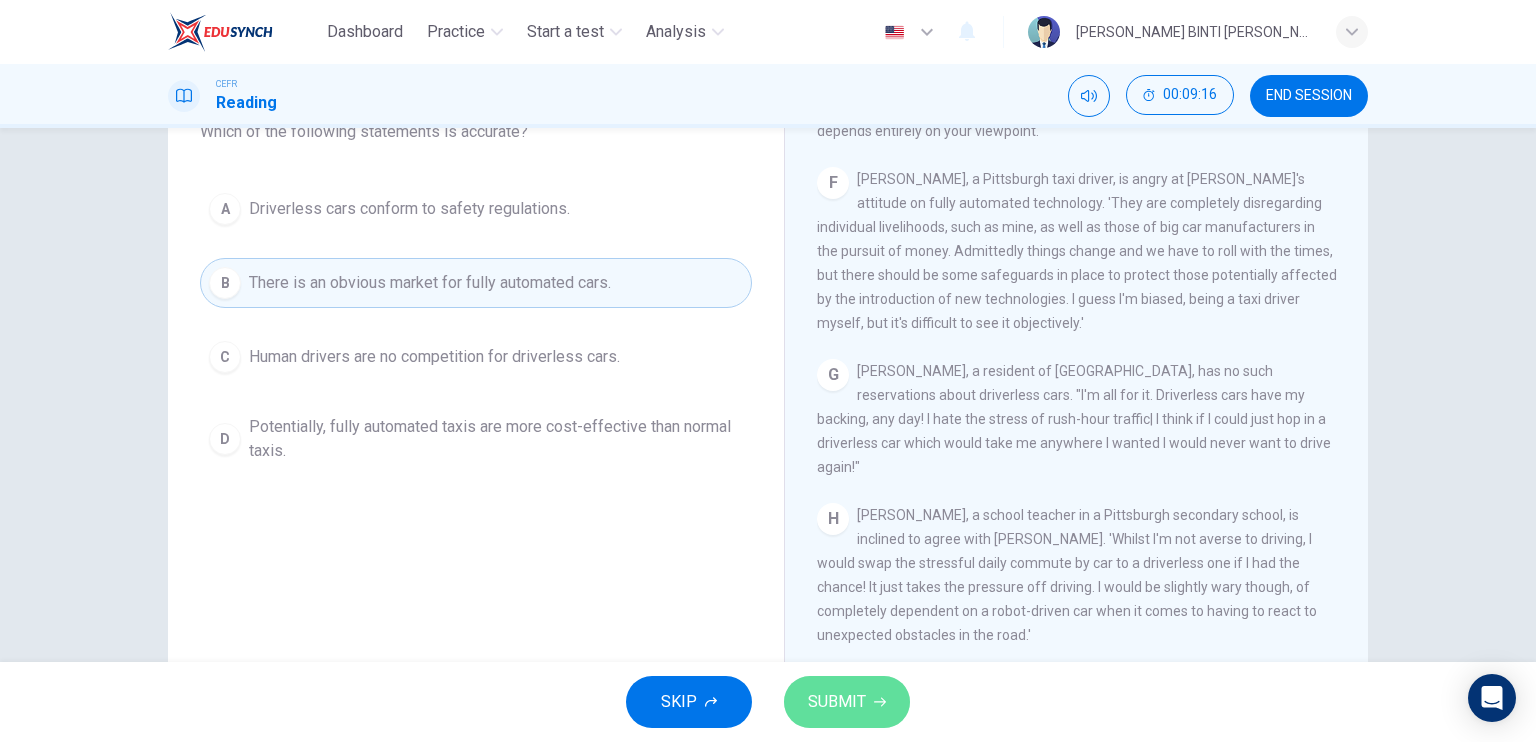 click on "SUBMIT" at bounding box center [847, 702] 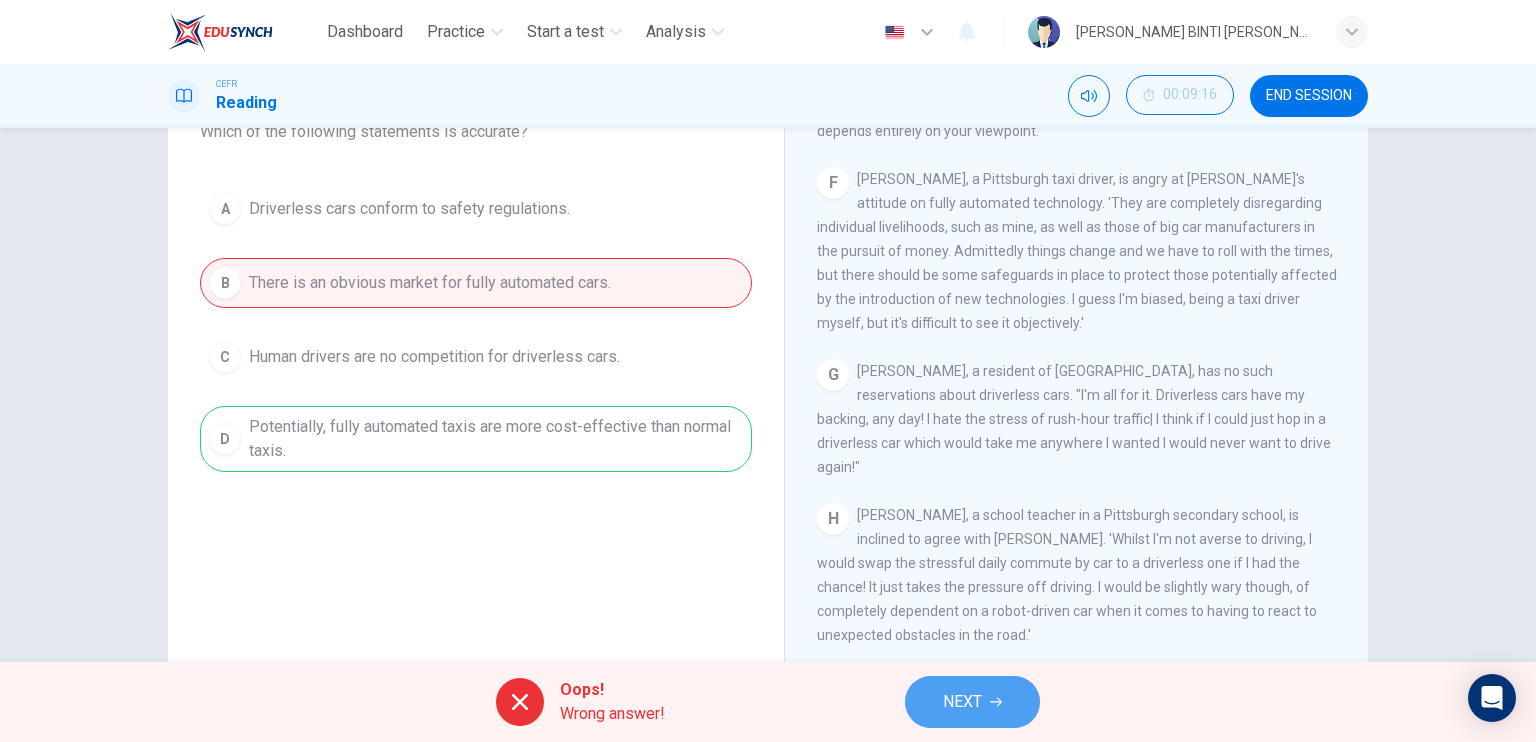 click on "NEXT" at bounding box center [972, 702] 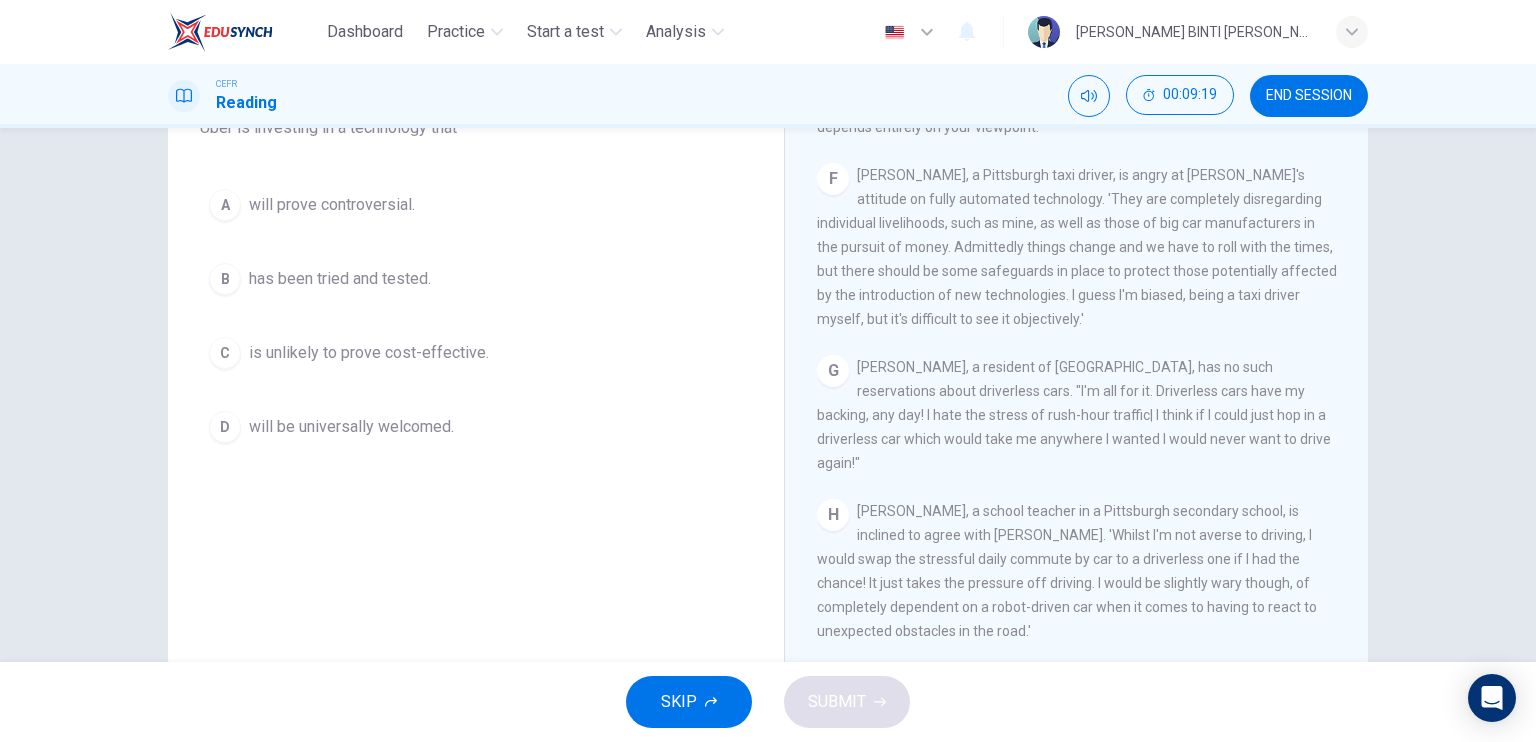 scroll, scrollTop: 214, scrollLeft: 0, axis: vertical 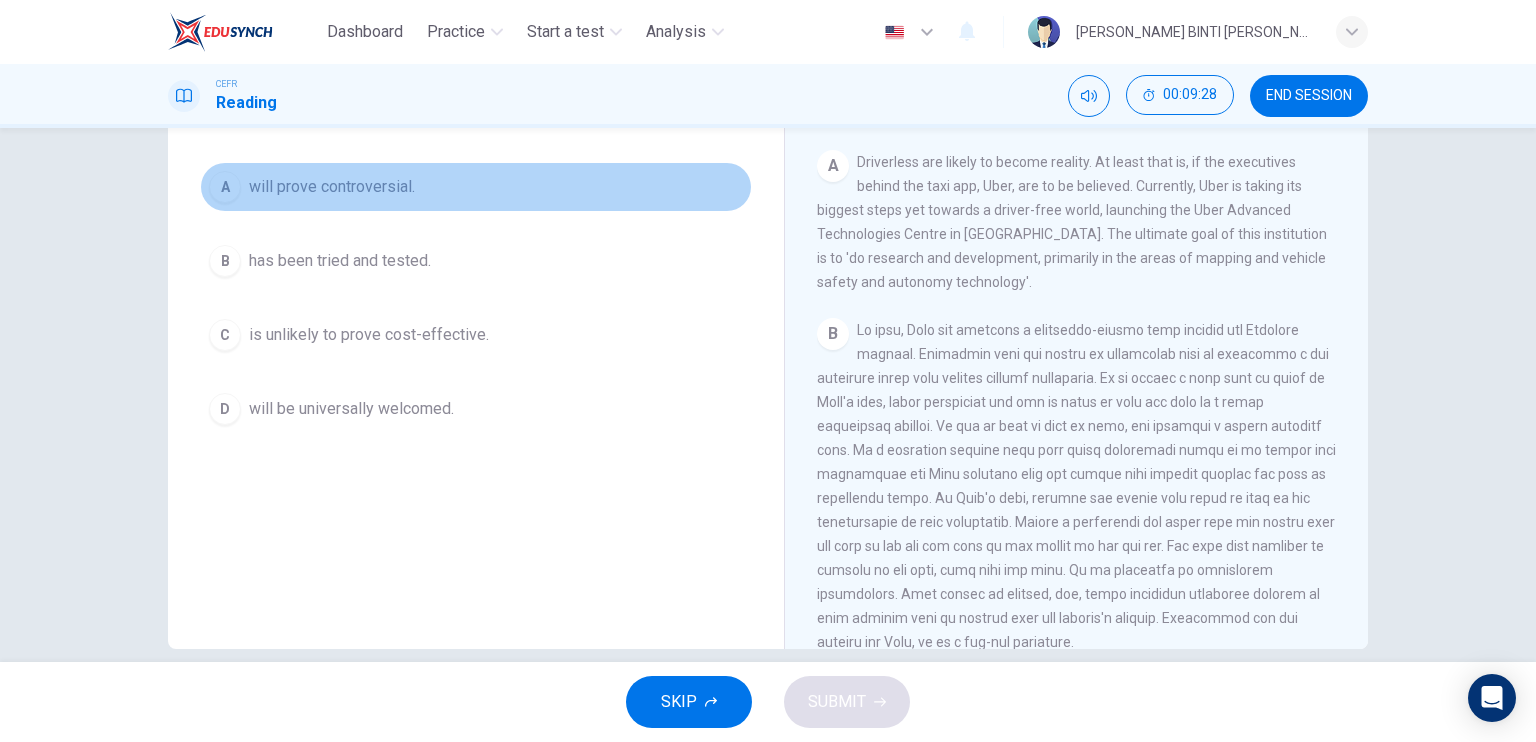 click on "A will prove controversial." at bounding box center [476, 187] 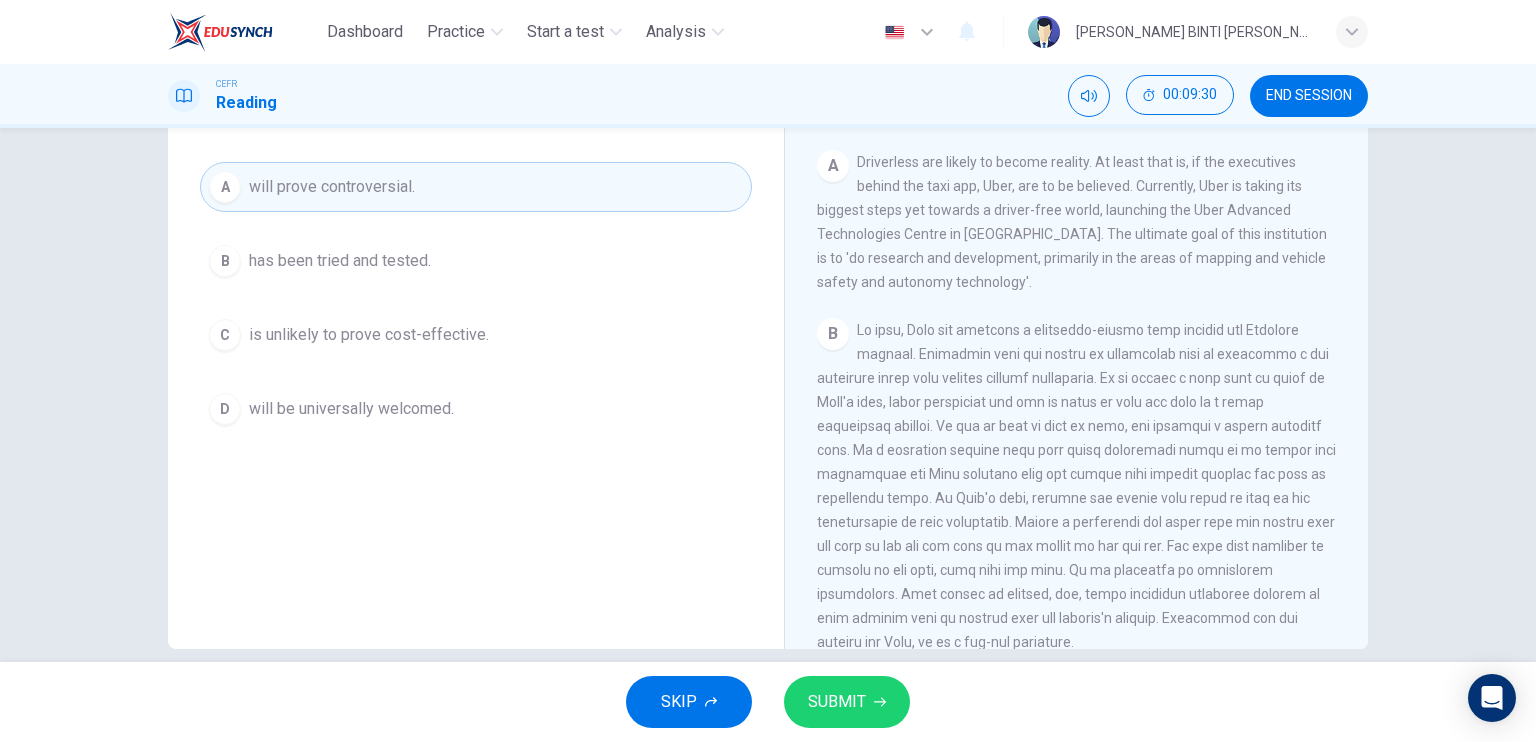 click on "SUBMIT" at bounding box center [837, 702] 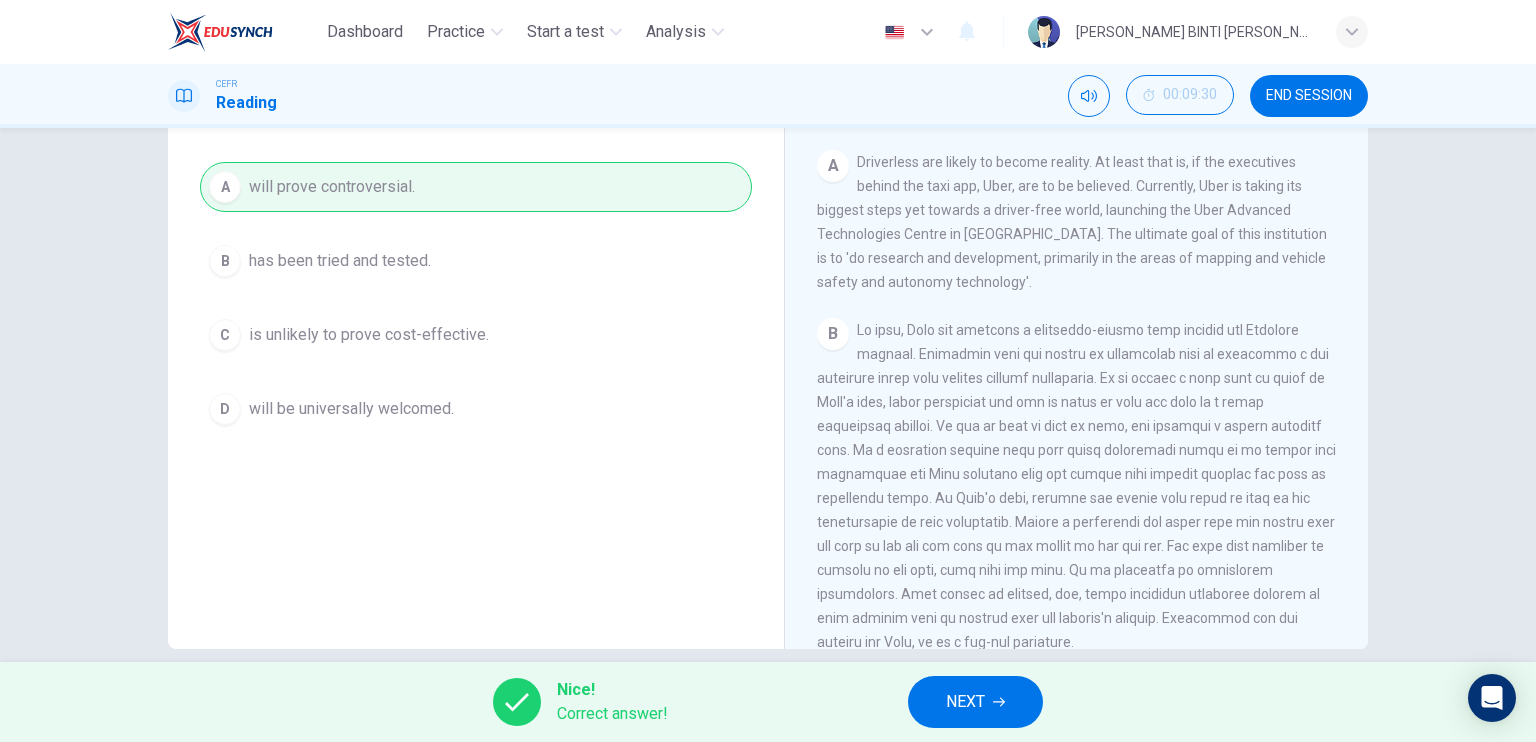 click on "Nice! Correct answer! NEXT" at bounding box center (768, 702) 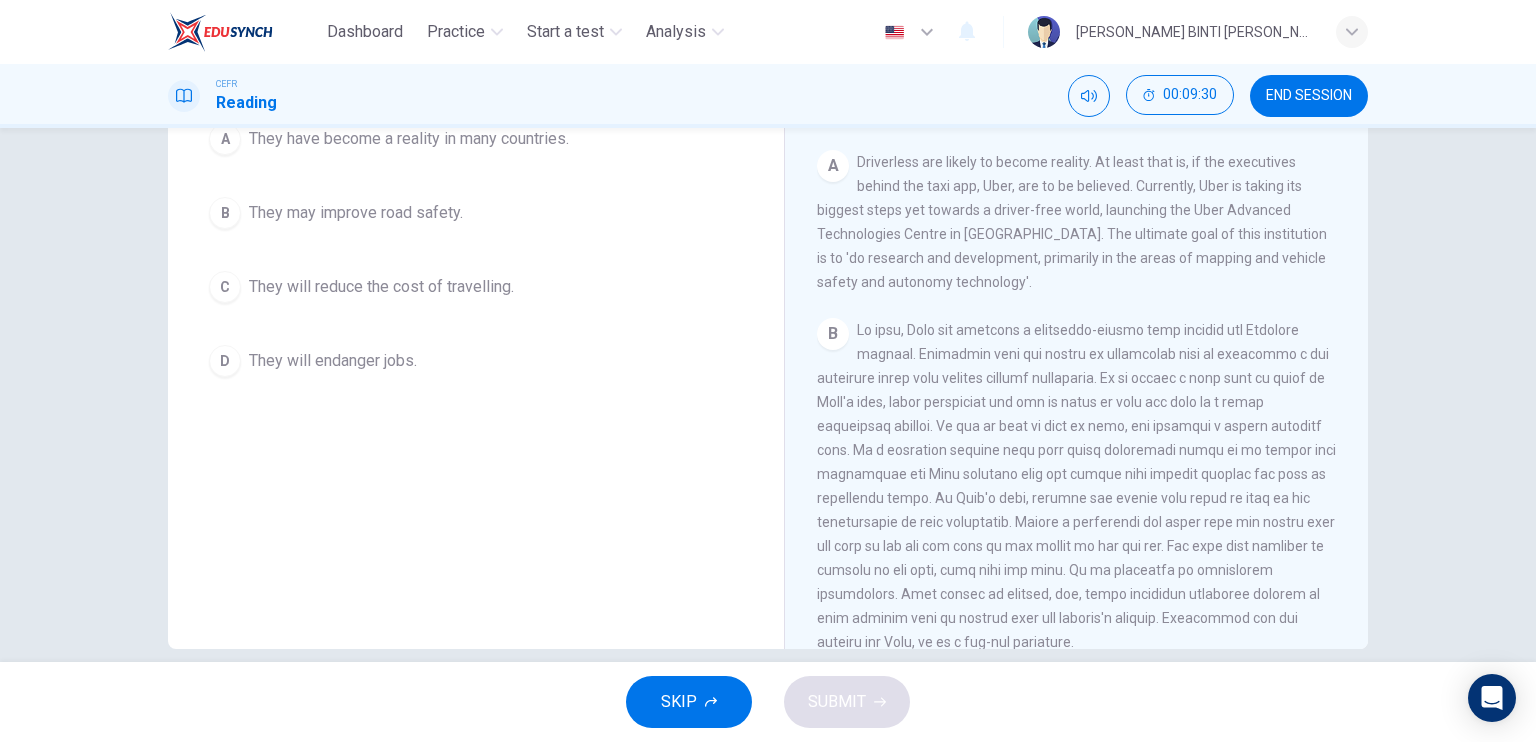 scroll, scrollTop: 166, scrollLeft: 0, axis: vertical 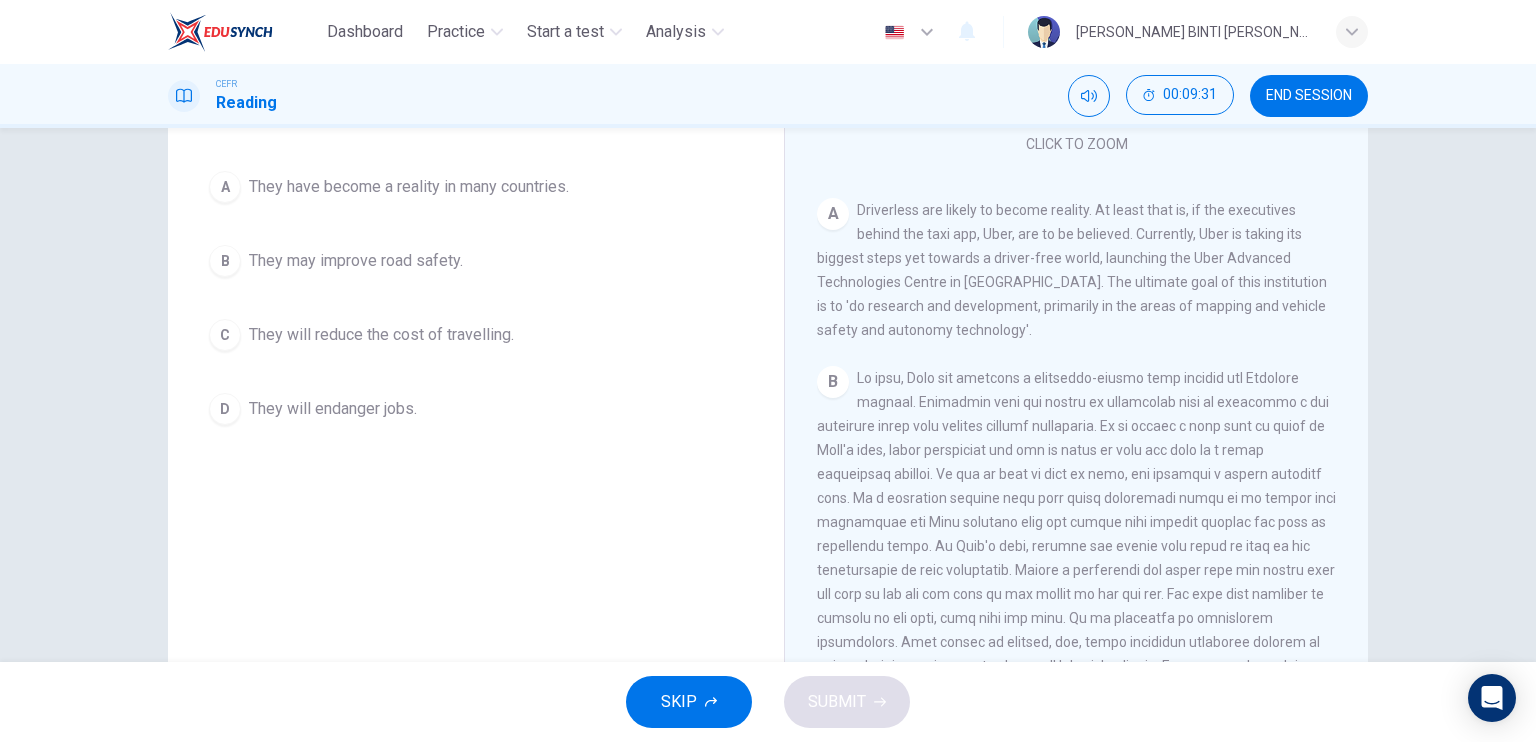 drag, startPoint x: 1524, startPoint y: 386, endPoint x: 1535, endPoint y: 312, distance: 74.8131 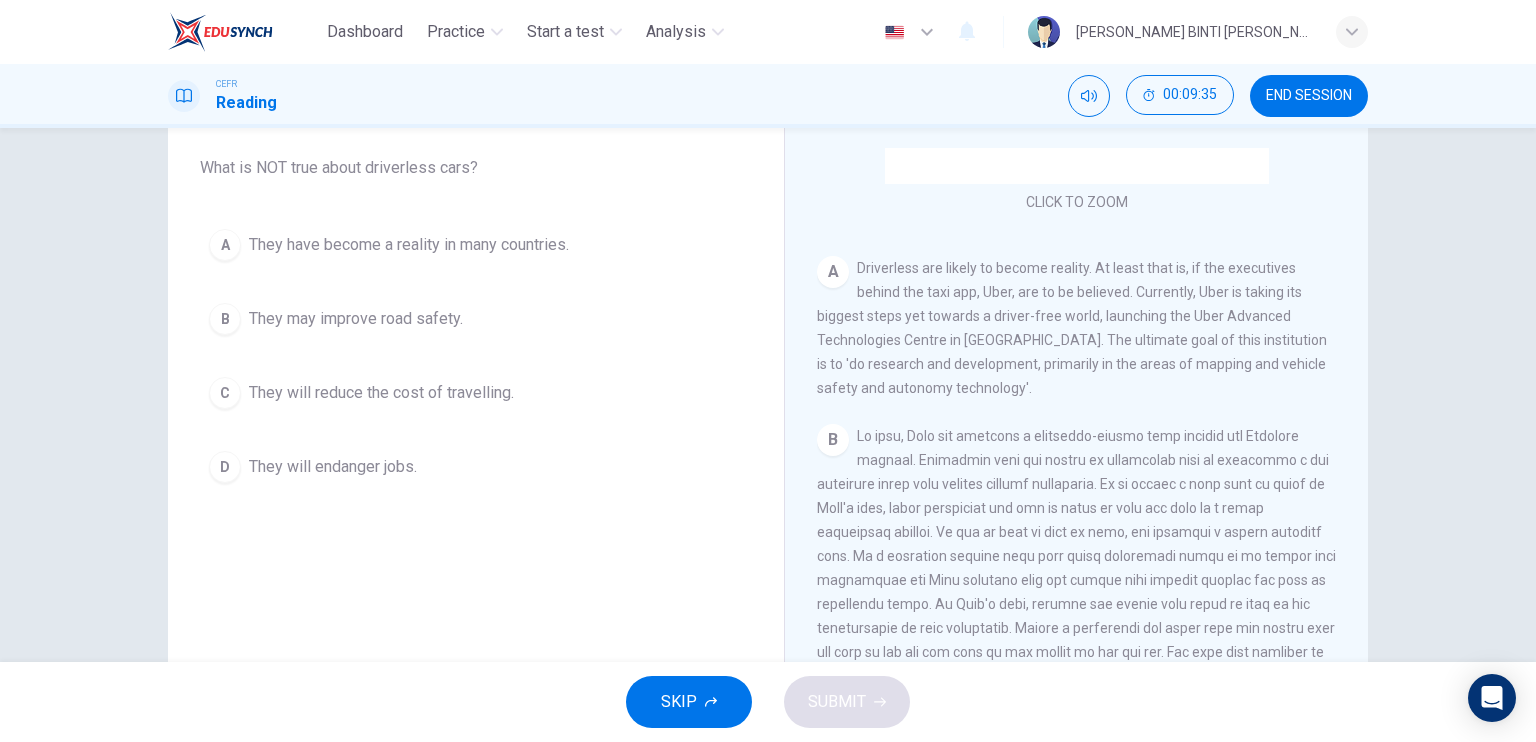 scroll, scrollTop: 110, scrollLeft: 0, axis: vertical 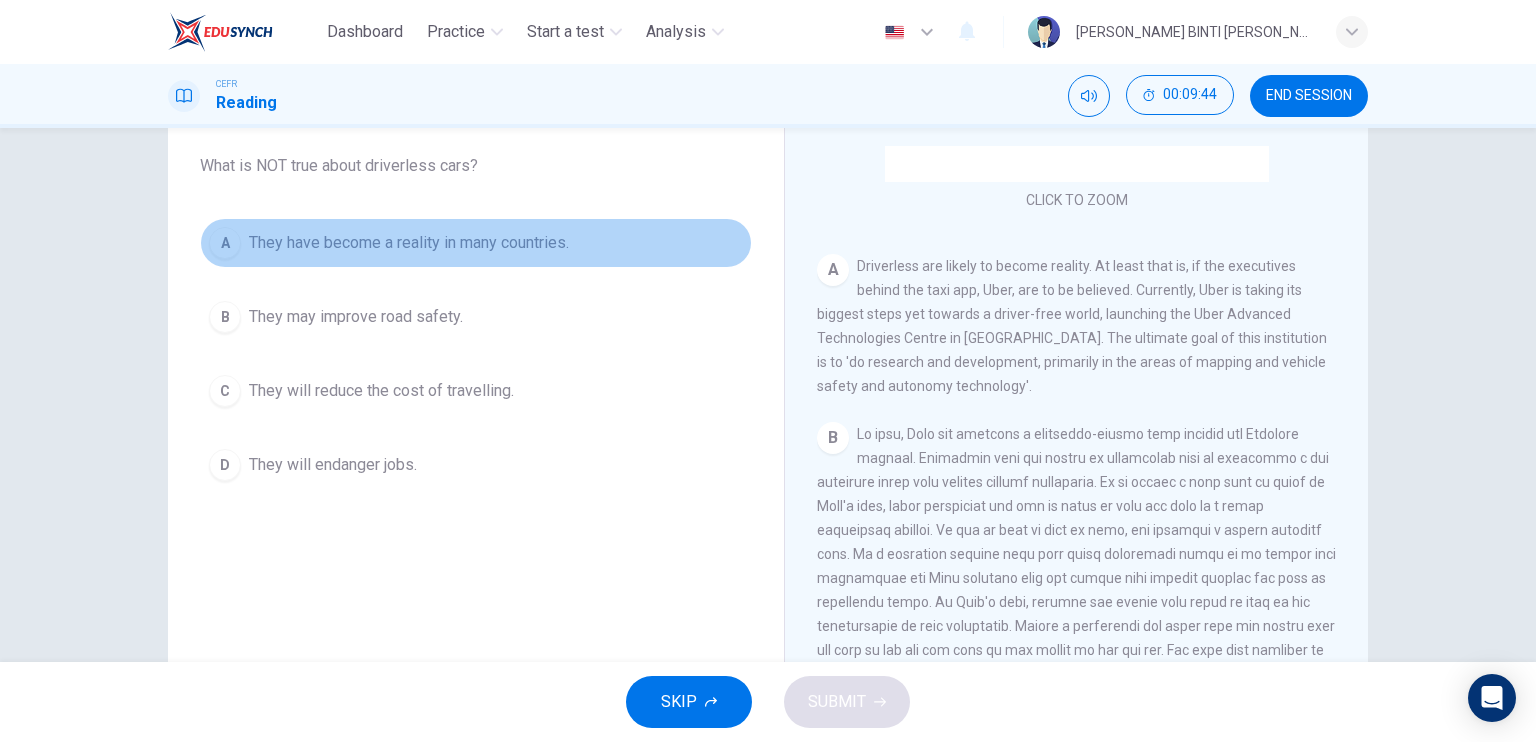 click on "They have become a reality in many countries." at bounding box center (409, 243) 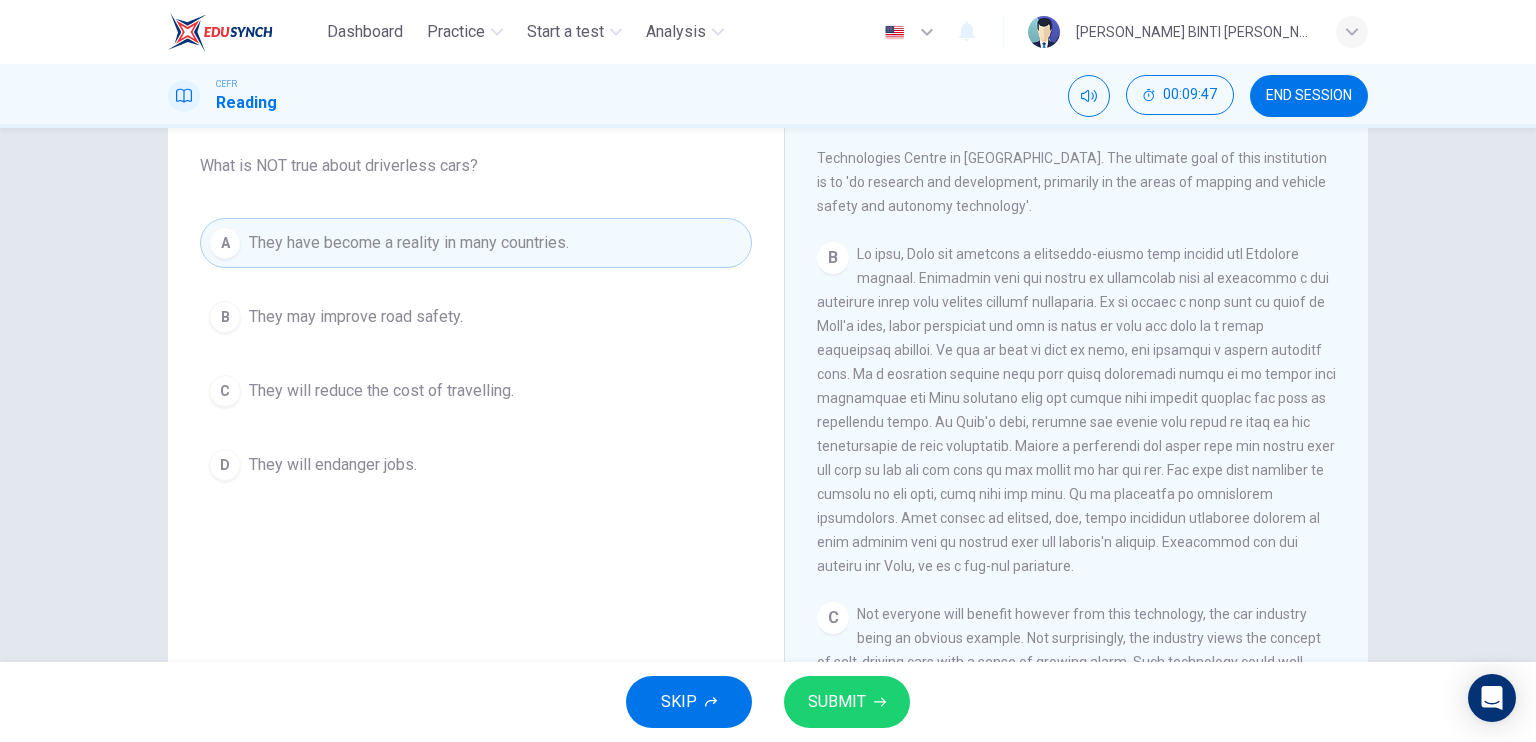 scroll, scrollTop: 505, scrollLeft: 0, axis: vertical 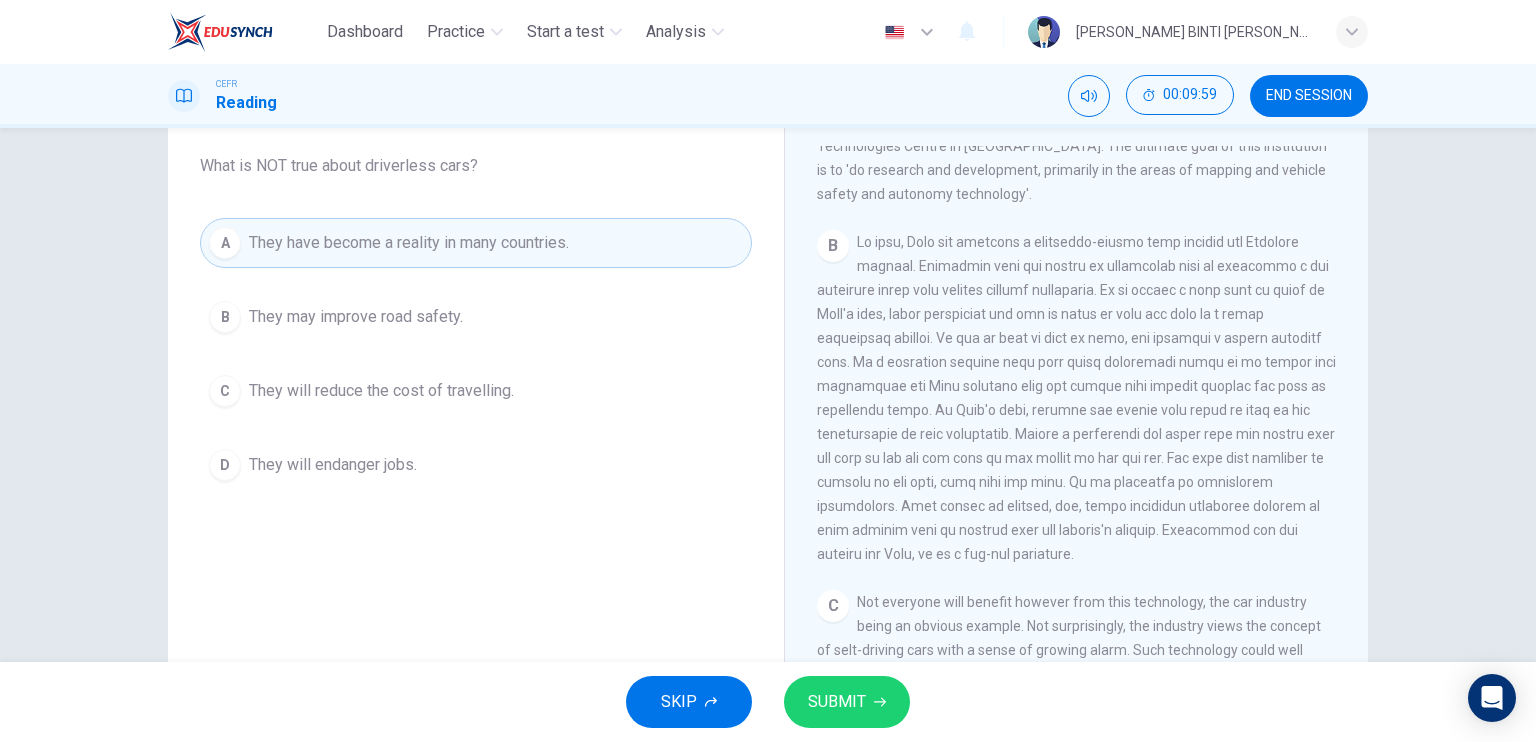 drag, startPoint x: 1364, startPoint y: 402, endPoint x: 1356, endPoint y: 441, distance: 39.812057 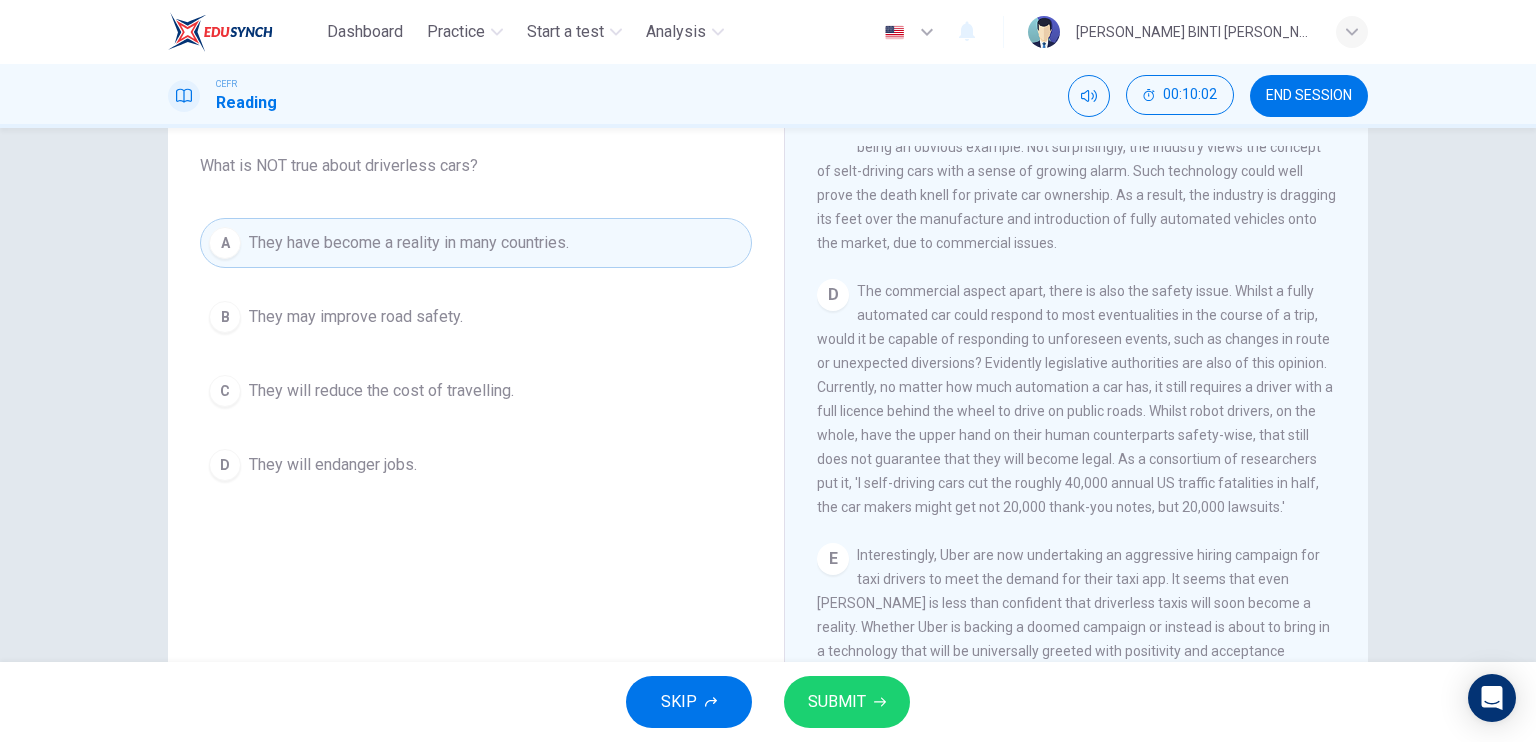 scroll, scrollTop: 989, scrollLeft: 0, axis: vertical 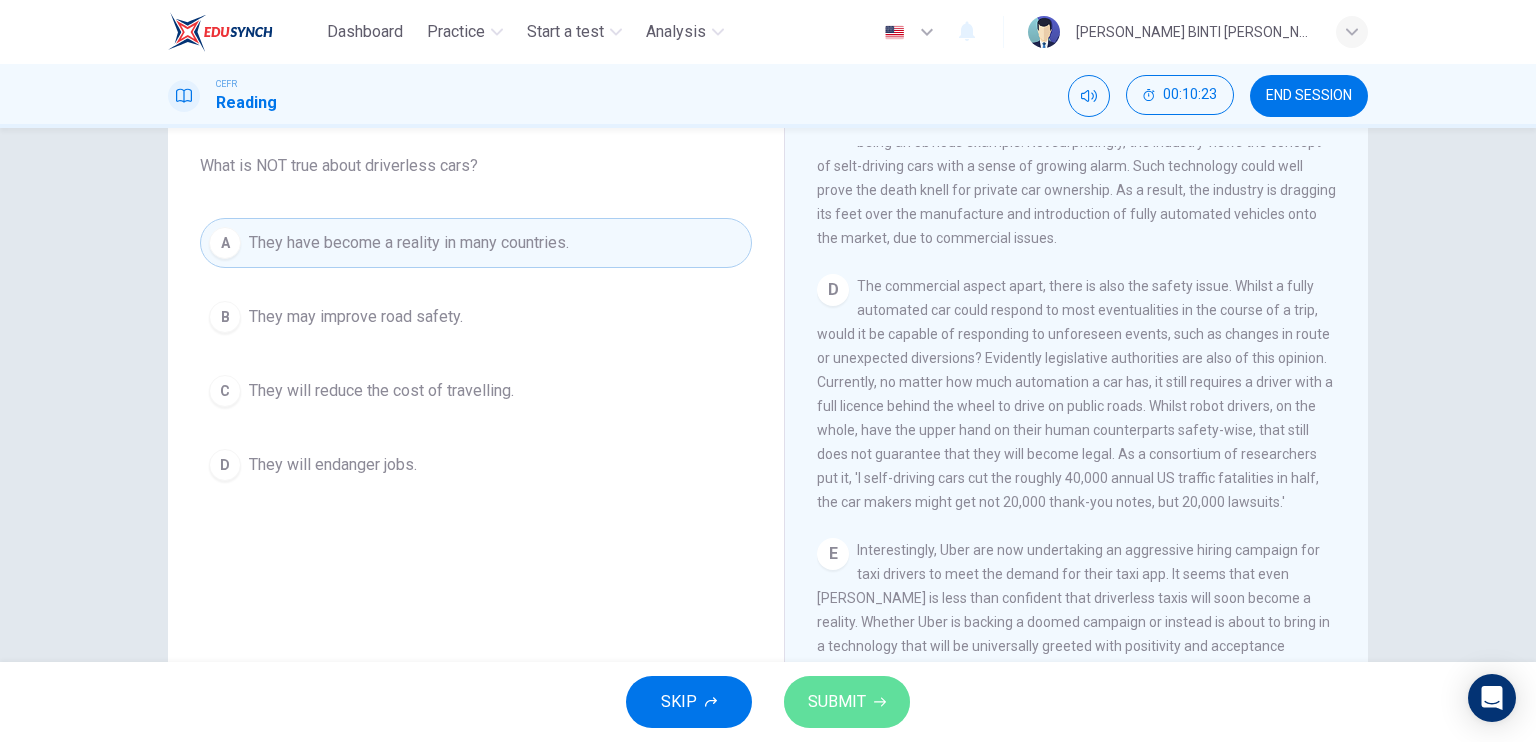 click on "SUBMIT" at bounding box center [847, 702] 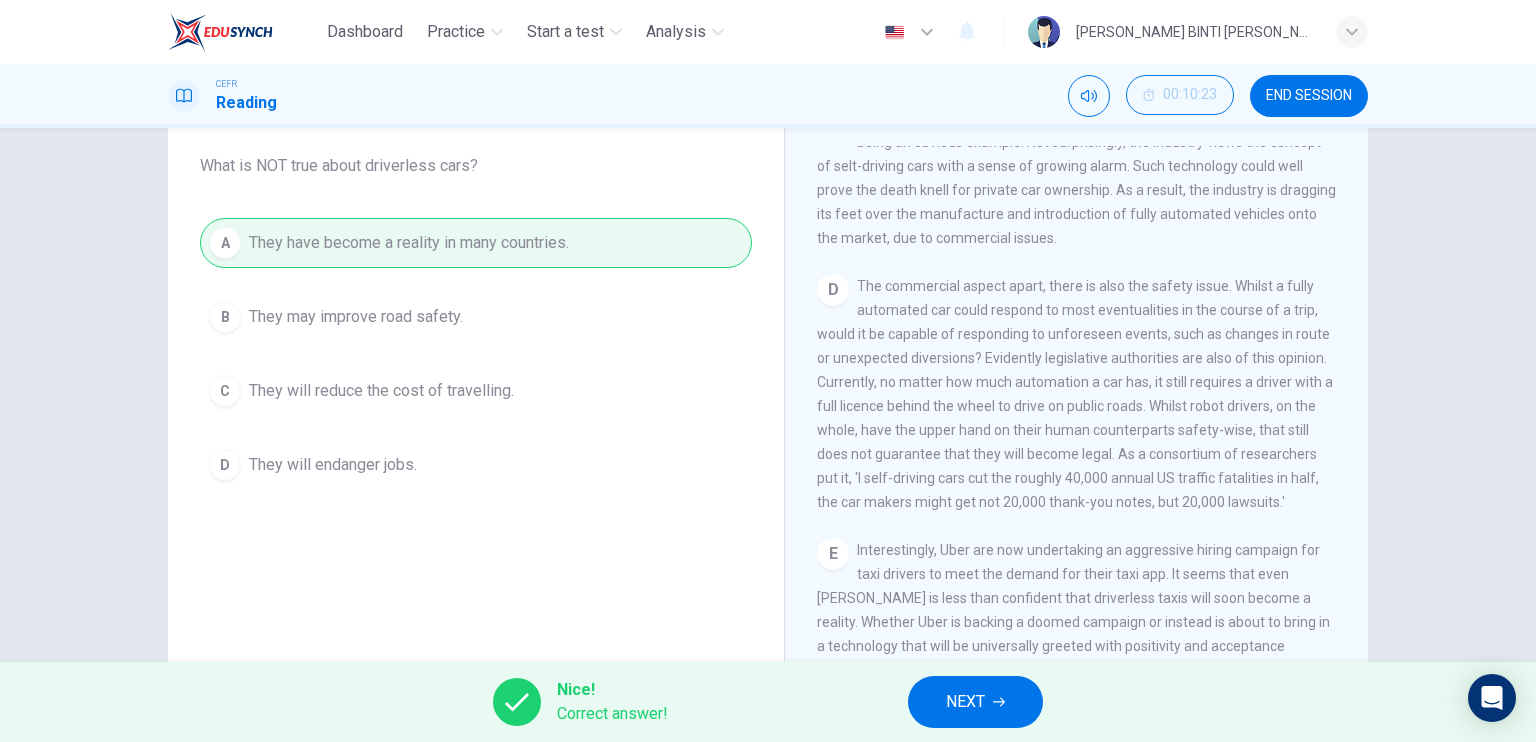 click on "Nice! Correct answer! NEXT" at bounding box center [768, 702] 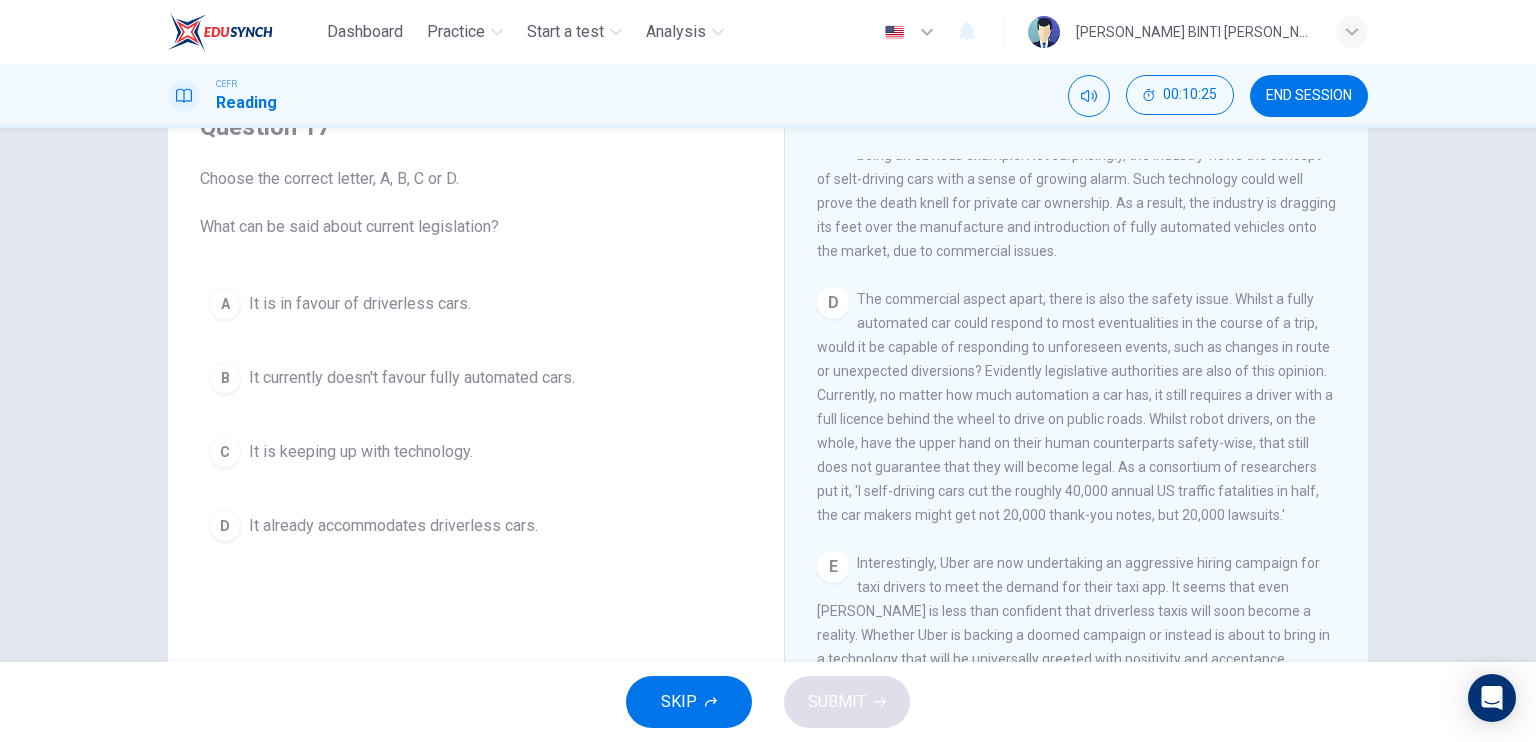scroll, scrollTop: 95, scrollLeft: 0, axis: vertical 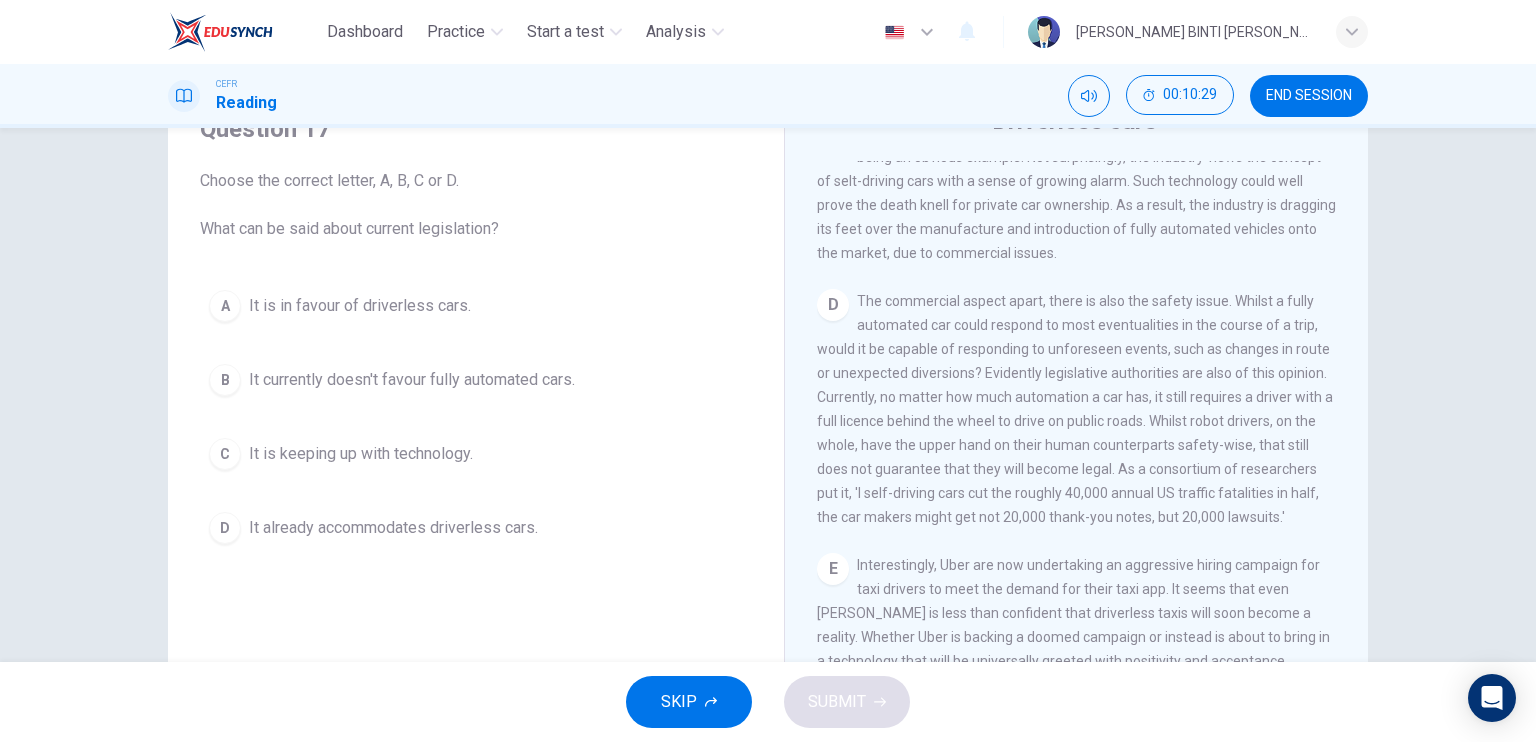 drag, startPoint x: 1345, startPoint y: 548, endPoint x: 1343, endPoint y: 559, distance: 11.18034 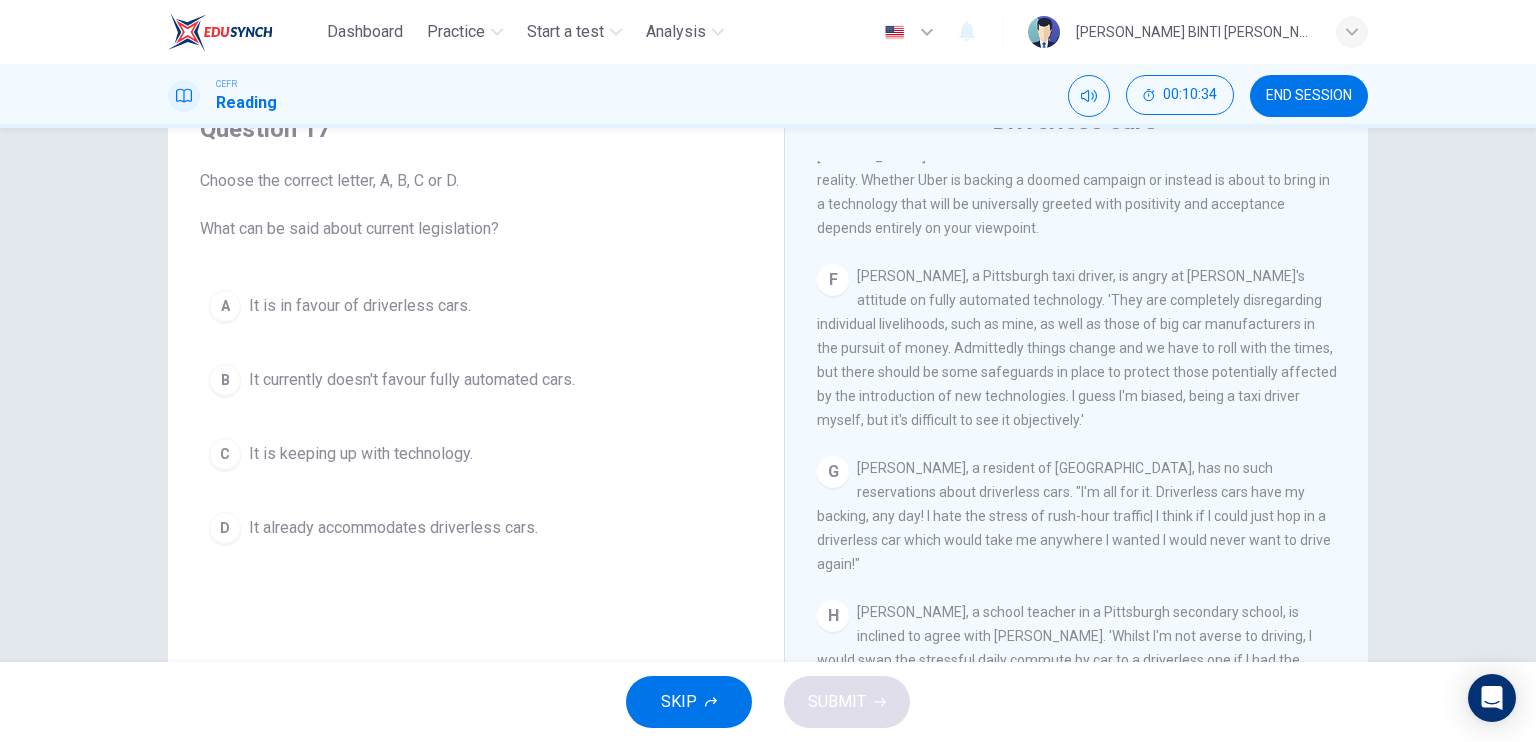 scroll, scrollTop: 1468, scrollLeft: 0, axis: vertical 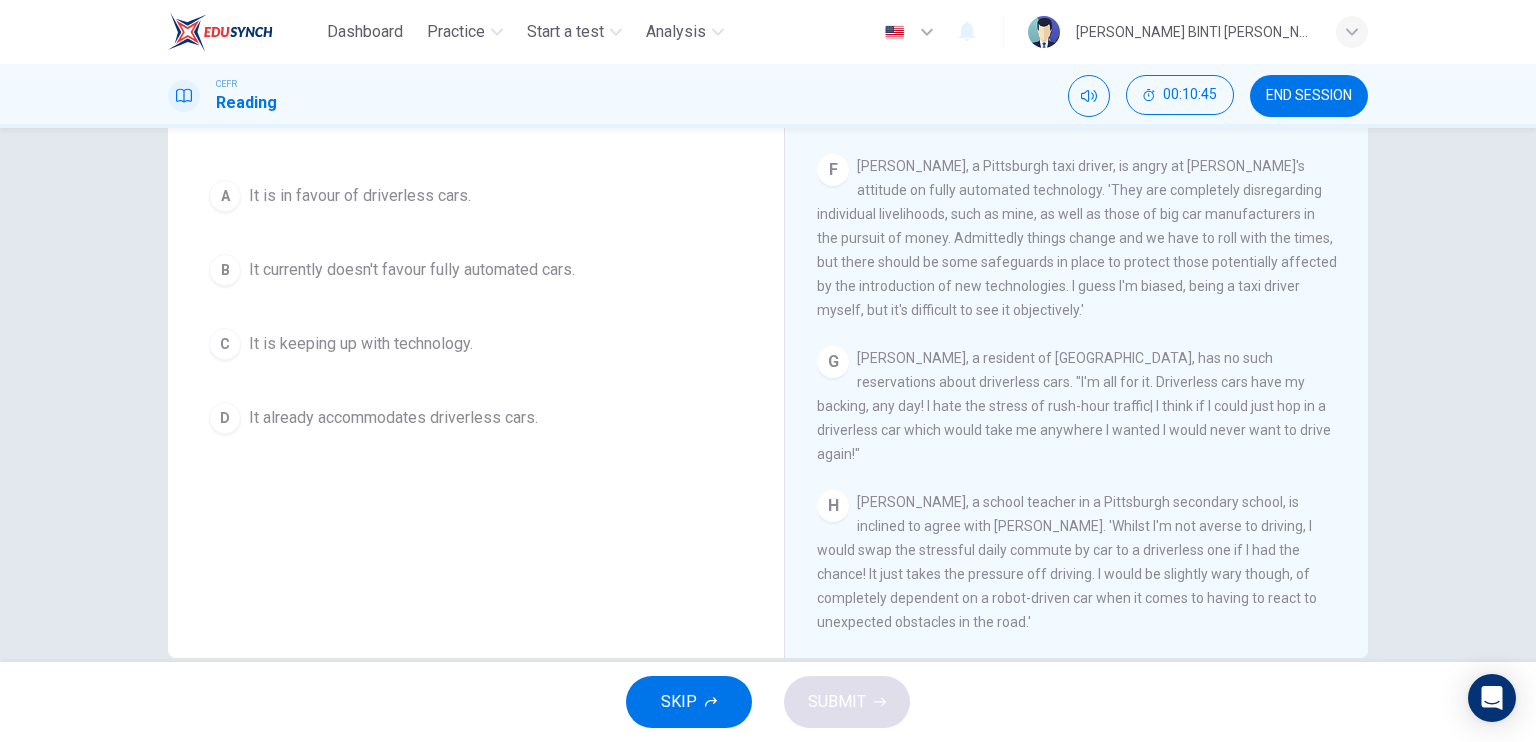 drag, startPoint x: 1364, startPoint y: 580, endPoint x: 1373, endPoint y: 553, distance: 28.460499 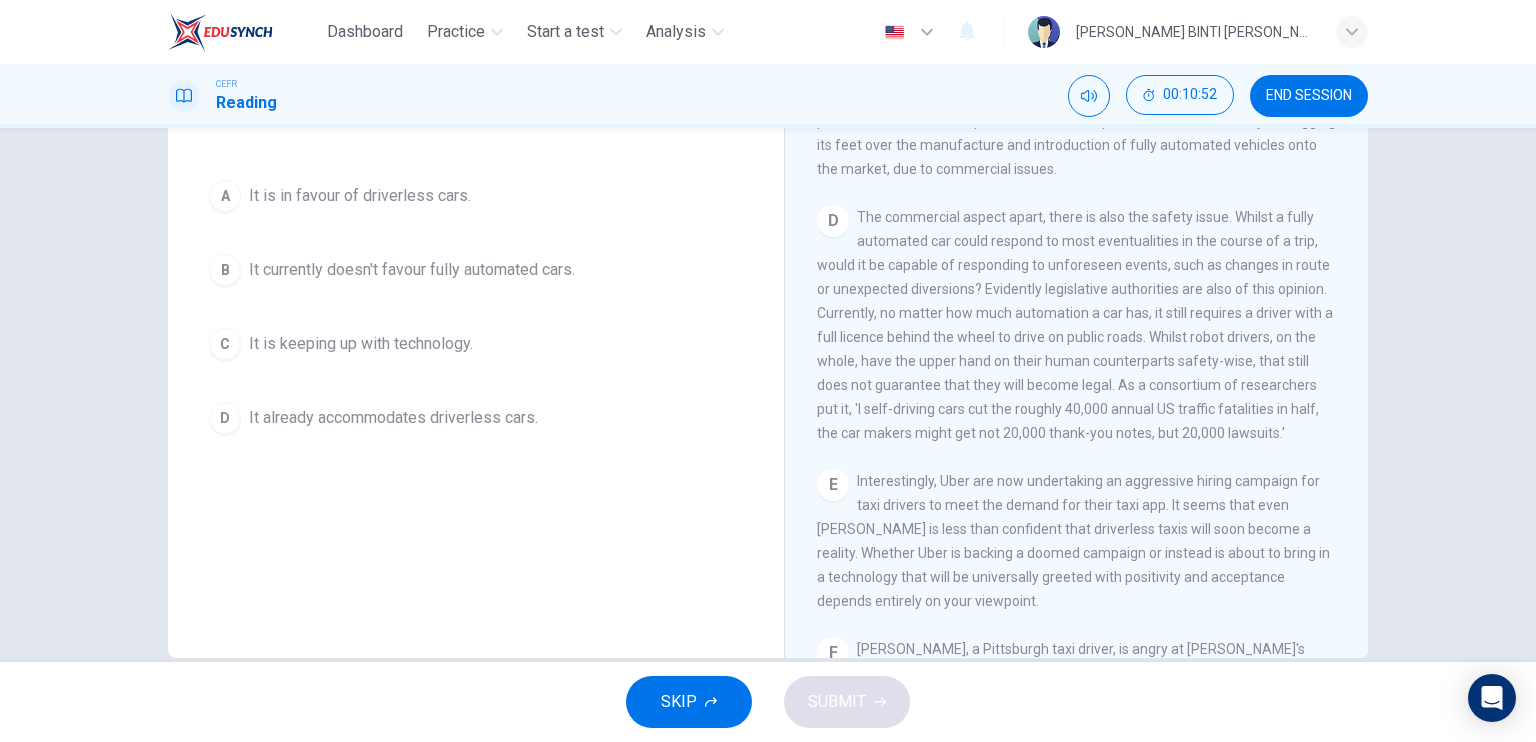 scroll, scrollTop: 954, scrollLeft: 0, axis: vertical 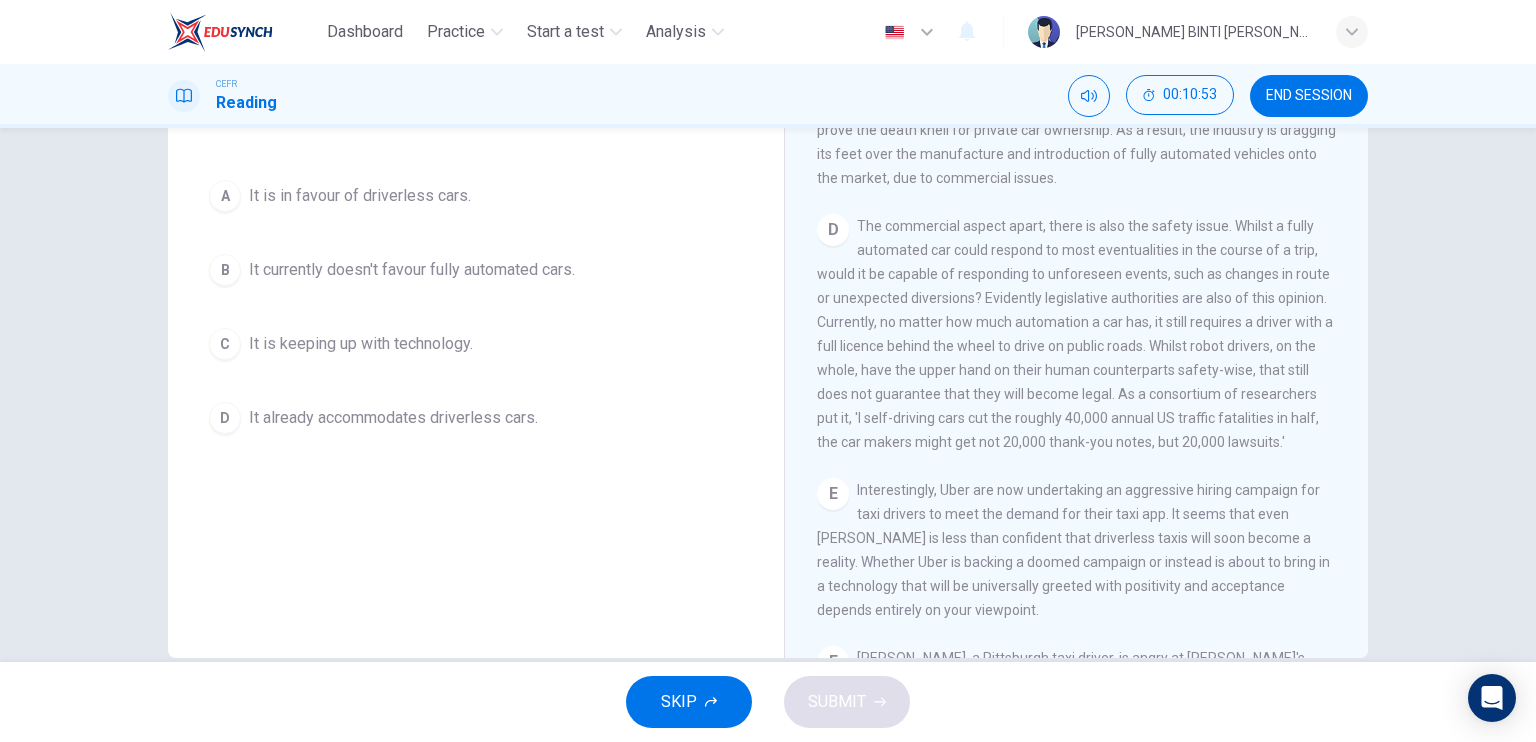 click on "Question 17 Choose the correct letter, A, B, C or D. What can be said about current legislation? A It is in favour of driverless cars. B It currently doesn't favour fully automated cars. C It is keeping up with technology. D It already accommodates driverless cars. Driverless cars CLICK TO ZOOM Click to Zoom A Driverless are likely to become reality. At least that is, if the executives behind the taxi app, Uber, are to be believed. Currently, Uber is taking its biggest steps yet towards a driver-free world, launching the Uber Advanced Technologies Centre in [GEOGRAPHIC_DATA]. The ultimate goal of this institution is to 'do research and development, primarily in the areas of mapping and vehicle safety and autonomy technology'. B C D E F G H" at bounding box center (768, 395) 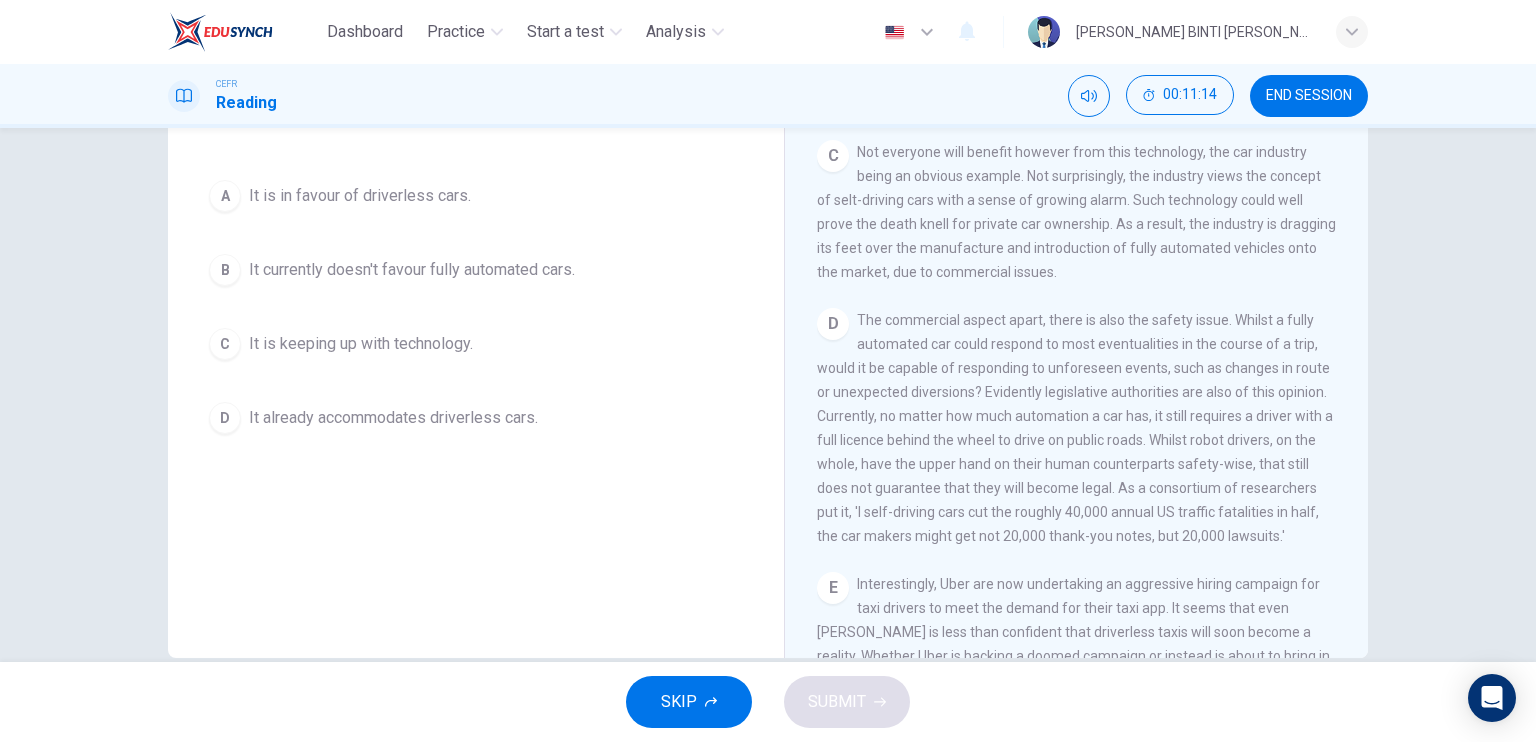 scroll, scrollTop: 869, scrollLeft: 0, axis: vertical 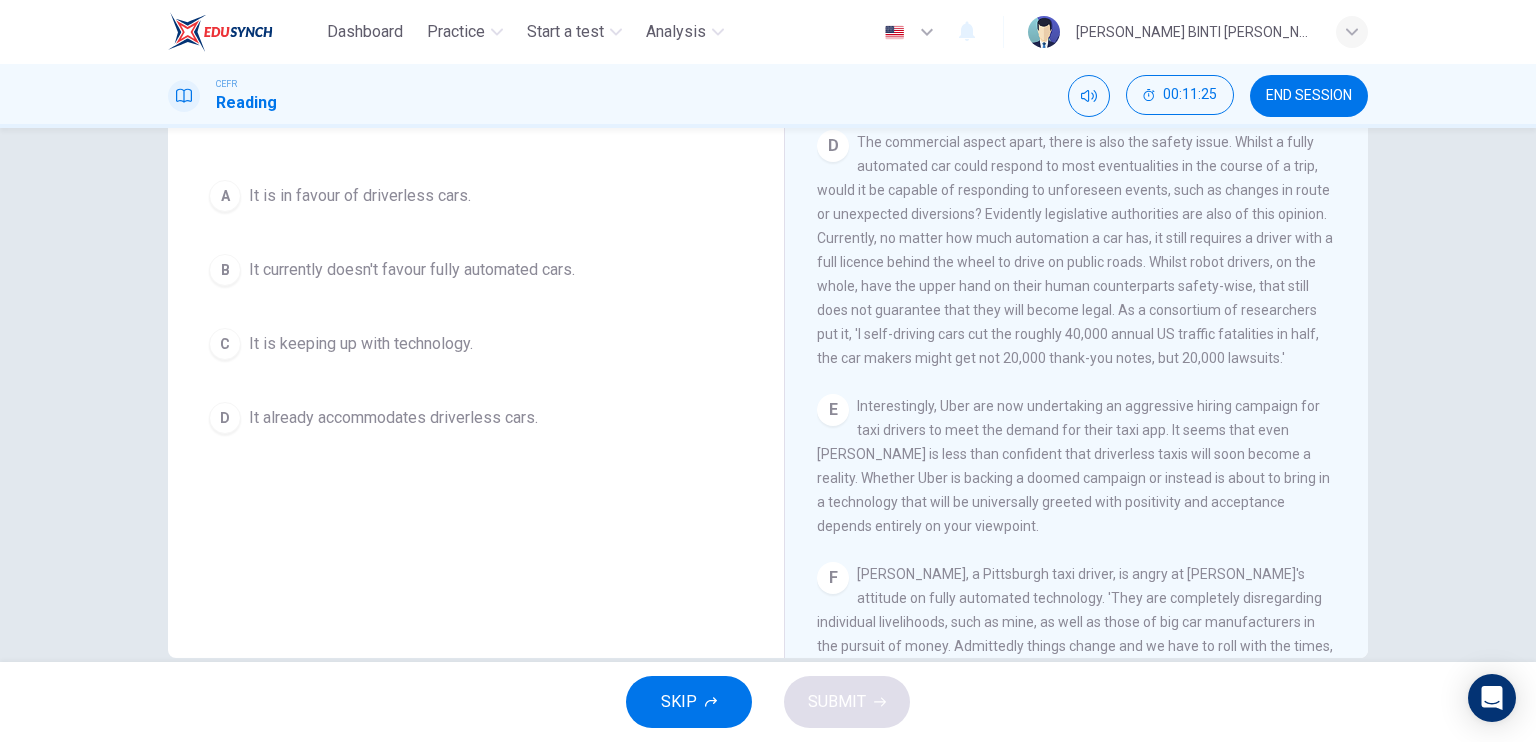 click on "D It already accommodates driverless cars." at bounding box center [476, 418] 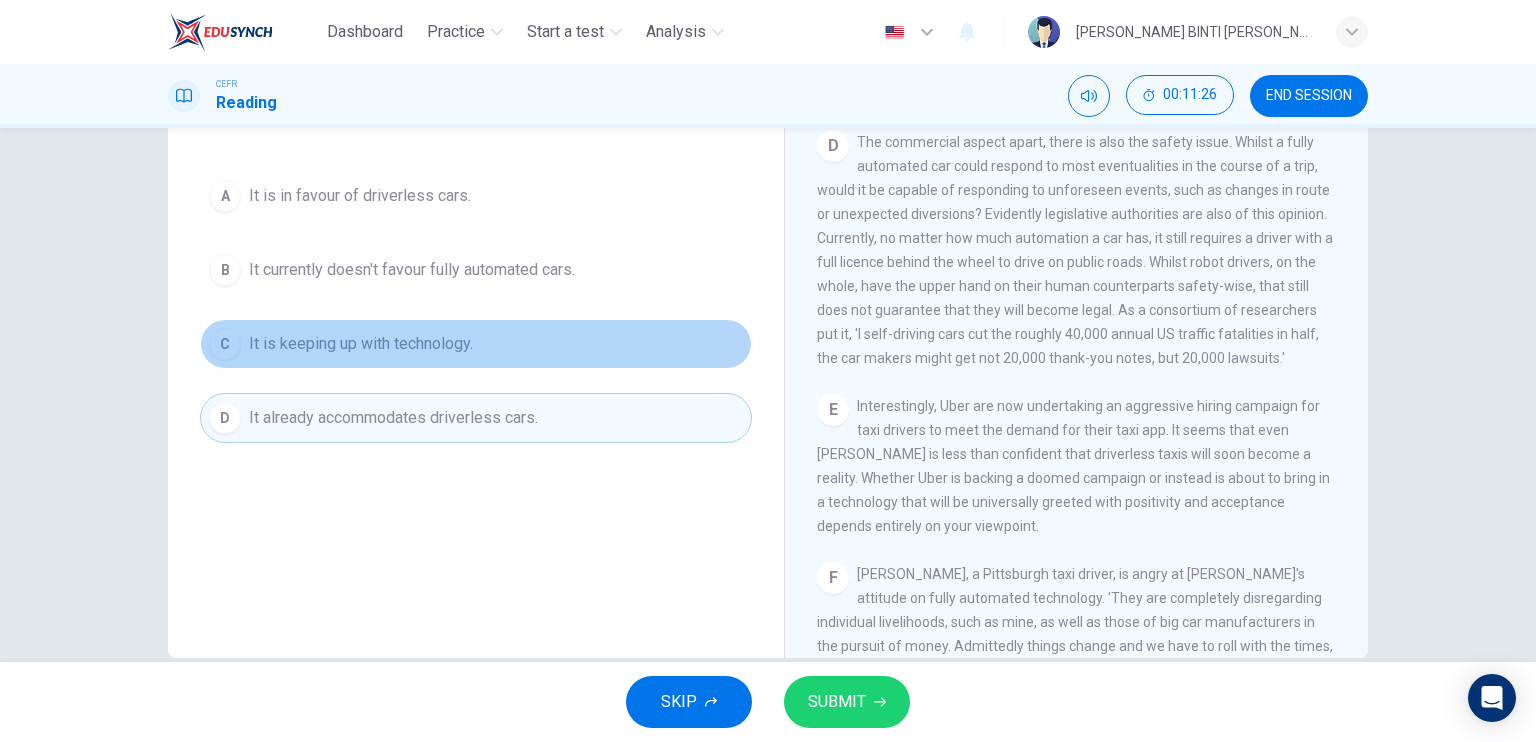 click on "C It is keeping up with technology." at bounding box center [476, 344] 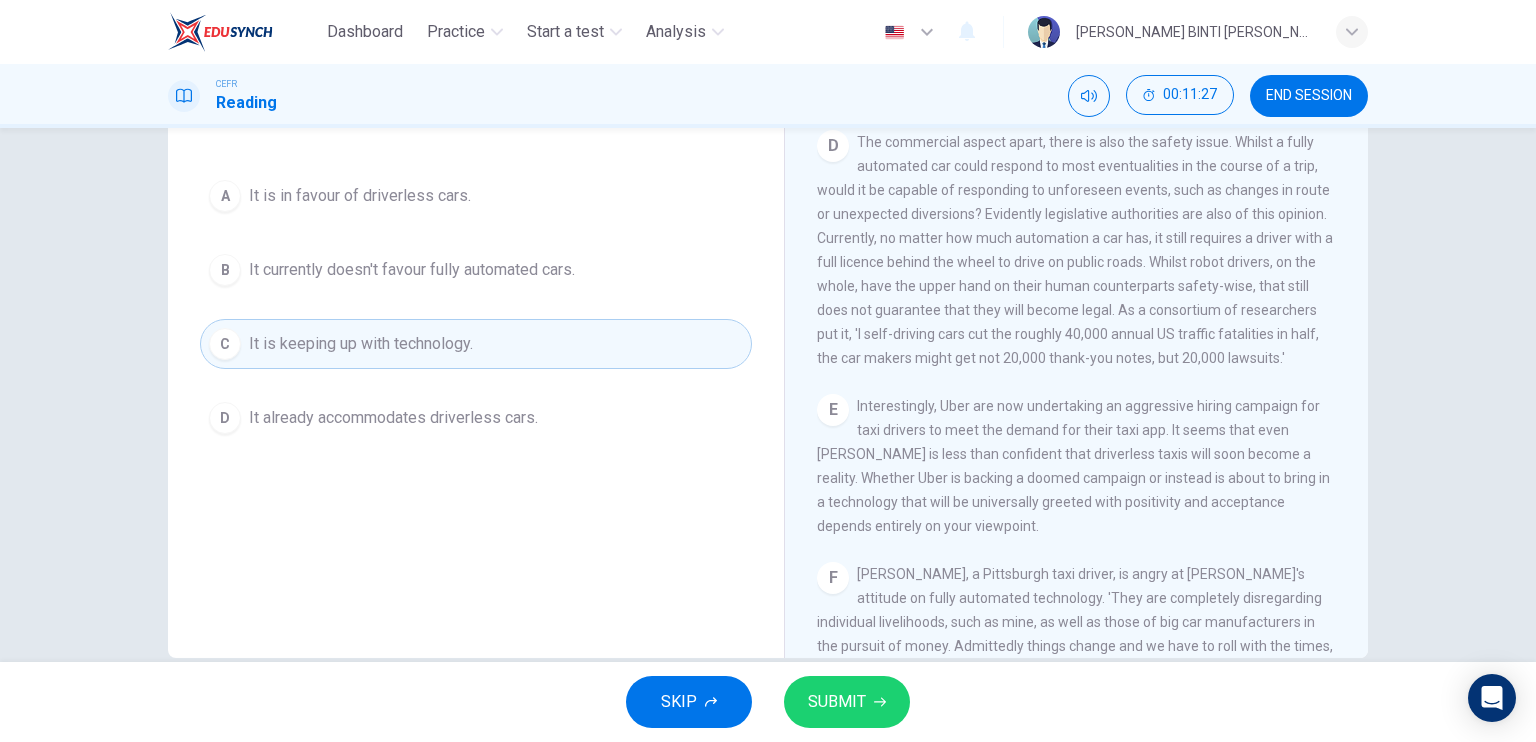 click on "SUBMIT" at bounding box center [837, 702] 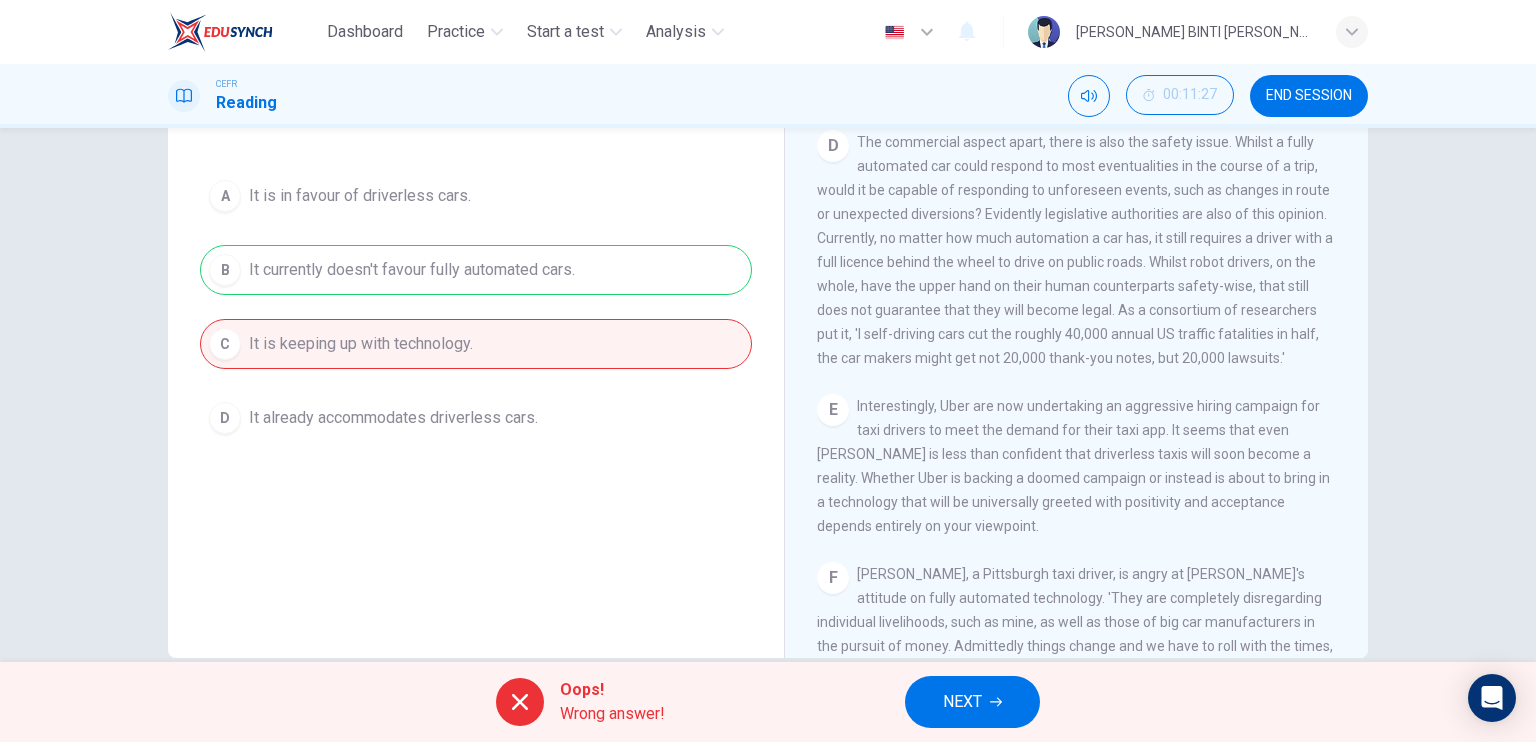 click on "Question 17 Choose the correct letter, A, B, C or D. What can be said about current legislation? A It is in favour of driverless cars. B It currently doesn't favour fully automated cars. C It is keeping up with technology. D It already accommodates driverless cars. Driverless cars CLICK TO ZOOM Click to Zoom A Driverless are likely to become reality. At least that is, if the executives behind the taxi app, Uber, are to be believed. Currently, Uber is taking its biggest steps yet towards a driver-free world, launching the Uber Advanced Technologies Centre in [GEOGRAPHIC_DATA]. The ultimate goal of this institution is to 'do research and development, primarily in the areas of mapping and vehicle safety and autonomy technology'. B C D E F G H" at bounding box center [768, 395] 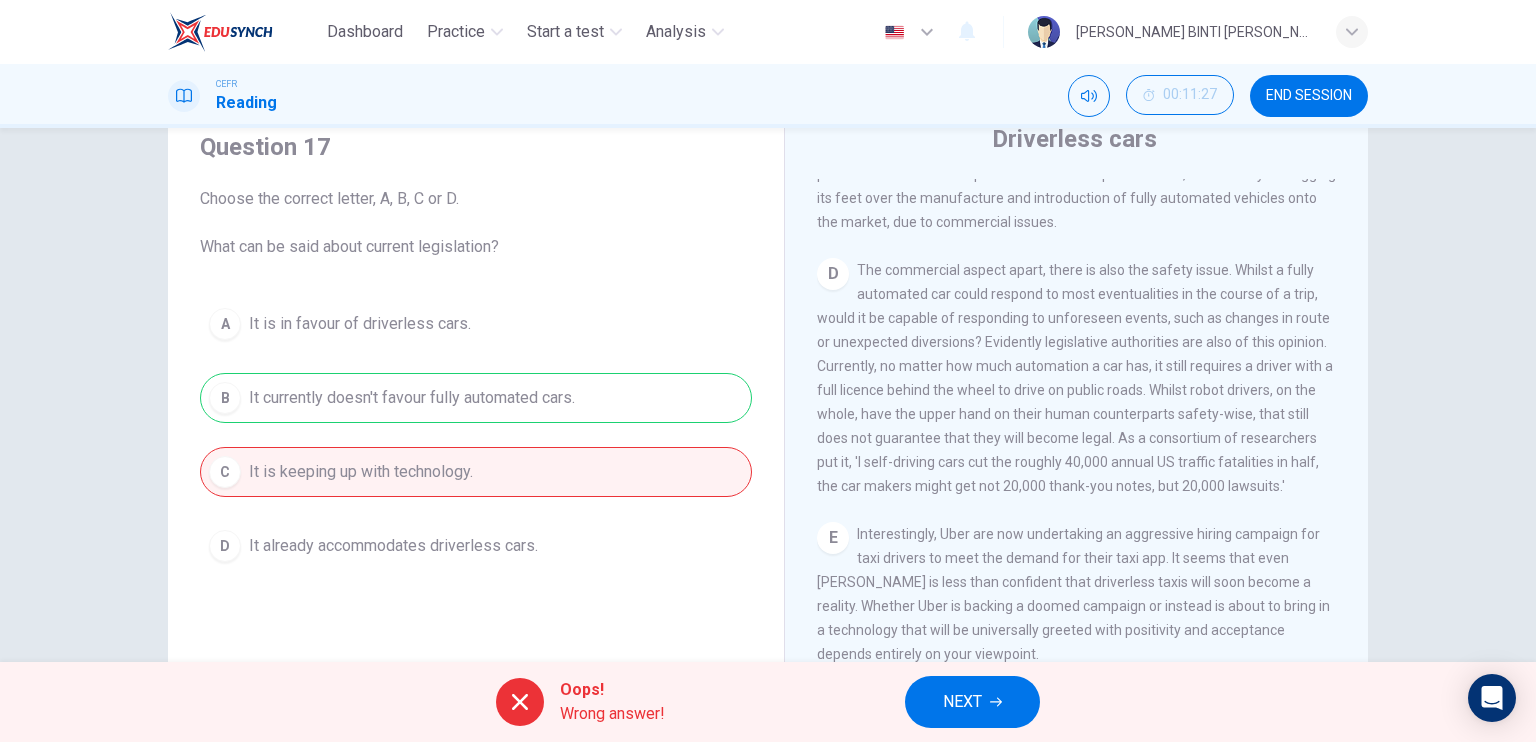 scroll, scrollTop: 71, scrollLeft: 0, axis: vertical 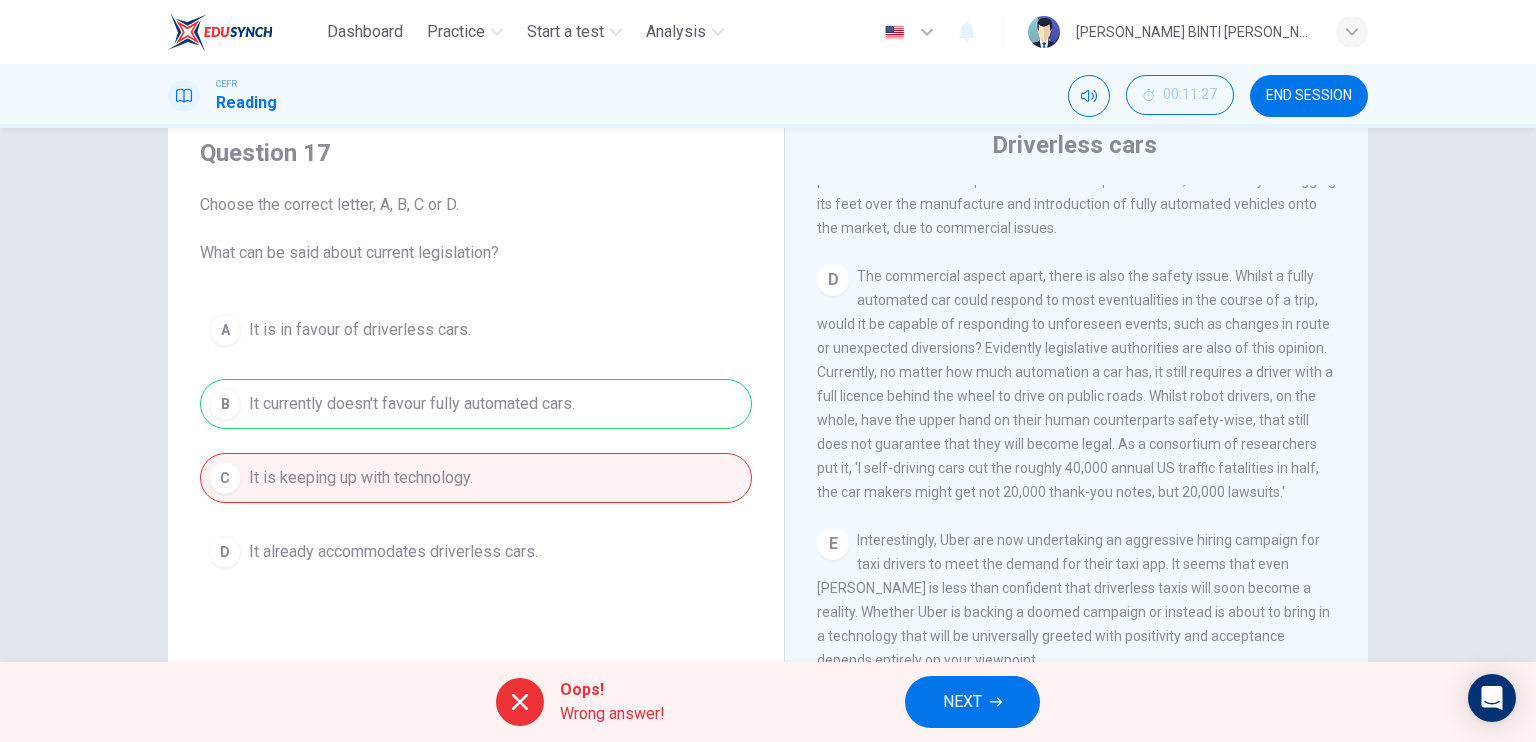 click on "Oops! Wrong answer! NEXT" at bounding box center [768, 702] 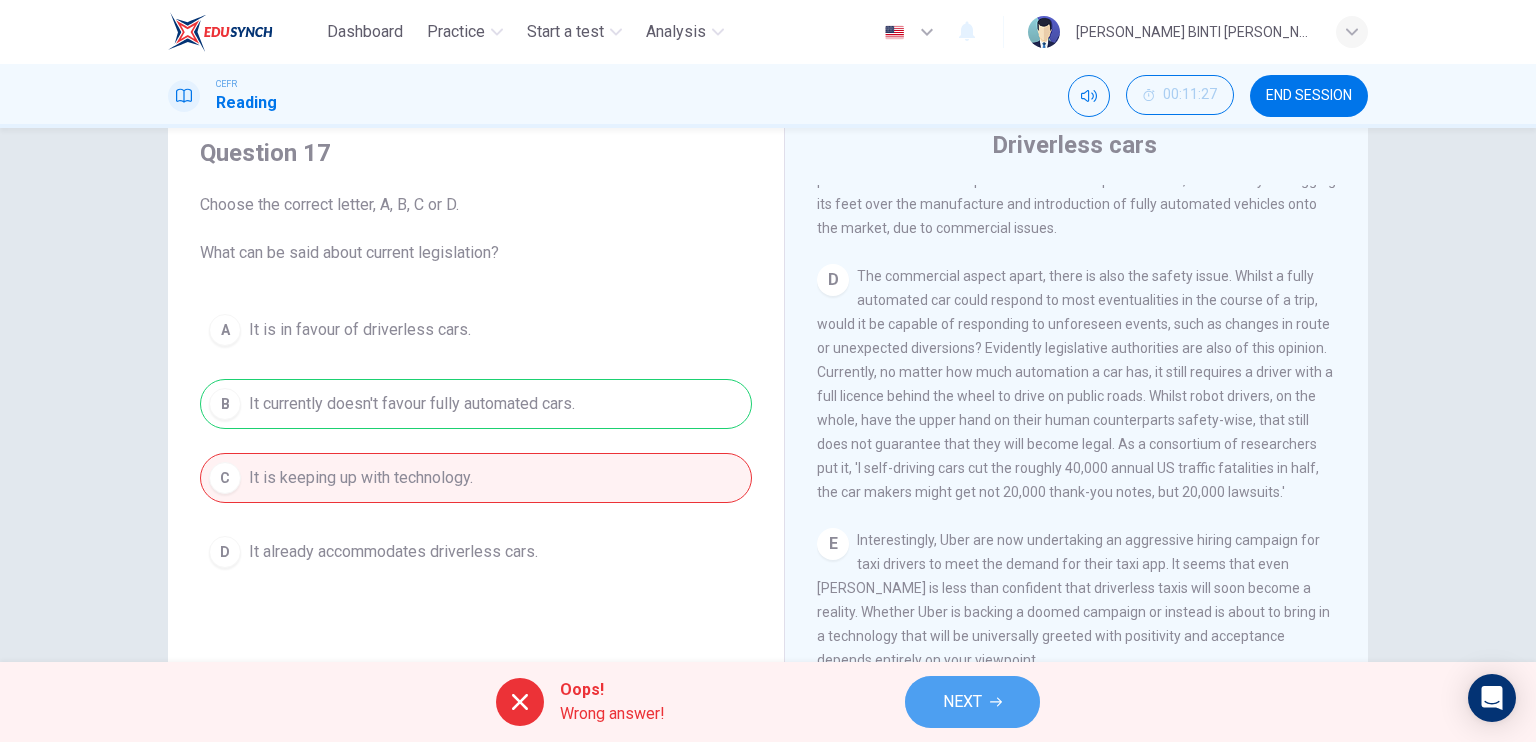 click on "NEXT" at bounding box center [962, 702] 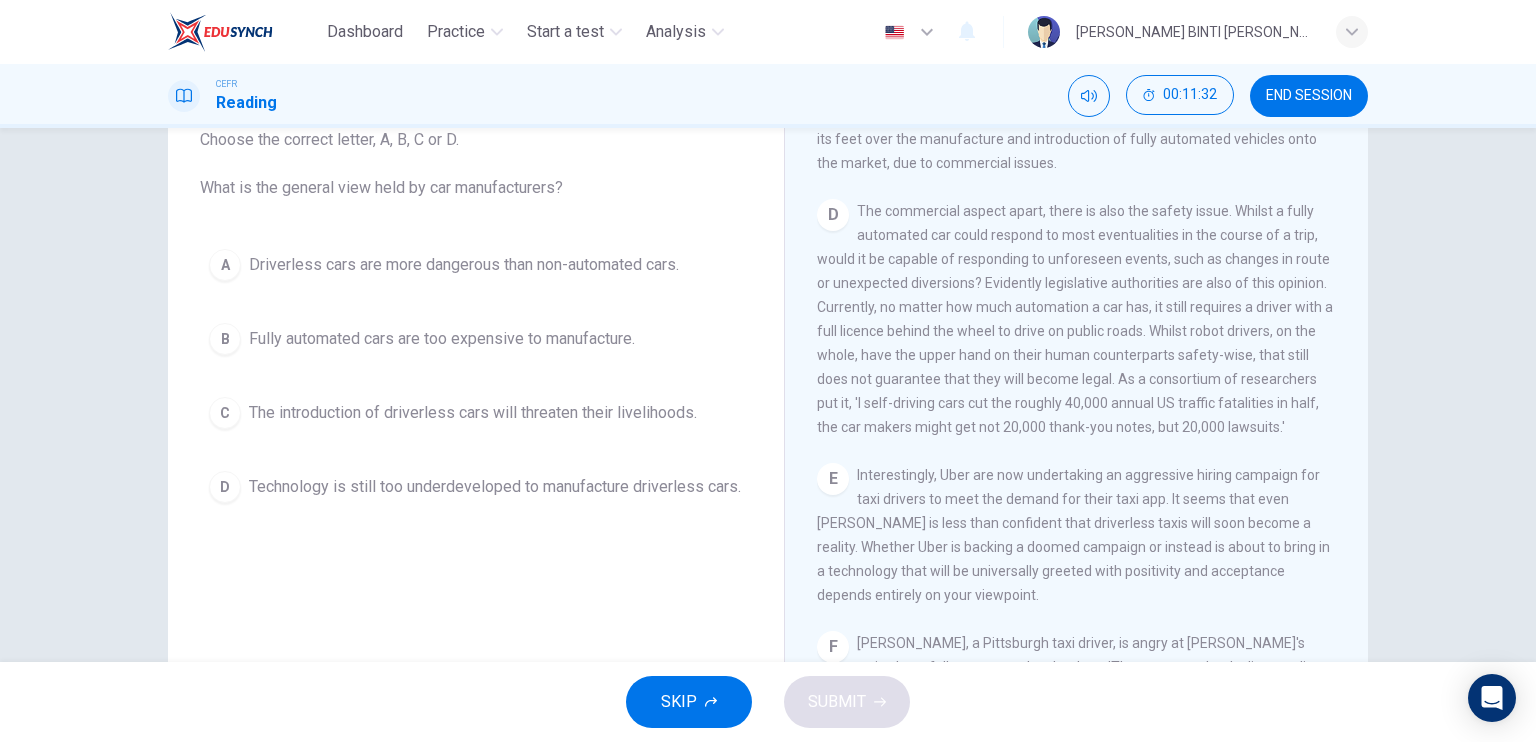 scroll, scrollTop: 142, scrollLeft: 0, axis: vertical 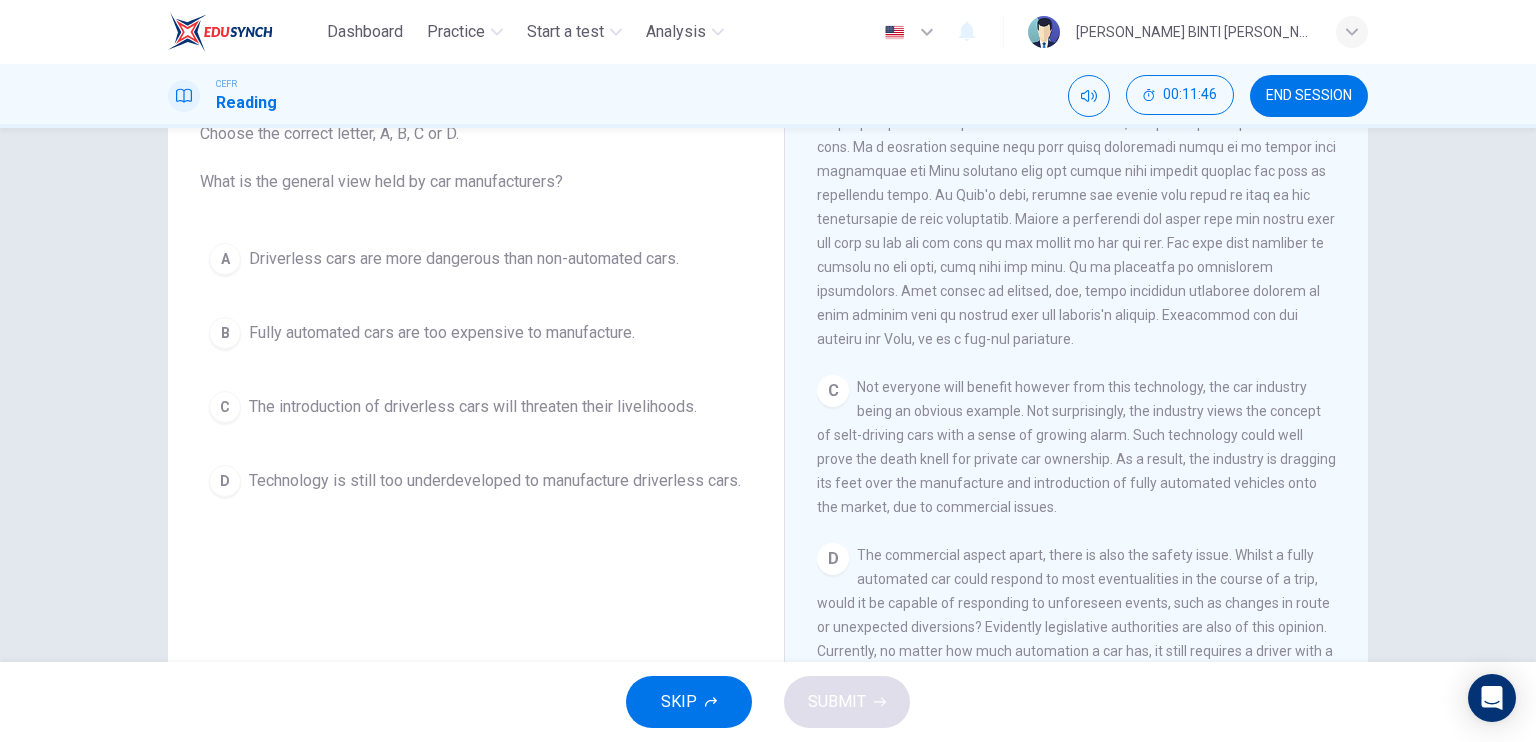 click on "C" at bounding box center [225, 407] 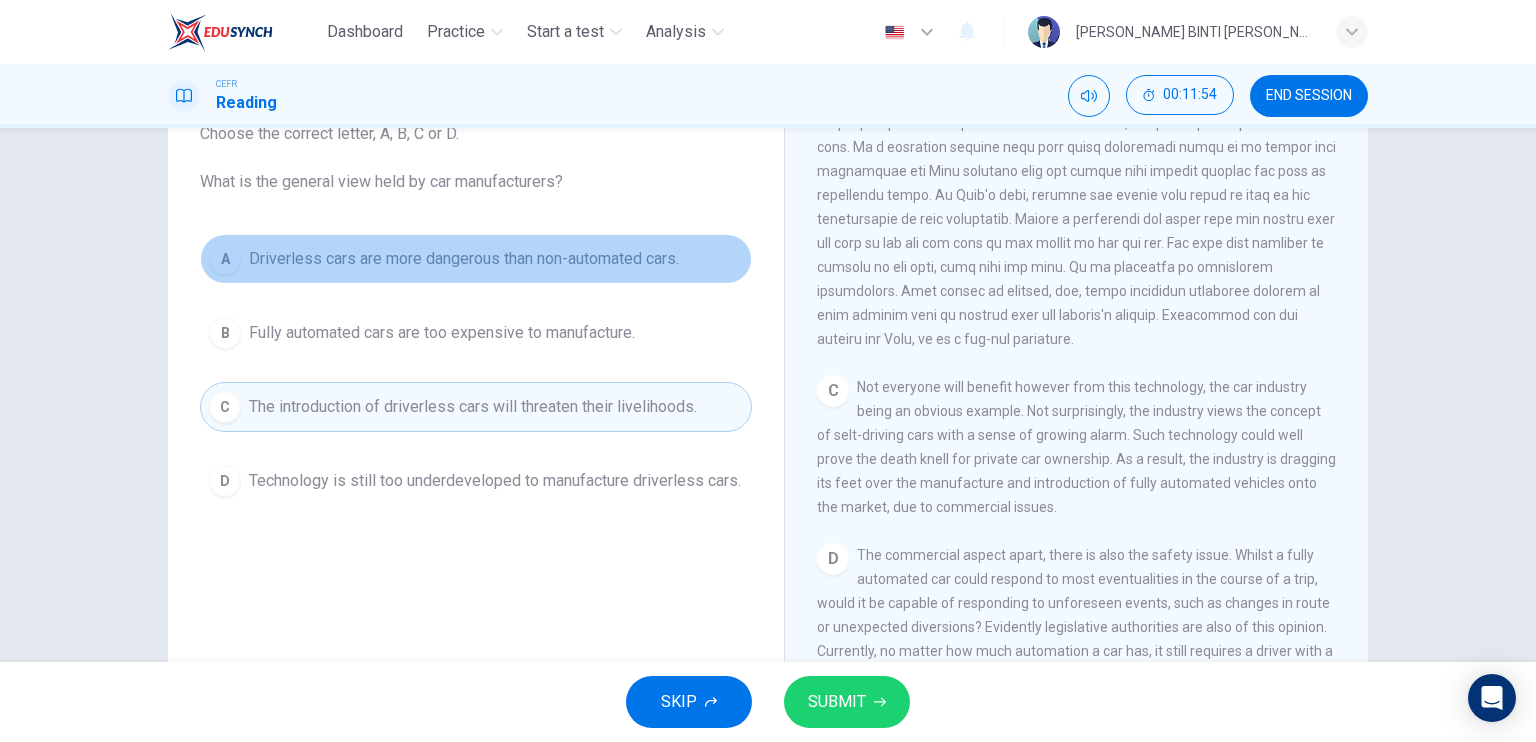 click on "A Driverless cars are more dangerous than non-automated cars." at bounding box center [476, 259] 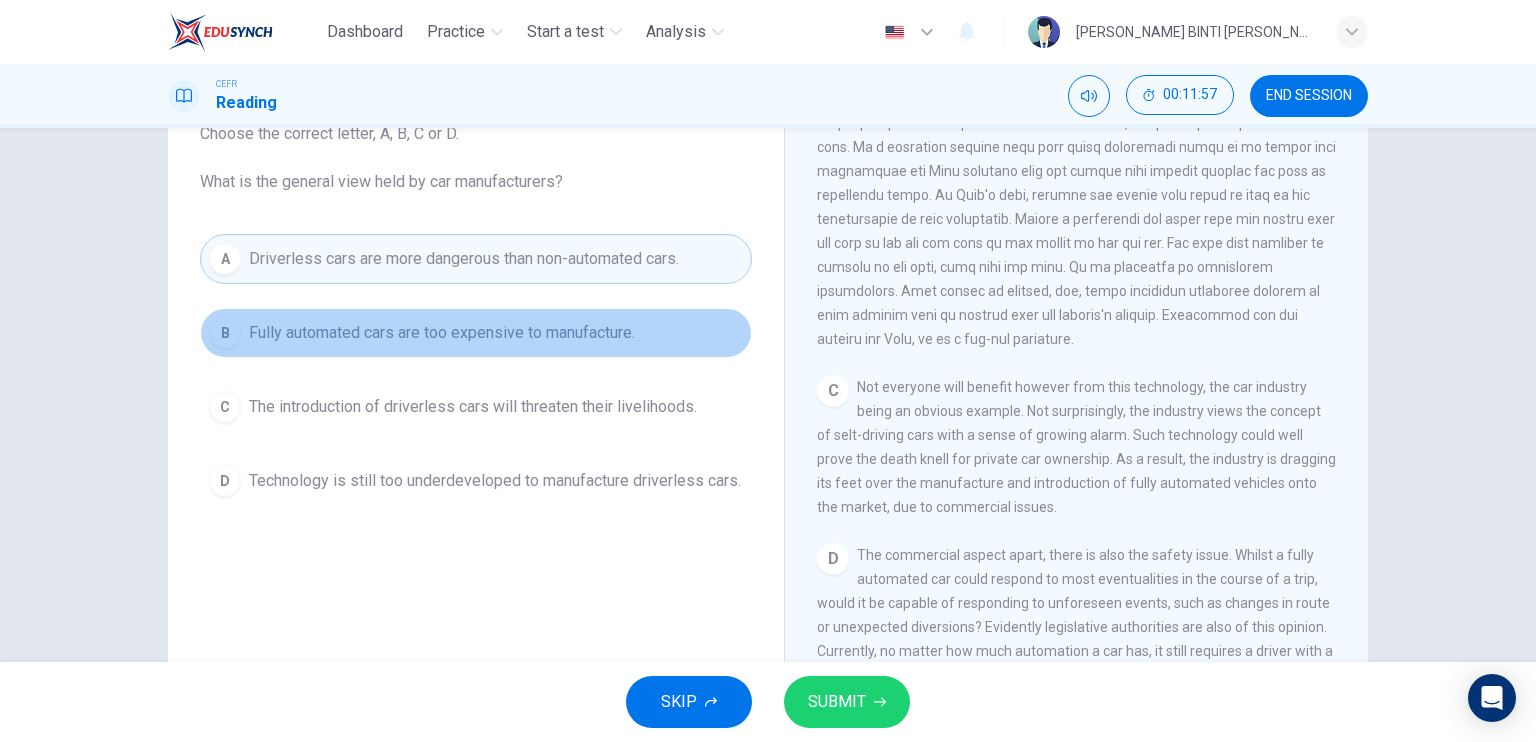 click on "B Fully automated cars are too expensive to manufacture." at bounding box center [476, 333] 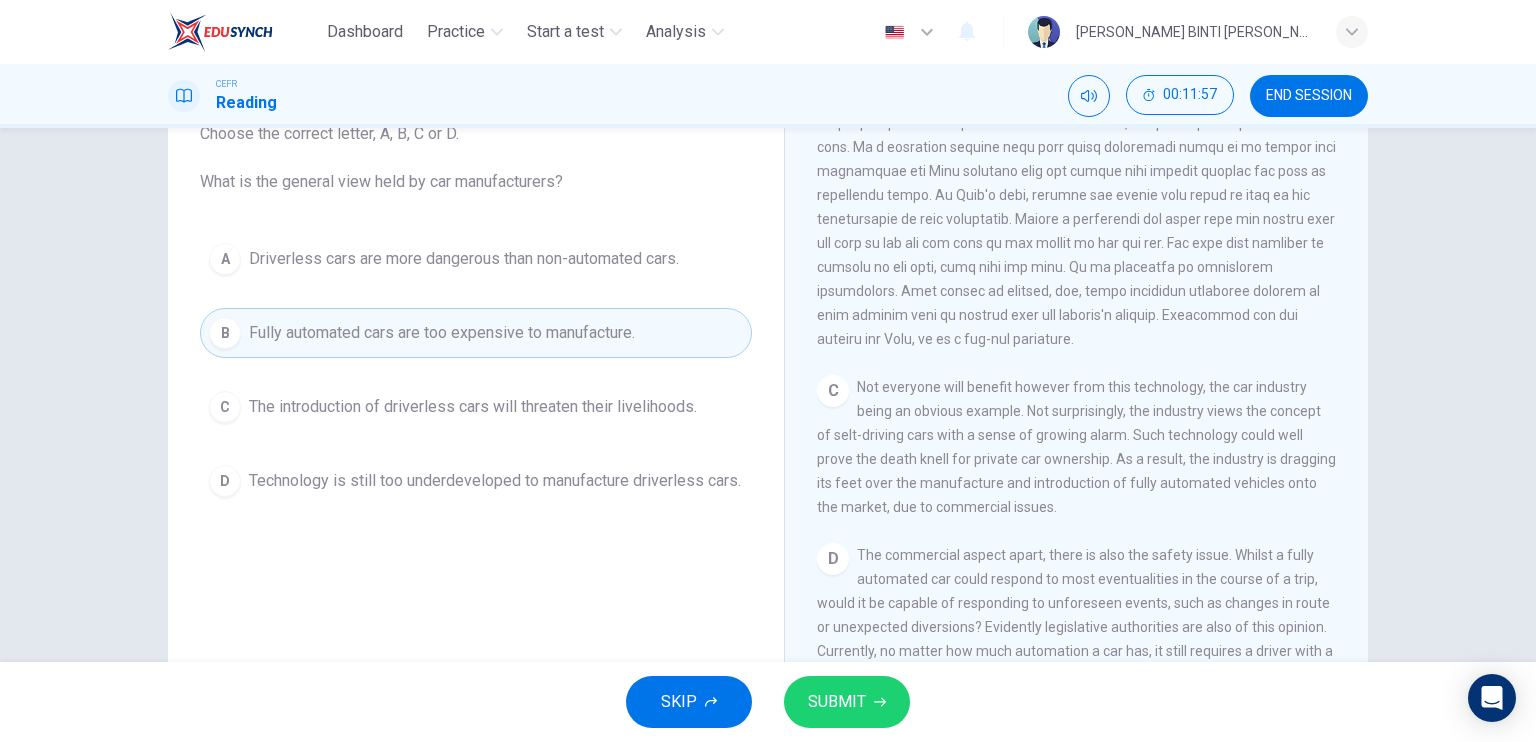 click on "A Driverless cars are more dangerous than non-automated cars. B Fully automated cars are too expensive to manufacture. C The introduction of driverless cars will threaten their livelihoods. D Technology is still too underdeveloped to manufacture driverless cars." at bounding box center [476, 370] 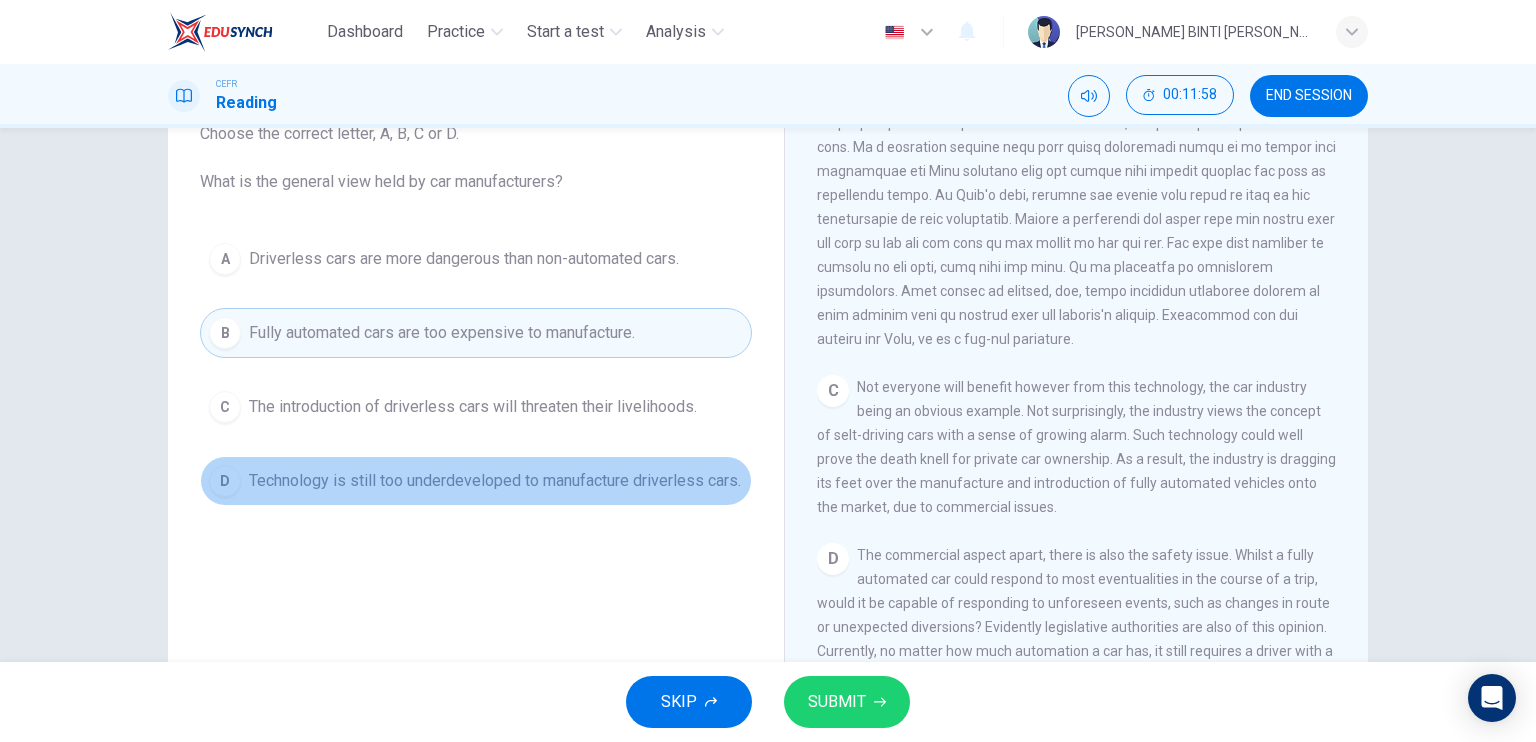 click on "Technology is still too underdeveloped to manufacture driverless cars." at bounding box center (495, 481) 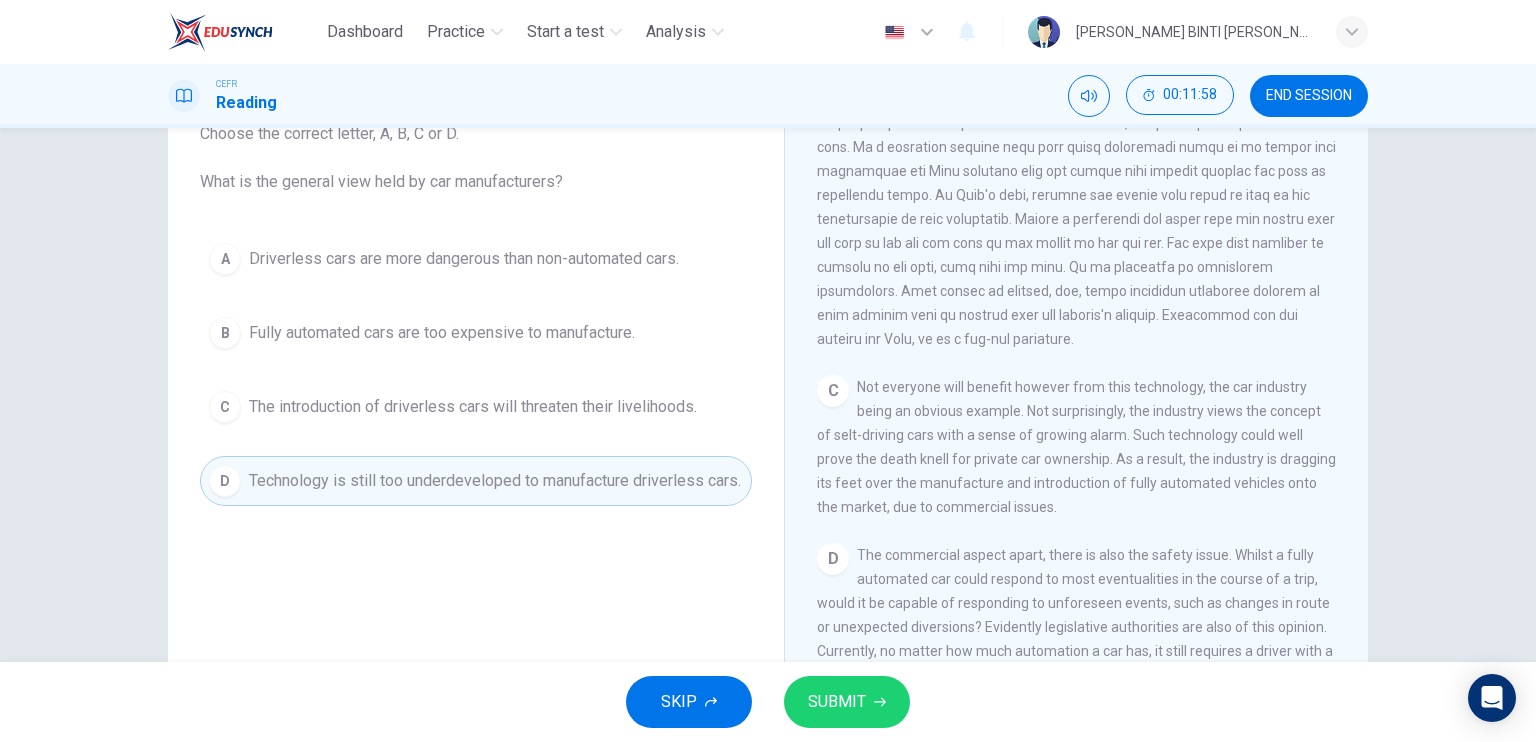 click on "The introduction of driverless cars will threaten their livelihoods." at bounding box center (473, 407) 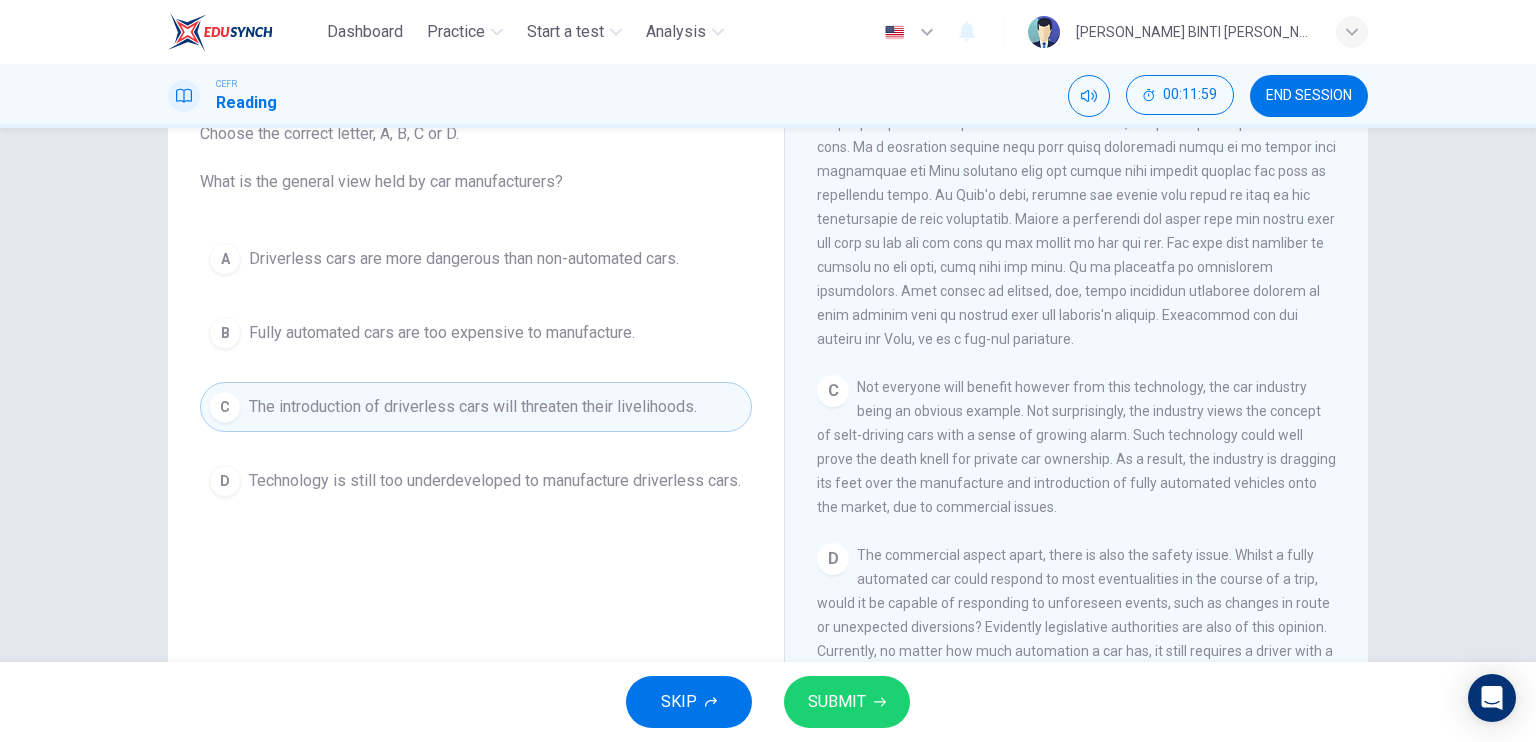 click on "SUBMIT" at bounding box center [847, 702] 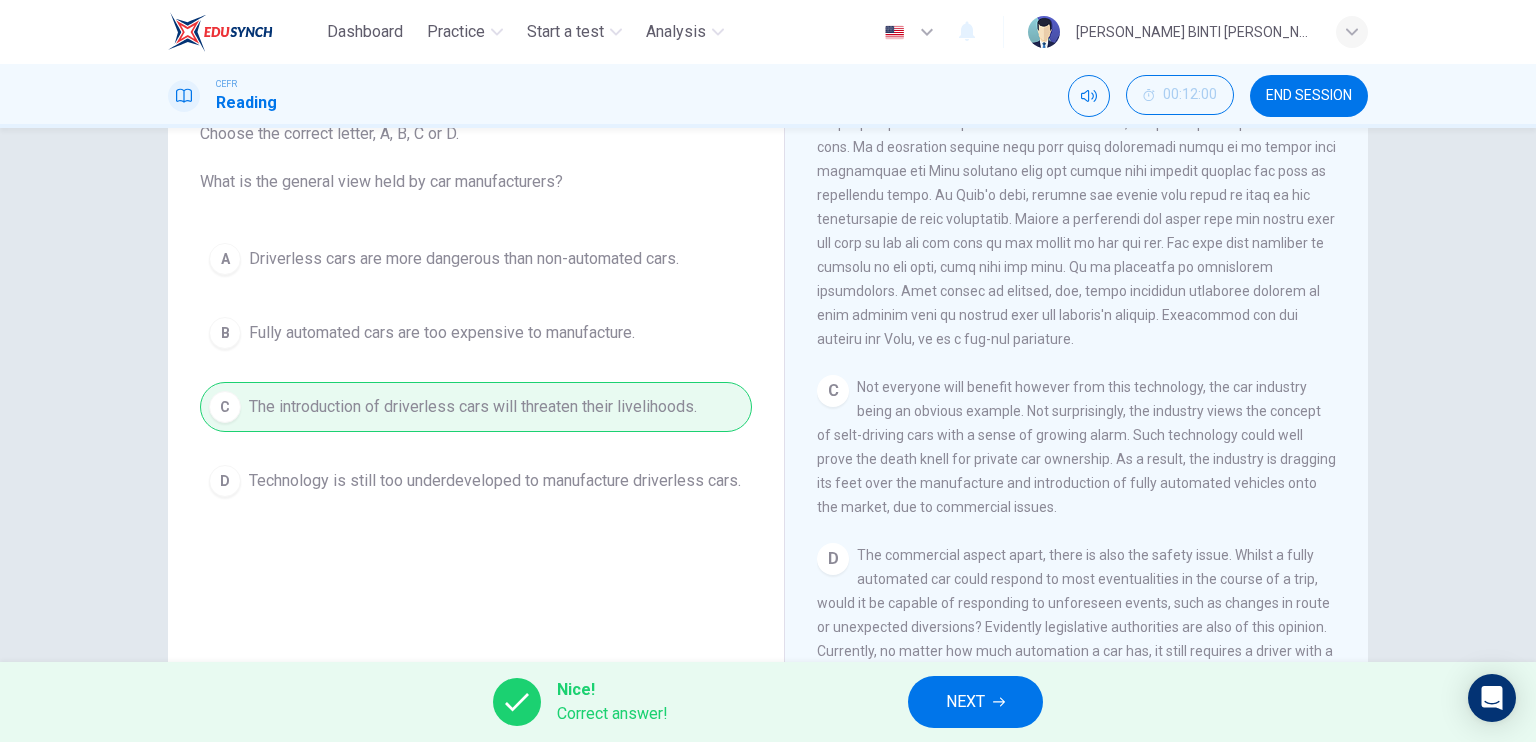 click on "NEXT" at bounding box center (975, 702) 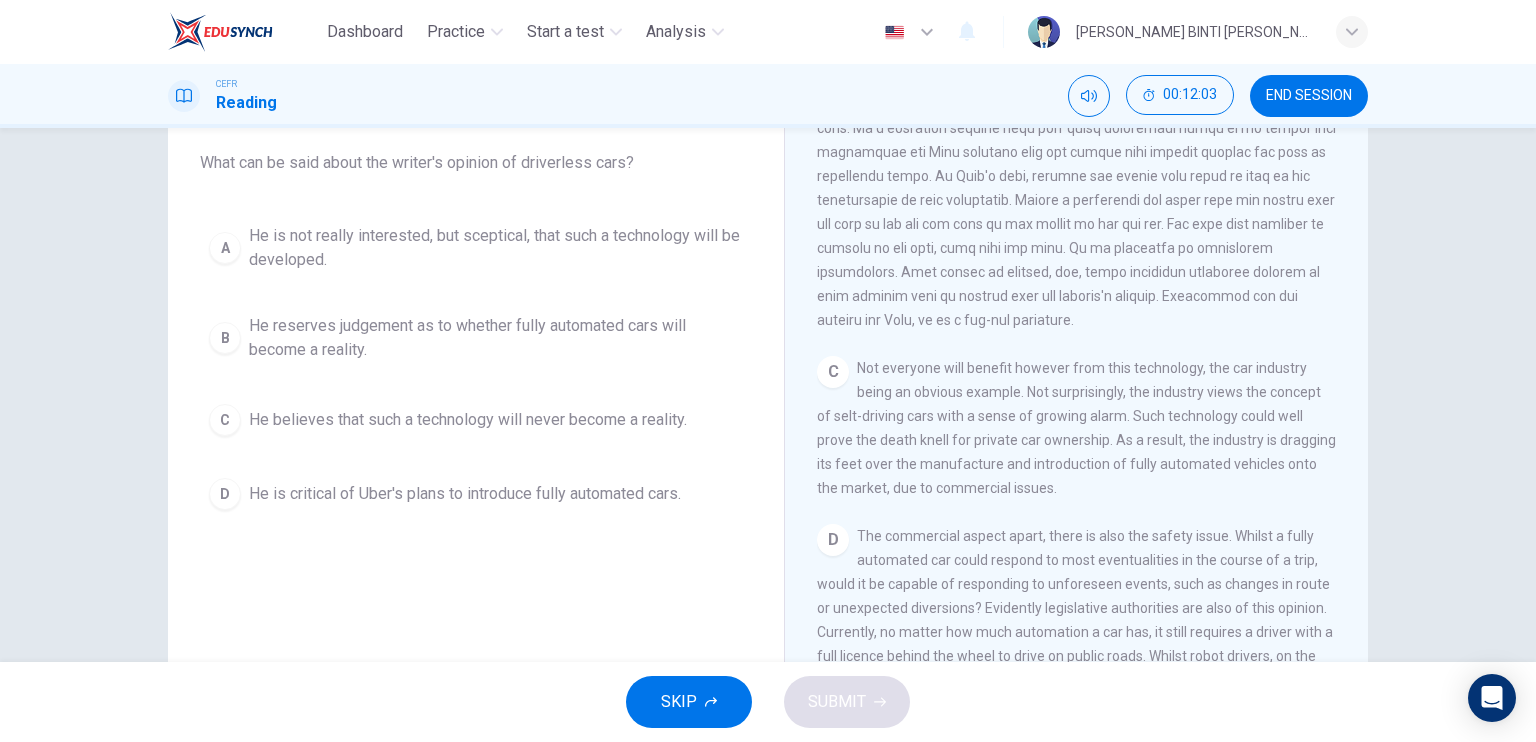 scroll, scrollTop: 168, scrollLeft: 0, axis: vertical 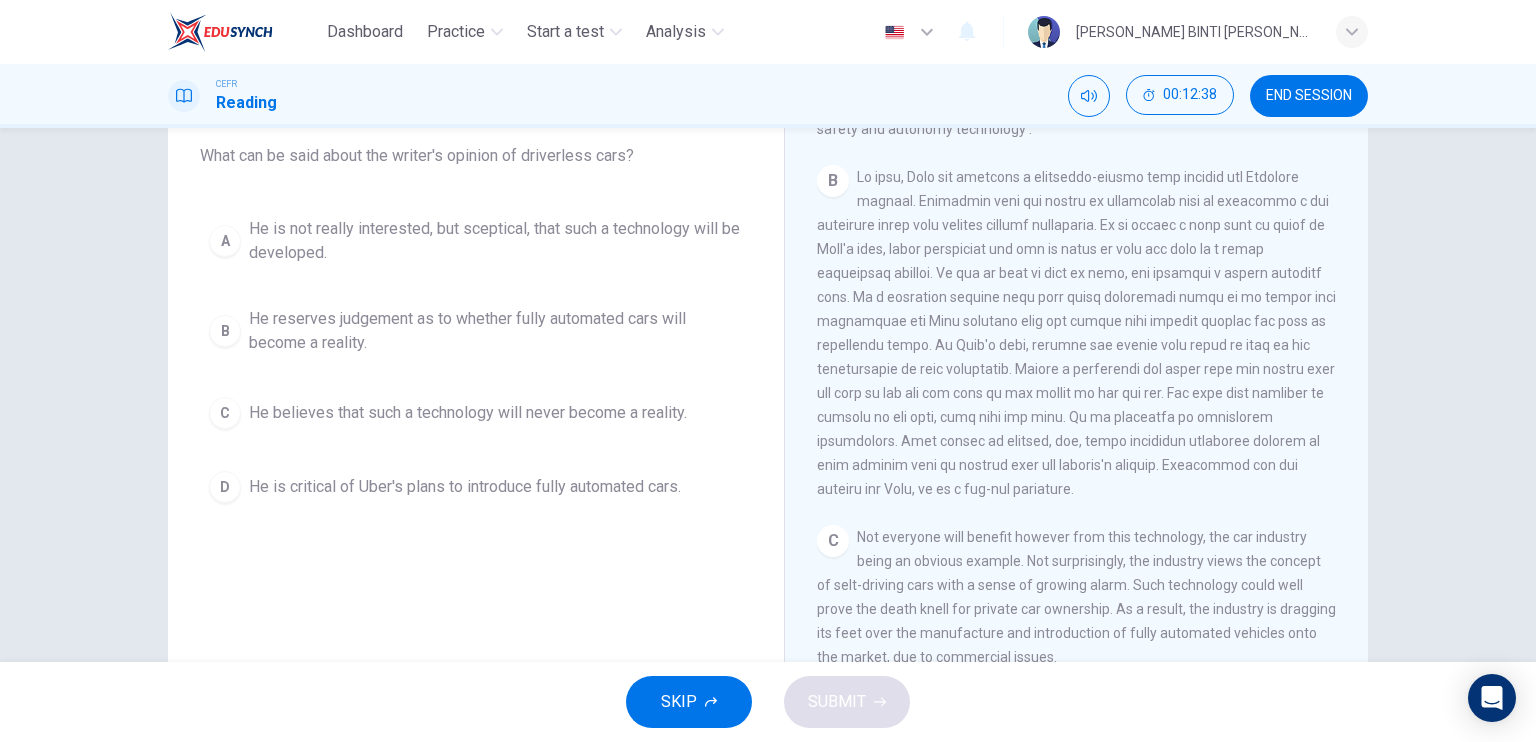 drag, startPoint x: 1345, startPoint y: 371, endPoint x: 1342, endPoint y: 383, distance: 12.369317 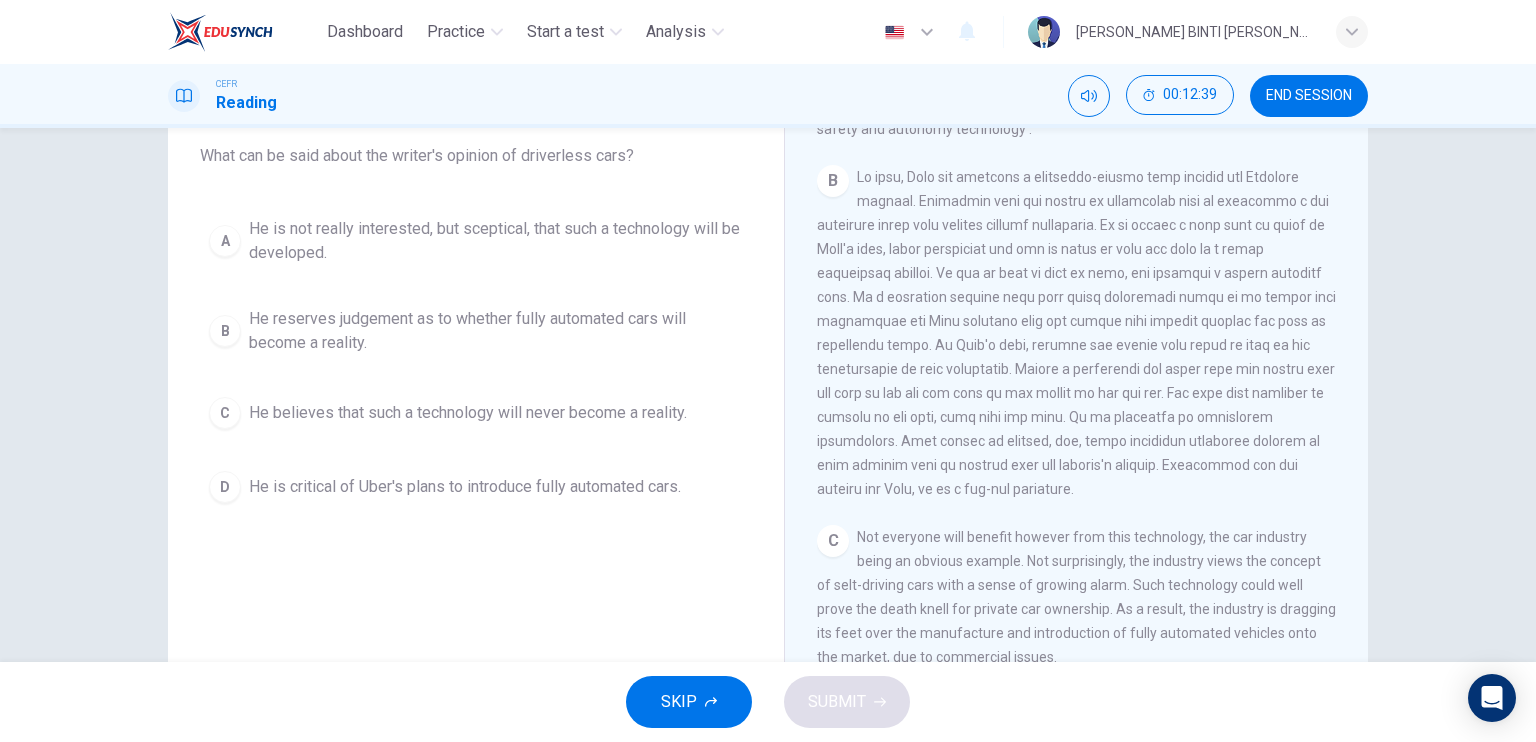 drag, startPoint x: 1372, startPoint y: 359, endPoint x: 1372, endPoint y: 380, distance: 21 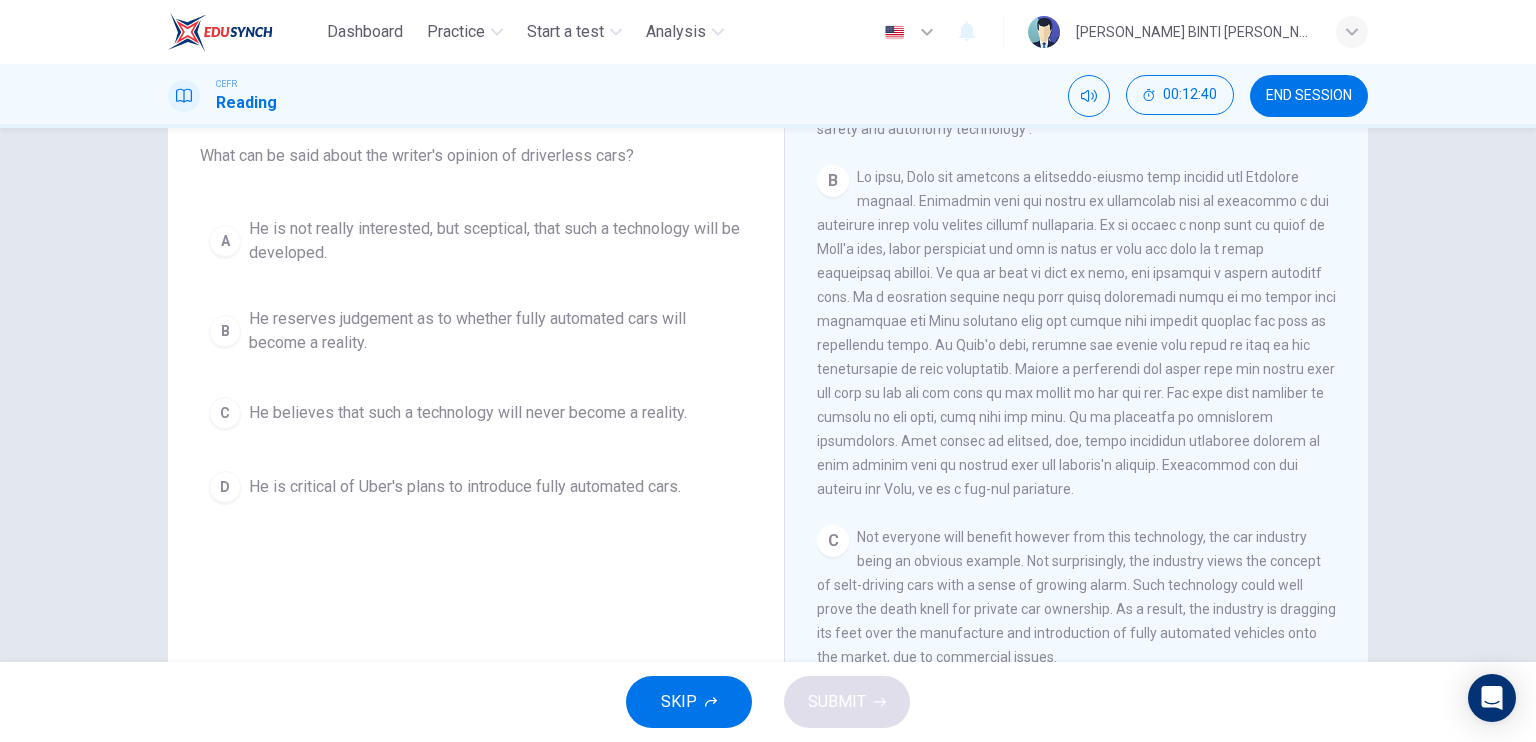 click on "Question 19 Choose the correct letter, A, B, C or D. What can be said about the writer's opinion of driverless cars? A He is not really interested, but sceptical, that such a technology will be developed. B He reserves judgement as to whether fully automated cars will become a reality. C He believes that such a technology will never become a reality. D He is critical of Uber's plans to introduce fully automated cars. Driverless cars CLICK TO ZOOM Click to Zoom A Driverless are likely to become reality. At least that is, if the executives behind the taxi app, Uber, are to be believed. Currently, Uber is taking its biggest steps yet towards a driver-free world, launching the Uber Advanced Technologies Centre in [GEOGRAPHIC_DATA]. The ultimate goal of this institution is to 'do research and development, primarily in the areas of mapping and vehicle safety and autonomy technology'. B C D E F G H" at bounding box center [768, 347] 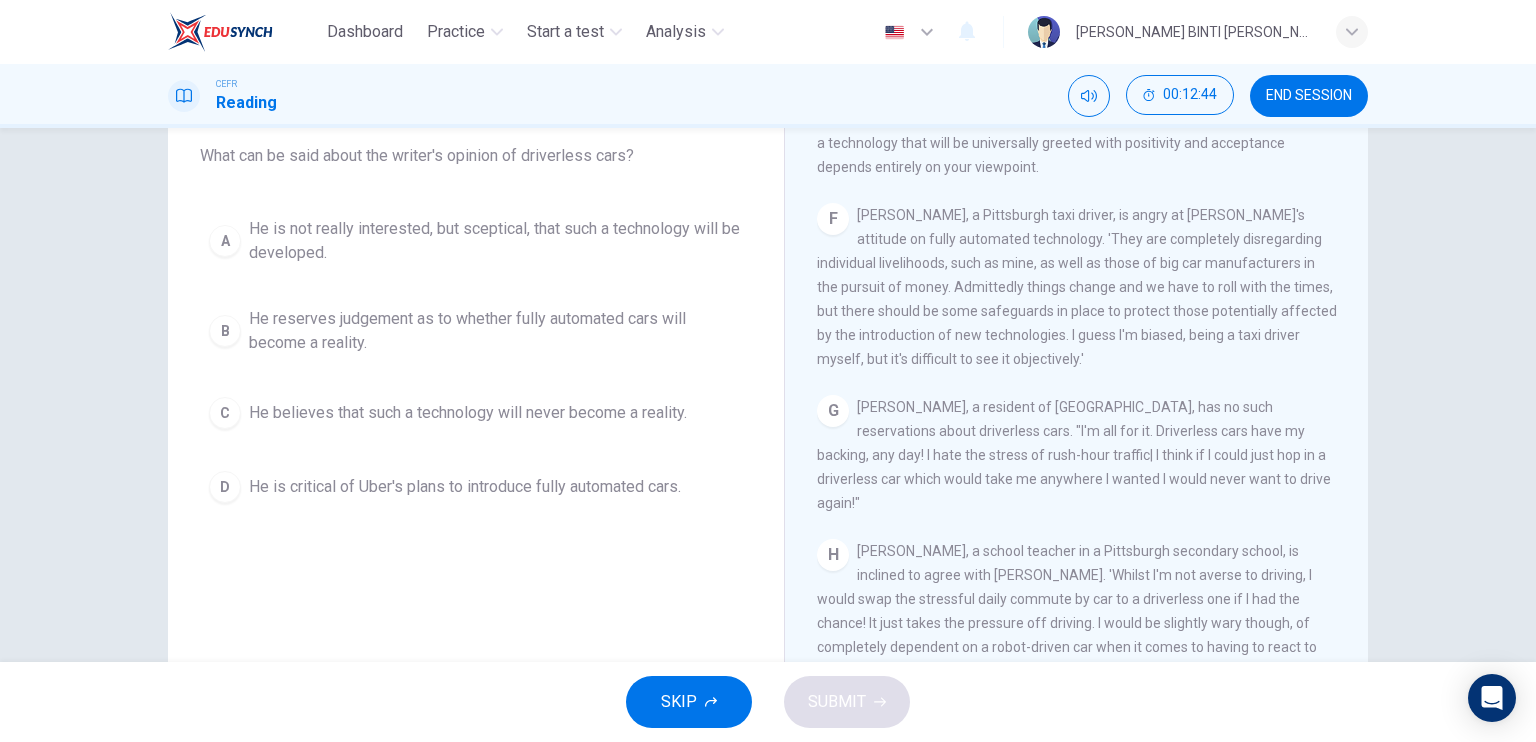 scroll, scrollTop: 1468, scrollLeft: 0, axis: vertical 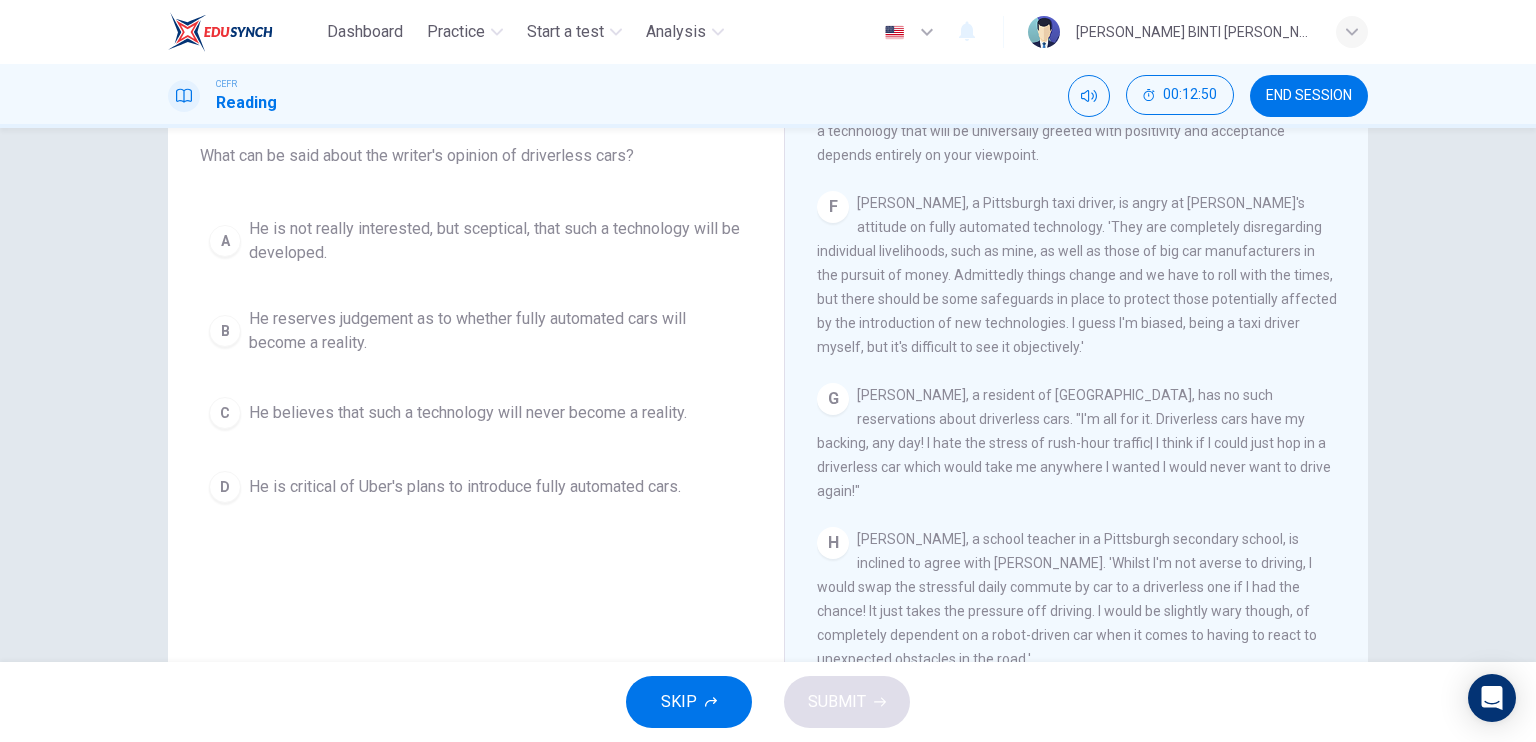 click on "Question 19 Choose the correct letter, A, B, C or D. What can be said about the writer's opinion of driverless cars? A He is not really interested, but sceptical, that such a technology will be developed. B He reserves judgement as to whether fully automated cars will become a reality. C He believes that such a technology will never become a reality. D He is critical of Uber's plans to introduce fully automated cars. Driverless cars CLICK TO ZOOM Click to Zoom A Driverless are likely to become reality. At least that is, if the executives behind the taxi app, Uber, are to be believed. Currently, Uber is taking its biggest steps yet towards a driver-free world, launching the Uber Advanced Technologies Centre in [GEOGRAPHIC_DATA]. The ultimate goal of this institution is to 'do research and development, primarily in the areas of mapping and vehicle safety and autonomy technology'. B C D E F G H" at bounding box center [768, 347] 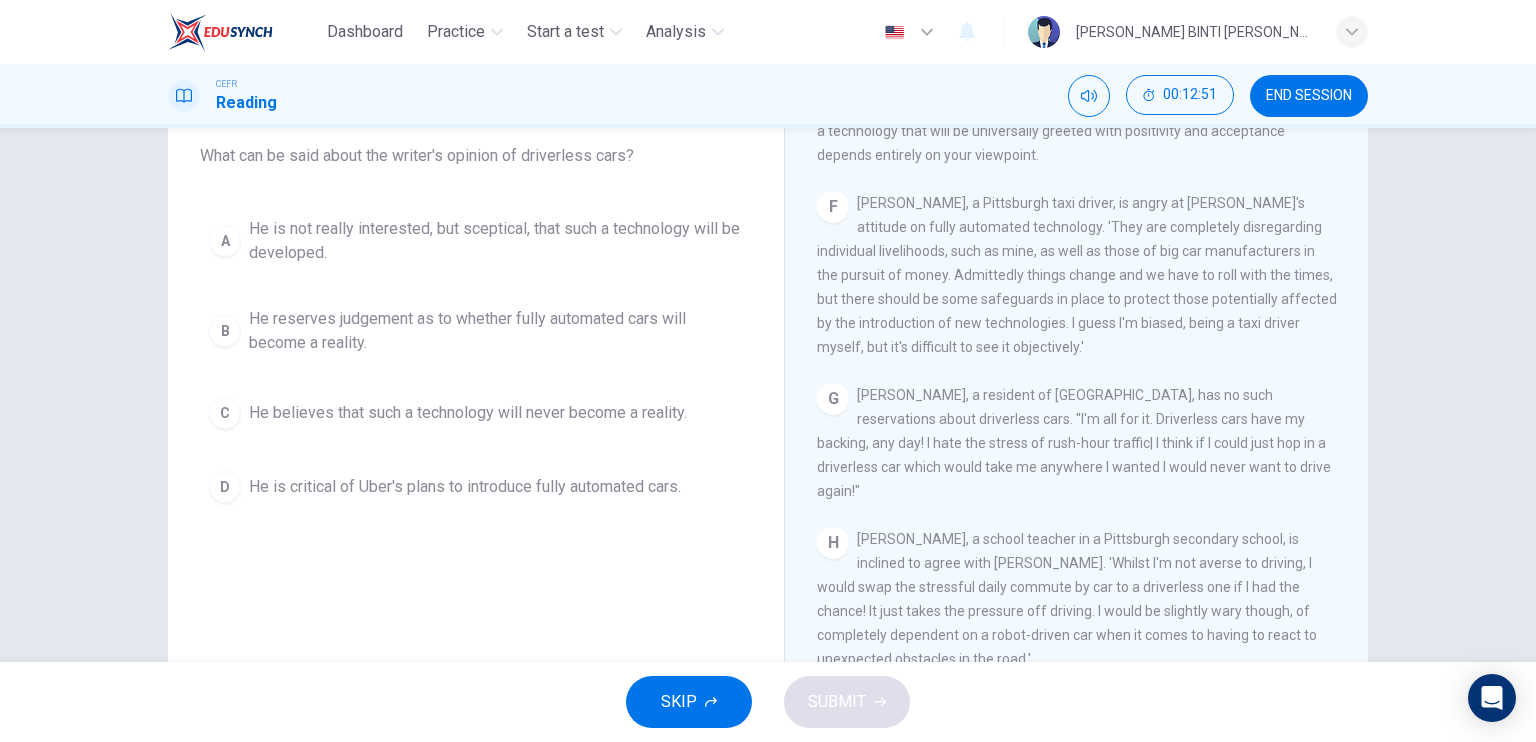 drag, startPoint x: 1376, startPoint y: 615, endPoint x: 1386, endPoint y: 595, distance: 22.36068 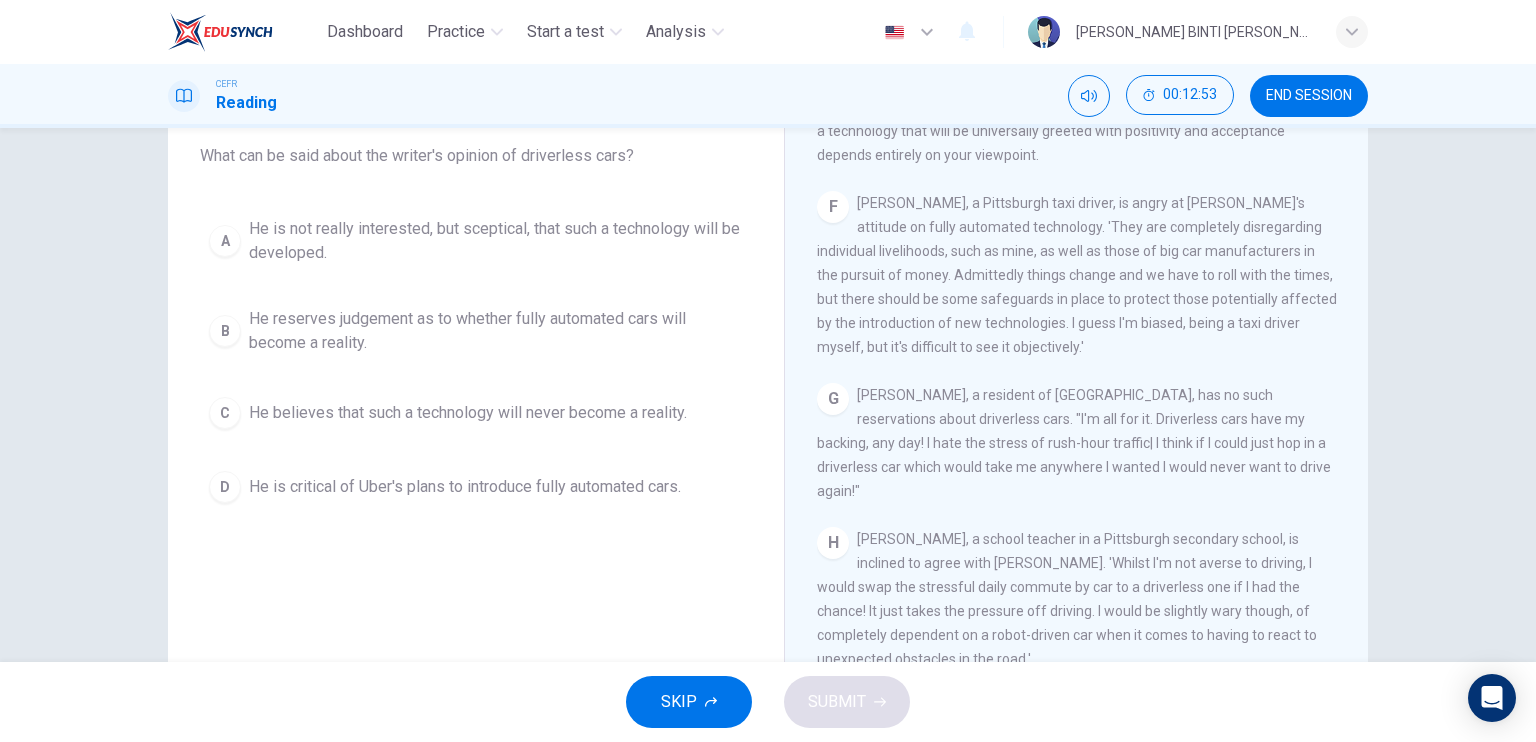 click on "Question 19 Choose the correct letter, A, B, C or D. What can be said about the writer's opinion of driverless cars? A He is not really interested, but sceptical, that such a technology will be developed. B He reserves judgement as to whether fully automated cars will become a reality. C He believes that such a technology will never become a reality. D He is critical of Uber's plans to introduce fully automated cars. Driverless cars CLICK TO ZOOM Click to Zoom A Driverless are likely to become reality. At least that is, if the executives behind the taxi app, Uber, are to be believed. Currently, Uber is taking its biggest steps yet towards a driver-free world, launching the Uber Advanced Technologies Centre in [GEOGRAPHIC_DATA]. The ultimate goal of this institution is to 'do research and development, primarily in the areas of mapping and vehicle safety and autonomy technology'. B C D E F G H" at bounding box center [768, 347] 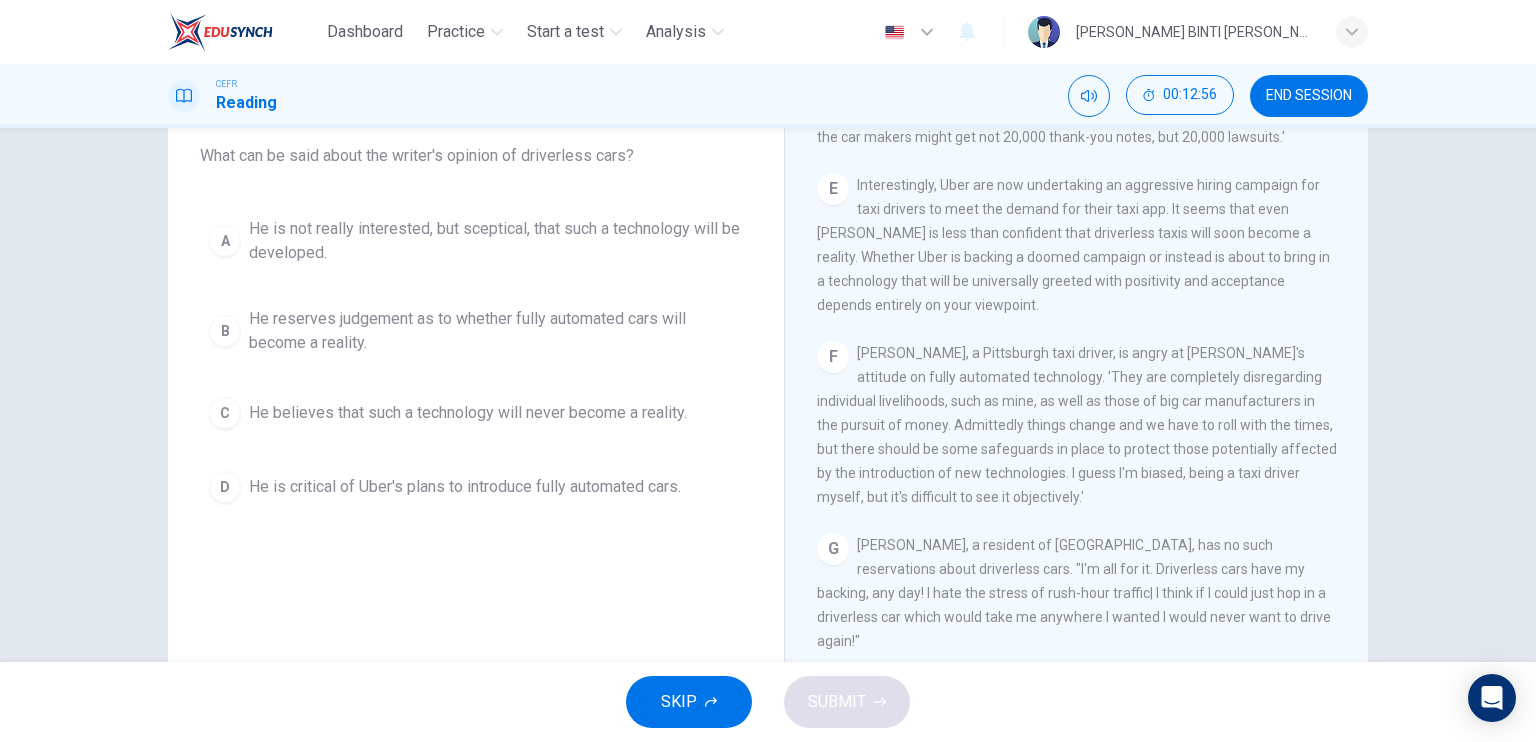 scroll, scrollTop: 1292, scrollLeft: 0, axis: vertical 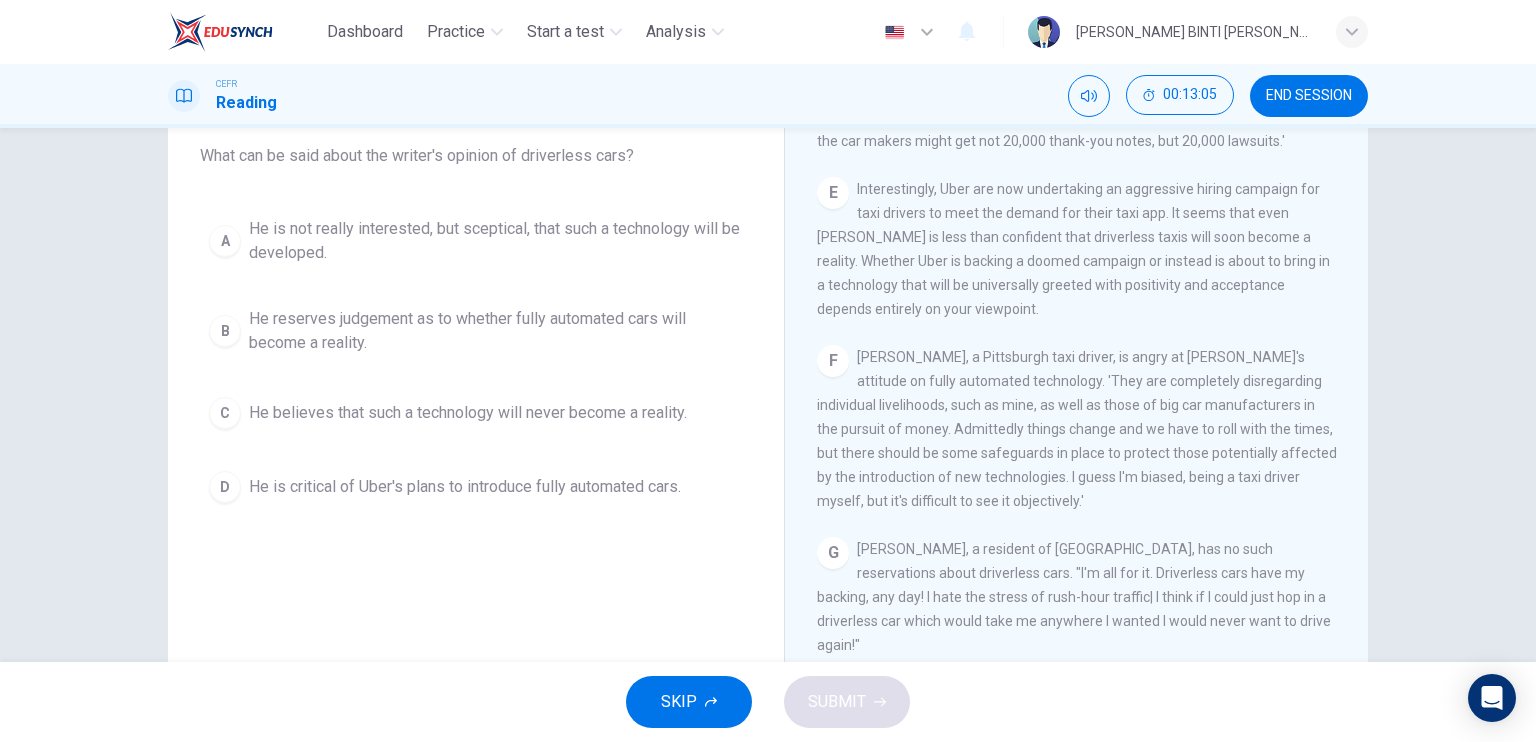 click on "He reserves judgement as to whether fully automated cars will become a reality." at bounding box center [496, 331] 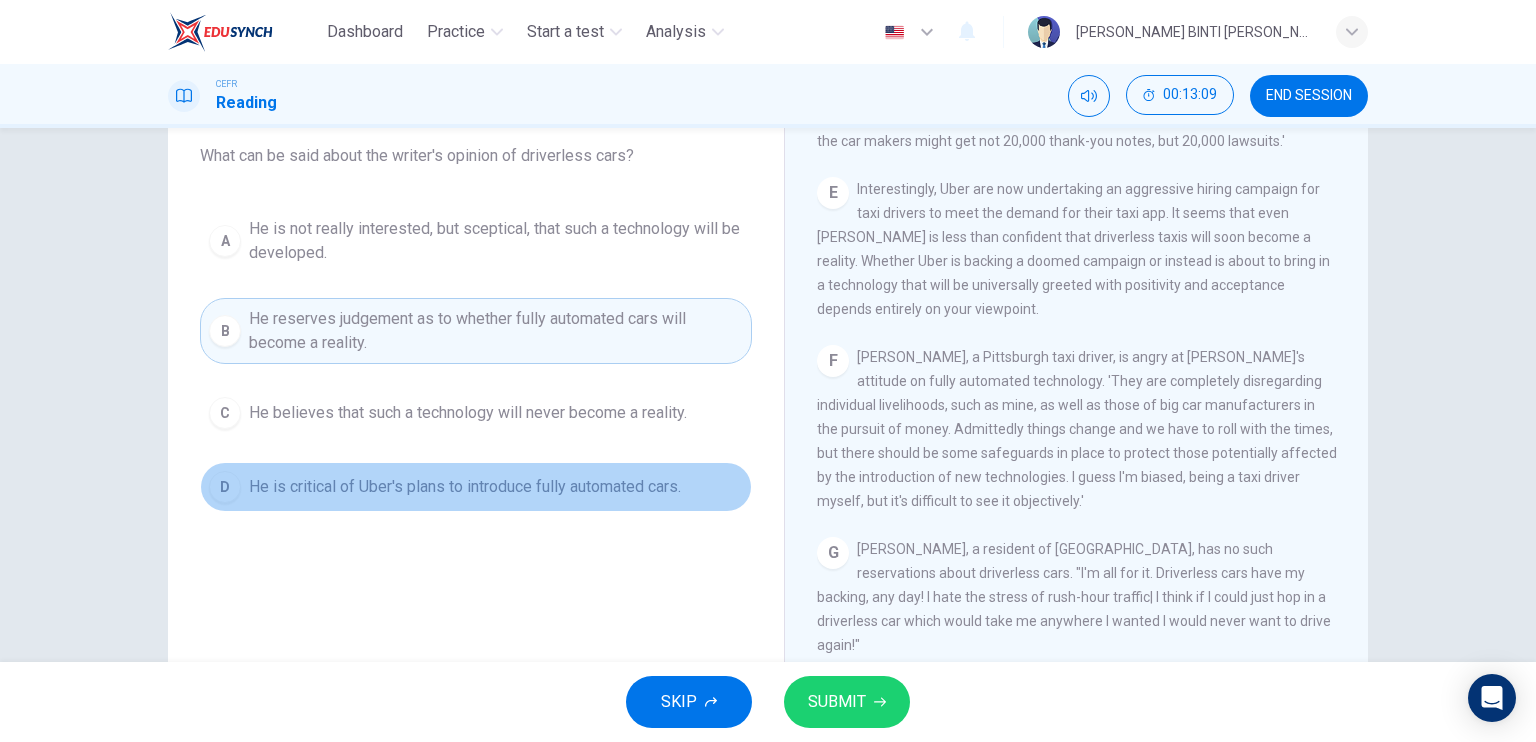 click on "D He is critical of [PERSON_NAME]'s plans to introduce fully automated cars." at bounding box center (476, 487) 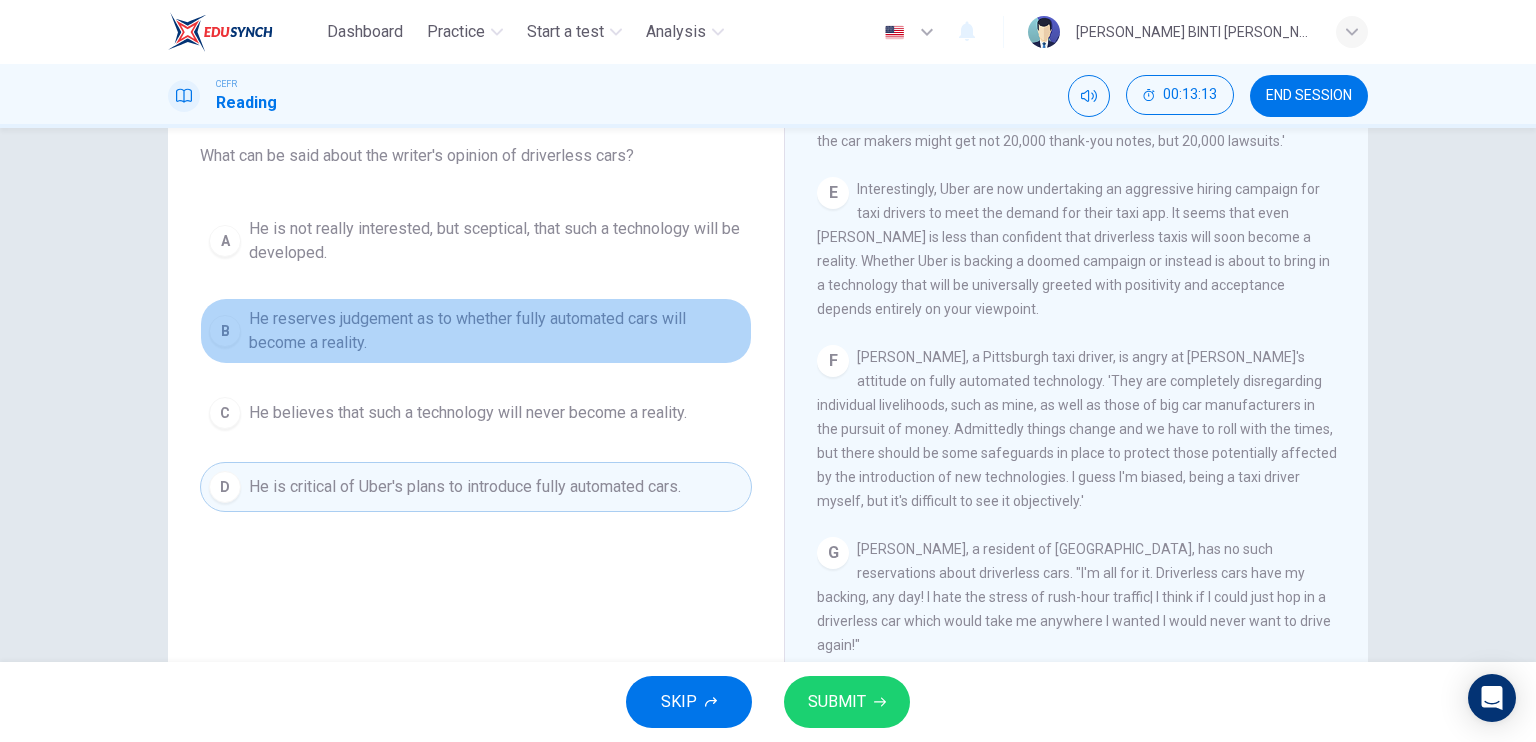 click on "He reserves judgement as to whether fully automated cars will become a reality." at bounding box center [496, 331] 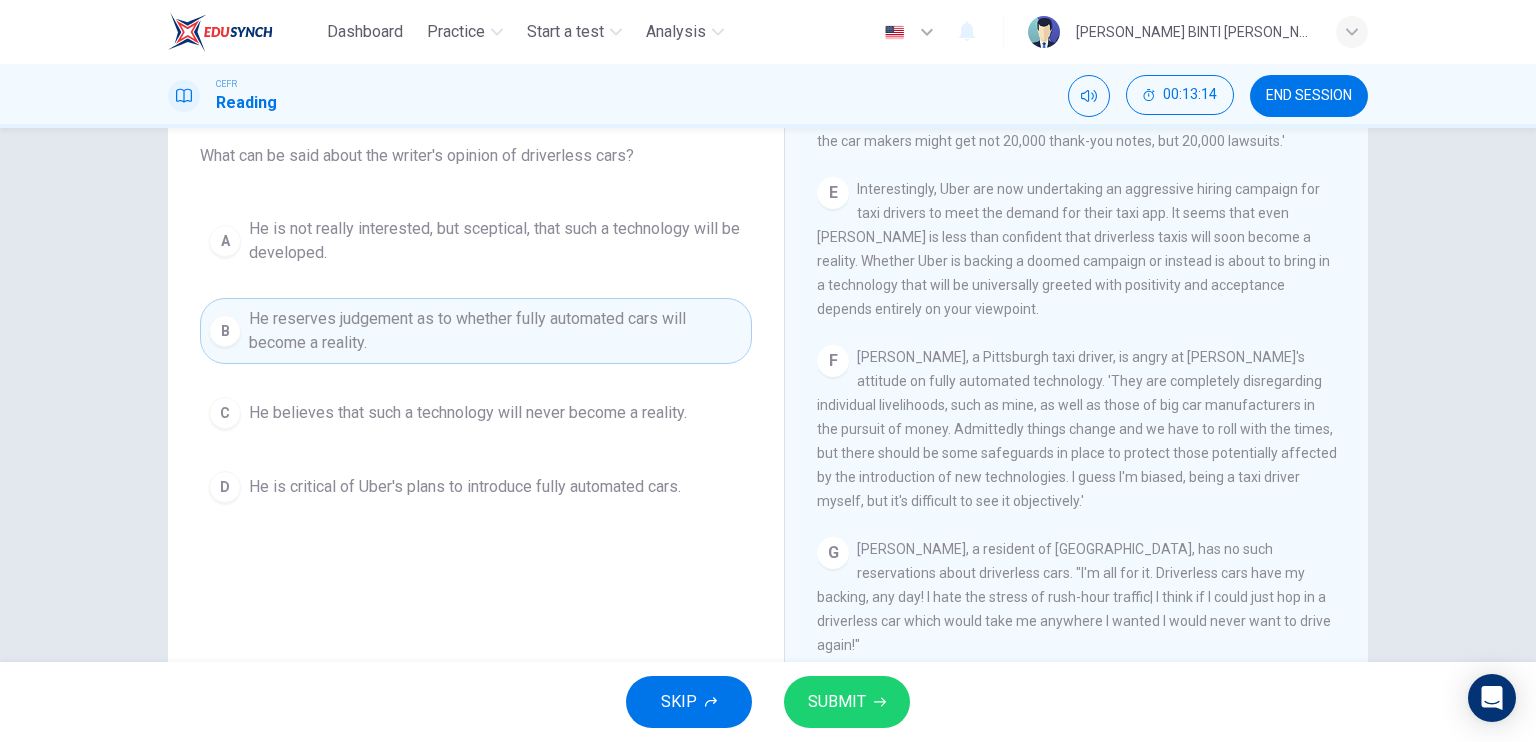 click 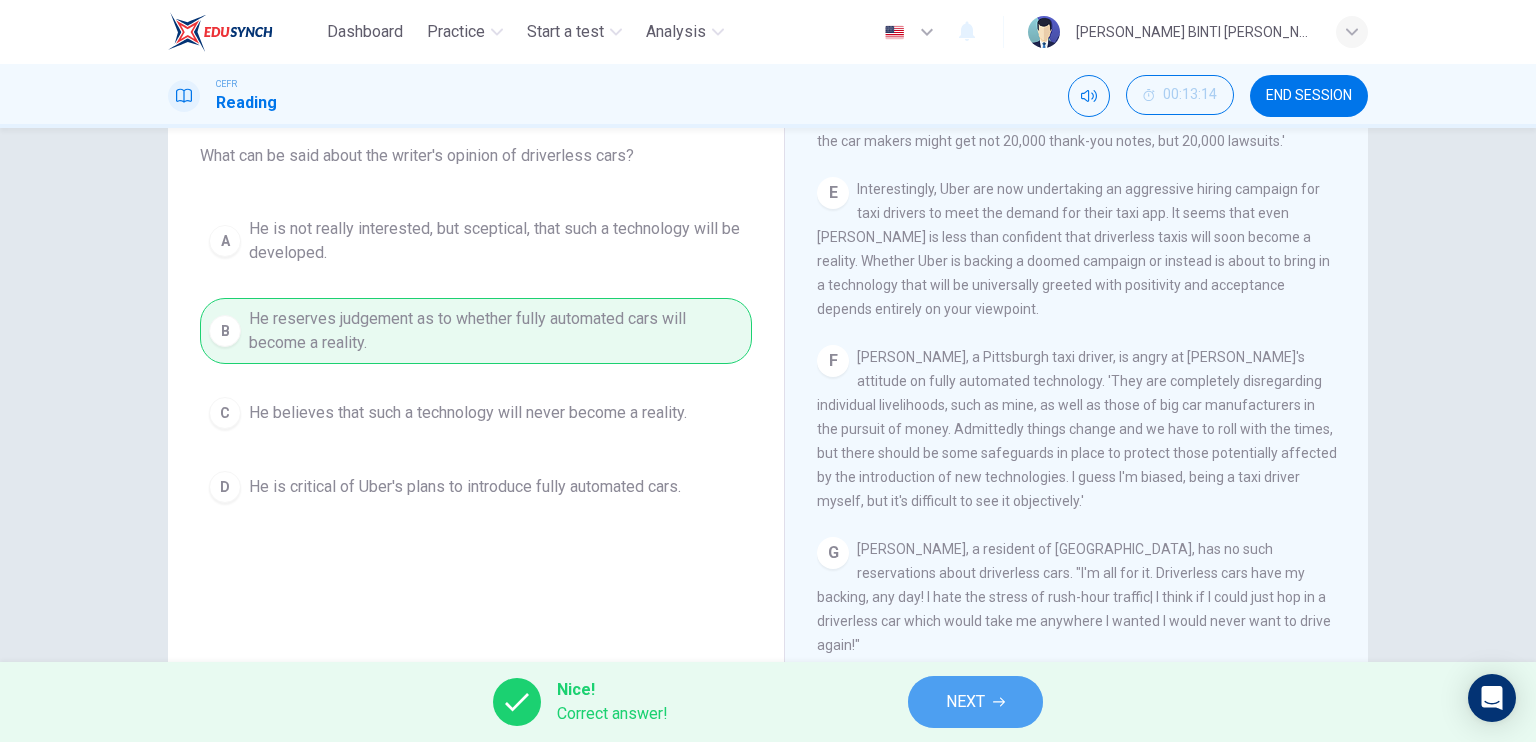 click on "NEXT" at bounding box center [975, 702] 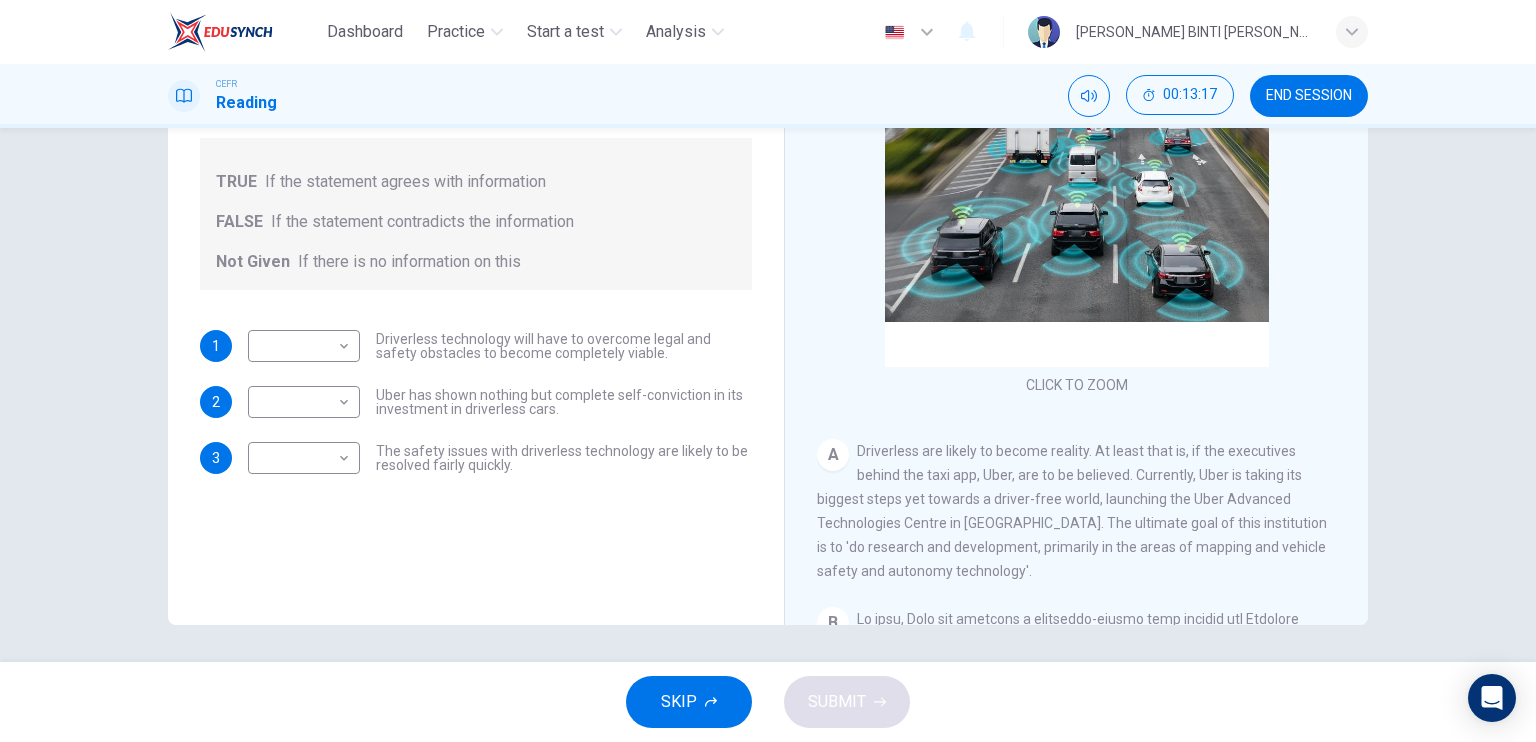scroll, scrollTop: 240, scrollLeft: 0, axis: vertical 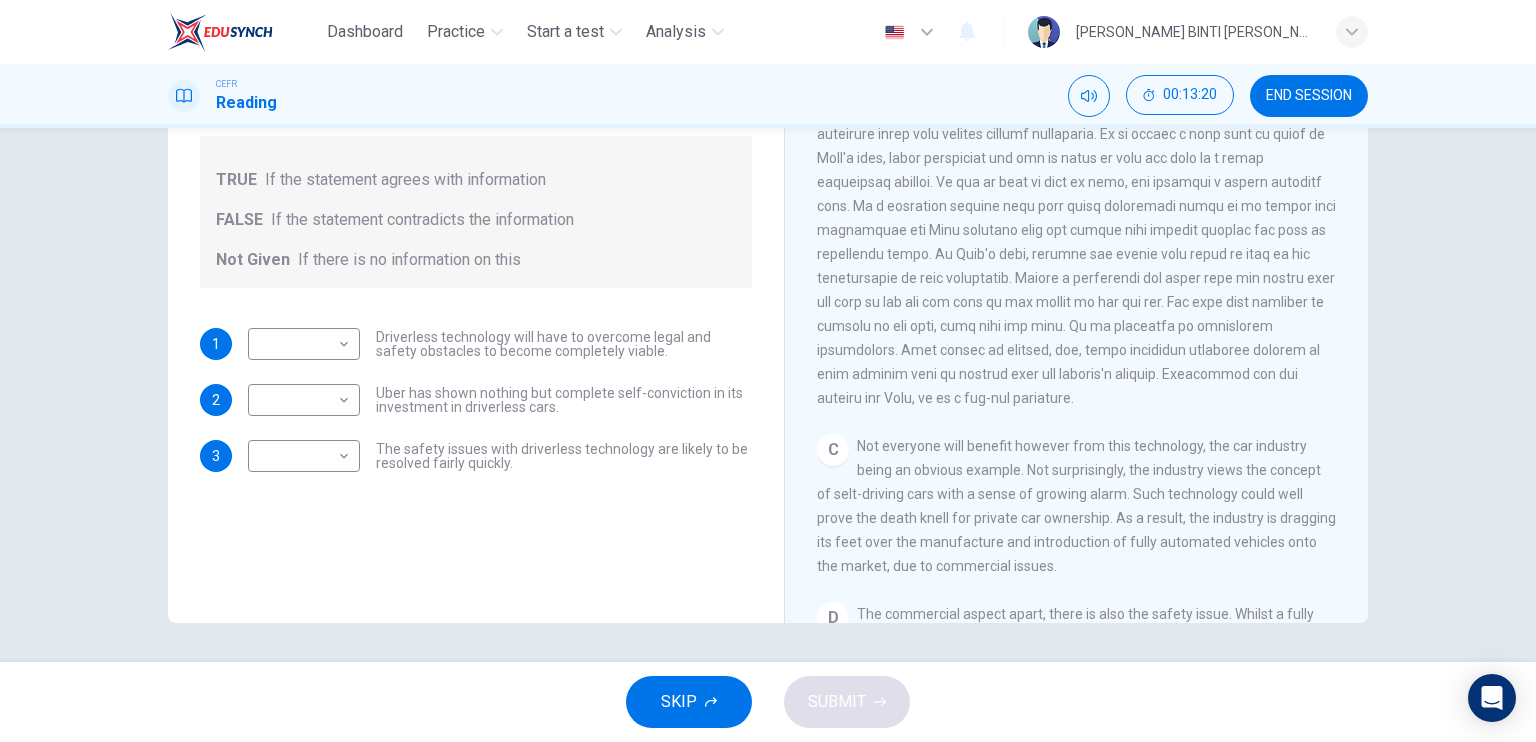 click on "Question 20 Do the following statements agree with the information given in the text? For questions following questions, write TRUE If the statement agrees with information FALSE If the statement contradicts the information Not Given If there is no information on this 1 ​ ​ Driverless technology will have to overcome legal and safety obstacles to become completely viable. 2 ​ ​ Uber has shown nothing but complete self-conviction in its investment in driverless cars. 3 ​ ​ The safety issues with driverless technology are likely to be resolved fairly quickly. Driverless cars CLICK TO ZOOM Click to Zoom A B C D E F G [PERSON_NAME], a resident of [GEOGRAPHIC_DATA], has no such reservations about driverless cars. "I'm all for it. Driverless cars have my backing, any day! I hate the stress of rush-hour traffic| I think if I could just hop in a driverless car which would take me anywhere I wanted I would never want to drive again!" H" at bounding box center (768, 275) 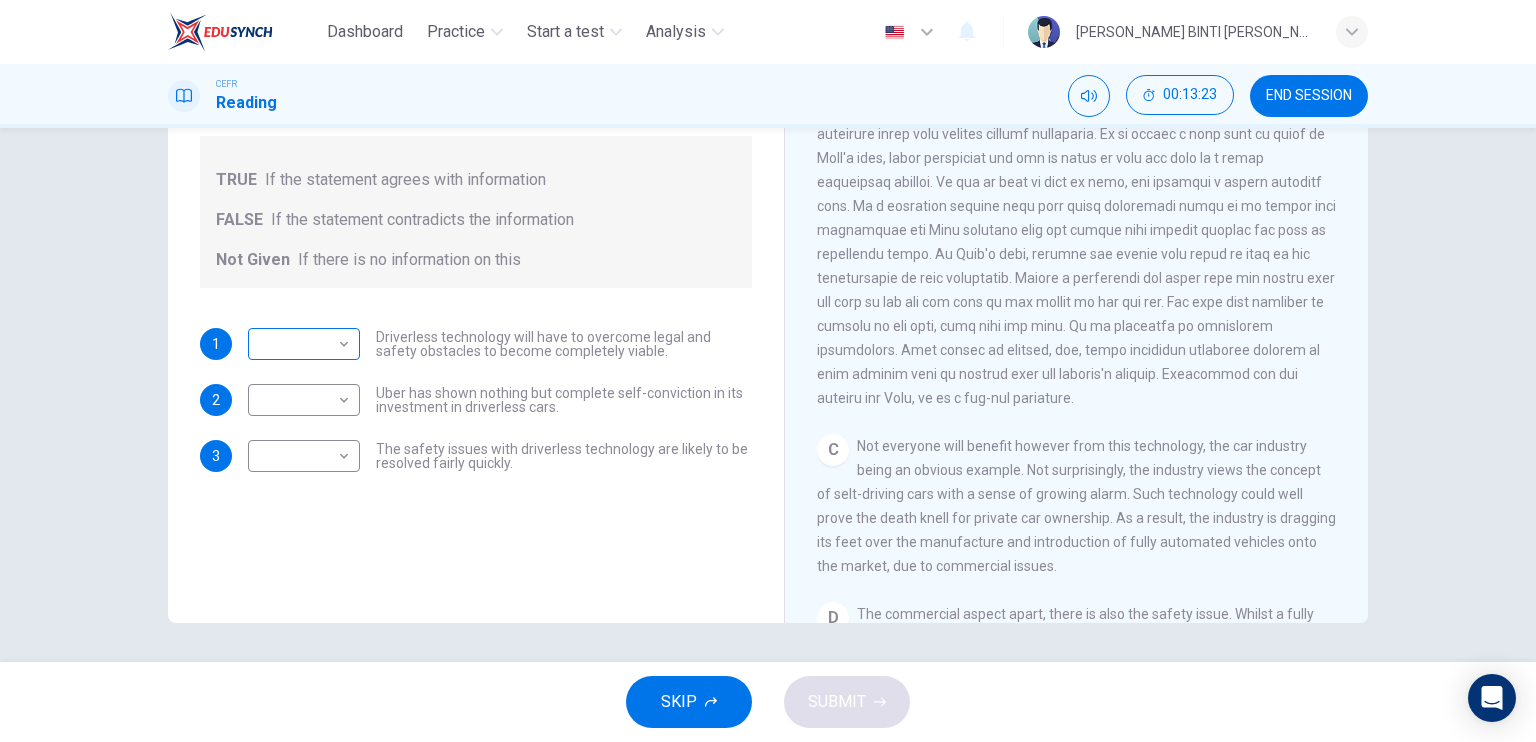 click on "Dashboard Practice Start a test Analysis English en ​ [PERSON_NAME] BINTI [PERSON_NAME] CEFR Reading 00:13:23 END SESSION Question 20 Do the following statements agree with the information given in the text? For questions following questions, write TRUE If the statement agrees with information FALSE If the statement contradicts the information Not Given If there is no information on this 1 ​ ​ Driverless technology will have to overcome legal and safety obstacles to become completely viable. 2 ​ ​ Uber has shown nothing but complete self-conviction in its investment in driverless cars. 3 ​ ​ The safety issues with driverless technology are likely to be resolved fairly quickly. Driverless cars CLICK TO ZOOM Click to Zoom A B C D E F G H SKIP SUBMIT EduSynch - Online Language Proficiency Testing
Dashboard Practice Start a test Analysis Notifications © Copyright  2025" at bounding box center [768, 371] 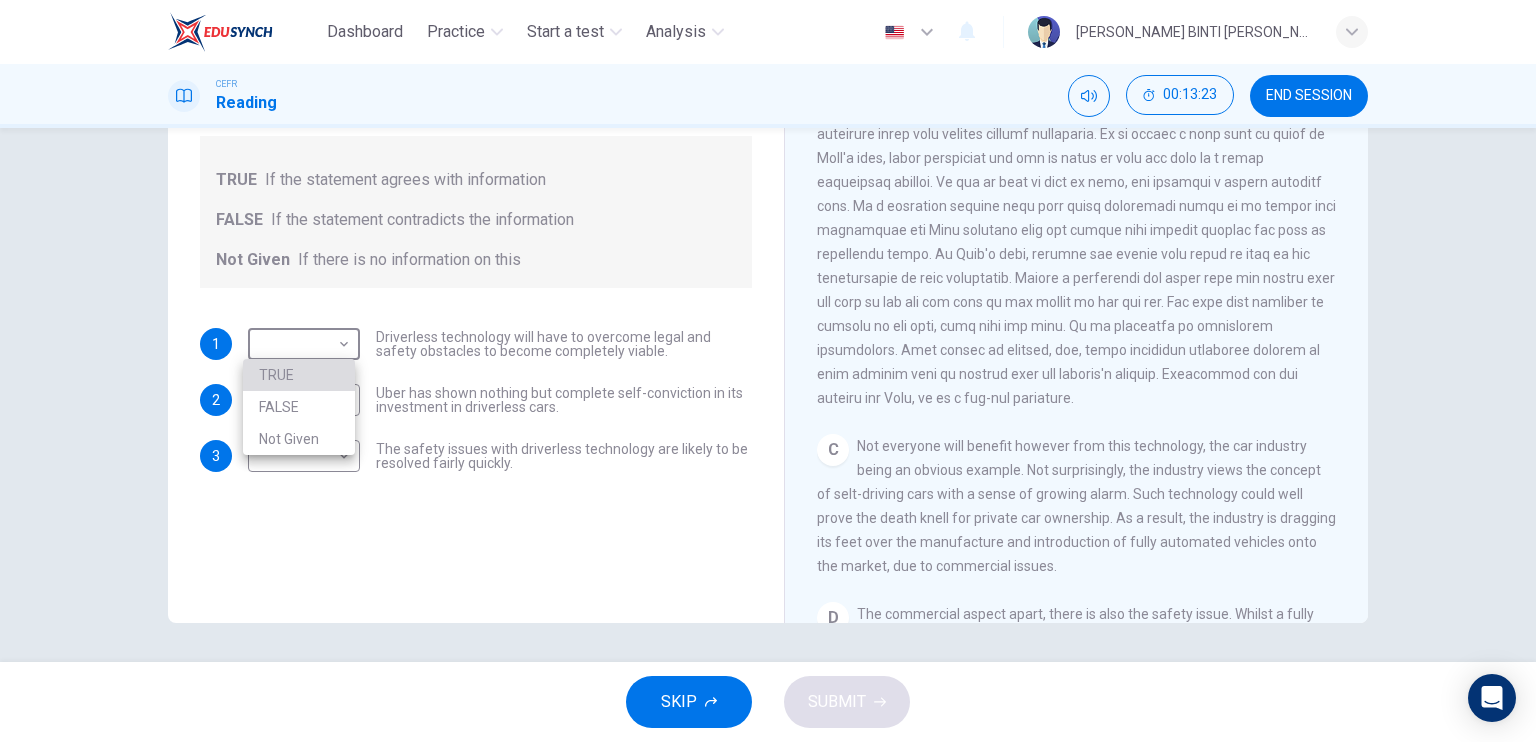 click on "TRUE" at bounding box center [299, 375] 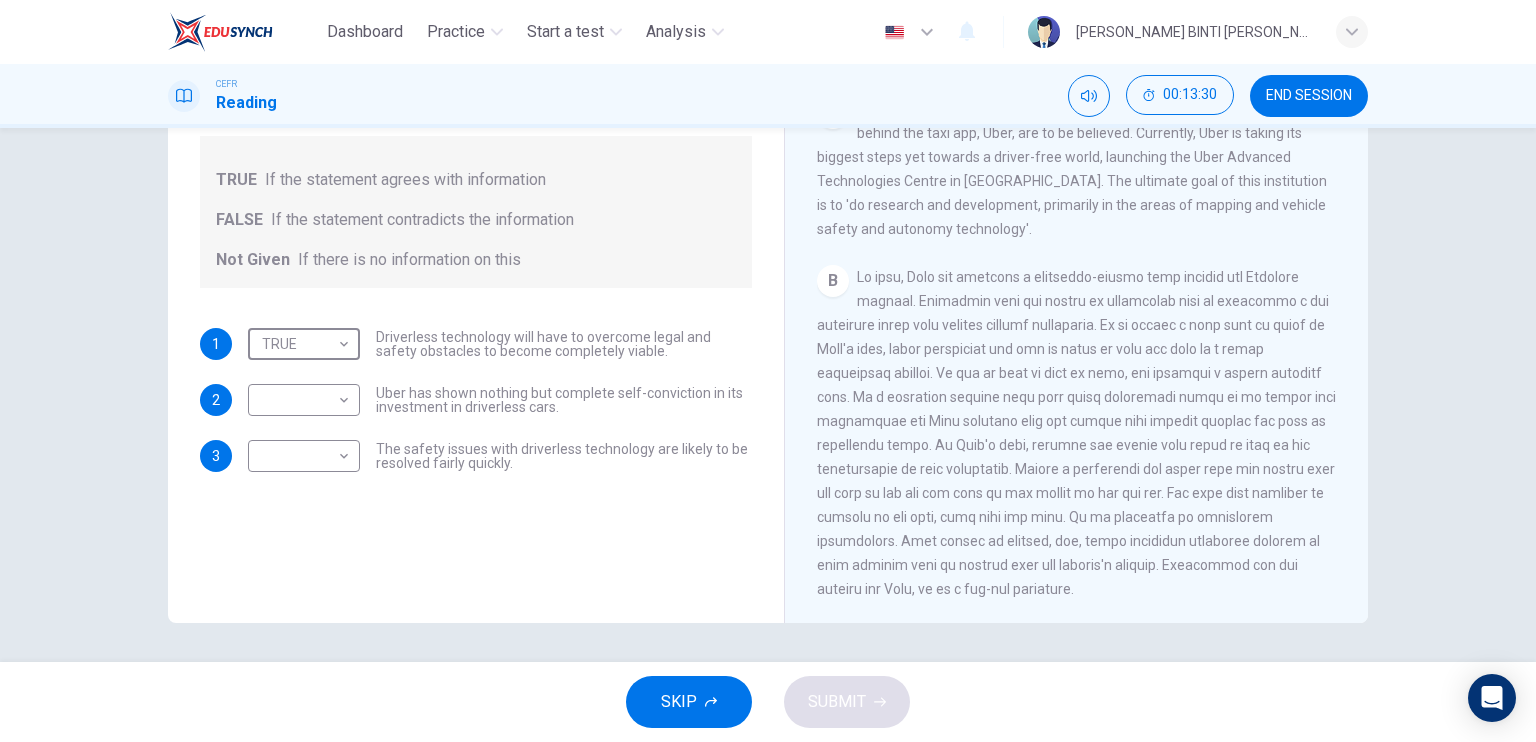 scroll, scrollTop: 364, scrollLeft: 0, axis: vertical 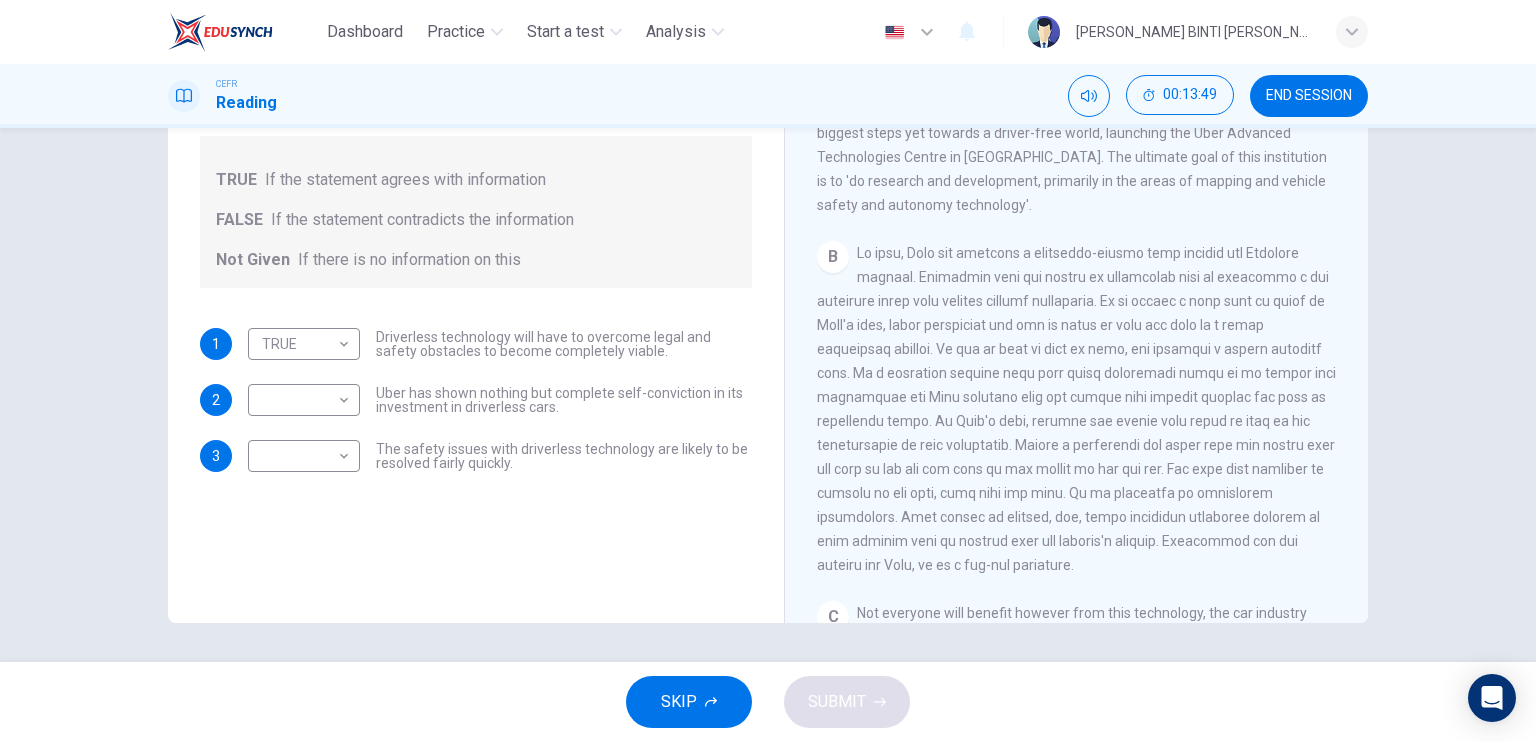 click on "CLICK TO ZOOM Click to Zoom A Driverless are likely to become reality. At least that is, if the executives behind the taxi app, Uber, are to be believed. Currently, Uber is taking its biggest steps yet towards a driver-free world, launching the Uber Advanced Technologies Centre in [GEOGRAPHIC_DATA]. The ultimate goal of this institution is to 'do research and development, primarily in the areas of mapping and vehicle safety and autonomy technology'. B C Not everyone will benefit however from this technology, the car industry being an obvious example. Not surprisingly, the industry views the concept of selt-driving cars with a sense of growing alarm. Such technology could well prove the death knell for private car ownership. As a result, the industry is dragging its feet over the manufacture and introduction of fully automated vehicles onto the market, due to commercial issues. D E F G H" at bounding box center [1090, 319] 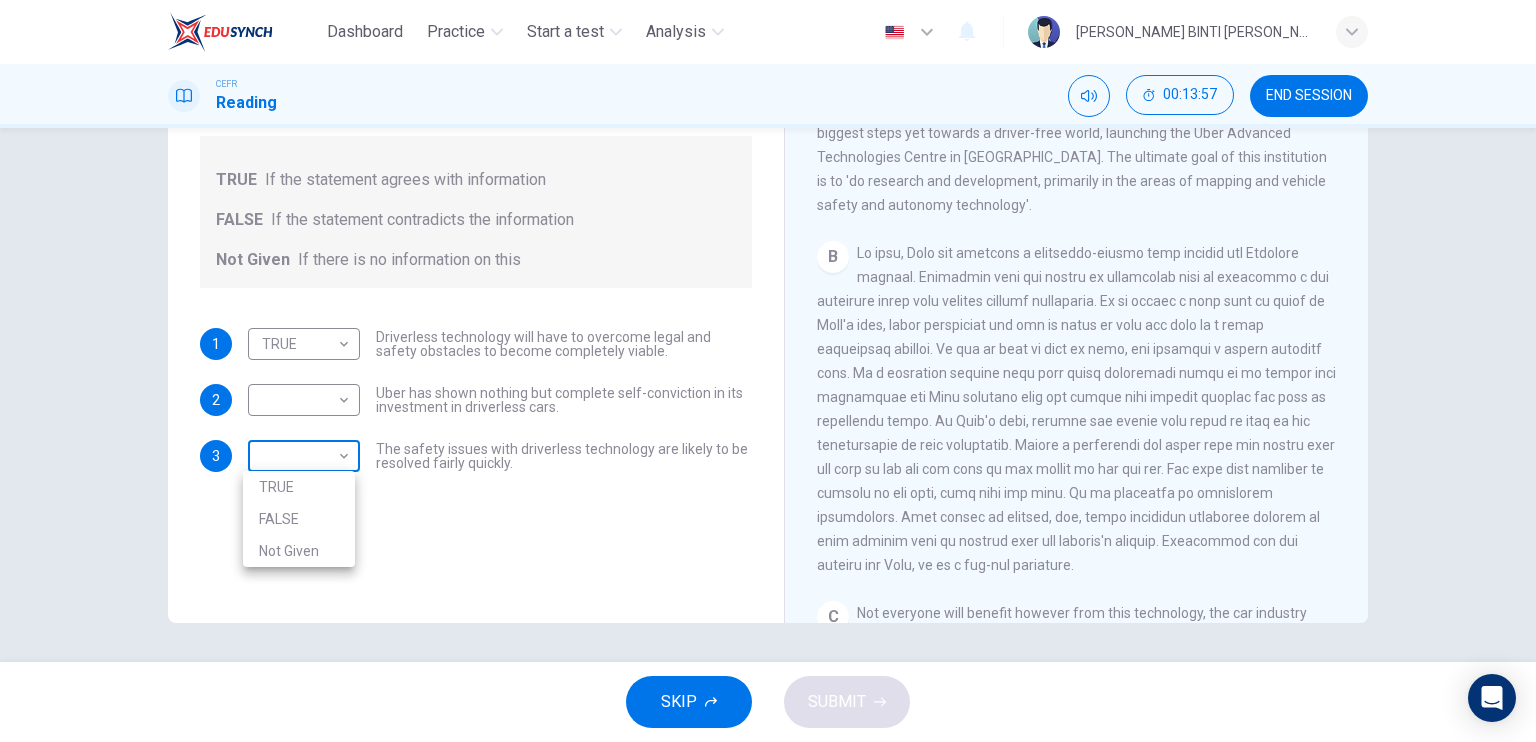 click on "Dashboard Practice Start a test Analysis English en ​ [PERSON_NAME] BINTI [PERSON_NAME] CEFR Reading 00:13:57 END SESSION Question 20 Do the following statements agree with the information given in the text? For questions following questions, write TRUE If the statement agrees with information FALSE If the statement contradicts the information Not Given If there is no information on this 1 TRUE TRUE ​ Driverless technology will have to overcome legal and safety obstacles to become completely viable. 2 ​ ​ Uber has shown nothing but complete self-conviction in its investment in driverless cars. 3 ​ ​ The safety issues with driverless technology are likely to be resolved fairly quickly. Driverless cars CLICK TO ZOOM Click to Zoom A B C D E F G H SKIP SUBMIT EduSynch - Online Language Proficiency Testing
Dashboard Practice Start a test Analysis Notifications © Copyright  2025 TRUE FALSE Not Given" at bounding box center (768, 371) 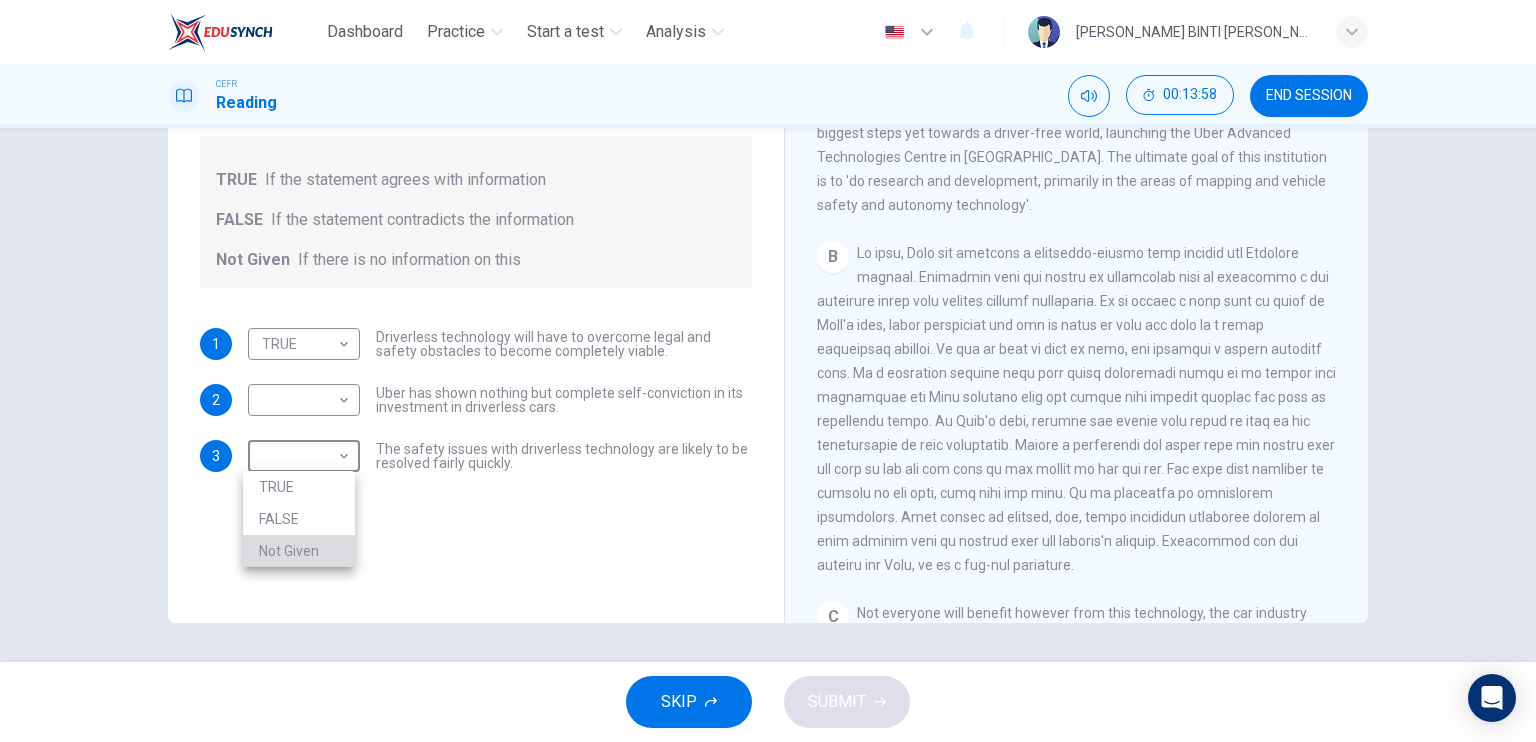click on "Not Given" at bounding box center (299, 551) 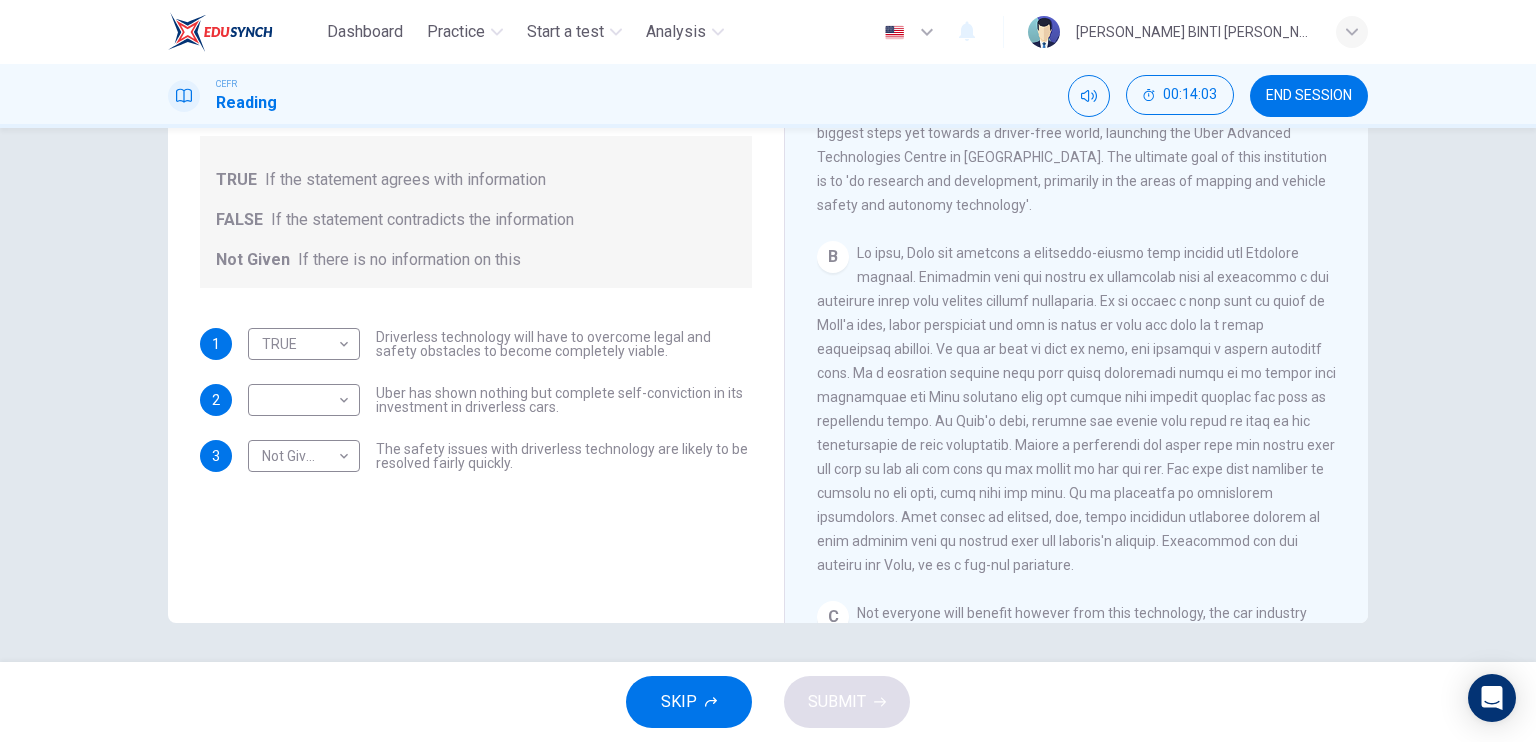 click on "Driverless cars CLICK TO ZOOM Click to Zoom A Driverless are likely to become reality. At least that is, if the executives behind the taxi app, Uber, are to be believed. Currently, Uber is taking its biggest steps yet towards a driver-free world, launching the Uber Advanced Technologies Centre in [GEOGRAPHIC_DATA]. The ultimate goal of this institution is to 'do research and development, primarily in the areas of mapping and vehicle safety and autonomy technology'. B C Not everyone will benefit however from this technology, the car industry being an obvious example. Not surprisingly, the industry views the concept of selt-driving cars with a sense of growing alarm. Such technology could well prove the death knell for private car ownership. As a result, the industry is dragging its feet over the manufacture and introduction of fully automated vehicles onto the market, due to commercial issues. D E F G H" at bounding box center (1076, 291) 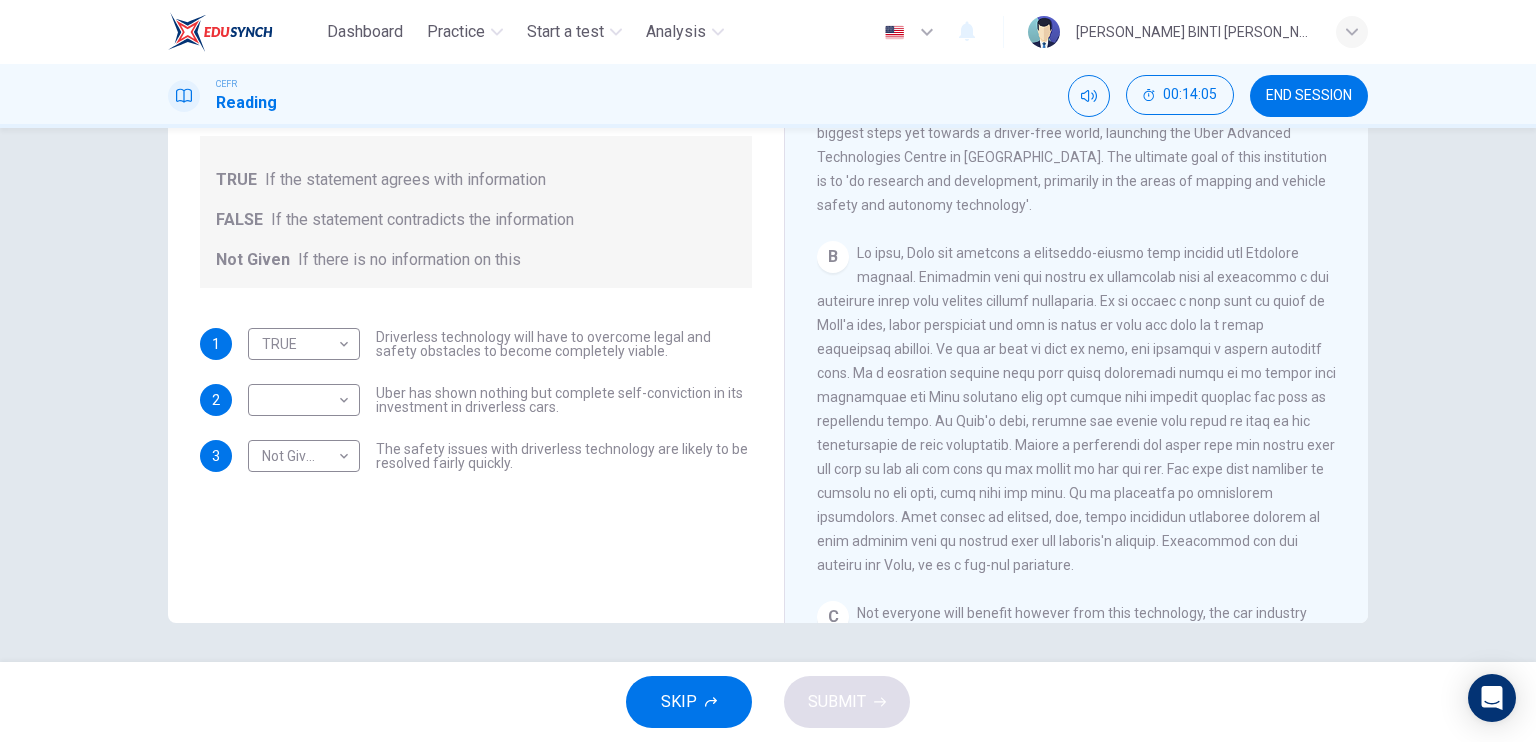 click on "Driverless cars CLICK TO ZOOM Click to Zoom A Driverless are likely to become reality. At least that is, if the executives behind the taxi app, Uber, are to be believed. Currently, Uber is taking its biggest steps yet towards a driver-free world, launching the Uber Advanced Technologies Centre in [GEOGRAPHIC_DATA]. The ultimate goal of this institution is to 'do research and development, primarily in the areas of mapping and vehicle safety and autonomy technology'. B C Not everyone will benefit however from this technology, the car industry being an obvious example. Not surprisingly, the industry views the concept of selt-driving cars with a sense of growing alarm. Such technology could well prove the death knell for private car ownership. As a result, the industry is dragging its feet over the manufacture and introduction of fully automated vehicles onto the market, due to commercial issues. D E F G H" at bounding box center [1076, 291] 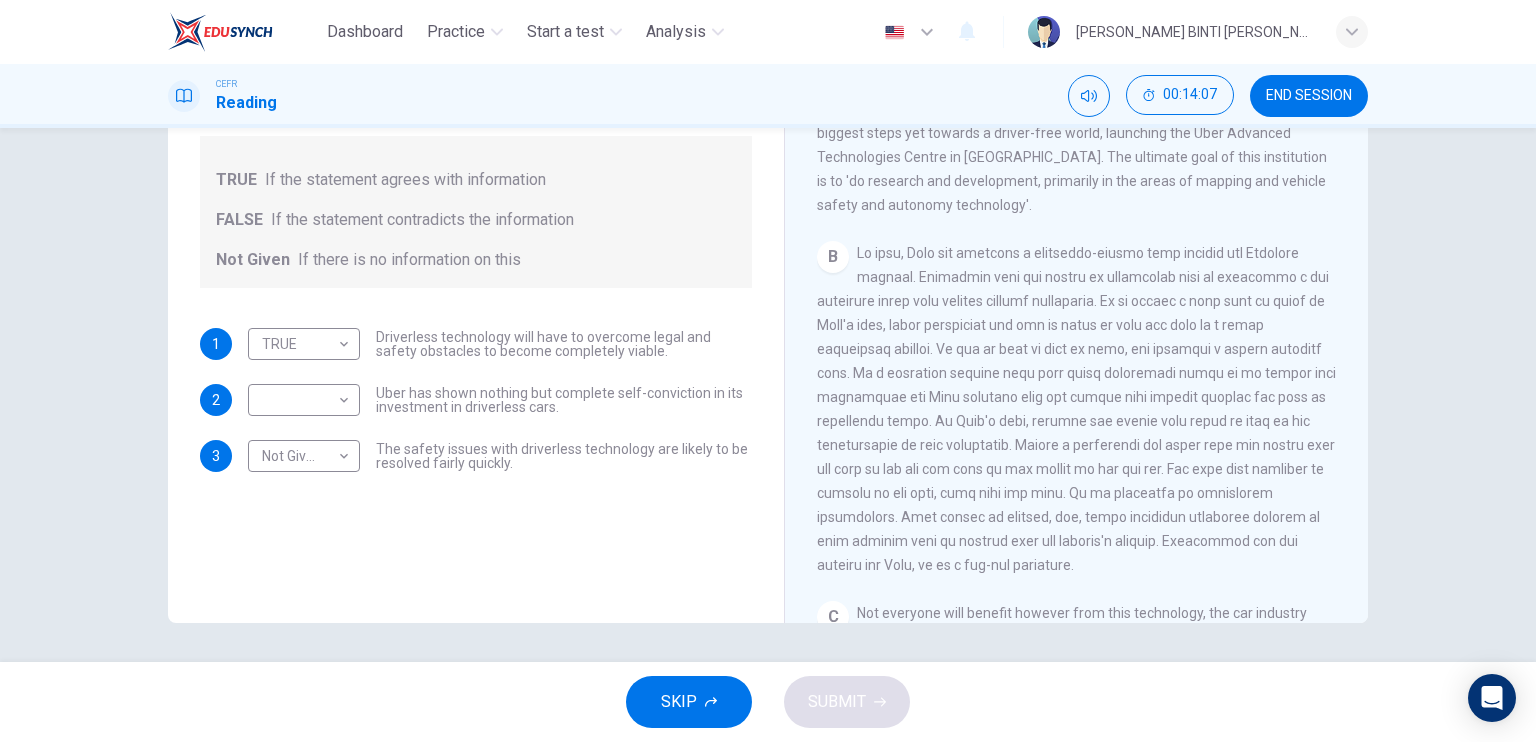 scroll, scrollTop: 0, scrollLeft: 0, axis: both 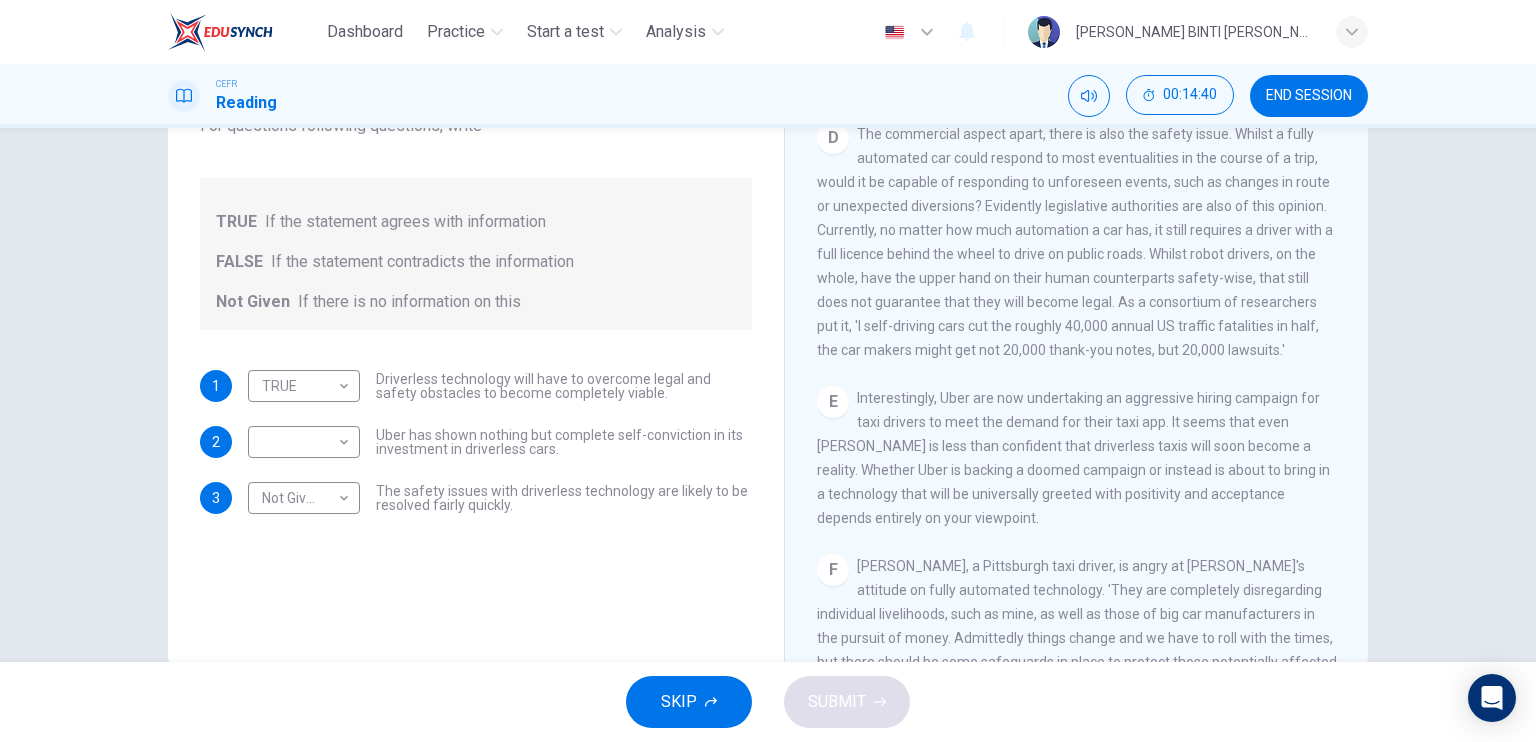 click on "​ ​ [PERSON_NAME] has shown nothing but complete self-conviction in its investment in driverless cars." at bounding box center (500, 442) 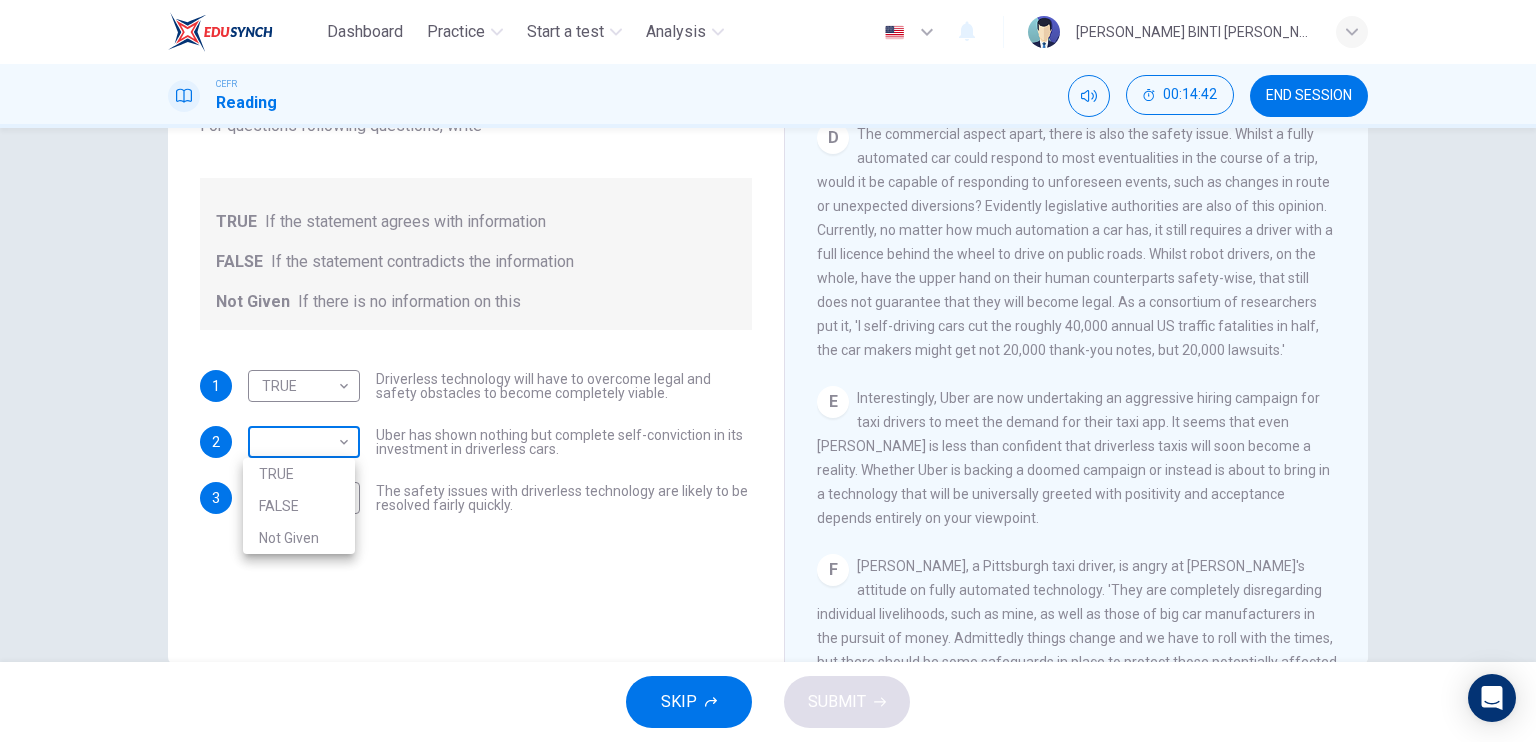 click on "Dashboard Practice Start a test Analysis English en ​ [PERSON_NAME] BINTI [PERSON_NAME] CEFR Reading 00:14:42 END SESSION Question 20 Do the following statements agree with the information given in the text? For questions following questions, write TRUE If the statement agrees with information FALSE If the statement contradicts the information Not Given If there is no information on this 1 TRUE TRUE ​ Driverless technology will have to overcome legal and safety obstacles to become completely viable. 2 ​ ​ Uber has shown nothing but complete self-conviction in its investment in driverless cars. 3 Not Given Not Given ​ The safety issues with driverless technology are likely to be resolved fairly quickly. Driverless cars CLICK TO ZOOM Click to Zoom A B C D E F G H SKIP SUBMIT EduSynch - Online Language Proficiency Testing
Dashboard Practice Start a test Analysis Notifications © Copyright  2025 TRUE FALSE Not Given" at bounding box center (768, 371) 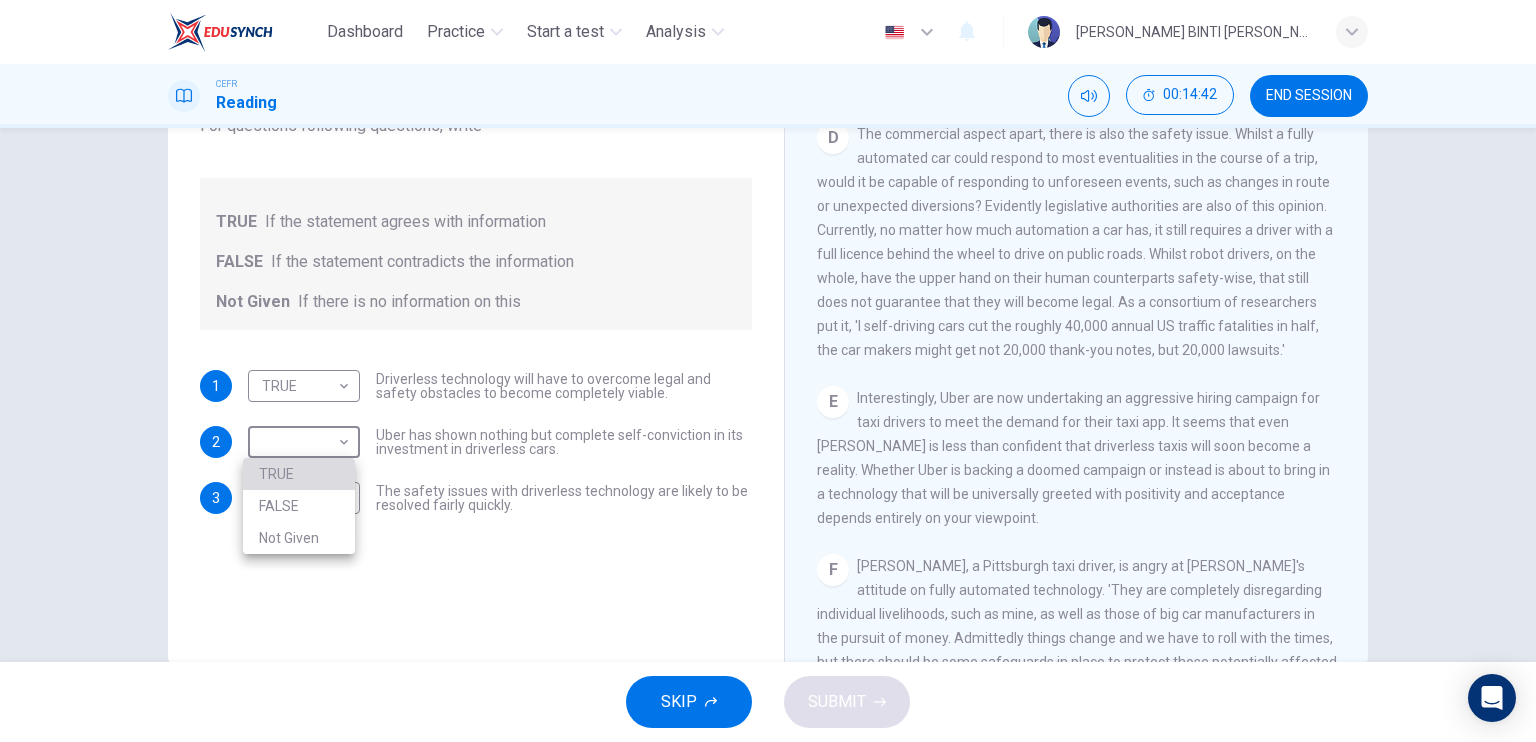 click on "TRUE" at bounding box center [299, 474] 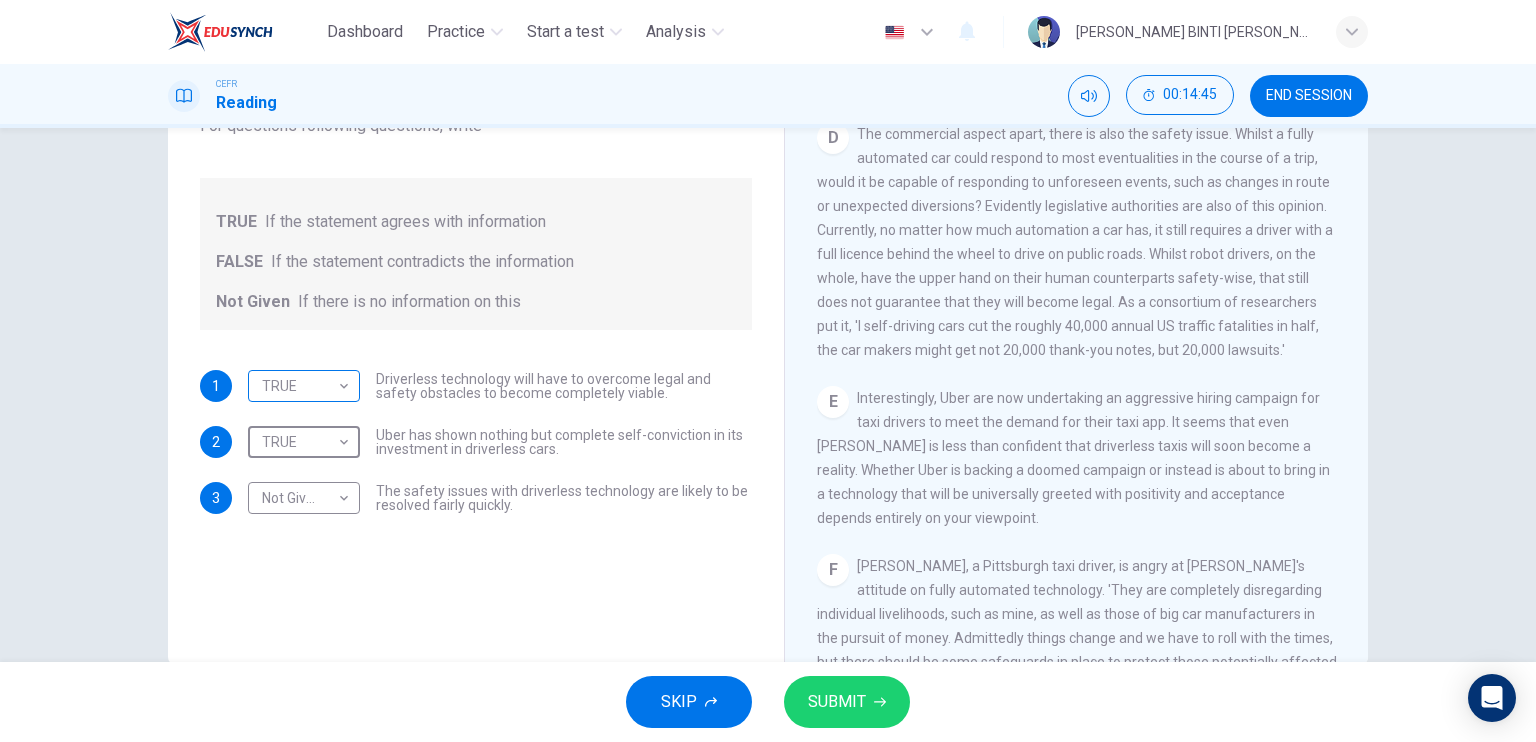 click on "Dashboard Practice Start a test Analysis English en ​ [PERSON_NAME] BINTI [PERSON_NAME] CEFR Reading 00:14:45 END SESSION Question 20 Do the following statements agree with the information given in the text? For questions following questions, write TRUE If the statement agrees with information FALSE If the statement contradicts the information Not Given If there is no information on this 1 TRUE TRUE ​ Driverless technology will have to overcome legal and safety obstacles to become completely viable. 2 TRUE TRUE ​ Uber has shown nothing but complete self-conviction in its investment in driverless cars. 3 Not Given Not Given ​ The safety issues with driverless technology are likely to be resolved fairly quickly. Driverless cars CLICK TO ZOOM Click to Zoom A B C D E F G H SKIP SUBMIT EduSynch - Online Language Proficiency Testing
Dashboard Practice Start a test Analysis Notifications © Copyright  2025" at bounding box center [768, 371] 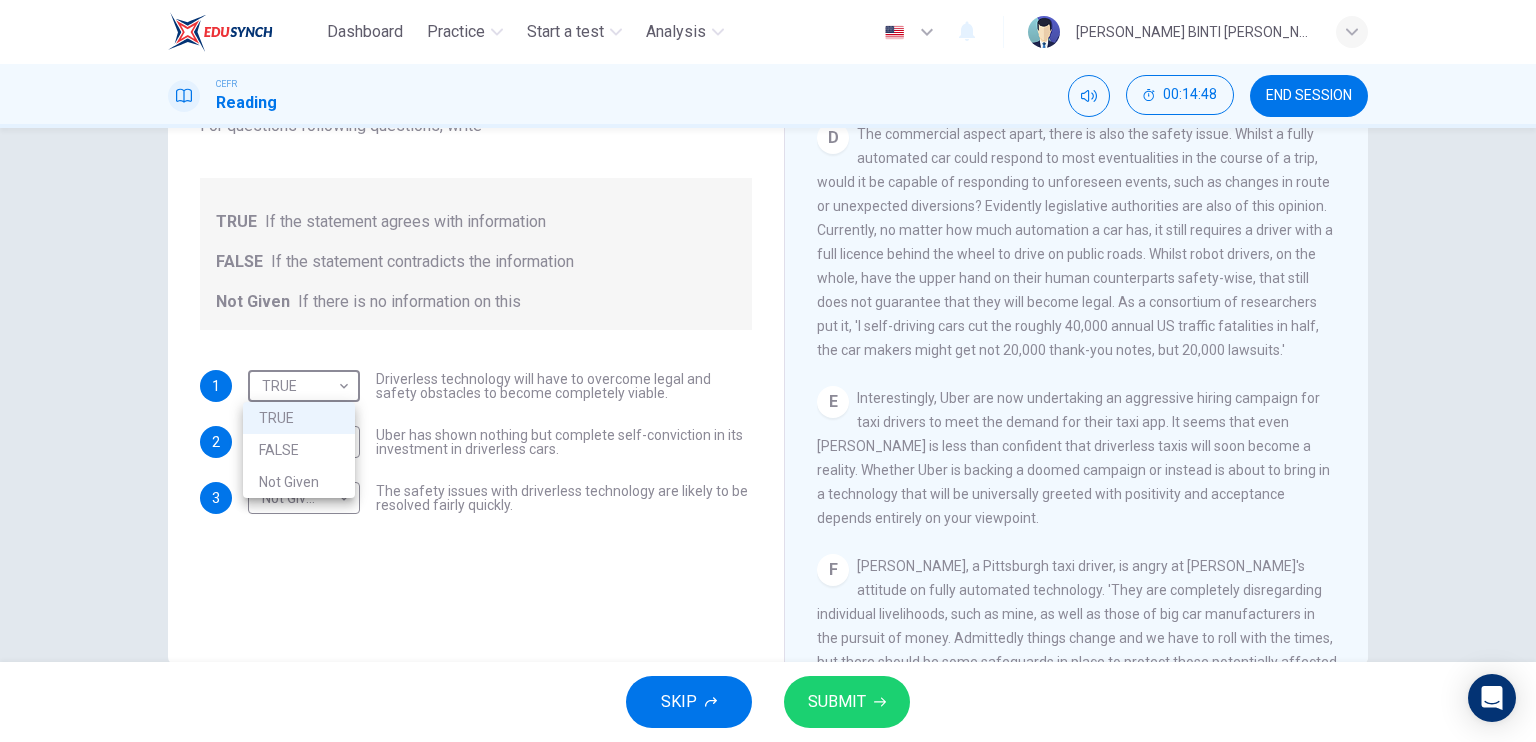 click at bounding box center [768, 371] 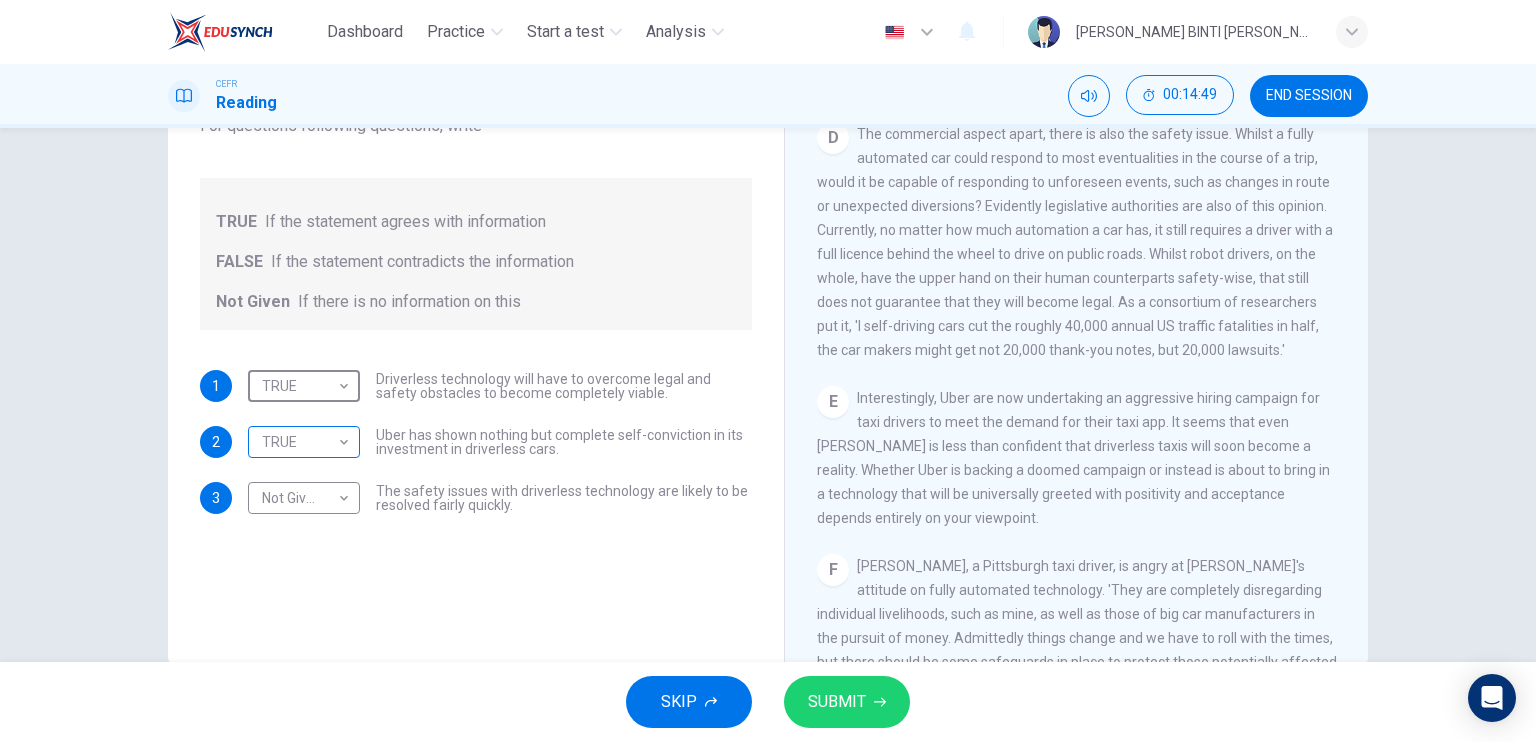 click on "Dashboard Practice Start a test Analysis English en ​ [PERSON_NAME] BINTI [PERSON_NAME] CEFR Reading 00:14:49 END SESSION Question 20 Do the following statements agree with the information given in the text? For questions following questions, write TRUE If the statement agrees with information FALSE If the statement contradicts the information Not Given If there is no information on this 1 TRUE TRUE ​ Driverless technology will have to overcome legal and safety obstacles to become completely viable. 2 TRUE TRUE ​ Uber has shown nothing but complete self-conviction in its investment in driverless cars. 3 Not Given Not Given ​ The safety issues with driverless technology are likely to be resolved fairly quickly. Driverless cars CLICK TO ZOOM Click to Zoom A B C D E F G H SKIP SUBMIT EduSynch - Online Language Proficiency Testing
Dashboard Practice Start a test Analysis Notifications © Copyright  2025" at bounding box center [768, 371] 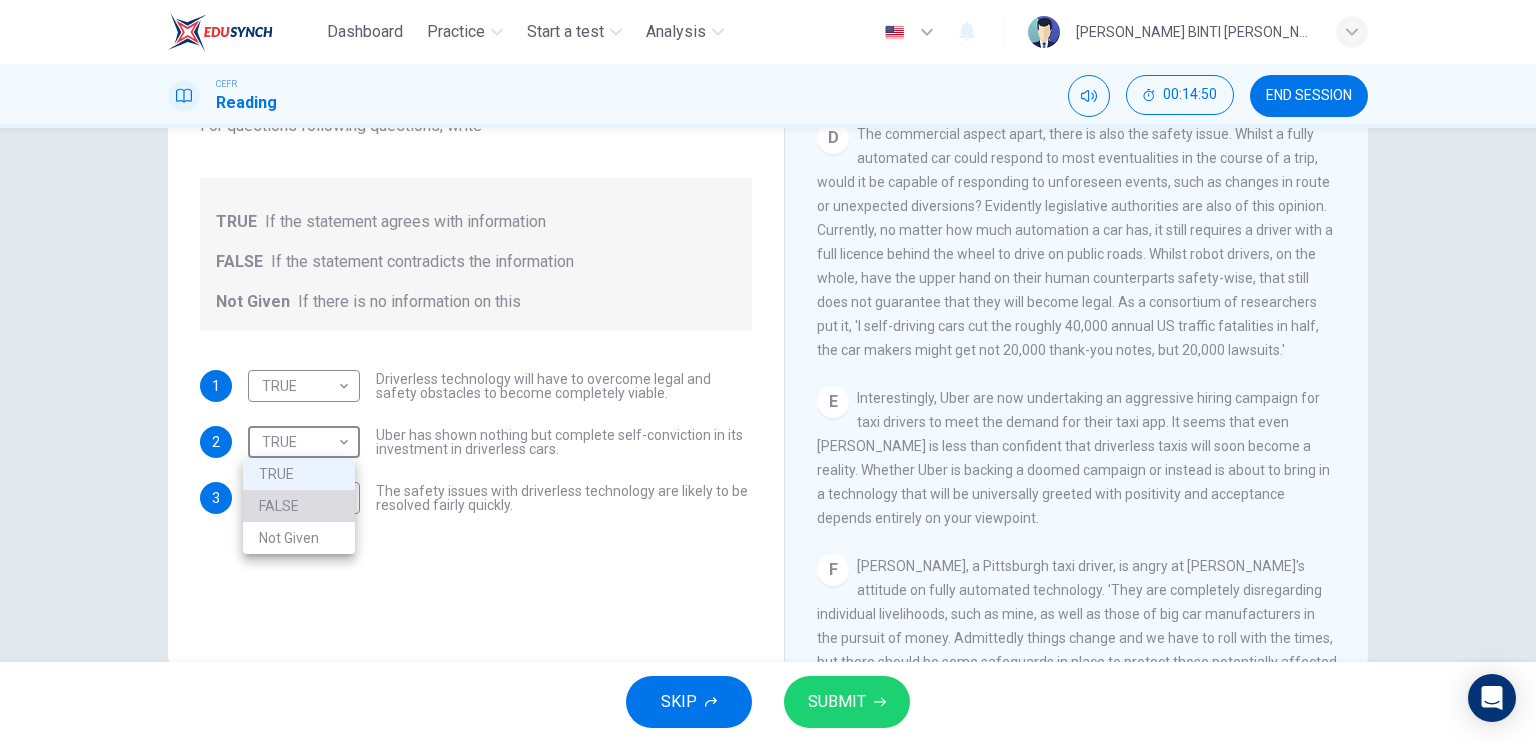 click on "FALSE" at bounding box center (299, 506) 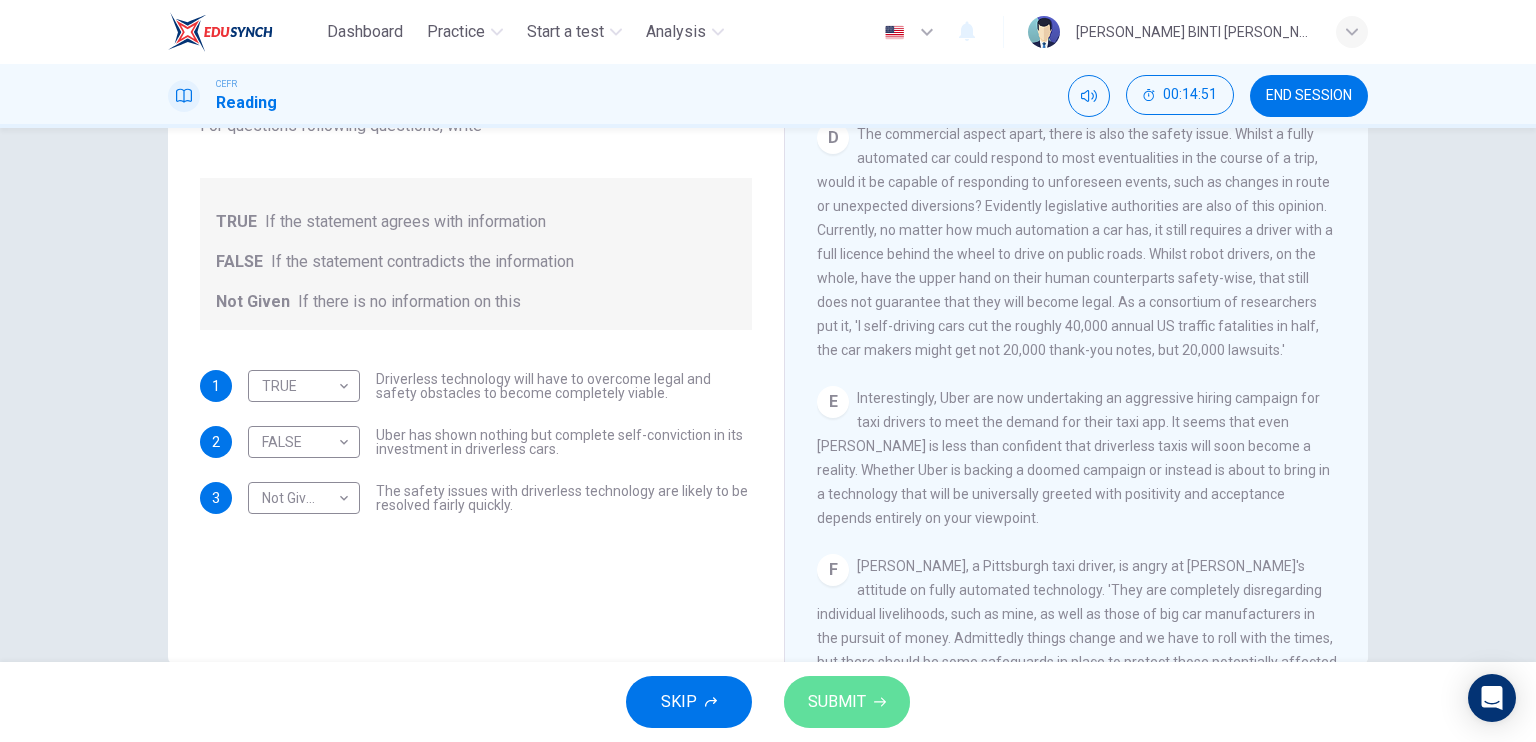 click on "SUBMIT" at bounding box center (847, 702) 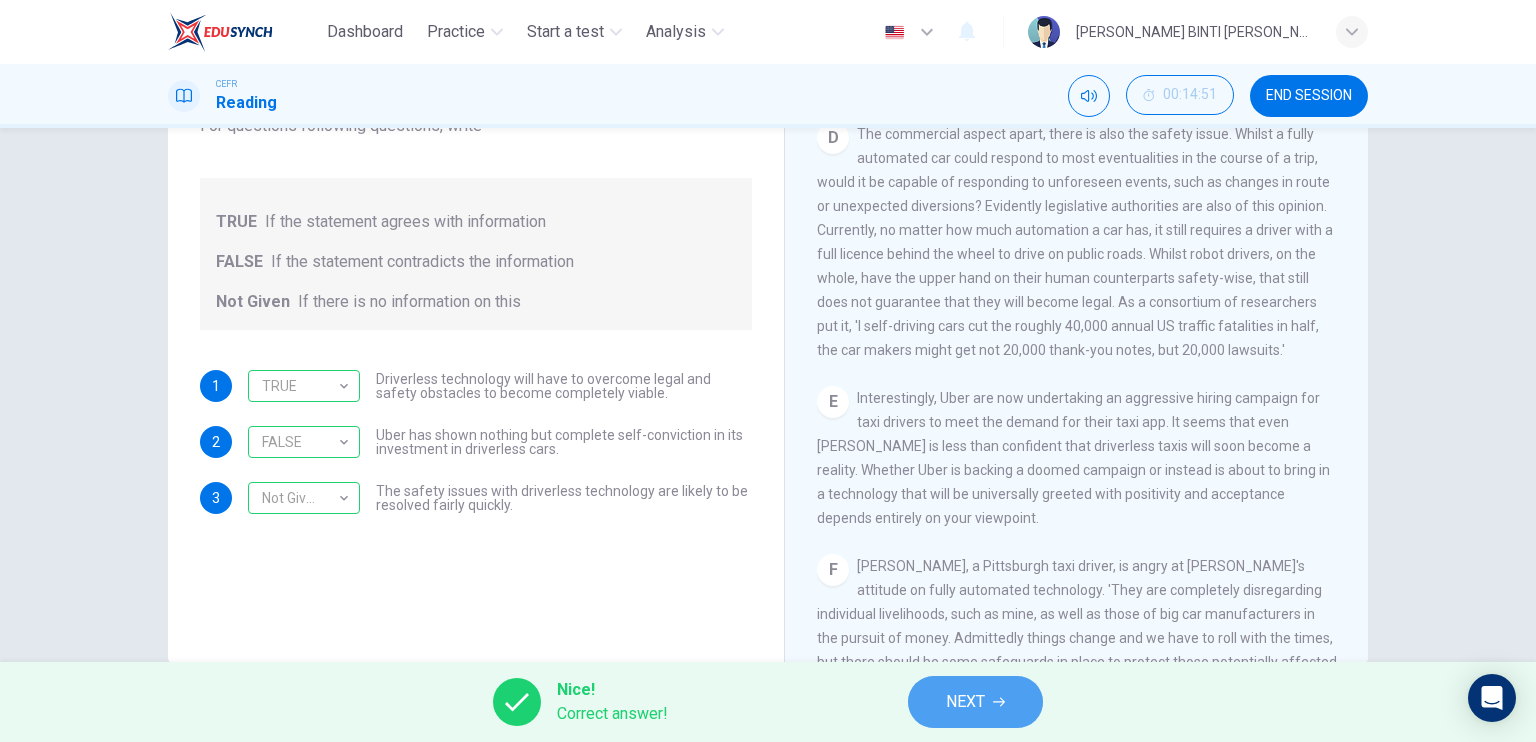 click on "NEXT" at bounding box center (965, 702) 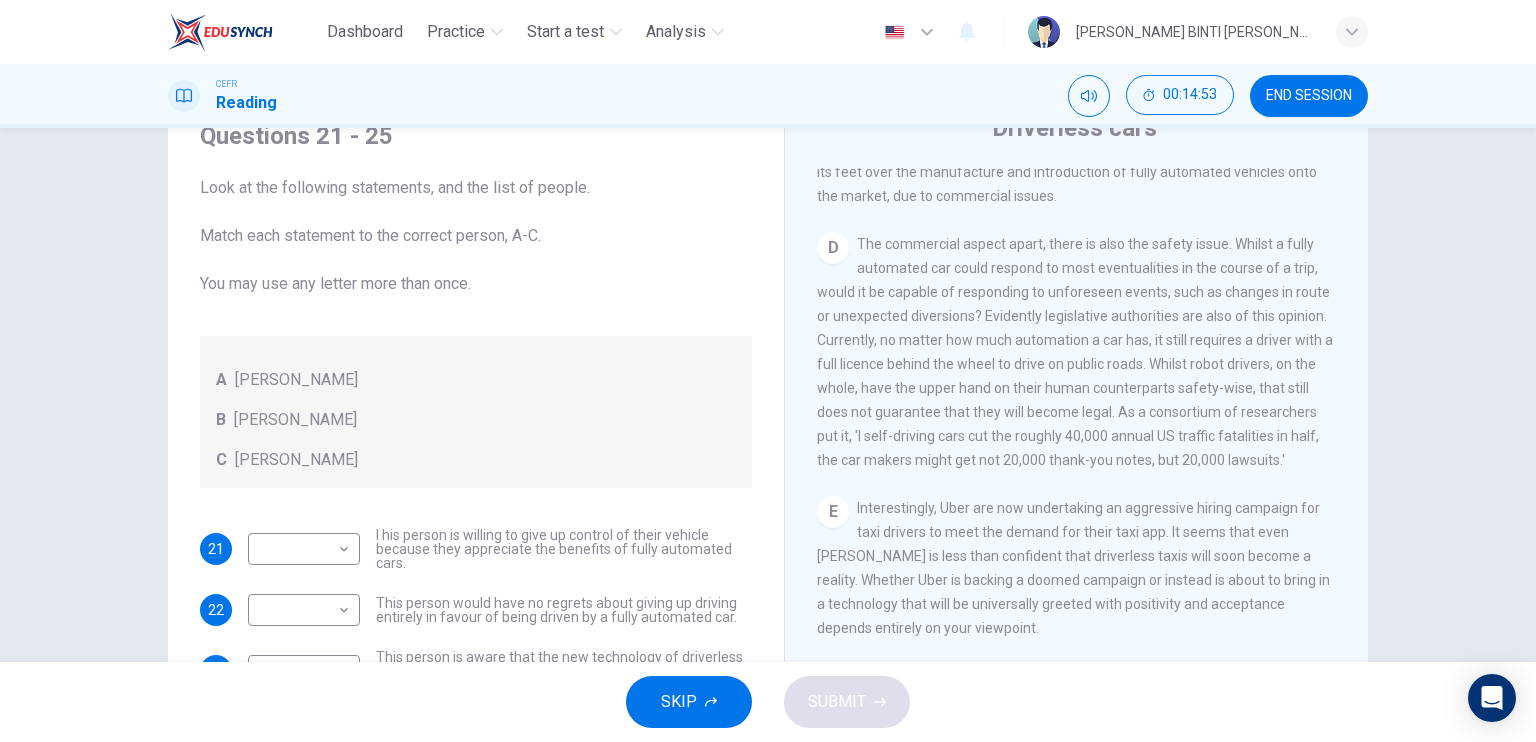 scroll, scrollTop: 87, scrollLeft: 0, axis: vertical 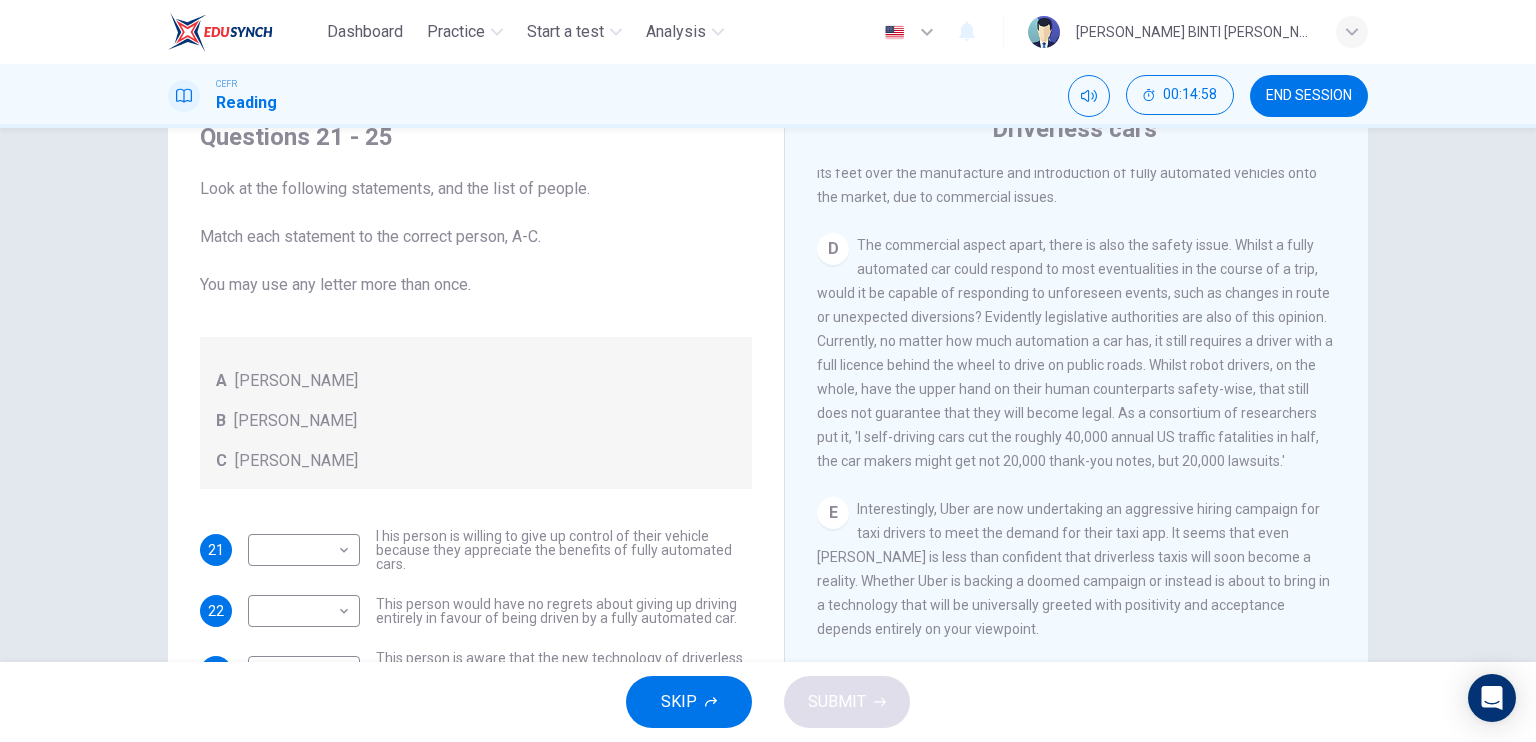 drag, startPoint x: 769, startPoint y: 475, endPoint x: 764, endPoint y: 486, distance: 12.083046 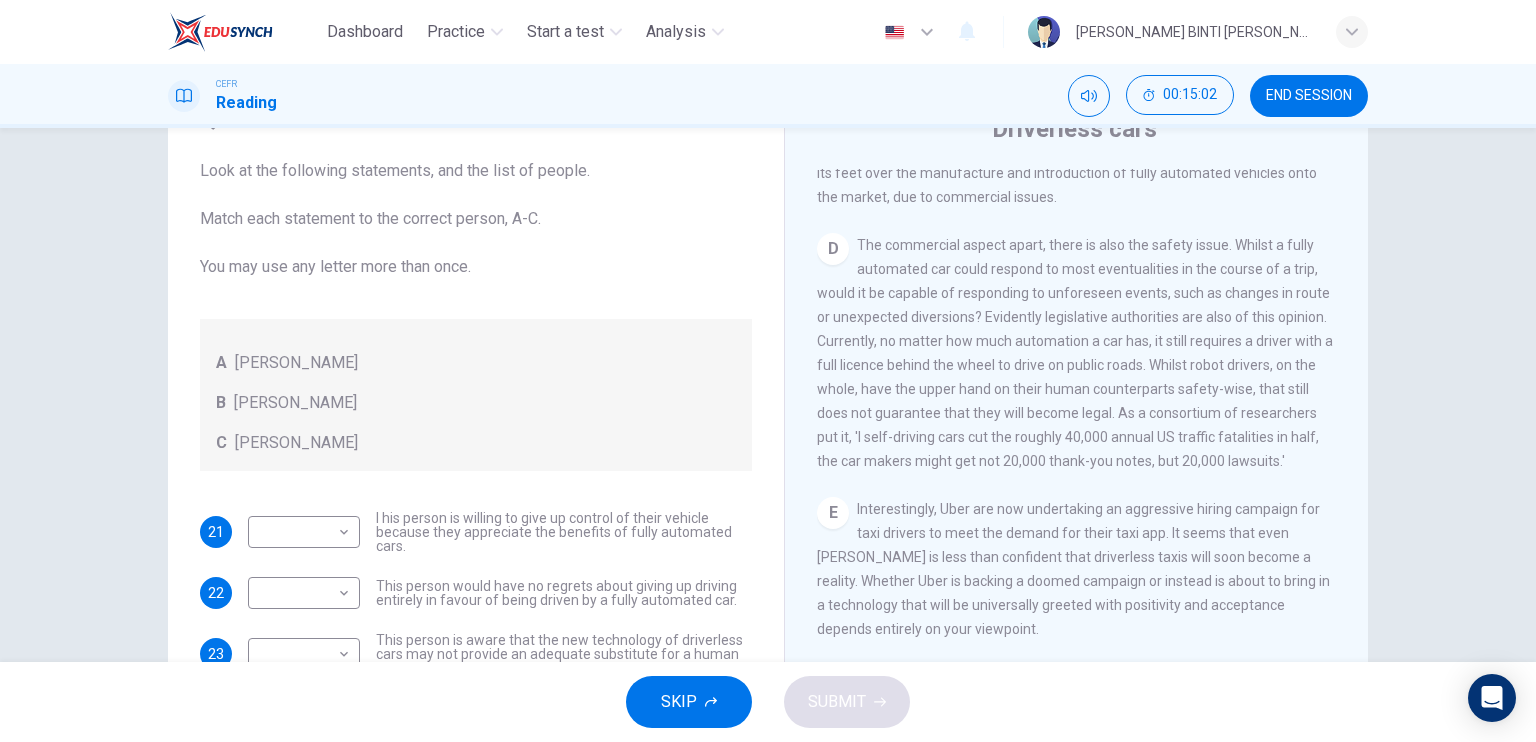 scroll, scrollTop: 19, scrollLeft: 0, axis: vertical 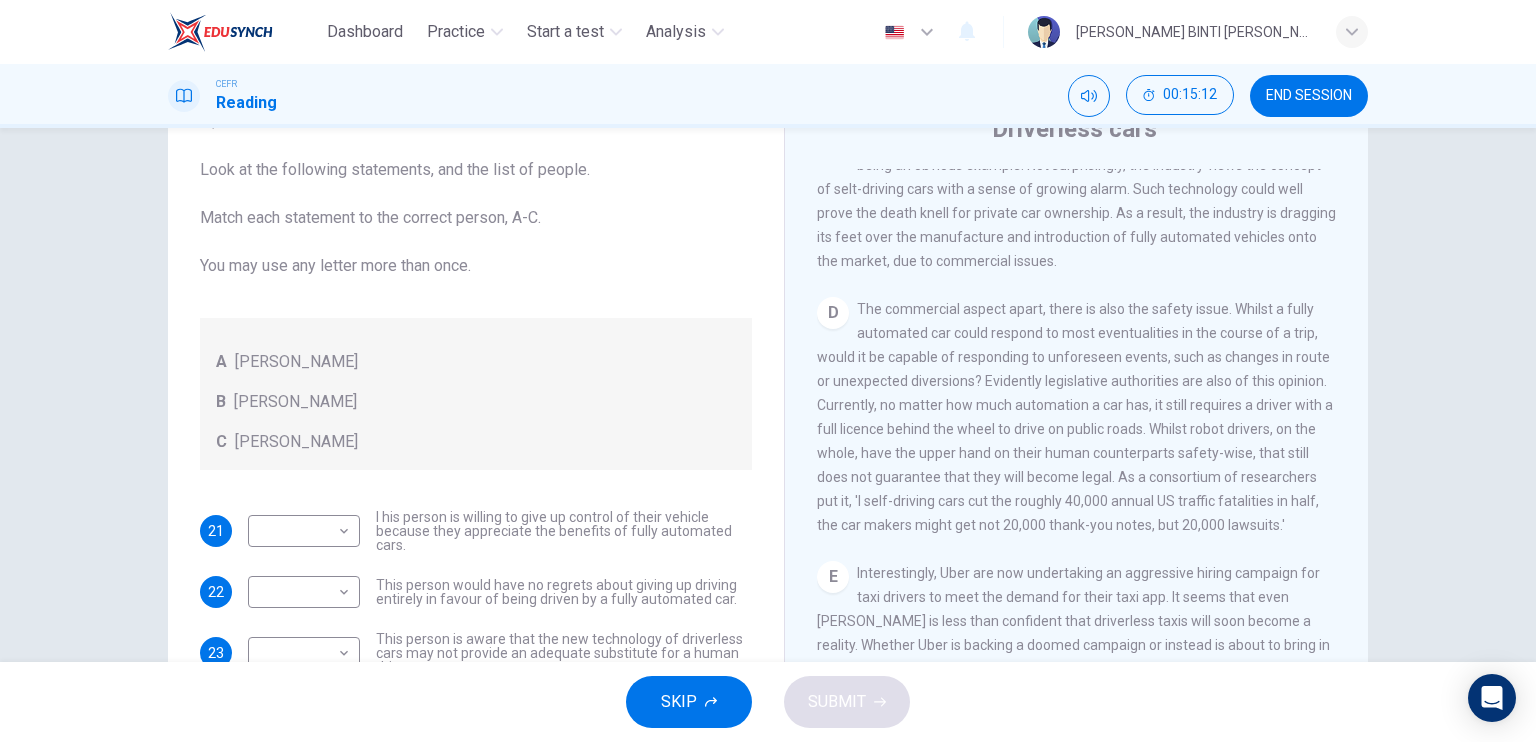 drag, startPoint x: 750, startPoint y: 454, endPoint x: 818, endPoint y: 473, distance: 70.60453 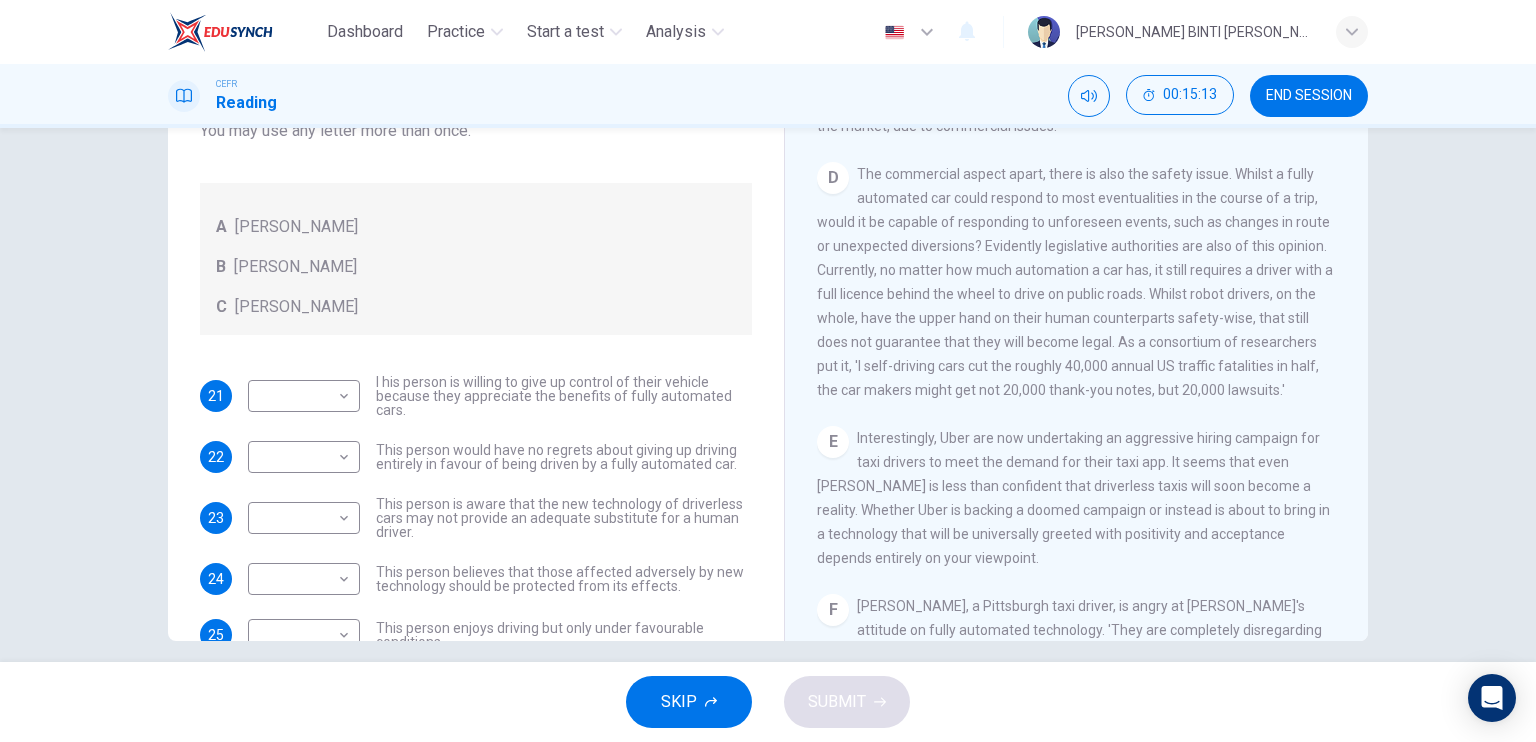 scroll, scrollTop: 240, scrollLeft: 0, axis: vertical 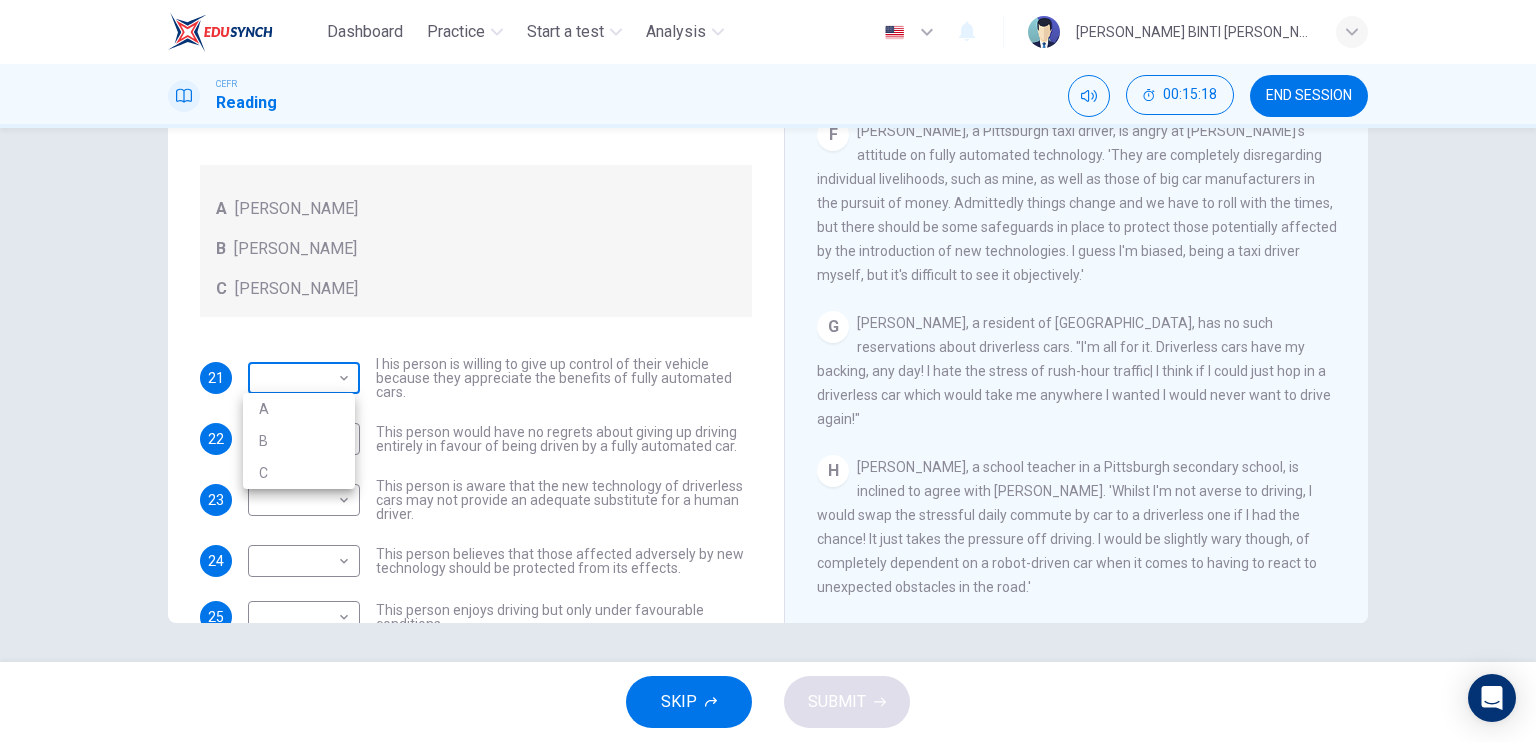 click on "Dashboard Practice Start a test Analysis English en ​ [PERSON_NAME] BINTI [PERSON_NAME] CEFR Reading 00:15:18 END SESSION Questions 21 - 25 Look at the following statements, and the list of people. Match each statement to the correct person, A-C. You may use any letter more than once.
A [PERSON_NAME] B [PERSON_NAME] C [PERSON_NAME] 21 ​ ​ I his person is willing to give up control of their vehicle because they appreciate the benefits of fully automated cars. 22 ​ ​ This person would have no regrets about giving up driving entirely in favour of being driven by a fully automated car. 23 ​ ​ This person is aware that the new technology of driverless cars may not provide an adequate substitute for a human driver. 24 ​ ​ This person believes that those affected adversely by new technology should be protected from its effects. 25 ​ ​ This person enjoys driving but only under favourable conditions. Driverless cars CLICK TO ZOOM Click to Zoom A B C D E F G H SKIP SUBMIT
Dashboard 2025 A" at bounding box center (768, 371) 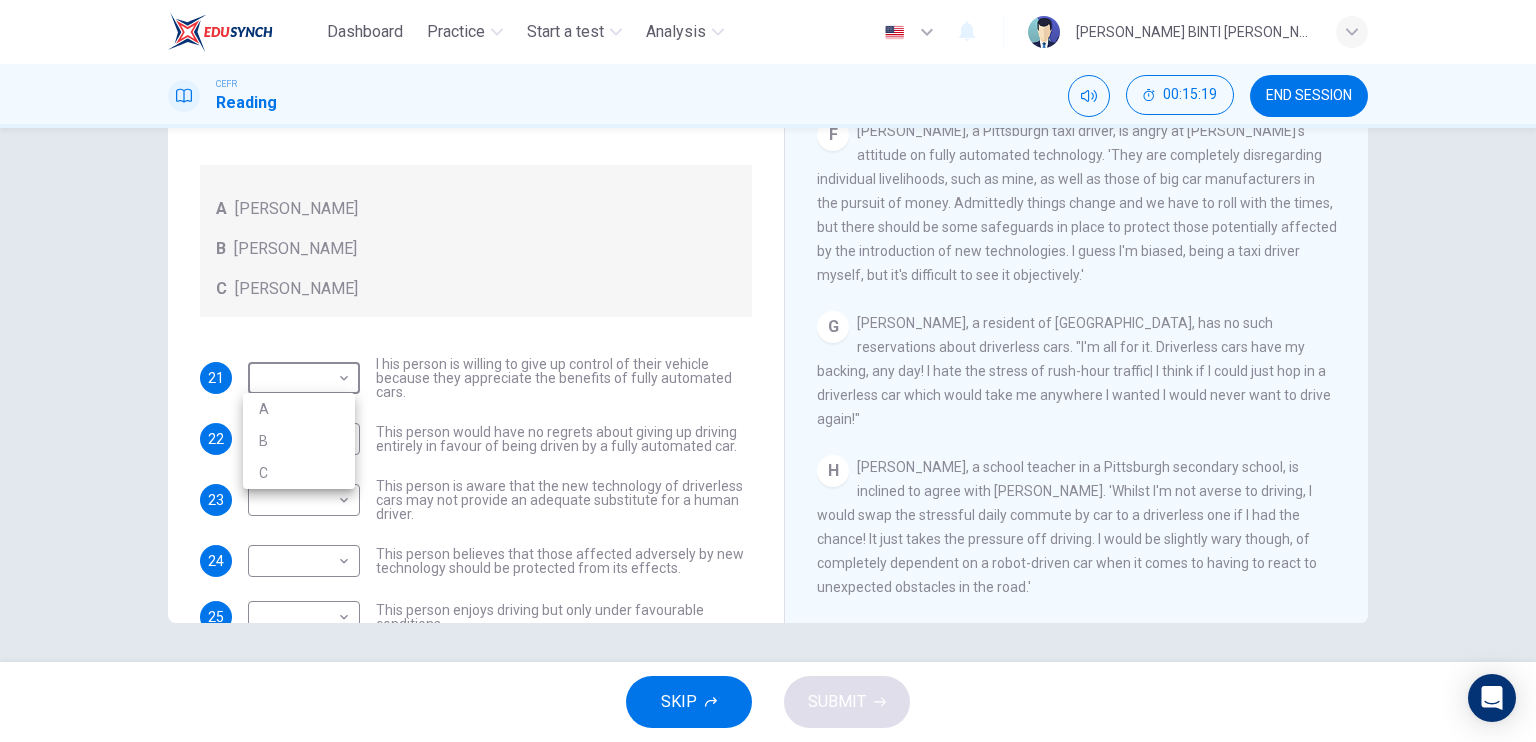 click on "C" at bounding box center (299, 473) 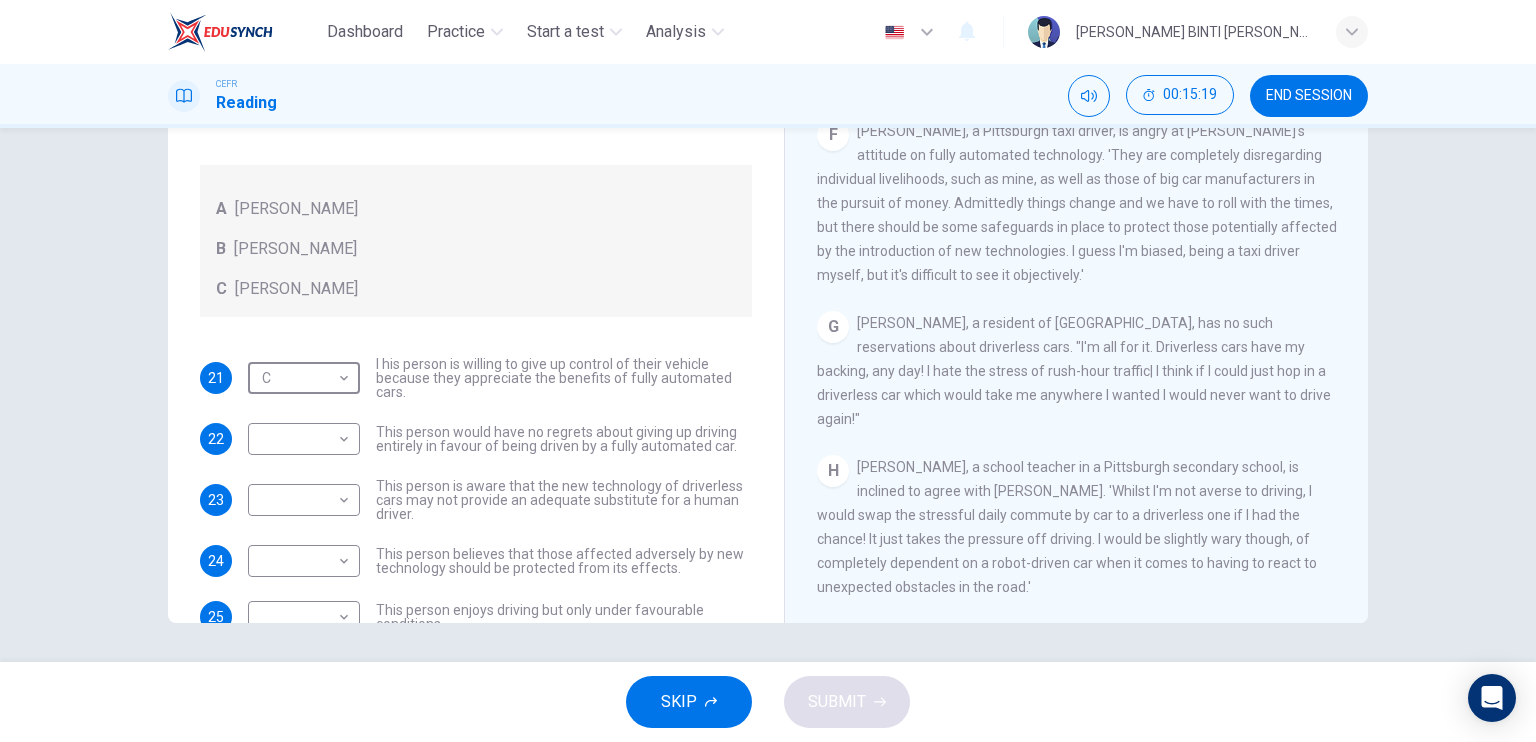 type on "C" 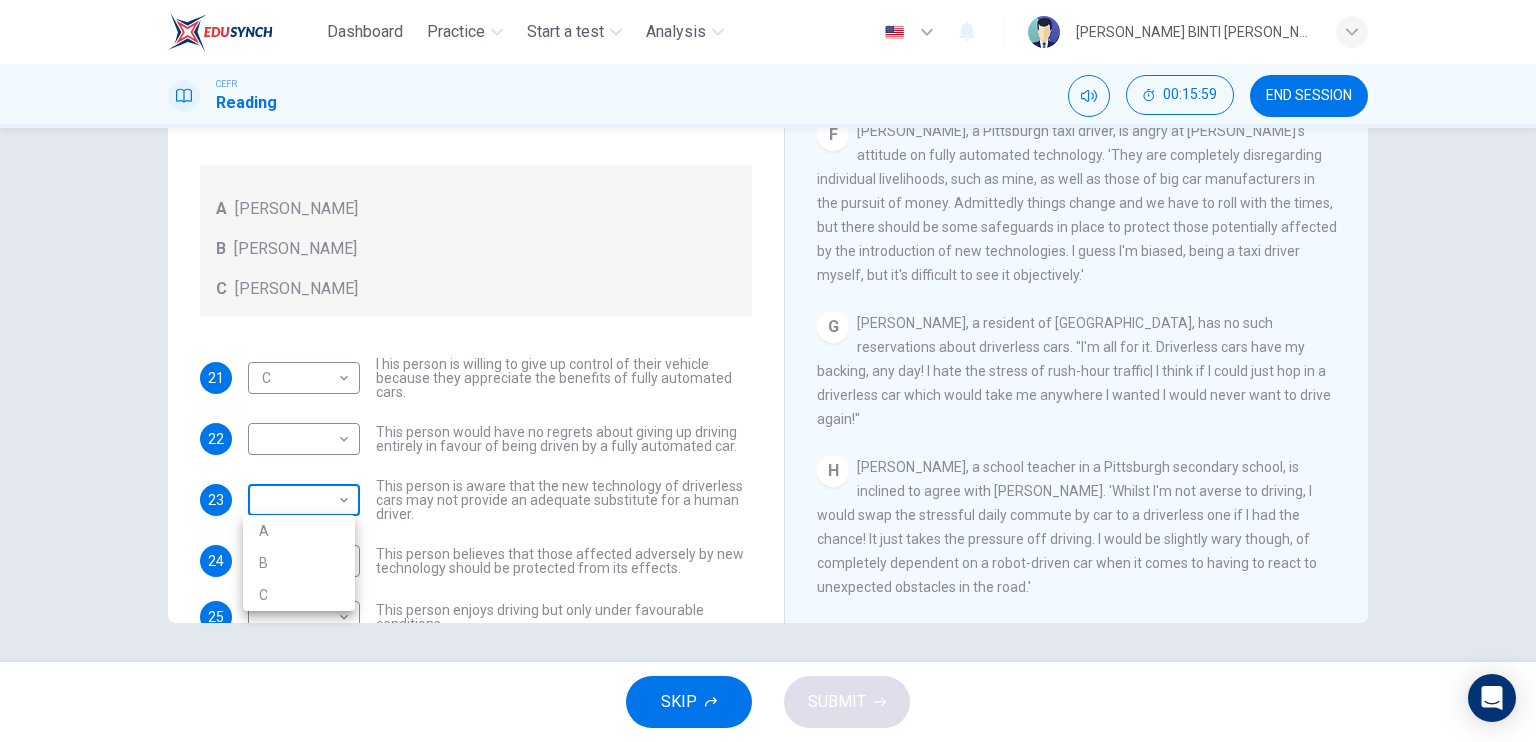 click on "Dashboard Practice Start a test Analysis English en ​ [PERSON_NAME] BINTI [PERSON_NAME] CEFR Reading 00:15:59 END SESSION Questions 21 - 25 Look at the following statements, and the list of people. Match each statement to the correct person, A-C. You may use any letter more than once.
A [PERSON_NAME] B [PERSON_NAME] C [PERSON_NAME] 21 C C ​ I his person is willing to give up control of their vehicle because they appreciate the benefits of fully automated cars. 22 ​ ​ This person would have no regrets about giving up driving entirely in favour of being driven by a fully automated car. 23 ​ ​ This person is aware that the new technology of driverless cars may not provide an adequate substitute for a human driver. 24 ​ ​ This person believes that those affected adversely by new technology should be protected from its effects. 25 ​ ​ This person enjoys driving but only under favourable conditions. Driverless cars CLICK TO ZOOM Click to Zoom A B C D E F G H SKIP SUBMIT
Dashboard 2025 A" at bounding box center (768, 371) 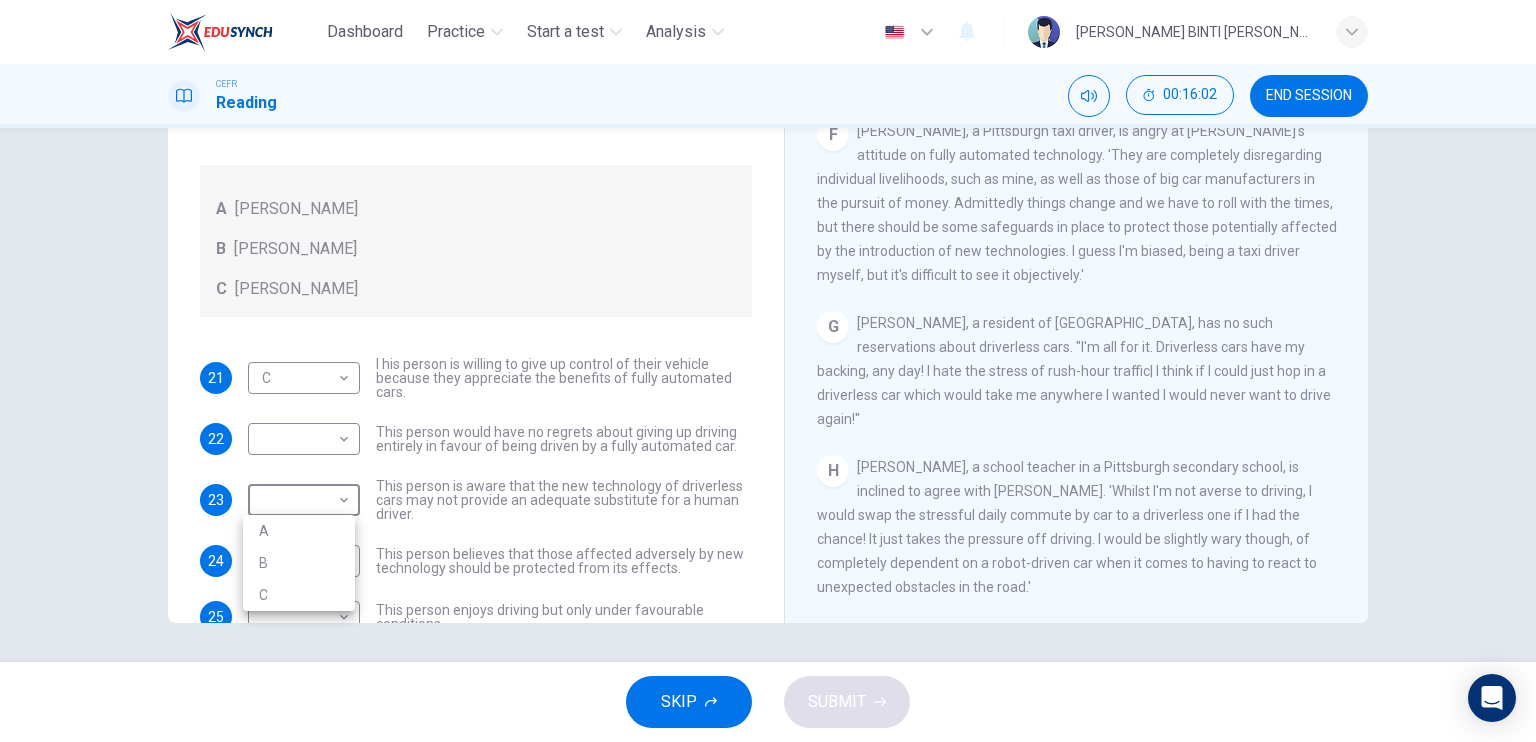 drag, startPoint x: 316, startPoint y: 576, endPoint x: 312, endPoint y: 587, distance: 11.7046995 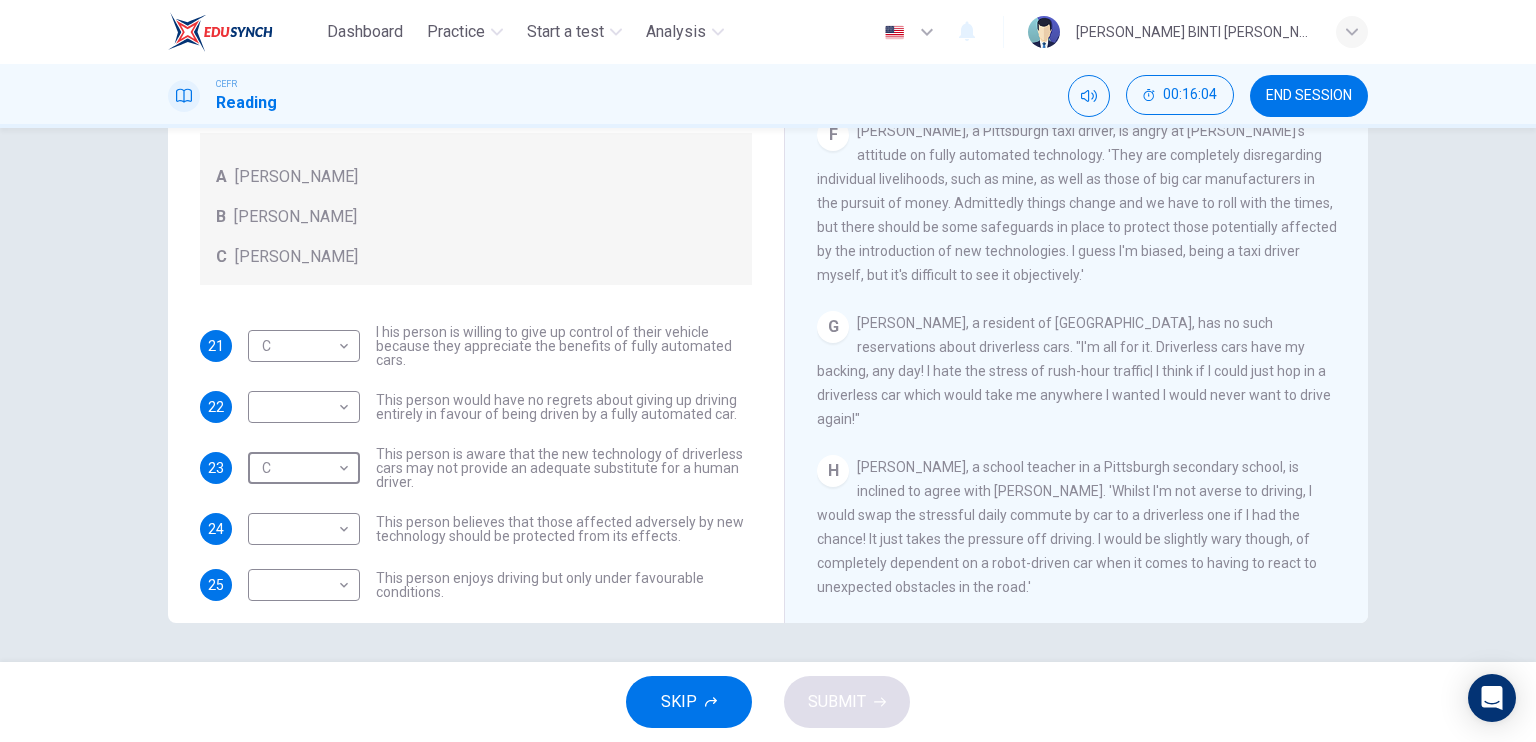 scroll, scrollTop: 68, scrollLeft: 0, axis: vertical 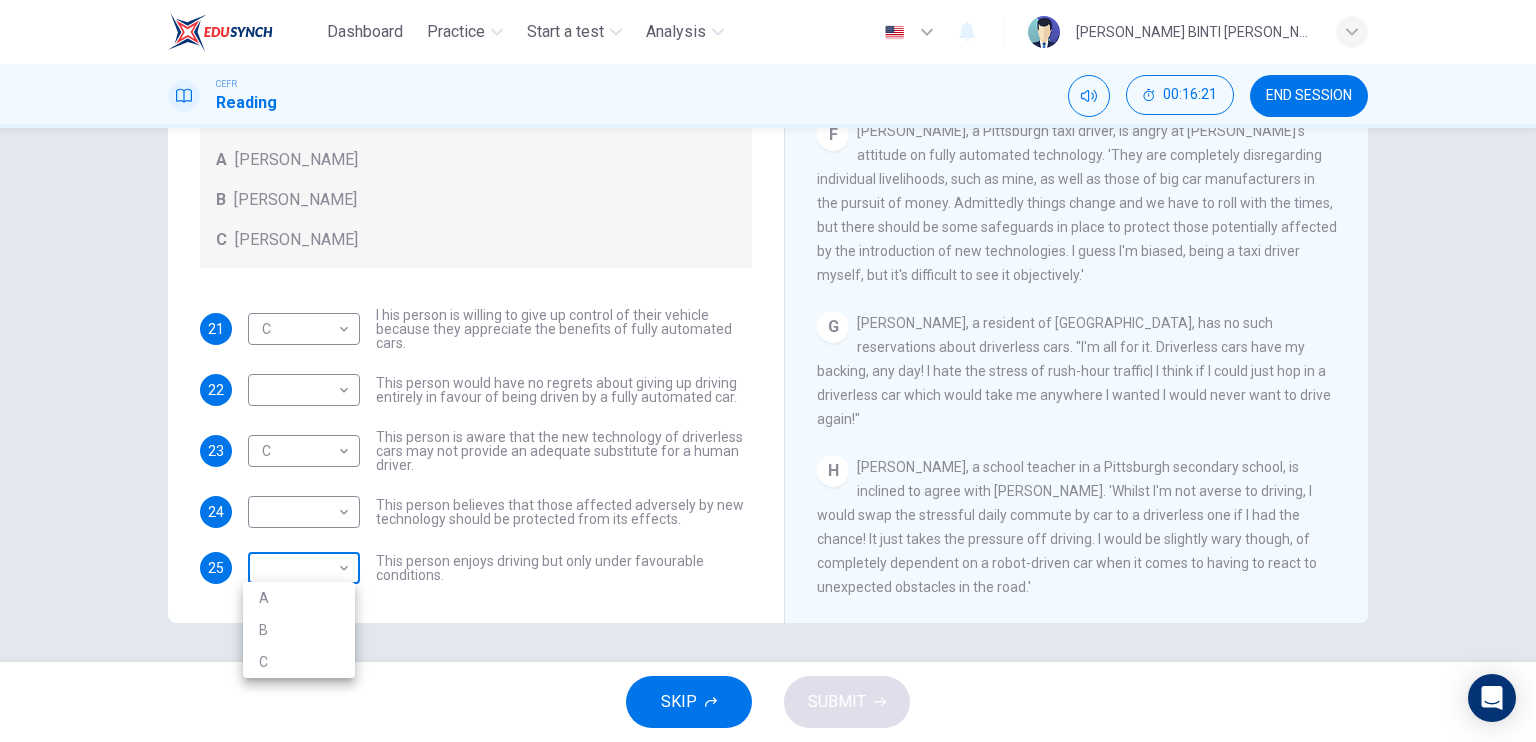 click on "Dashboard Practice Start a test Analysis English en ​ [PERSON_NAME] BINTI [PERSON_NAME] CEFR Reading 00:16:21 END SESSION Questions 21 - 25 Look at the following statements, and the list of people. Match each statement to the correct person, A-C. You may use any letter more than once.
A [PERSON_NAME] B [PERSON_NAME] C [PERSON_NAME] 21 C C ​ I his person is willing to give up control of their vehicle because they appreciate the benefits of fully automated cars. 22 ​ ​ This person would have no regrets about giving up driving entirely in favour of being driven by a fully automated car. 23 C C ​ This person is aware that the new technology of driverless cars may not provide an adequate substitute for a human driver. 24 ​ ​ This person believes that those affected adversely by new technology should be protected from its effects. 25 ​ ​ This person enjoys driving but only under favourable conditions. Driverless cars CLICK TO ZOOM Click to Zoom A B C D E F G H SKIP SUBMIT
Dashboard 2025 A" at bounding box center (768, 371) 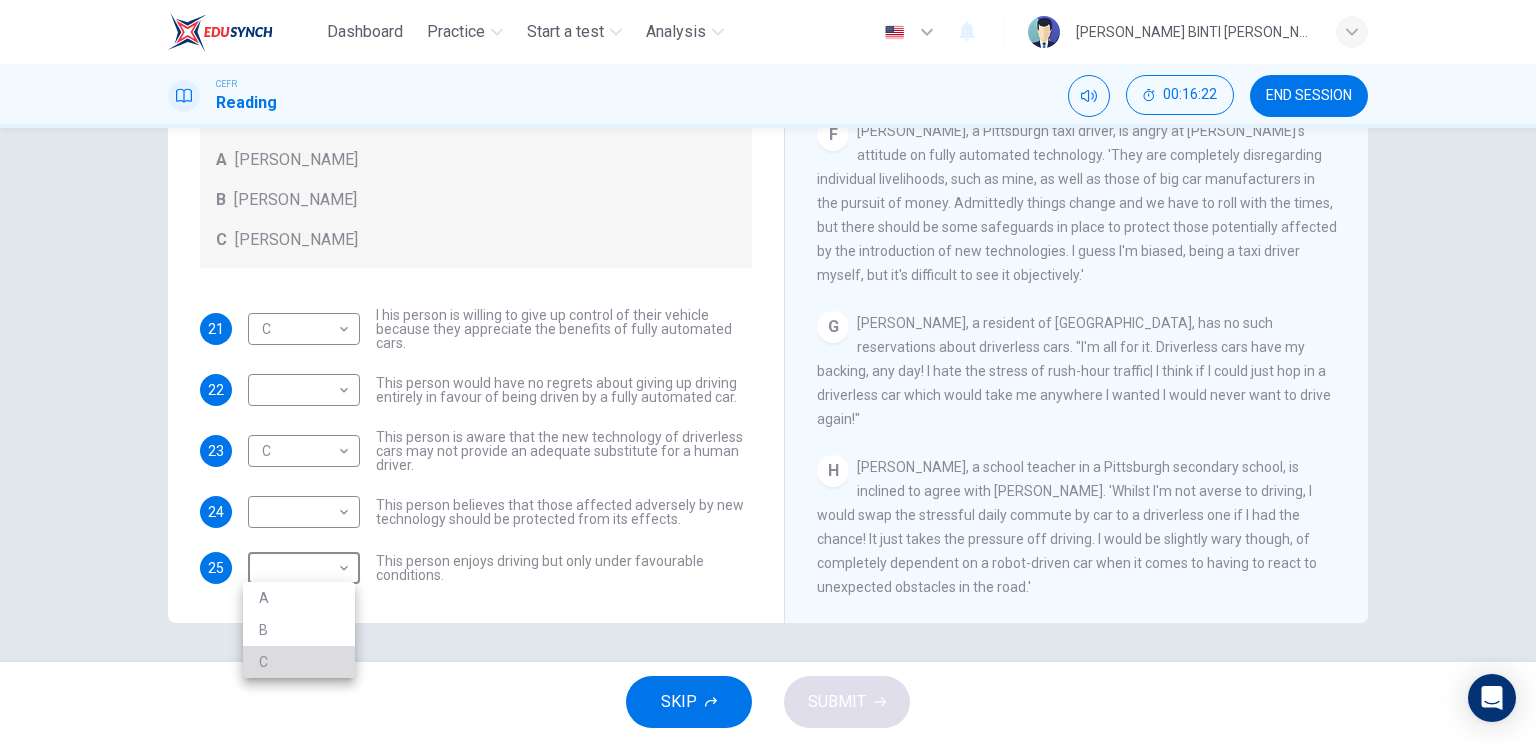 click on "C" at bounding box center (299, 662) 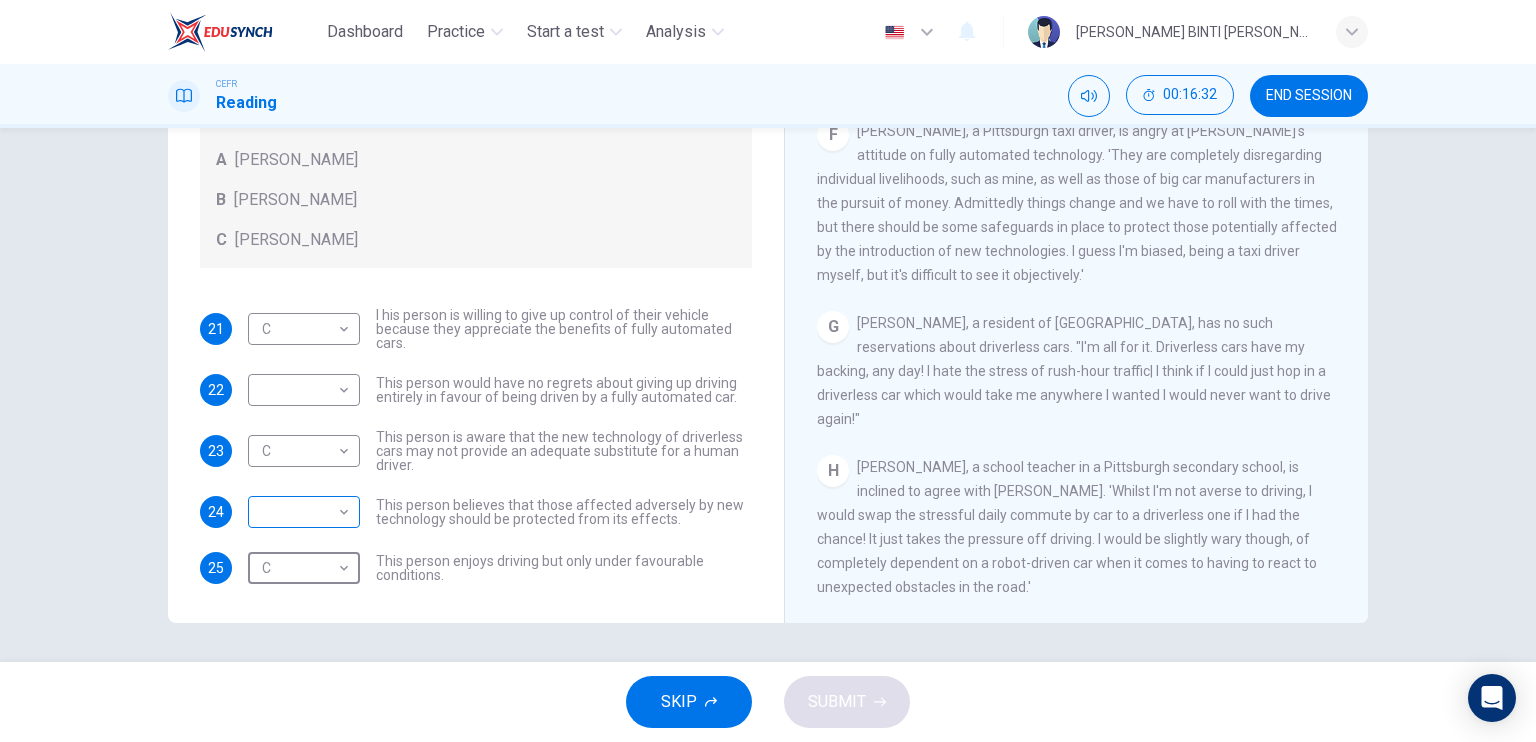 click on "Dashboard Practice Start a test Analysis English en ​ [PERSON_NAME] BINTI [PERSON_NAME] CEFR Reading 00:16:32 END SESSION Questions 21 - 25 Look at the following statements, and the list of people. Match each statement to the correct person, A-C. You may use any letter more than once.
A [PERSON_NAME] B [PERSON_NAME] C [PERSON_NAME] 21 C C ​ I his person is willing to give up control of their vehicle because they appreciate the benefits of fully automated cars. 22 ​ ​ This person would have no regrets about giving up driving entirely in favour of being driven by a fully automated car. 23 C C ​ This person is aware that the new technology of driverless cars may not provide an adequate substitute for a human driver. 24 ​ ​ This person believes that those affected adversely by new technology should be protected from its effects. 25 C C ​ This person enjoys driving but only under favourable conditions. Driverless cars CLICK TO ZOOM Click to Zoom A B C D E F G H SKIP SUBMIT
Dashboard 2025" at bounding box center [768, 371] 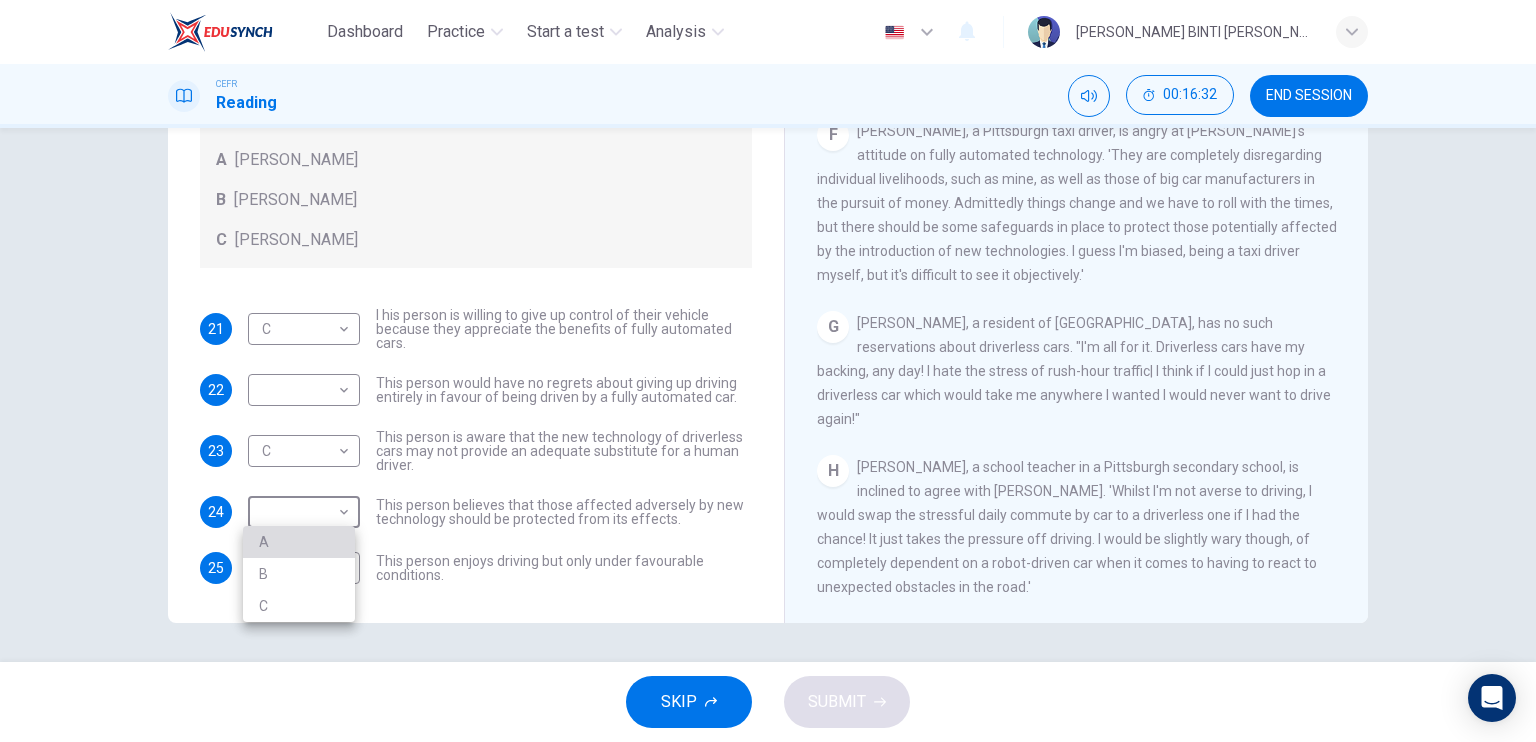 click on "A" at bounding box center [299, 542] 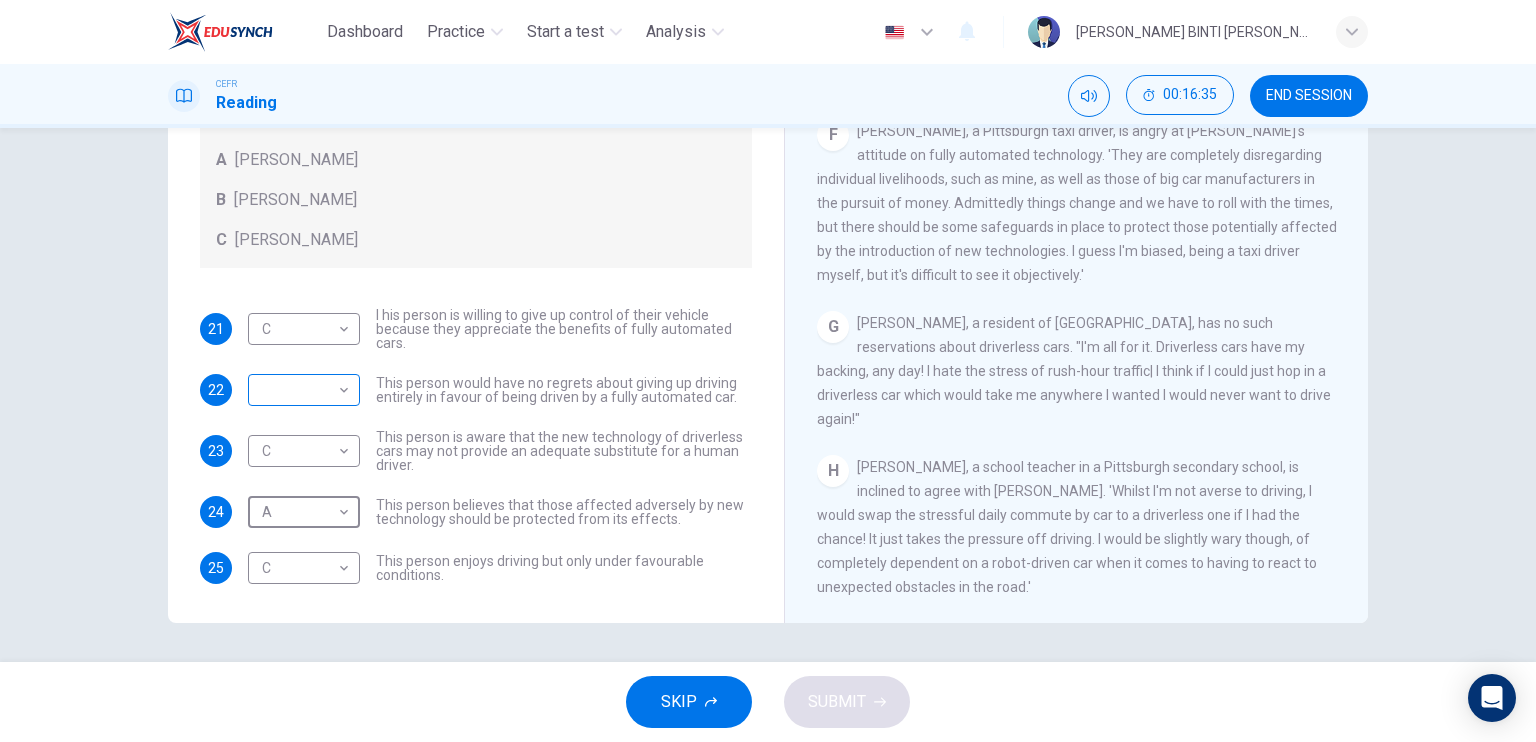 click on "Dashboard Practice Start a test Analysis English en ​ [PERSON_NAME] BINTI [PERSON_NAME] CEFR Reading 00:16:35 END SESSION Questions 21 - 25 Look at the following statements, and the list of people. Match each statement to the correct person, A-C. You may use any letter more than once.
A [PERSON_NAME] B [PERSON_NAME] C [PERSON_NAME] 21 C C ​ I his person is willing to give up control of their vehicle because they appreciate the benefits of fully automated cars. 22 ​ ​ This person would have no regrets about giving up driving entirely in favour of being driven by a fully automated car. 23 C C ​ This person is aware that the new technology of driverless cars may not provide an adequate substitute for a human driver. 24 A A ​ This person believes that those affected adversely by new technology should be protected from its effects. 25 C C ​ This person enjoys driving but only under favourable conditions. Driverless cars CLICK TO ZOOM Click to Zoom A B C D E F G H SKIP SUBMIT
Dashboard 2025" at bounding box center [768, 371] 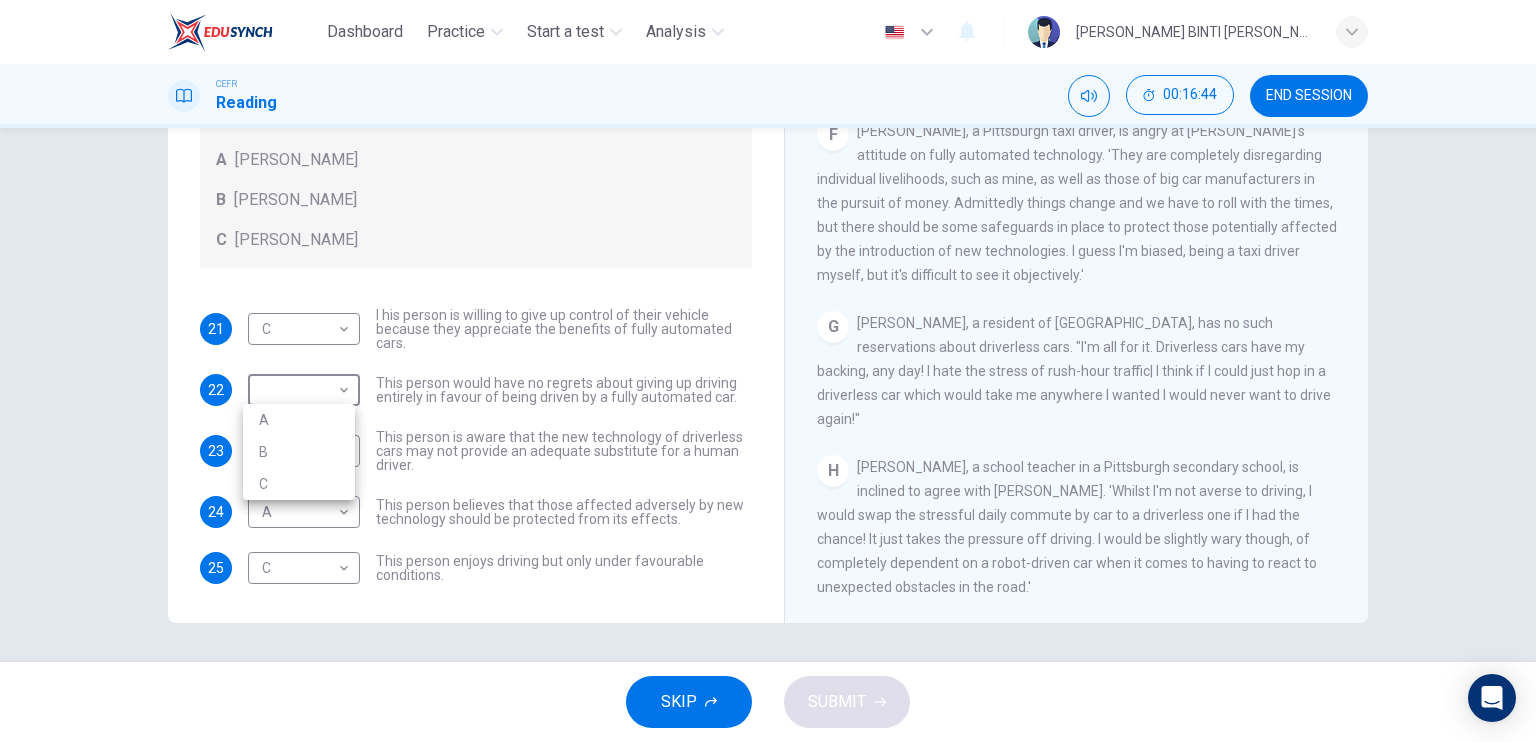 click on "B" at bounding box center (299, 452) 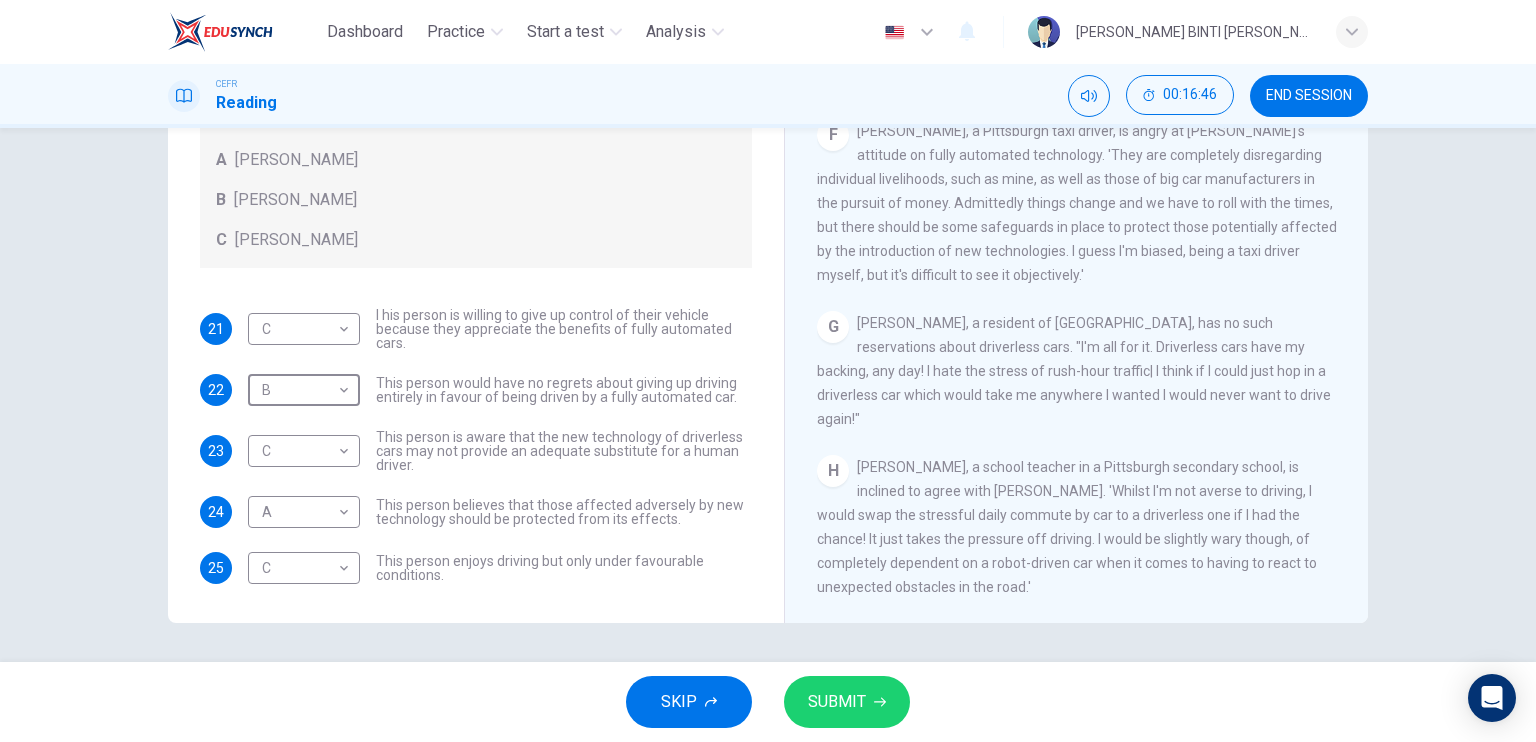 click on "SUBMIT" at bounding box center (847, 702) 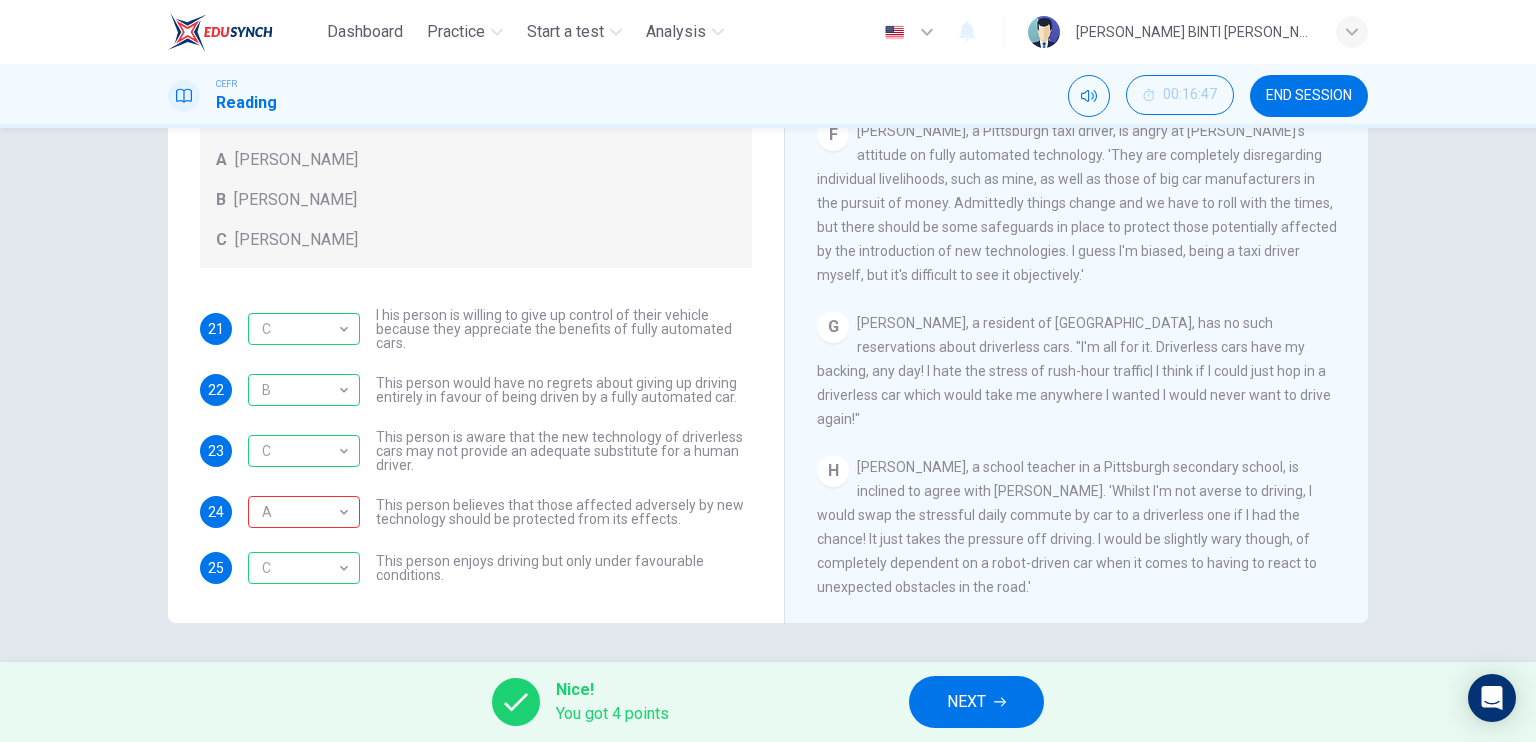drag, startPoint x: 1275, startPoint y: 222, endPoint x: 1151, endPoint y: 195, distance: 126.90548 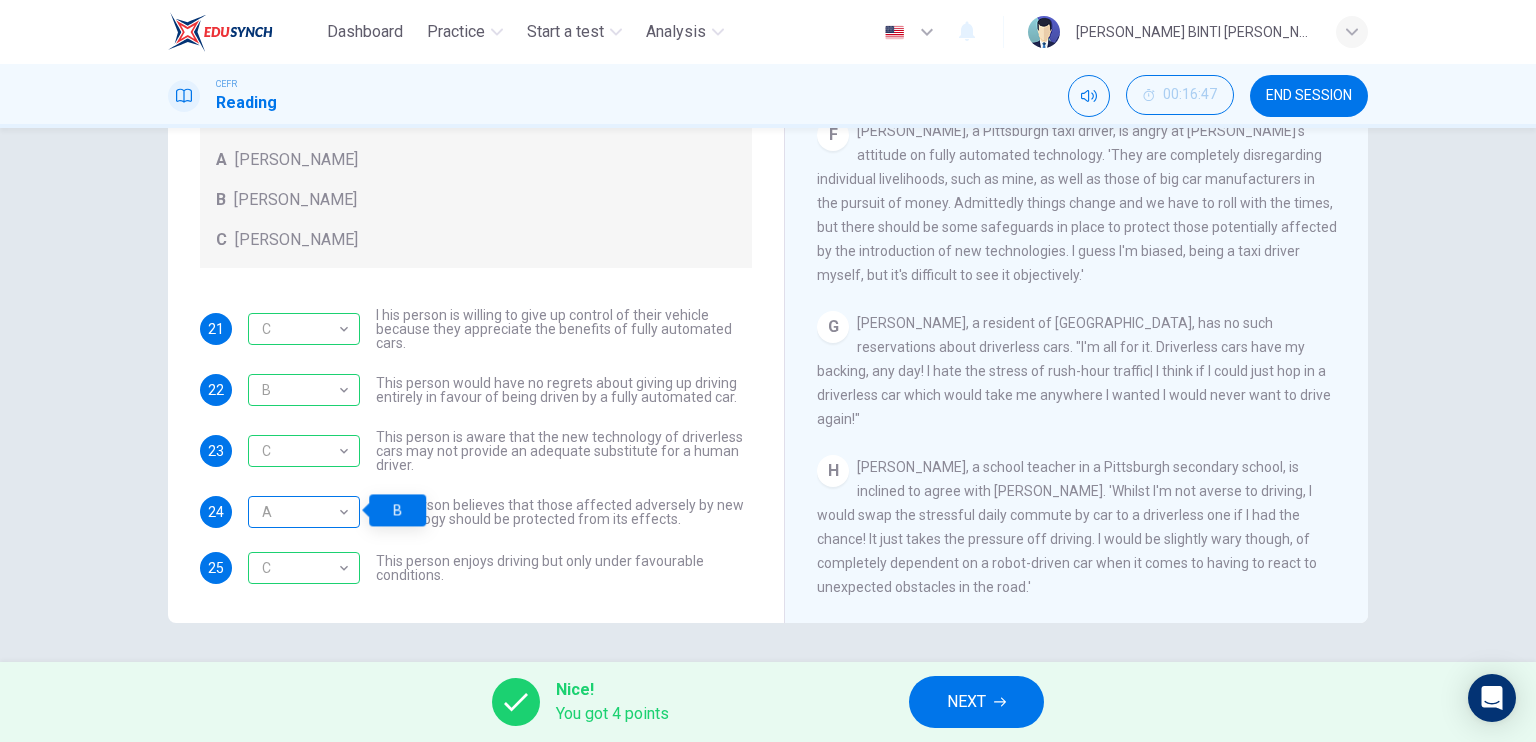click on "A" at bounding box center (300, 512) 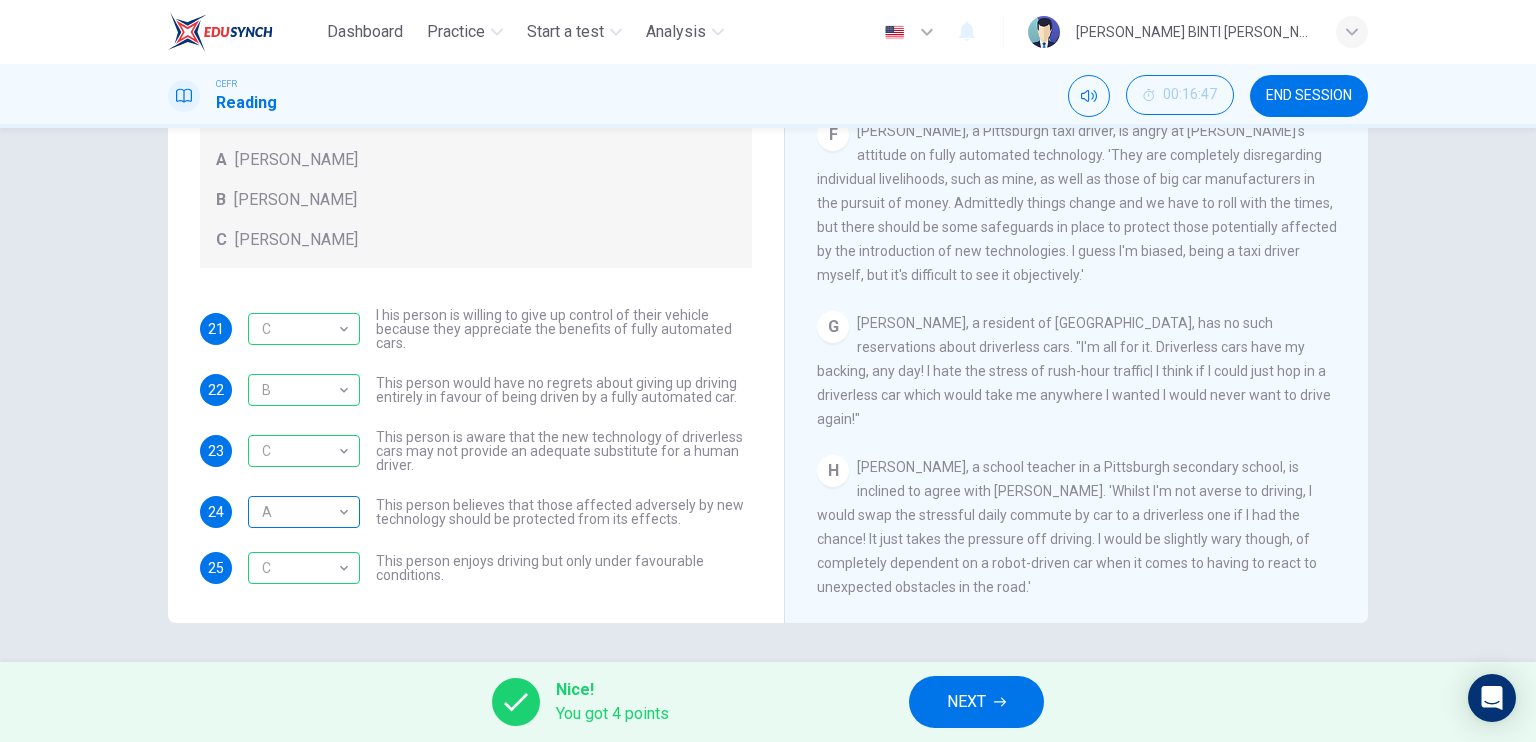 click on "A" at bounding box center [300, 512] 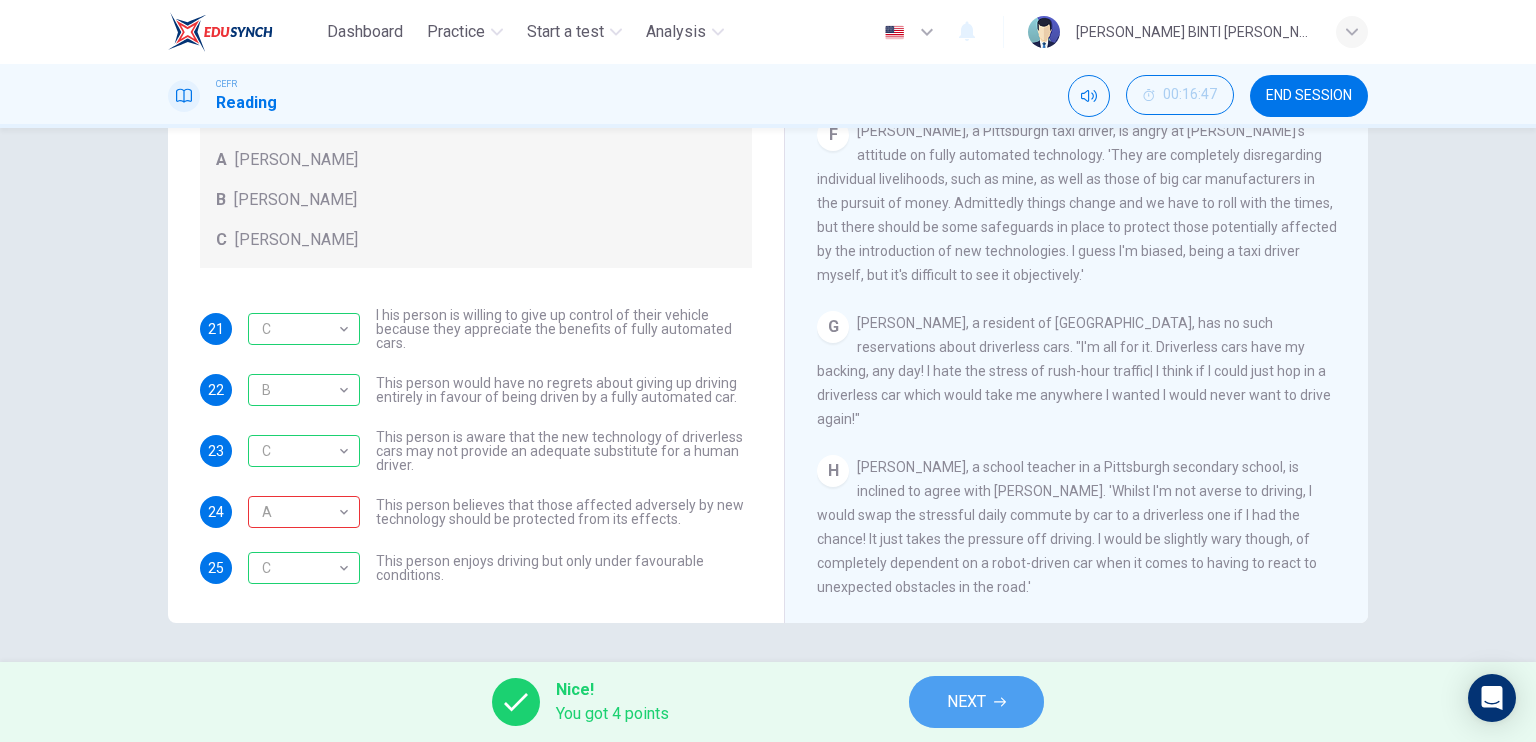 click on "NEXT" at bounding box center [976, 702] 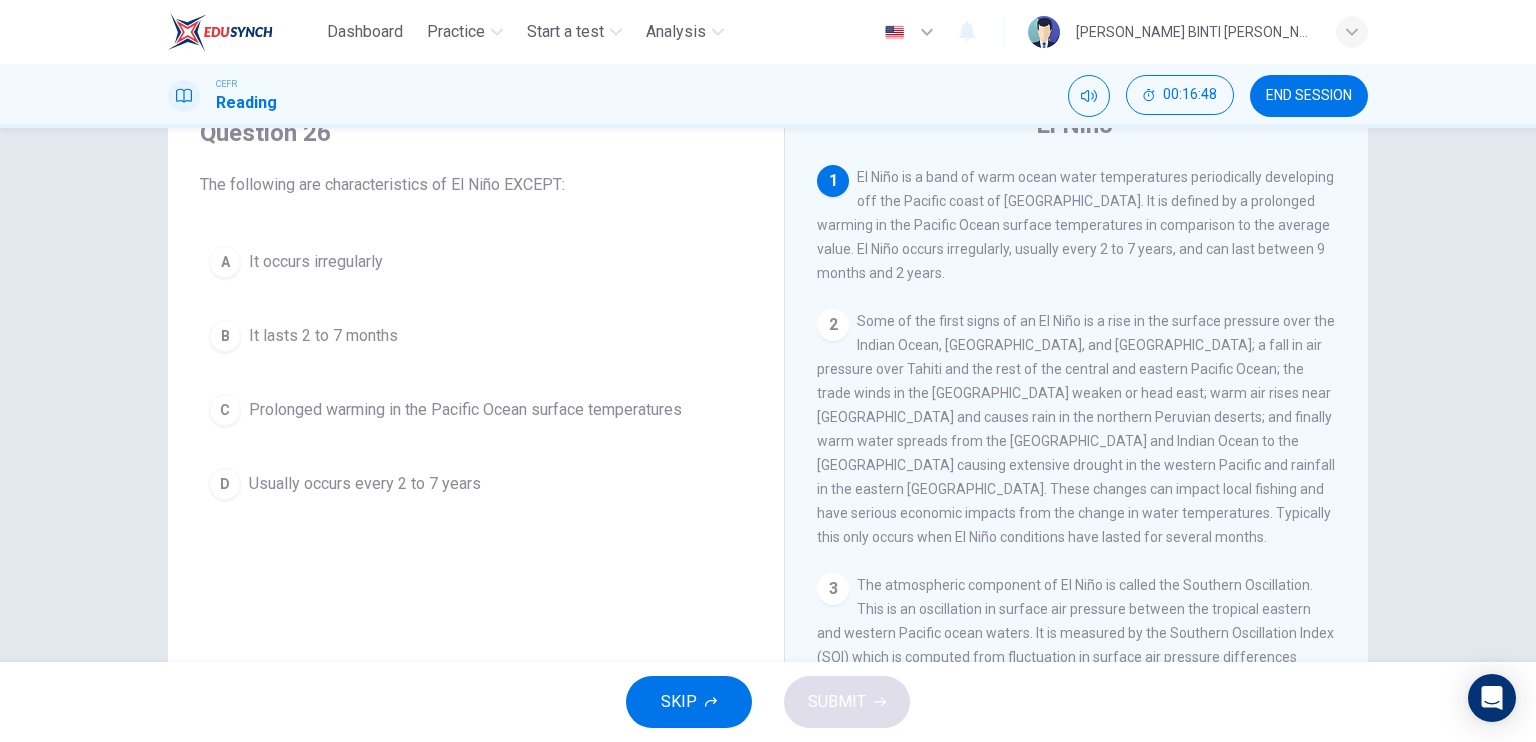 scroll, scrollTop: 92, scrollLeft: 0, axis: vertical 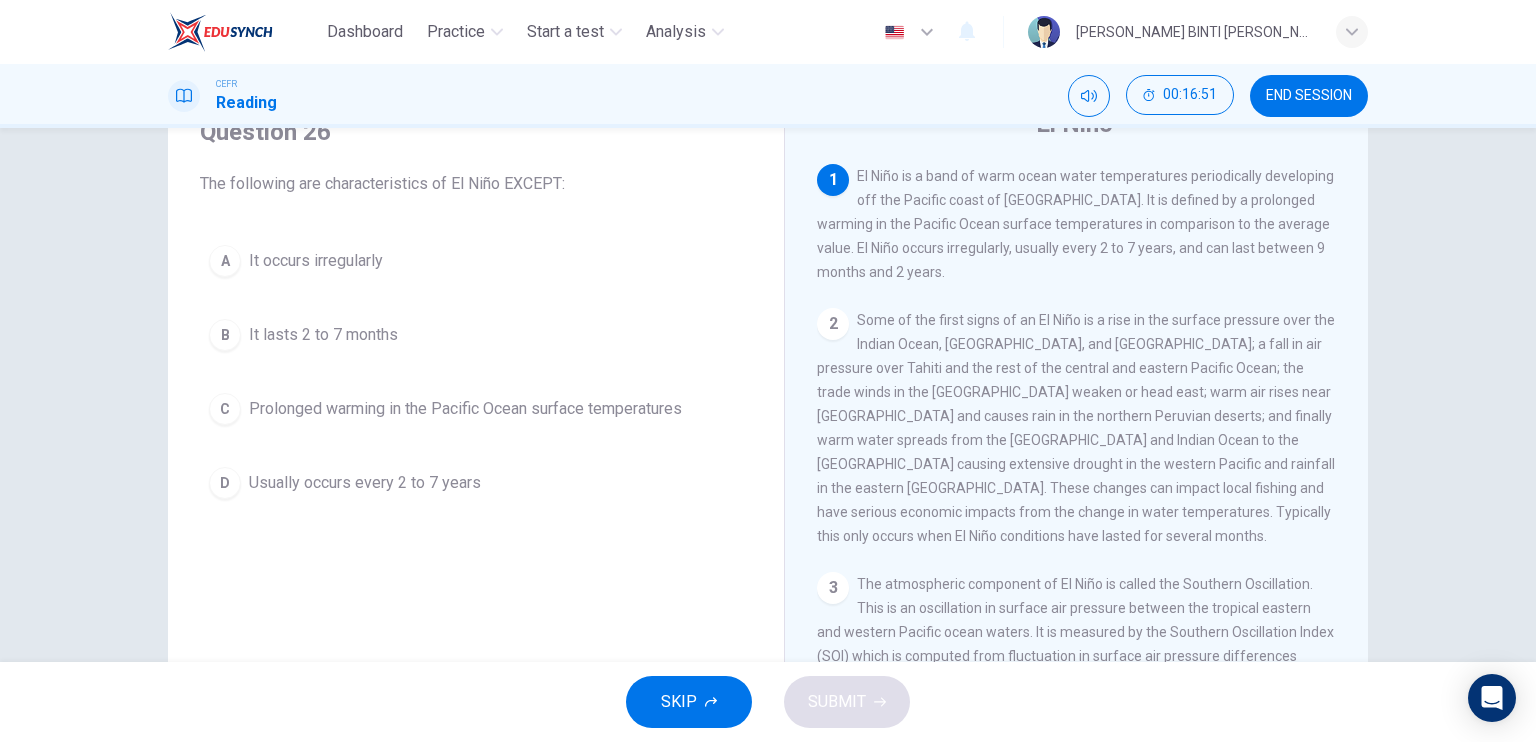 click on "1 El Niño is a band of warm ocean water temperatures periodically developing off the Pacific coast of [GEOGRAPHIC_DATA]. It is defined by a prolonged warming in the Pacific Ocean surface temperatures in comparison to the average value. El Niño occurs irregularly, usually every 2 to 7 years, and can last between 9 months and 2 years. 2 3 The atmospheric component of El Niño is called the Southern Oscillation. This is an oscillation in surface air pressure between the tropical eastern and western Pacific ocean waters. It is measured by the Southern Oscillation Index (SOI) which is computed from fluctuation in surface air pressure differences between Tahiti and Darwin, [GEOGRAPHIC_DATA]. Because low atmospheric pressure tends to occur over warm water, when the SOI is a negative value, it indicates El Niño conditions. When they are sustained for an extended period of time it is classified as El Niño episodes. 4" at bounding box center [1090, 467] 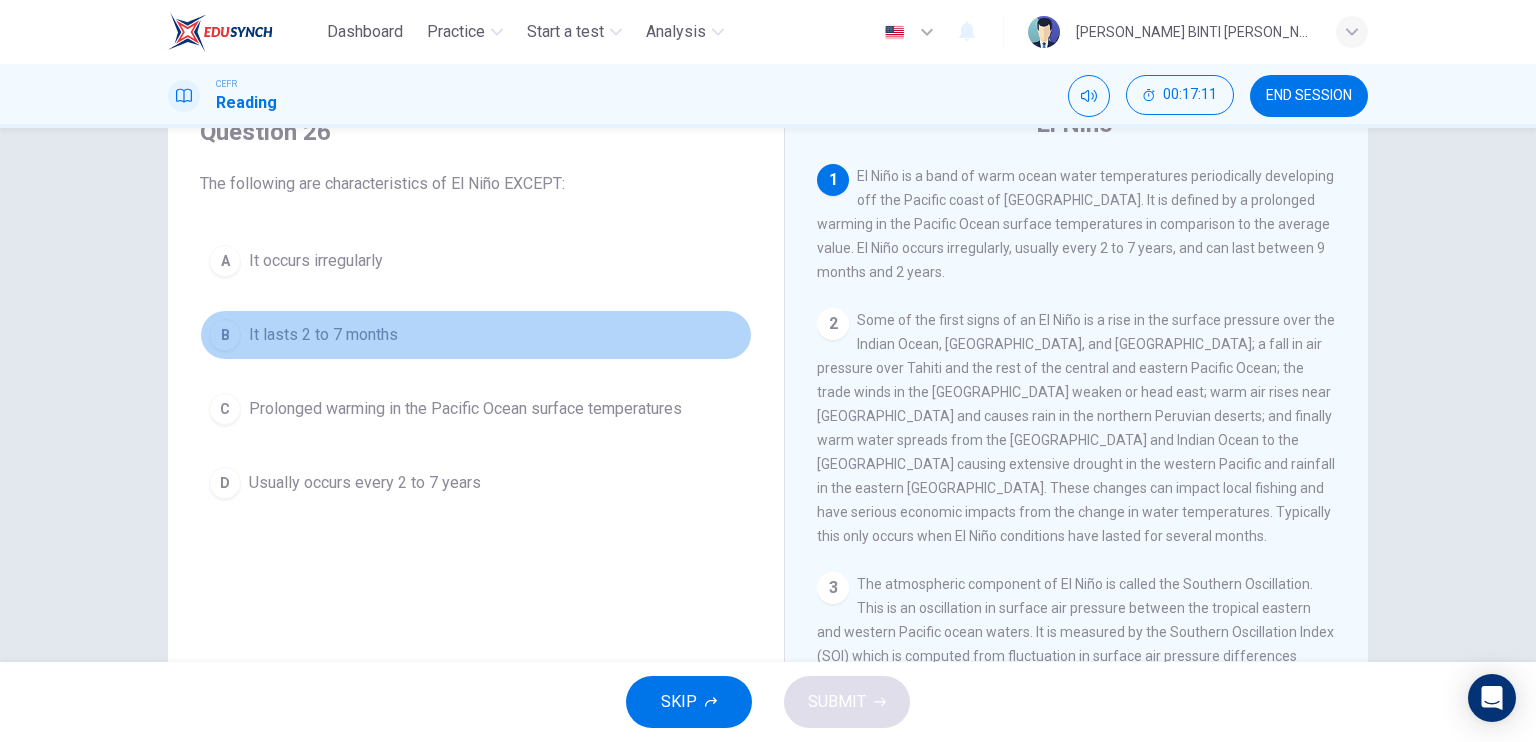click on "B" at bounding box center [225, 335] 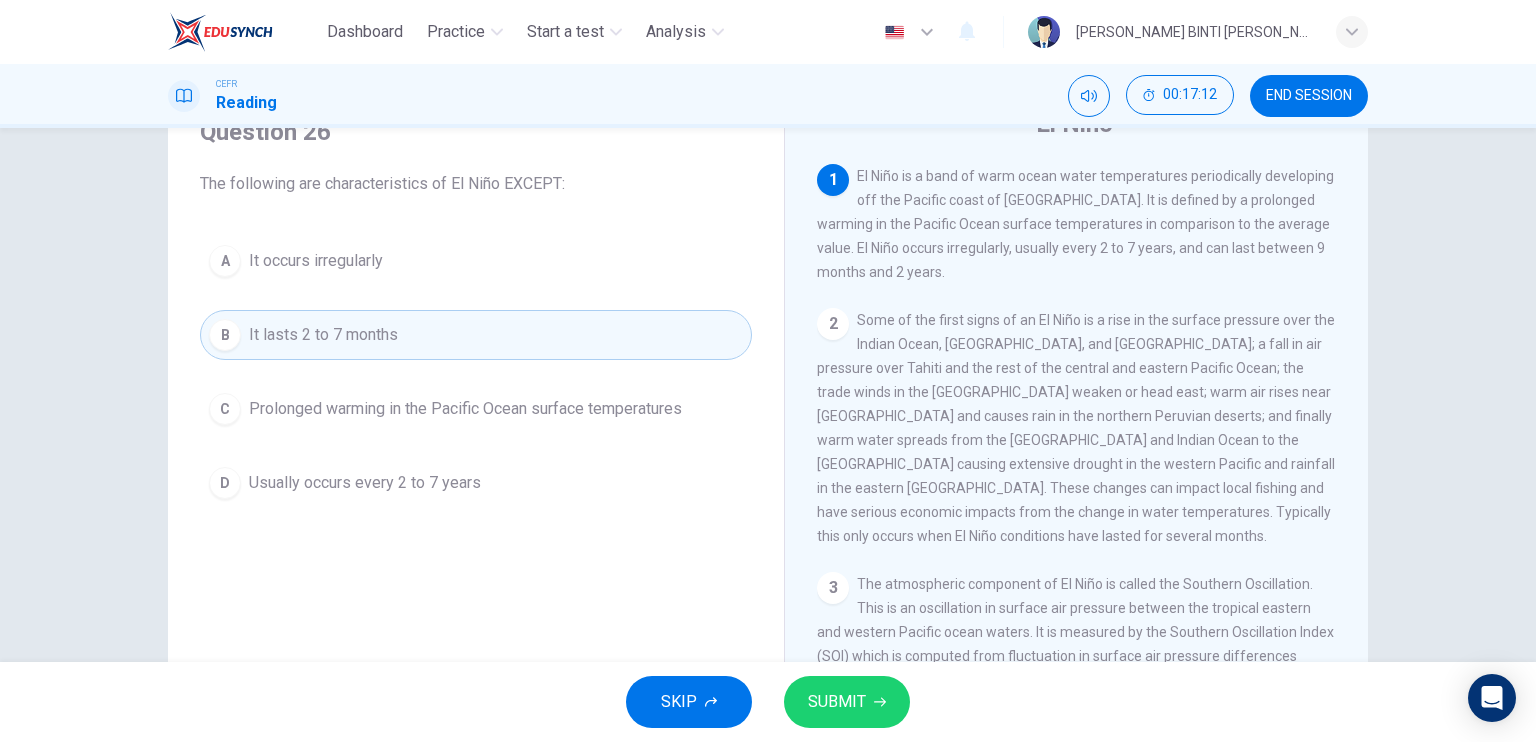 click on "SUBMIT" at bounding box center (847, 702) 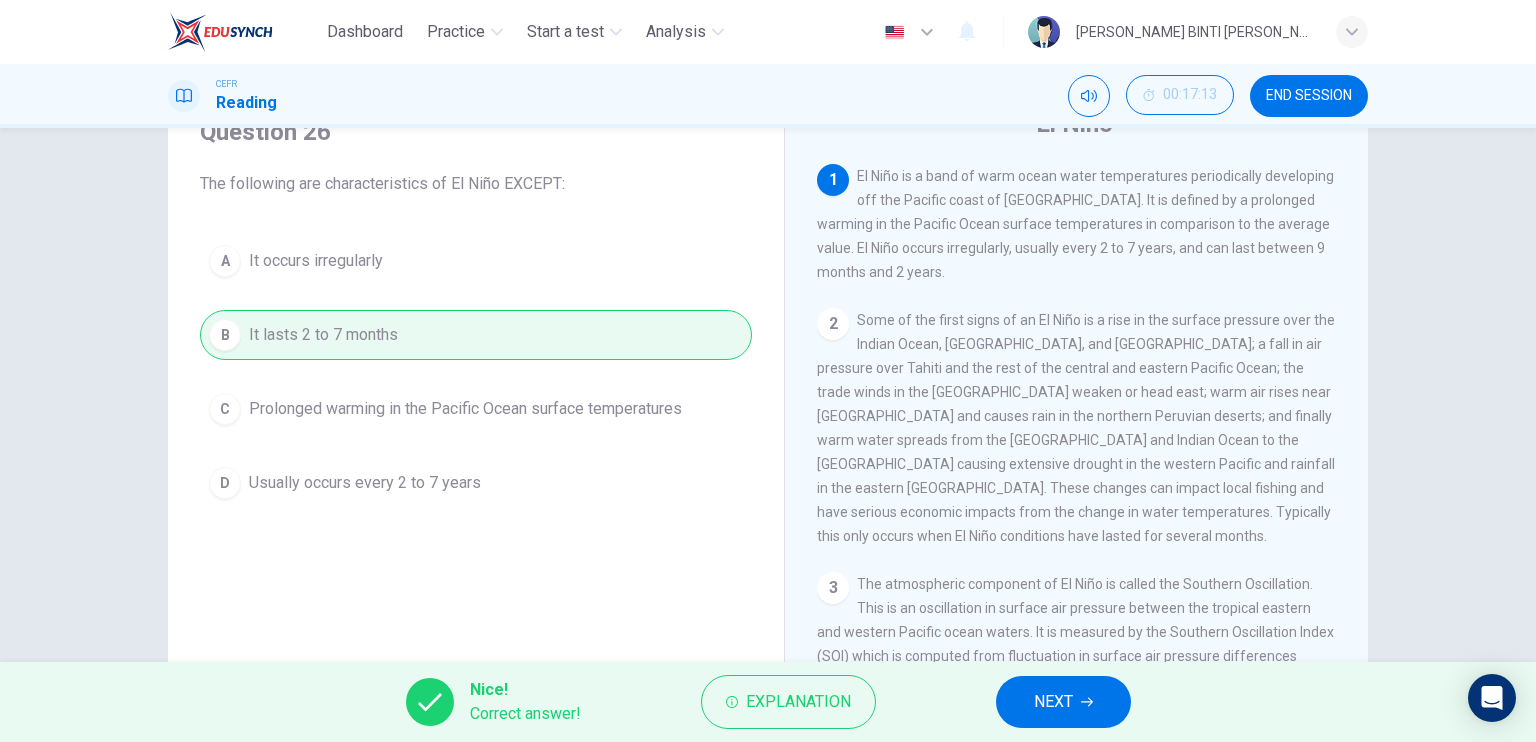 click on "NEXT" at bounding box center [1063, 702] 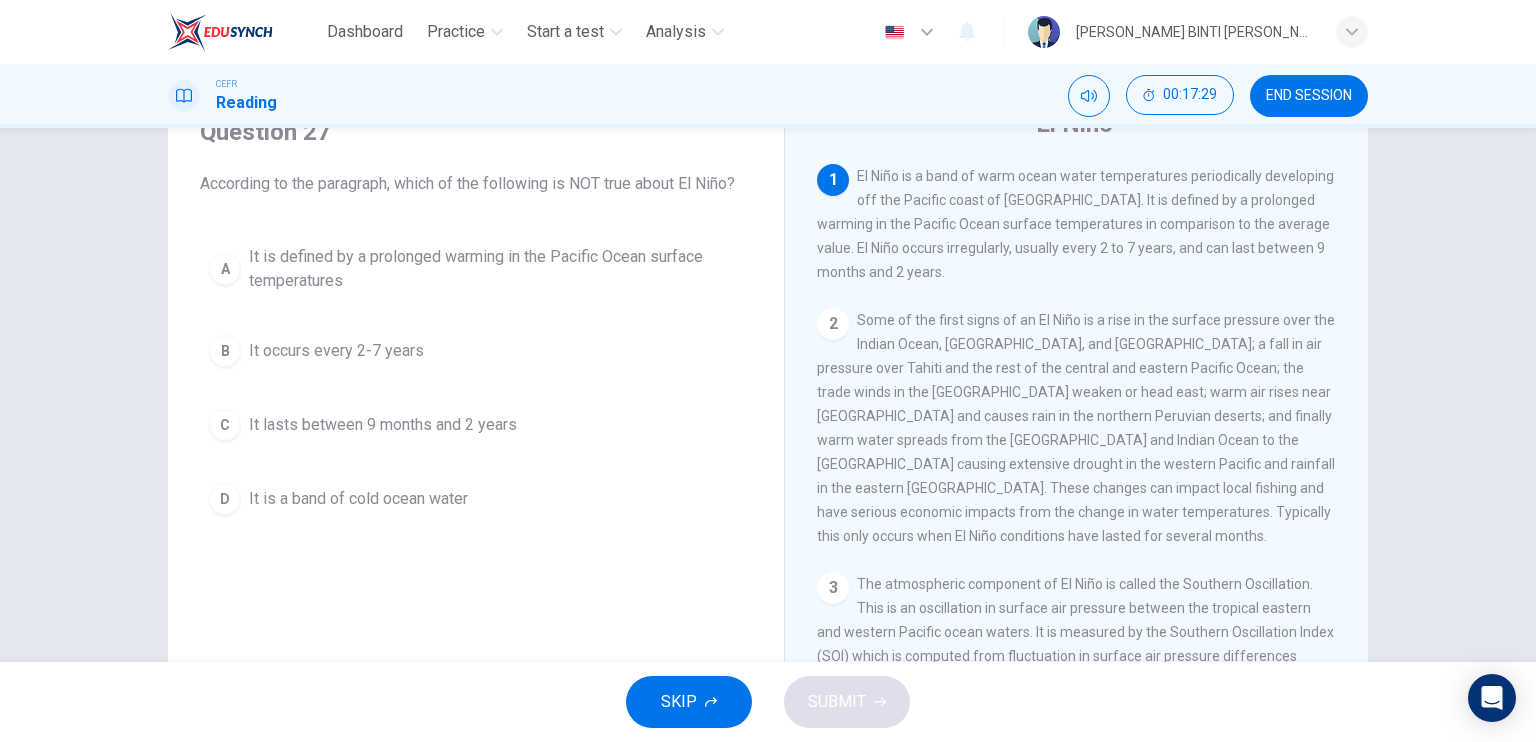 click on "D It is a band of cold ocean water" at bounding box center [476, 499] 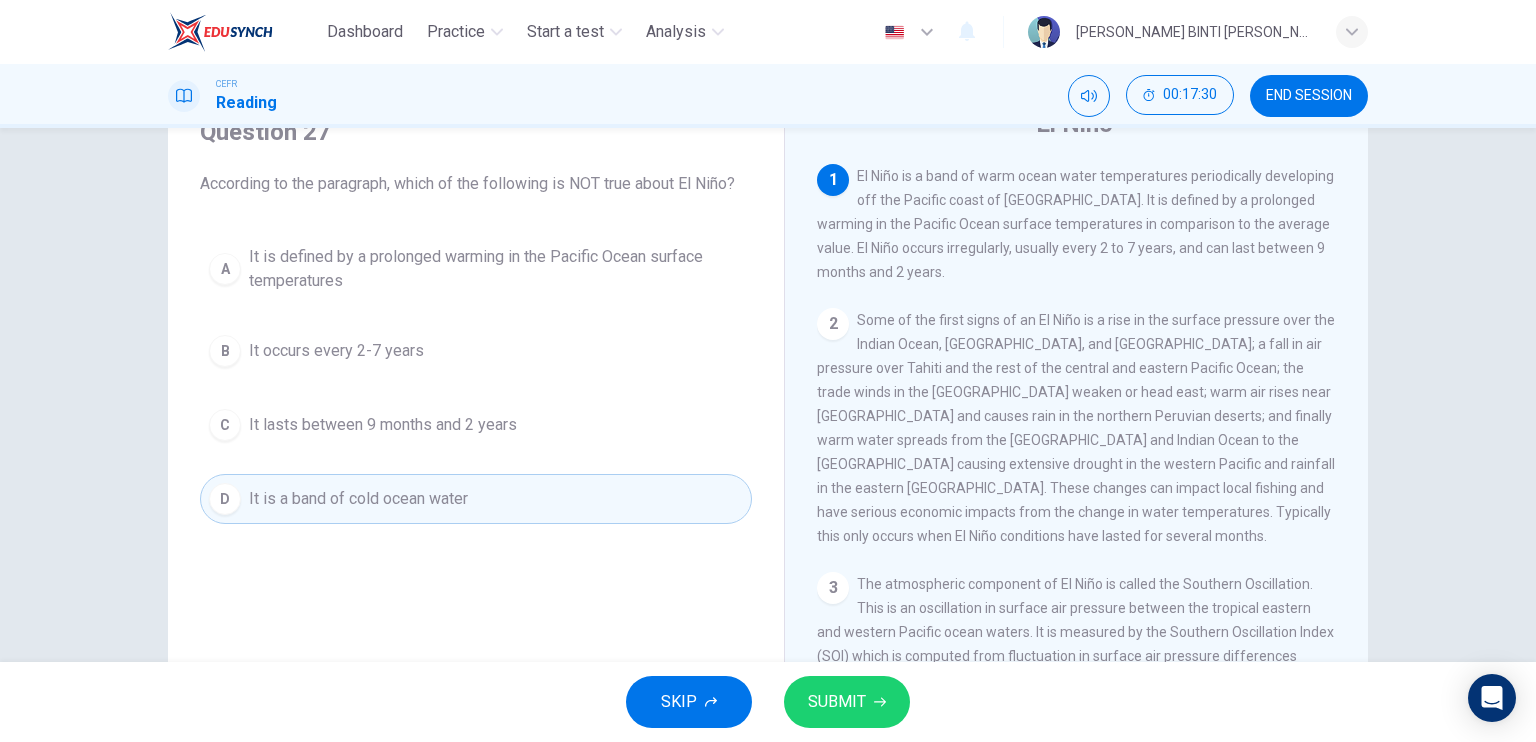click on "SUBMIT" at bounding box center [837, 702] 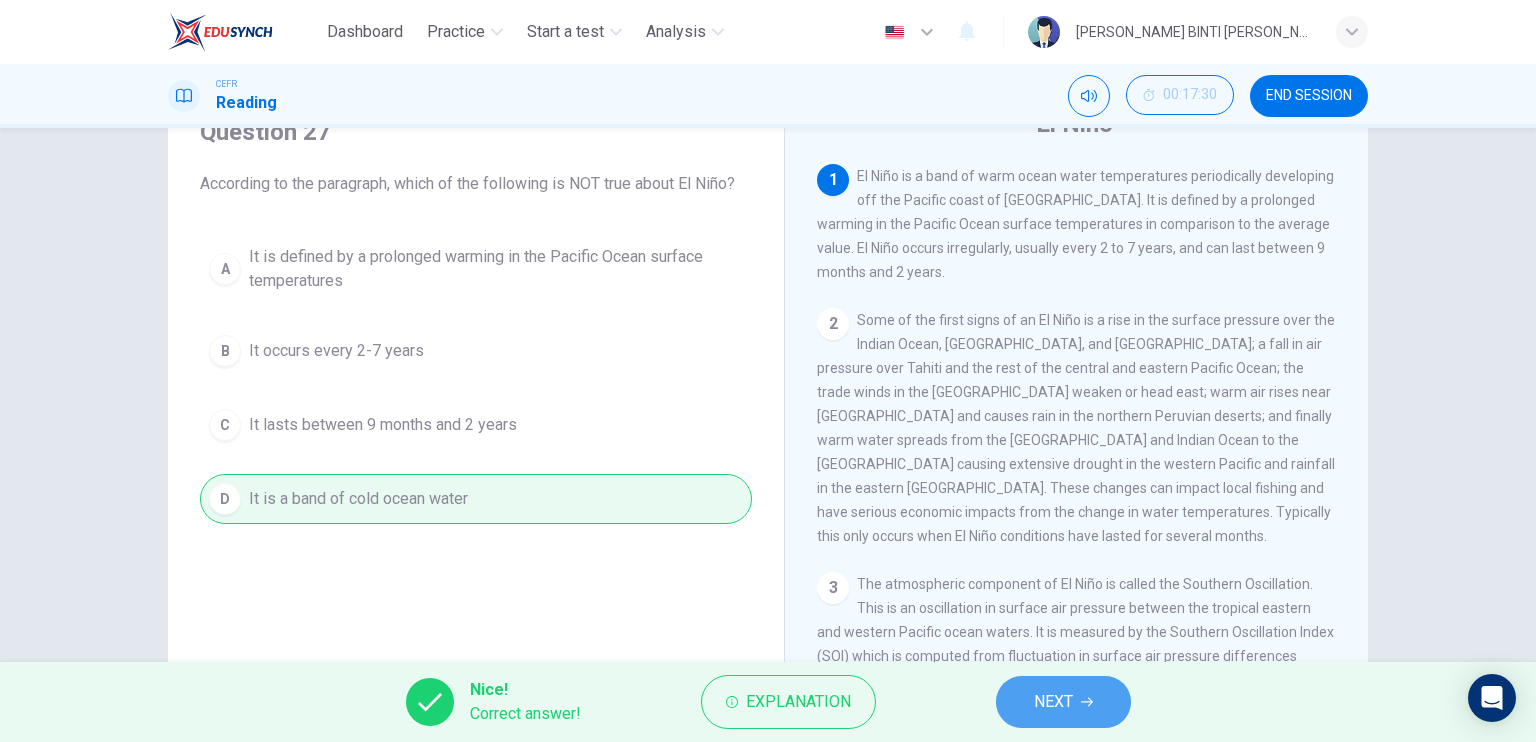 click on "NEXT" at bounding box center (1053, 702) 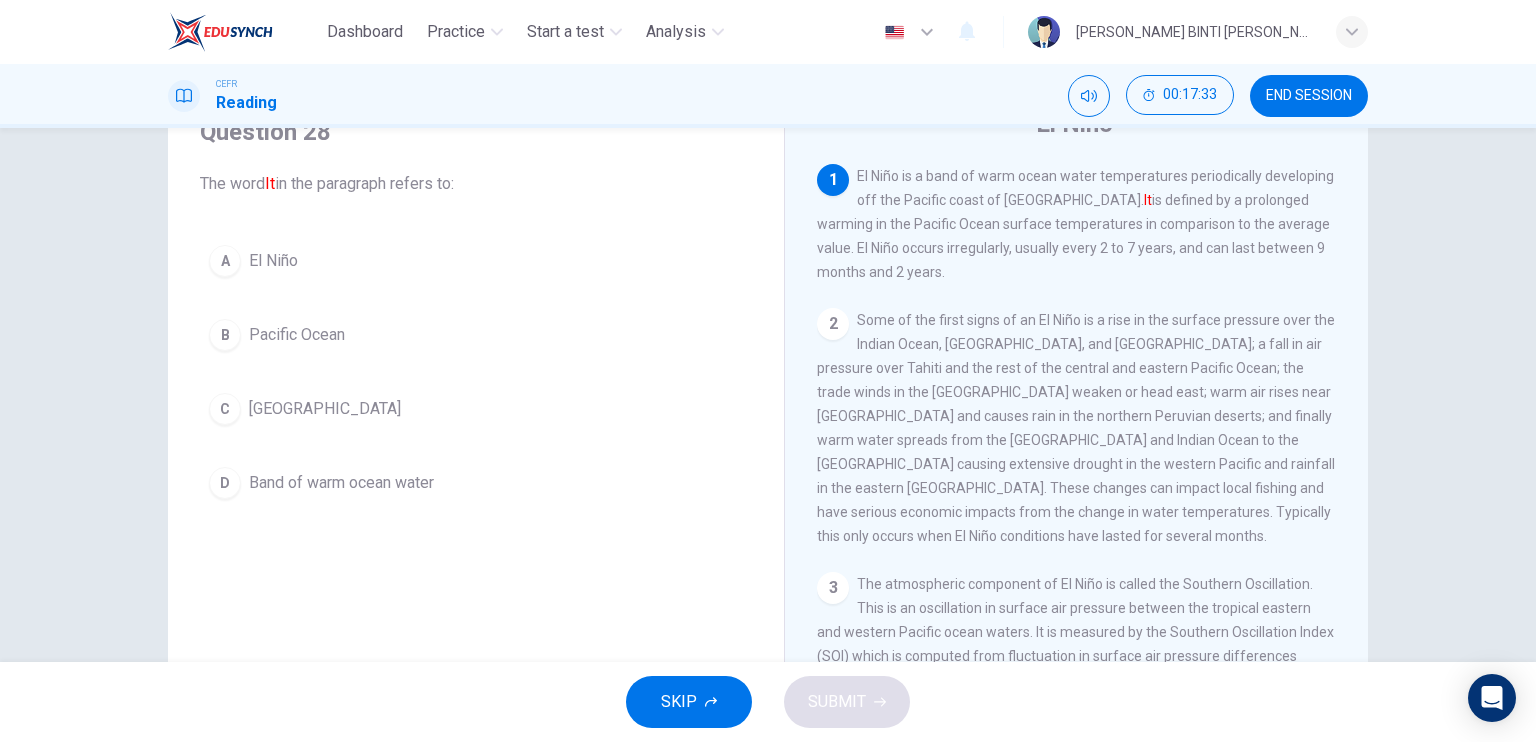 click on "A El Niño" at bounding box center (476, 261) 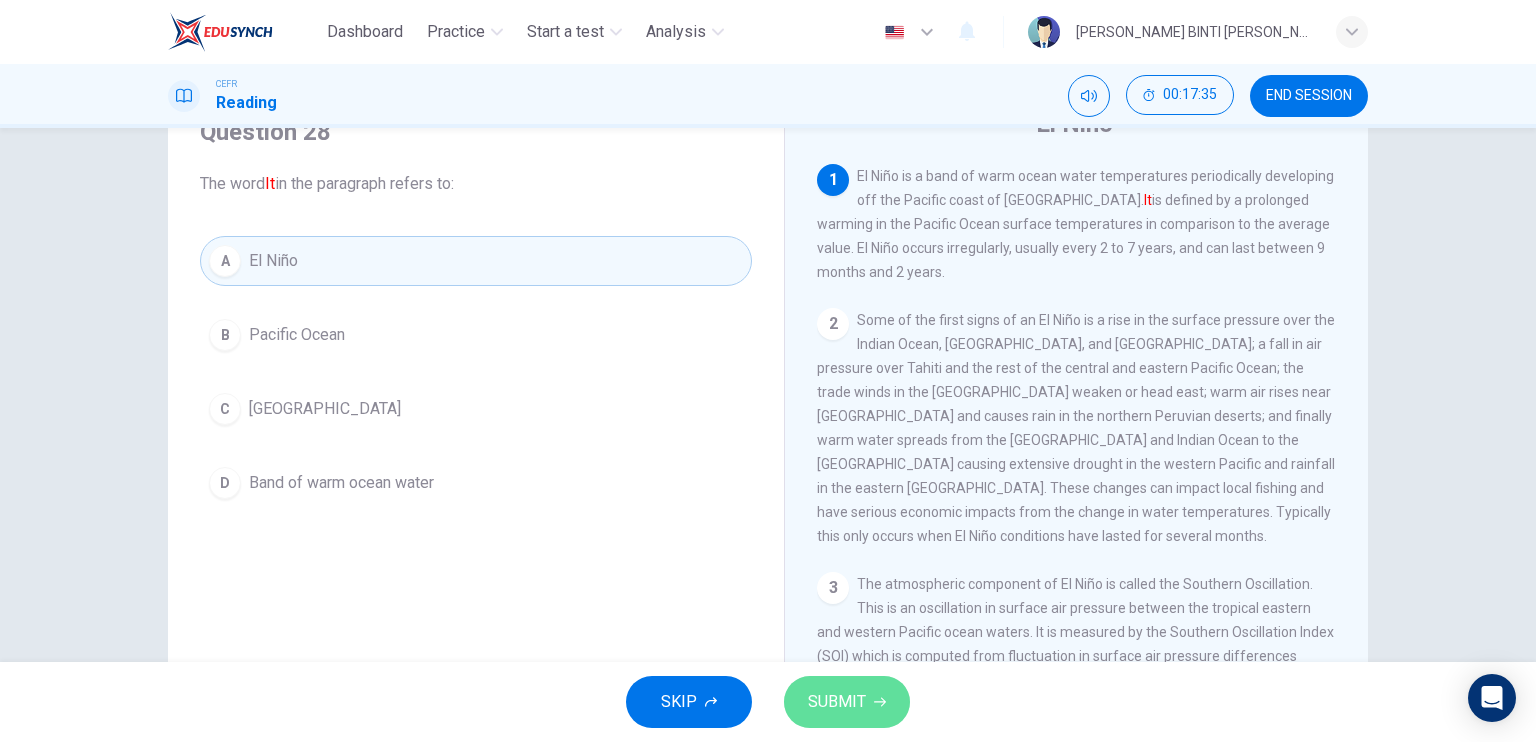 click on "SUBMIT" at bounding box center [847, 702] 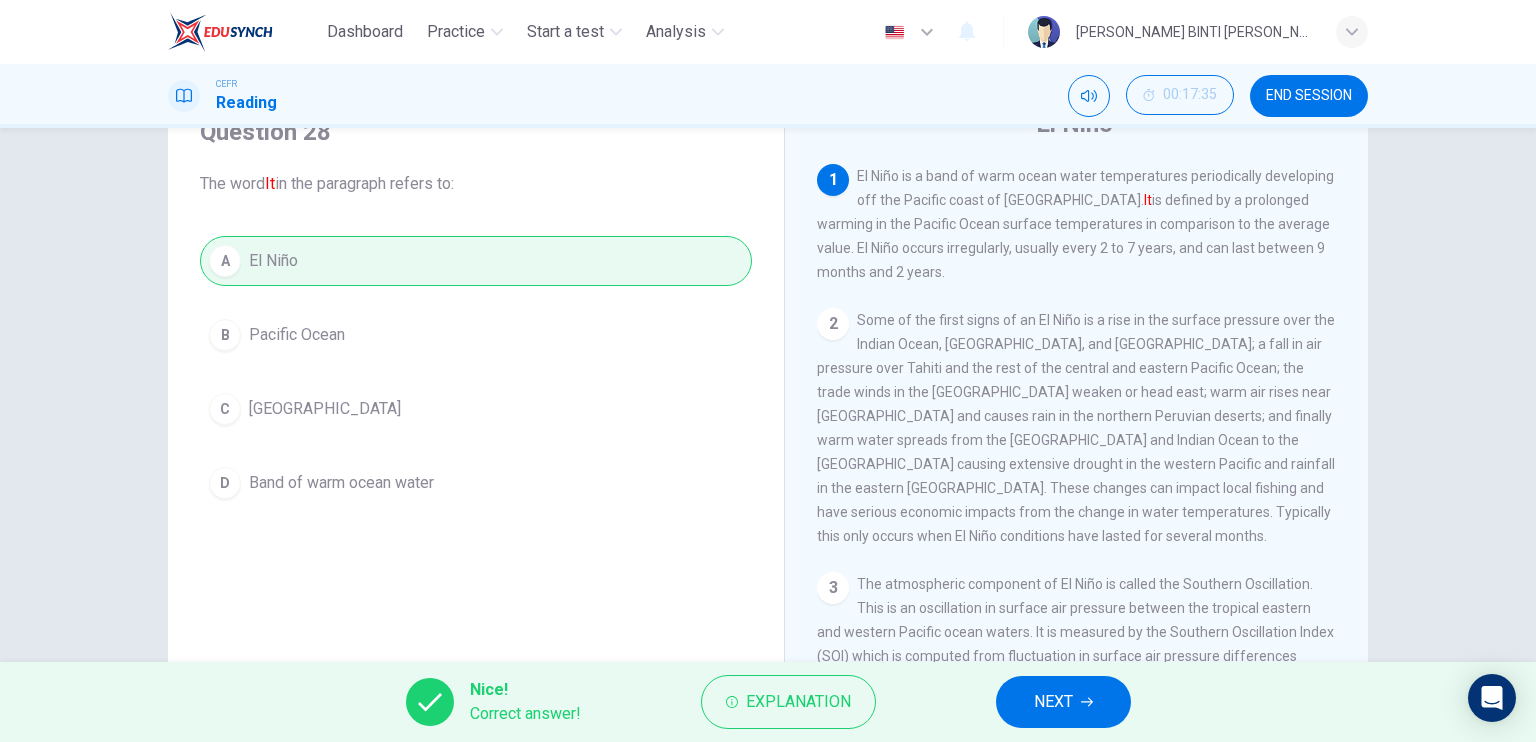 click on "NEXT" at bounding box center (1063, 702) 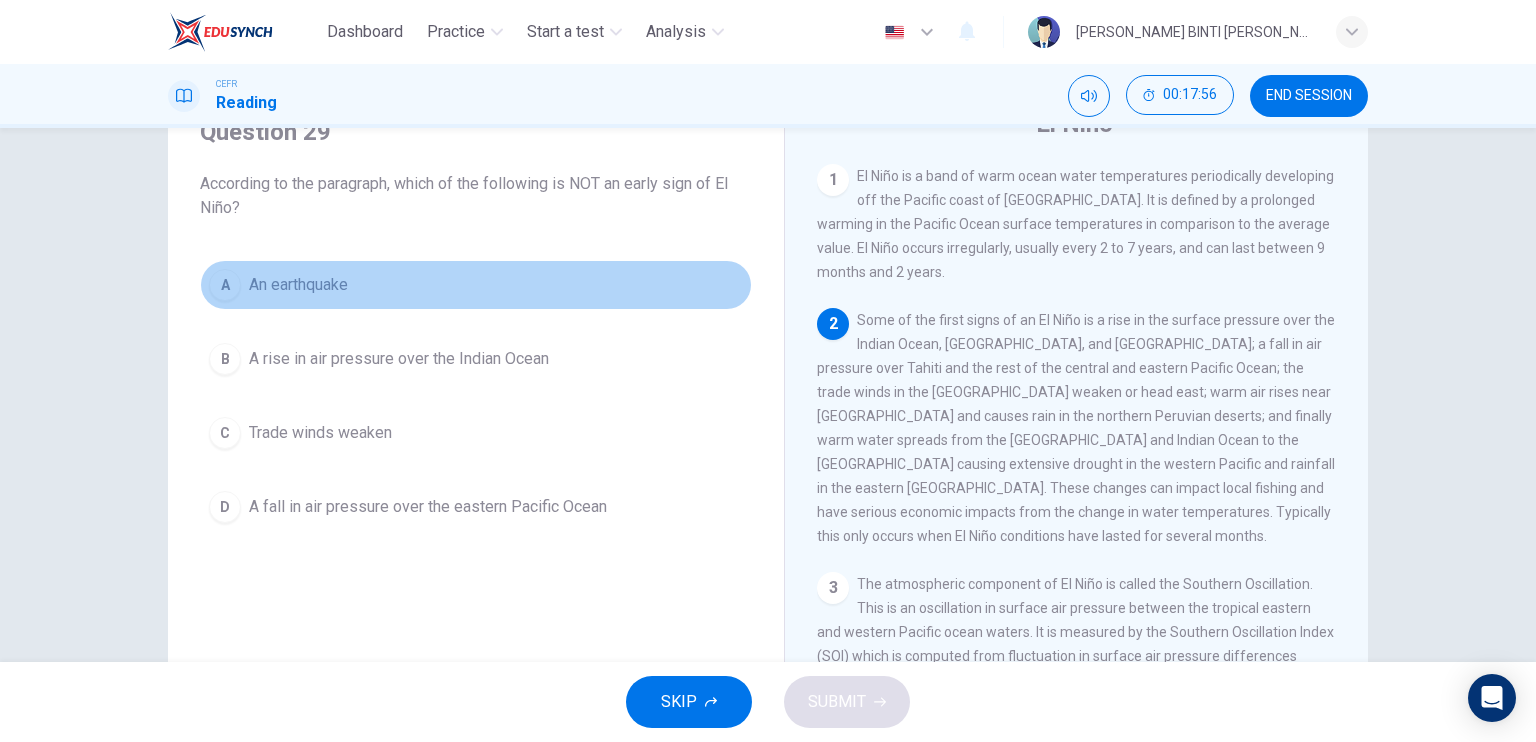 click on "An earthquake" at bounding box center [298, 285] 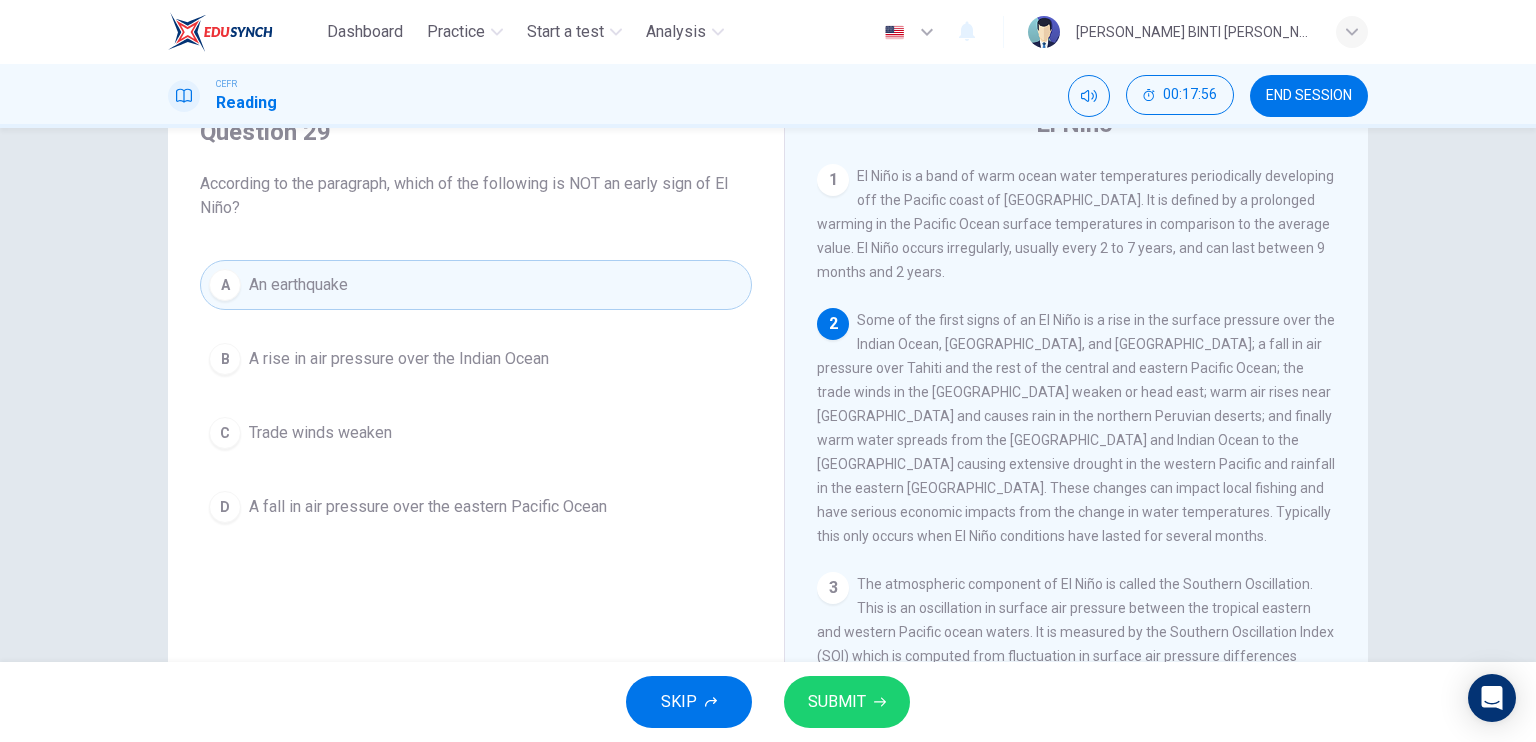 click on "SUBMIT" at bounding box center (837, 702) 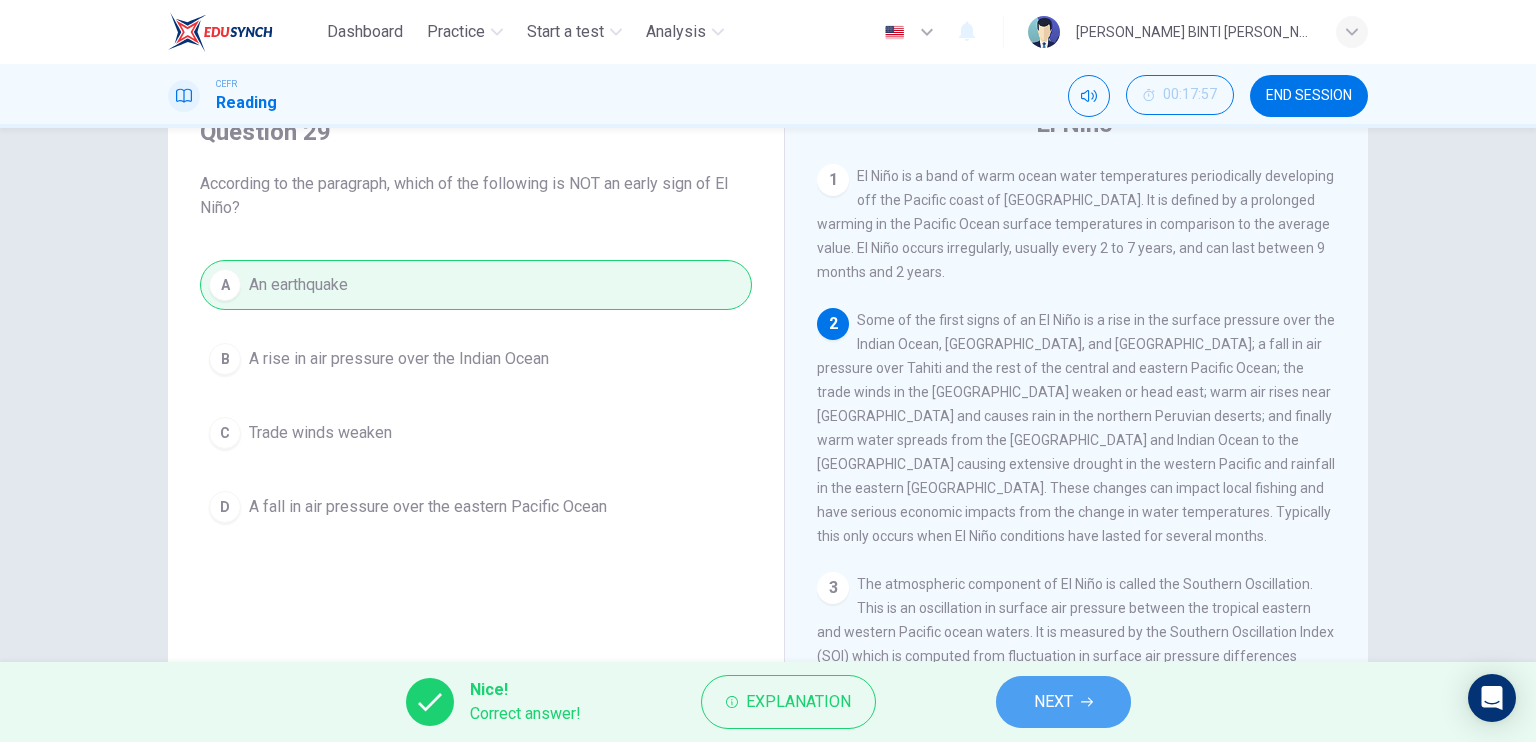 click on "NEXT" at bounding box center (1063, 702) 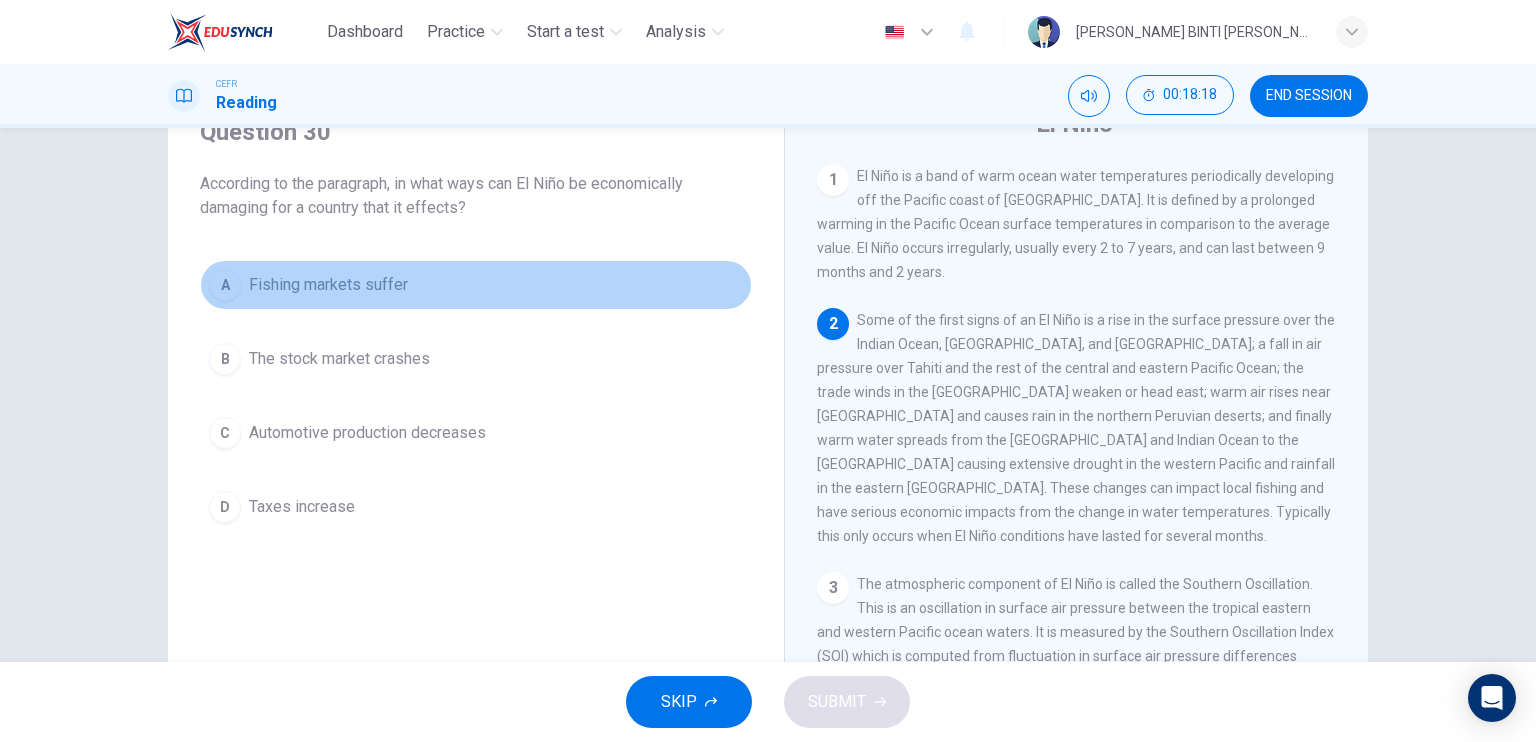 click on "Fishing markets suffer" at bounding box center (328, 285) 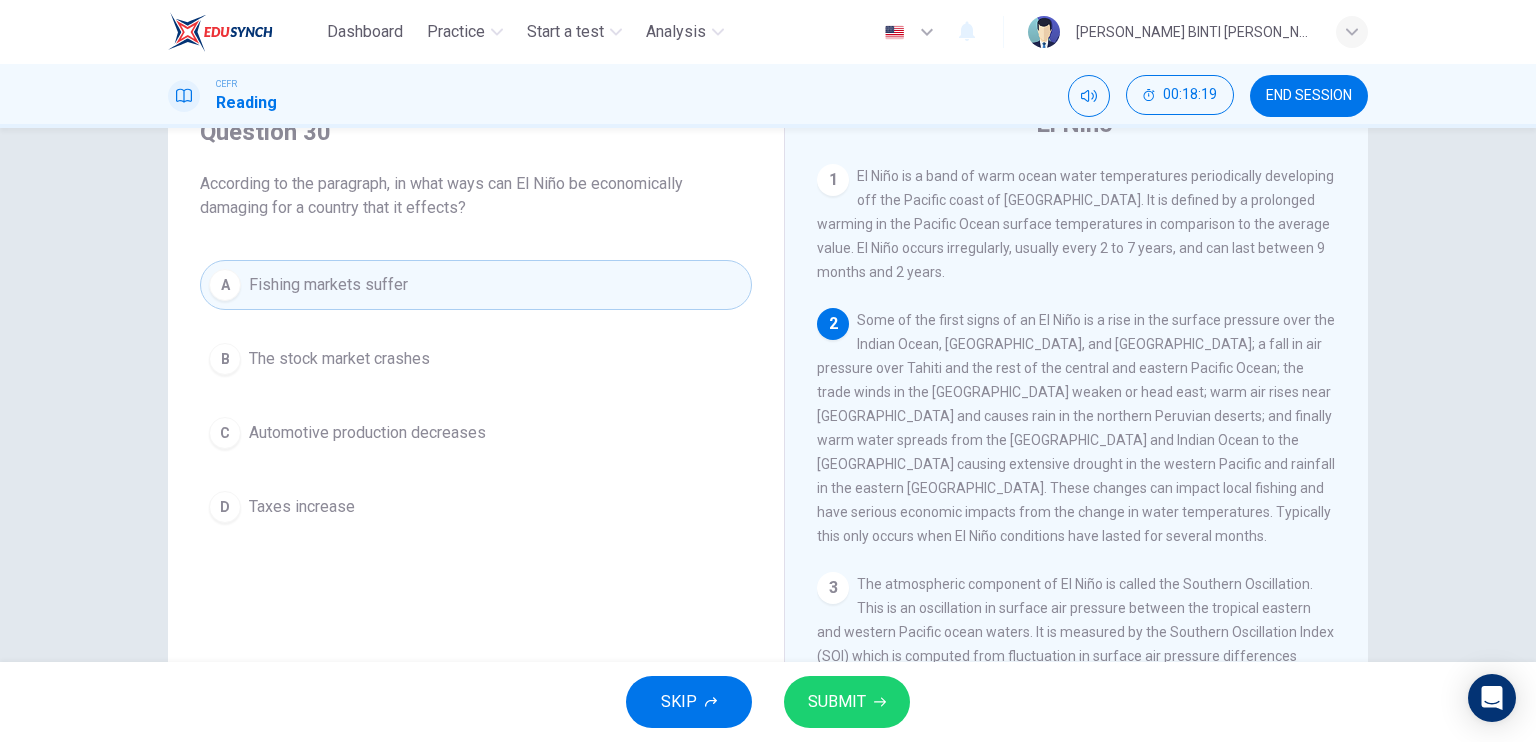 drag, startPoint x: 806, startPoint y: 632, endPoint x: 810, endPoint y: 651, distance: 19.416489 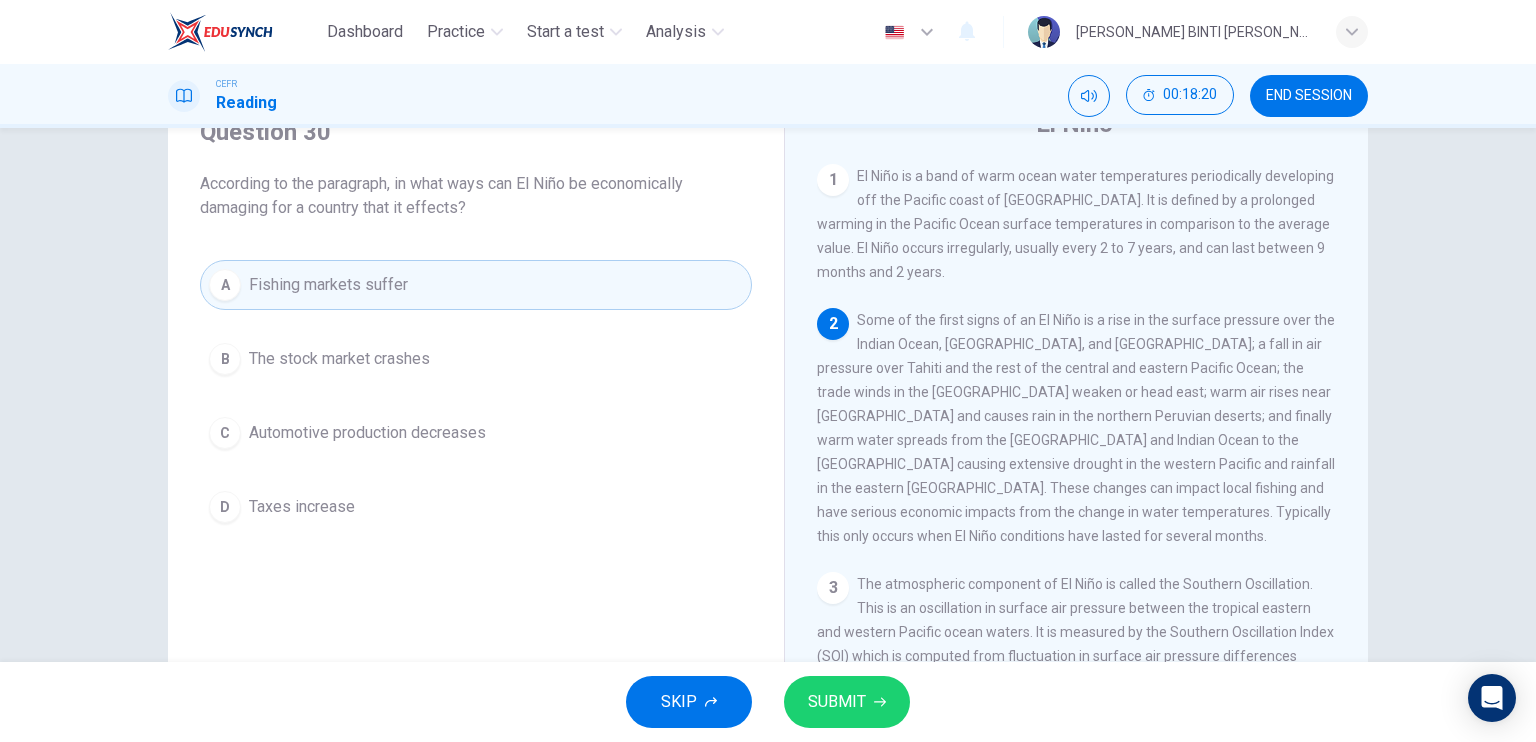 click on "SUBMIT" at bounding box center (837, 702) 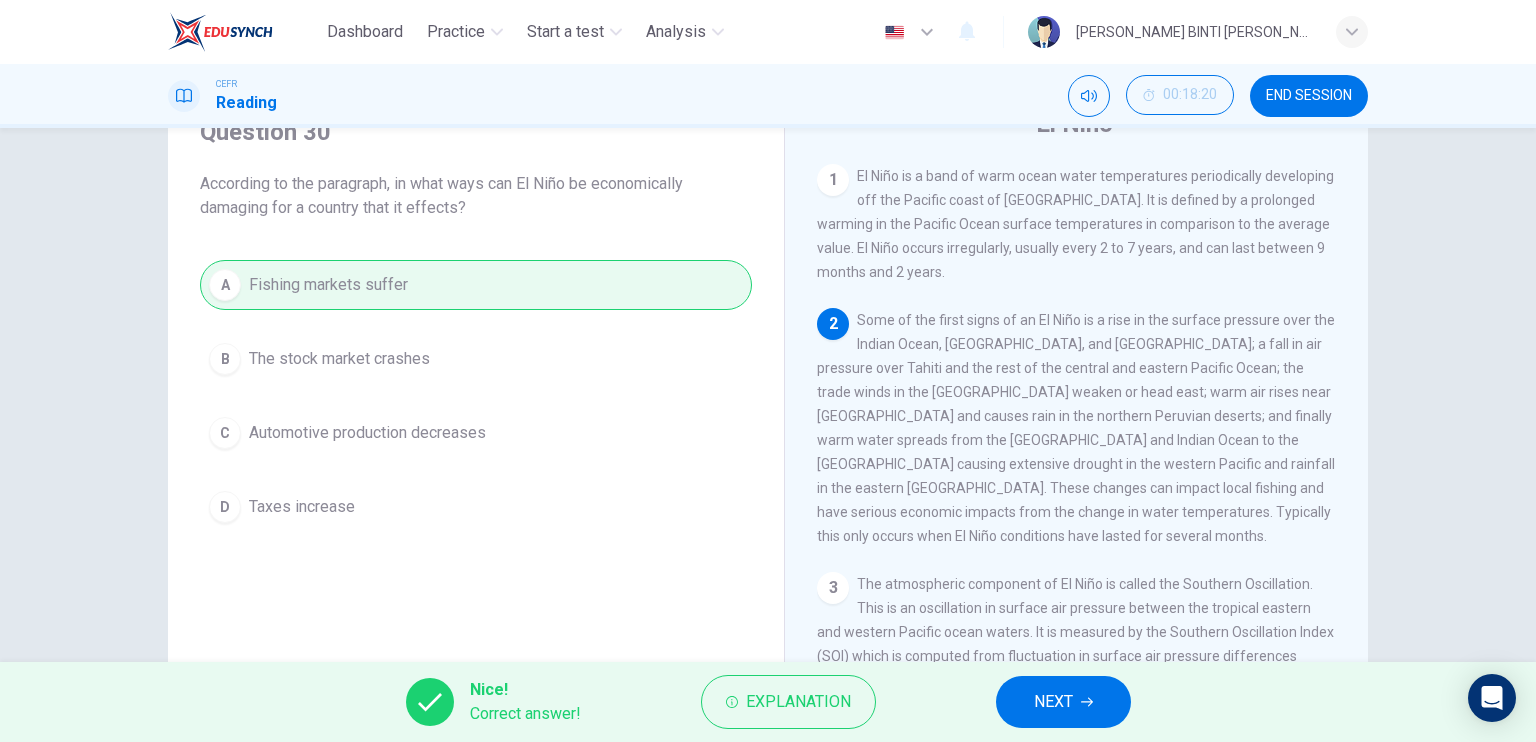 click on "NEXT" at bounding box center [1053, 702] 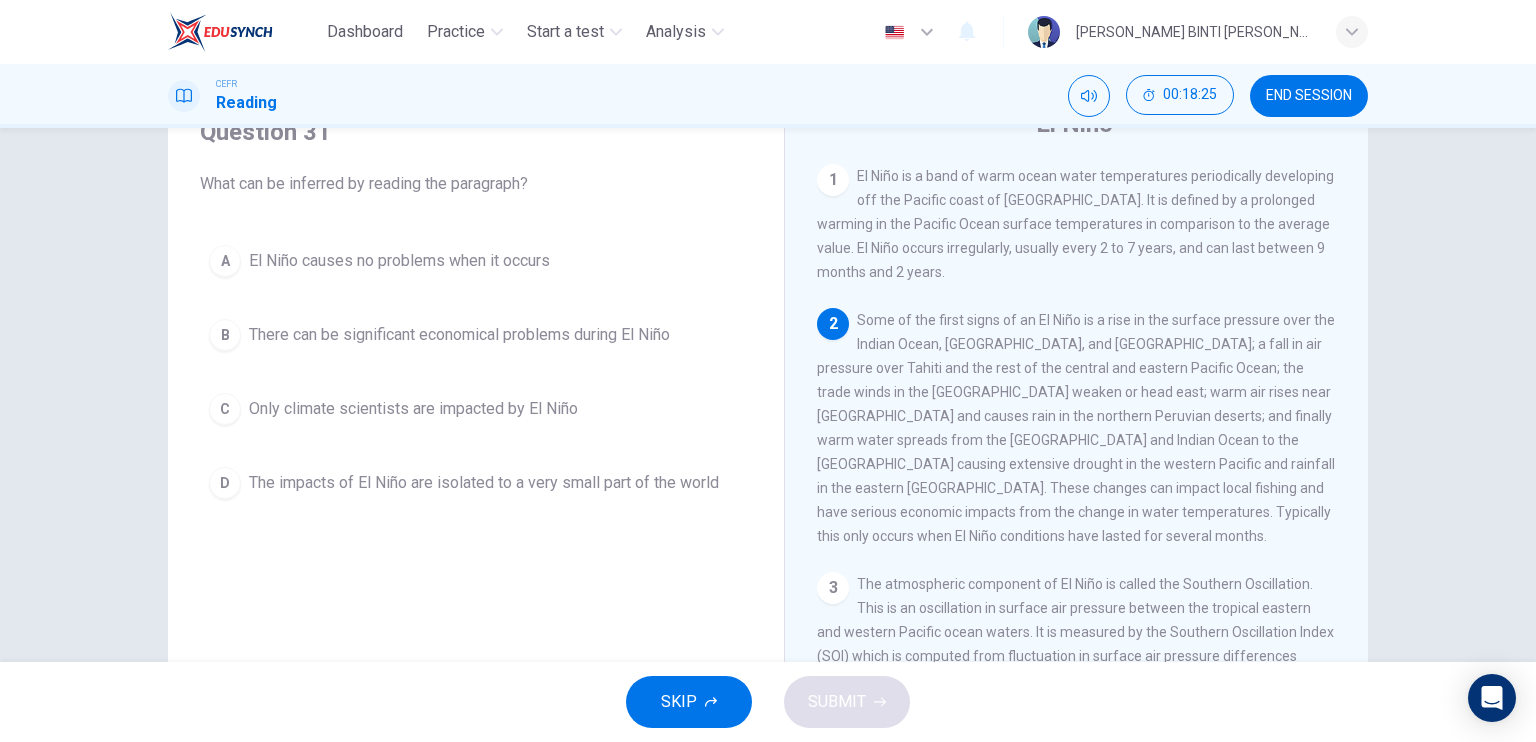 click on "B" at bounding box center [225, 335] 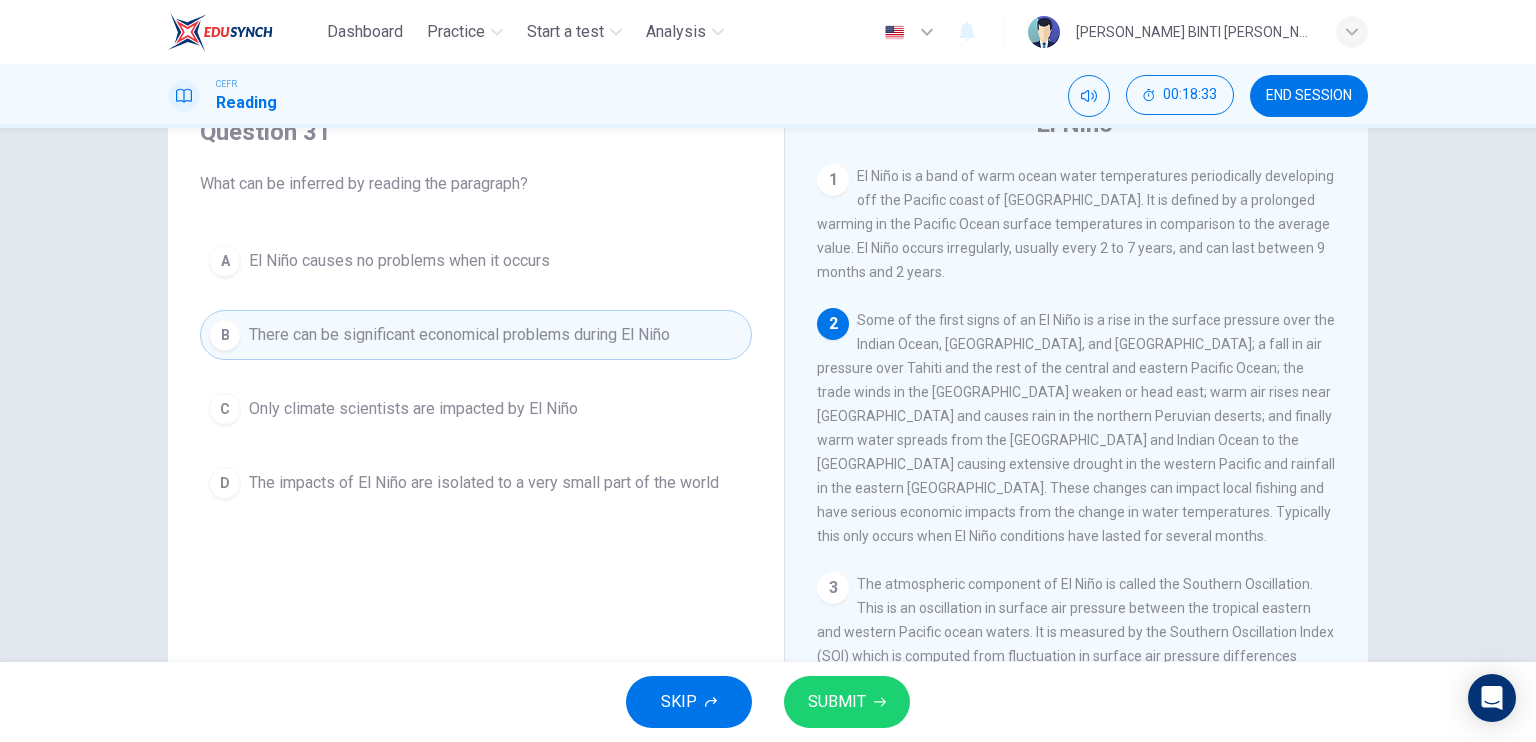 click on "D The impacts of El Niño are isolated to a very small part of the world" at bounding box center [476, 483] 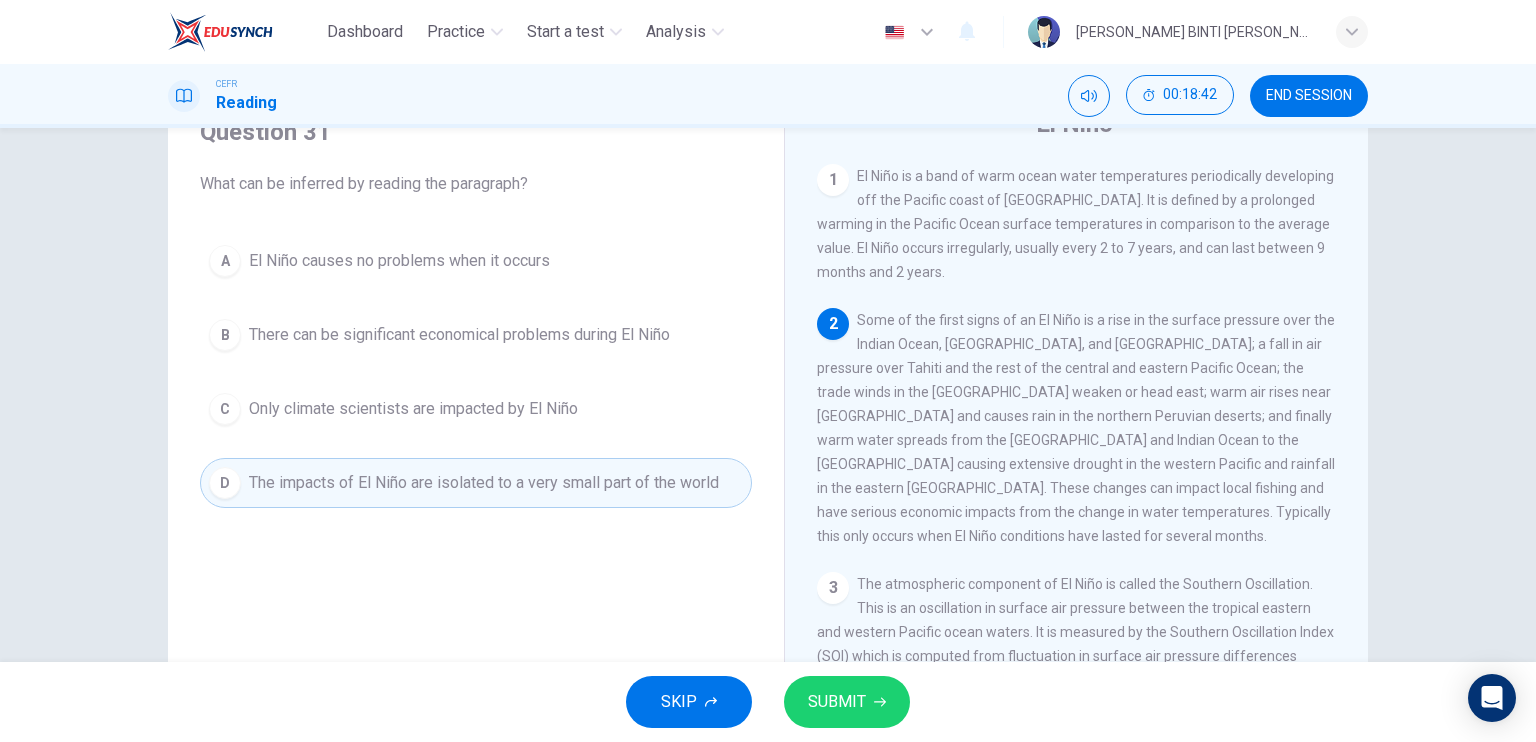 click on "A El Niño causes no problems when it occurs B There can be significant economical problems during El Niño C Only climate scientists are impacted by El Niño D The impacts of El Niño are isolated to a very small part of the world" at bounding box center [476, 372] 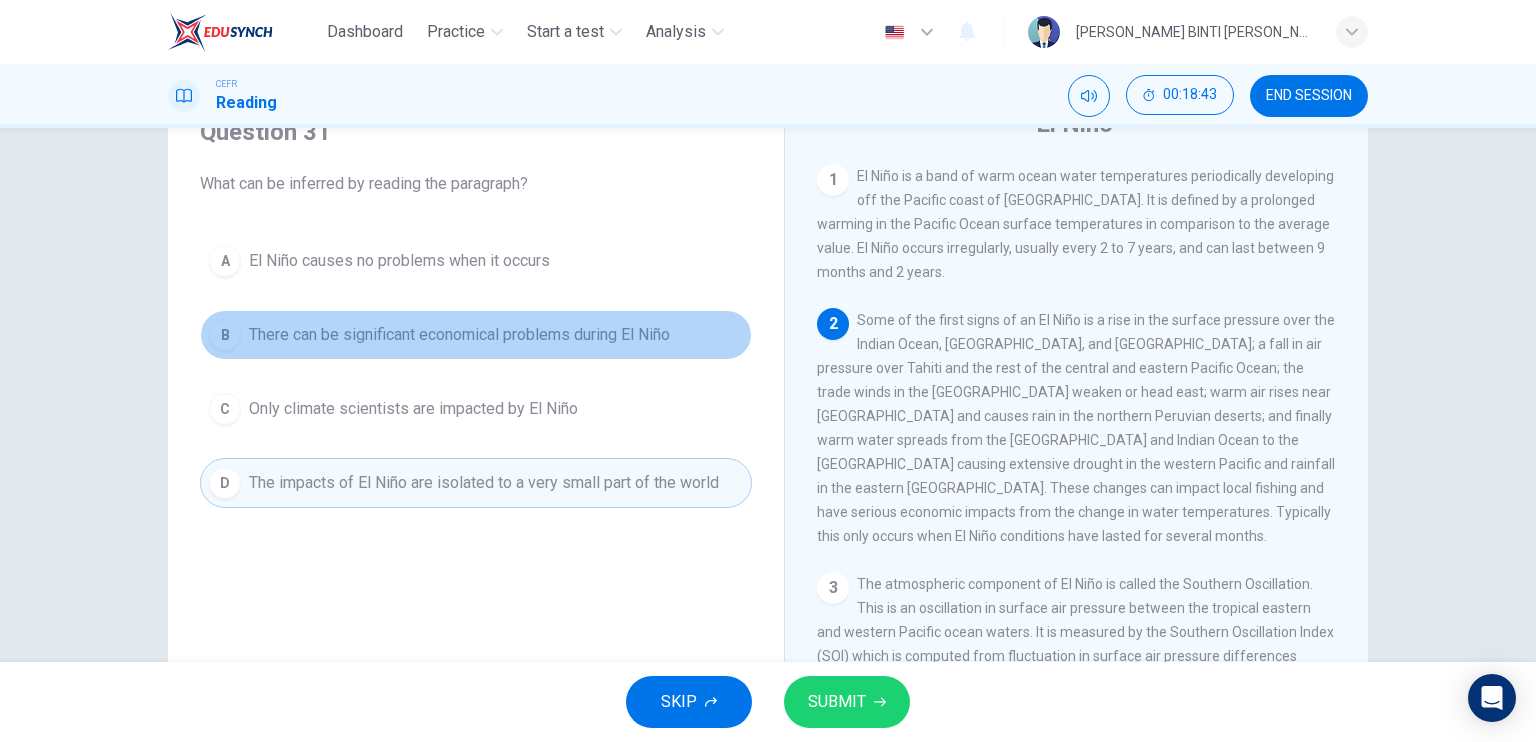 click on "B There can be significant economical problems during El Niño" at bounding box center [476, 335] 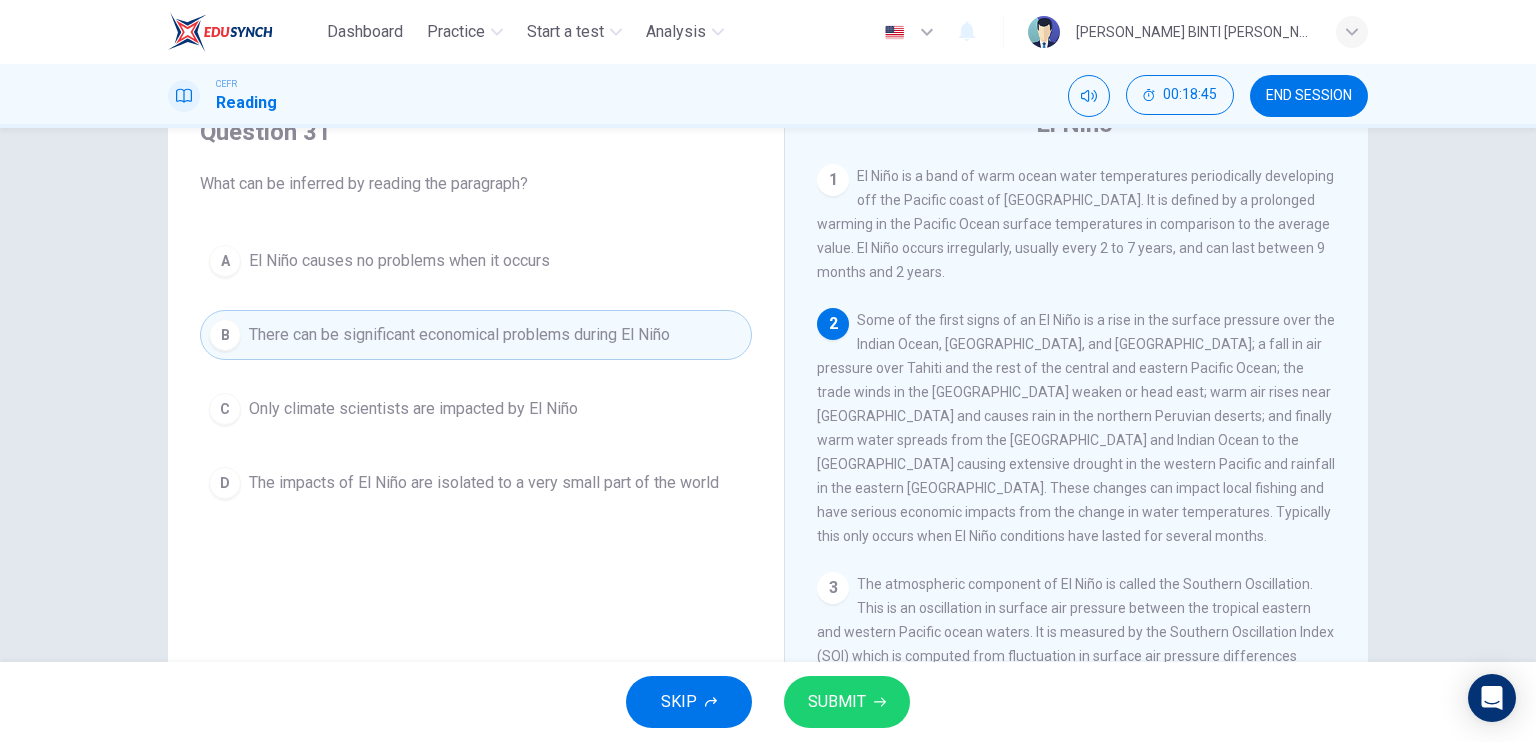 click on "SUBMIT" at bounding box center (837, 702) 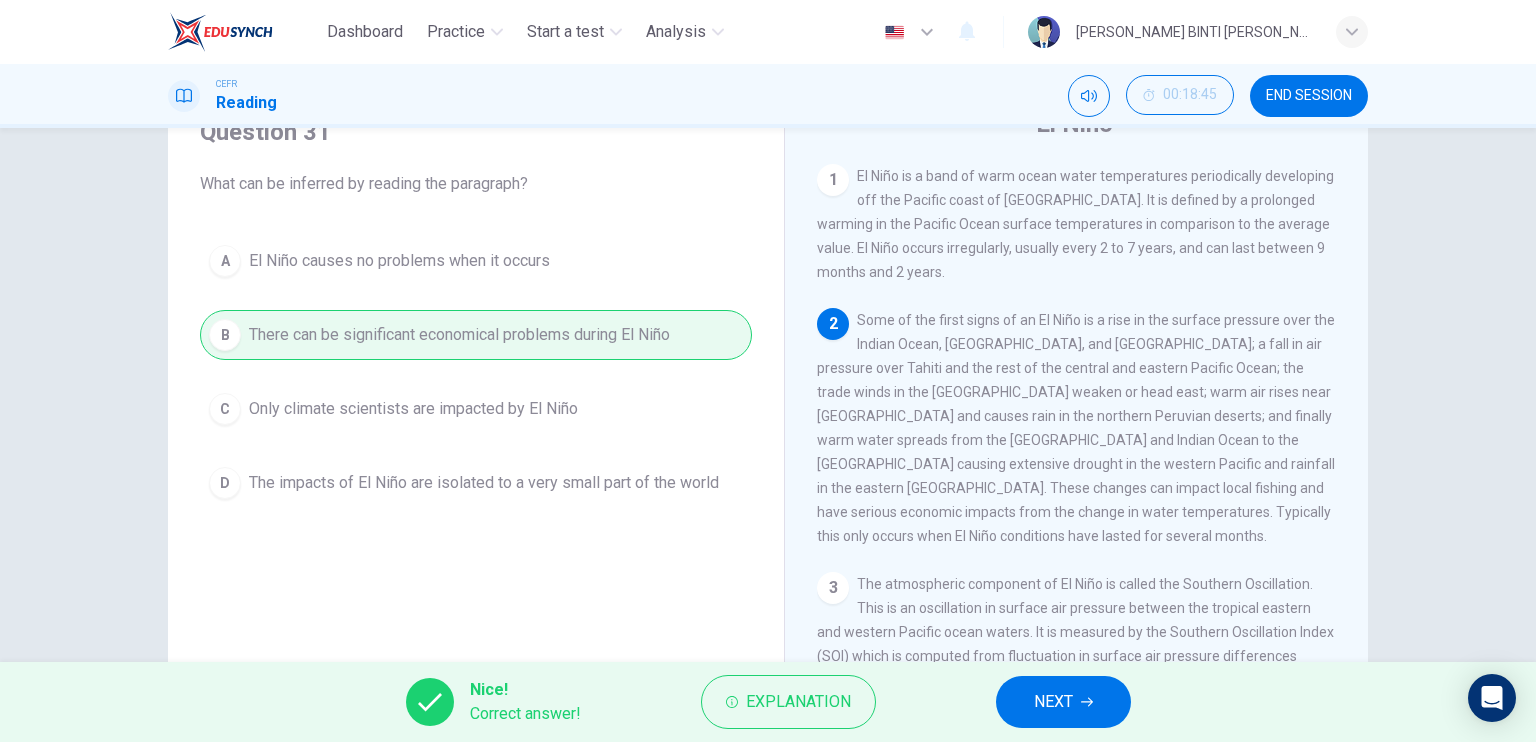 click on "Nice! Correct answer! Explanation NEXT" at bounding box center (768, 702) 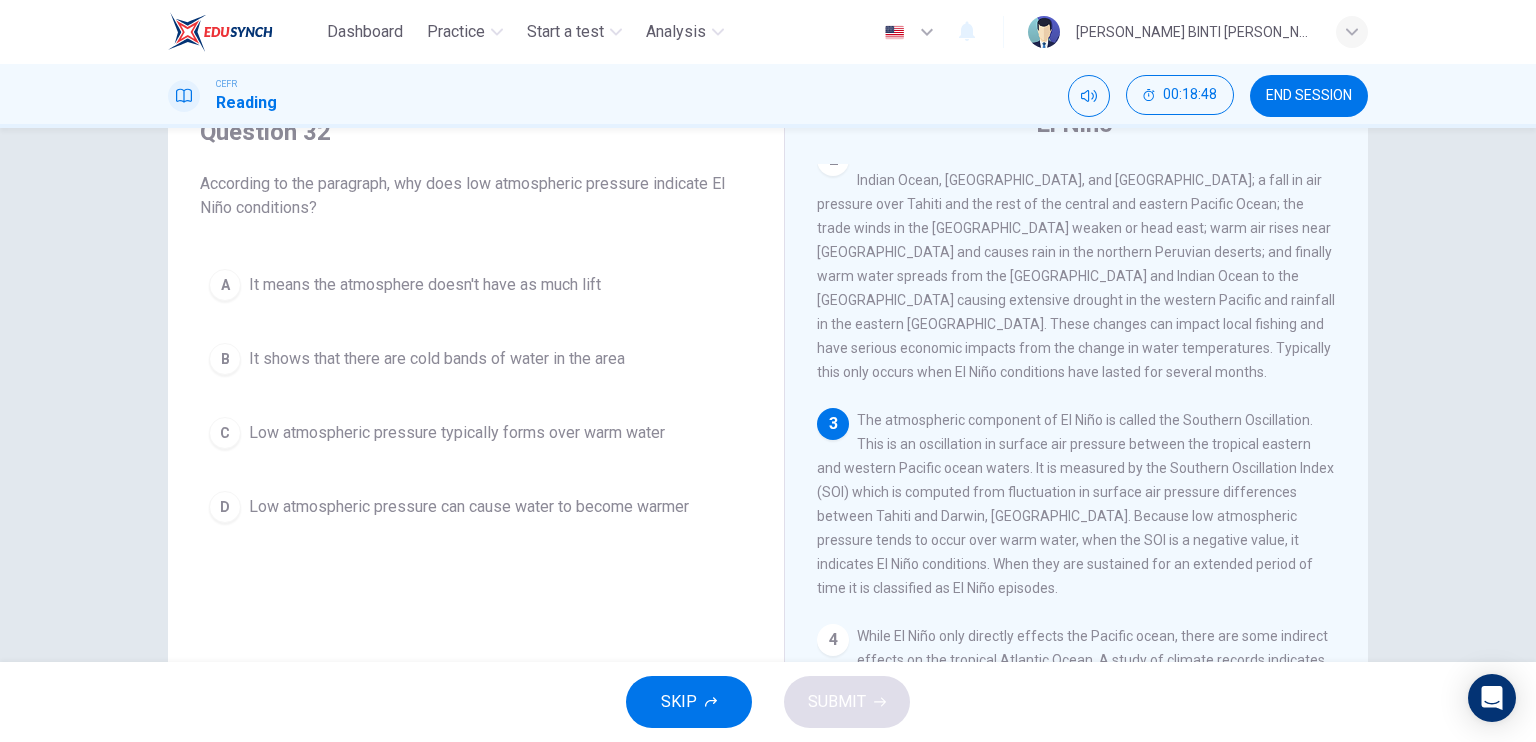 scroll, scrollTop: 211, scrollLeft: 0, axis: vertical 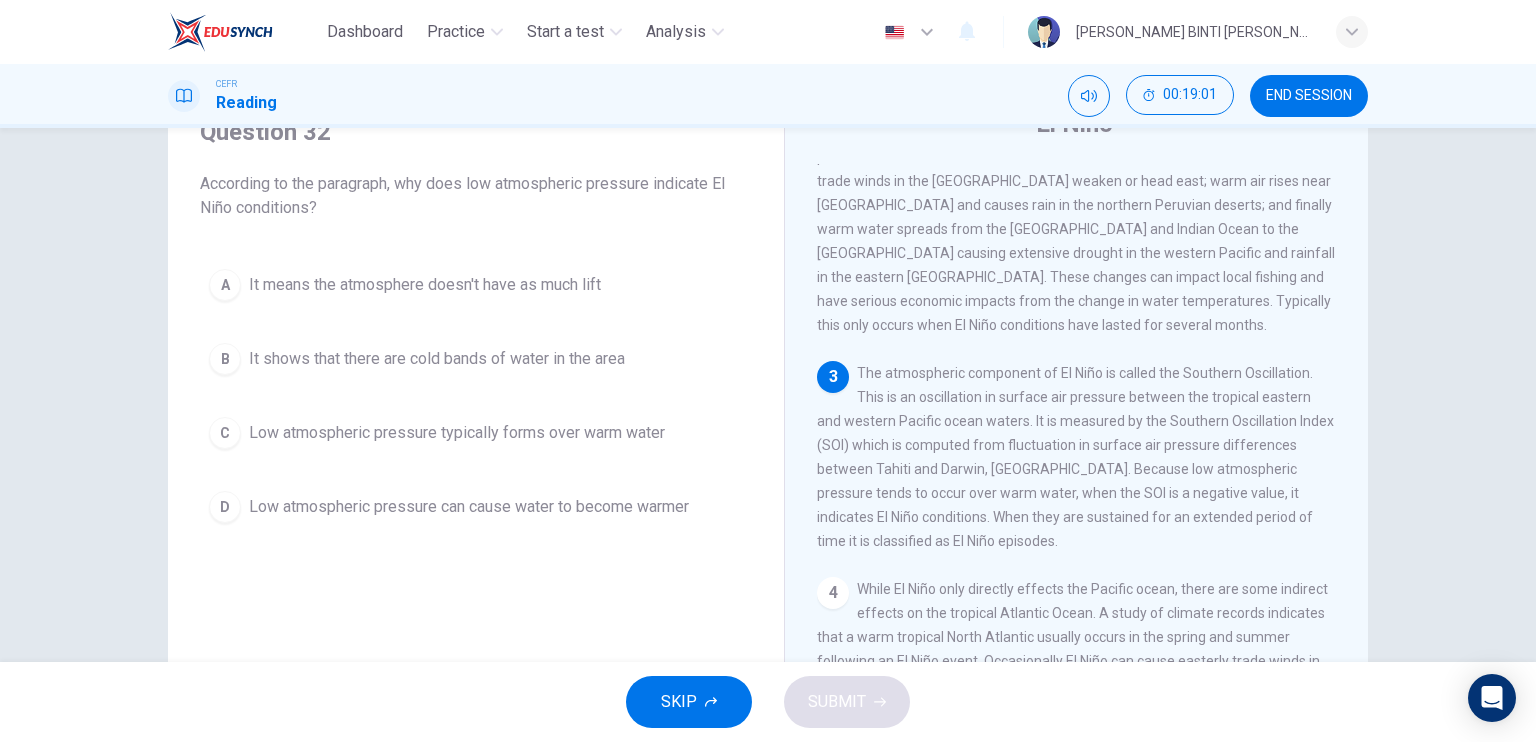 click on "B It shows that there are cold bands of water in the area" at bounding box center [476, 359] 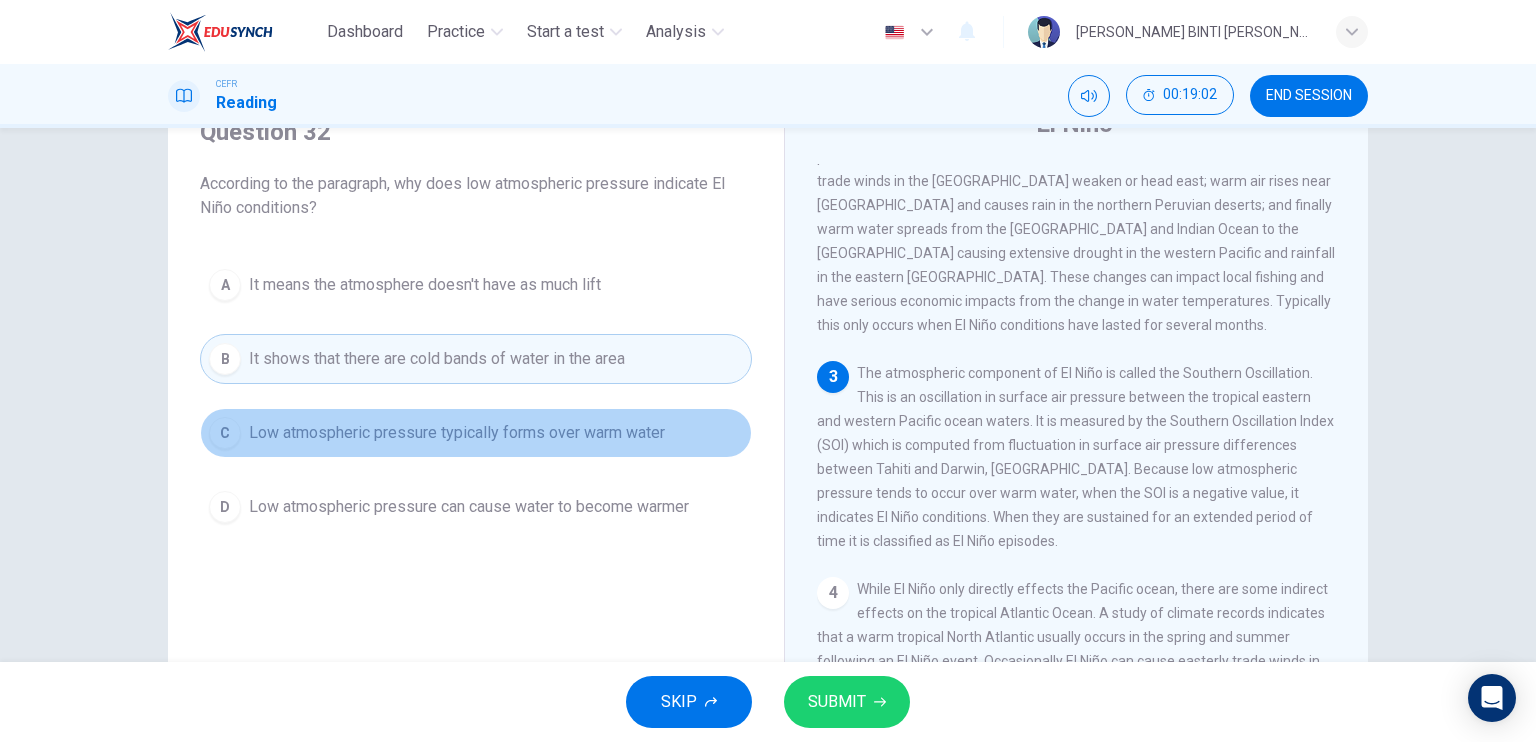 click on "C Low atmospheric pressure typically forms over warm water" at bounding box center [476, 433] 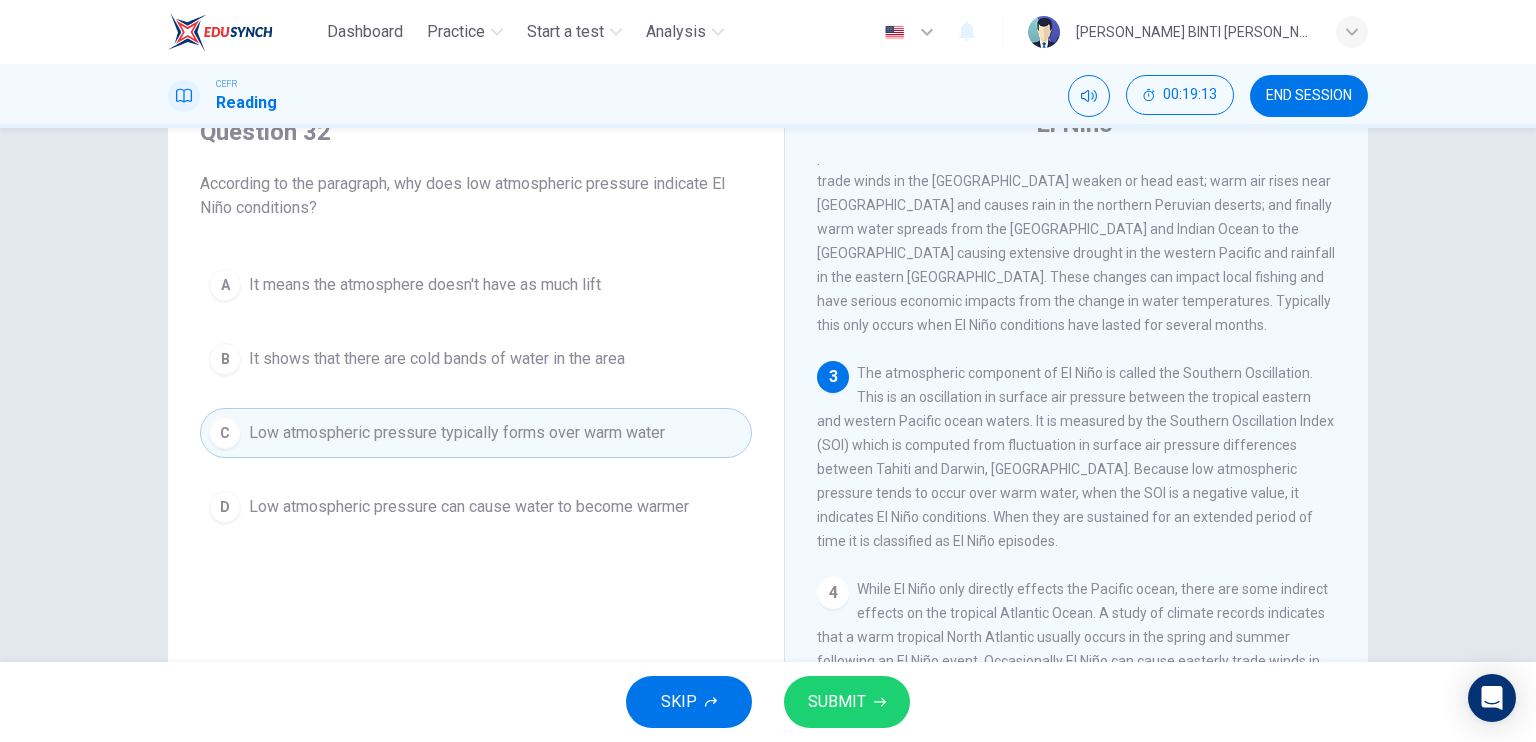 click on "SKIP SUBMIT" at bounding box center [768, 702] 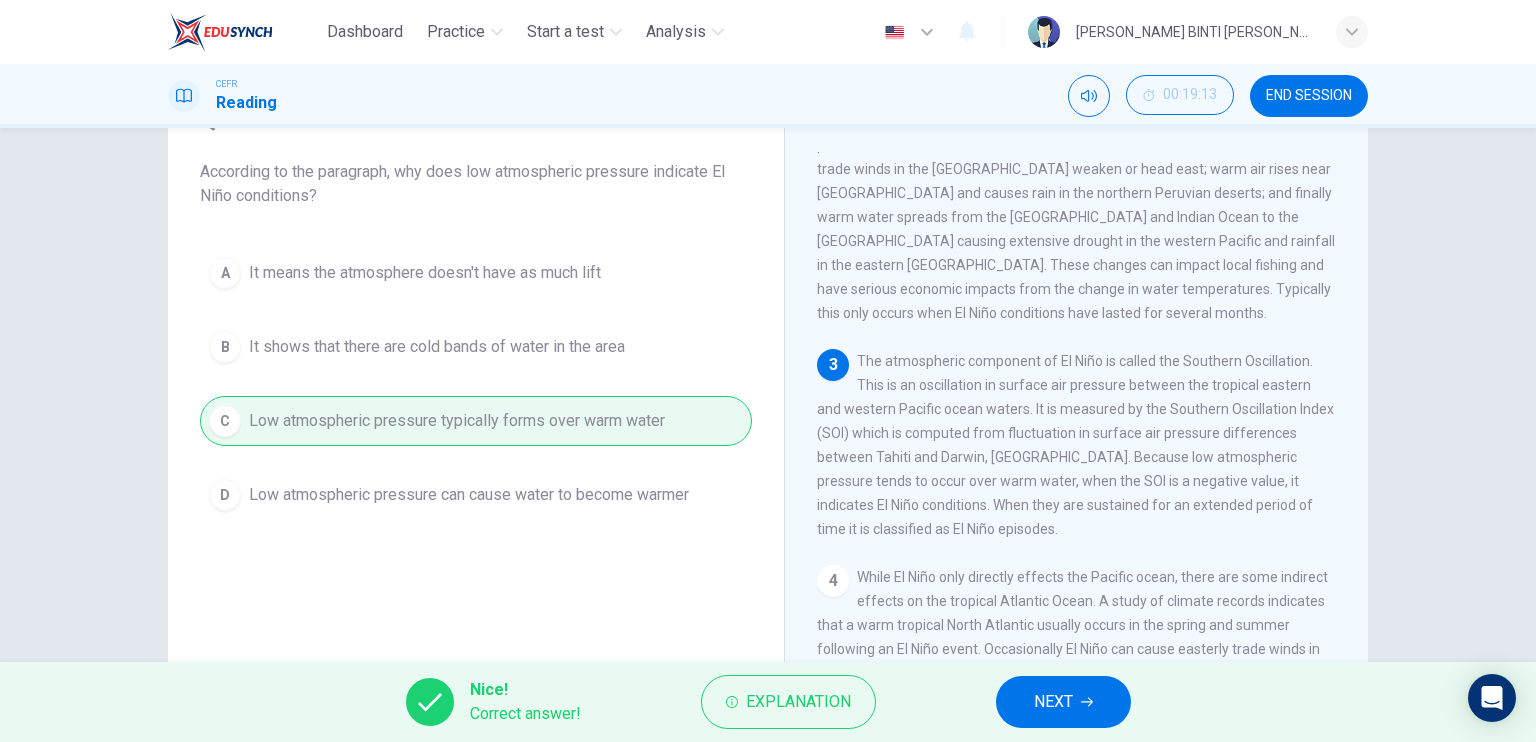 scroll, scrollTop: 108, scrollLeft: 0, axis: vertical 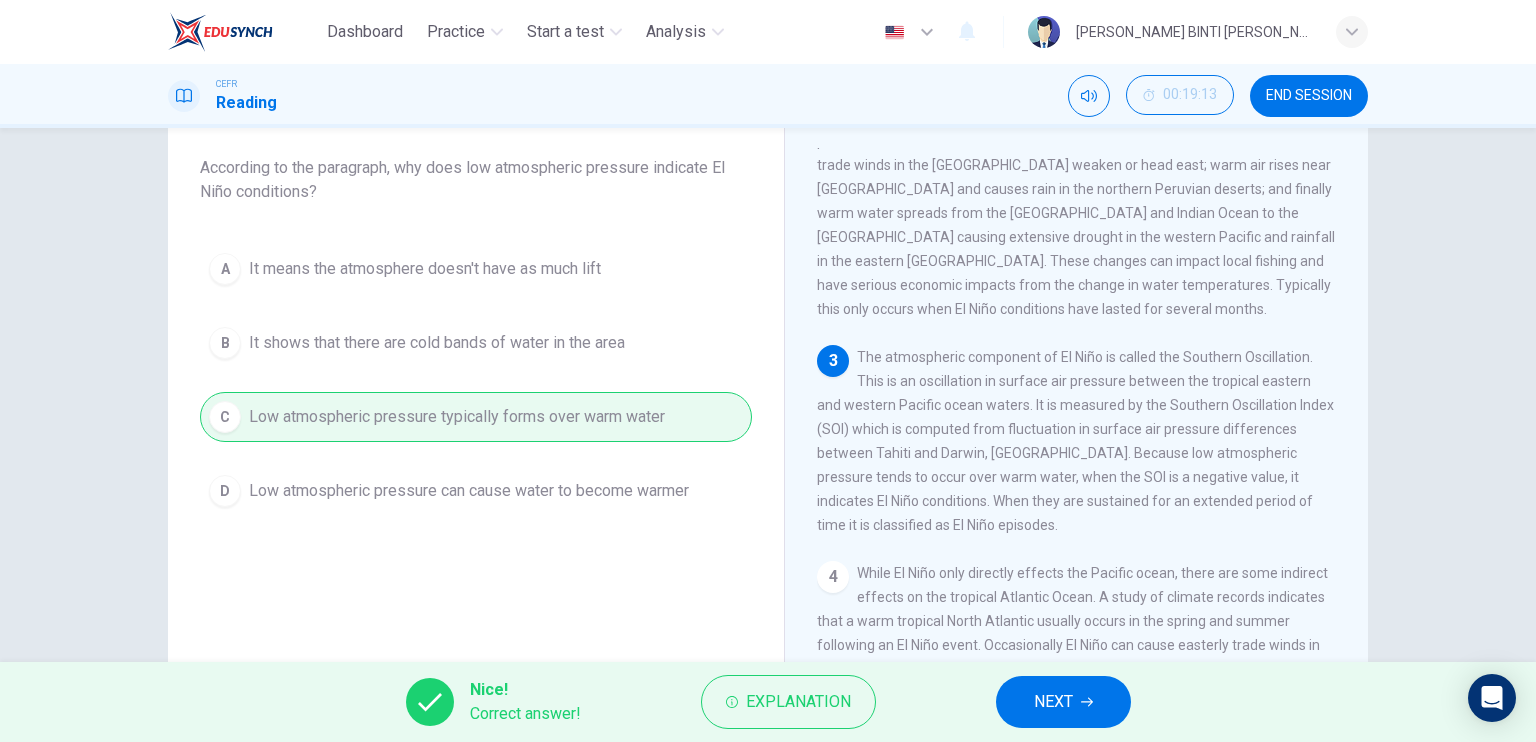click on "The atmospheric component of El Niño is called the Southern Oscillation. This is an oscillation in surface air pressure between the tropical eastern and western Pacific ocean waters. It is measured by the Southern Oscillation Index (SOI) which is computed from fluctuation in surface air pressure differences between Tahiti and Darwin, [GEOGRAPHIC_DATA]. Because low atmospheric pressure tends to occur over warm water, when the SOI is a negative value, it indicates El Niño conditions. When they are sustained for an extended period of time it is classified as El Niño episodes." at bounding box center (1075, 441) 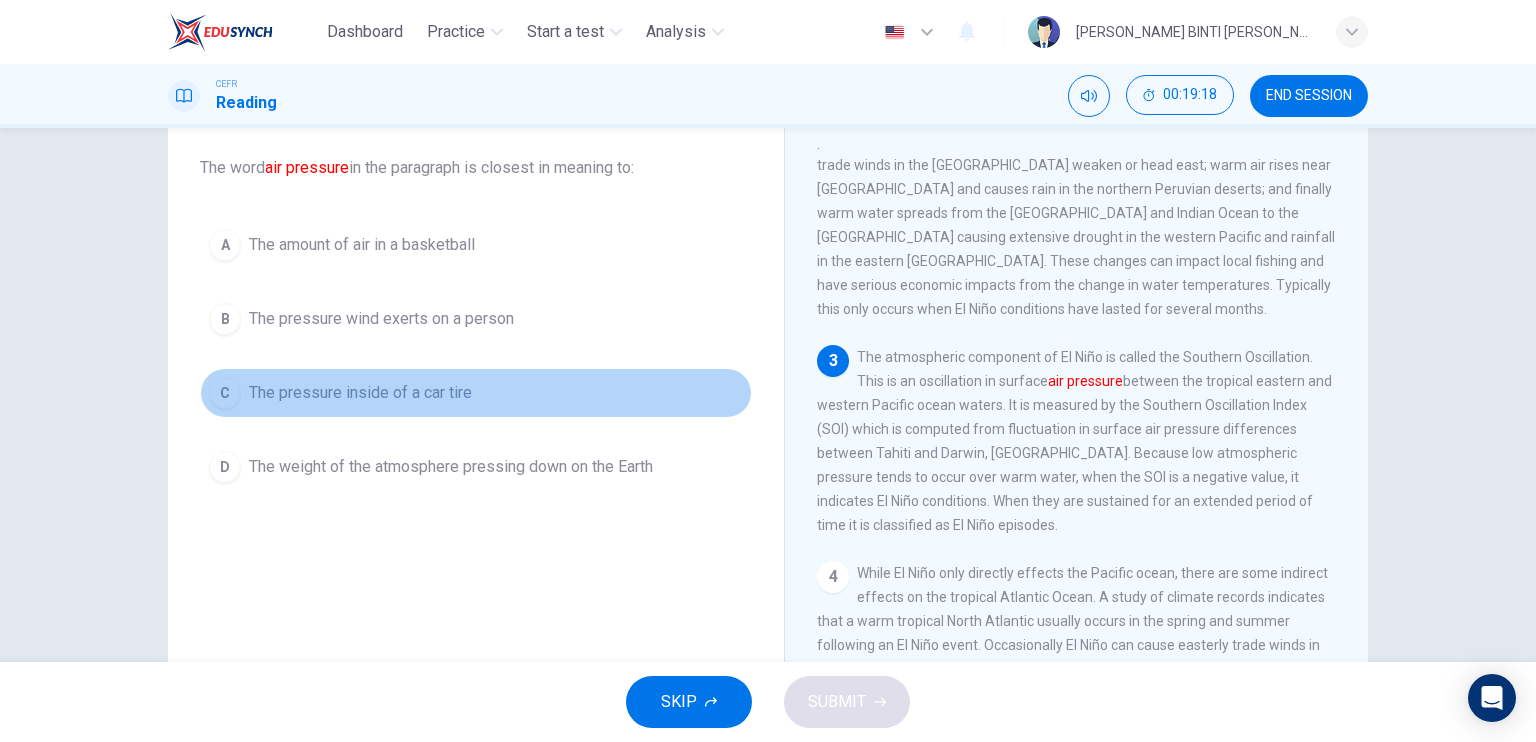 click on "C" at bounding box center [225, 393] 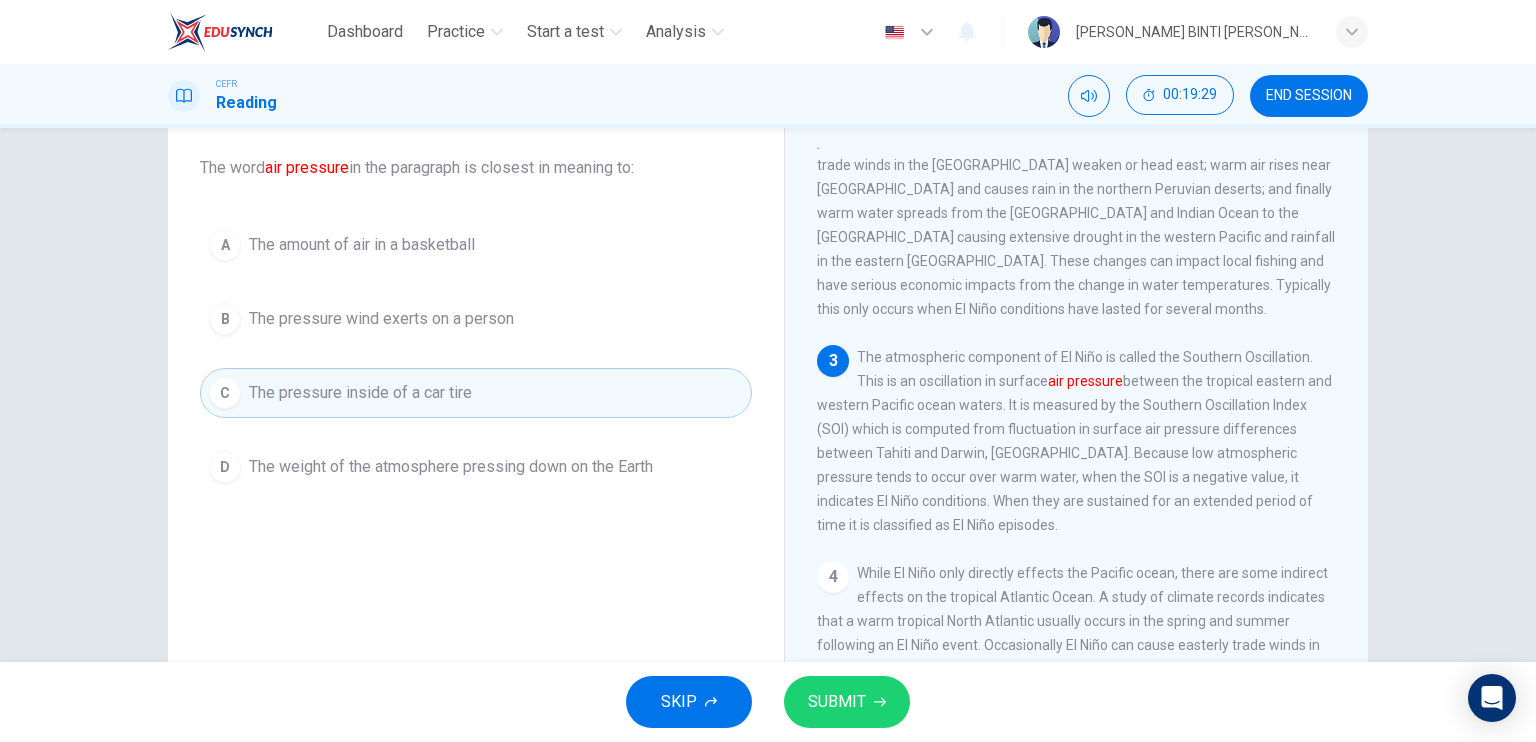 click on "B" at bounding box center [225, 319] 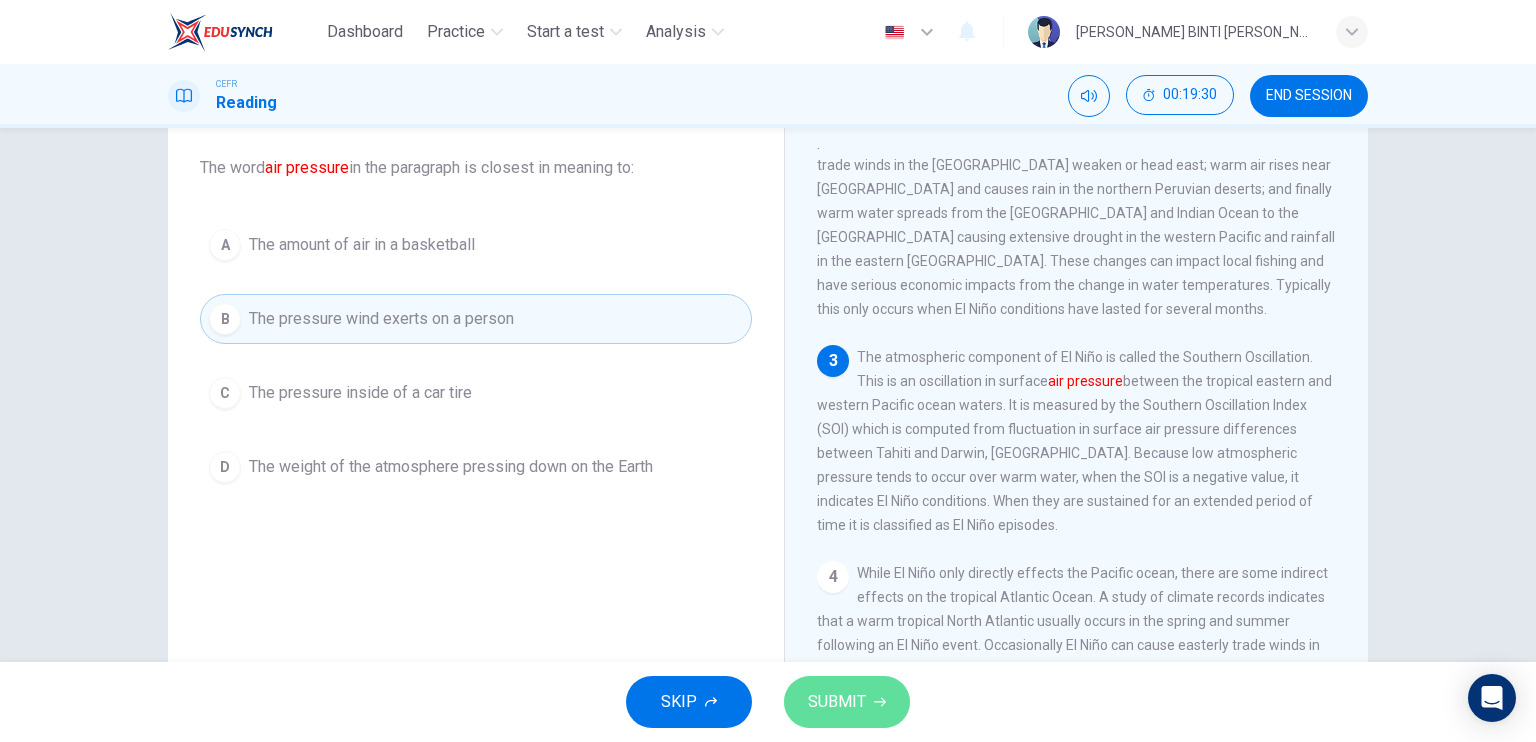 click on "SUBMIT" at bounding box center (837, 702) 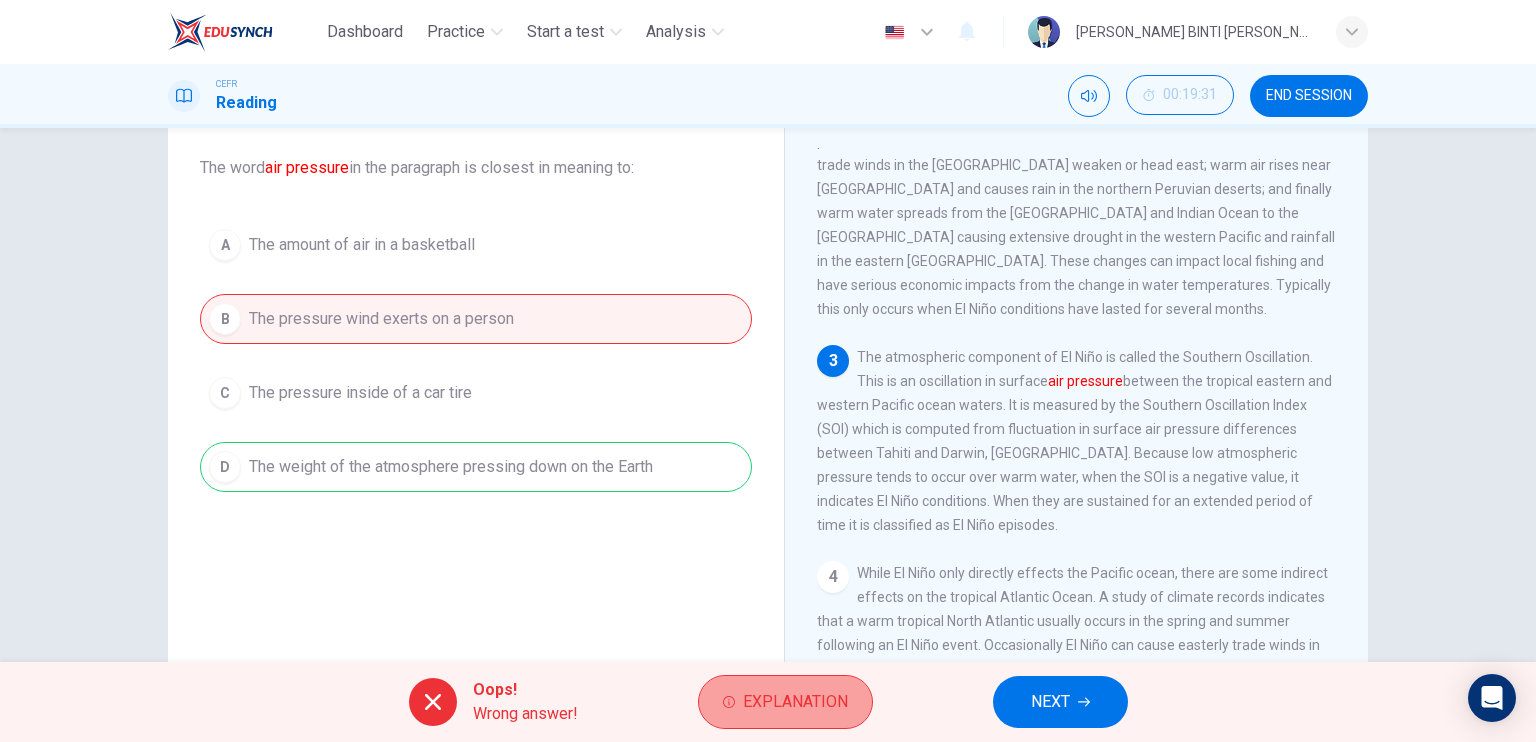 click on "Explanation" at bounding box center (785, 702) 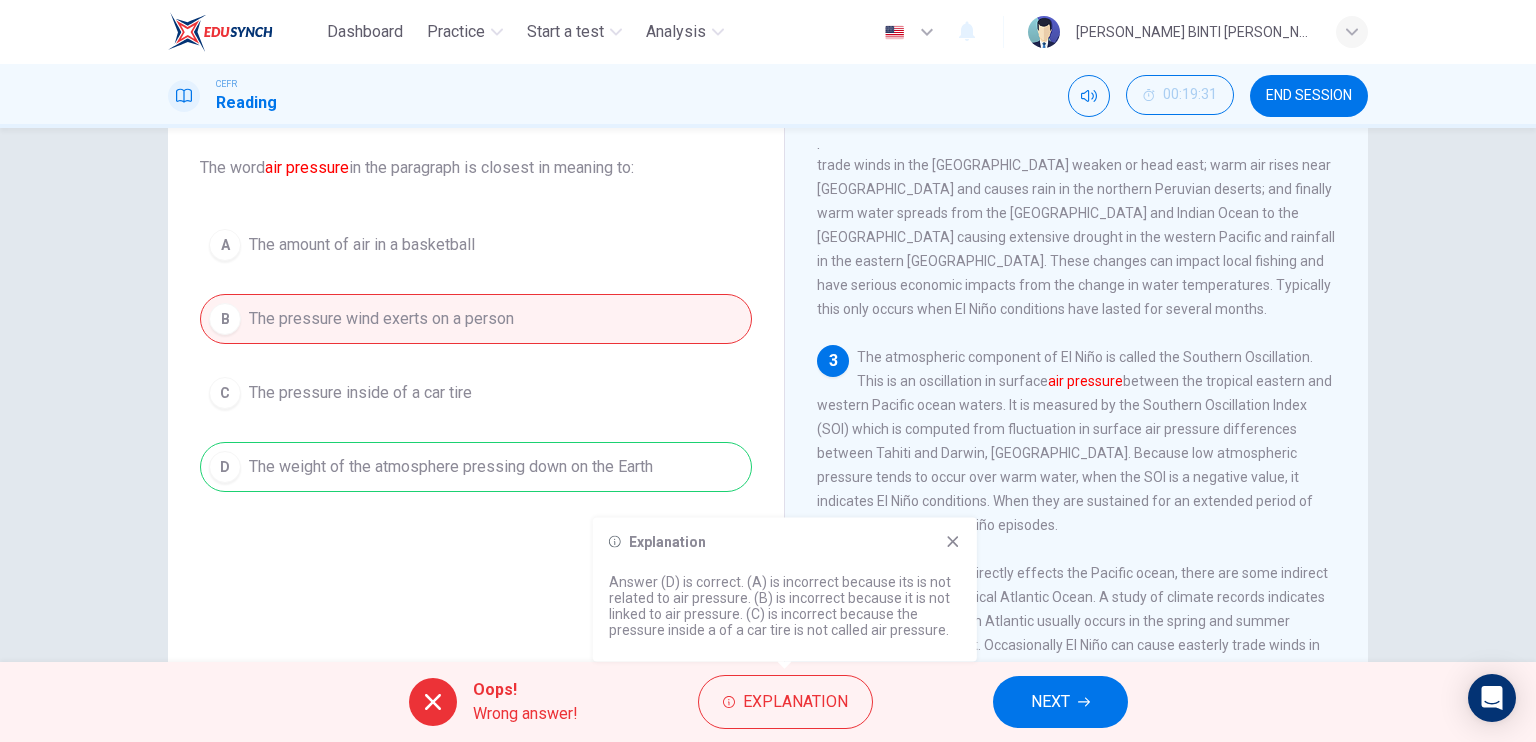 click on "Explanation Answer (D) is correct. (A) is incorrect because its is not related to air pressure. (B) is incorrect because it is not linked to air pressure. (C) is incorrect because the pressure inside a of a car tire is not called air pressure." at bounding box center [785, 590] 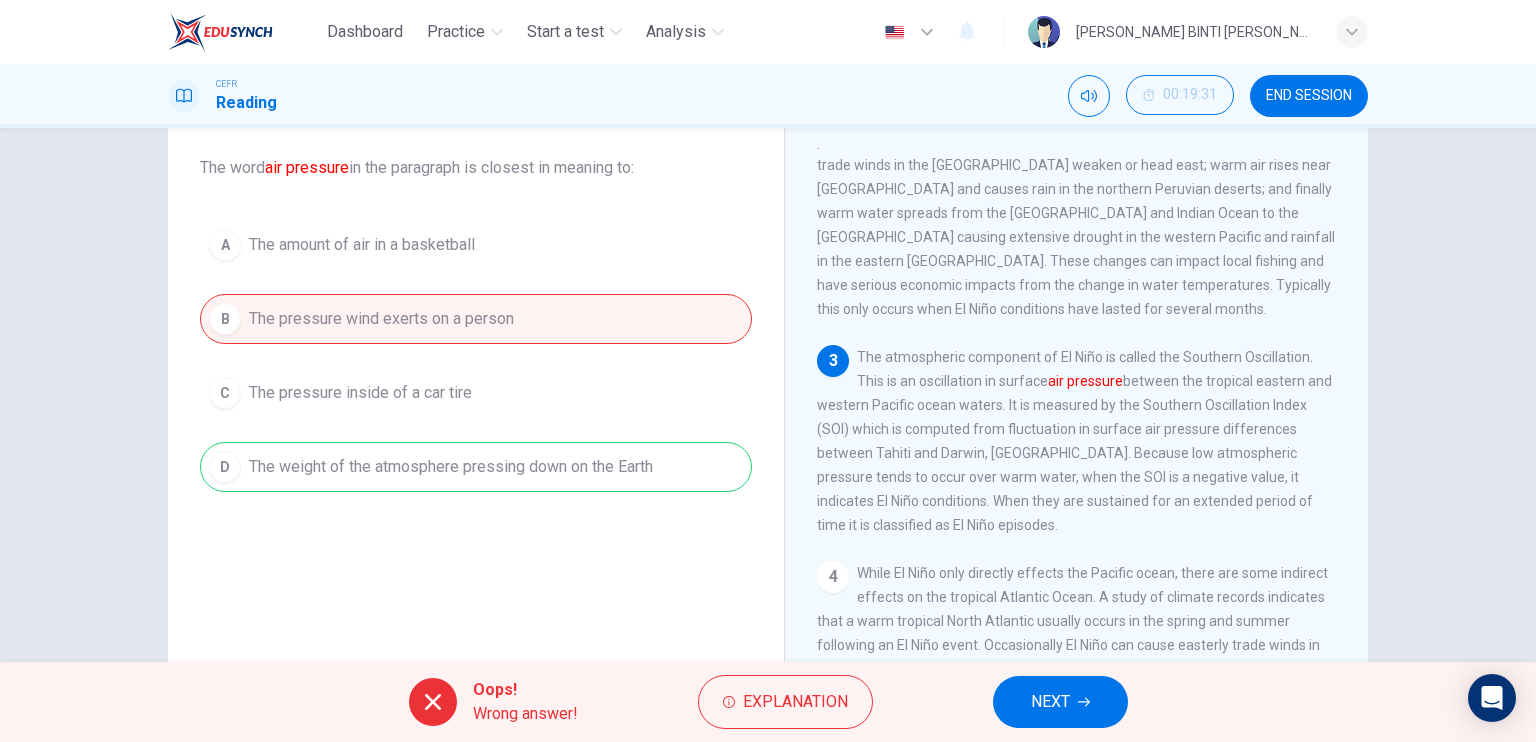 click on "NEXT" at bounding box center (1060, 702) 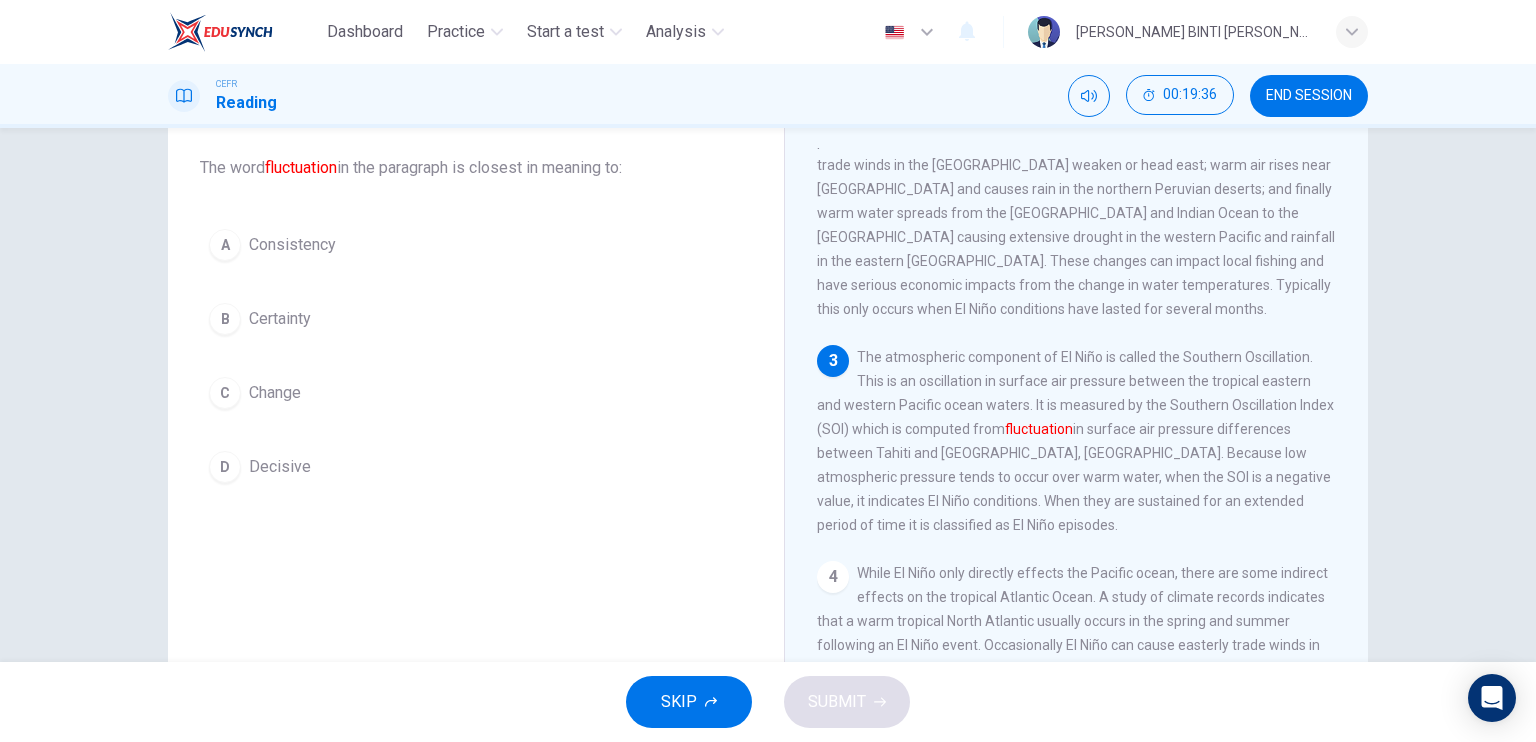 click on "C" at bounding box center [225, 393] 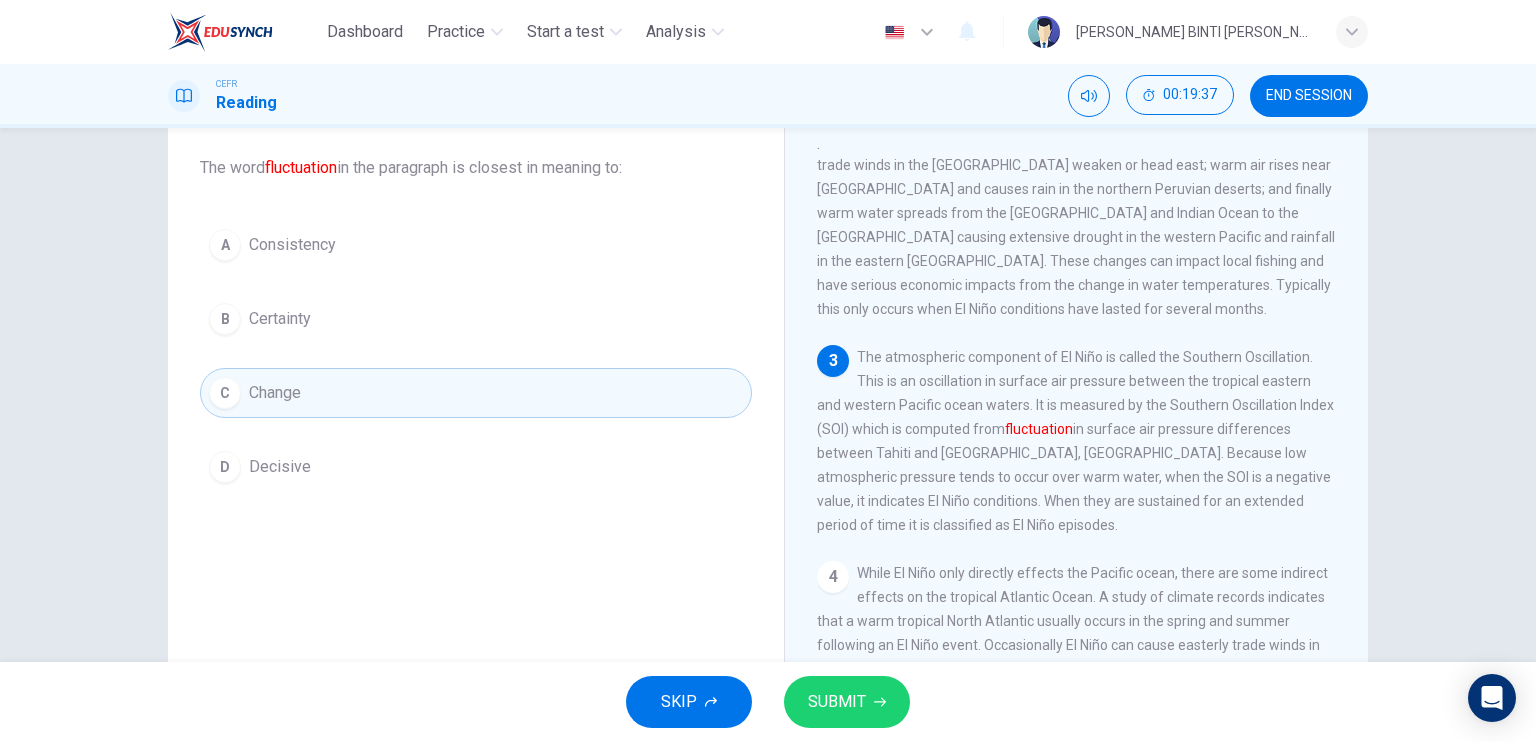 click on "SUBMIT" at bounding box center (847, 702) 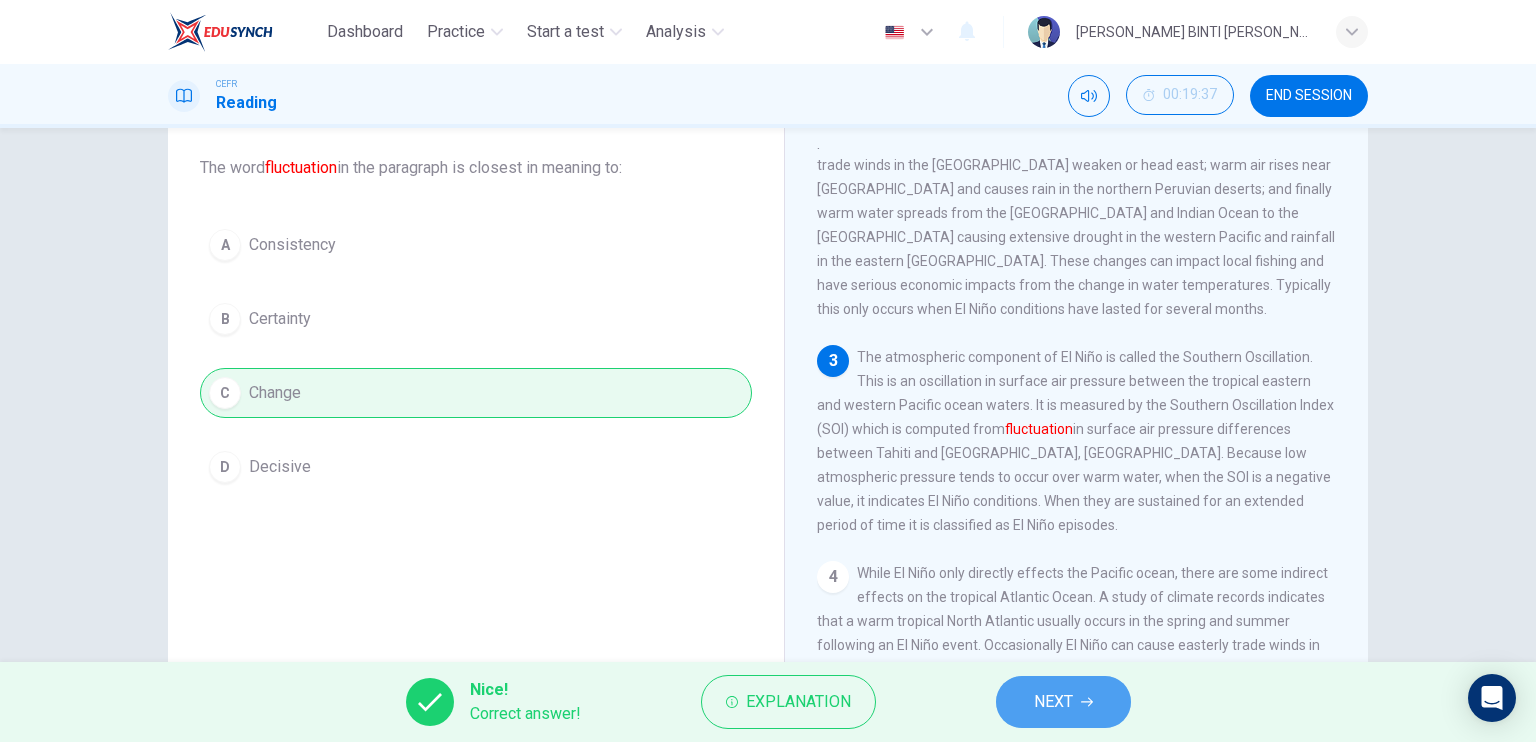click on "NEXT" at bounding box center (1063, 702) 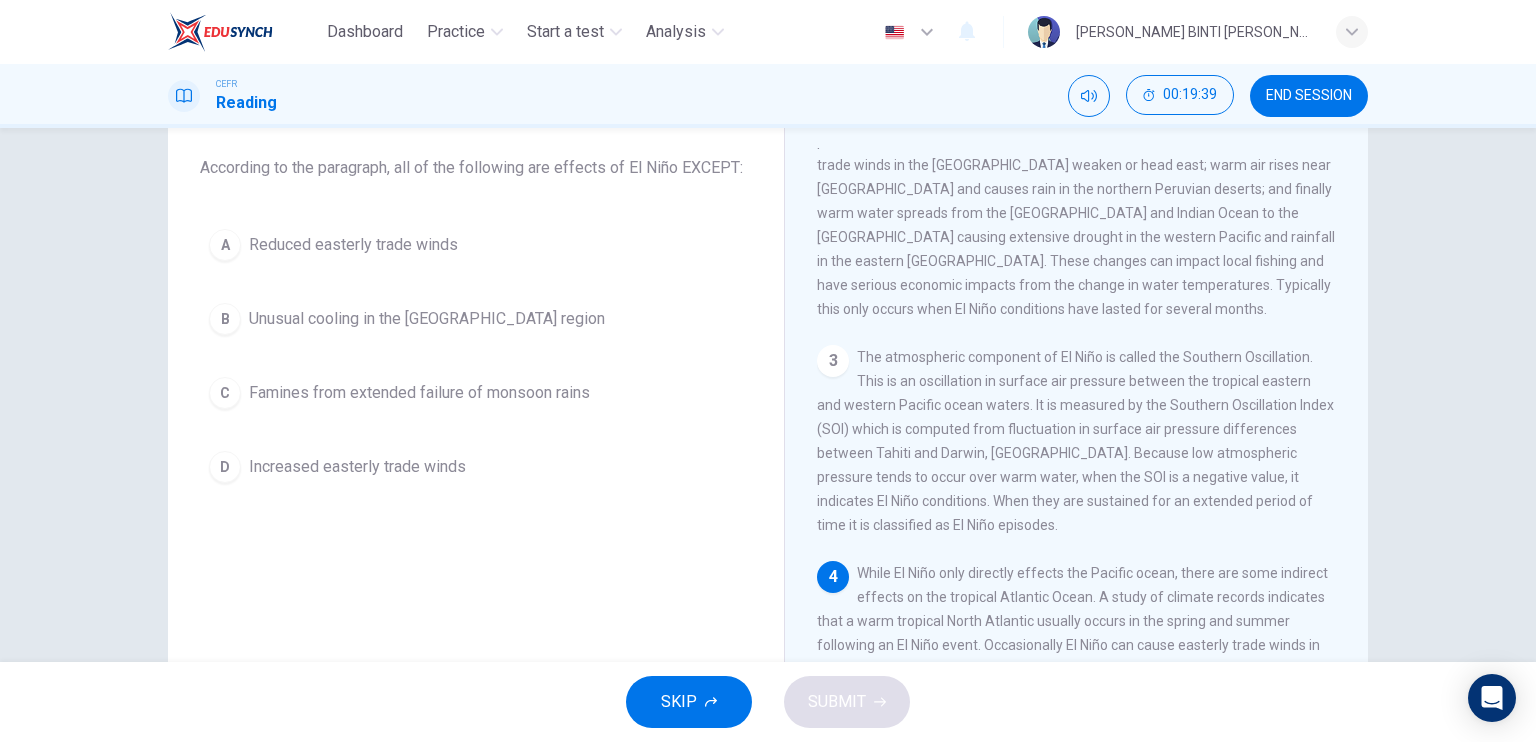 scroll, scrollTop: 232, scrollLeft: 0, axis: vertical 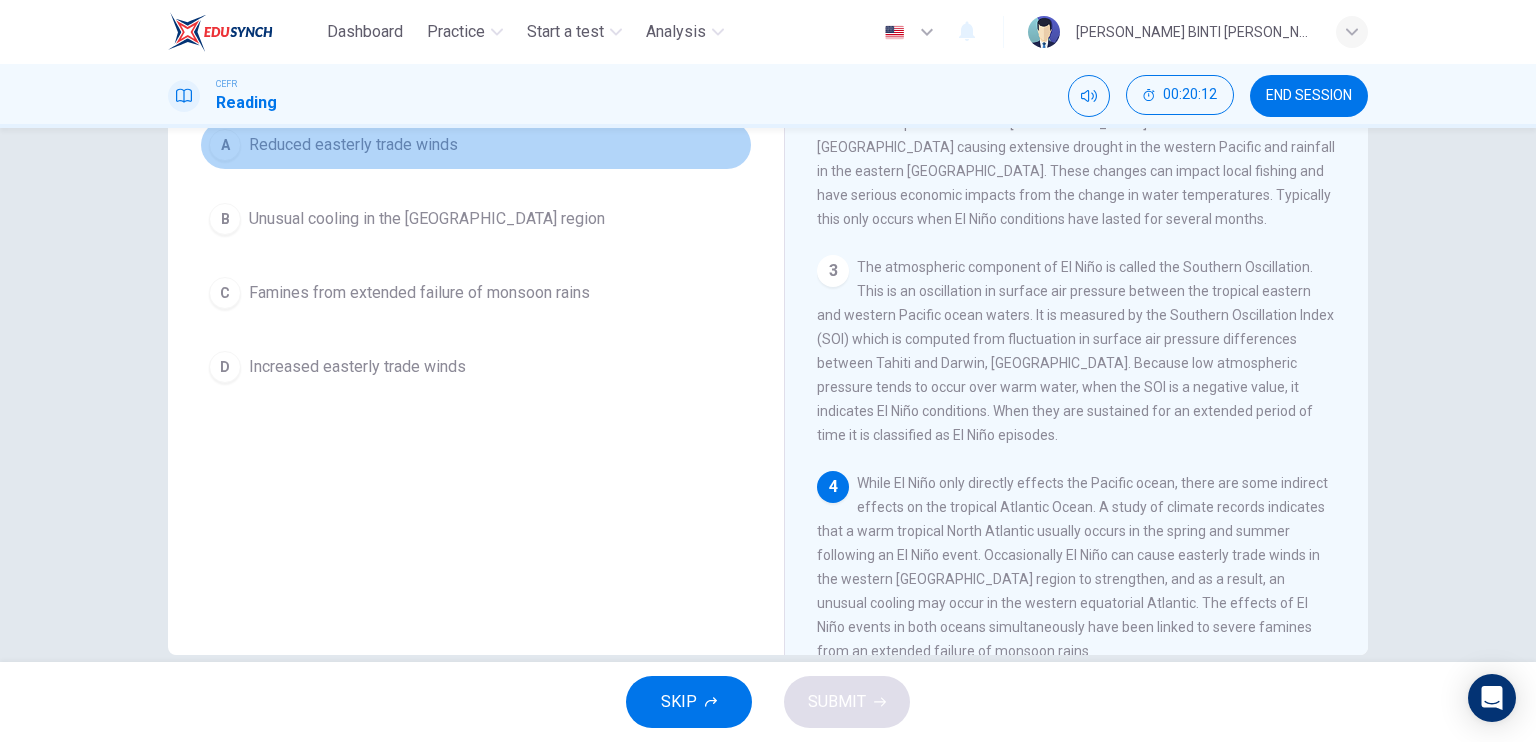 click on "Reduced easterly trade winds" at bounding box center [353, 145] 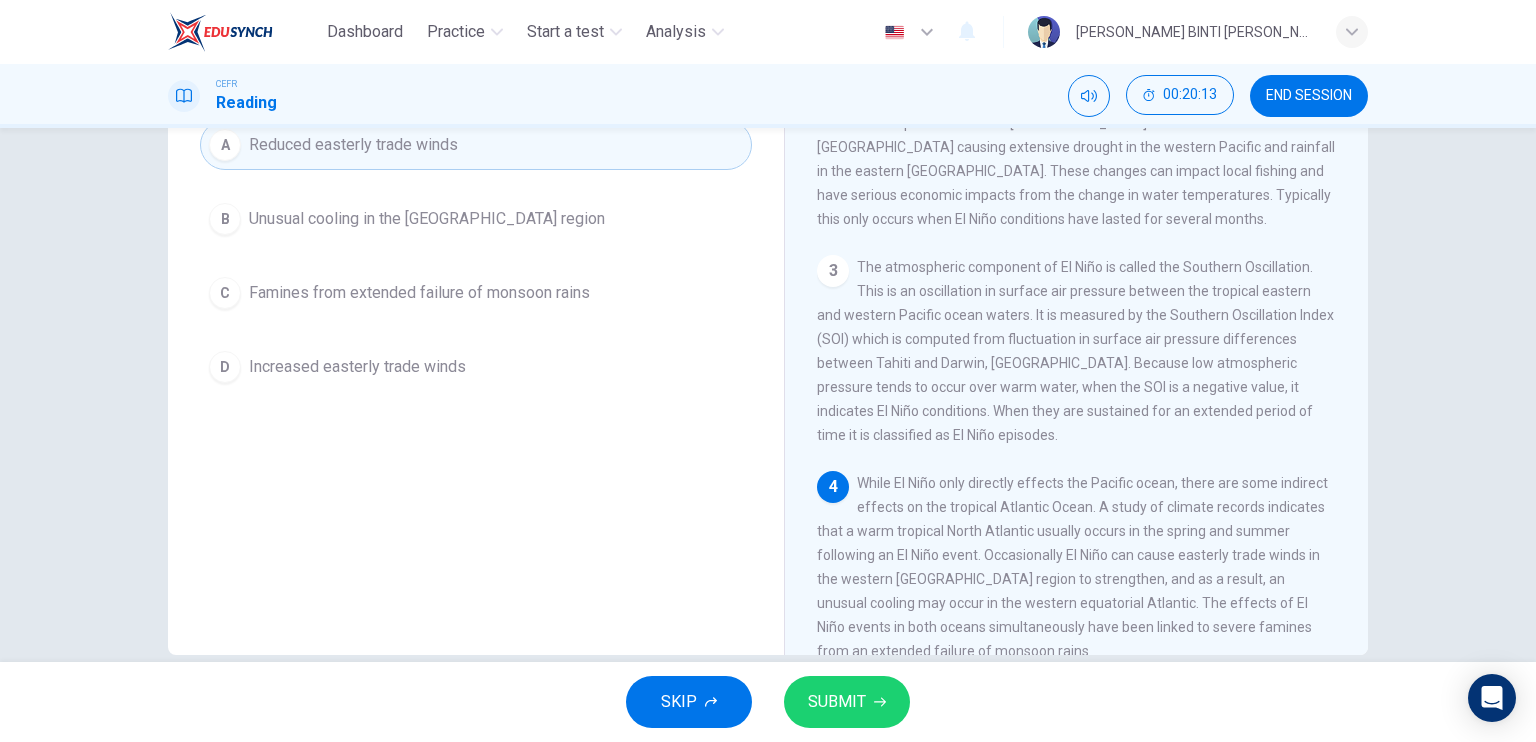 drag, startPoint x: 1360, startPoint y: 477, endPoint x: 1356, endPoint y: 440, distance: 37.215588 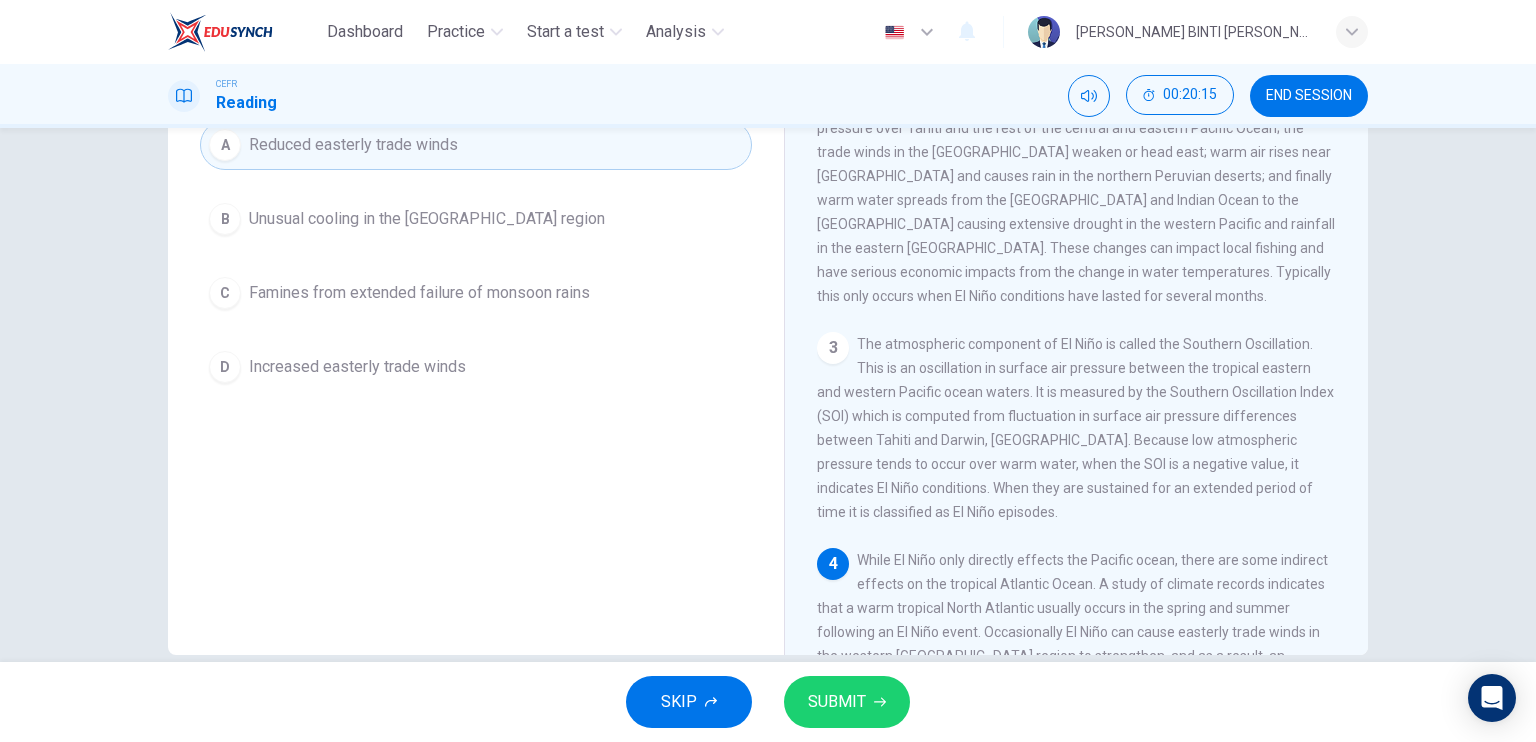 scroll, scrollTop: 122, scrollLeft: 0, axis: vertical 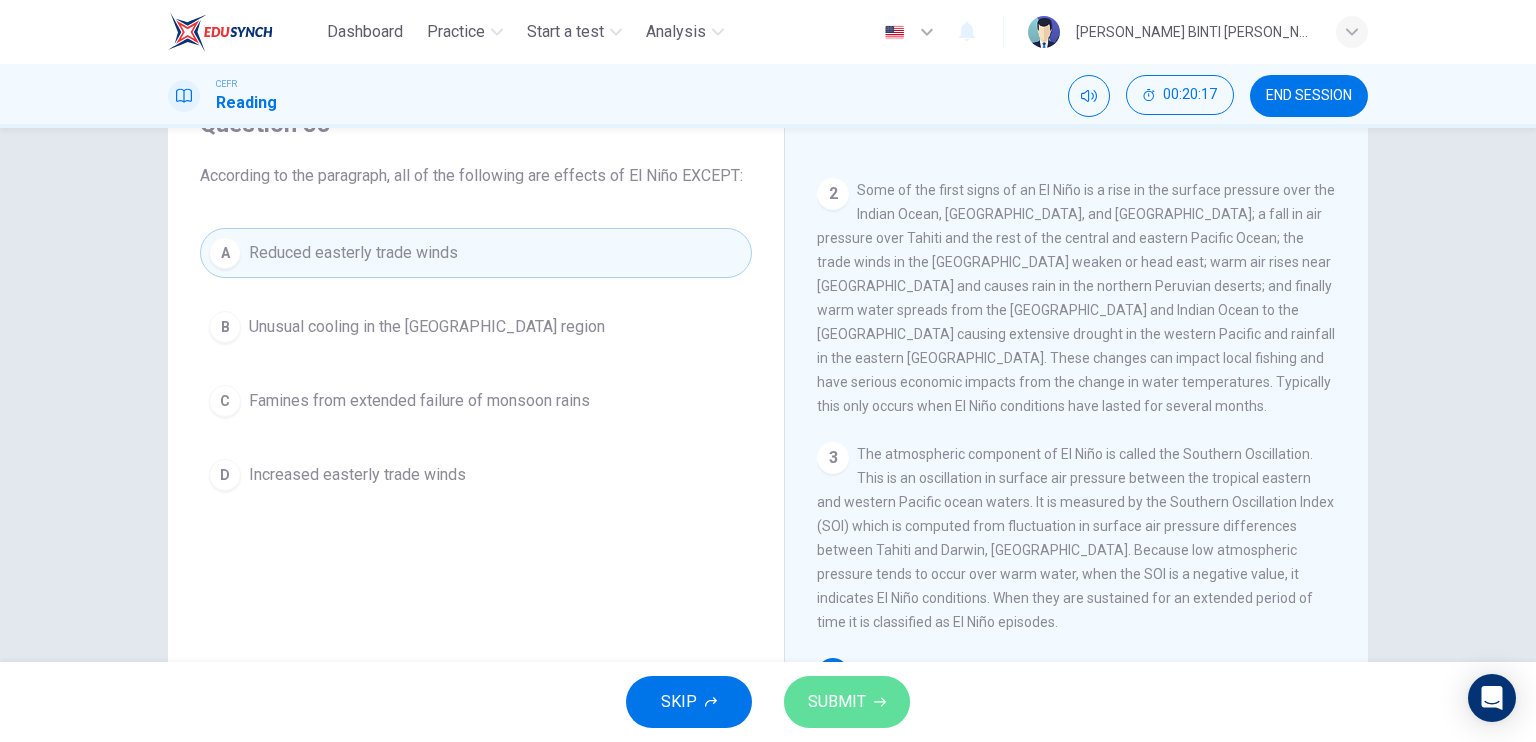 click on "SUBMIT" at bounding box center (847, 702) 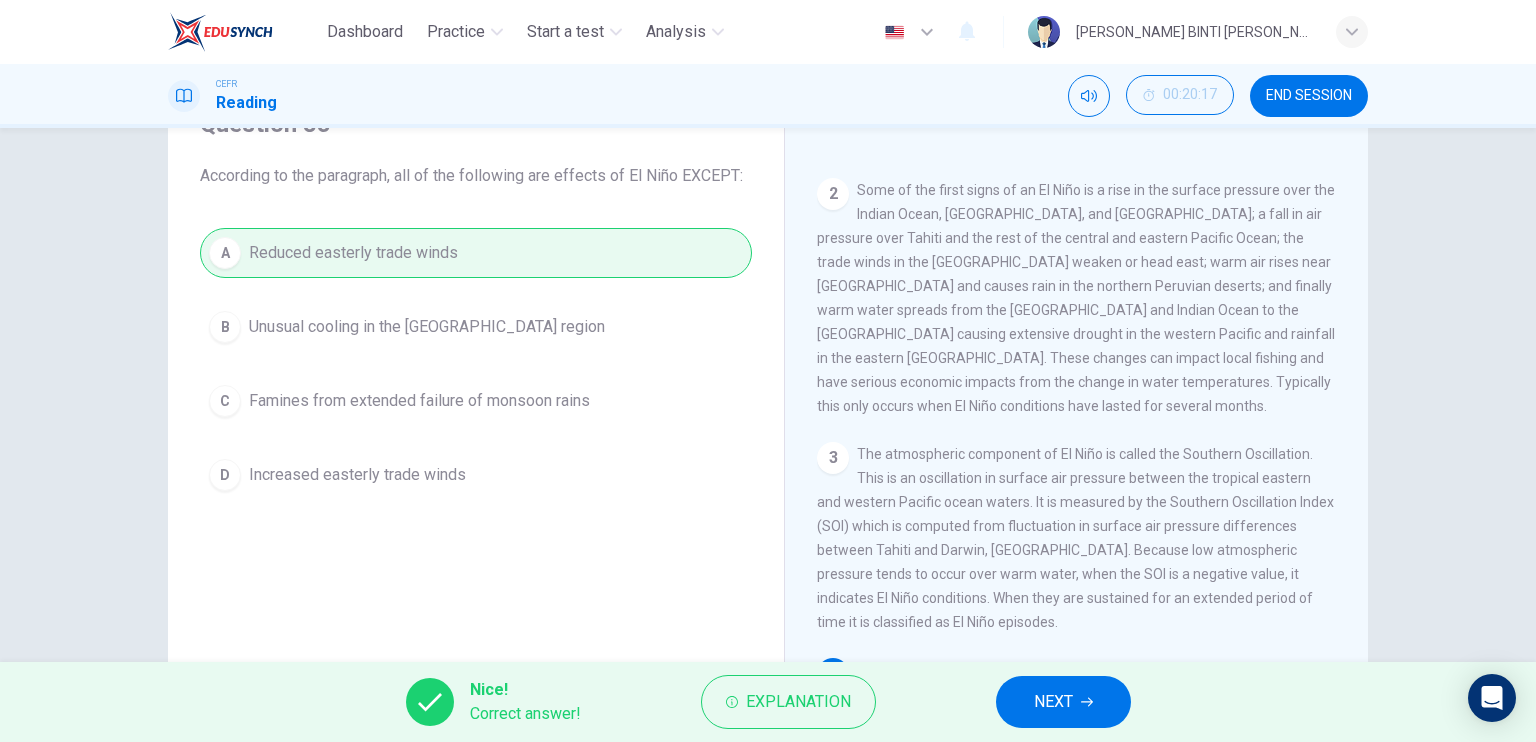 click on "NEXT" at bounding box center (1063, 702) 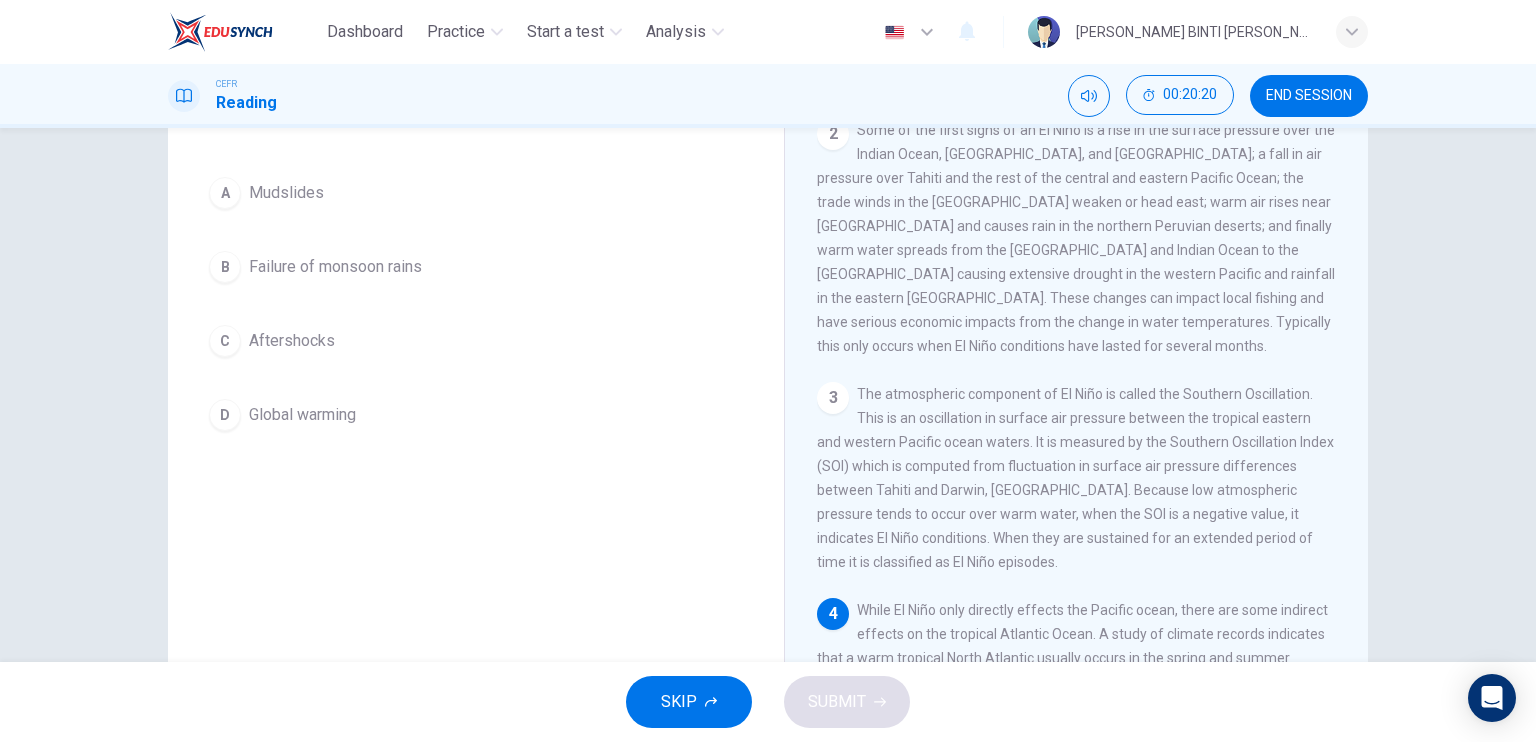 scroll, scrollTop: 160, scrollLeft: 0, axis: vertical 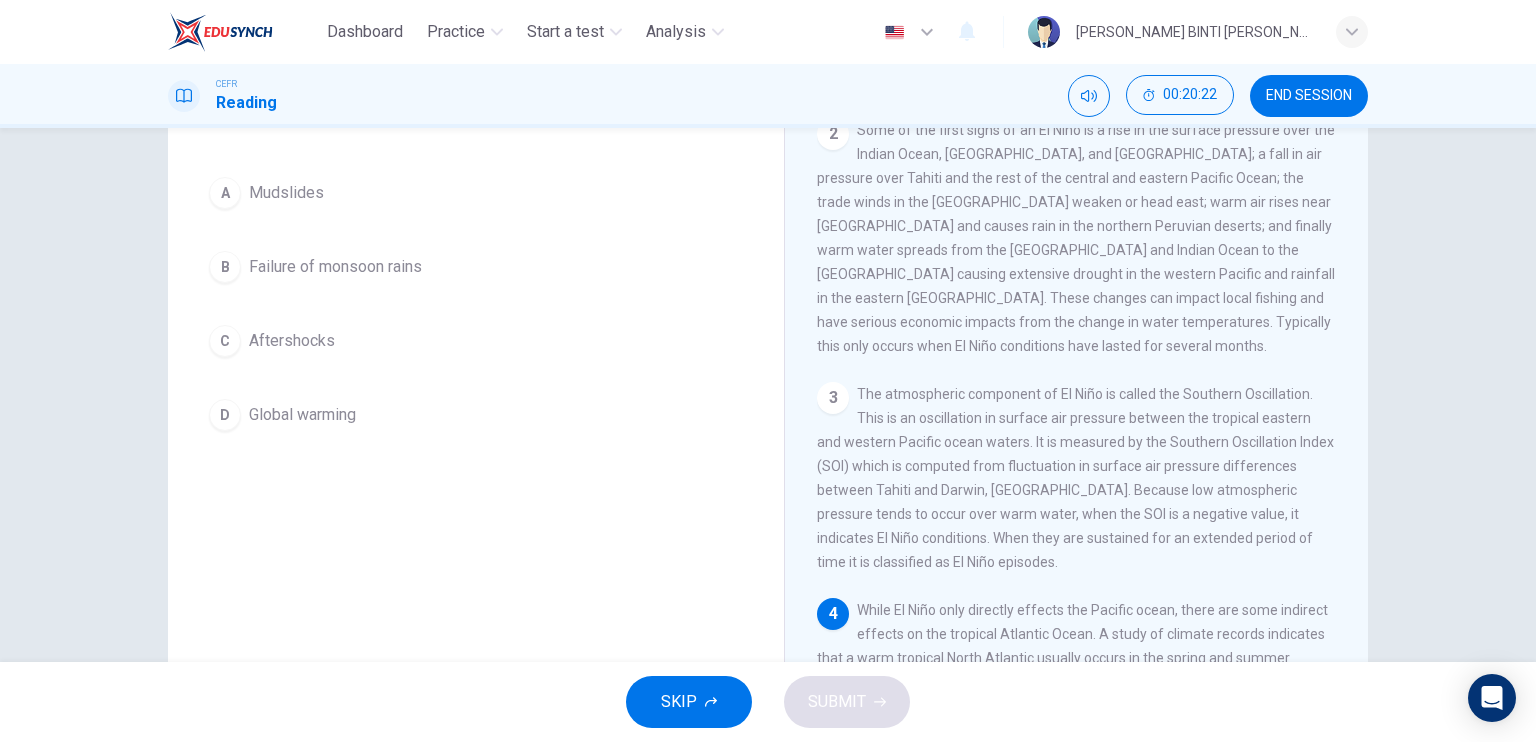 drag, startPoint x: 1359, startPoint y: 462, endPoint x: 1356, endPoint y: 507, distance: 45.099888 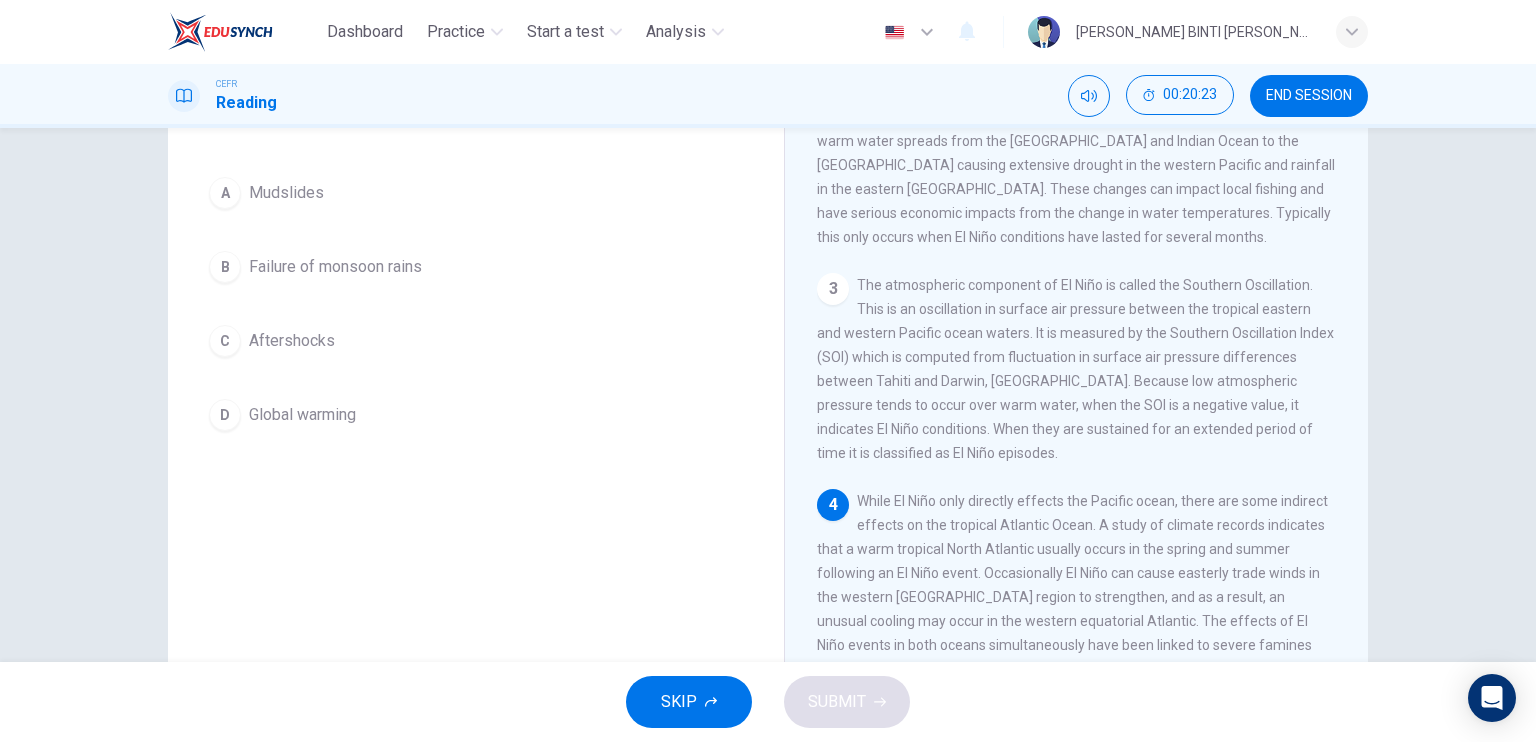 scroll, scrollTop: 232, scrollLeft: 0, axis: vertical 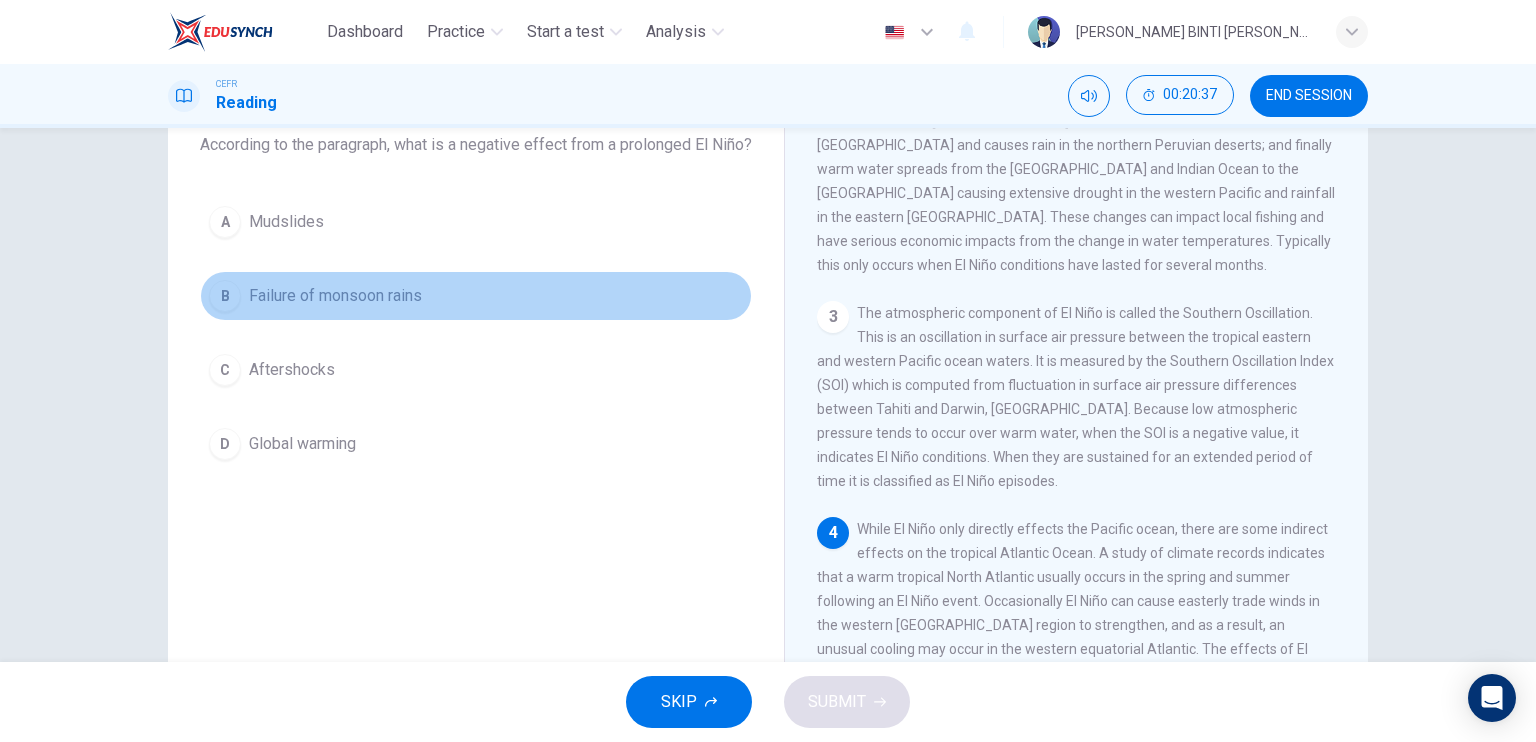 click on "B Failure of monsoon rains" at bounding box center [476, 296] 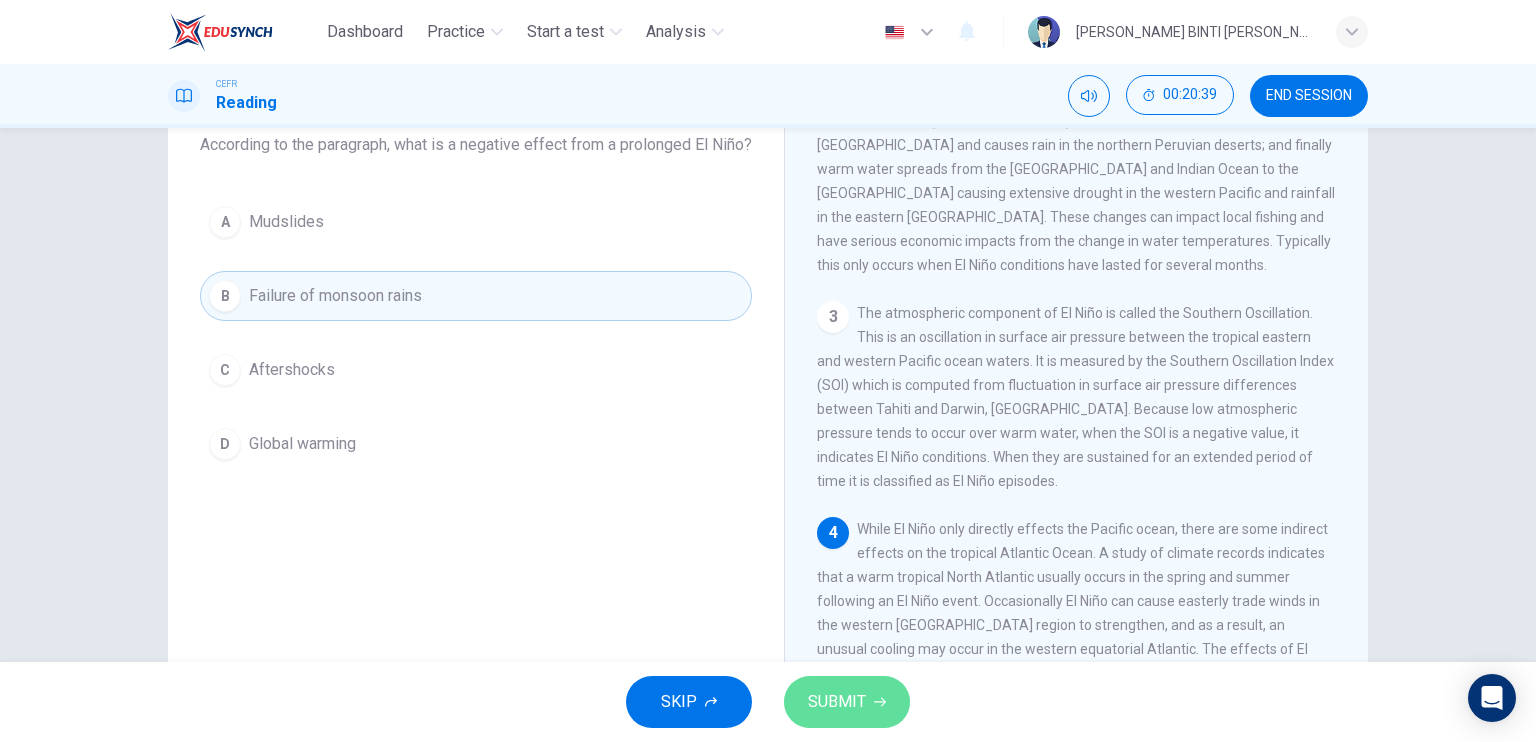 click on "SUBMIT" at bounding box center (837, 702) 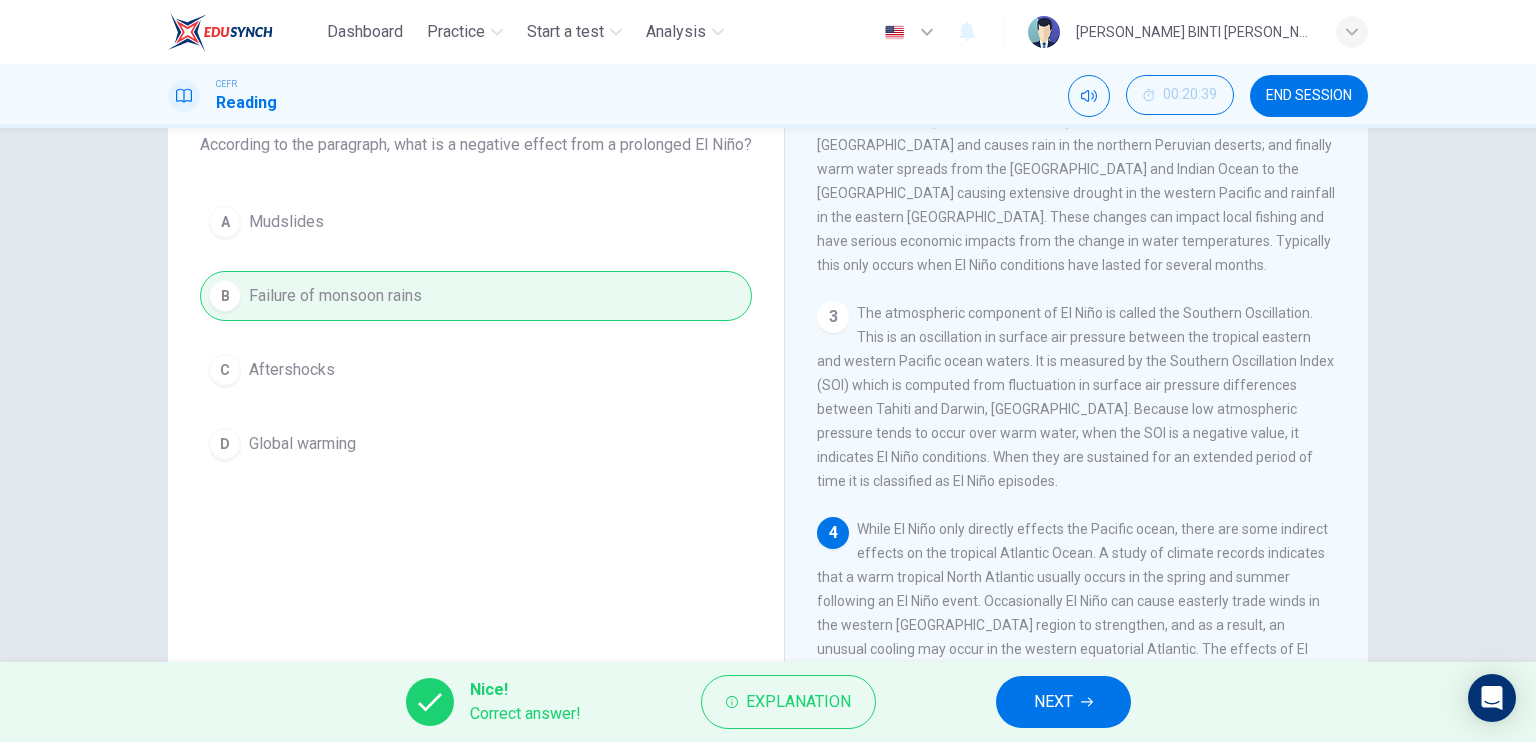 click on "Dashboard Practice Start a test Analysis English en ​ [PERSON_NAME] BINTI [PERSON_NAME]" at bounding box center (768, 32) 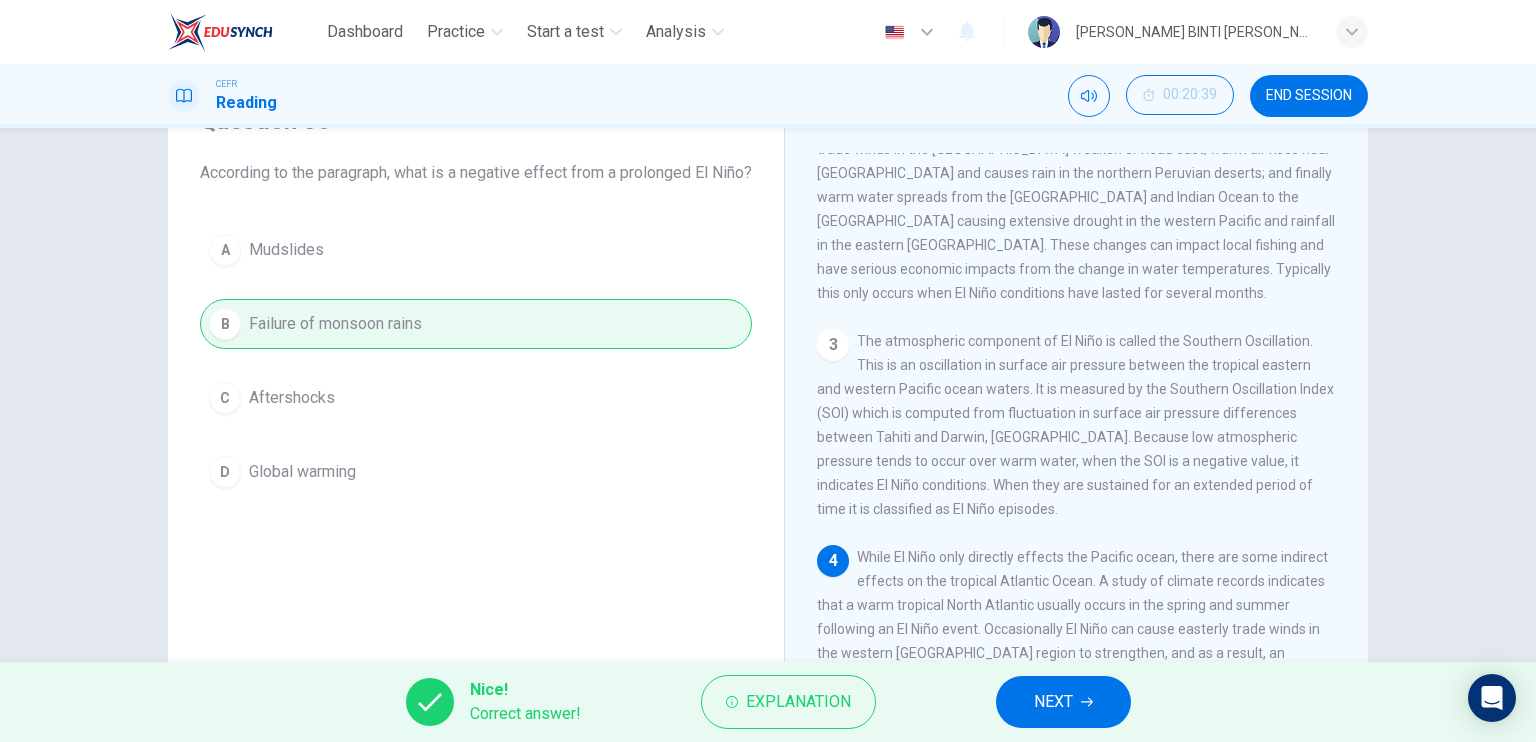 scroll, scrollTop: 91, scrollLeft: 0, axis: vertical 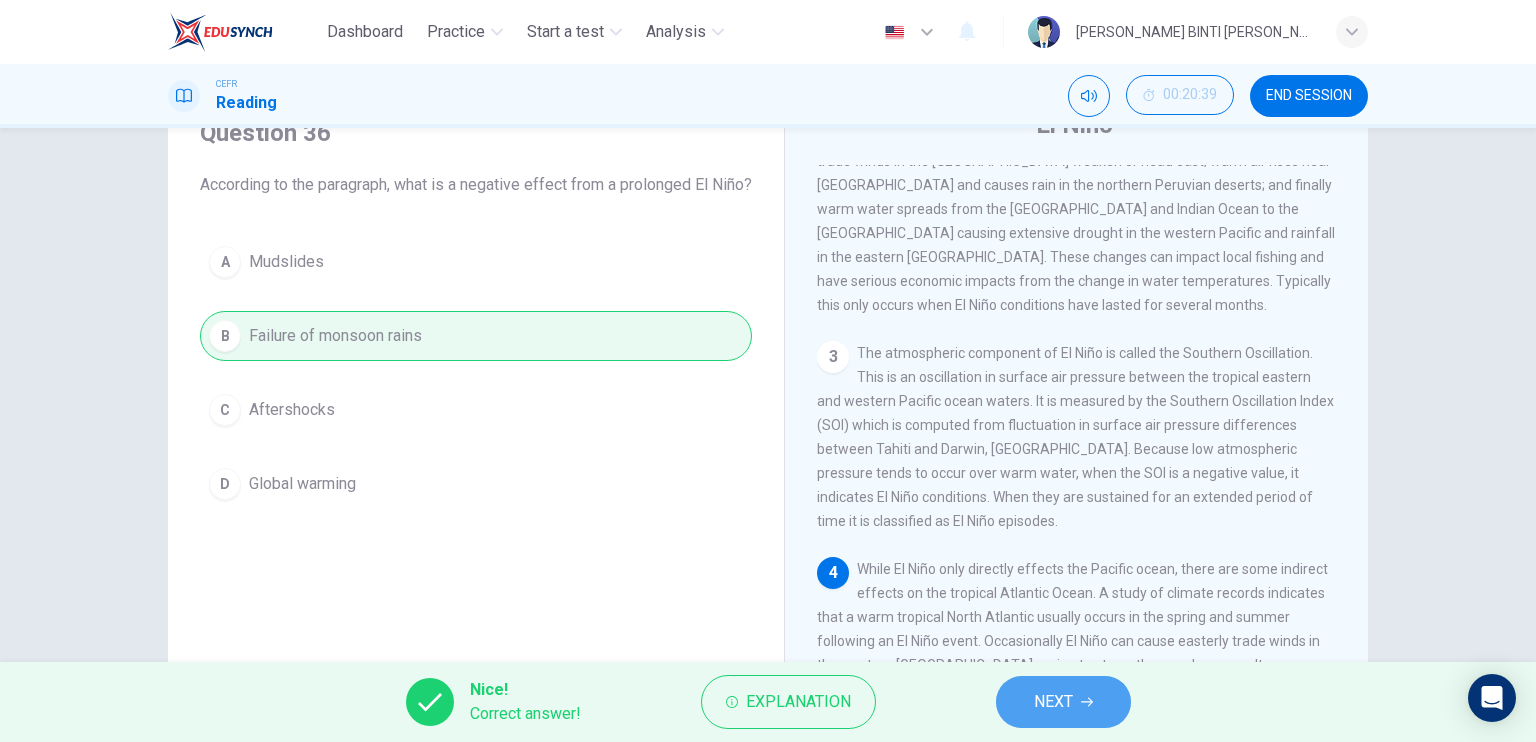 click on "NEXT" at bounding box center (1063, 702) 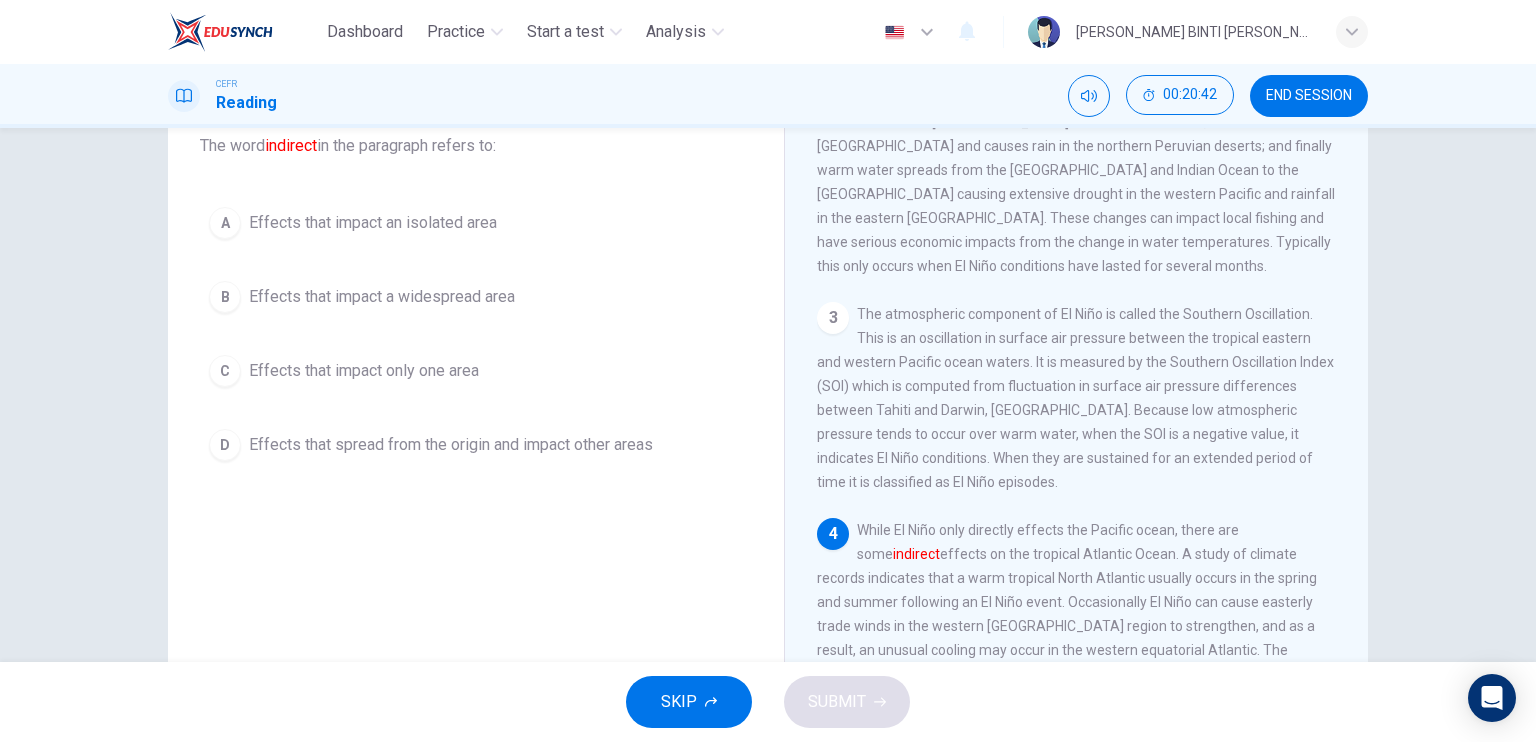 scroll, scrollTop: 132, scrollLeft: 0, axis: vertical 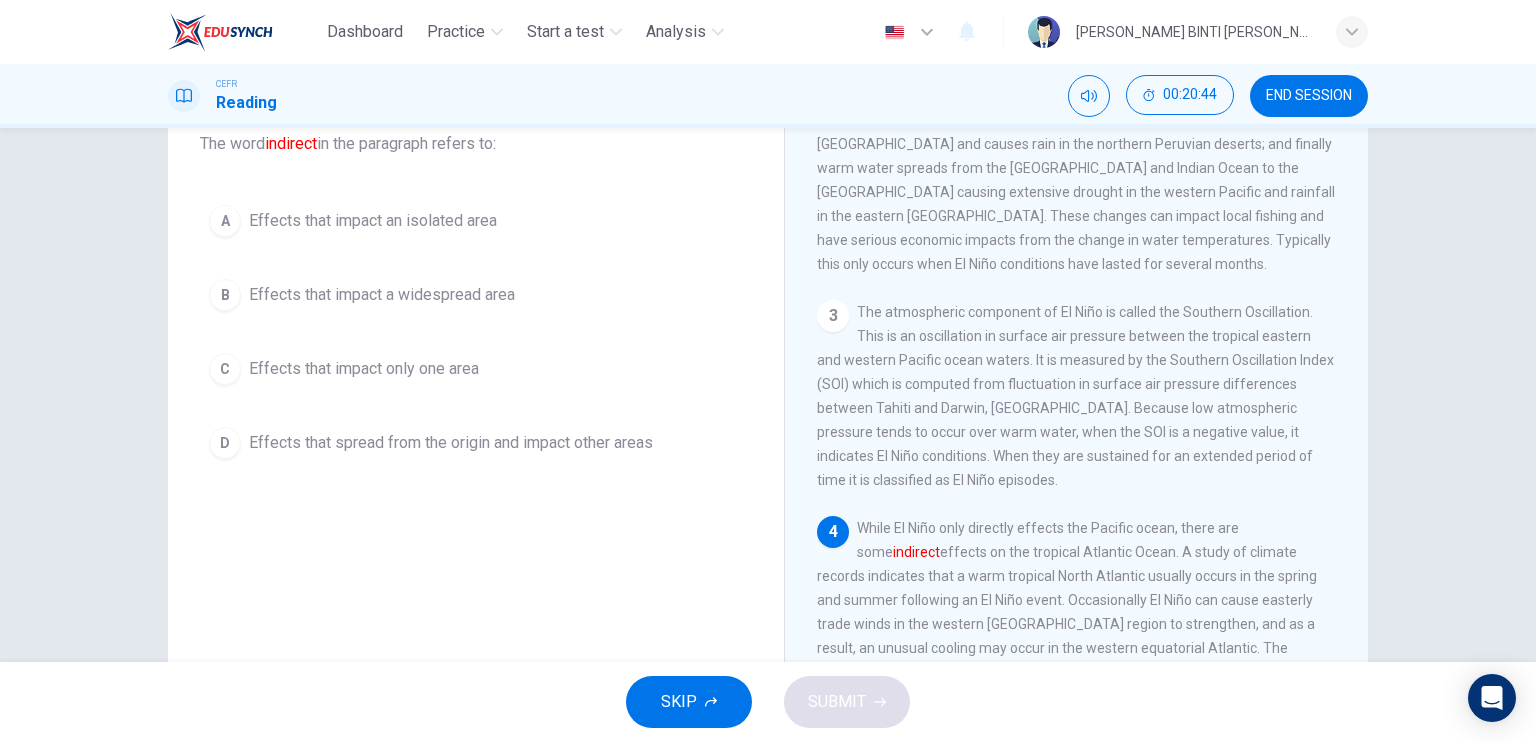 click on "1 El Niño is a band of warm ocean water temperatures periodically developing off the Pacific coast of [GEOGRAPHIC_DATA]. It is defined by a prolonged warming in the Pacific Ocean surface temperatures in comparison to the average value. El Niño occurs irregularly, usually every 2 to 7 years, and can last between 9 months and 2 years. 2 3 The atmospheric component of El Niño is called the Southern Oscillation. This is an oscillation in surface air pressure between the tropical eastern and western Pacific ocean waters. It is measured by the Southern Oscillation Index (SOI) which is computed from fluctuation in surface air pressure differences between Tahiti and Darwin, [GEOGRAPHIC_DATA]. Because low atmospheric pressure tends to occur over warm water, when the SOI is a negative value, it indicates El Niño conditions. When they are sustained for an extended period of time it is classified as El Niño episodes. 4 While El Niño only directly effects the Pacific ocean, there are some  indirect" at bounding box center [1090, 427] 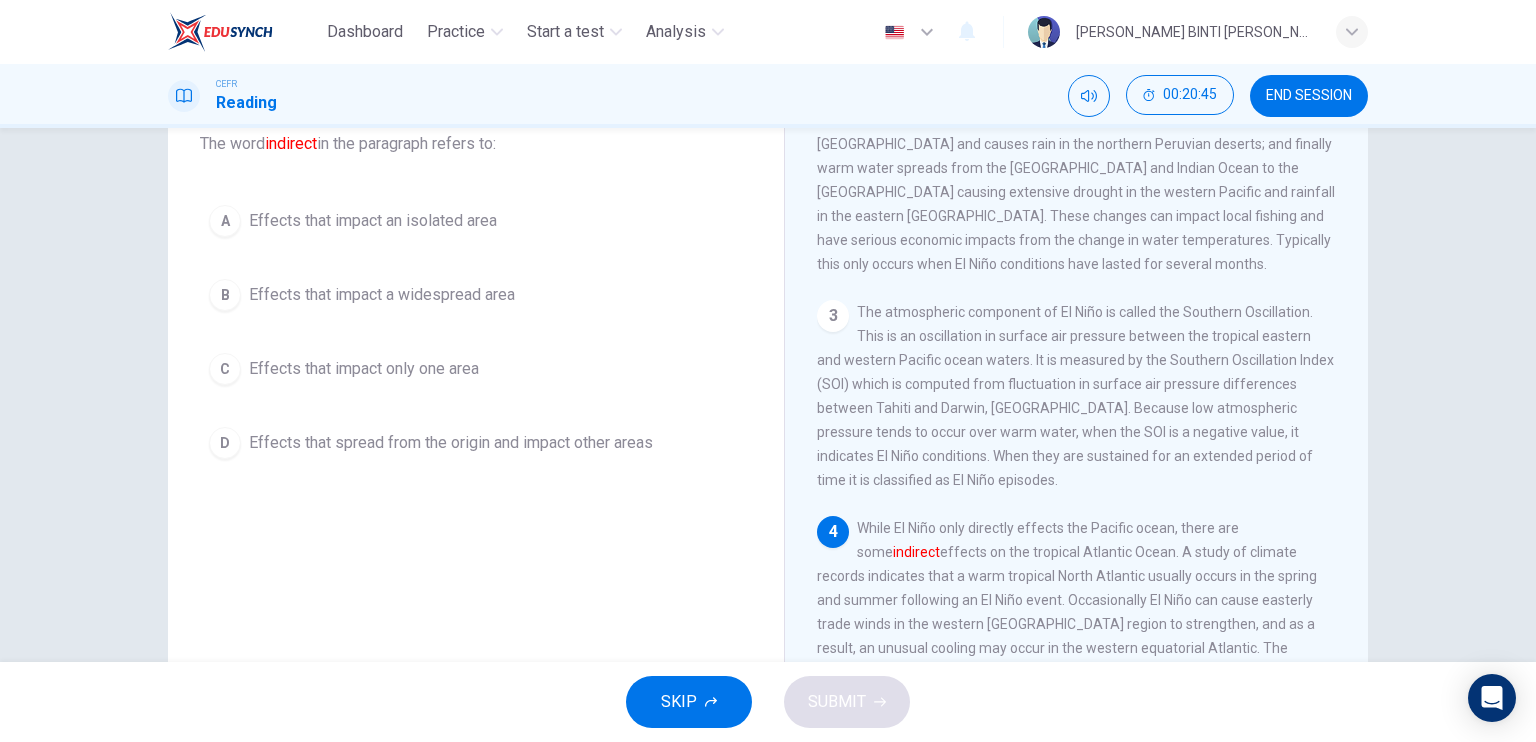 scroll, scrollTop: 108, scrollLeft: 0, axis: vertical 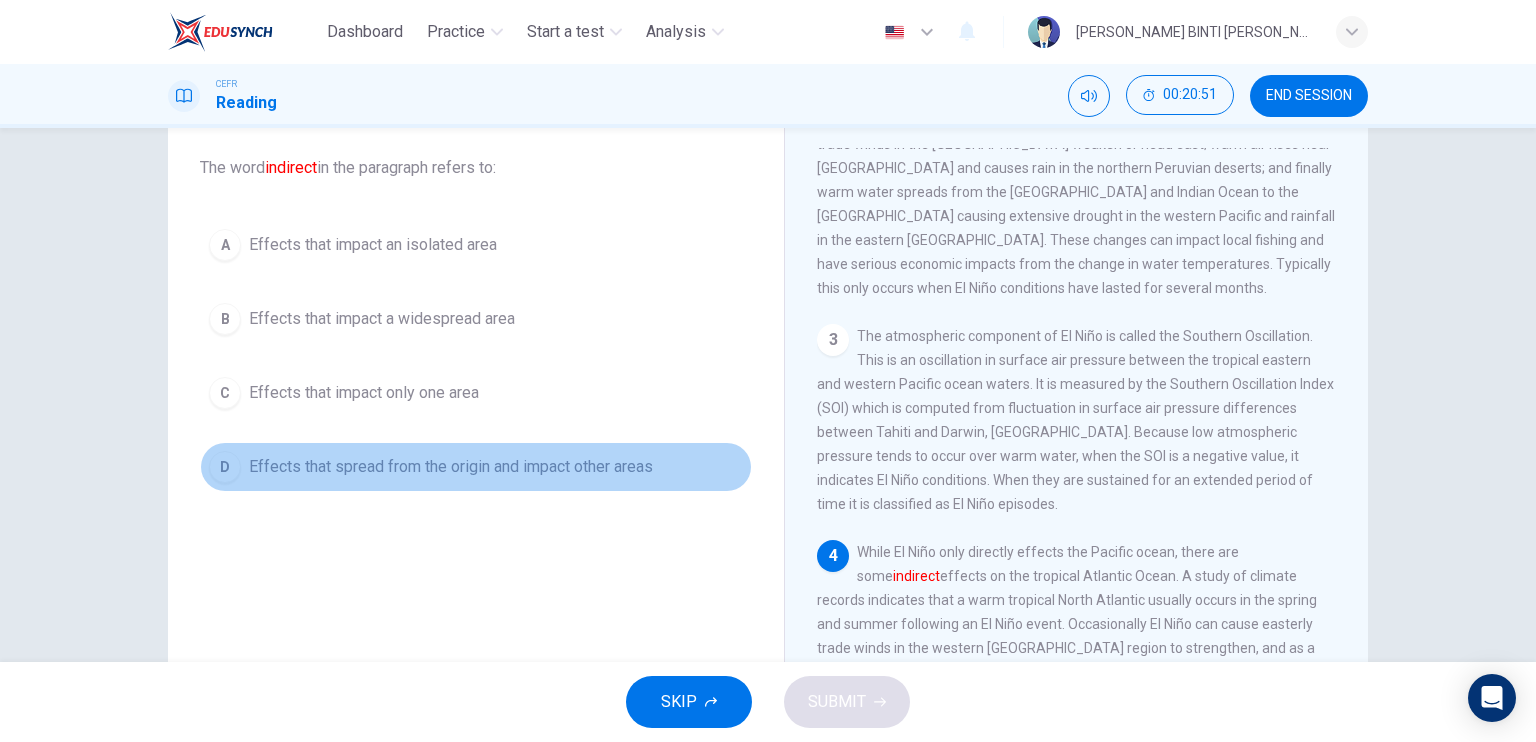 click on "Effects that spread from the origin and impact other areas" at bounding box center (451, 467) 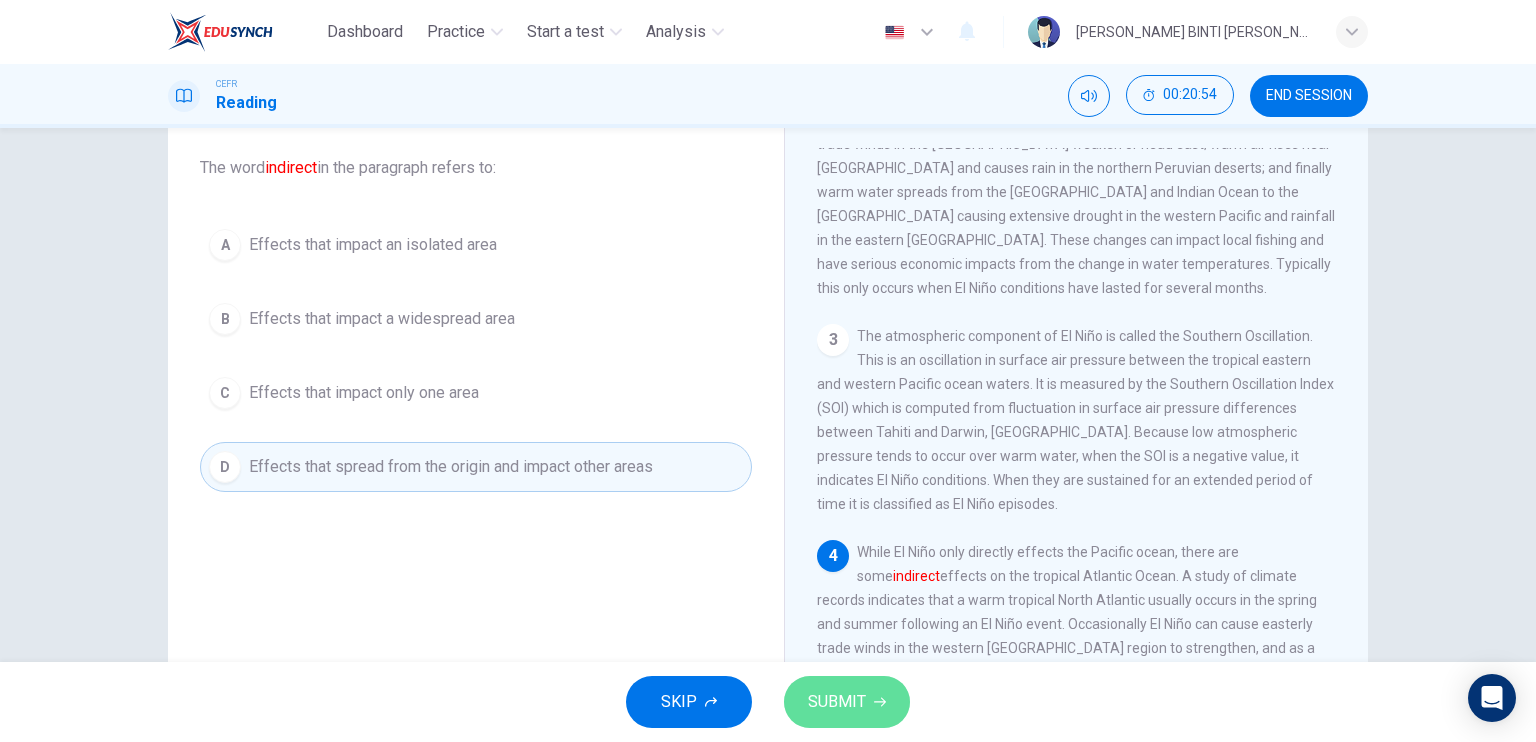 click on "SUBMIT" at bounding box center [847, 702] 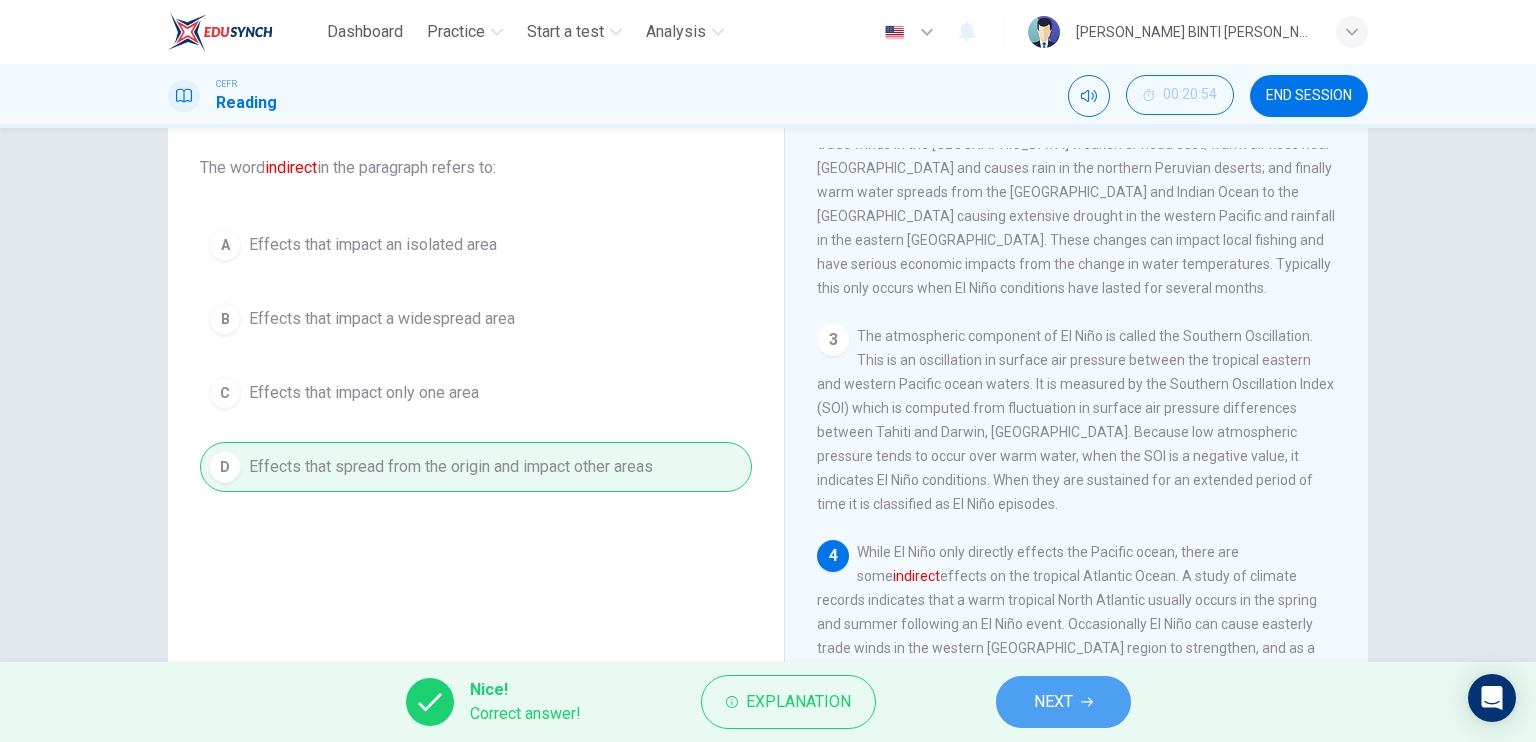 click on "NEXT" at bounding box center (1063, 702) 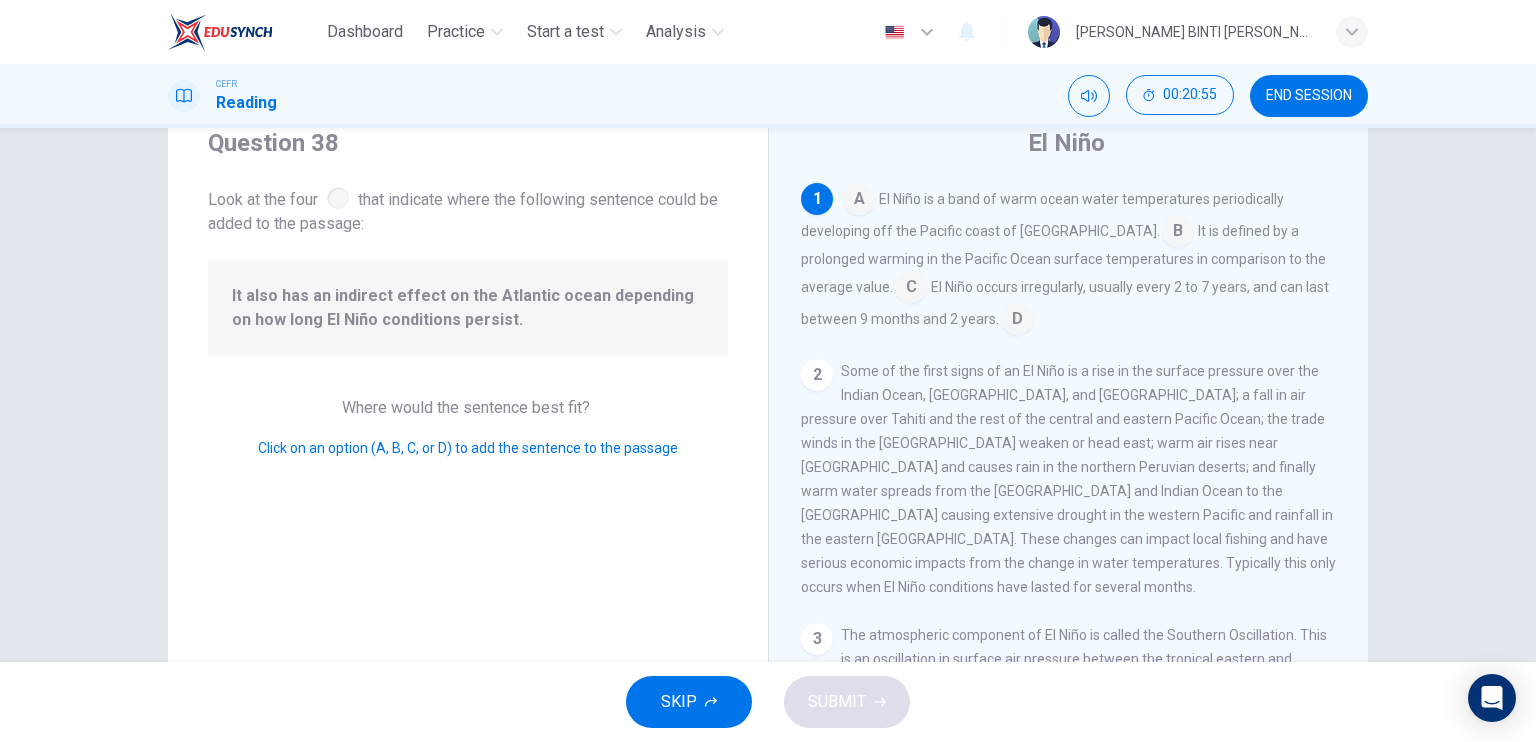 scroll, scrollTop: 66, scrollLeft: 0, axis: vertical 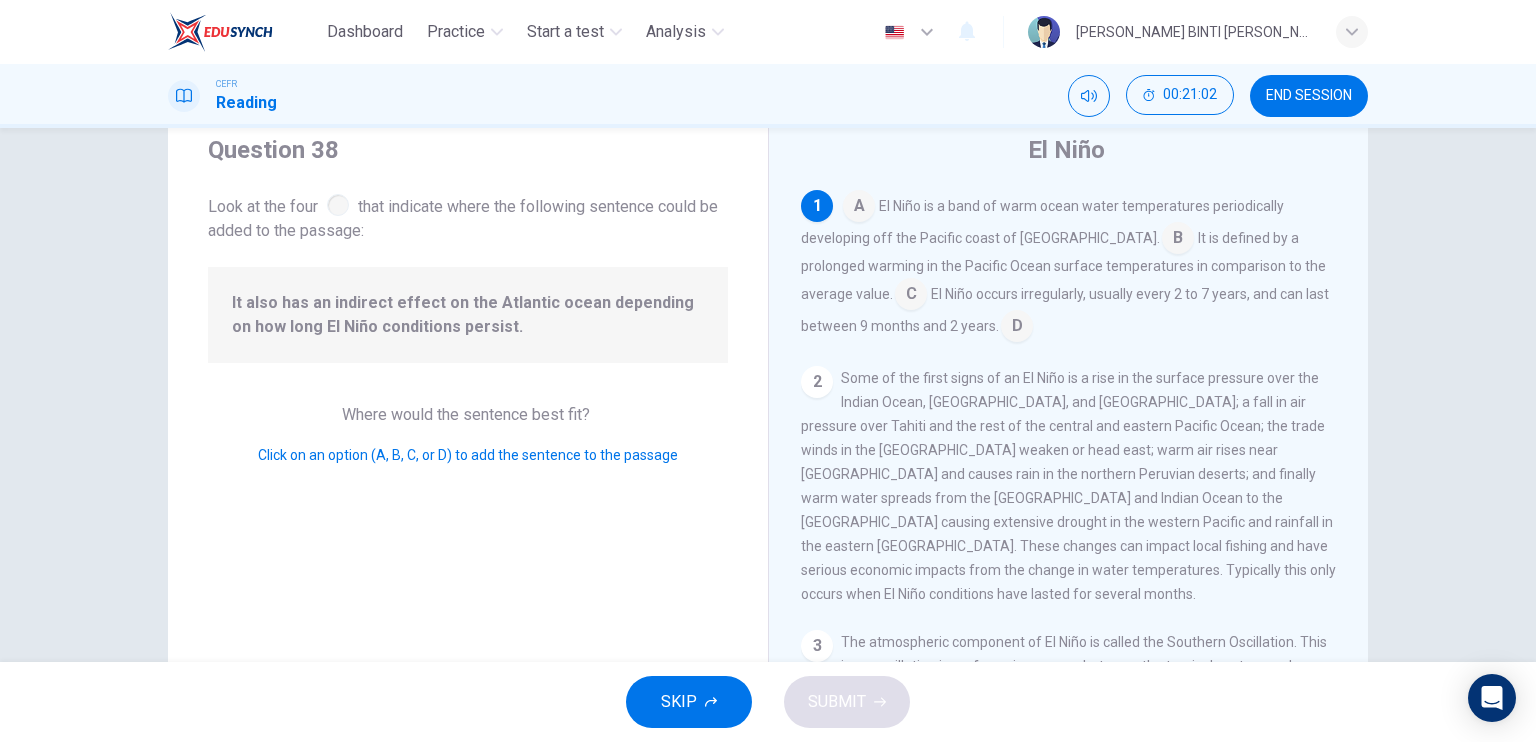 click at bounding box center (1178, 240) 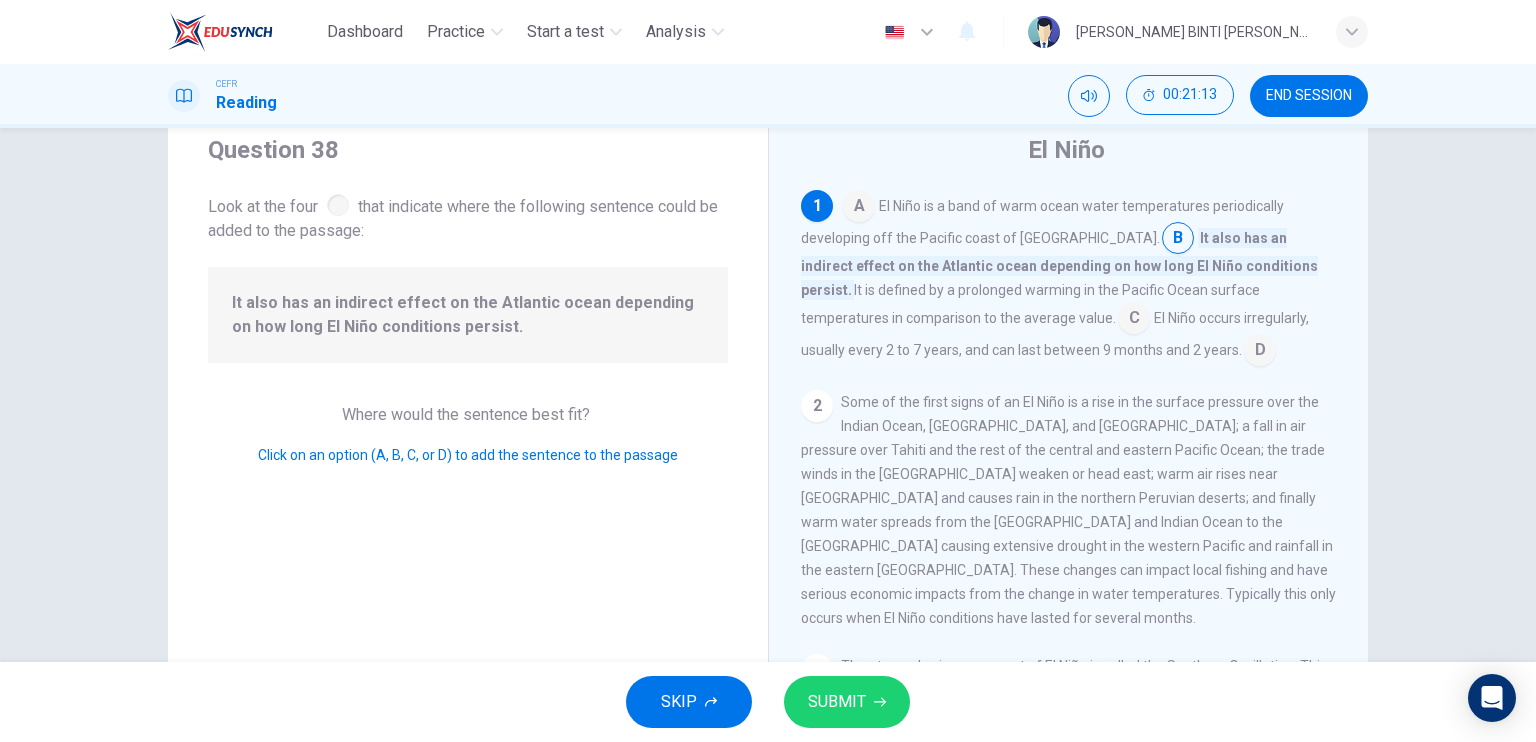 click at bounding box center (1134, 320) 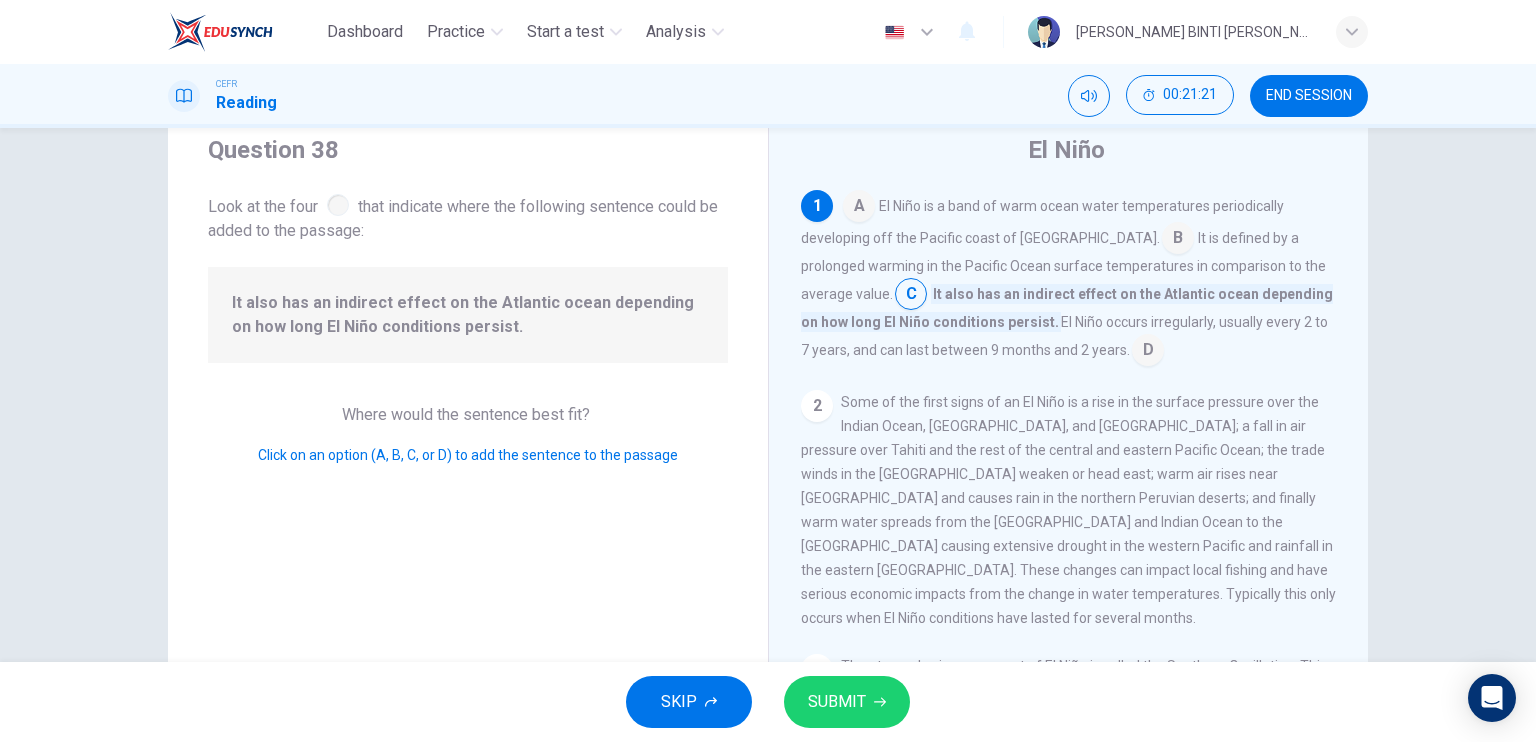 click on "3 The atmospheric component of El Niño is called the Southern Oscillation. This is an oscillation in surface air pressure between the tropical eastern and western Pacific ocean waters. It is measured by the Southern Oscillation Index (SOI) which is computed from fluctuation in surface air pressure differences between Tahiti and Darwin, [GEOGRAPHIC_DATA]. Because low atmospheric pressure tends to occur over warm water, when the SOI is a negative value, it indicates El Niño conditions. When they are sustained for an extended period of time it is classified as El Niño episodes." at bounding box center [1069, 750] 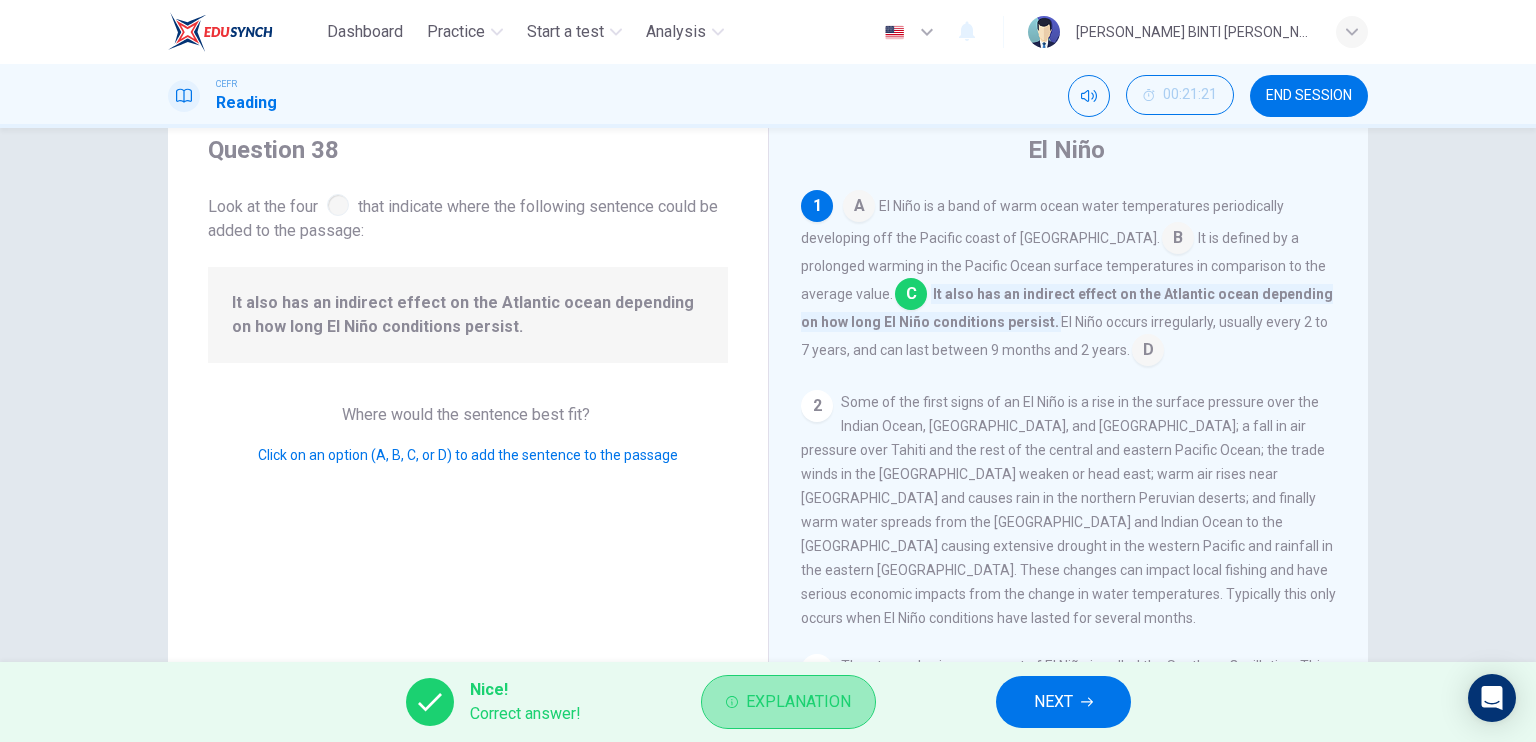 click on "Explanation" at bounding box center (788, 702) 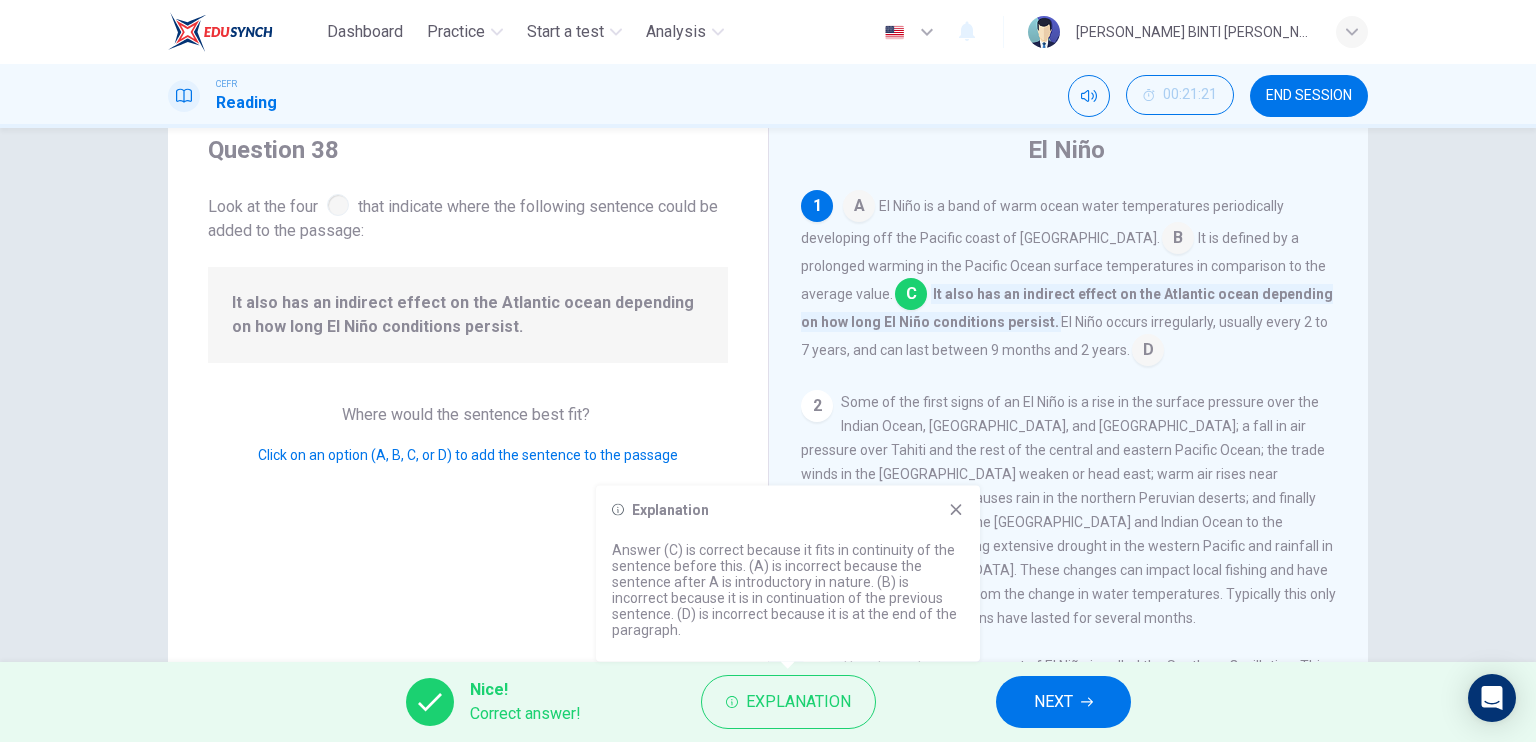 click 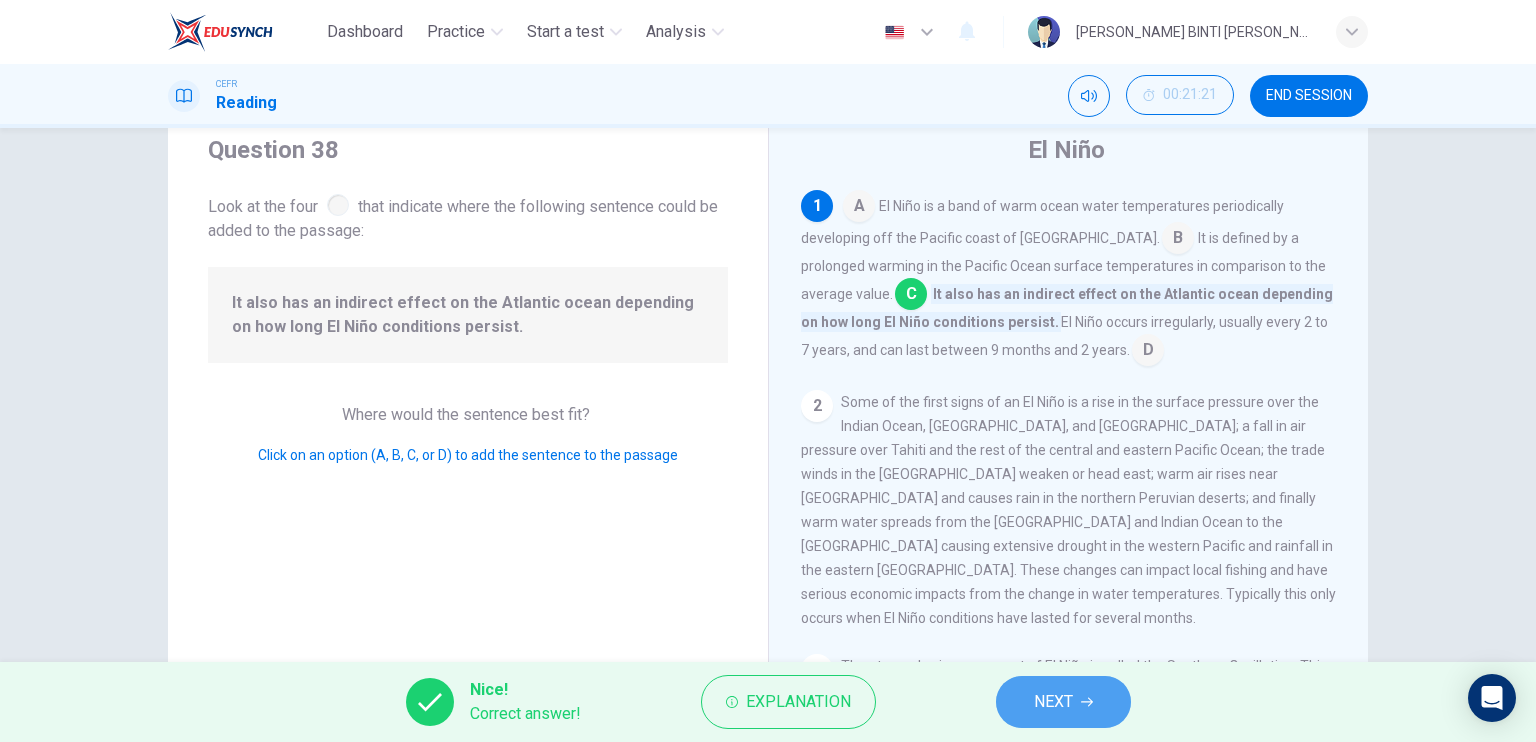 click on "NEXT" at bounding box center (1063, 702) 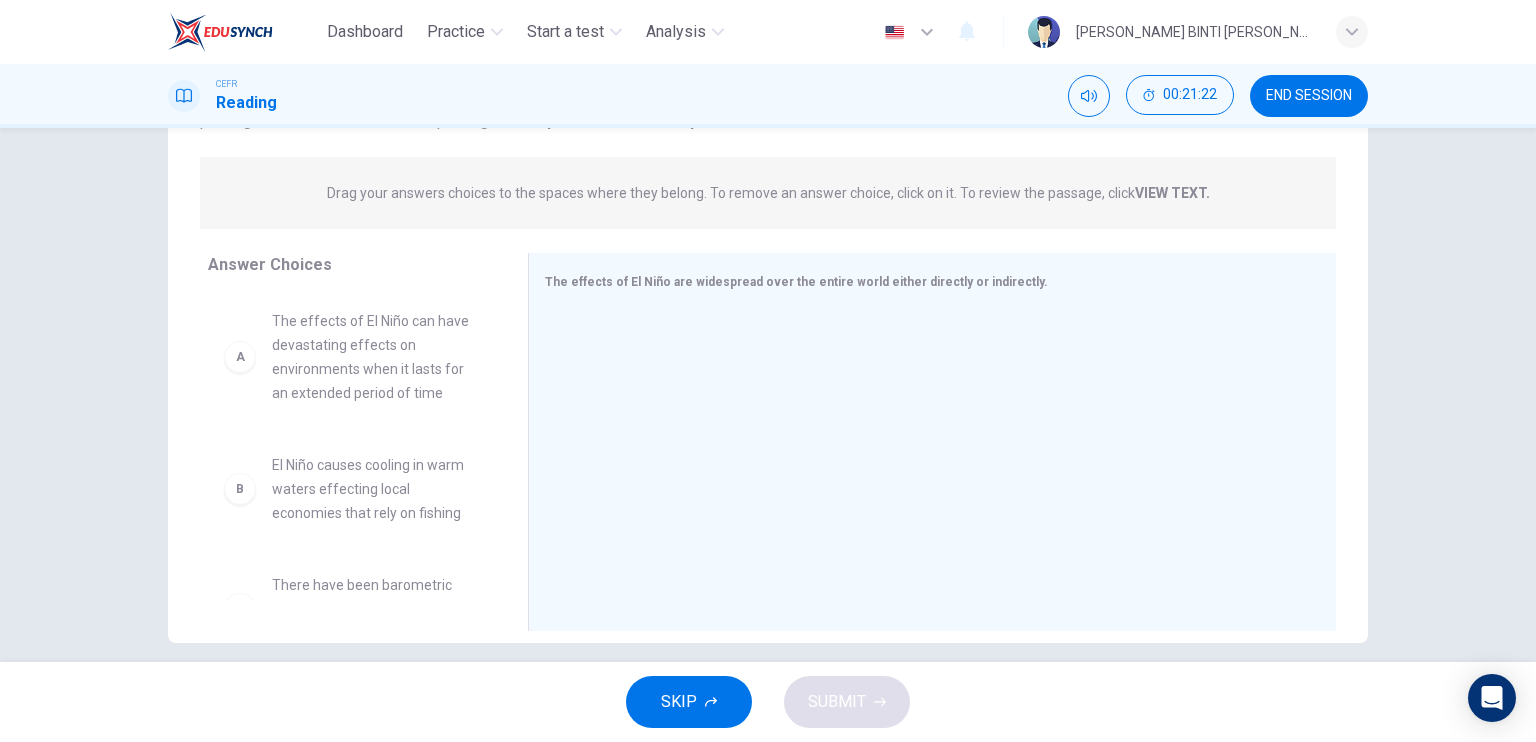 scroll, scrollTop: 240, scrollLeft: 0, axis: vertical 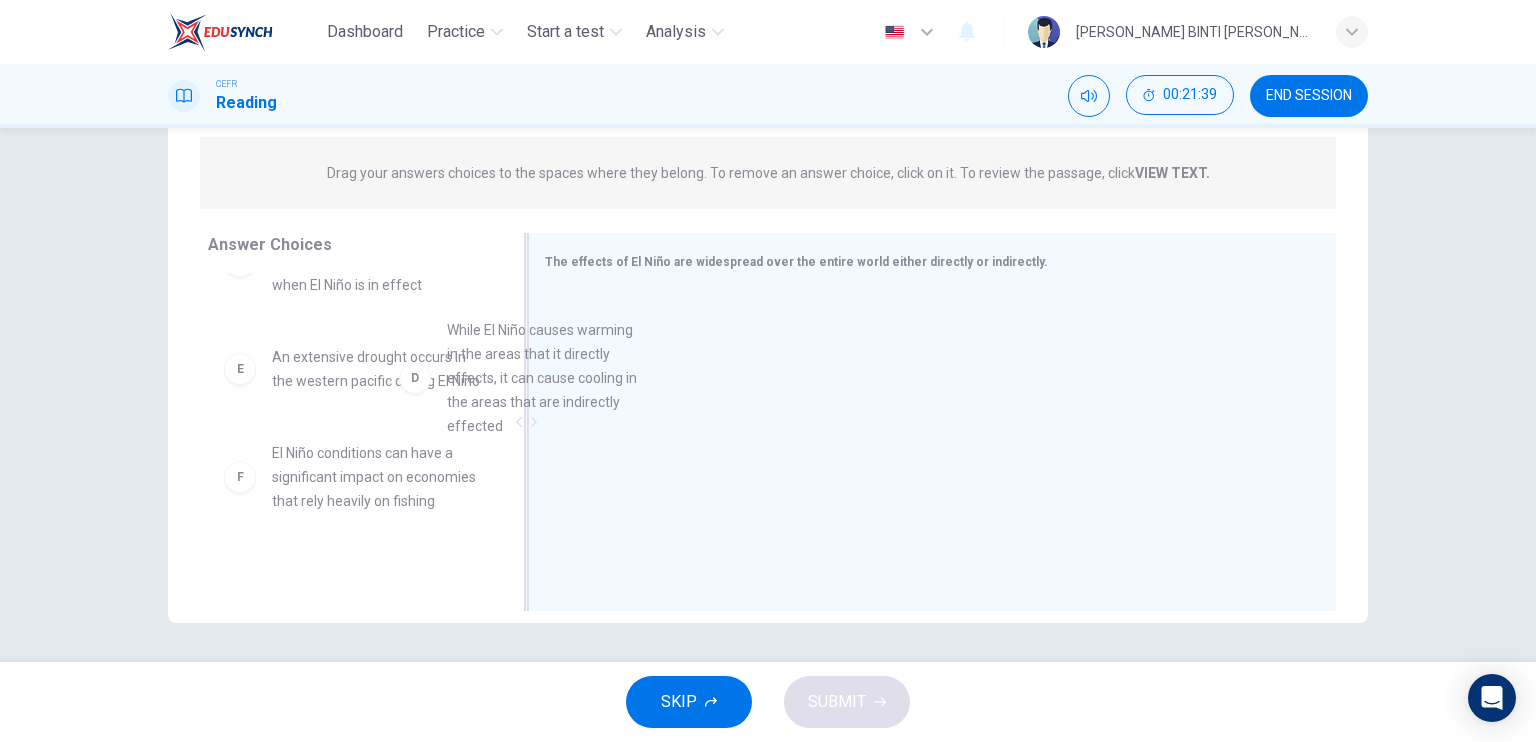 drag, startPoint x: 412, startPoint y: 415, endPoint x: 632, endPoint y: 376, distance: 223.43008 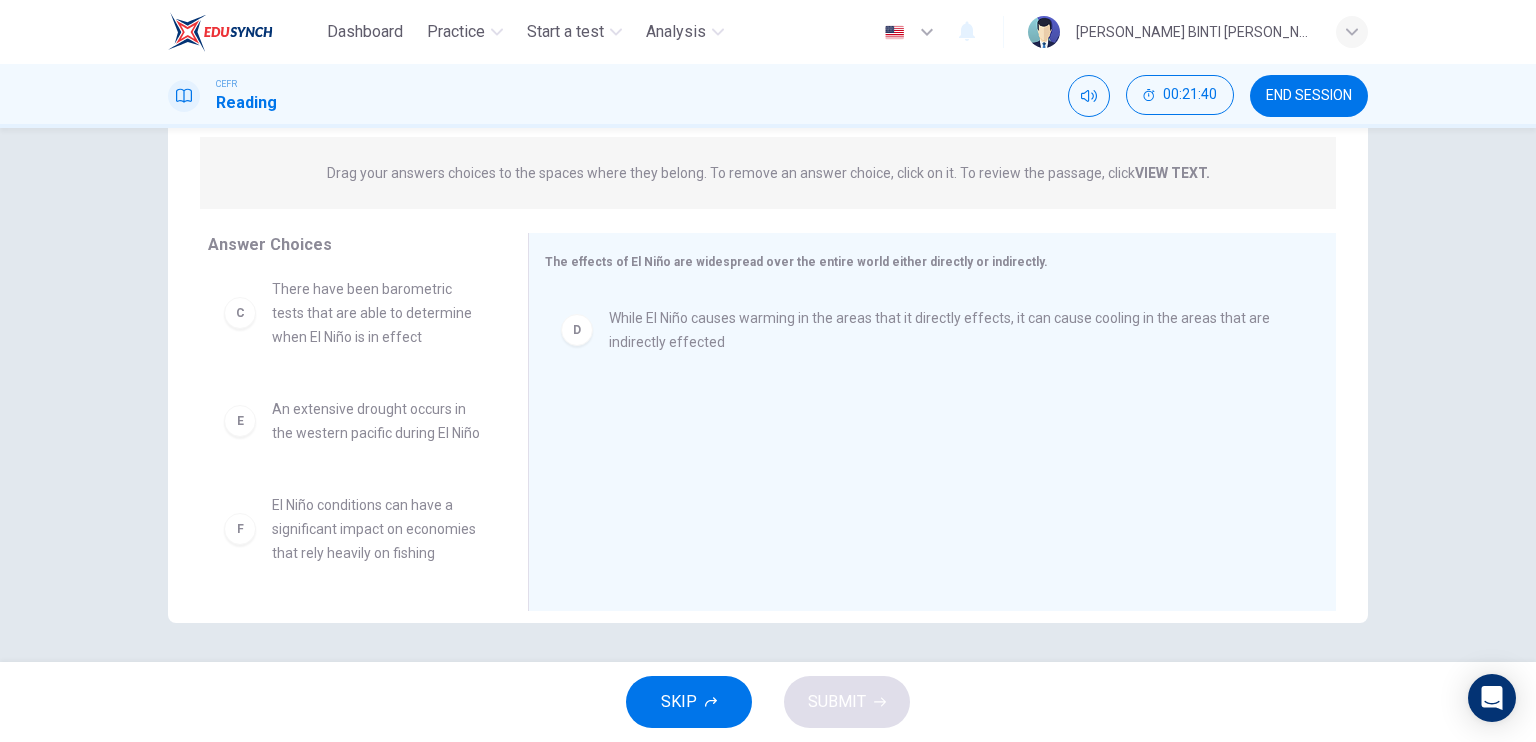 scroll, scrollTop: 324, scrollLeft: 0, axis: vertical 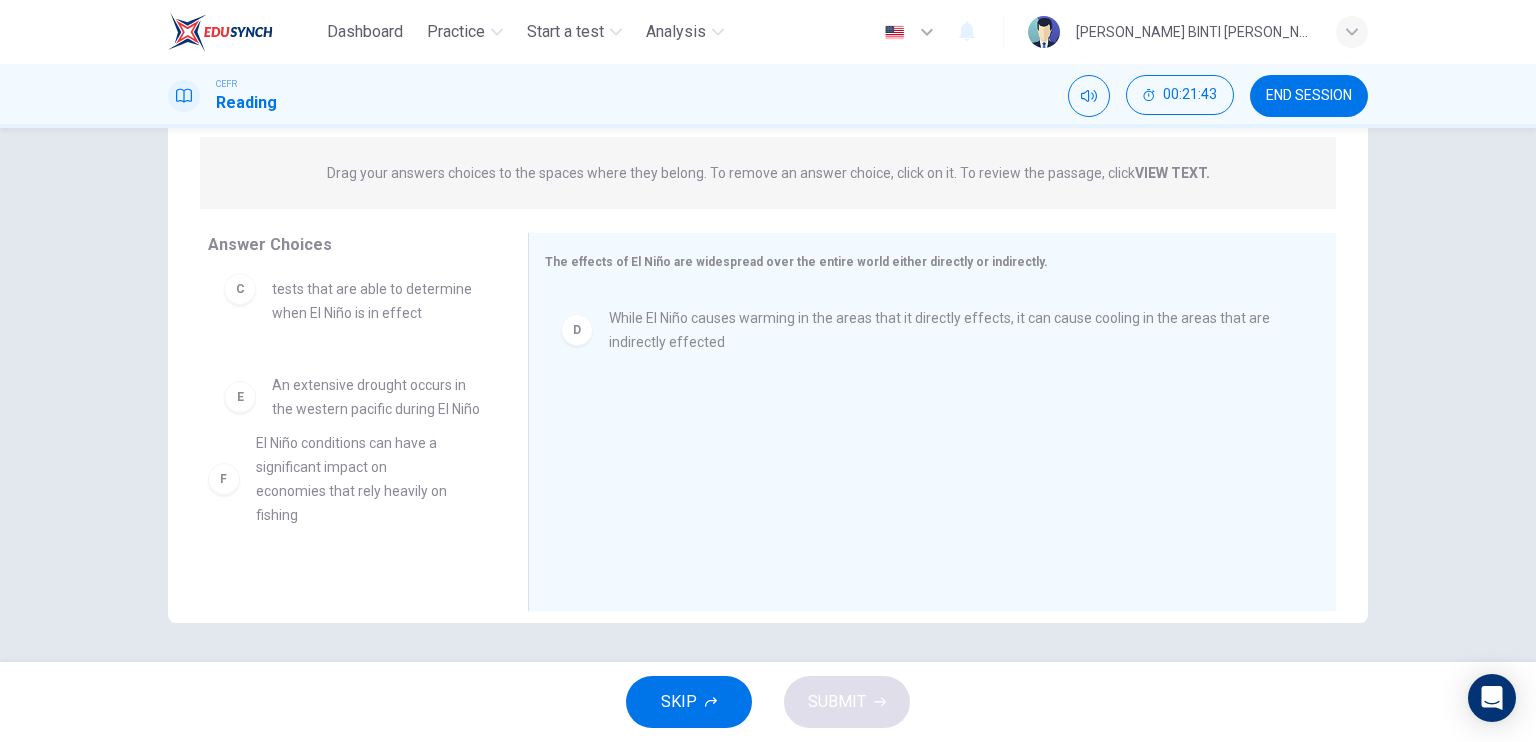drag, startPoint x: 474, startPoint y: 476, endPoint x: 465, endPoint y: 451, distance: 26.57066 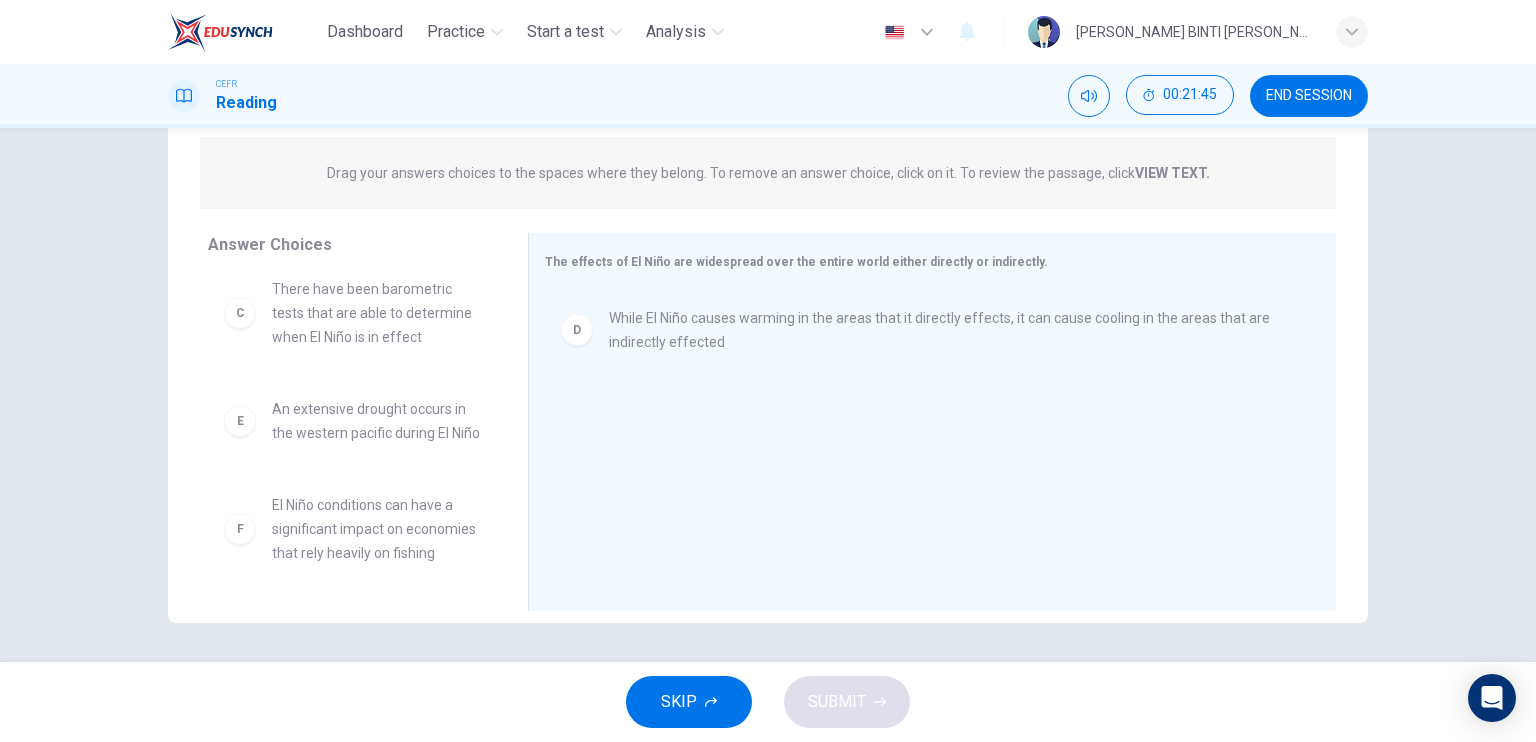drag, startPoint x: 491, startPoint y: 484, endPoint x: 498, endPoint y: 522, distance: 38.63936 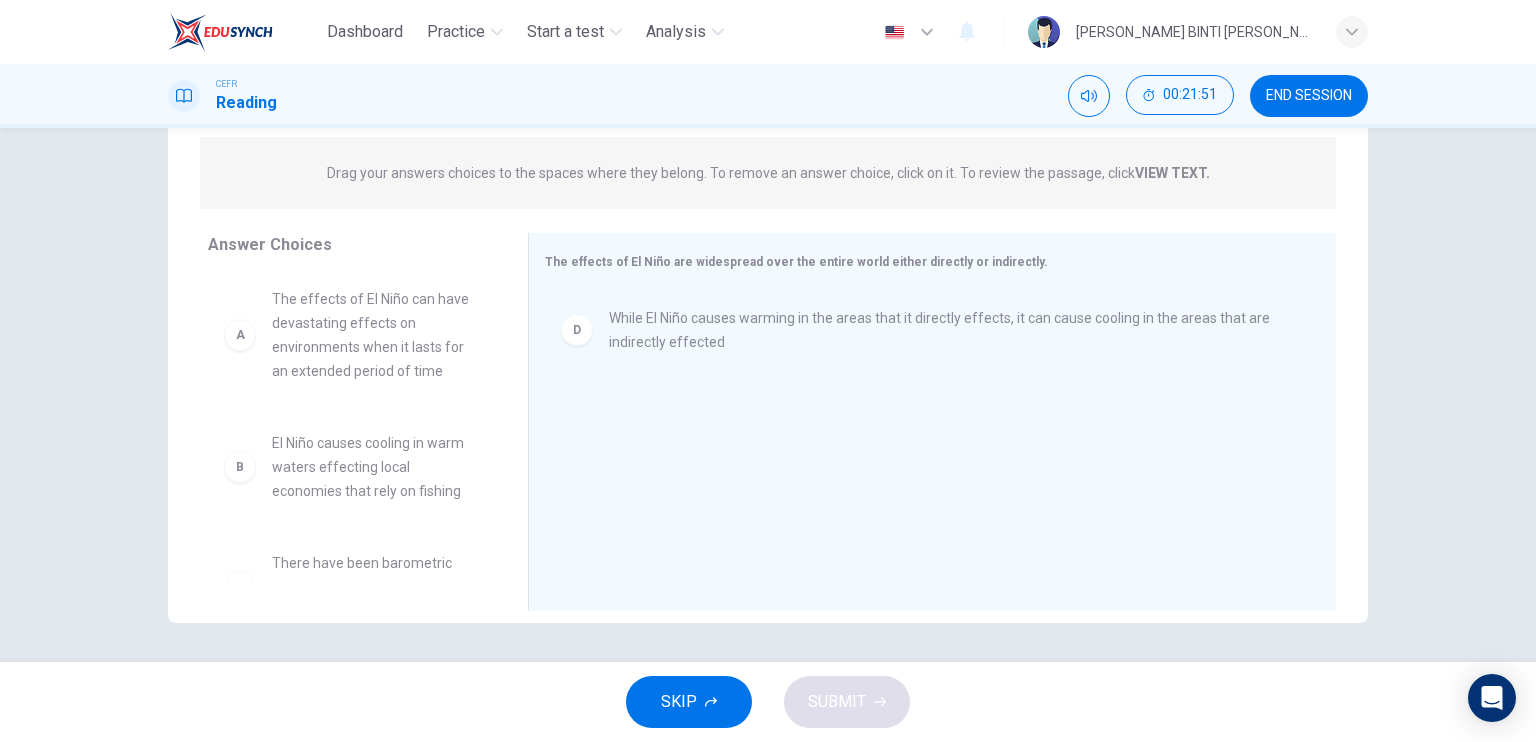 scroll, scrollTop: 0, scrollLeft: 0, axis: both 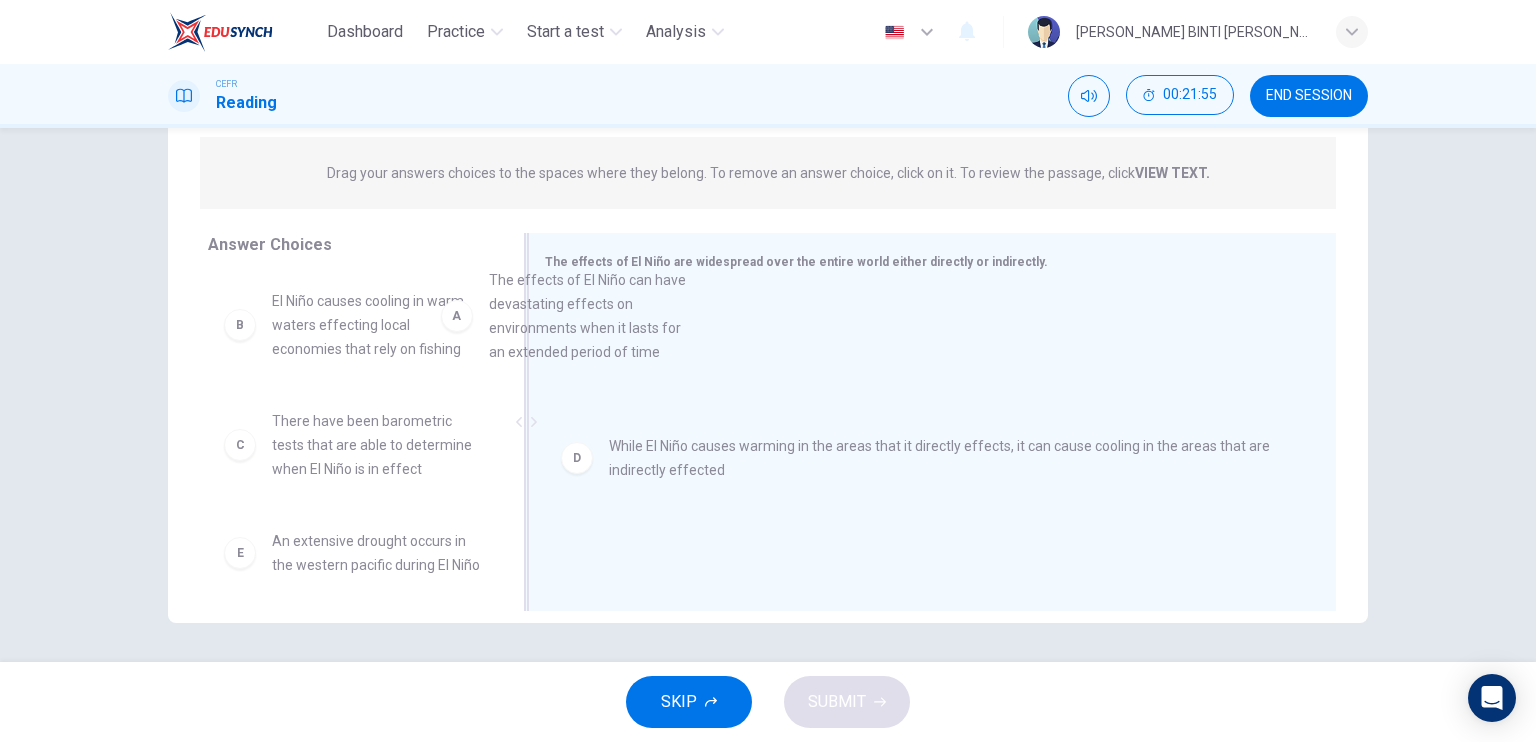 drag, startPoint x: 380, startPoint y: 323, endPoint x: 610, endPoint y: 303, distance: 230.86794 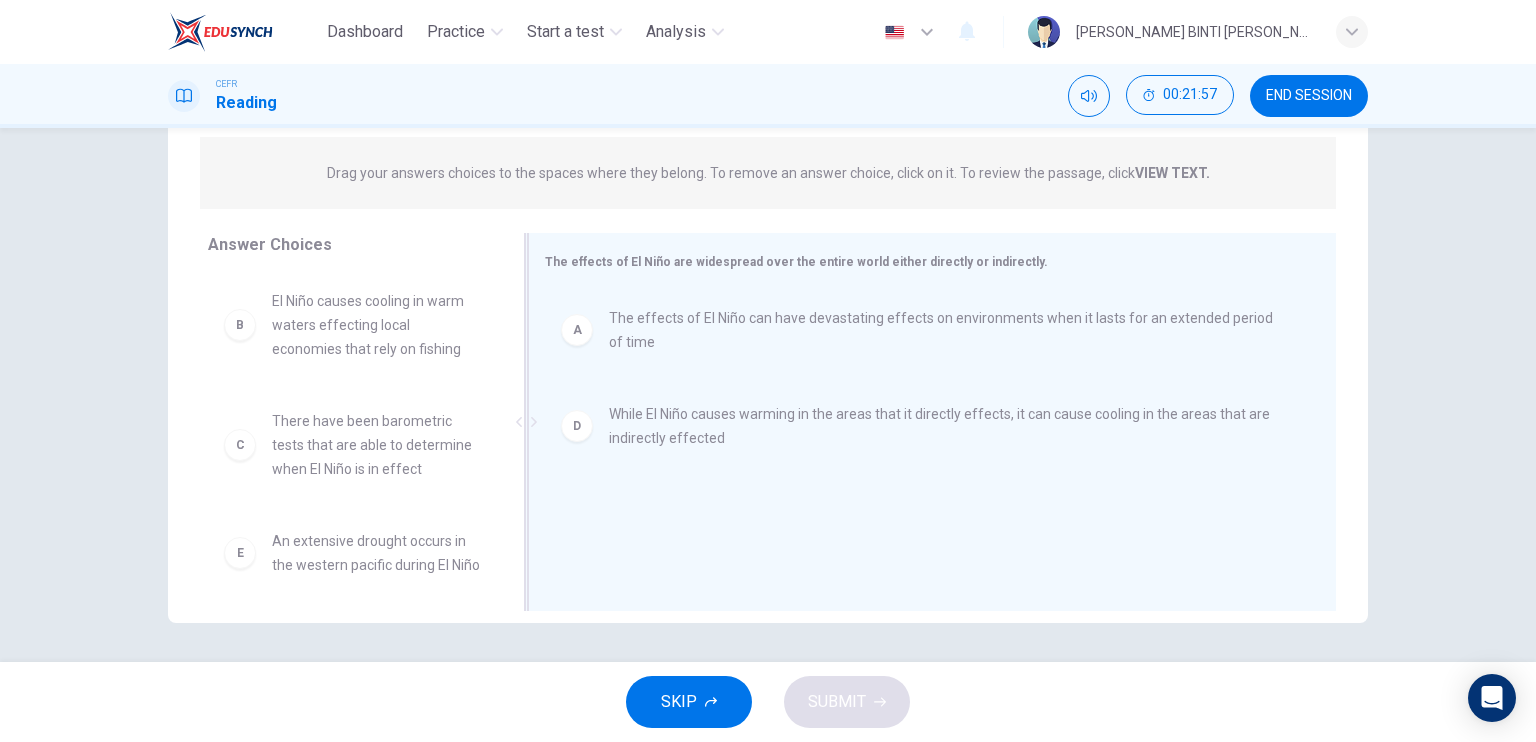 click at bounding box center (526, 422) 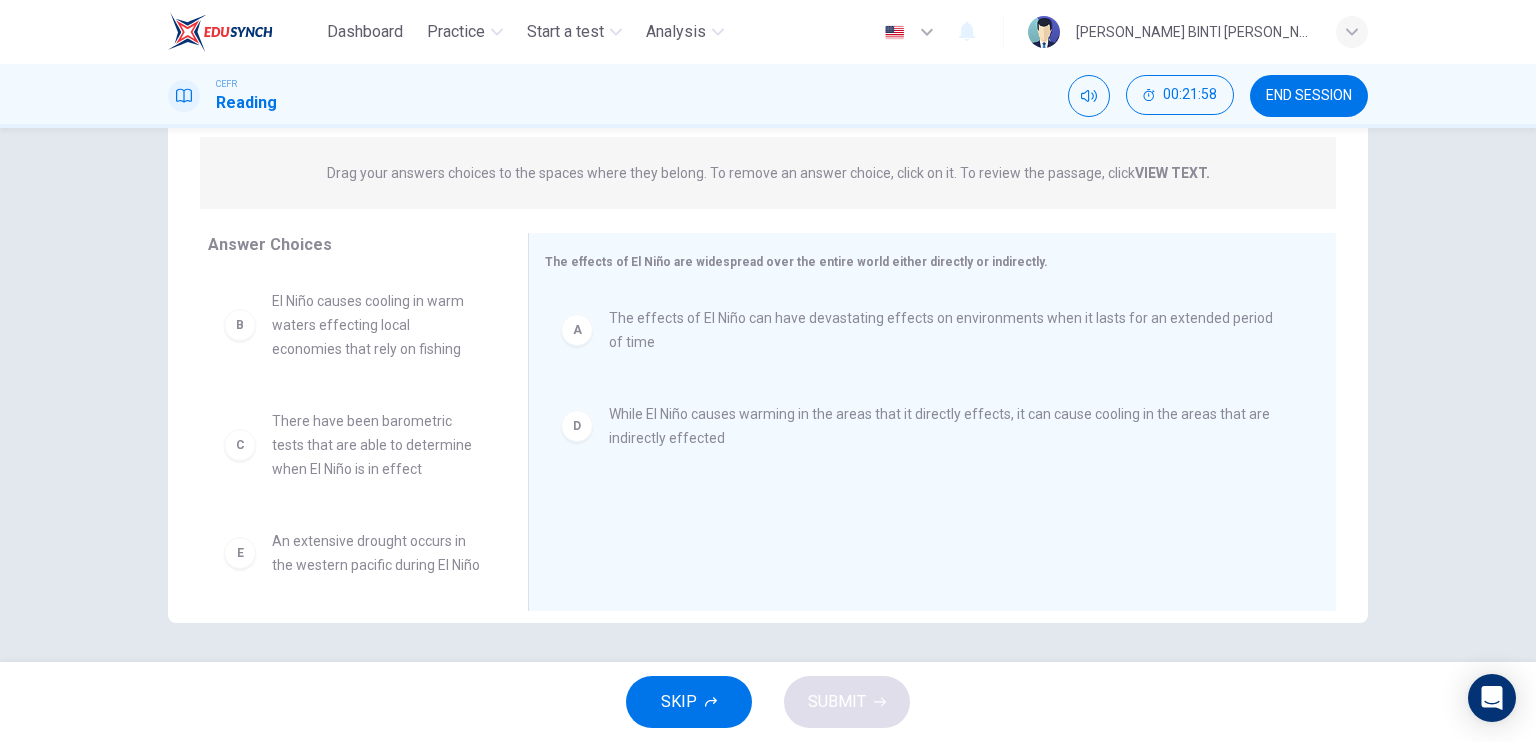 drag, startPoint x: 494, startPoint y: 354, endPoint x: 516, endPoint y: 617, distance: 263.91855 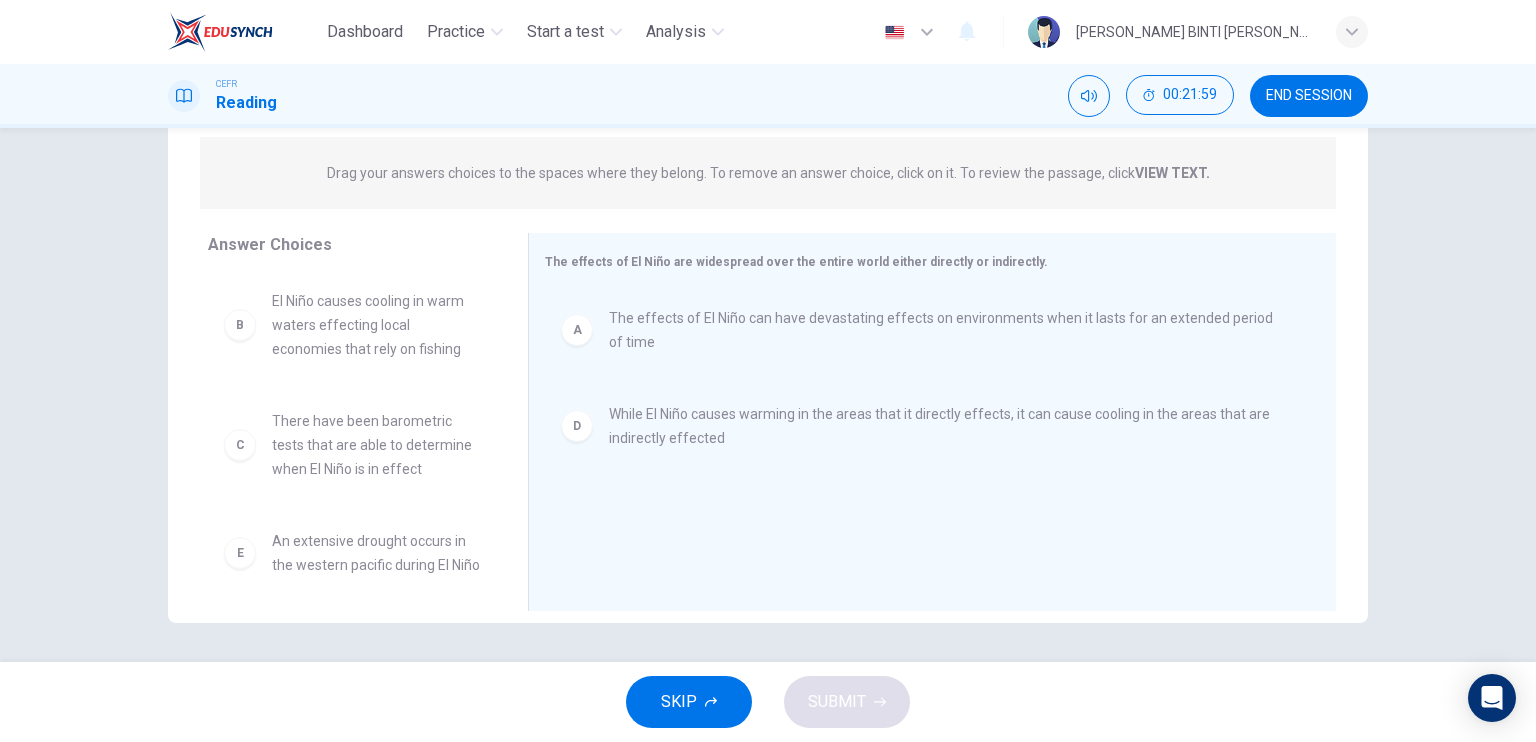 drag, startPoint x: 508, startPoint y: 431, endPoint x: 498, endPoint y: 474, distance: 44.14748 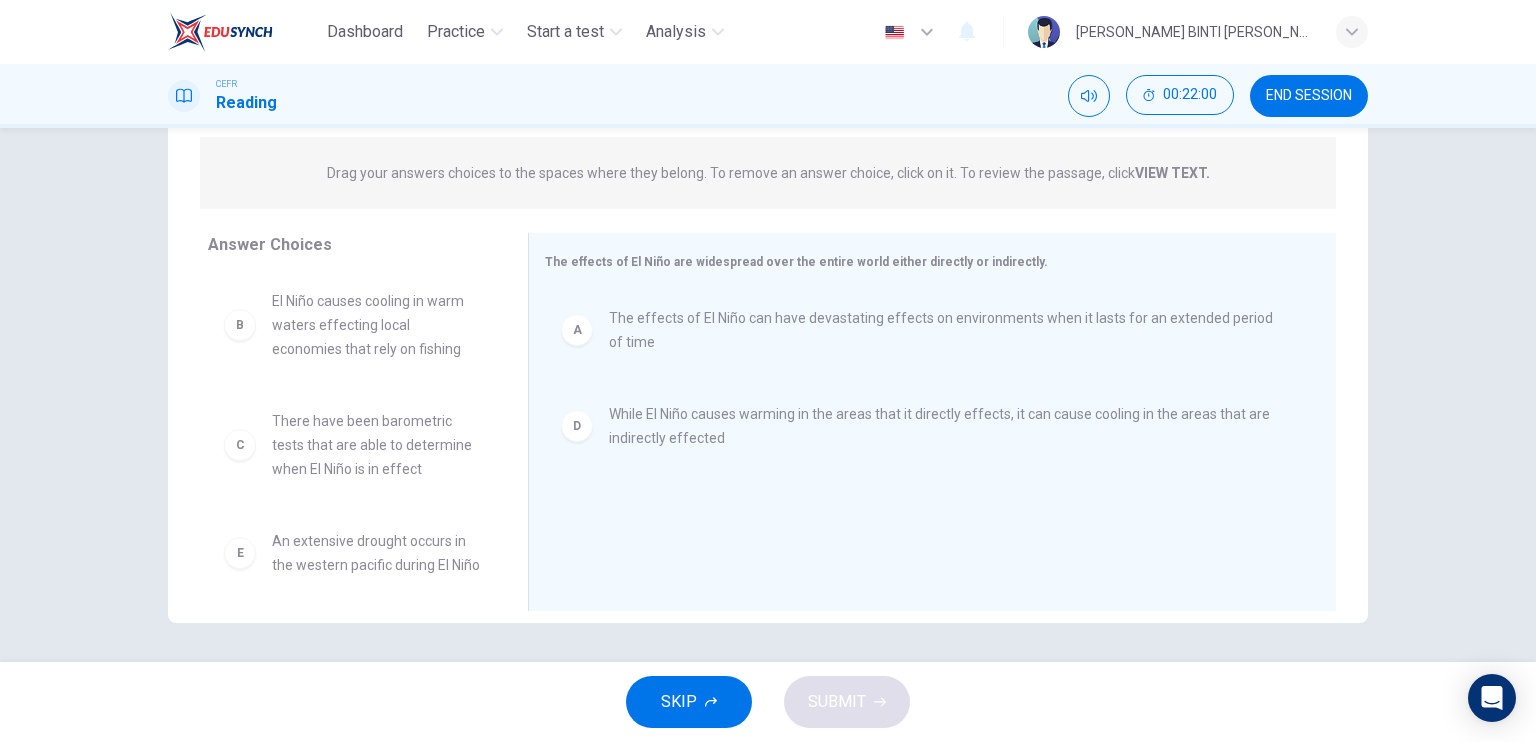 drag, startPoint x: 495, startPoint y: 440, endPoint x: 496, endPoint y: 467, distance: 27.018513 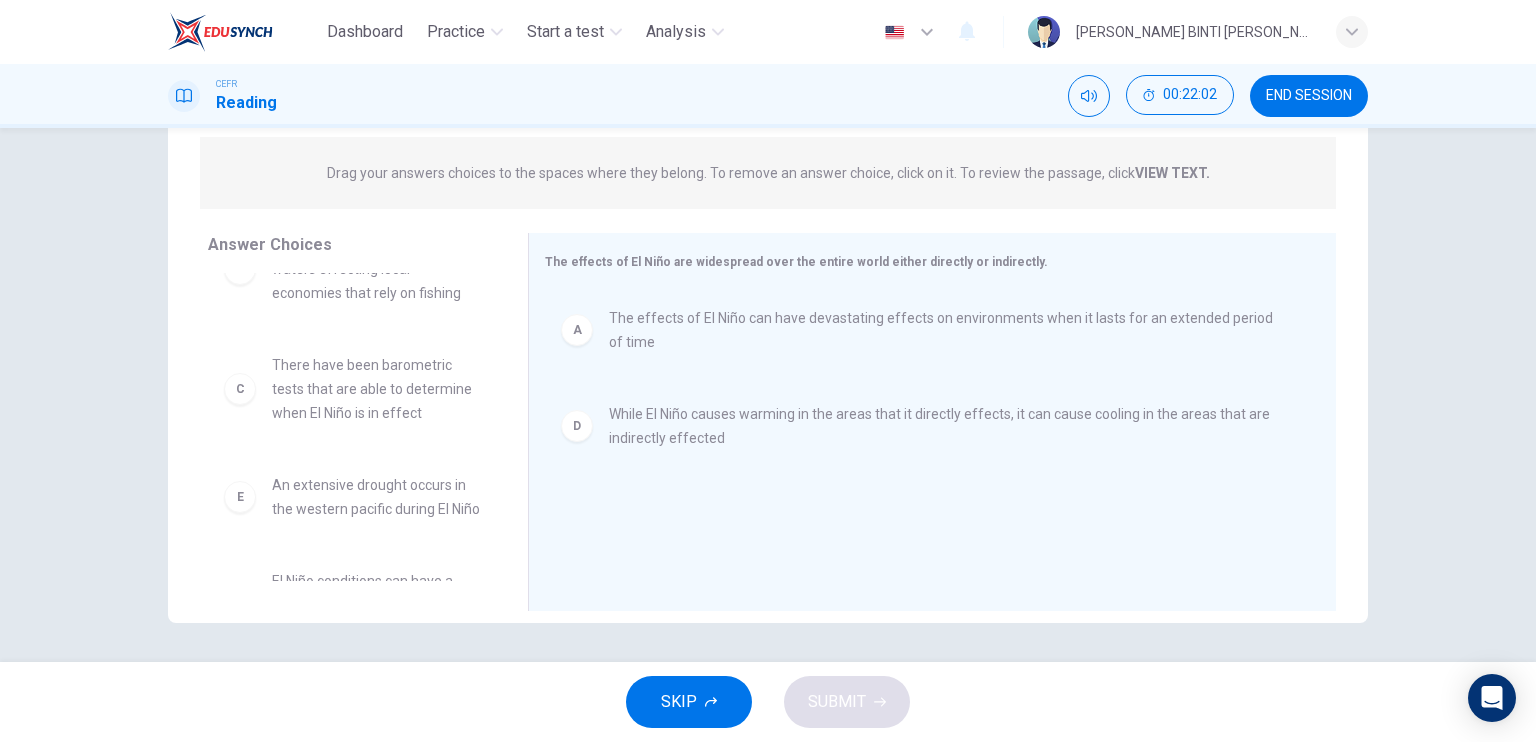 scroll, scrollTop: 180, scrollLeft: 0, axis: vertical 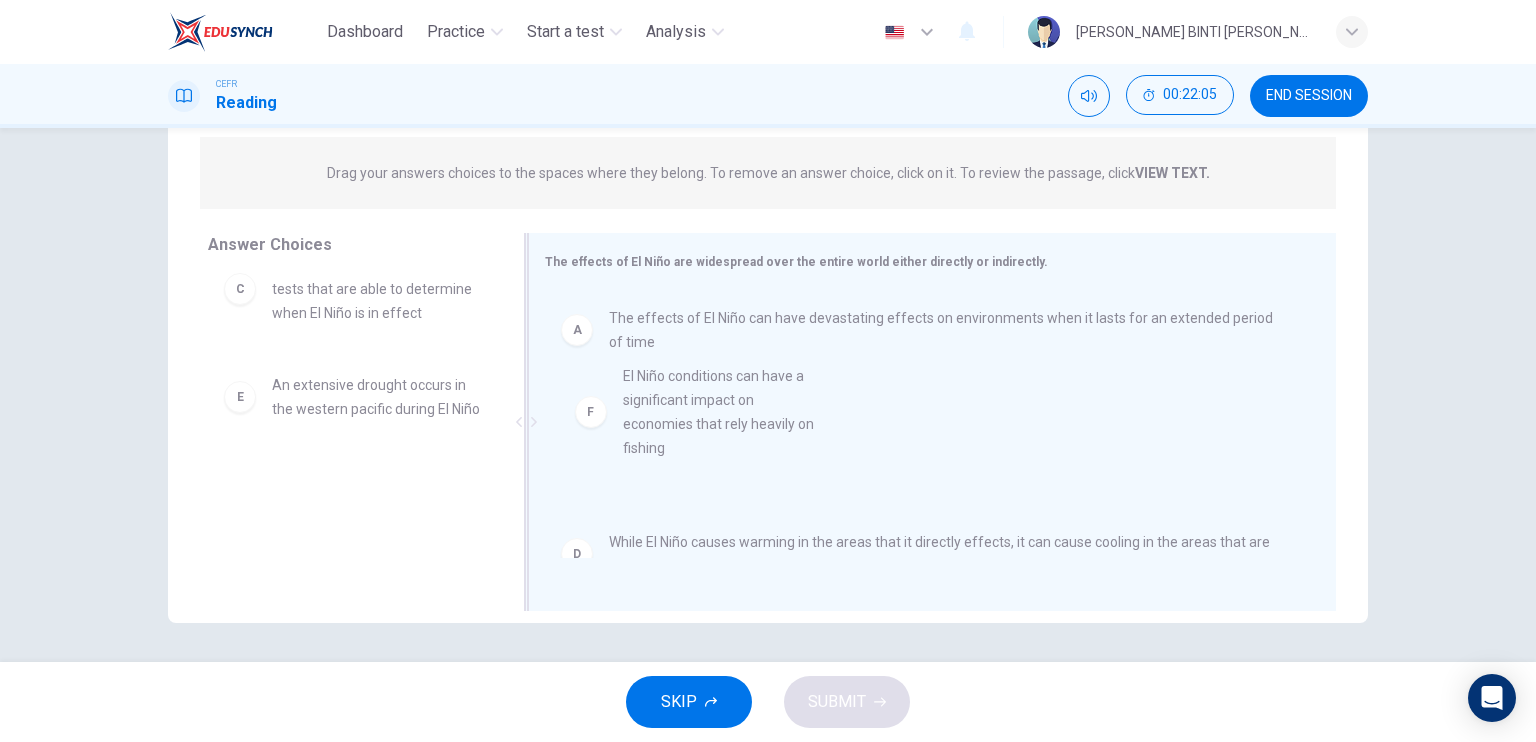 drag, startPoint x: 422, startPoint y: 531, endPoint x: 786, endPoint y: 427, distance: 378.5657 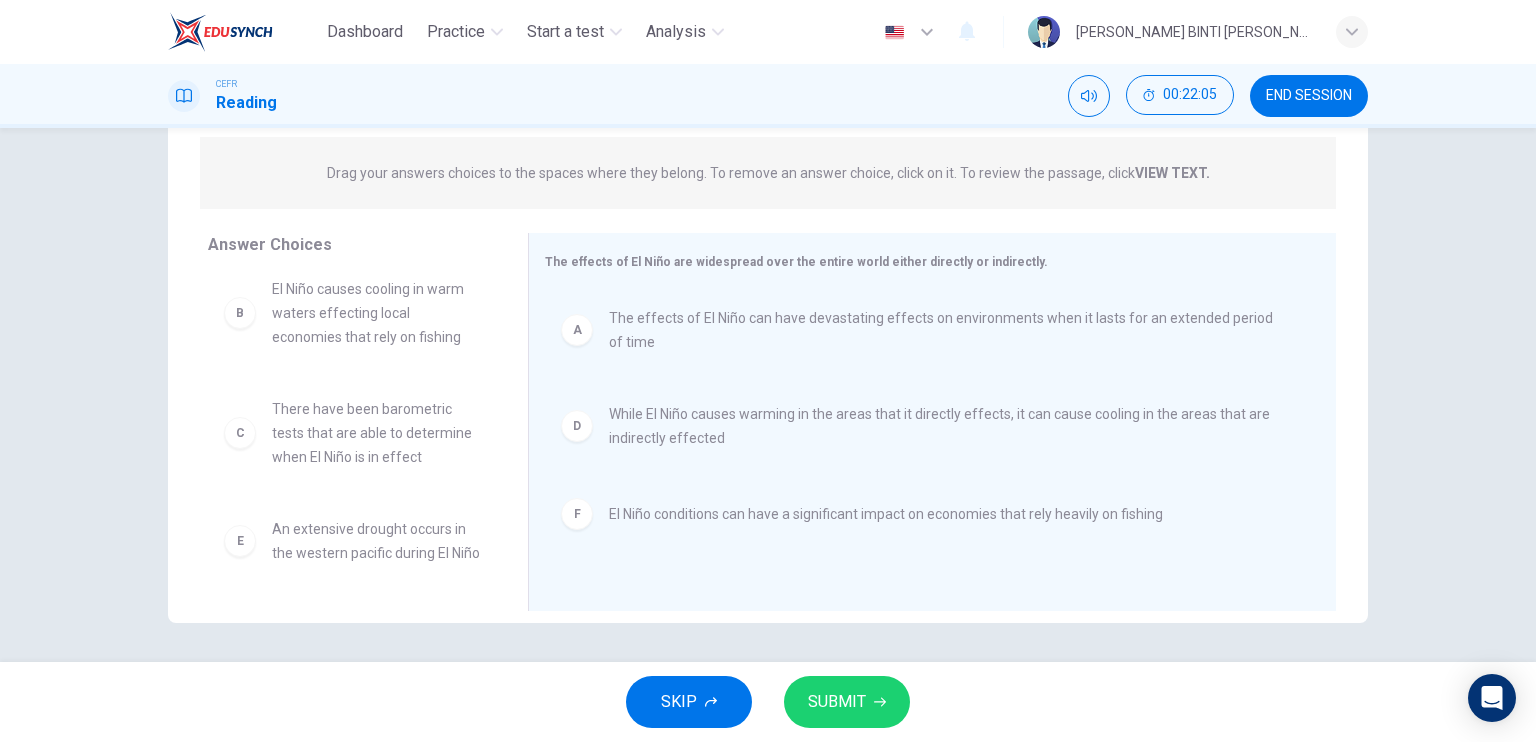 scroll, scrollTop: 36, scrollLeft: 0, axis: vertical 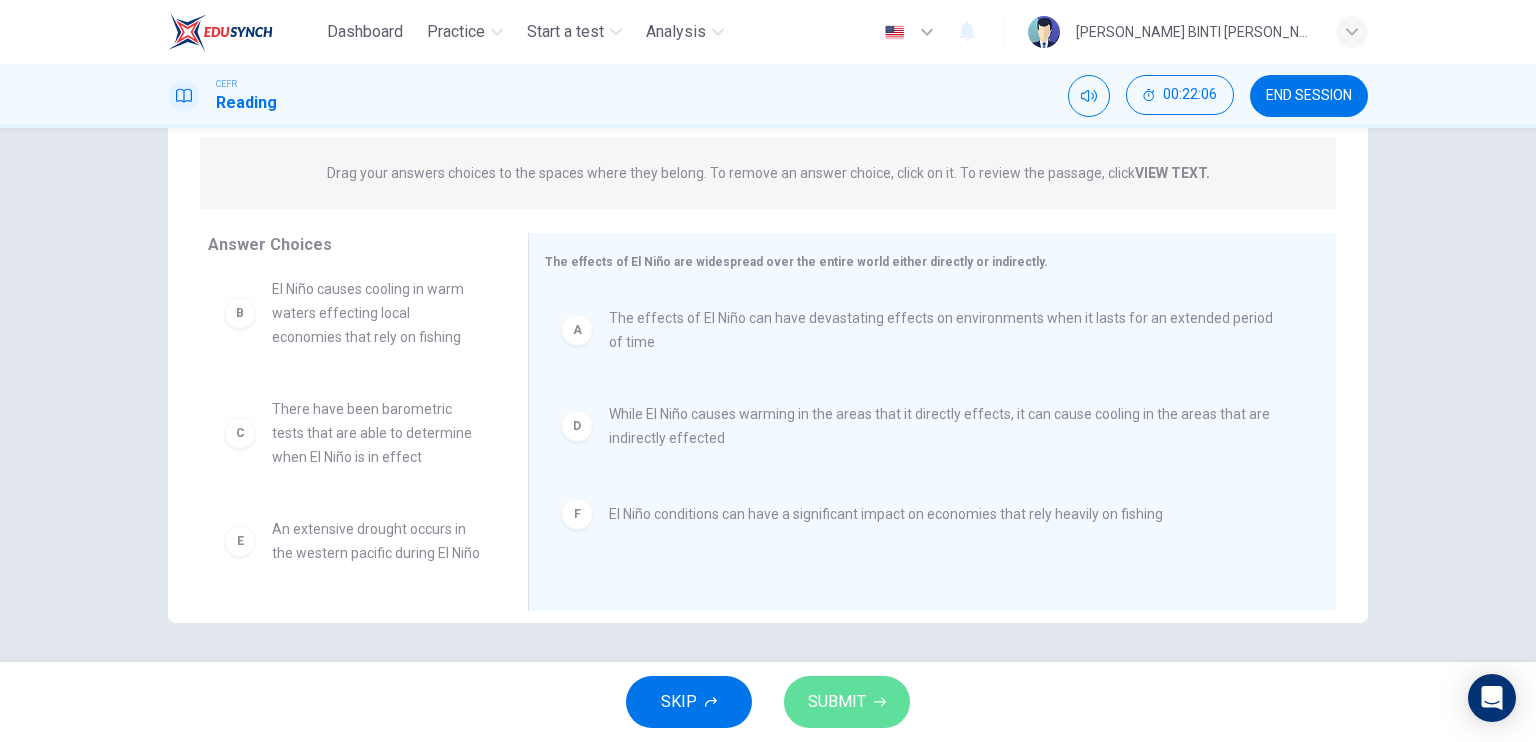 click on "SUBMIT" at bounding box center (847, 702) 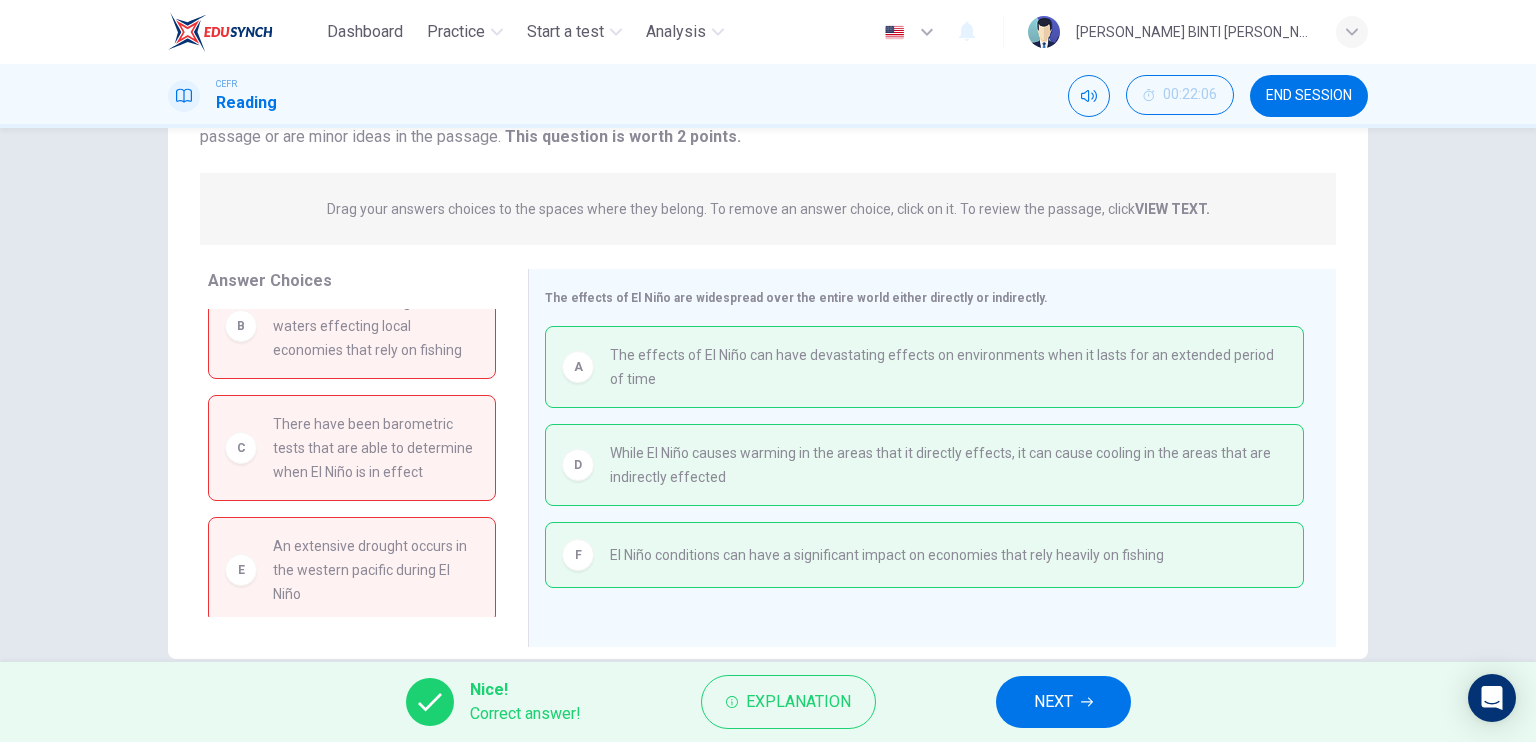 scroll, scrollTop: 208, scrollLeft: 0, axis: vertical 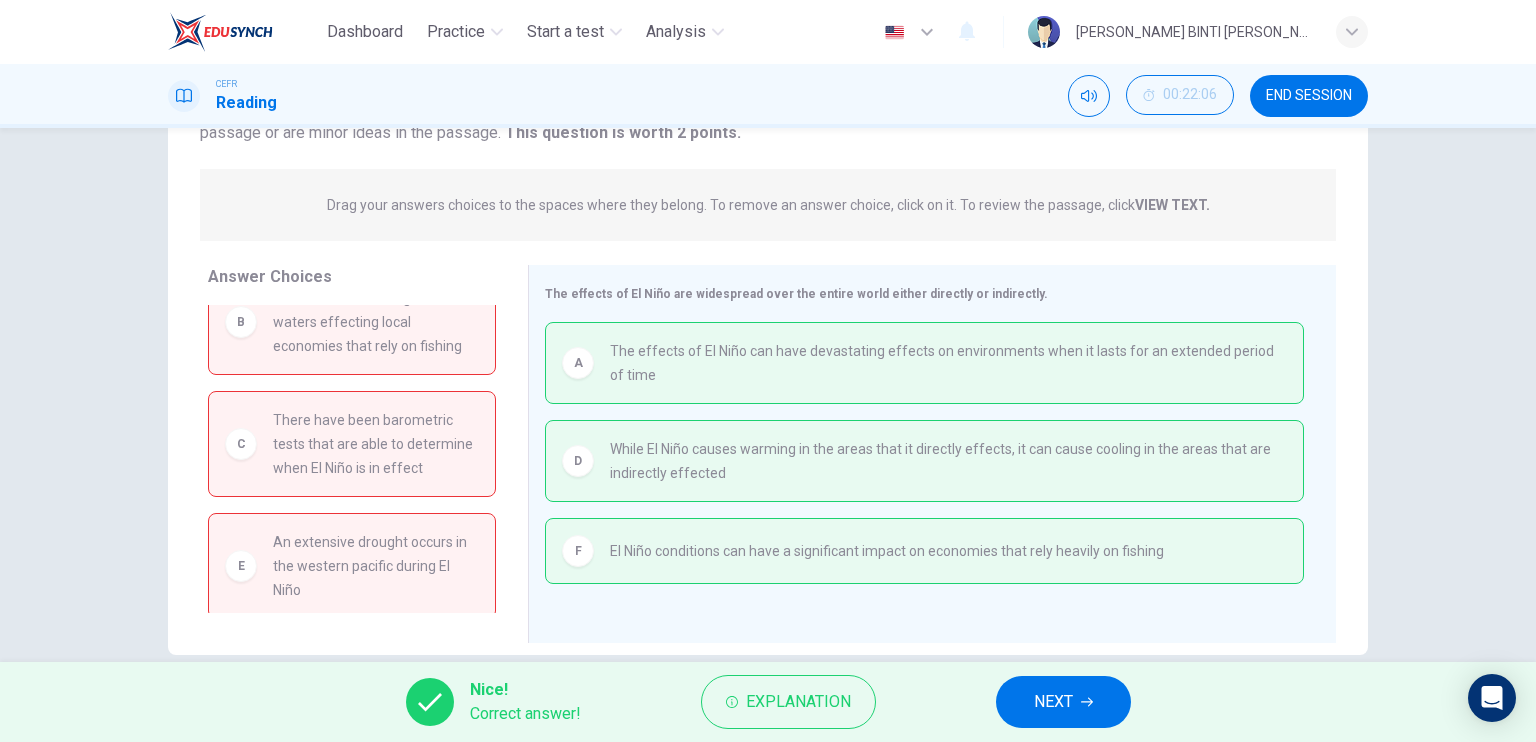 click on "NEXT" at bounding box center [1063, 702] 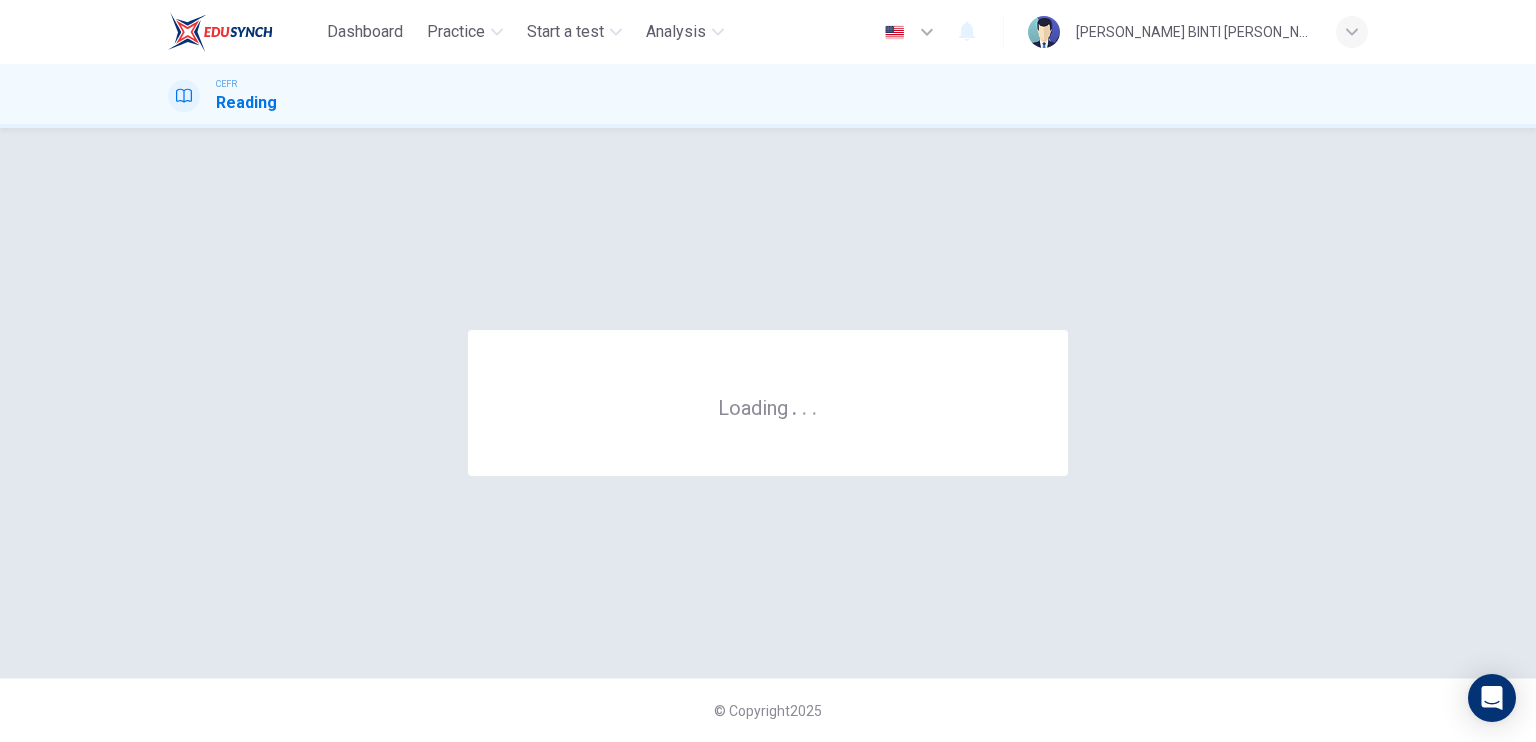 scroll, scrollTop: 0, scrollLeft: 0, axis: both 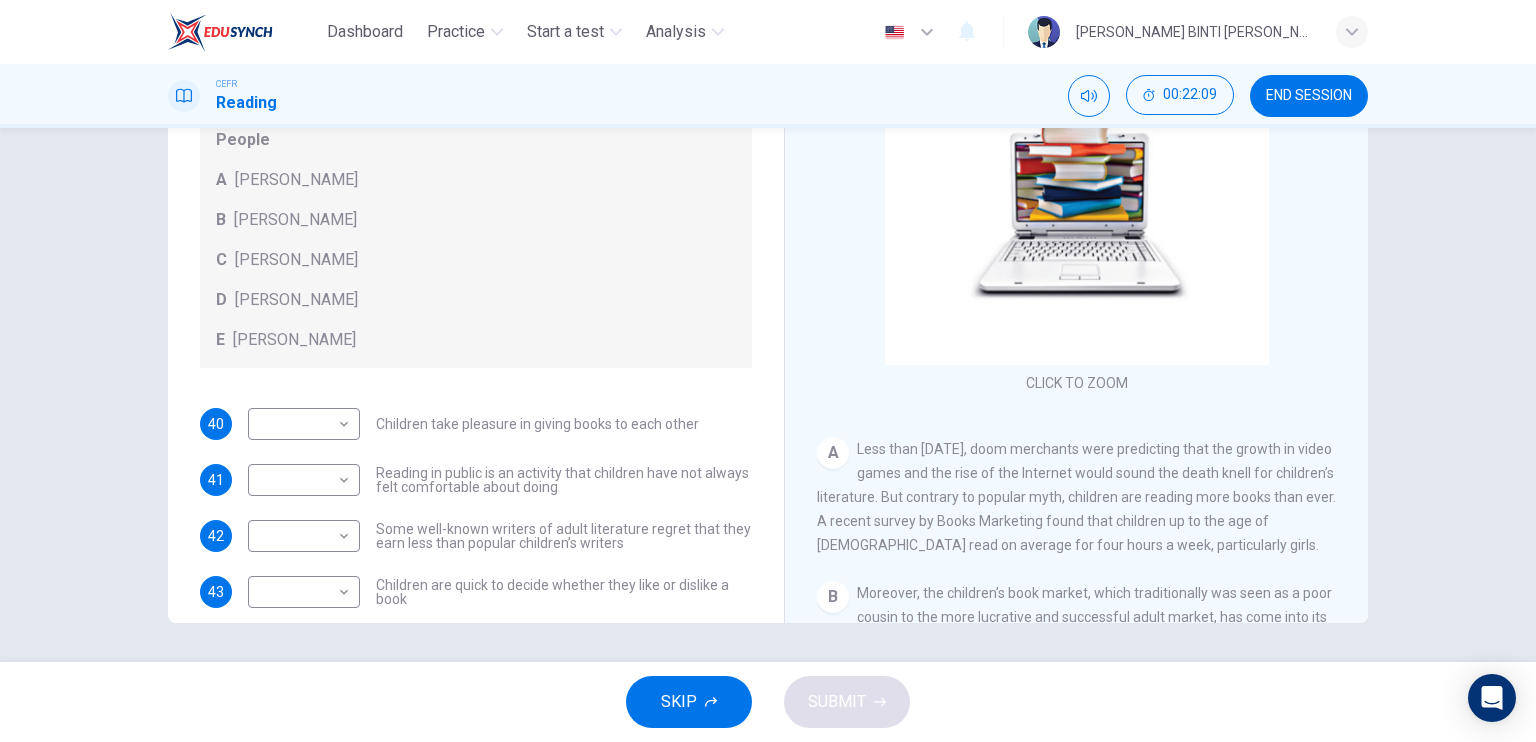 drag, startPoint x: 1516, startPoint y: 507, endPoint x: 1521, endPoint y: 458, distance: 49.25444 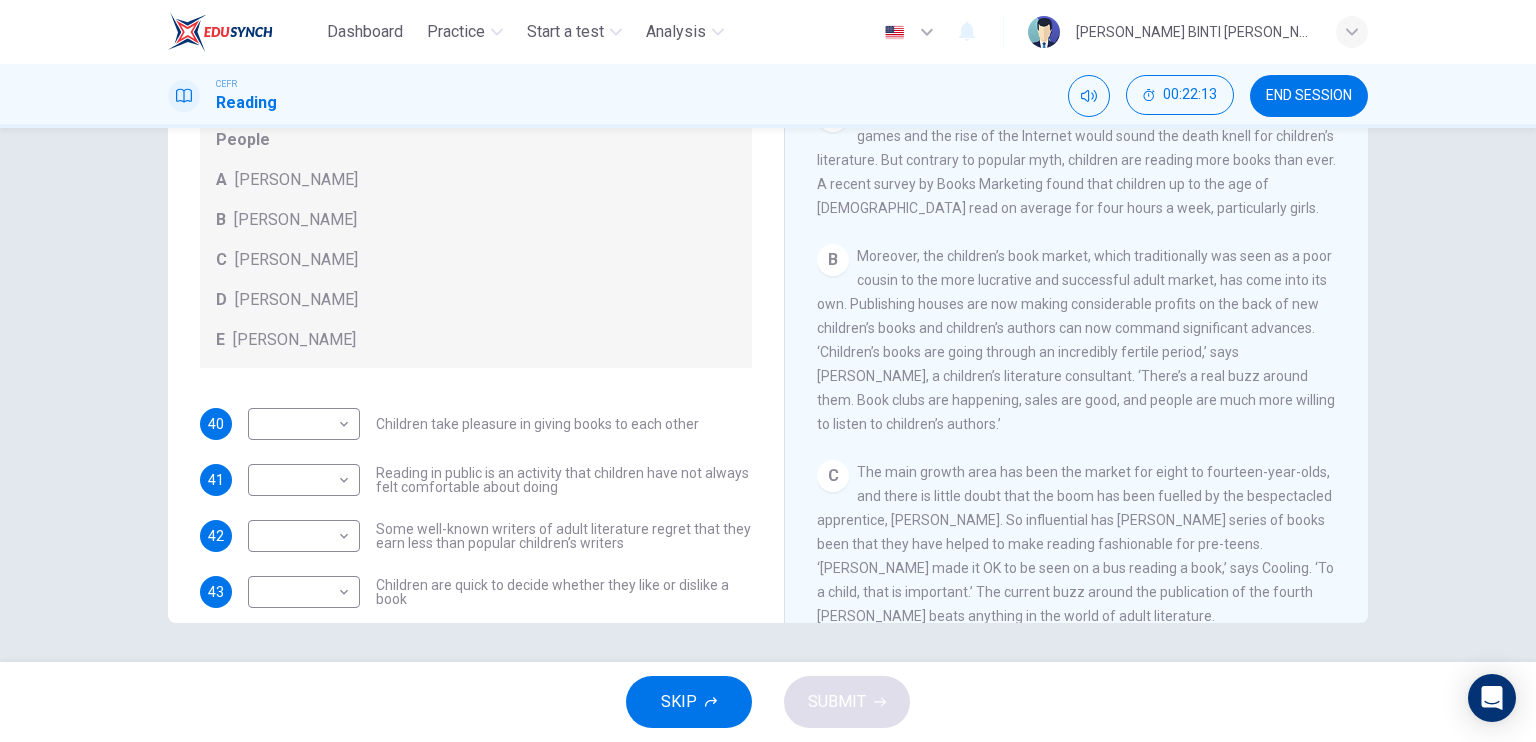 scroll, scrollTop: 393, scrollLeft: 0, axis: vertical 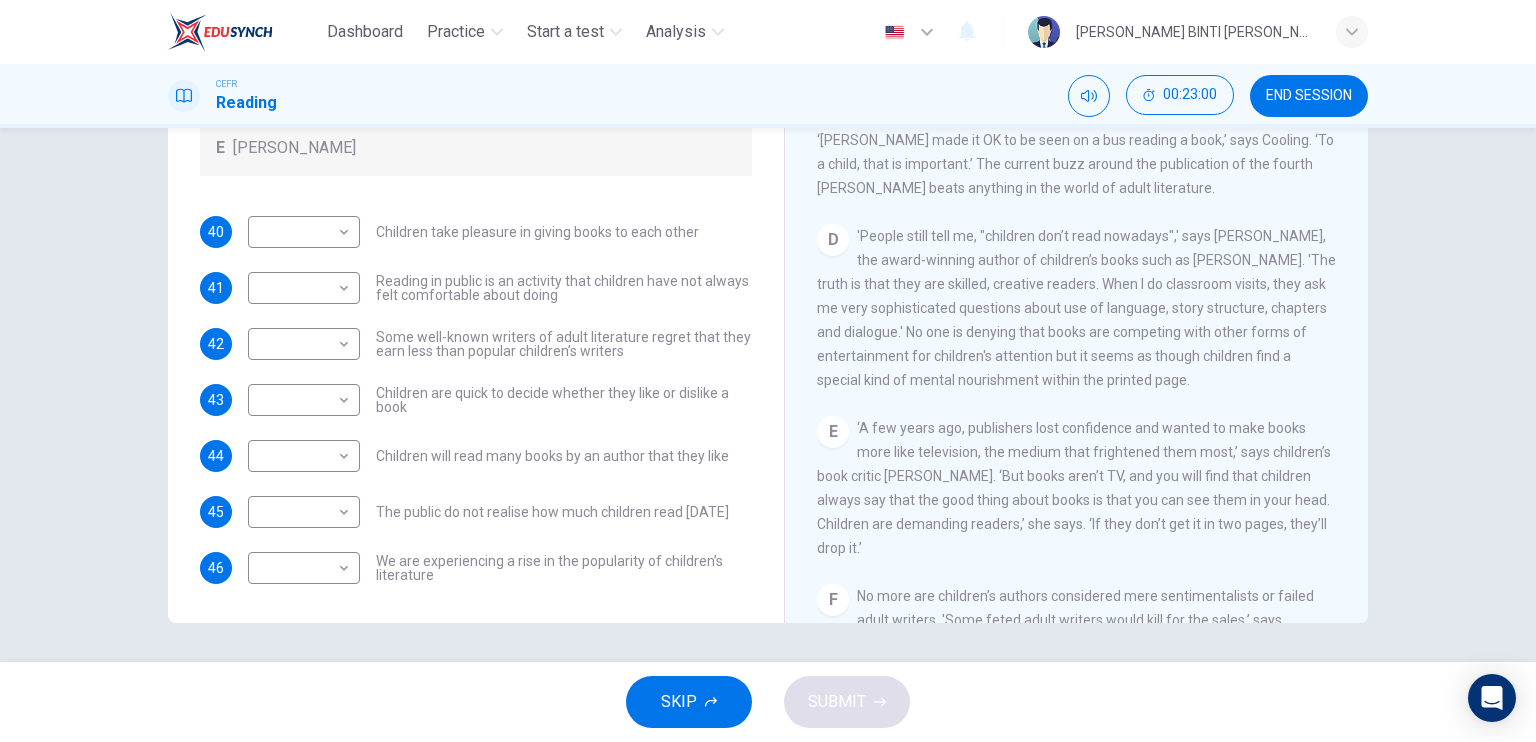 drag, startPoint x: 1360, startPoint y: 324, endPoint x: 1363, endPoint y: 345, distance: 21.213203 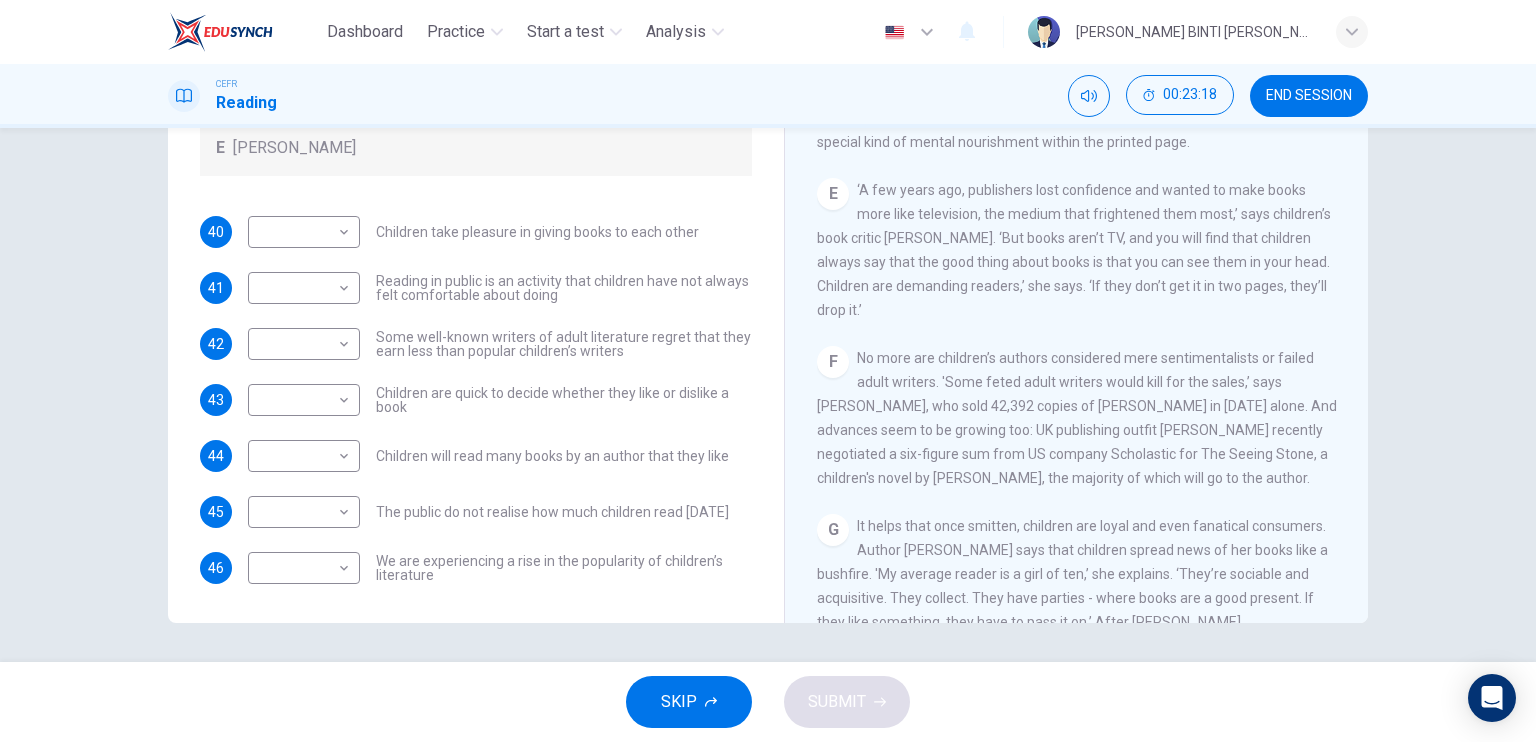 scroll, scrollTop: 1006, scrollLeft: 0, axis: vertical 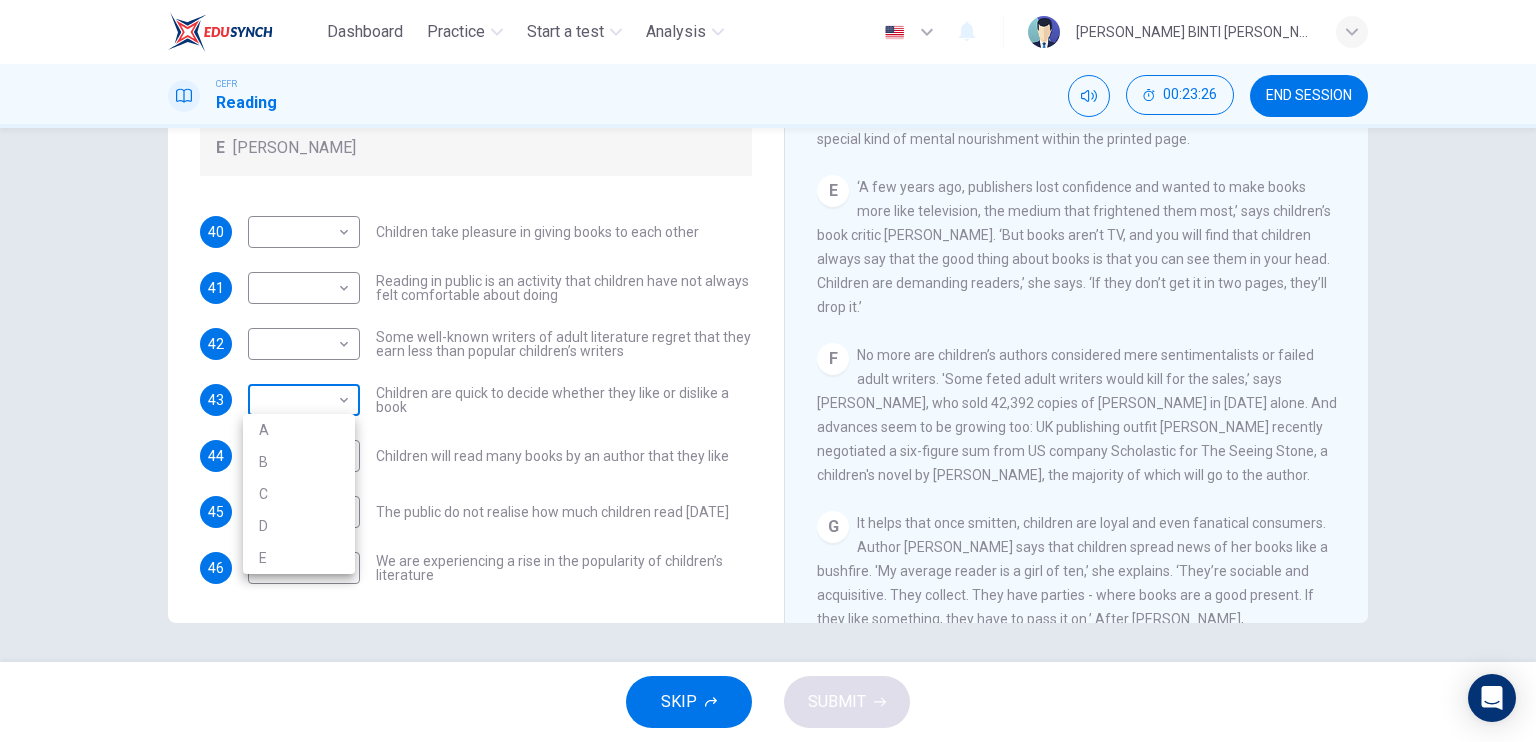 click on "Dashboard Practice Start a test Analysis English en ​ [PERSON_NAME] BINTI [PERSON_NAME] CEFR Reading 00:23:26 END SESSION Questions 40 - 46 Look at the following list of people A-E and the list of statements. Match each statement with one of the people listed. People A [PERSON_NAME] B [PERSON_NAME] C [PERSON_NAME] D [PERSON_NAME] E [PERSON_NAME] 40 ​ ​ Children take pleasure in giving books to each other 41 ​ ​ Reading in public is an activity that children have not always felt comfortable about doing 42 ​ ​ Some well-known writers of adult literature regret that they earn less than popular children’s writers 43 ​ ​ Children are quick to decide whether they like or dislike a book 44 ​ ​ Children will read many books by an author that they like 45 ​ ​ The public do not realise how much children read [DATE] 46 ​ ​ We are experiencing a rise in the popularity of children’s literature Twist in the Tale CLICK TO ZOOM Click to Zoom A B C D E F G H I J SKIP SUBMIT
Dashboard A" at bounding box center (768, 371) 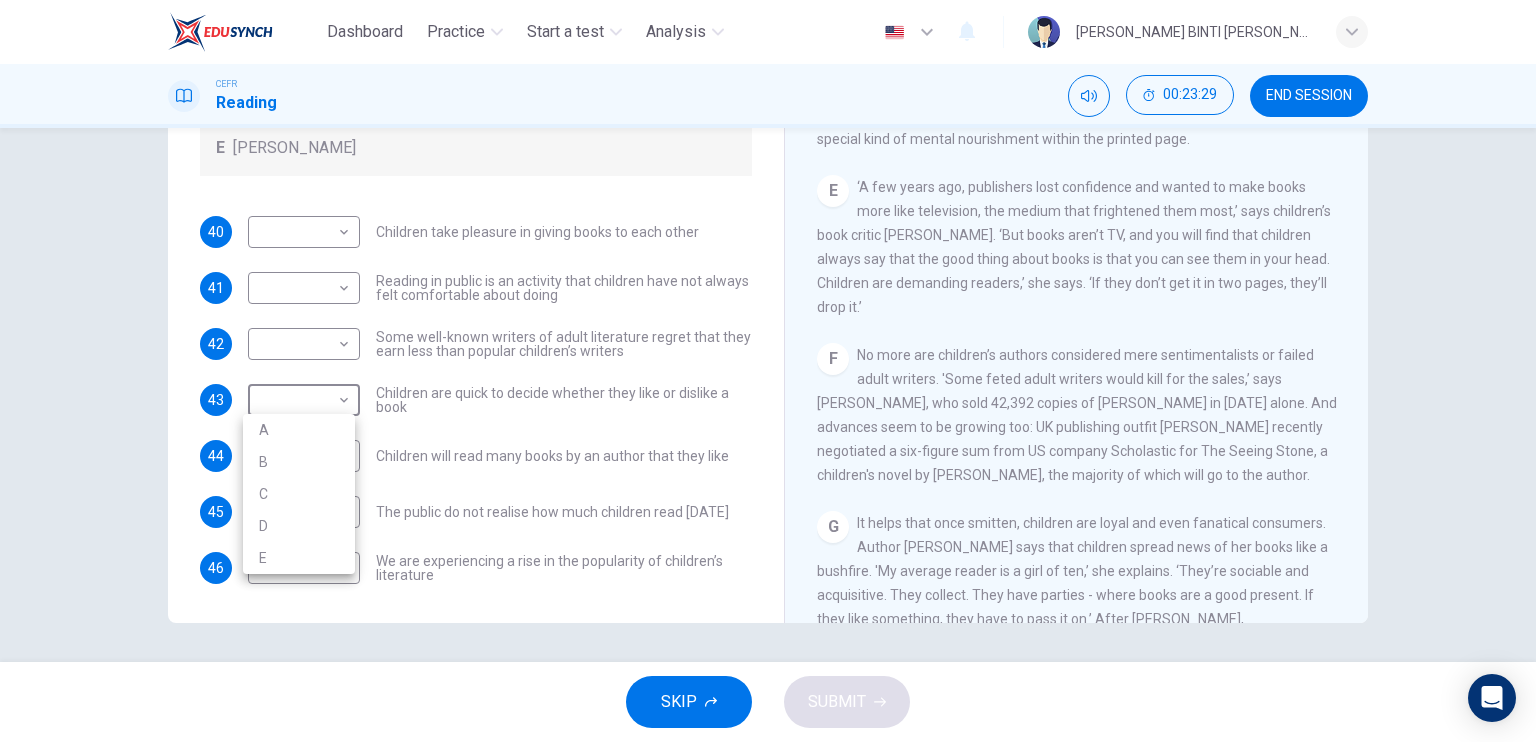 click at bounding box center [768, 371] 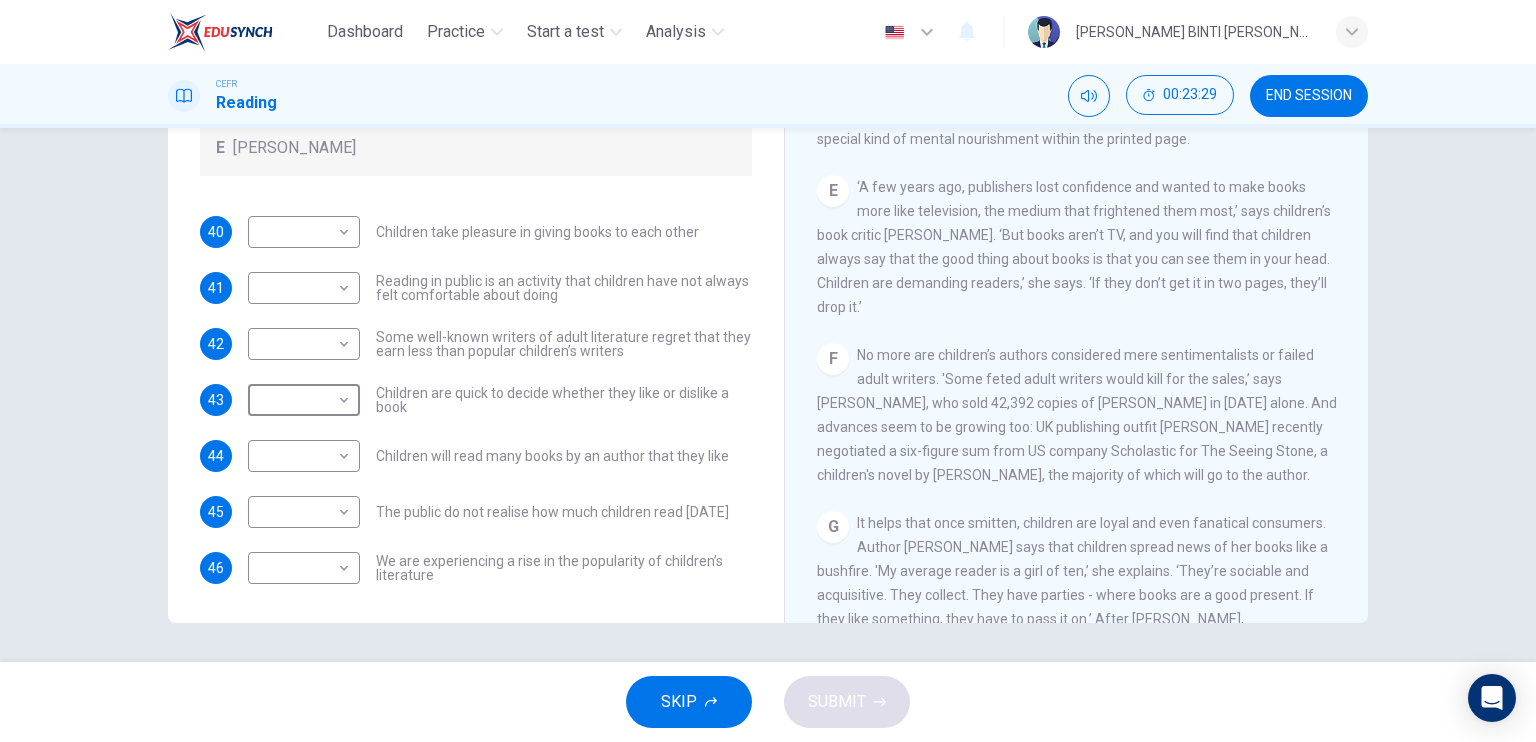 click on "A B C D E" at bounding box center [768, 371] 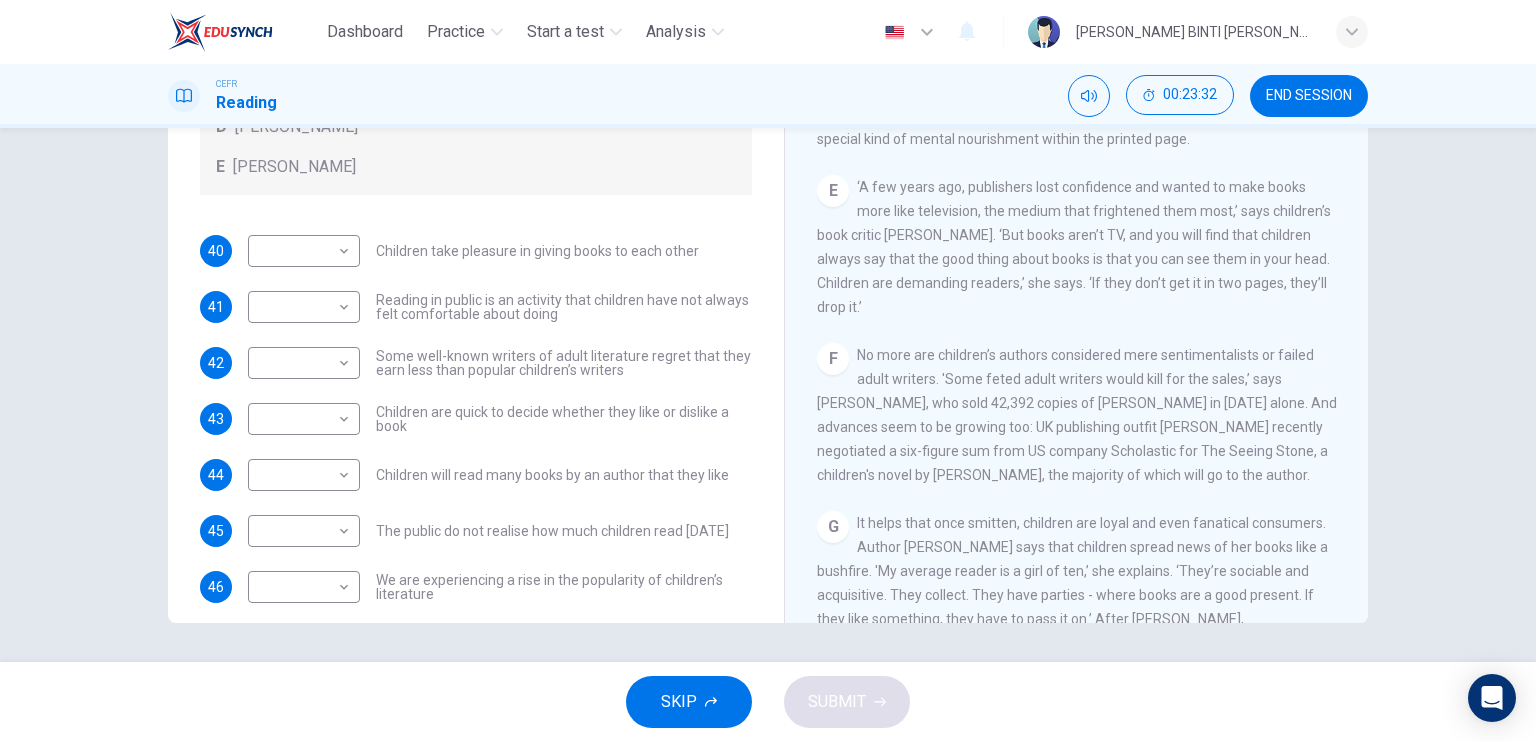 scroll, scrollTop: 180, scrollLeft: 0, axis: vertical 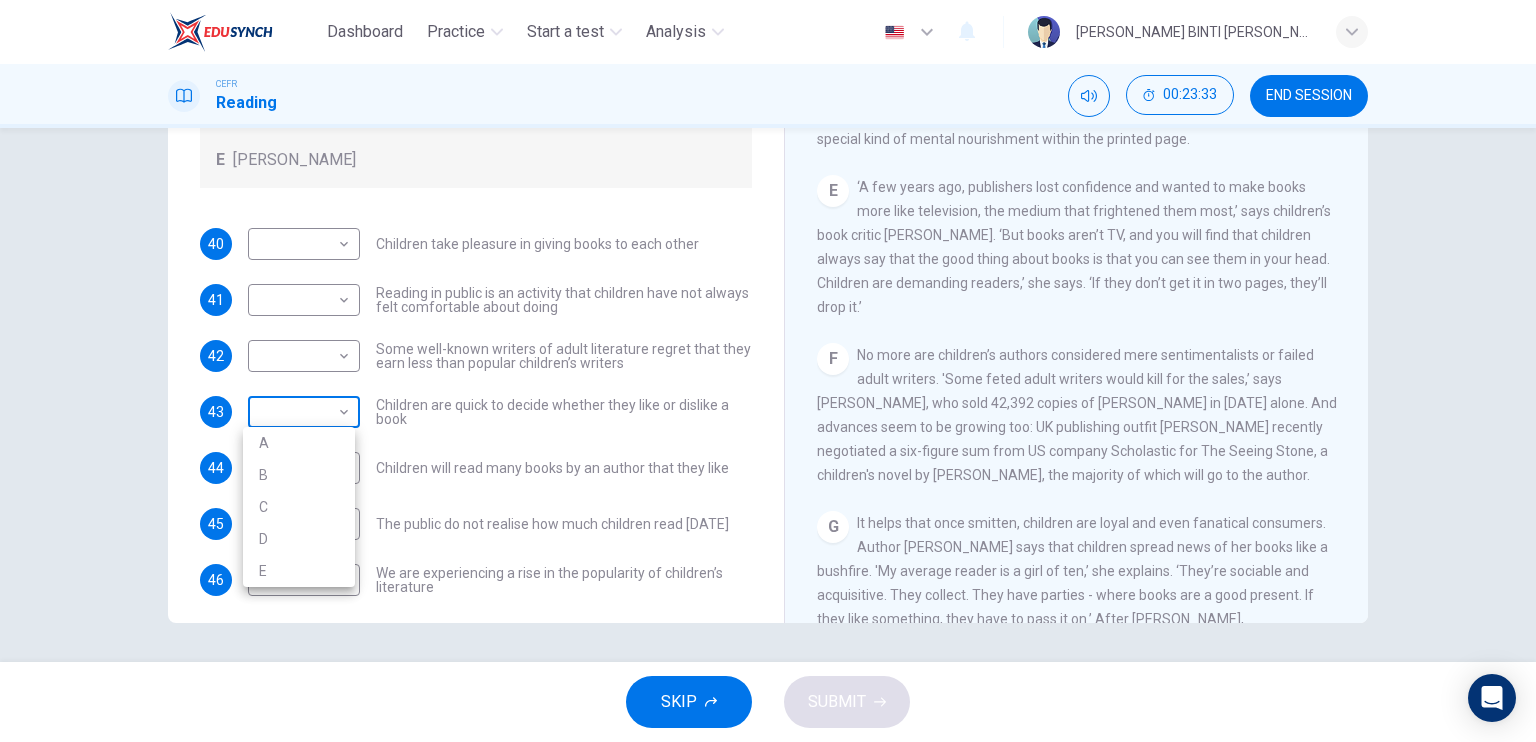 click on "Dashboard Practice Start a test Analysis English en ​ [PERSON_NAME] BINTI [PERSON_NAME] CEFR Reading 00:23:33 END SESSION Questions 40 - 46 Look at the following list of people A-E and the list of statements. Match each statement with one of the people listed. People A [PERSON_NAME] B [PERSON_NAME] C [PERSON_NAME] D [PERSON_NAME] E [PERSON_NAME] 40 ​ ​ Children take pleasure in giving books to each other 41 ​ ​ Reading in public is an activity that children have not always felt comfortable about doing 42 ​ ​ Some well-known writers of adult literature regret that they earn less than popular children’s writers 43 ​ ​ Children are quick to decide whether they like or dislike a book 44 ​ ​ Children will read many books by an author that they like 45 ​ ​ The public do not realise how much children read [DATE] 46 ​ ​ We are experiencing a rise in the popularity of children’s literature Twist in the Tale CLICK TO ZOOM Click to Zoom A B C D E F G H I J SKIP SUBMIT
Dashboard A" at bounding box center (768, 371) 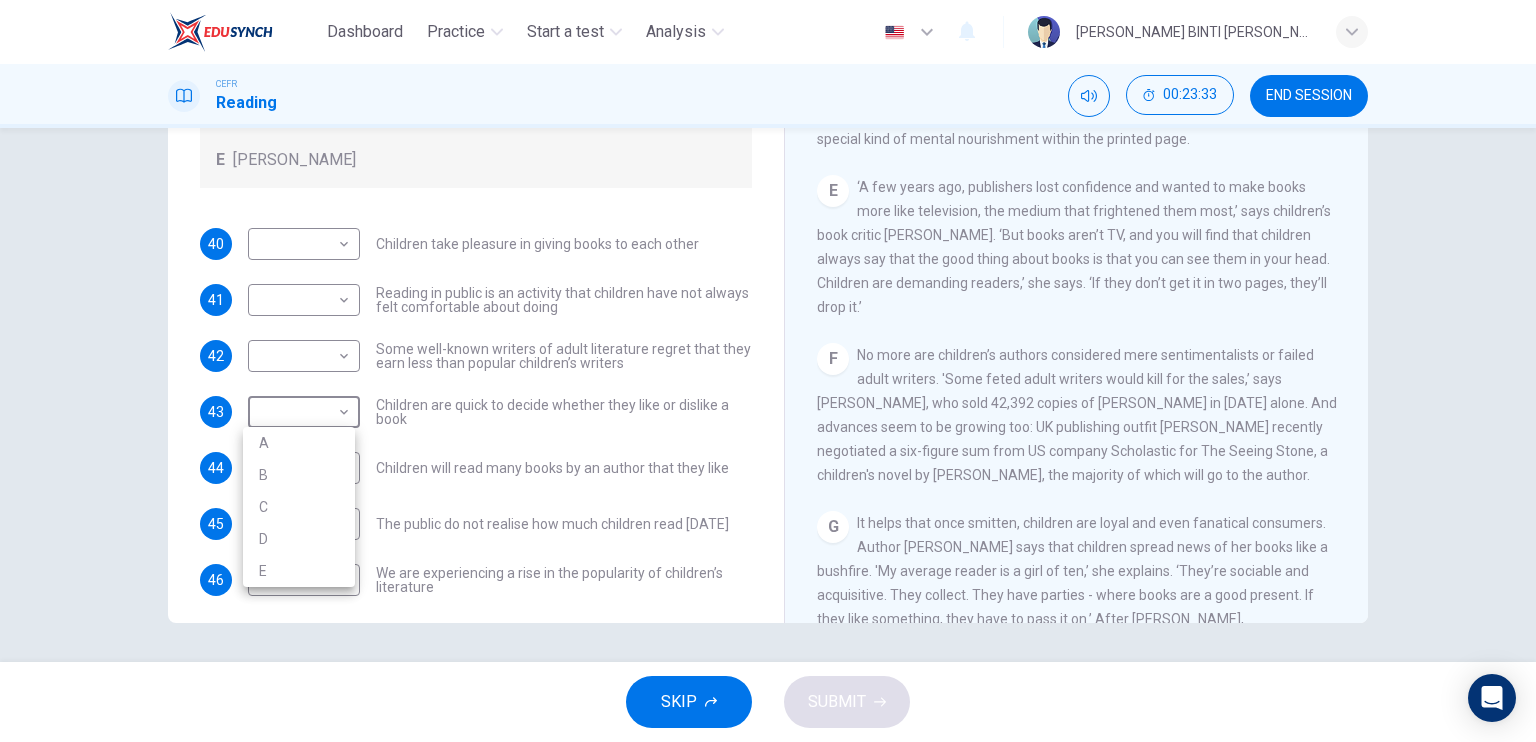click on "C" at bounding box center (299, 507) 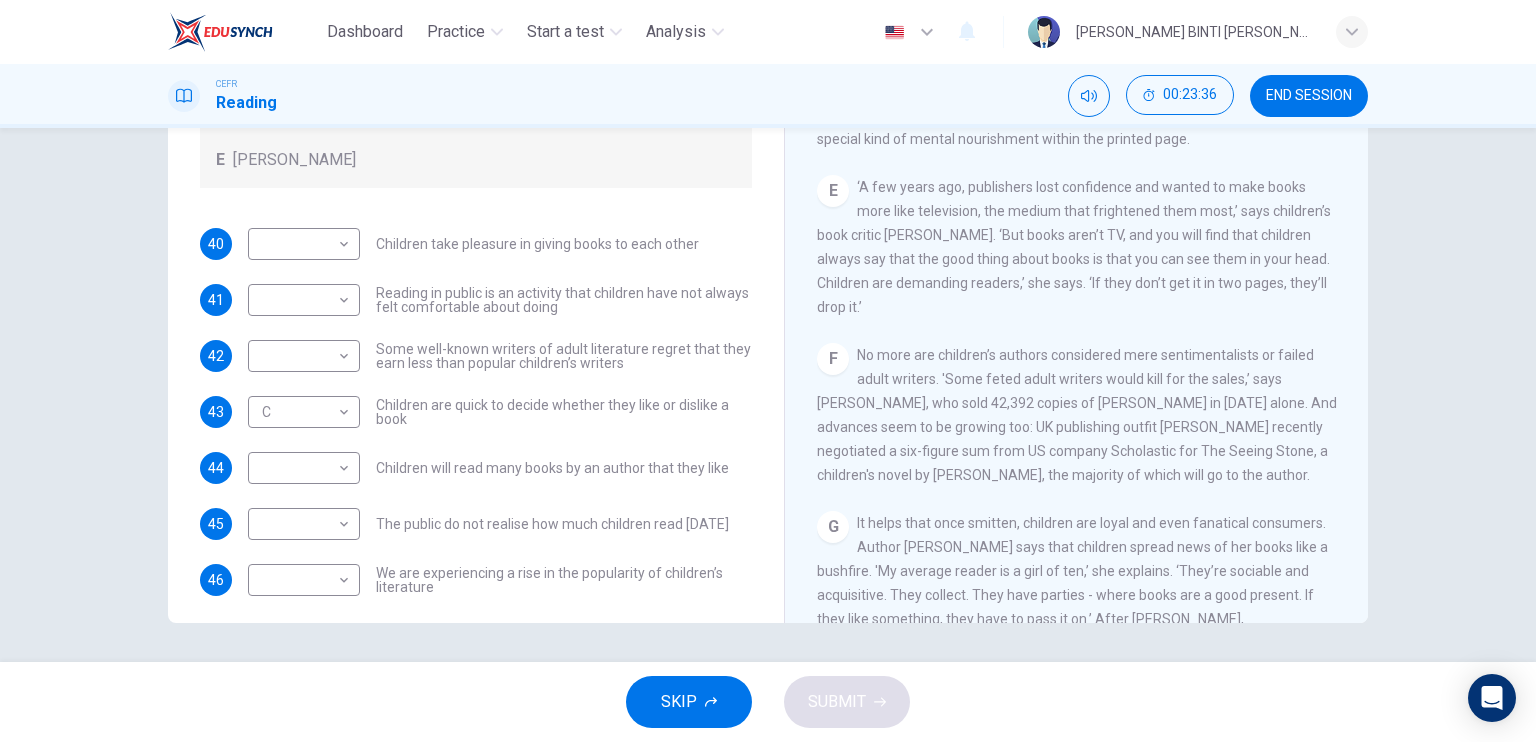 drag, startPoint x: 1360, startPoint y: 389, endPoint x: 1361, endPoint y: 431, distance: 42.0119 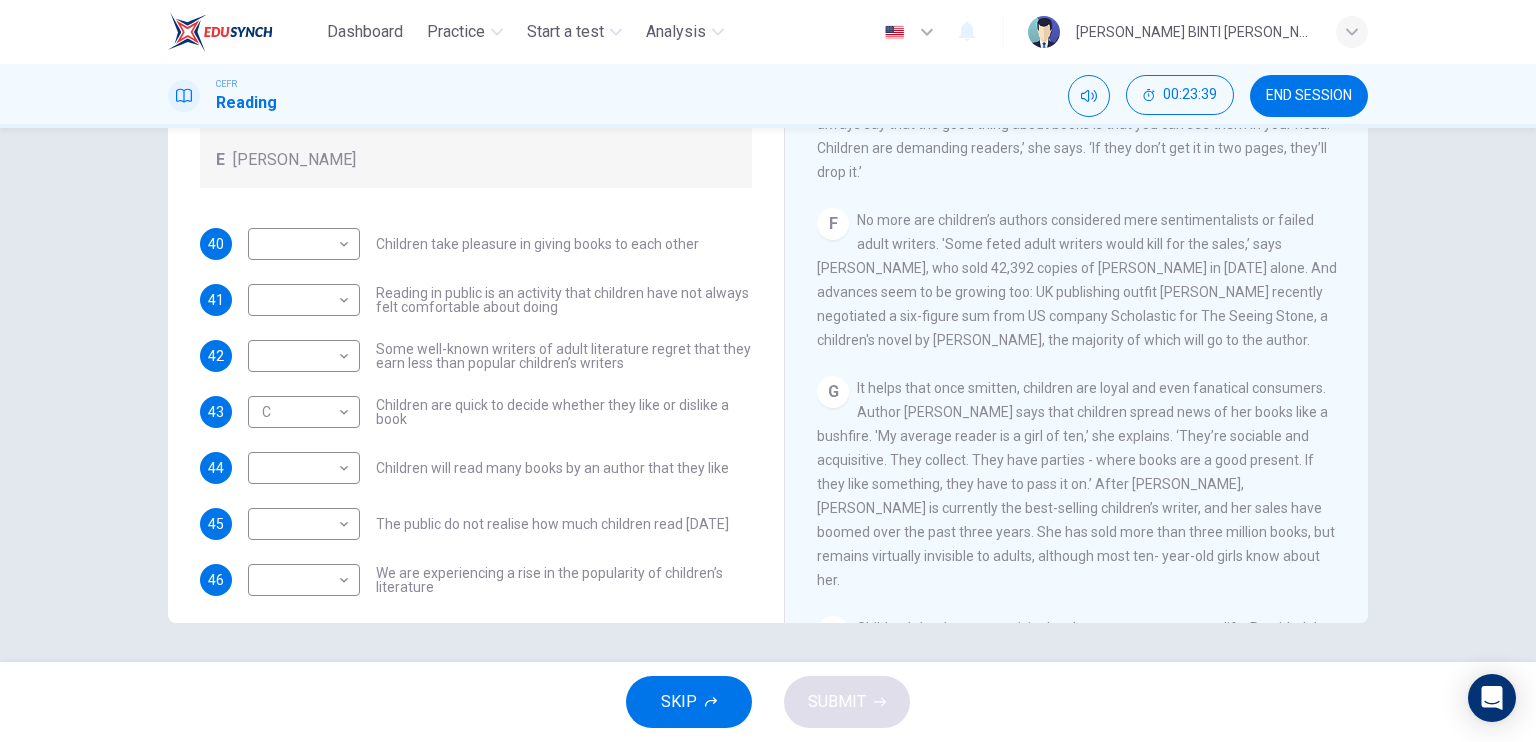 scroll, scrollTop: 1160, scrollLeft: 0, axis: vertical 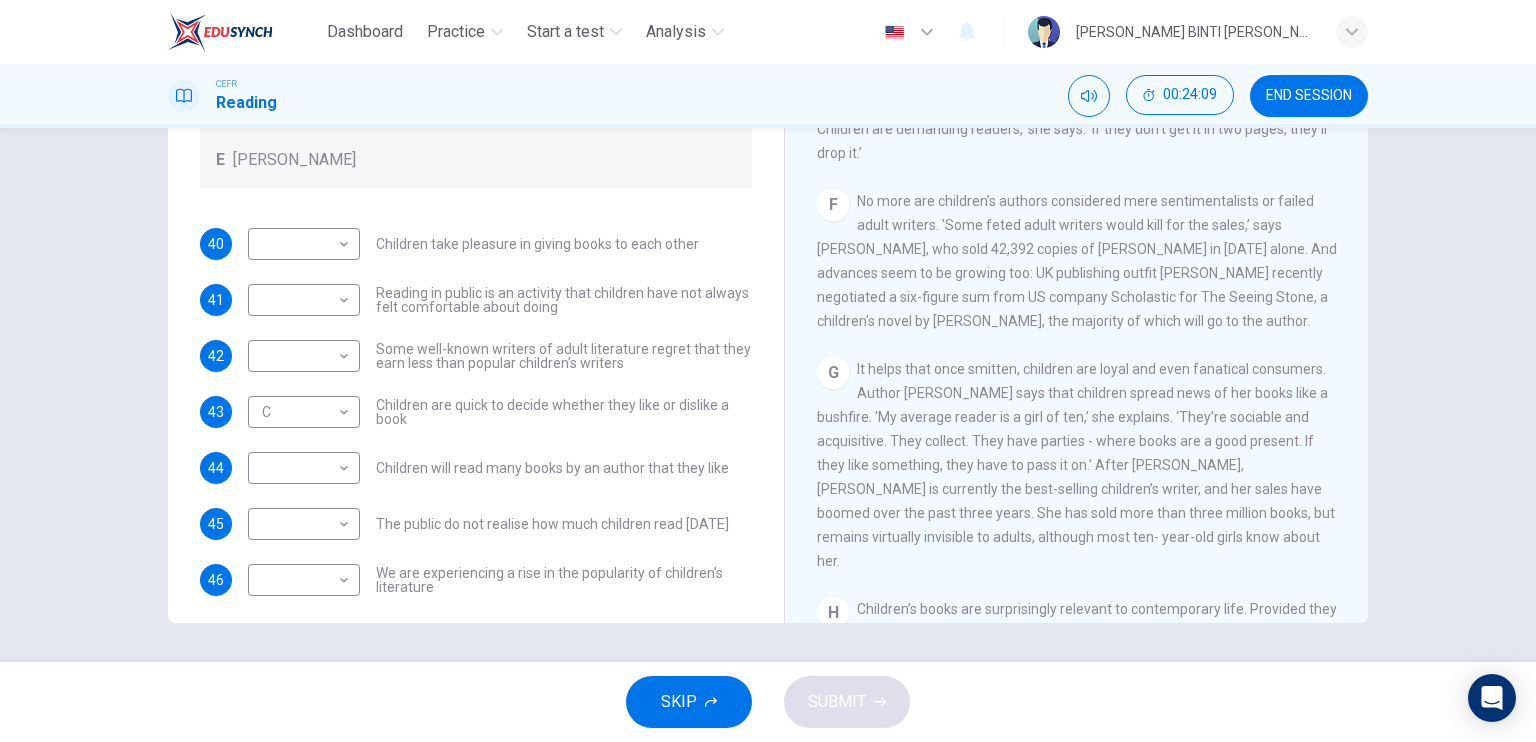click on "Questions 40 - 46 Look at the following list of people A-E and the list of statements. Match each statement with one of the people listed. People A [PERSON_NAME] B [PERSON_NAME] C [PERSON_NAME] D [PERSON_NAME] E [PERSON_NAME] 40 ​ ​ Children take pleasure in giving books to each other 41 ​ ​ Reading in public is an activity that children have not always felt comfortable about doing 42 ​ ​ Some well-known writers of adult literature regret that they earn less than popular children’s writers 43 C C ​ Children are quick to decide whether they like or dislike a book 44 ​ ​ Children will read many books by an author that they like 45 ​ ​ The public do not realise how much children read [DATE] 46 ​ ​ We are experiencing a rise in the popularity of children’s literature Twist in the Tale CLICK TO ZOOM Click to Zoom A B C D E F G H I J" at bounding box center (768, 275) 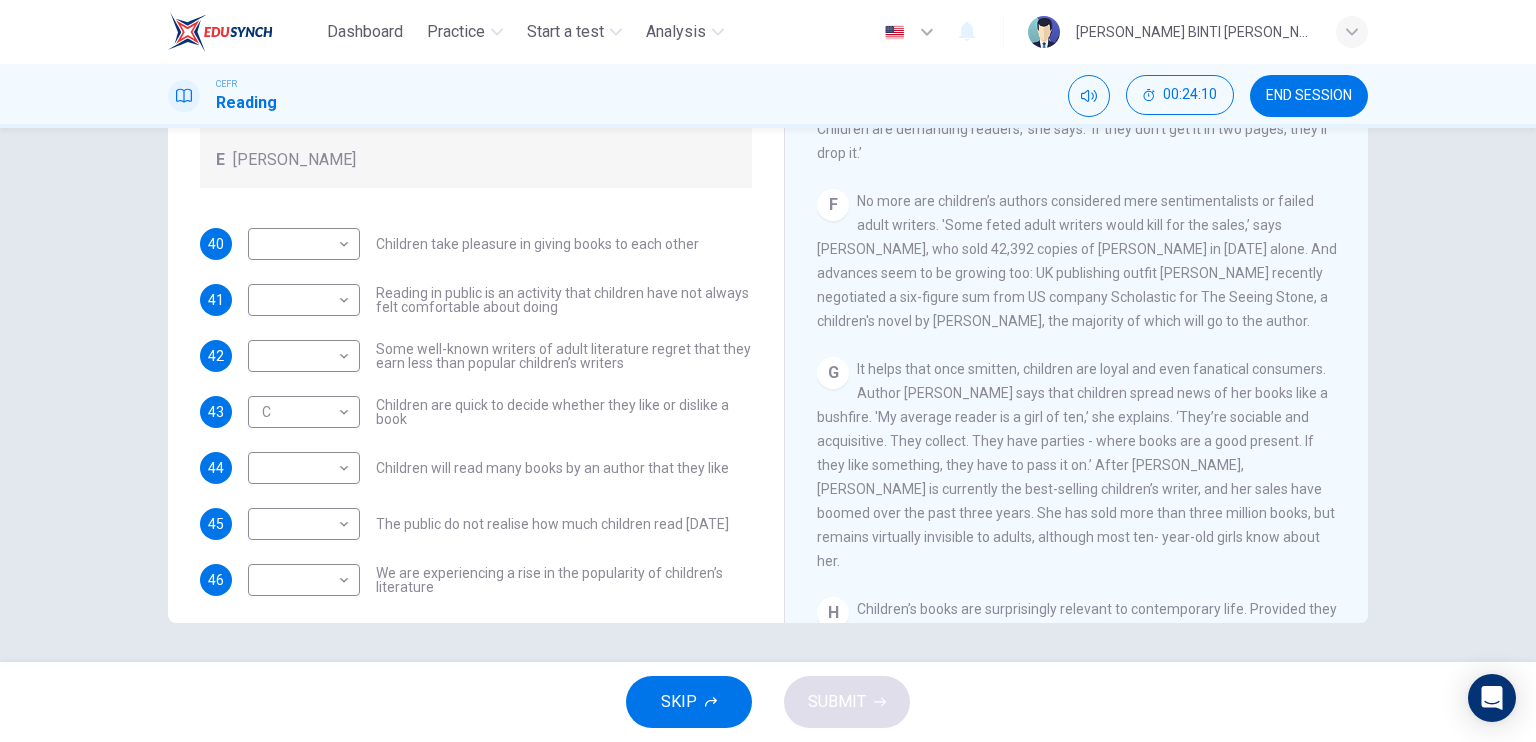 click on "Questions 40 - 46 Look at the following list of people A-E and the list of statements. Match each statement with one of the people listed. People A [PERSON_NAME] B [PERSON_NAME] C [PERSON_NAME] D [PERSON_NAME] E [PERSON_NAME] 40 ​ ​ Children take pleasure in giving books to each other 41 ​ ​ Reading in public is an activity that children have not always felt comfortable about doing 42 ​ ​ Some well-known writers of adult literature regret that they earn less than popular children’s writers 43 C C ​ Children are quick to decide whether they like or dislike a book 44 ​ ​ Children will read many books by an author that they like 45 ​ ​ The public do not realise how much children read [DATE] 46 ​ ​ We are experiencing a rise in the popularity of children’s literature" at bounding box center (476, 285) 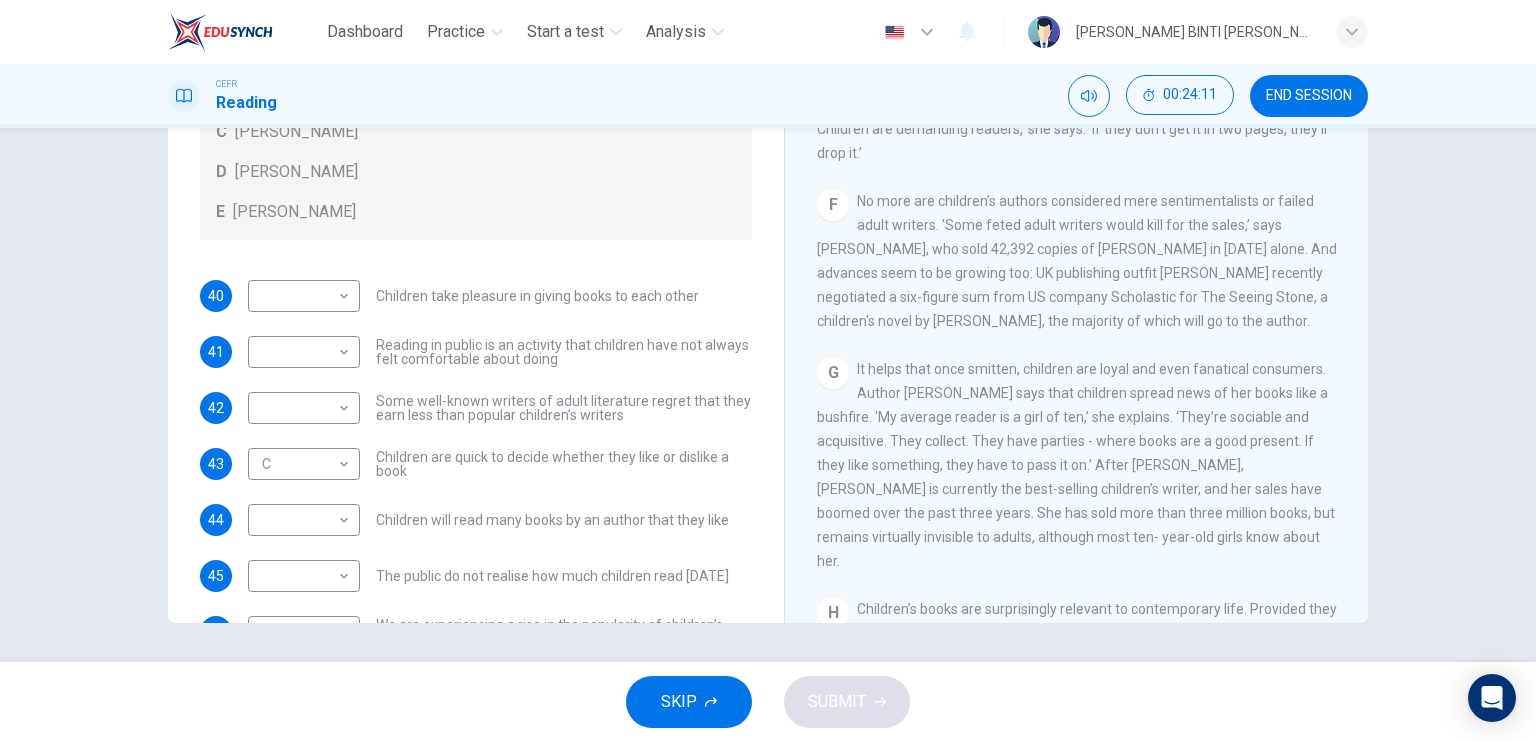 scroll, scrollTop: 192, scrollLeft: 0, axis: vertical 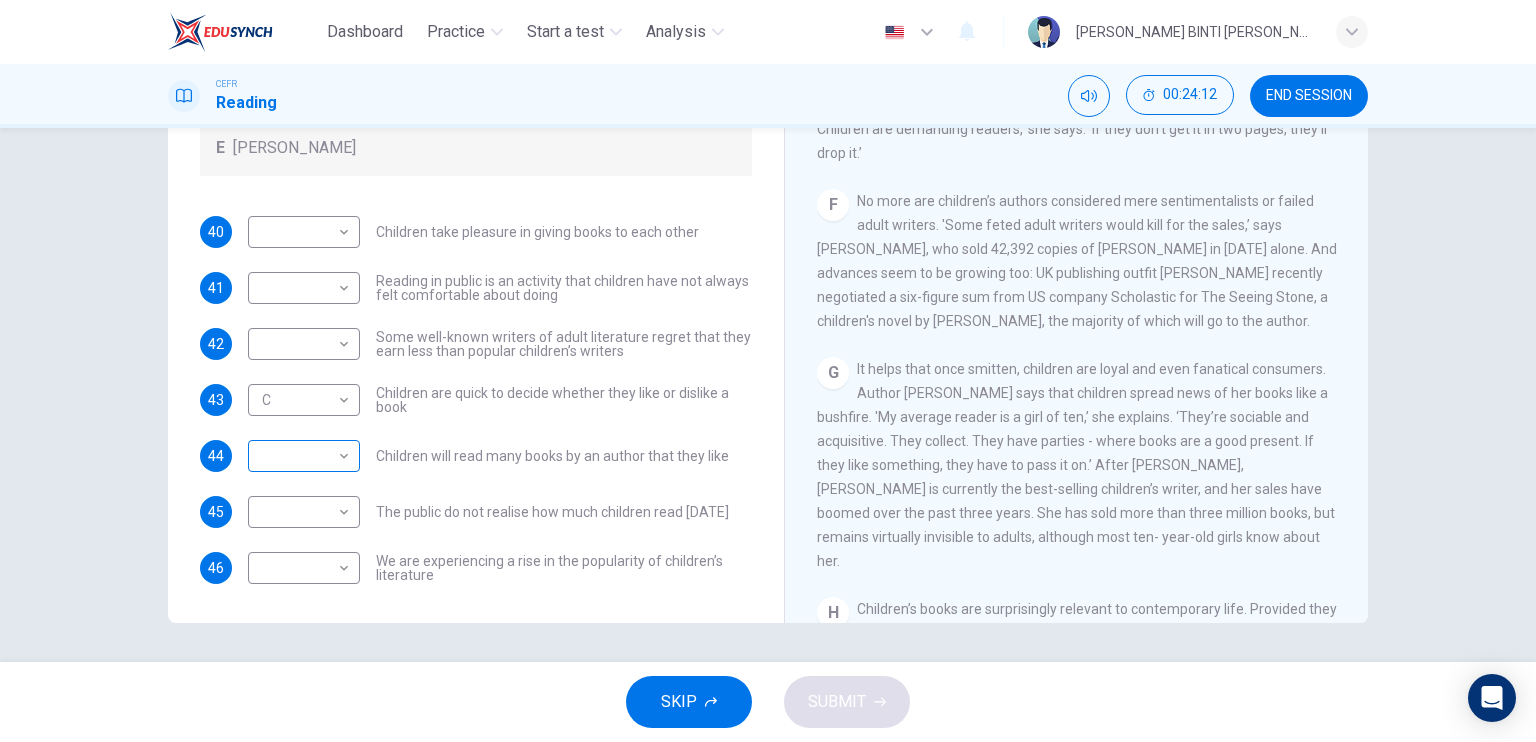 click on "Dashboard Practice Start a test Analysis English en ​ [PERSON_NAME] BINTI [PERSON_NAME] CEFR Reading 00:24:12 END SESSION Questions 40 - 46 Look at the following list of people A-E and the list of statements. Match each statement with one of the people listed. People A [PERSON_NAME] B [PERSON_NAME] C [PERSON_NAME] D [PERSON_NAME] E [PERSON_NAME] 40 ​ ​ Children take pleasure in giving books to each other 41 ​ ​ Reading in public is an activity that children have not always felt comfortable about doing 42 ​ ​ Some well-known writers of adult literature regret that they earn less than popular children’s writers 43 C C ​ Children are quick to decide whether they like or dislike a book 44 ​ ​ Children will read many books by an author that they like 45 ​ ​ The public do not realise how much children read [DATE] 46 ​ ​ We are experiencing a rise in the popularity of children’s literature Twist in the Tale CLICK TO ZOOM Click to Zoom A B C D E F G H I J SKIP SUBMIT
Dashboard" at bounding box center (768, 371) 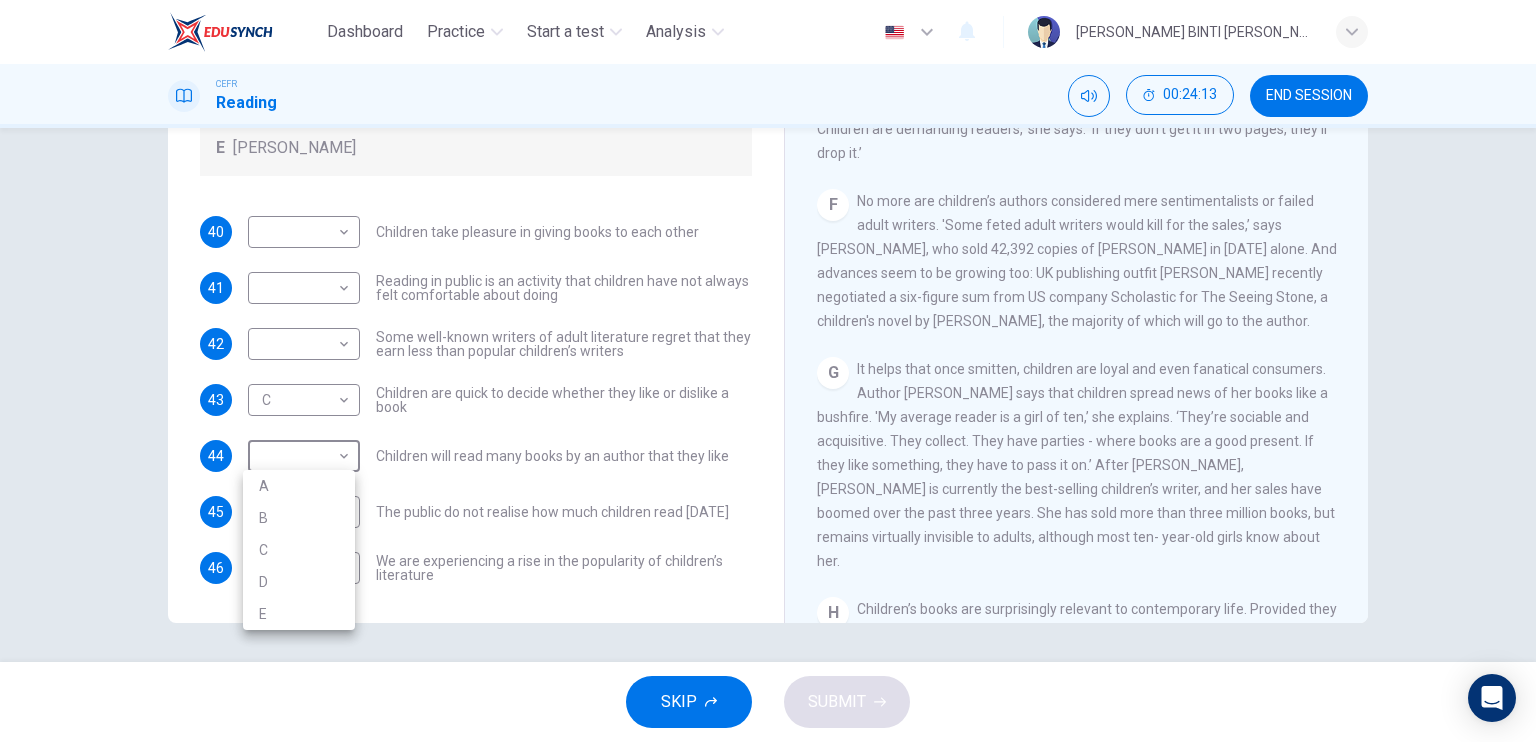 click on "D" at bounding box center (299, 582) 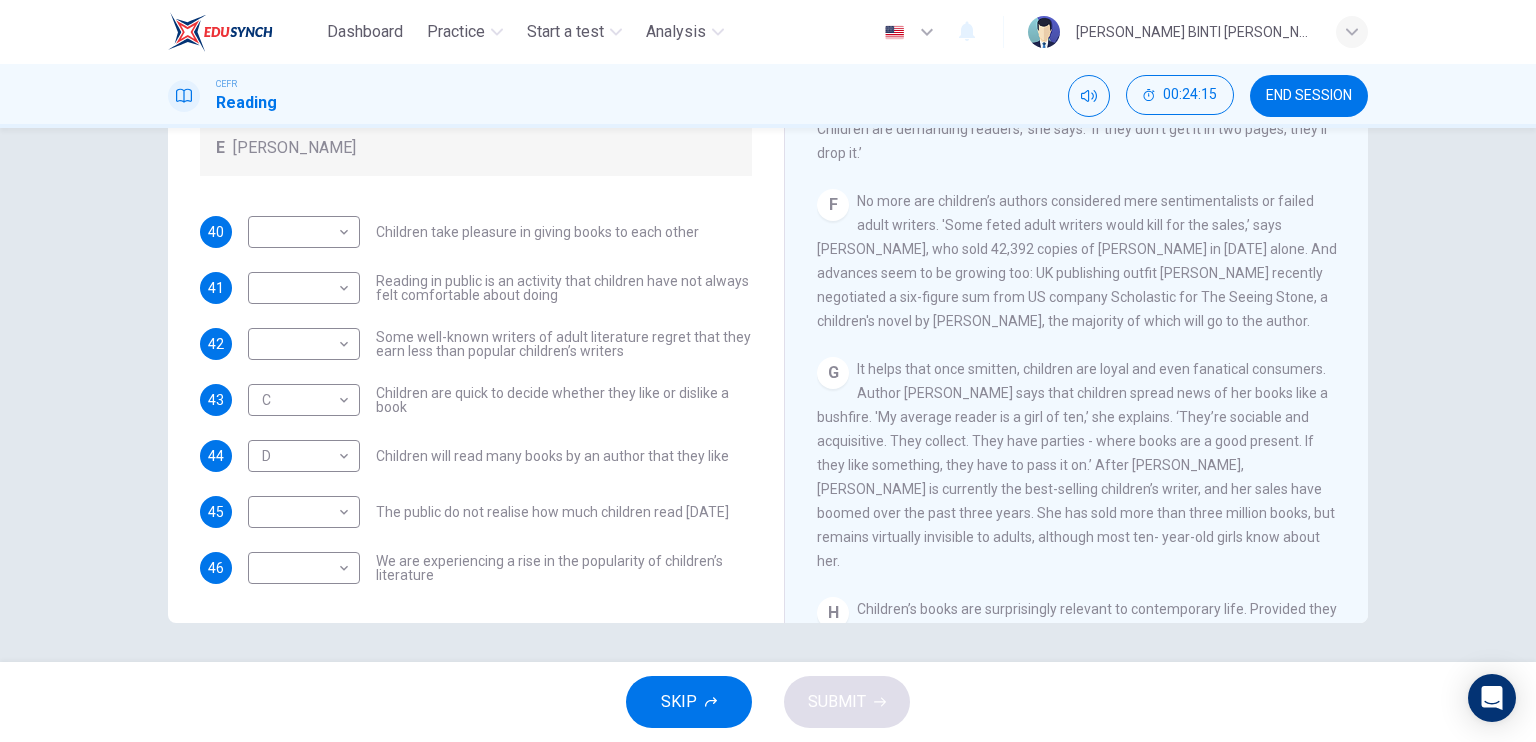 drag, startPoint x: 1340, startPoint y: 420, endPoint x: 1342, endPoint y: 435, distance: 15.132746 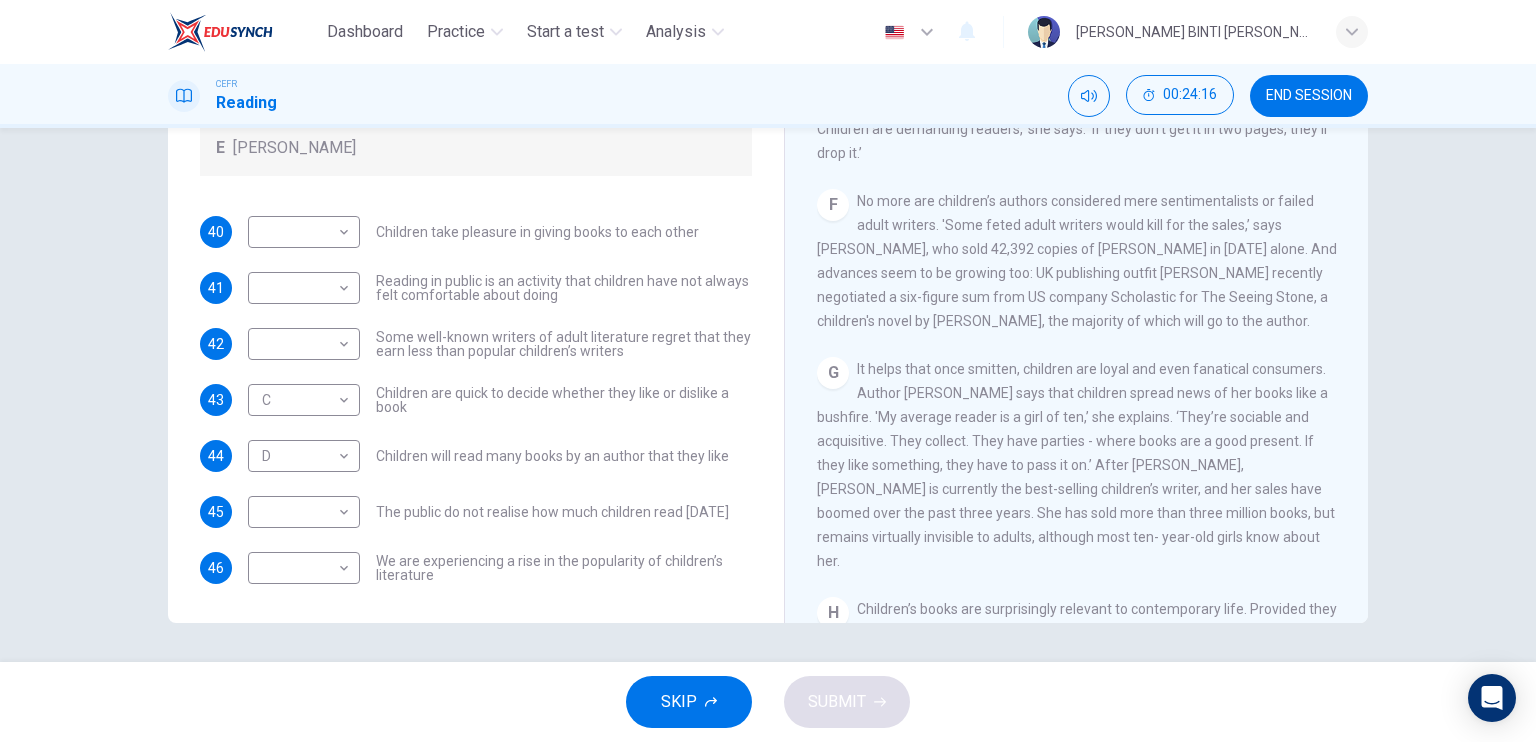 drag, startPoint x: 1342, startPoint y: 438, endPoint x: 1344, endPoint y: 448, distance: 10.198039 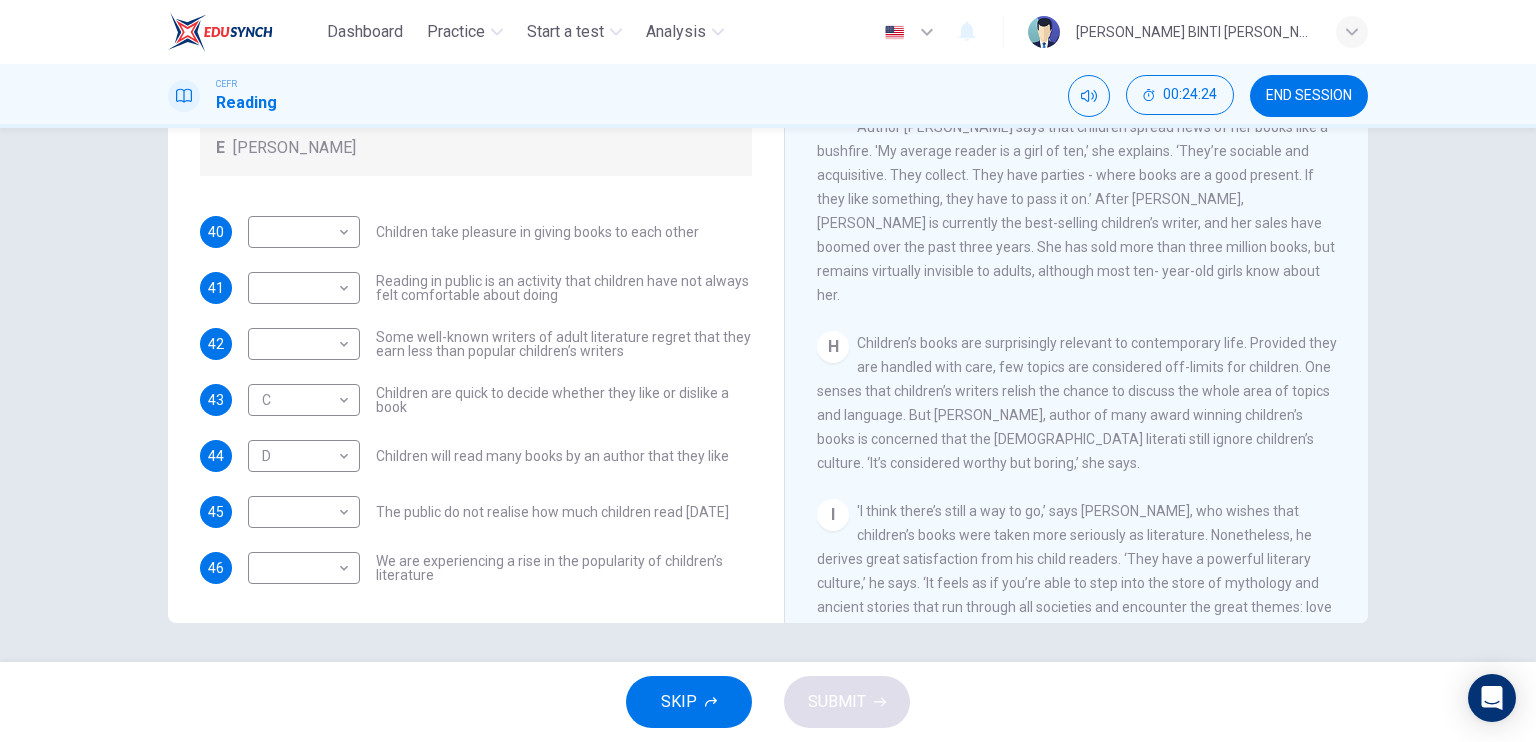 scroll, scrollTop: 1435, scrollLeft: 0, axis: vertical 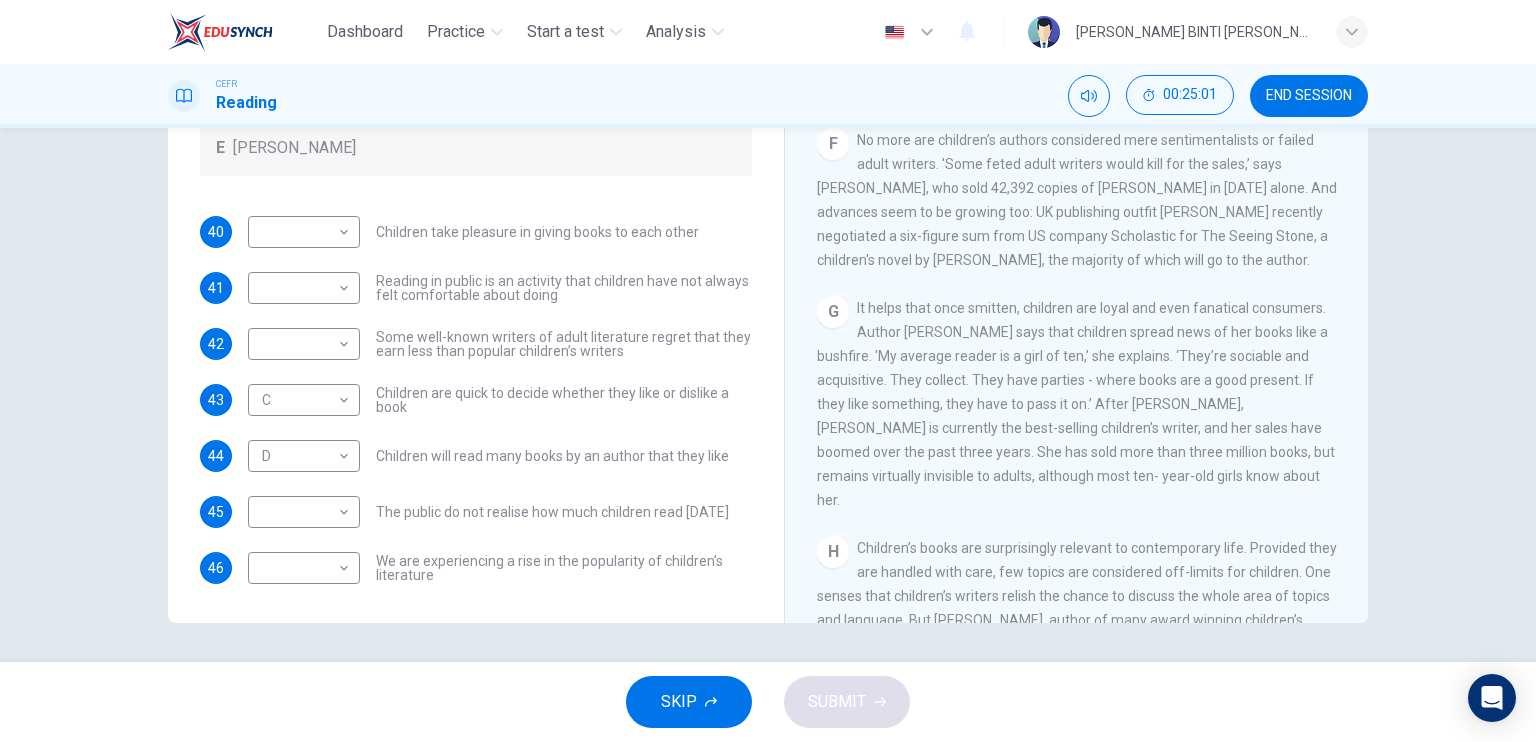 drag, startPoint x: 751, startPoint y: 495, endPoint x: 763, endPoint y: 456, distance: 40.804413 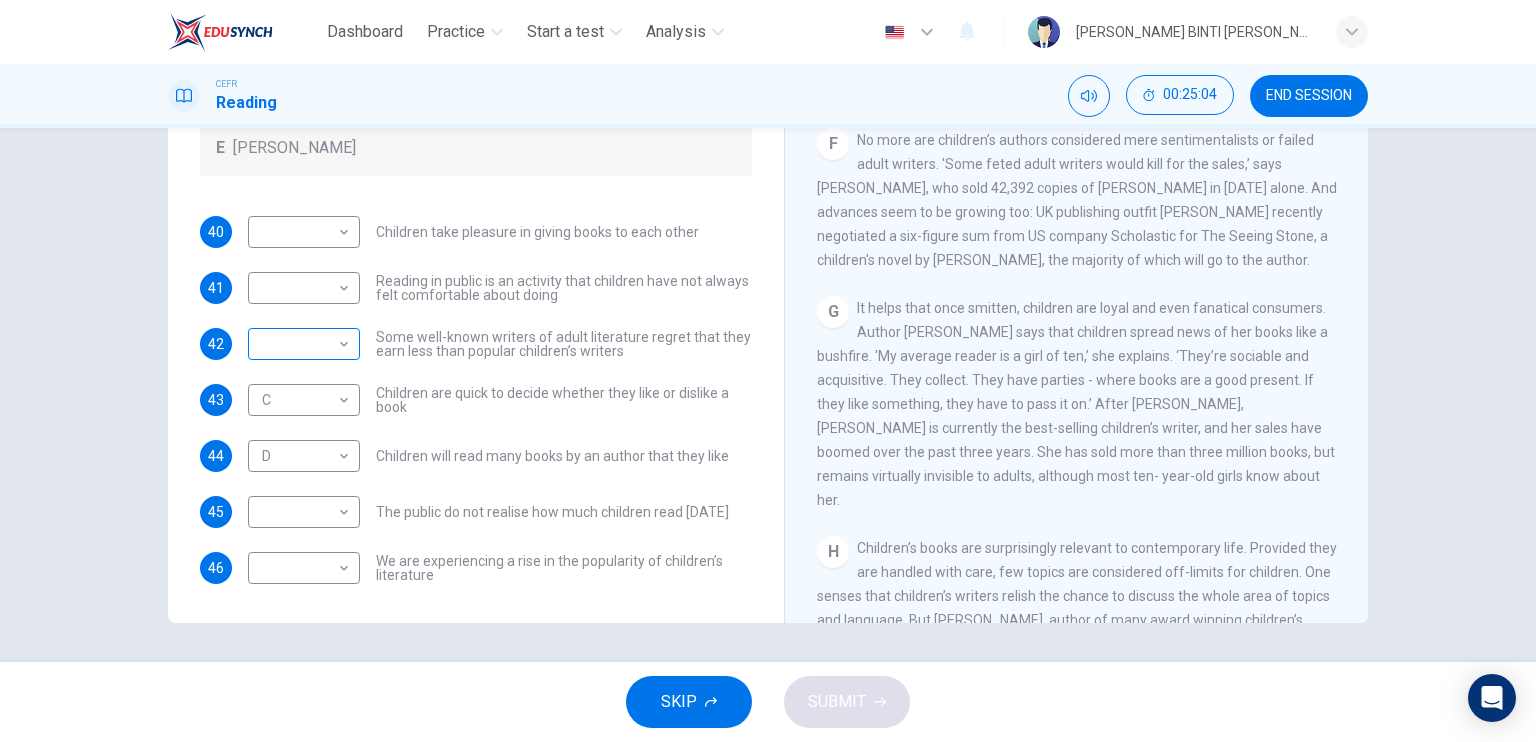 click on "Dashboard Practice Start a test Analysis English en ​ [PERSON_NAME] BINTI [PERSON_NAME] CEFR Reading 00:25:04 END SESSION Questions 40 - 46 Look at the following list of people A-E and the list of statements. Match each statement with one of the people listed. People A [PERSON_NAME] B [PERSON_NAME] C [PERSON_NAME] D [PERSON_NAME] E [PERSON_NAME] 40 ​ ​ Children take pleasure in giving books to each other 41 ​ ​ Reading in public is an activity that children have not always felt comfortable about doing 42 ​ ​ Some well-known writers of adult literature regret that they earn less than popular children’s writers 43 C C ​ Children are quick to decide whether they like or dislike a book 44 D D ​ Children will read many books by an author that they like 45 ​ ​ The public do not realise how much children read [DATE] 46 ​ ​ We are experiencing a rise in the popularity of children’s literature Twist in the Tale CLICK TO ZOOM Click to Zoom A B C D E F G H I J SKIP SUBMIT
Dashboard" at bounding box center (768, 371) 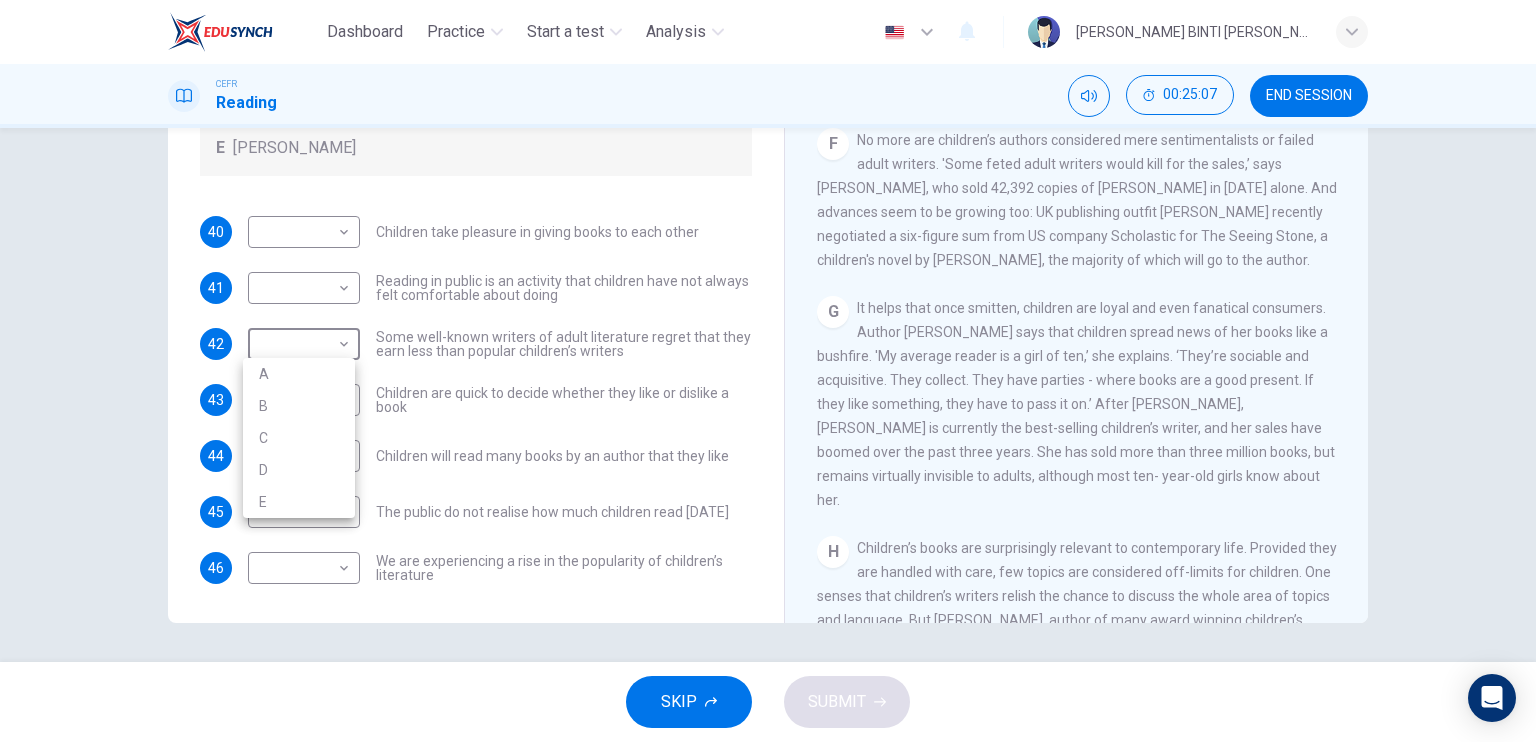 click at bounding box center [768, 371] 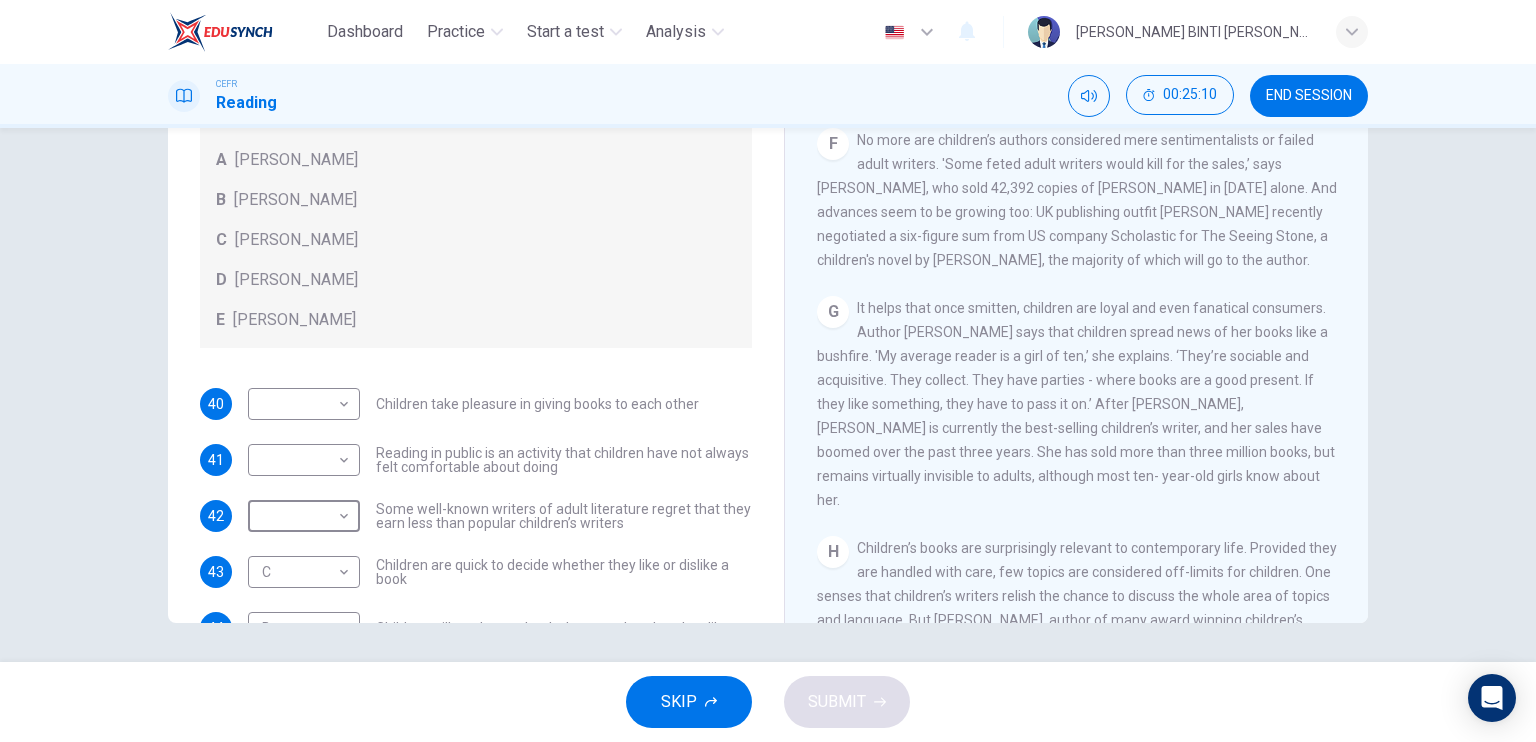 scroll, scrollTop: 0, scrollLeft: 0, axis: both 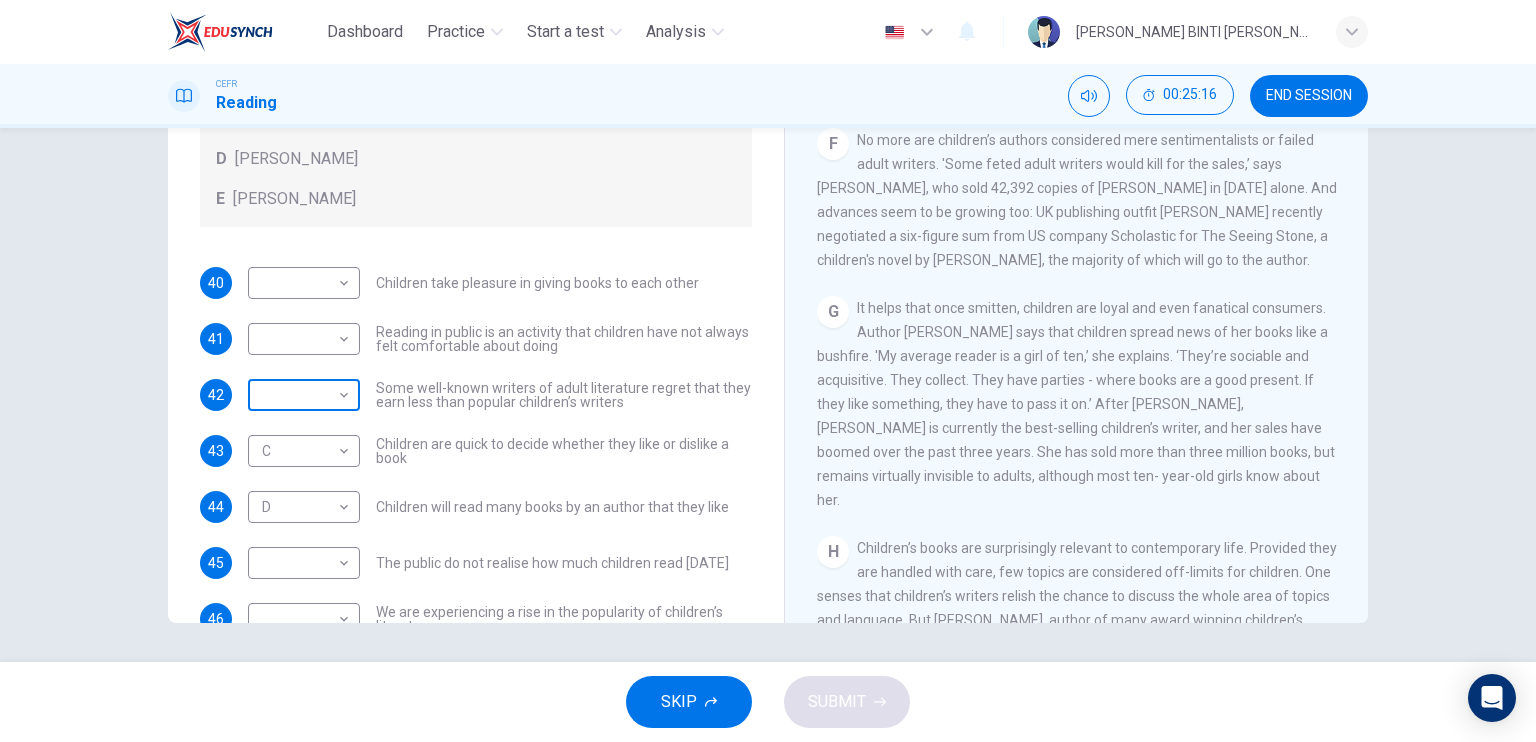 click on "Dashboard Practice Start a test Analysis English en ​ [PERSON_NAME] BINTI [PERSON_NAME] CEFR Reading 00:25:16 END SESSION Questions 40 - 46 Look at the following list of people A-E and the list of statements. Match each statement with one of the people listed. People A [PERSON_NAME] B [PERSON_NAME] C [PERSON_NAME] D [PERSON_NAME] E [PERSON_NAME] 40 ​ ​ Children take pleasure in giving books to each other 41 ​ ​ Reading in public is an activity that children have not always felt comfortable about doing 42 ​ ​ Some well-known writers of adult literature regret that they earn less than popular children’s writers 43 C C ​ Children are quick to decide whether they like or dislike a book 44 D D ​ Children will read many books by an author that they like 45 ​ ​ The public do not realise how much children read [DATE] 46 ​ ​ We are experiencing a rise in the popularity of children’s literature Twist in the Tale CLICK TO ZOOM Click to Zoom A B C D E F G H I J SKIP SUBMIT
Dashboard" at bounding box center (768, 371) 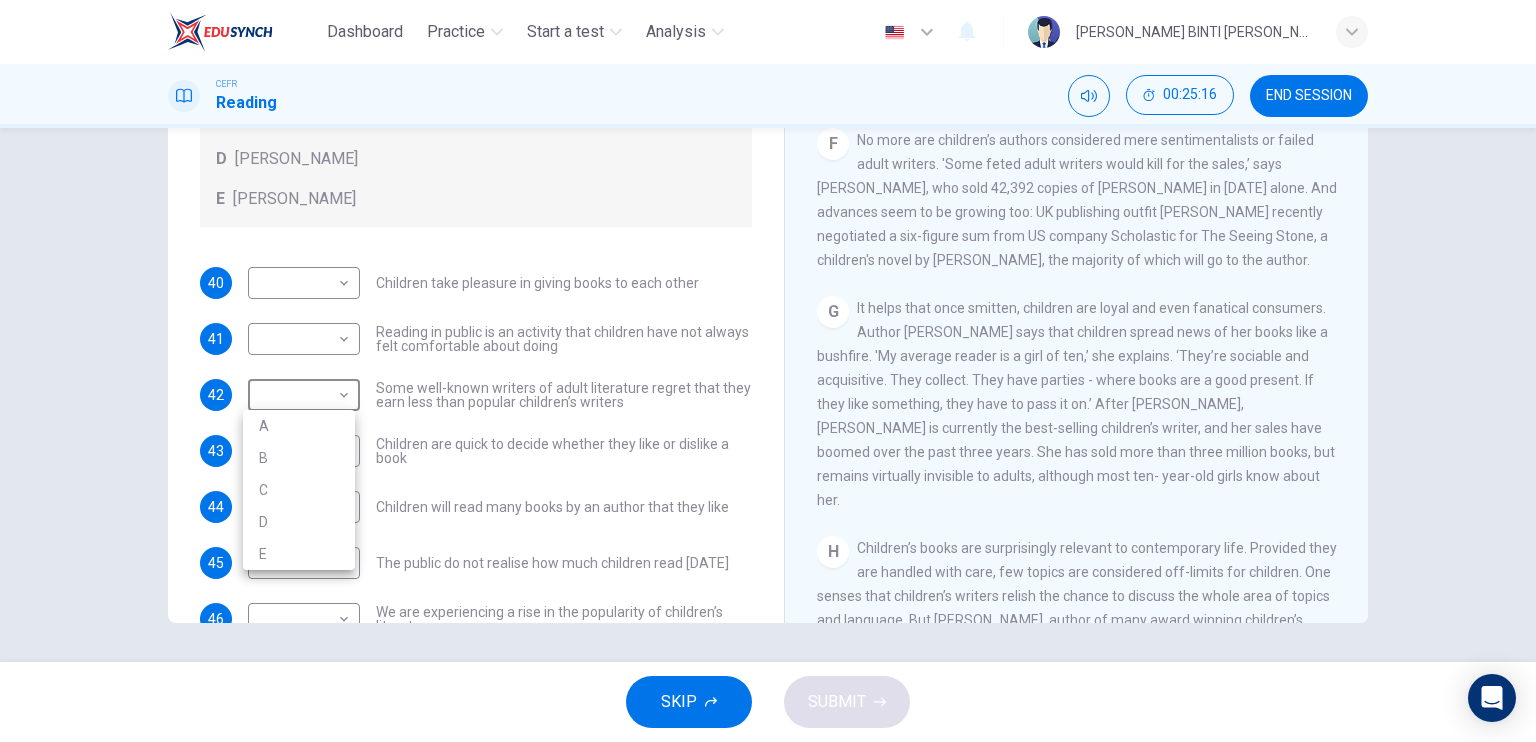 click on "B" at bounding box center (299, 458) 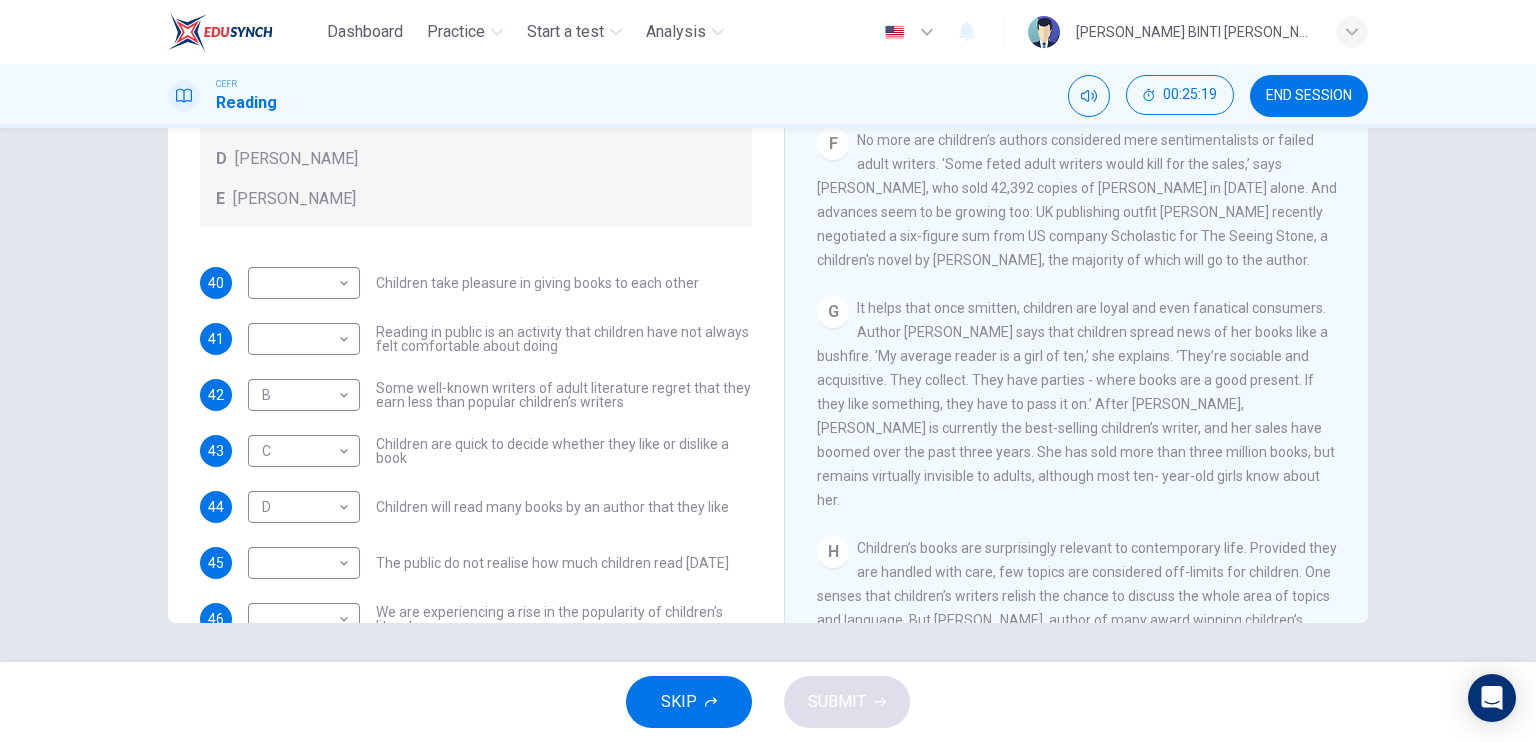 drag, startPoint x: 1366, startPoint y: 456, endPoint x: 1367, endPoint y: 469, distance: 13.038404 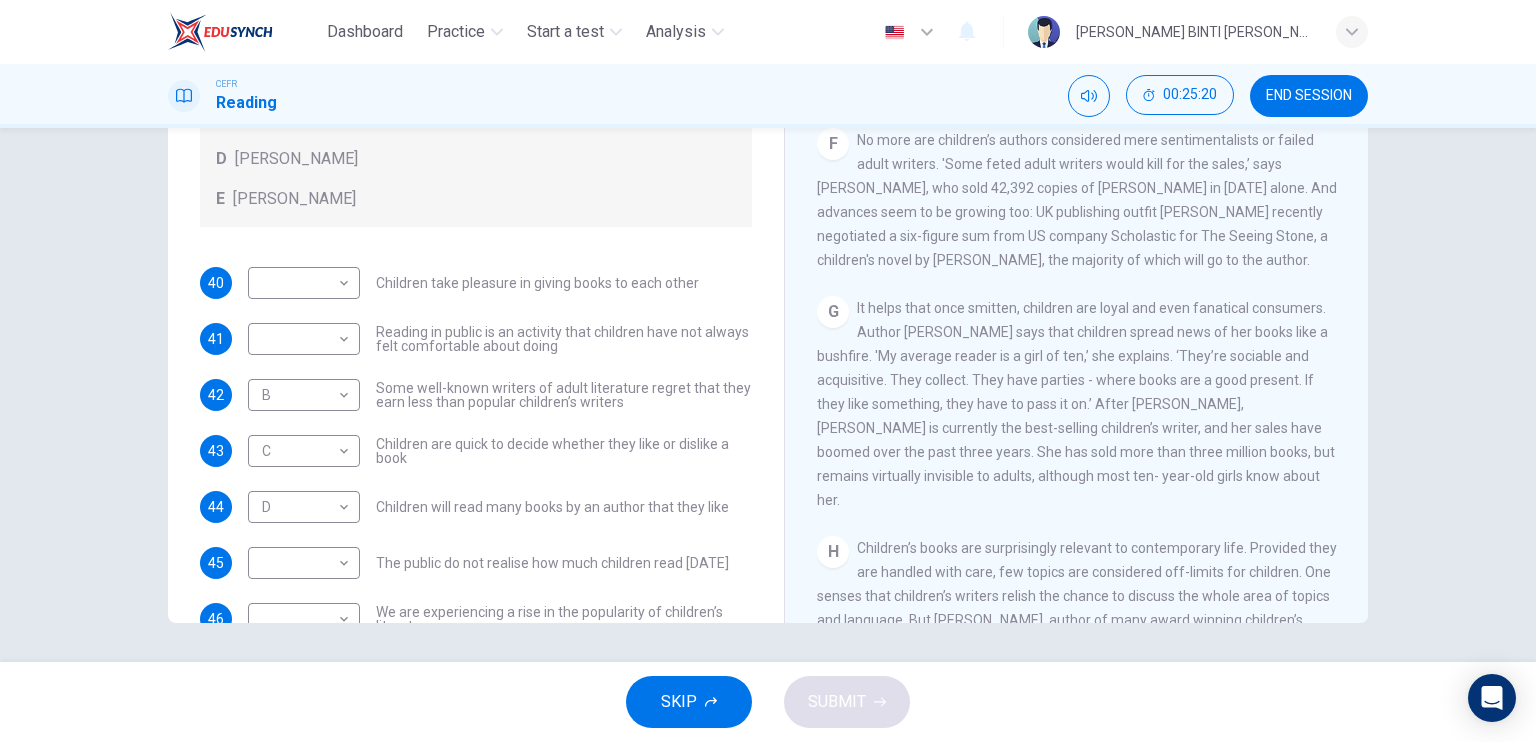 drag, startPoint x: 1361, startPoint y: 470, endPoint x: 1108, endPoint y: 463, distance: 253.09682 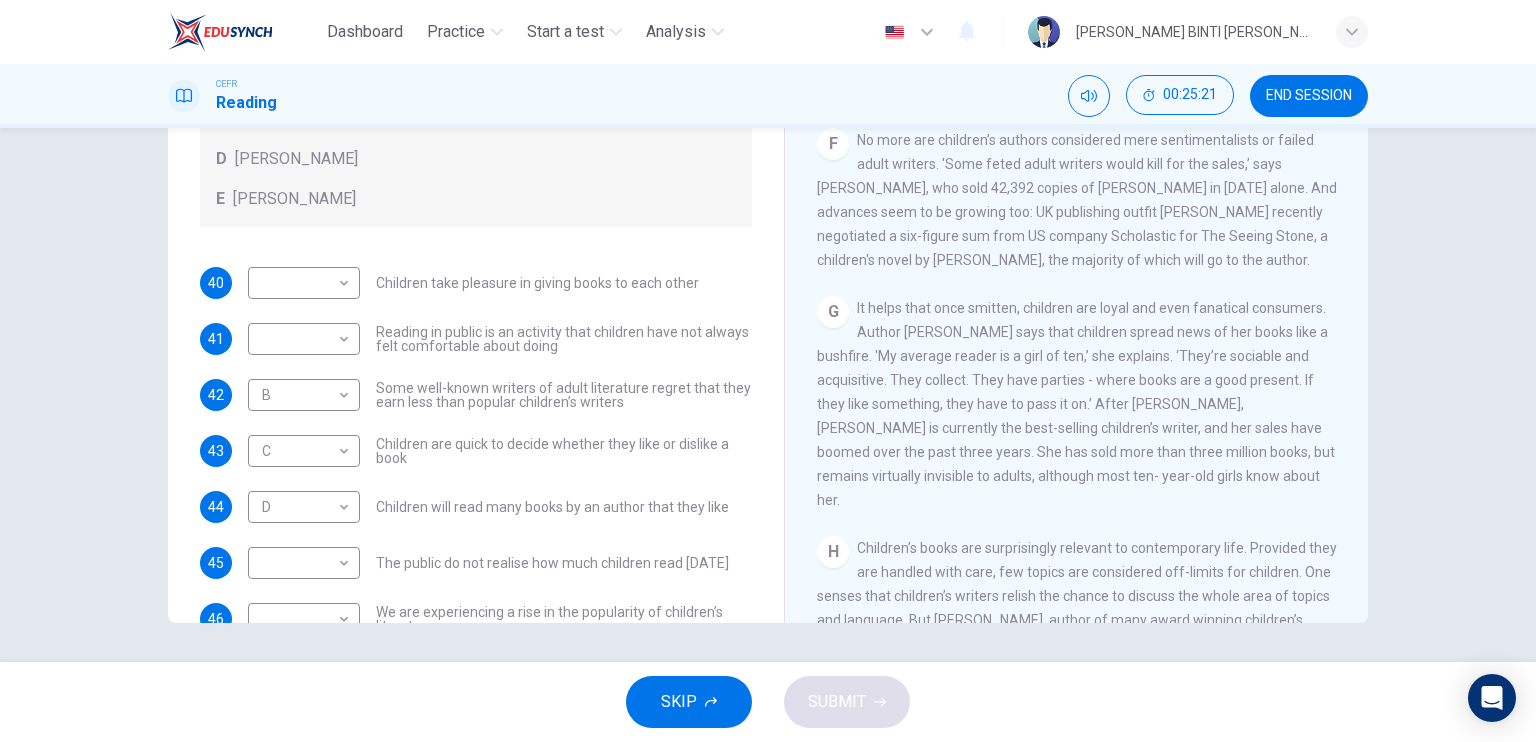 drag, startPoint x: 780, startPoint y: 456, endPoint x: 779, endPoint y: 487, distance: 31.016125 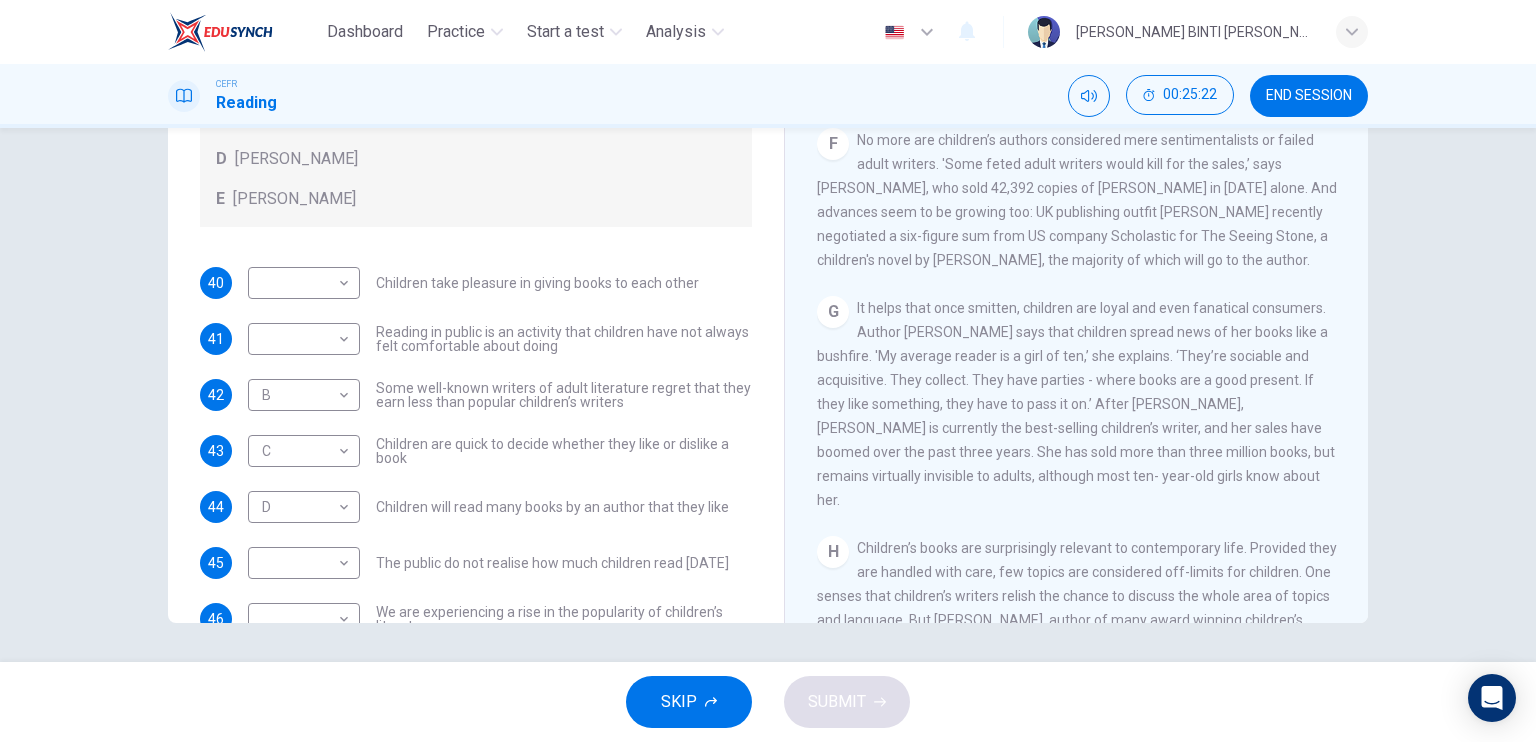 click on "Twist in the Tale CLICK TO ZOOM Click to Zoom A Less than [DATE], doom merchants were predicting that the growth in video games and the rise of the Internet would sound the death knell for children’s literature. But contrary to popular myth, children are reading more books than ever. A recent survey by Books Marketing found that children up to the age of [DEMOGRAPHIC_DATA] read on average for four hours a week, particularly girls. B C The main growth area has been the market for eight to fourteen-year-olds, and there is little doubt that the boom has been fuelled by the bespectacled apprentice, [PERSON_NAME]. So influential has [PERSON_NAME] series of books been that they have helped to make reading fashionable for pre-teens. ‘[PERSON_NAME] made it OK to be seen on a bus reading a book,’ says Cooling. ‘To a child, that is important.’ The current buzz around the publication of the fourth [PERSON_NAME]
beats anything in the world of adult literature. D E F G H I J" at bounding box center (1076, 291) 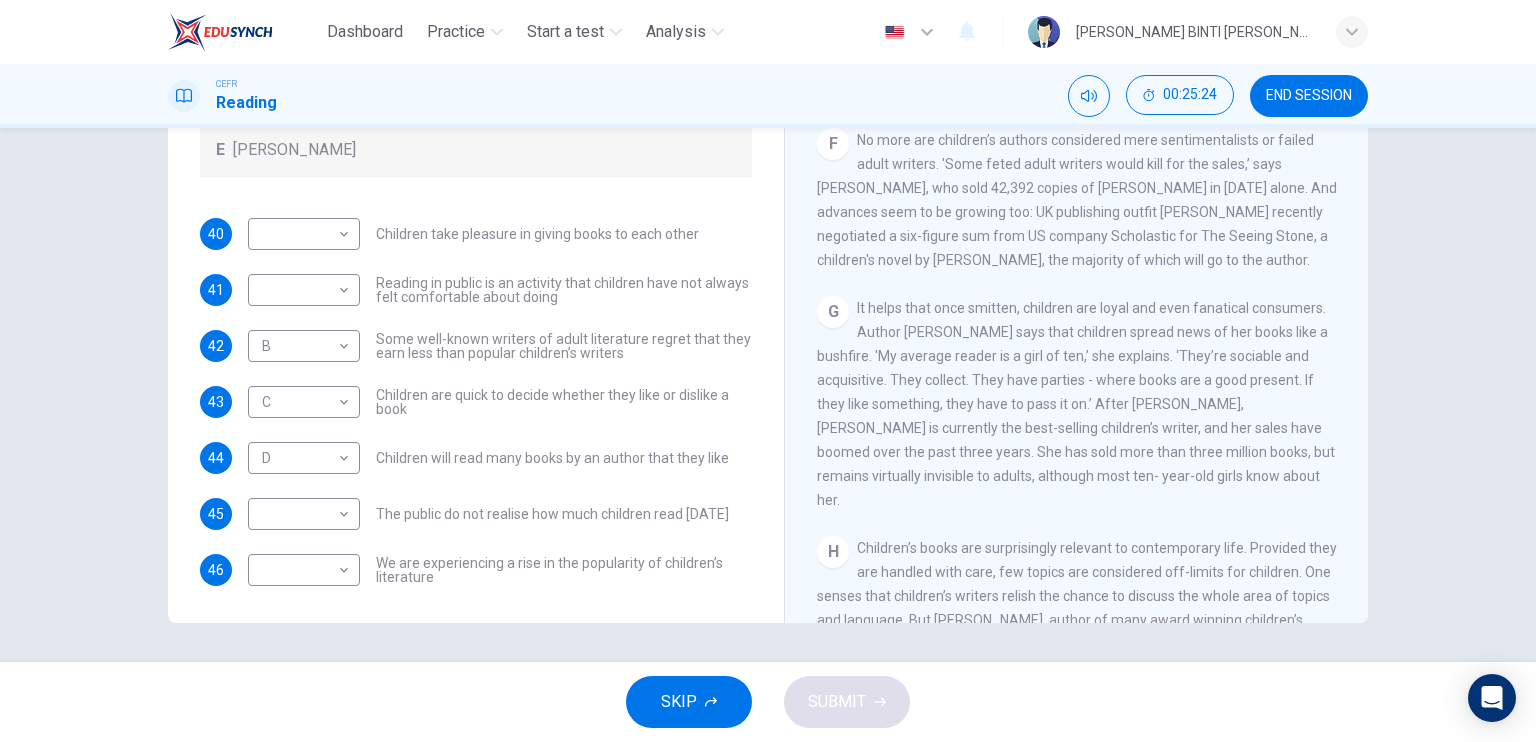 scroll, scrollTop: 192, scrollLeft: 0, axis: vertical 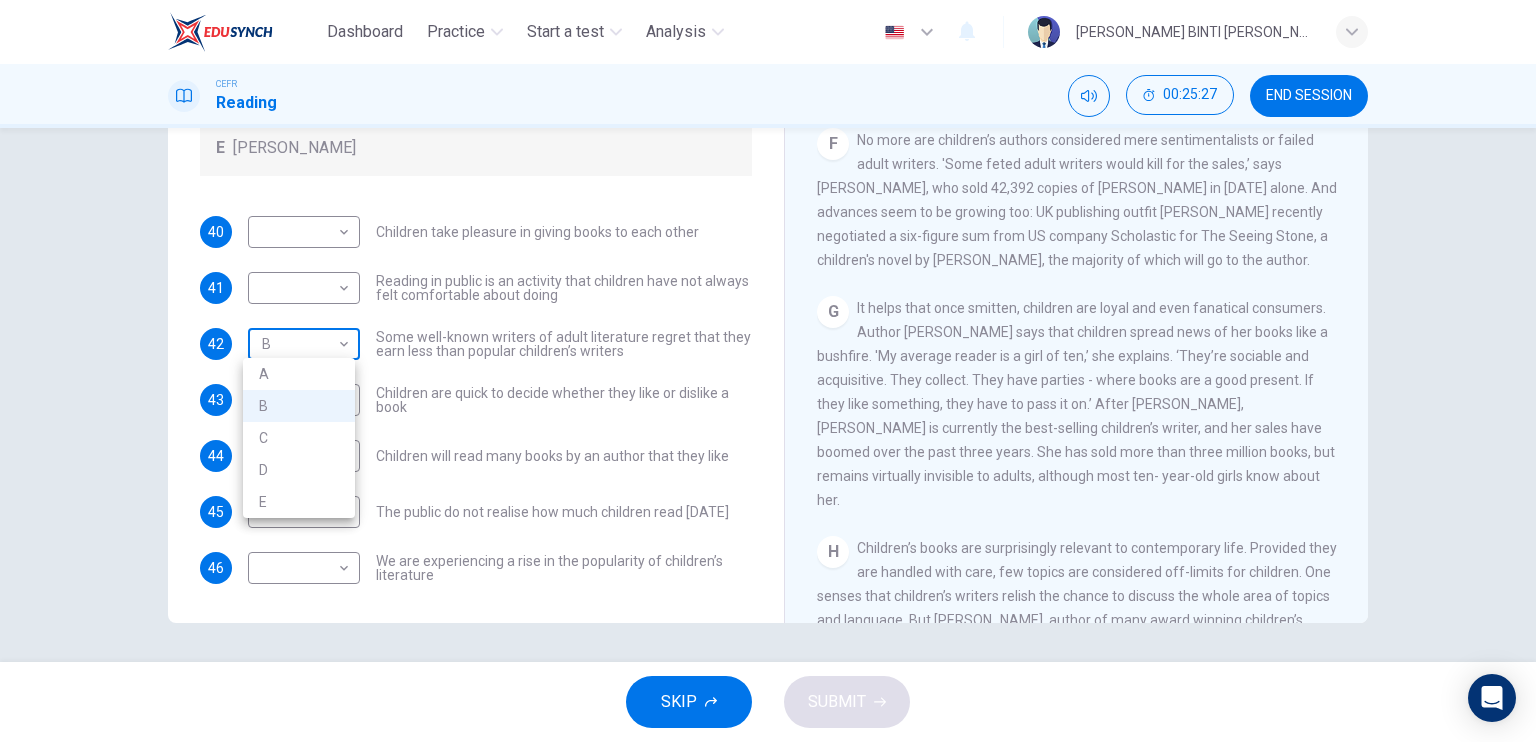 click on "Dashboard Practice Start a test Analysis English en ​ [PERSON_NAME] BINTI [PERSON_NAME] CEFR Reading 00:25:27 END SESSION Questions 40 - 46 Look at the following list of people A-E and the list of statements. Match each statement with one of the people listed. People A [PERSON_NAME] B [PERSON_NAME] C [PERSON_NAME] D [PERSON_NAME] E [PERSON_NAME] 40 ​ ​ Children take pleasure in giving books to each other 41 ​ ​ Reading in public is an activity that children have not always felt comfortable about doing 42 B B ​ Some well-known writers of adult literature regret that they earn less than popular children’s writers 43 C C ​ Children are quick to decide whether they like or dislike a book 44 D D ​ Children will read many books by an author that they like 45 ​ ​ The public do not realise how much children read [DATE] 46 ​ ​ We are experiencing a rise in the popularity of children’s literature Twist in the Tale CLICK TO ZOOM Click to Zoom A B C D E F G H I J SKIP SUBMIT
Dashboard A" at bounding box center [768, 371] 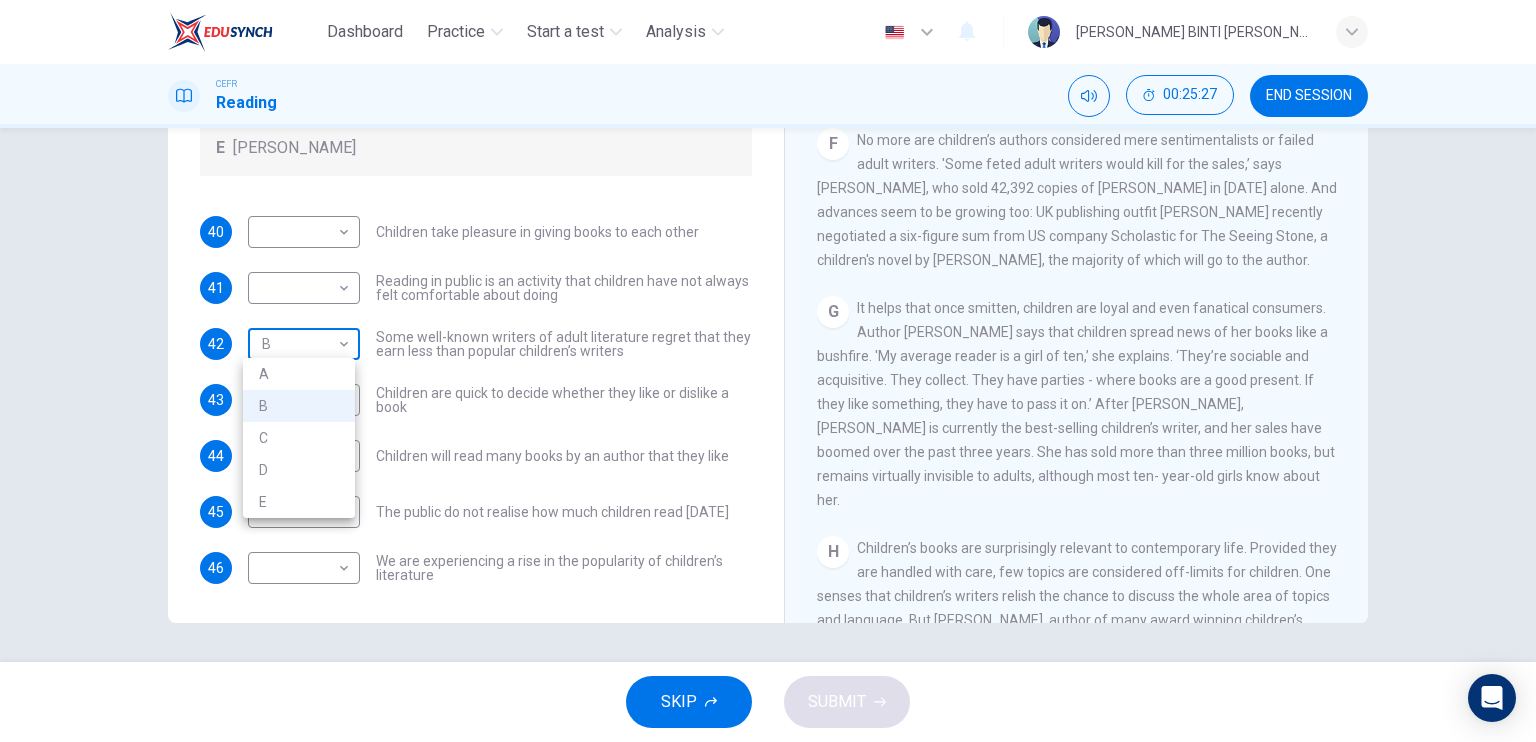 click at bounding box center [768, 371] 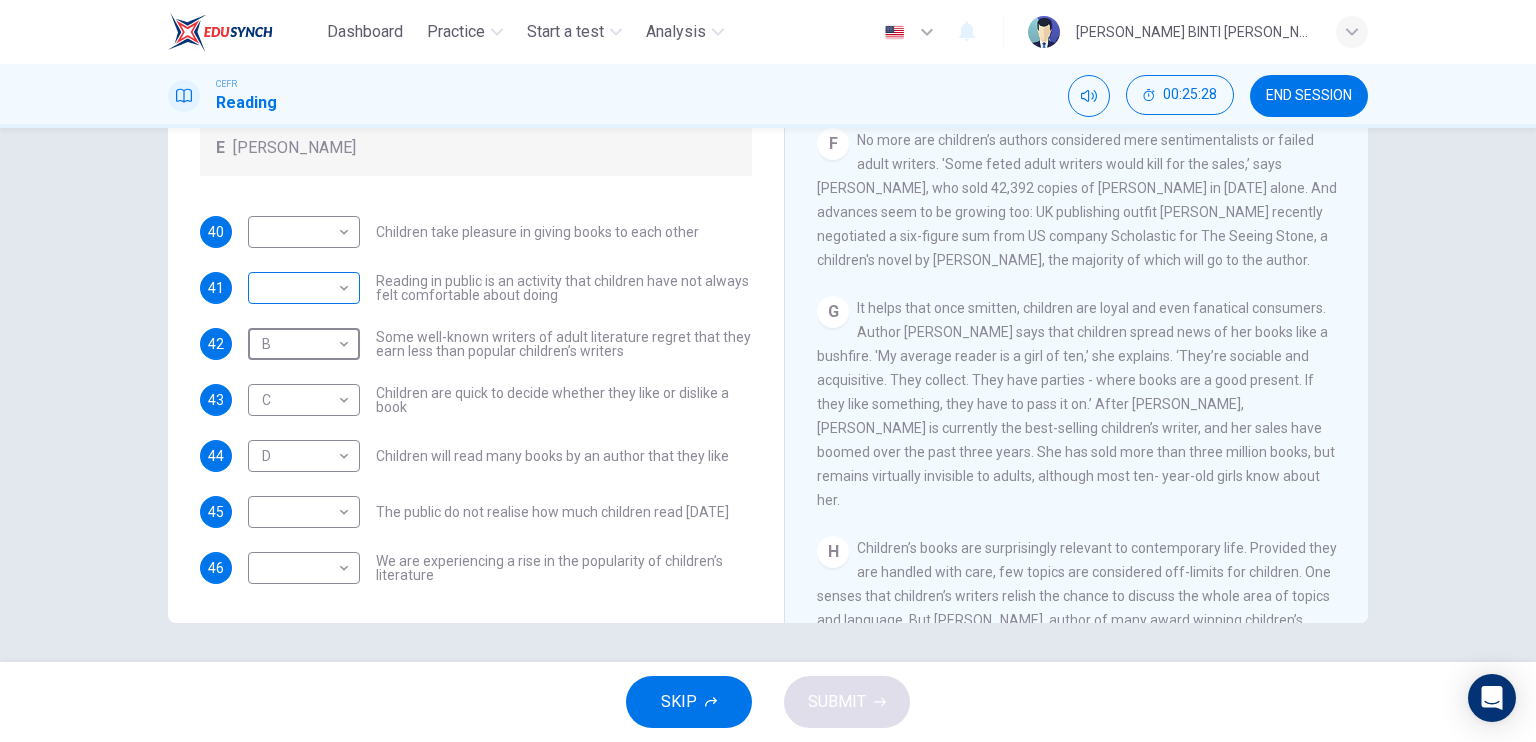 click on "Dashboard Practice Start a test Analysis English en ​ [PERSON_NAME] BINTI [PERSON_NAME] CEFR Reading 00:25:28 END SESSION Questions 40 - 46 Look at the following list of people A-E and the list of statements. Match each statement with one of the people listed. People A [PERSON_NAME] B [PERSON_NAME] C [PERSON_NAME] D [PERSON_NAME] E [PERSON_NAME] 40 ​ ​ Children take pleasure in giving books to each other 41 ​ ​ Reading in public is an activity that children have not always felt comfortable about doing 42 B B ​ Some well-known writers of adult literature regret that they earn less than popular children’s writers 43 C C ​ Children are quick to decide whether they like or dislike a book 44 D D ​ Children will read many books by an author that they like 45 ​ ​ The public do not realise how much children read [DATE] 46 ​ ​ We are experiencing a rise in the popularity of children’s literature Twist in the Tale CLICK TO ZOOM Click to Zoom A B C D E F G H I J SKIP SUBMIT
Dashboard" at bounding box center [768, 371] 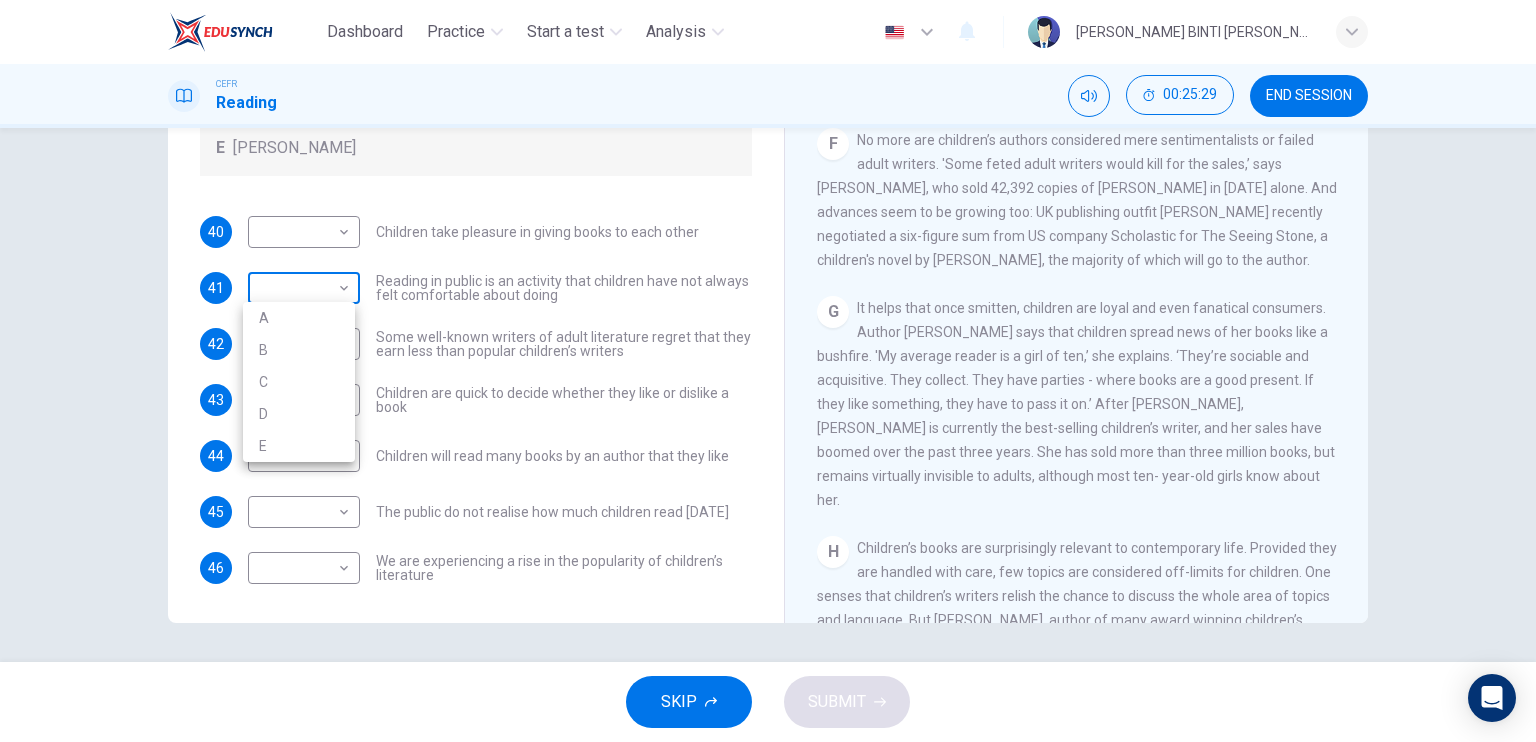 click at bounding box center [768, 371] 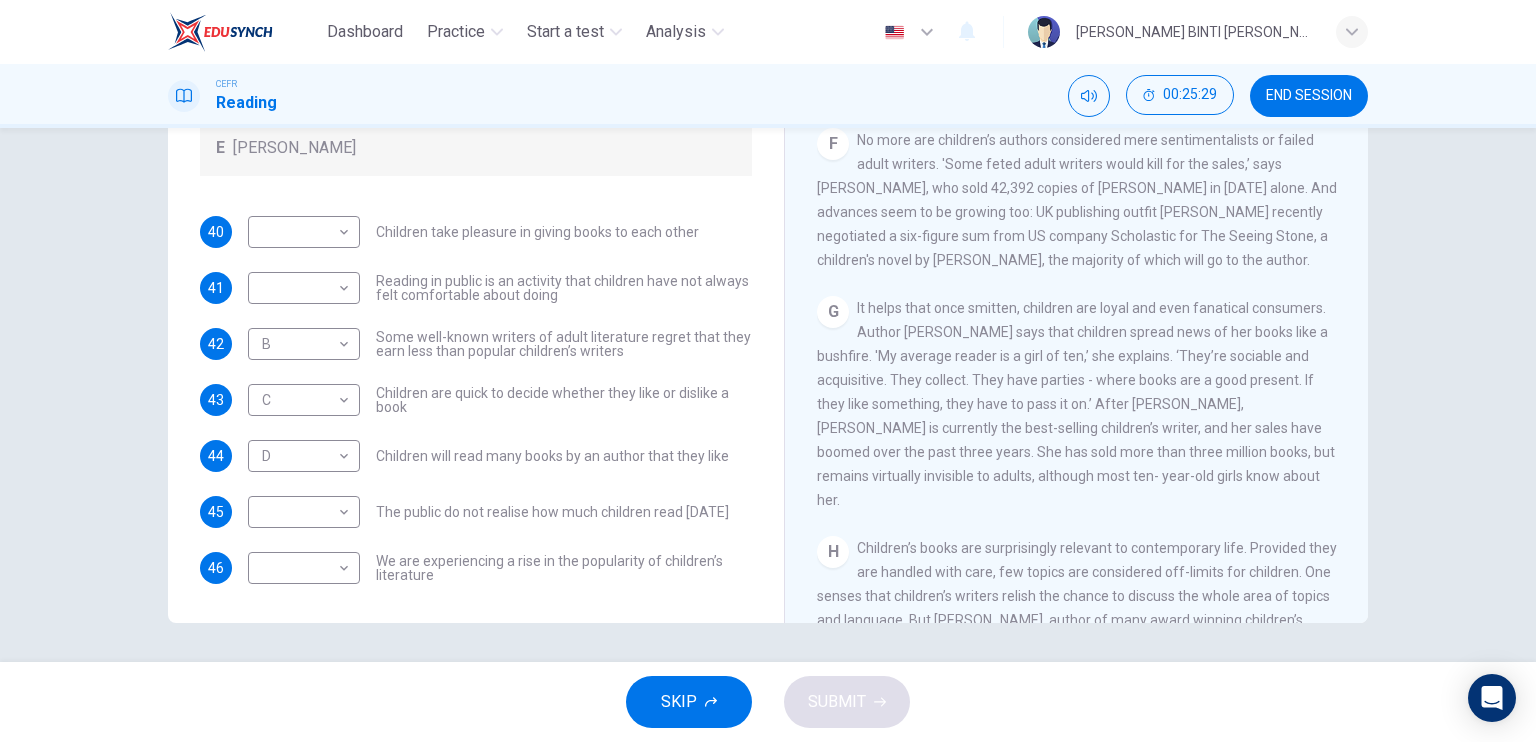 click on "​ ​ Children take pleasure in giving books to each other" at bounding box center (473, 232) 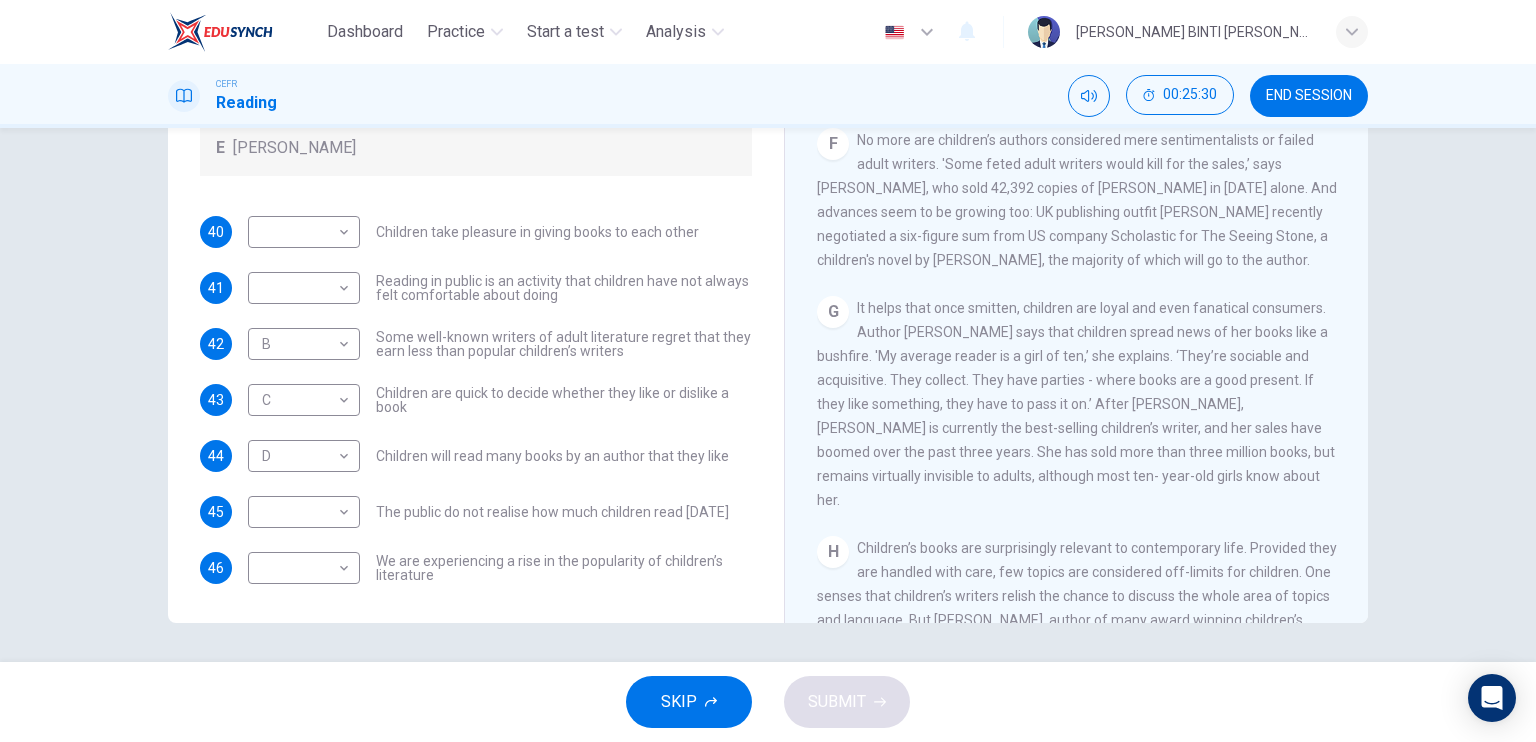 click on "​ ​ Children take pleasure in giving books to each other" at bounding box center (473, 232) 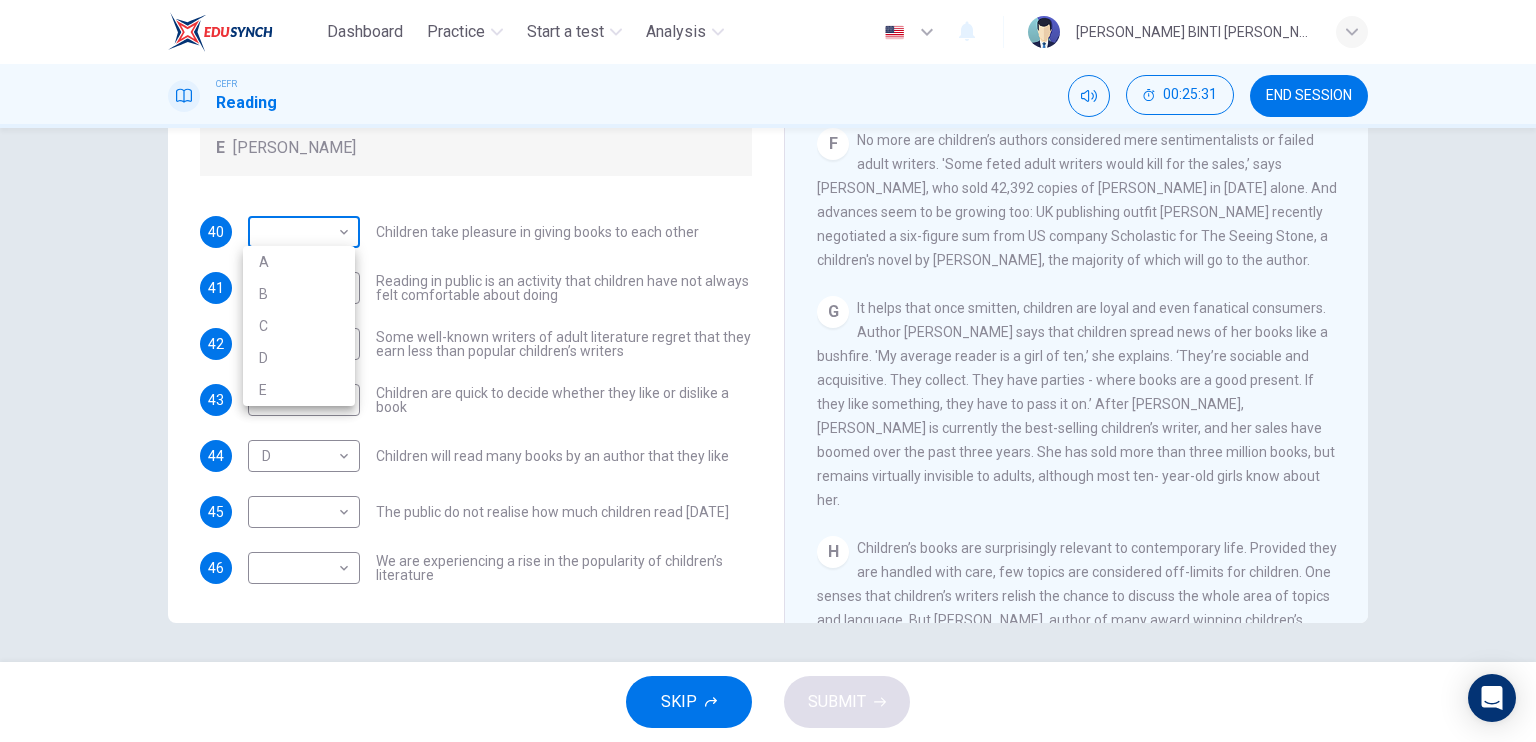 click on "Dashboard Practice Start a test Analysis English en ​ [PERSON_NAME] BINTI [PERSON_NAME] CEFR Reading 00:25:31 END SESSION Questions 40 - 46 Look at the following list of people A-E and the list of statements. Match each statement with one of the people listed. People A [PERSON_NAME] B [PERSON_NAME] C [PERSON_NAME] D [PERSON_NAME] E [PERSON_NAME] 40 ​ ​ Children take pleasure in giving books to each other 41 ​ ​ Reading in public is an activity that children have not always felt comfortable about doing 42 B B ​ Some well-known writers of adult literature regret that they earn less than popular children’s writers 43 C C ​ Children are quick to decide whether they like or dislike a book 44 D D ​ Children will read many books by an author that they like 45 ​ ​ The public do not realise how much children read [DATE] 46 ​ ​ We are experiencing a rise in the popularity of children’s literature Twist in the Tale CLICK TO ZOOM Click to Zoom A B C D E F G H I J SKIP SUBMIT
Dashboard A" at bounding box center (768, 371) 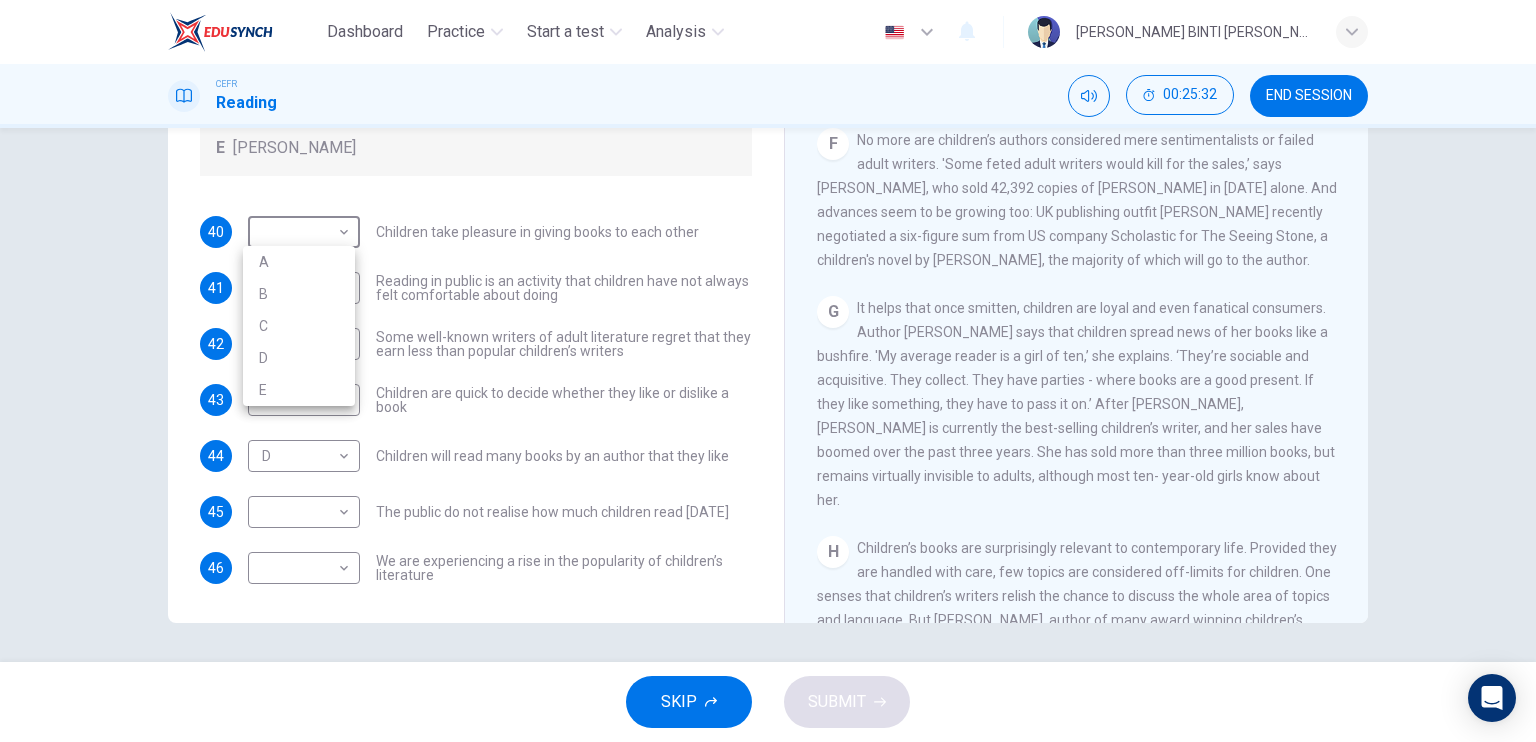 click on "D" at bounding box center (299, 358) 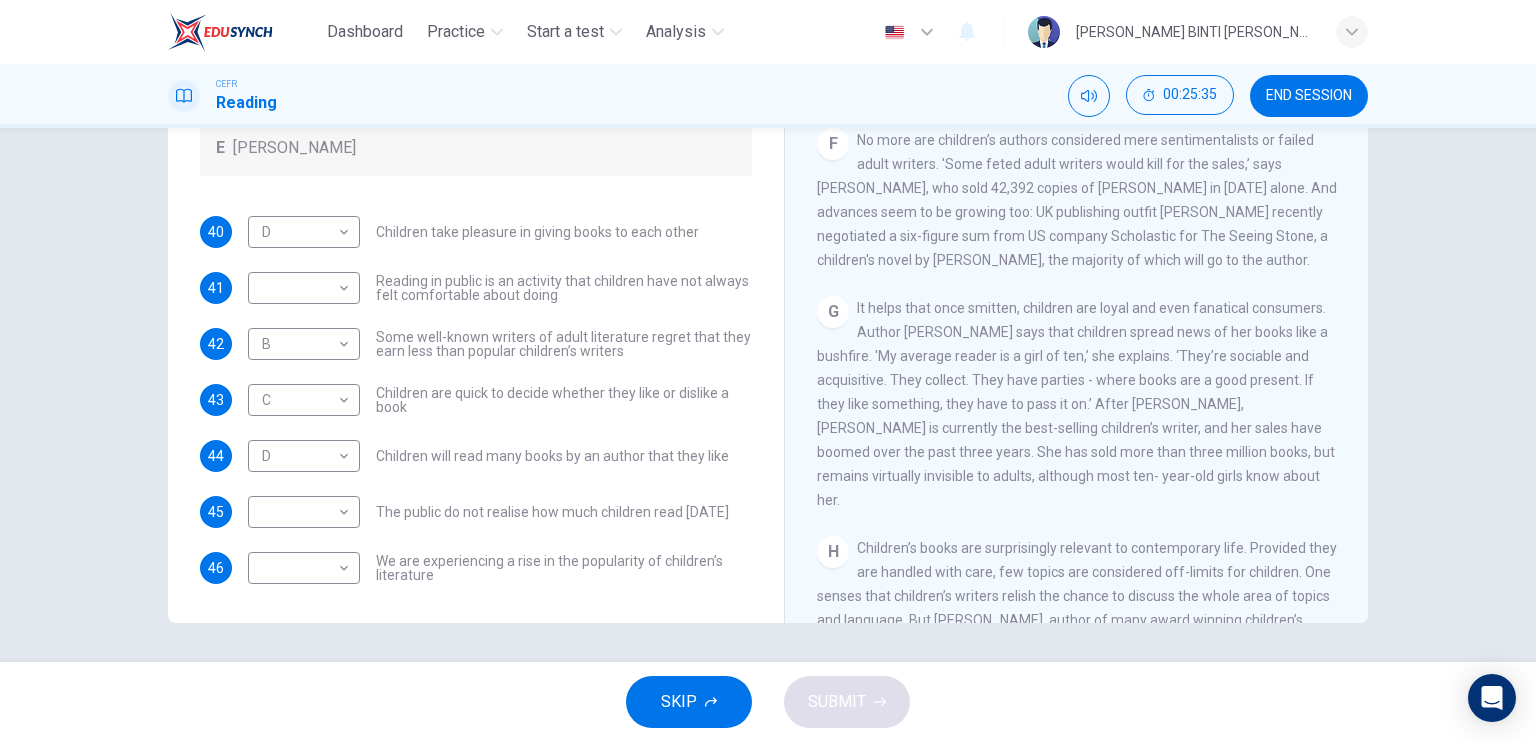 drag, startPoint x: 1368, startPoint y: 445, endPoint x: 1370, endPoint y: 468, distance: 23.086792 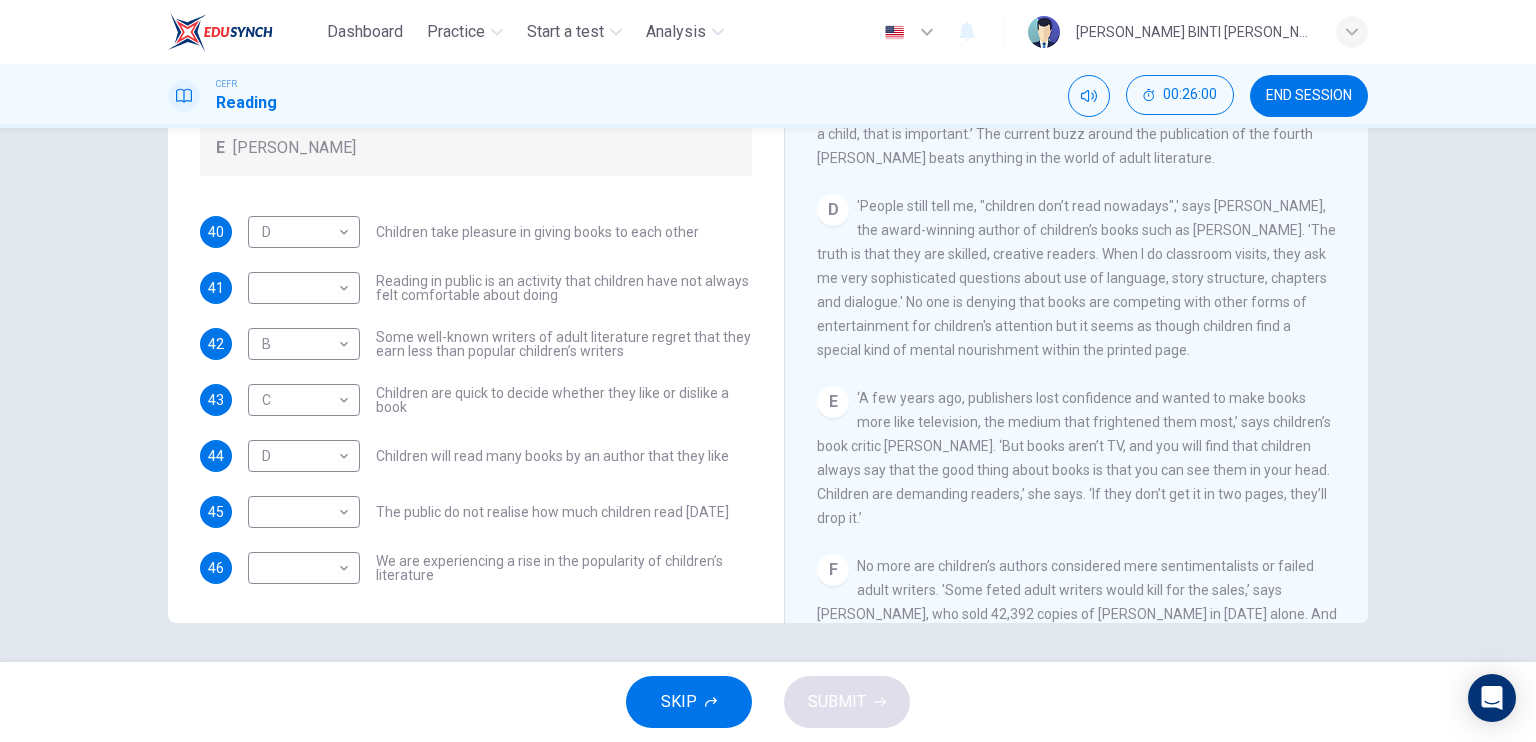 scroll, scrollTop: 743, scrollLeft: 0, axis: vertical 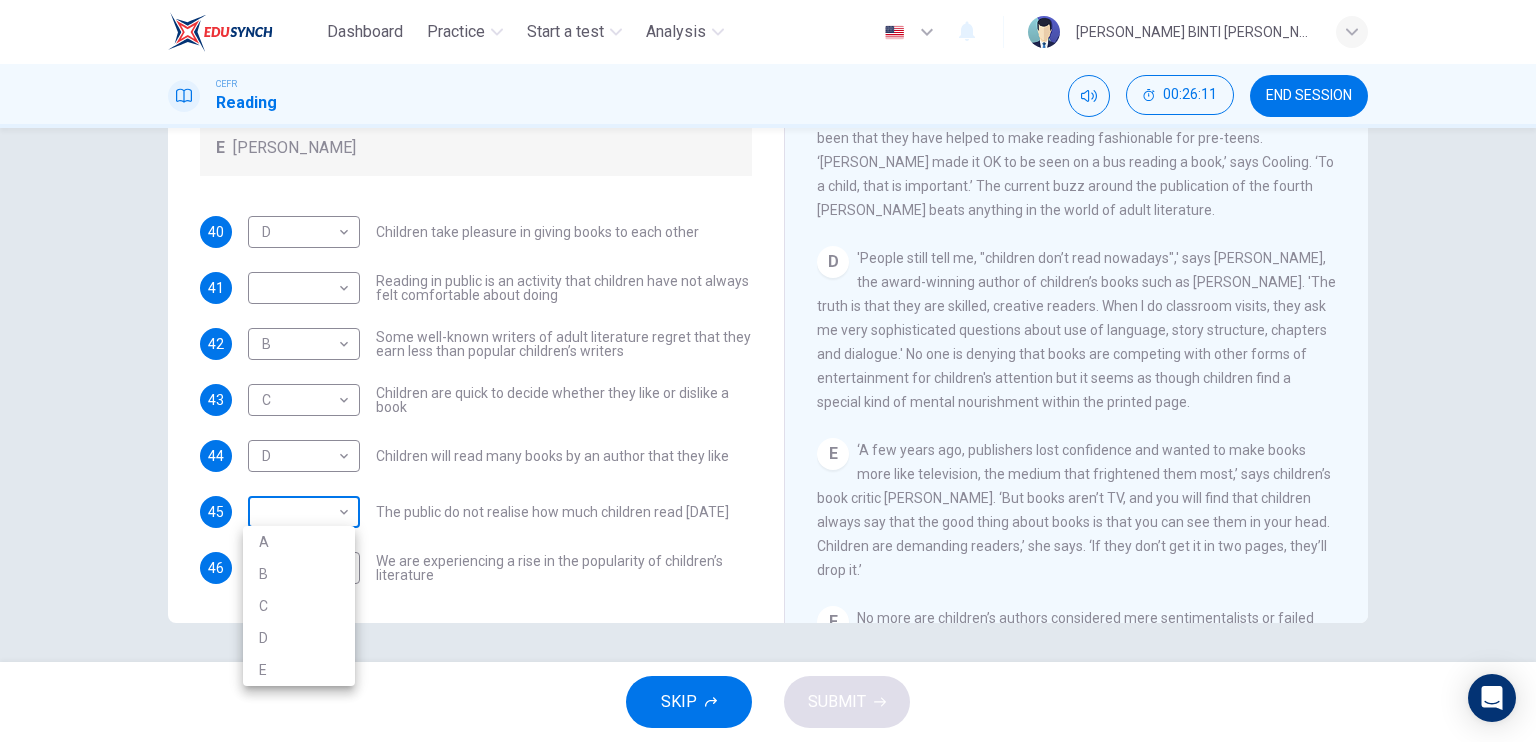 click on "Dashboard Practice Start a test Analysis English en ​ [PERSON_NAME] BINTI [PERSON_NAME] CEFR Reading 00:26:11 END SESSION Questions 40 - 46 Look at the following list of people A-E and the list of statements. Match each statement with one of the people listed. People A [PERSON_NAME] B [PERSON_NAME] C [PERSON_NAME] D [PERSON_NAME] E [PERSON_NAME] 40 D D ​ Children take pleasure in giving books to each other 41 ​ ​ Reading in public is an activity that children have not always felt comfortable about doing 42 B B ​ Some well-known writers of adult literature regret that they earn less than popular children’s writers 43 C C ​ Children are quick to decide whether they like or dislike a book 44 D D ​ Children will read many books by an author that they like 45 ​ ​ The public do not realise how much children read [DATE] 46 ​ ​ We are experiencing a rise in the popularity of children’s literature Twist in the Tale CLICK TO ZOOM Click to Zoom A B C D E F G H I J SKIP SUBMIT
Dashboard A" at bounding box center [768, 371] 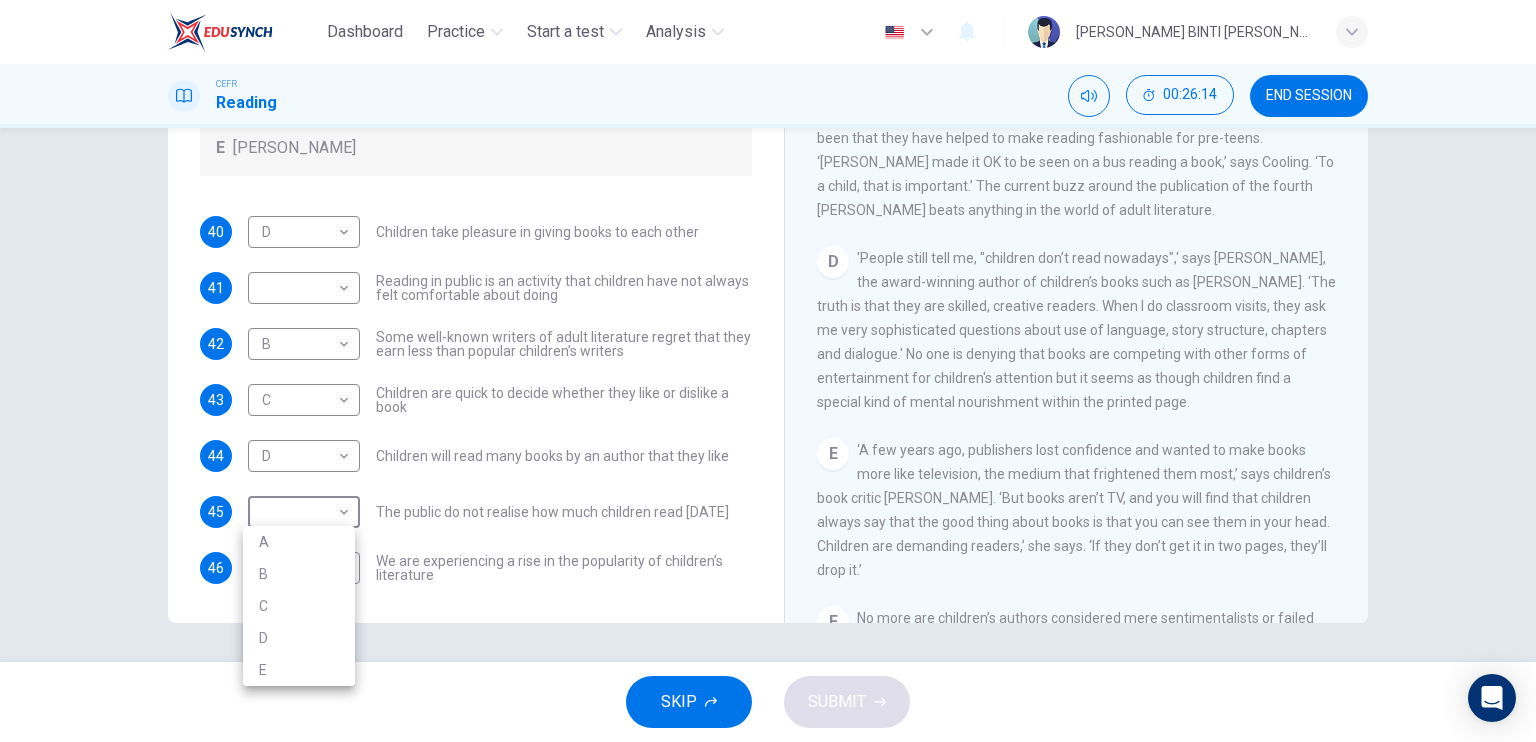 click at bounding box center [768, 371] 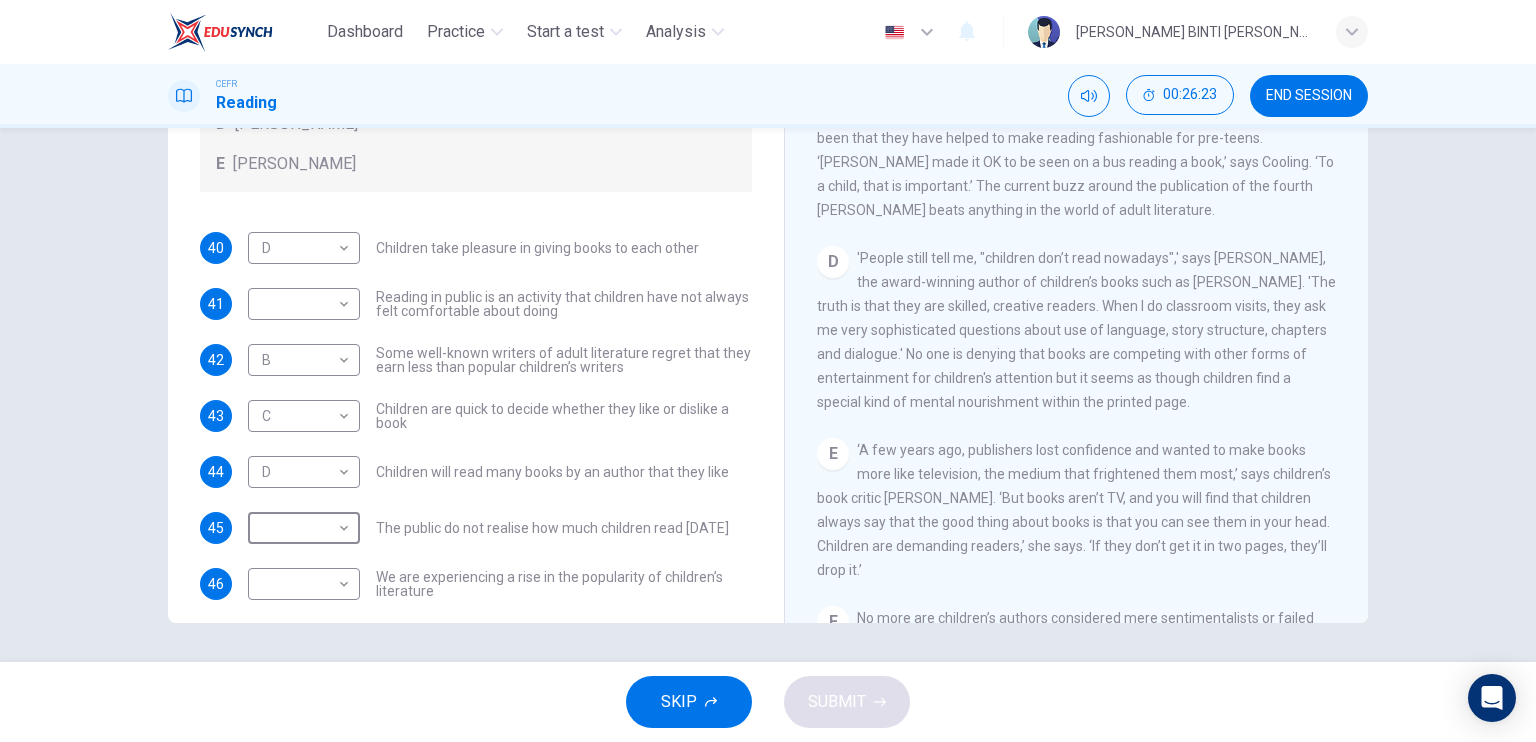 scroll, scrollTop: 192, scrollLeft: 0, axis: vertical 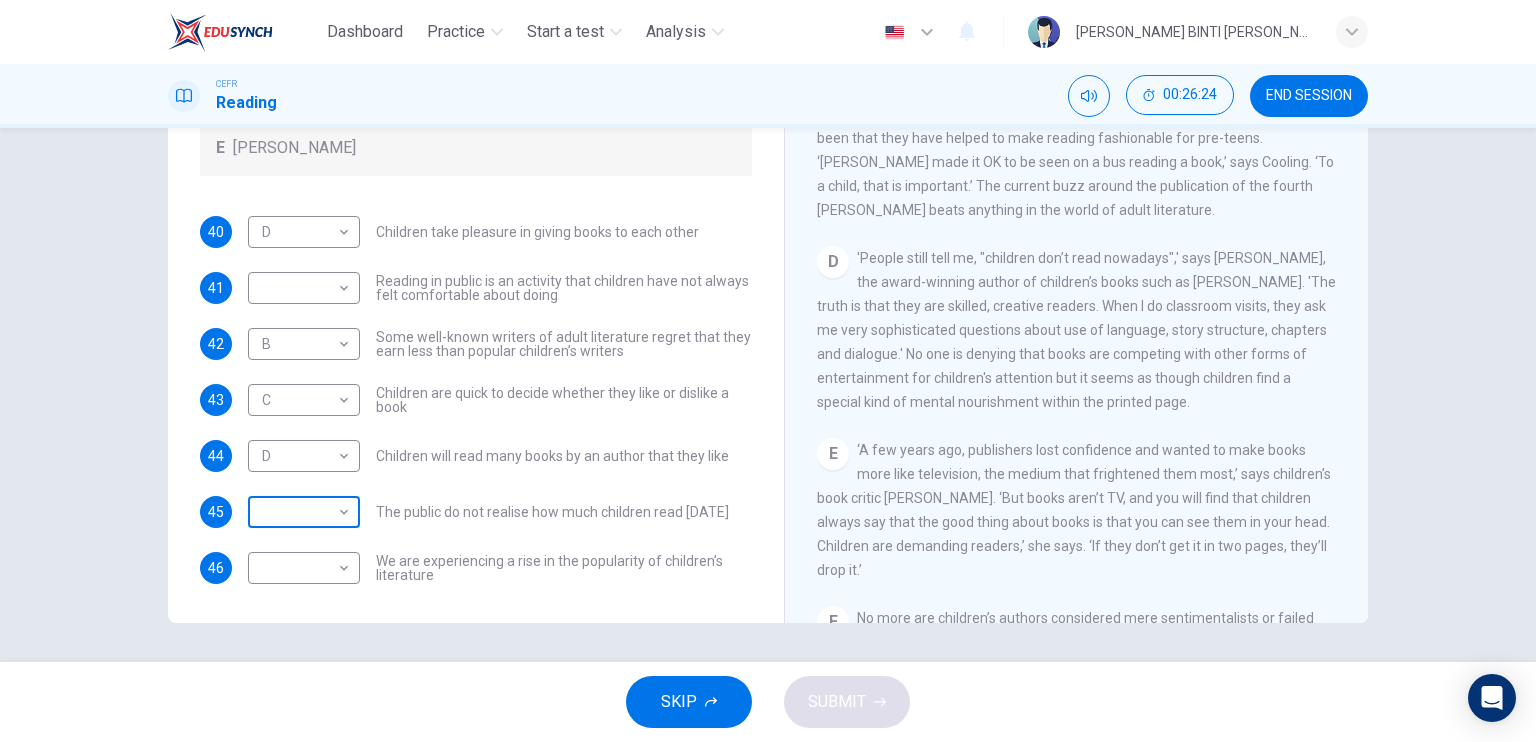 click on "Dashboard Practice Start a test Analysis English en ​ [PERSON_NAME] BINTI [PERSON_NAME] CEFR Reading 00:26:24 END SESSION Questions 40 - 46 Look at the following list of people A-E and the list of statements. Match each statement with one of the people listed. People A [PERSON_NAME] B [PERSON_NAME] C [PERSON_NAME] D [PERSON_NAME] E [PERSON_NAME] 40 D D ​ Children take pleasure in giving books to each other 41 ​ ​ Reading in public is an activity that children have not always felt comfortable about doing 42 B B ​ Some well-known writers of adult literature regret that they earn less than popular children’s writers 43 C C ​ Children are quick to decide whether they like or dislike a book 44 D D ​ Children will read many books by an author that they like 45 ​ ​ The public do not realise how much children read [DATE] 46 ​ ​ We are experiencing a rise in the popularity of children’s literature Twist in the Tale CLICK TO ZOOM Click to Zoom A B C D E F G H I J SKIP SUBMIT
Dashboard" at bounding box center [768, 371] 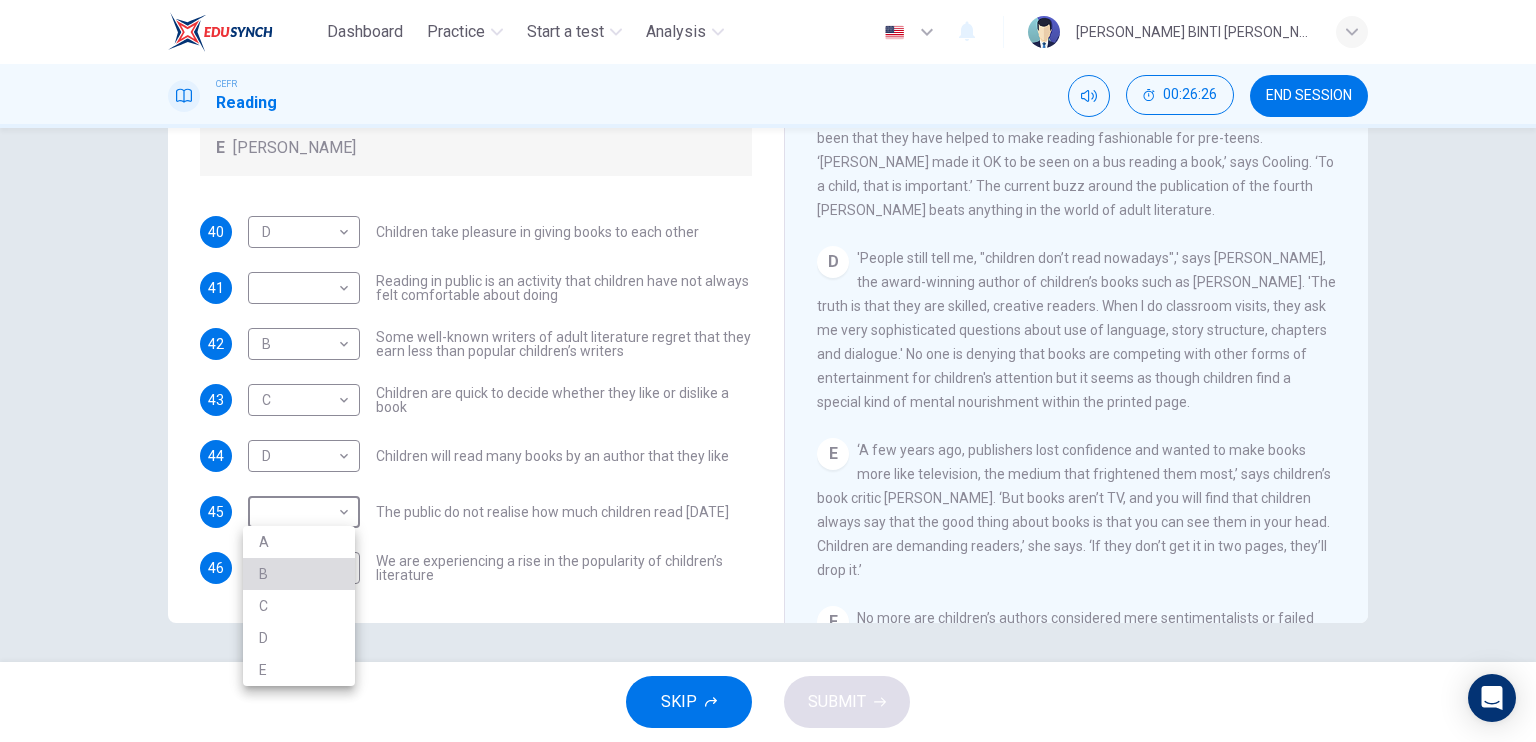 click on "B" at bounding box center [299, 574] 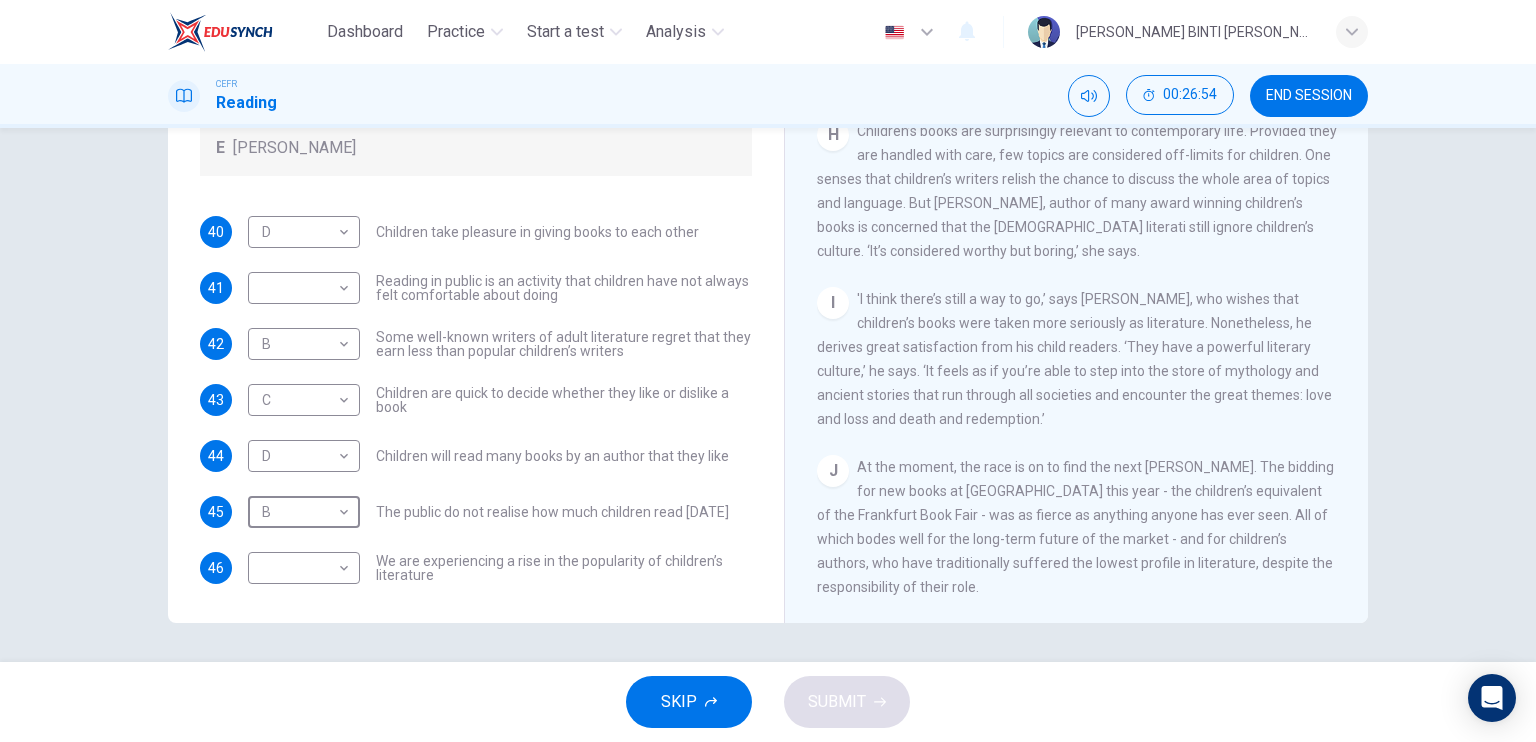 scroll, scrollTop: 1665, scrollLeft: 0, axis: vertical 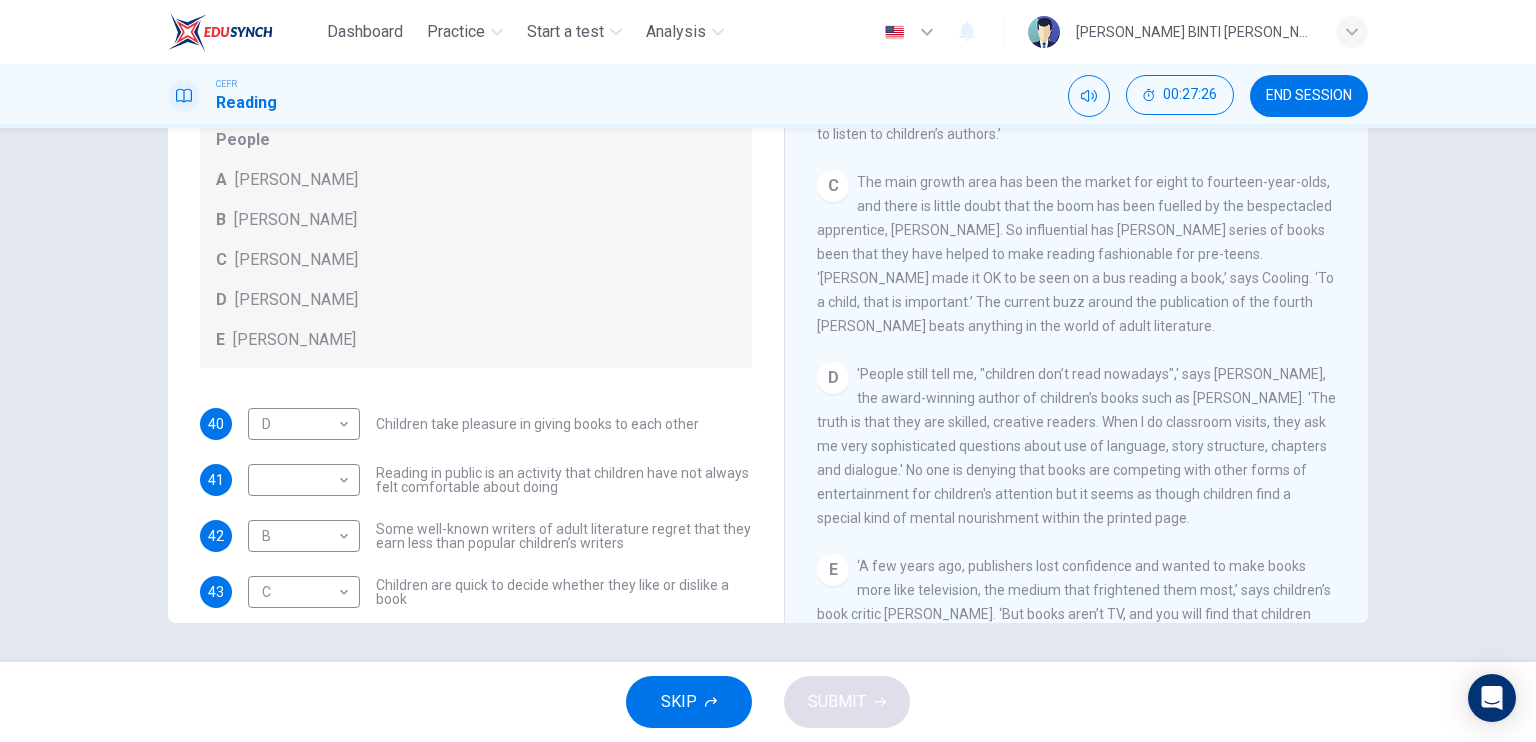 click on "C The main growth area has been the market for eight to fourteen-year-olds, and there is little doubt that the boom has been fuelled by the bespectacled apprentice, [PERSON_NAME]. So influential has [PERSON_NAME] series of books been that they have helped to make reading fashionable for pre-teens. ‘[PERSON_NAME] made it OK to be seen on a bus reading a book,’ says Cooling. ‘To a child, that is important.’ The current buzz around the publication of the fourth [PERSON_NAME]
beats anything in the world of adult literature." at bounding box center (1077, 254) 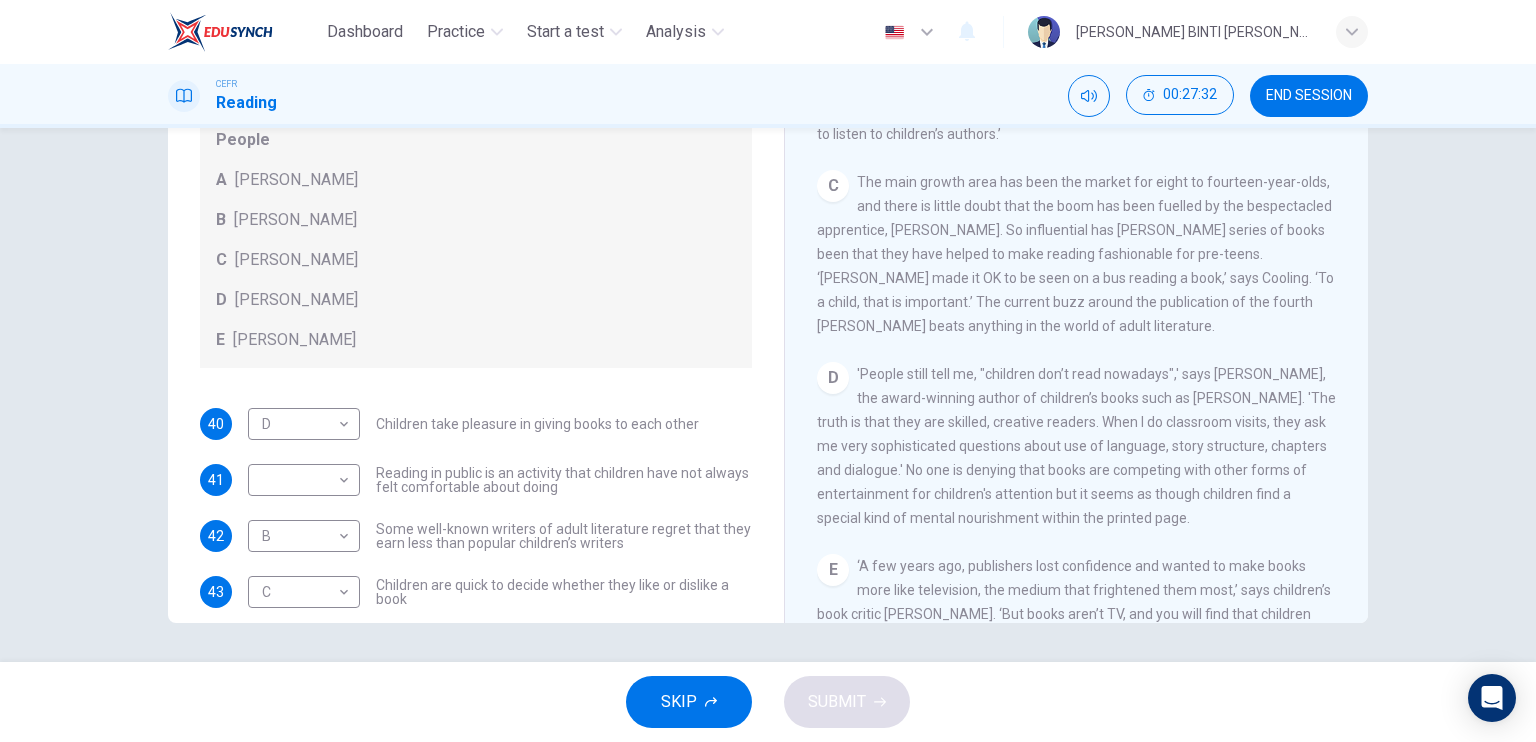 drag, startPoint x: 1363, startPoint y: 315, endPoint x: 1364, endPoint y: 298, distance: 17.029387 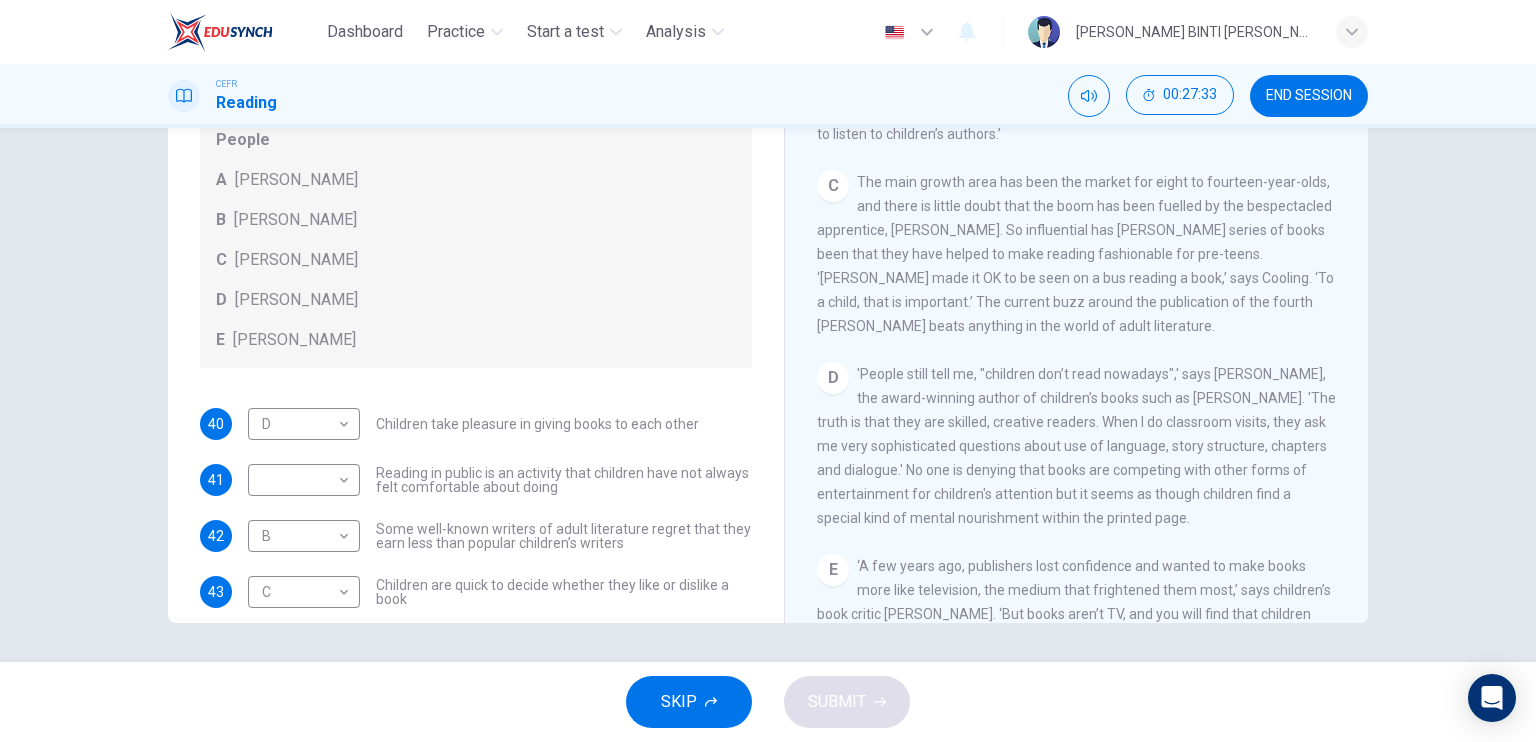 drag, startPoint x: 1364, startPoint y: 298, endPoint x: 1364, endPoint y: 285, distance: 13 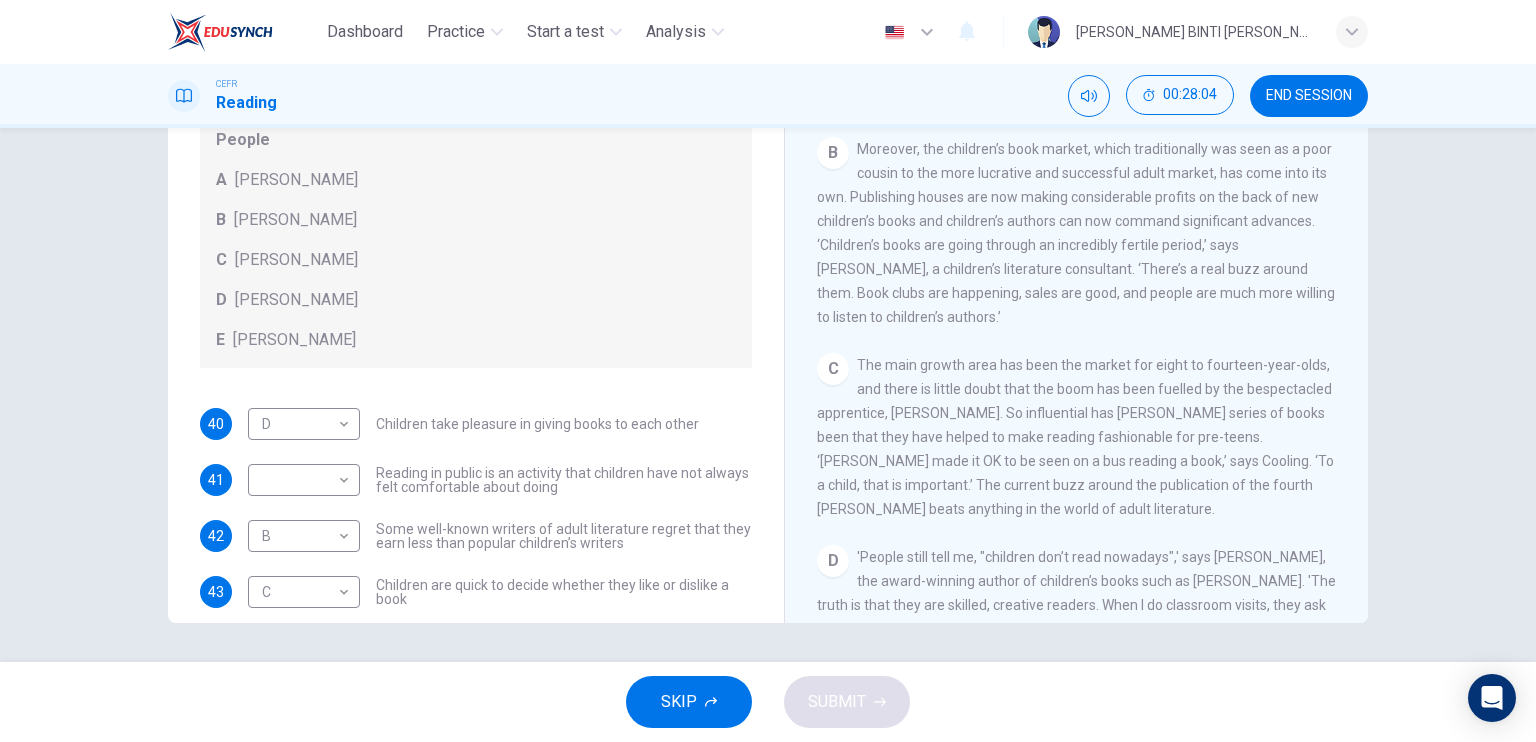 scroll, scrollTop: 440, scrollLeft: 0, axis: vertical 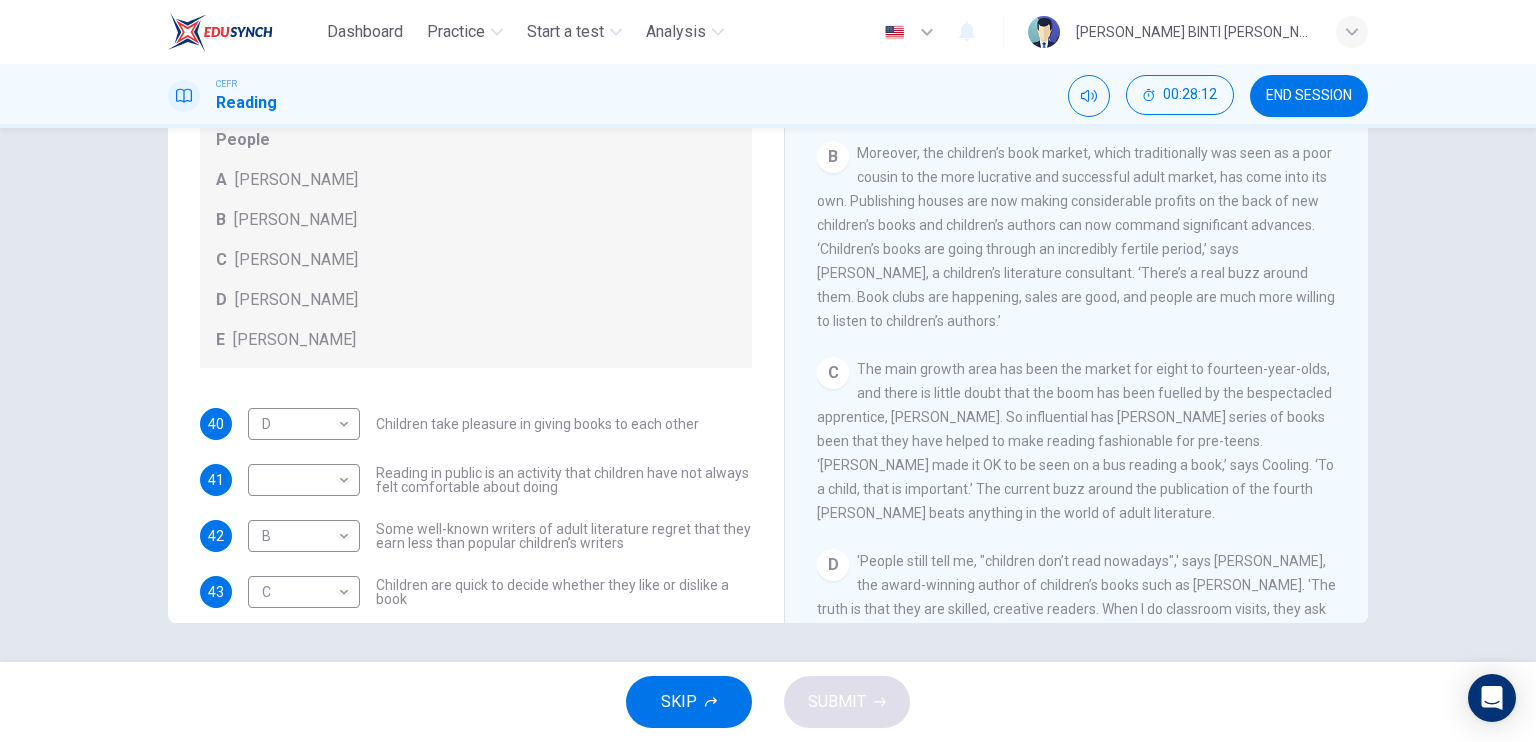 drag, startPoint x: 1337, startPoint y: 275, endPoint x: 1340, endPoint y: 247, distance: 28.160255 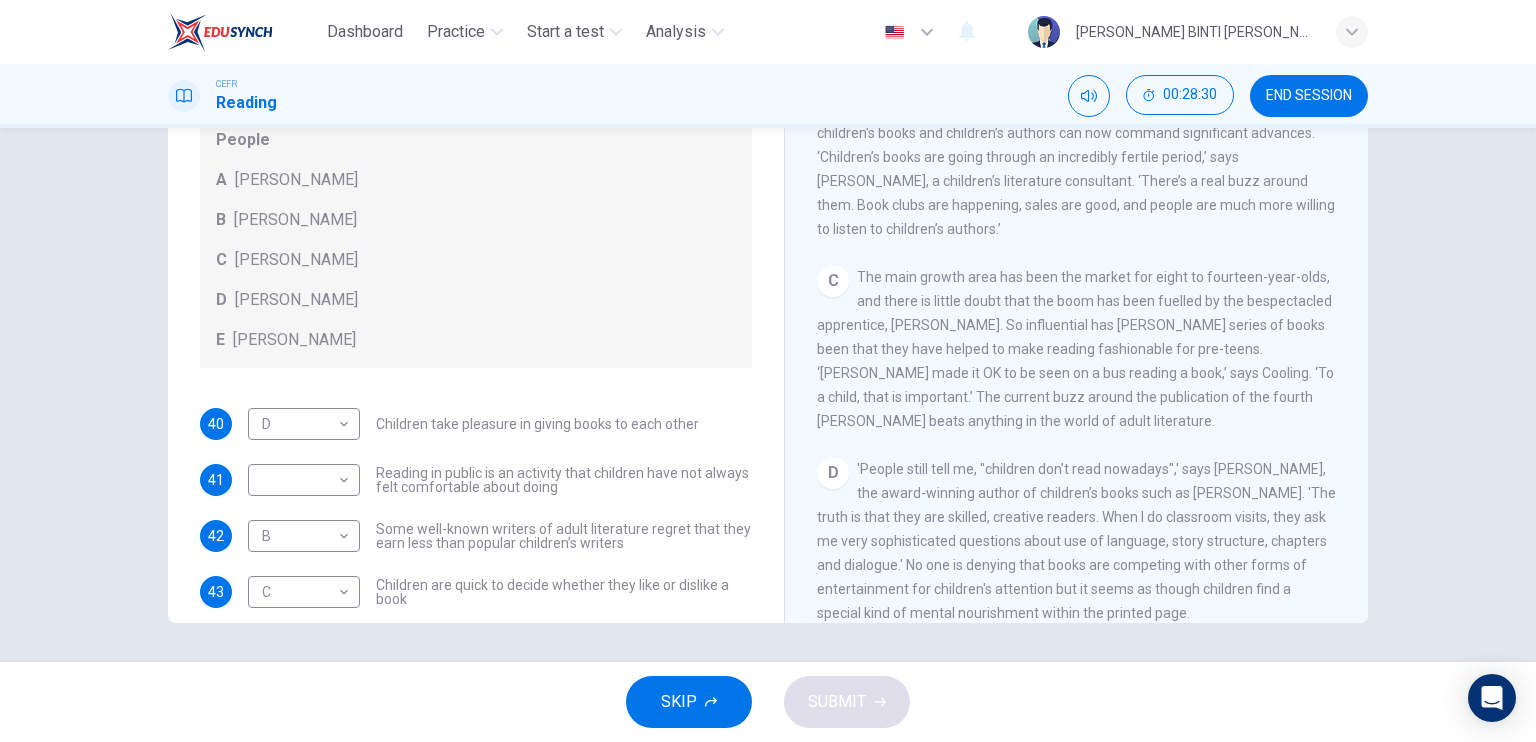 scroll, scrollTop: 535, scrollLeft: 0, axis: vertical 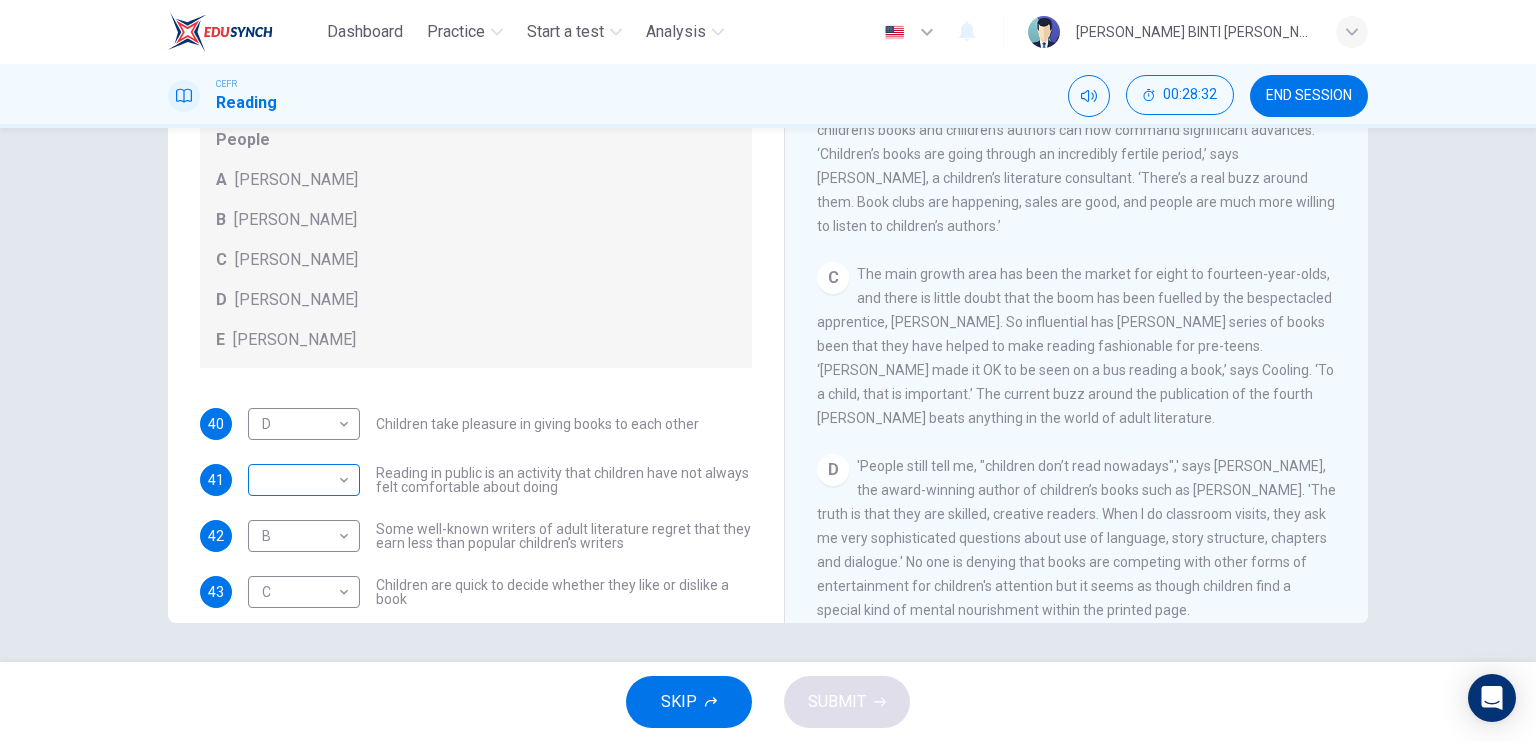 click on "Dashboard Practice Start a test Analysis English en ​ [PERSON_NAME] BINTI [PERSON_NAME] CEFR Reading 00:28:32 END SESSION Questions 40 - 46 Look at the following list of people A-E and the list of statements. Match each statement with one of the people listed. People A [PERSON_NAME] B [PERSON_NAME] C [PERSON_NAME] D [PERSON_NAME] E [PERSON_NAME] 40 D D ​ Children take pleasure in giving books to each other 41 ​ ​ Reading in public is an activity that children have not always felt comfortable about doing 42 B B ​ Some well-known writers of adult literature regret that they earn less than popular children’s writers 43 C C ​ Children are quick to decide whether they like or dislike a book 44 D D ​ Children will read many books by an author that they like 45 B B ​ The public do not realise how much children read [DATE] 46 ​ ​ We are experiencing a rise in the popularity of children’s literature Twist in the Tale CLICK TO ZOOM Click to Zoom A B C D E F G H I J SKIP SUBMIT
Dashboard" at bounding box center (768, 371) 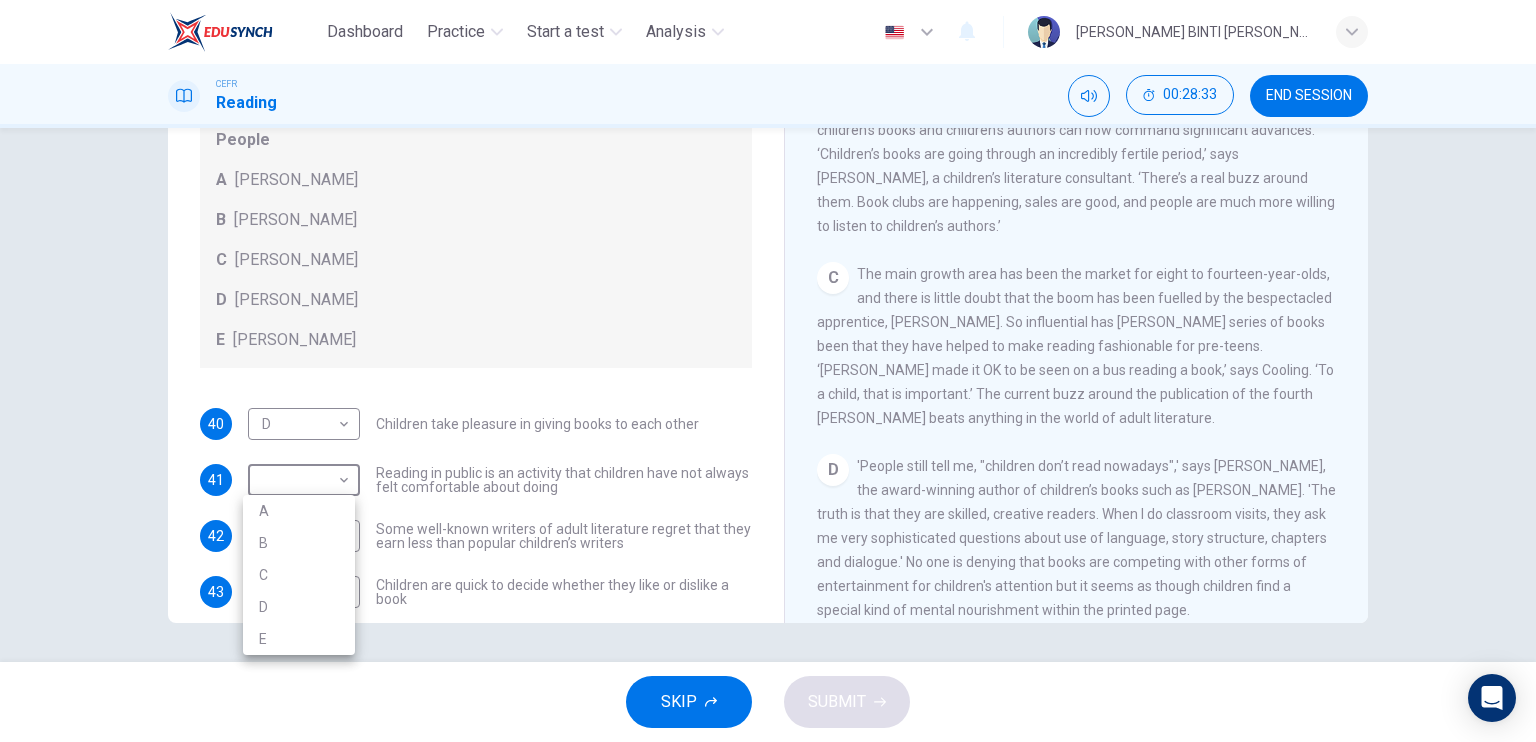 click on "A" at bounding box center [299, 511] 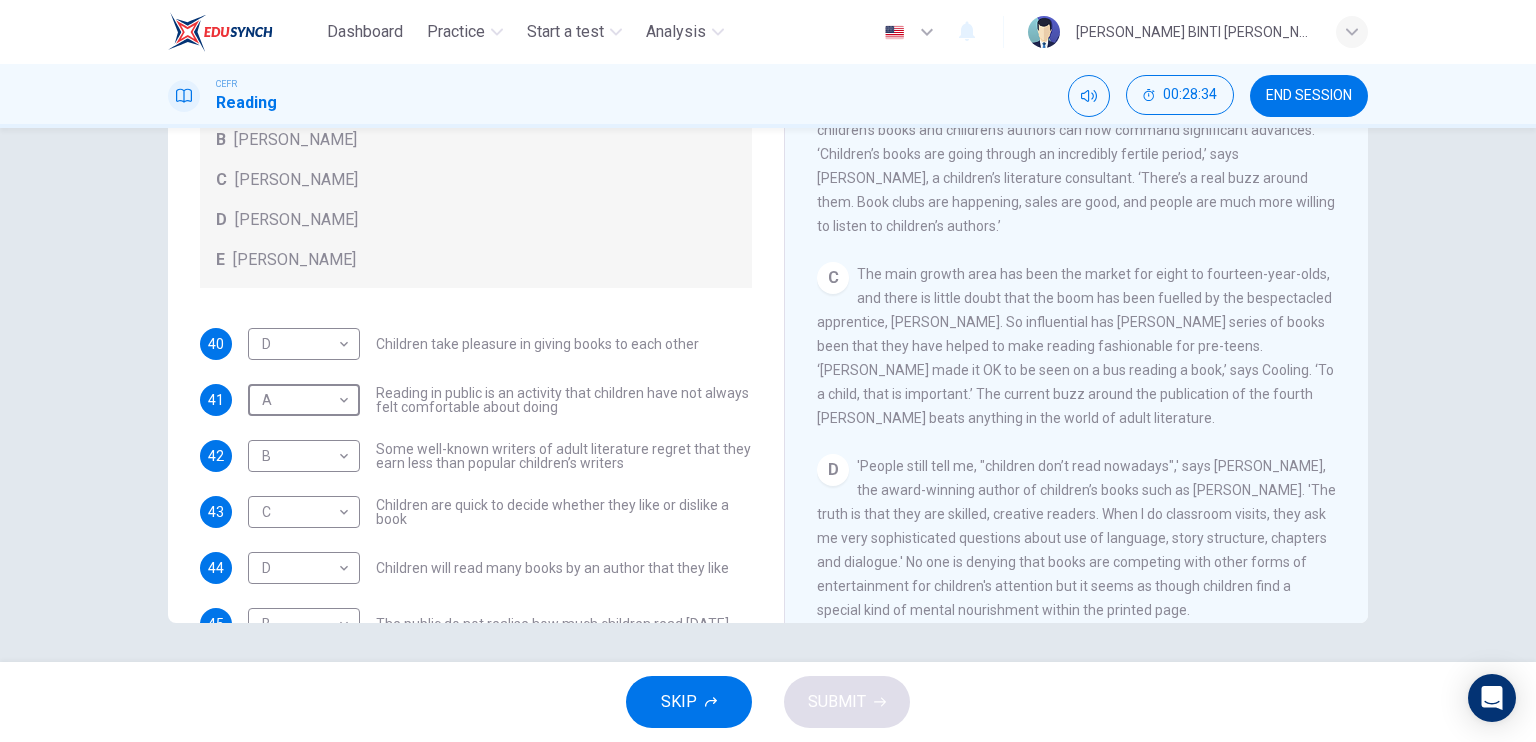 scroll, scrollTop: 192, scrollLeft: 0, axis: vertical 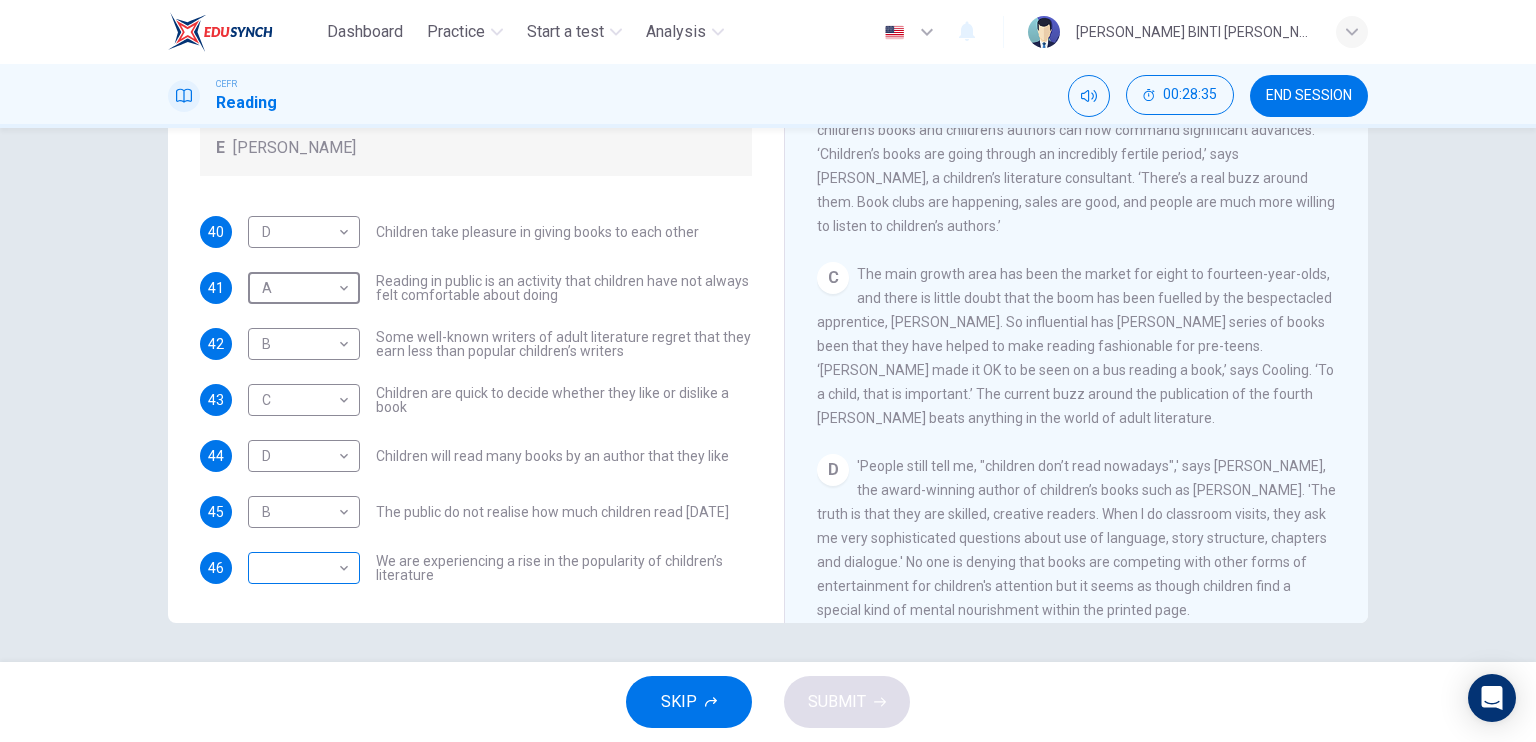 click on "Dashboard Practice Start a test Analysis English en ​ [PERSON_NAME] BINTI [PERSON_NAME] CEFR Reading 00:28:35 END SESSION Questions 40 - 46 Look at the following list of people A-E and the list of statements. Match each statement with one of the people listed. People A [PERSON_NAME] B [PERSON_NAME] C [PERSON_NAME] D [PERSON_NAME] E [PERSON_NAME] 40 D D ​ Children take pleasure in giving books to each other 41 A A ​ Reading in public is an activity that children have not always felt comfortable about doing 42 B B ​ Some well-known writers of adult literature regret that they earn less than popular children’s writers 43 C C ​ Children are quick to decide whether they like or dislike a book 44 D D ​ Children will read many books by an author that they like 45 B B ​ The public do not realise how much children read [DATE] 46 ​ ​ We are experiencing a rise in the popularity of children’s literature Twist in the Tale CLICK TO ZOOM Click to Zoom A B C D E F G H I J SKIP SUBMIT
Dashboard" at bounding box center (768, 371) 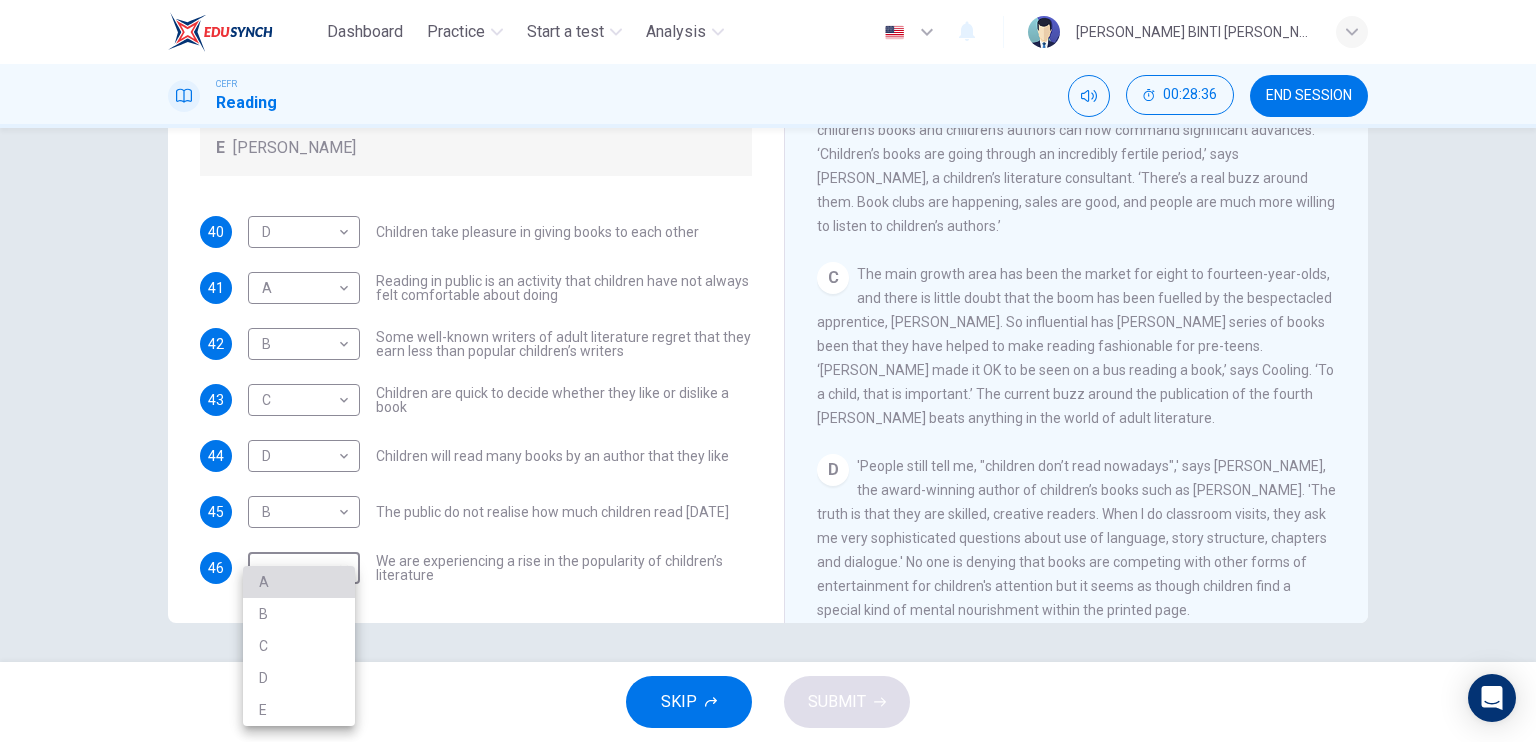 click on "A" at bounding box center [299, 582] 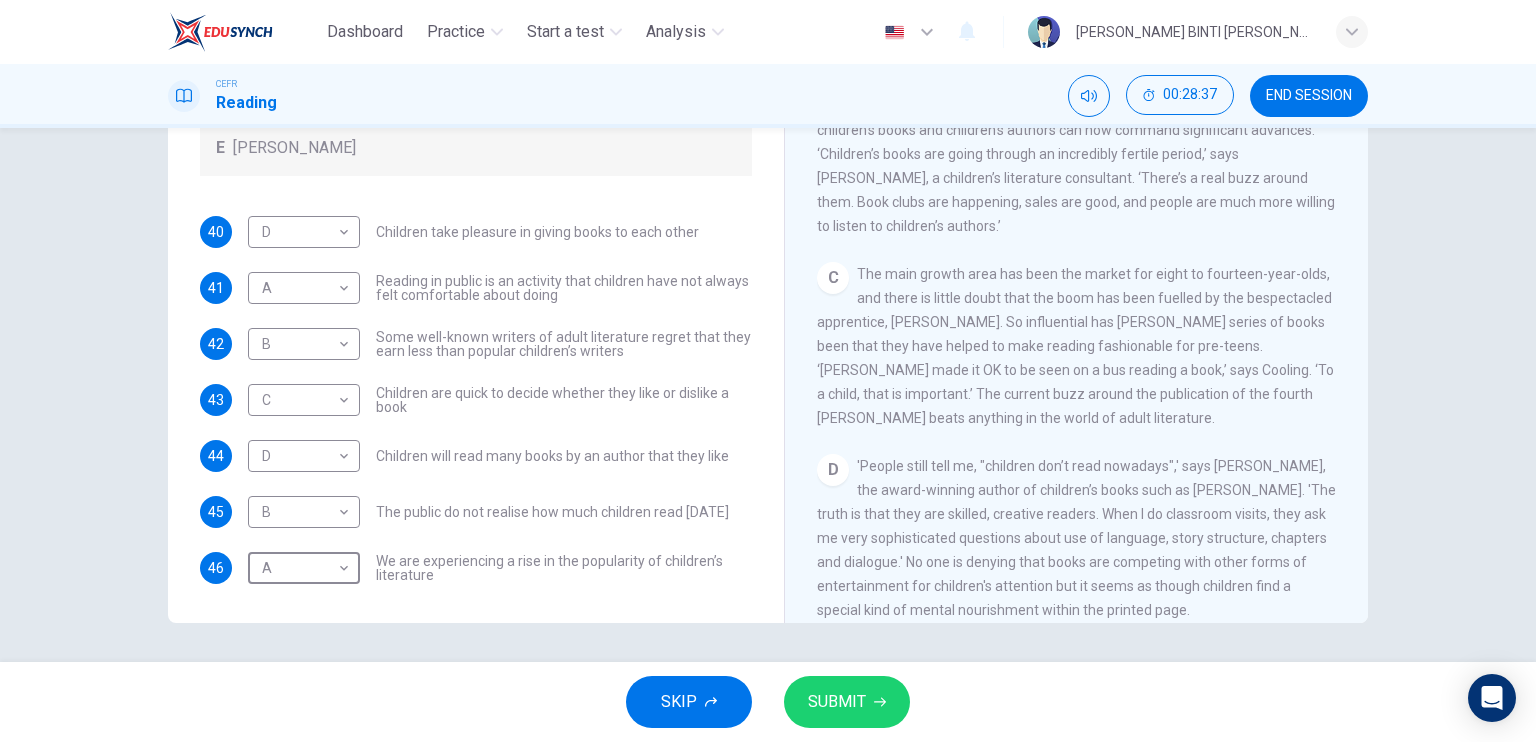 click on "SUBMIT" at bounding box center (837, 702) 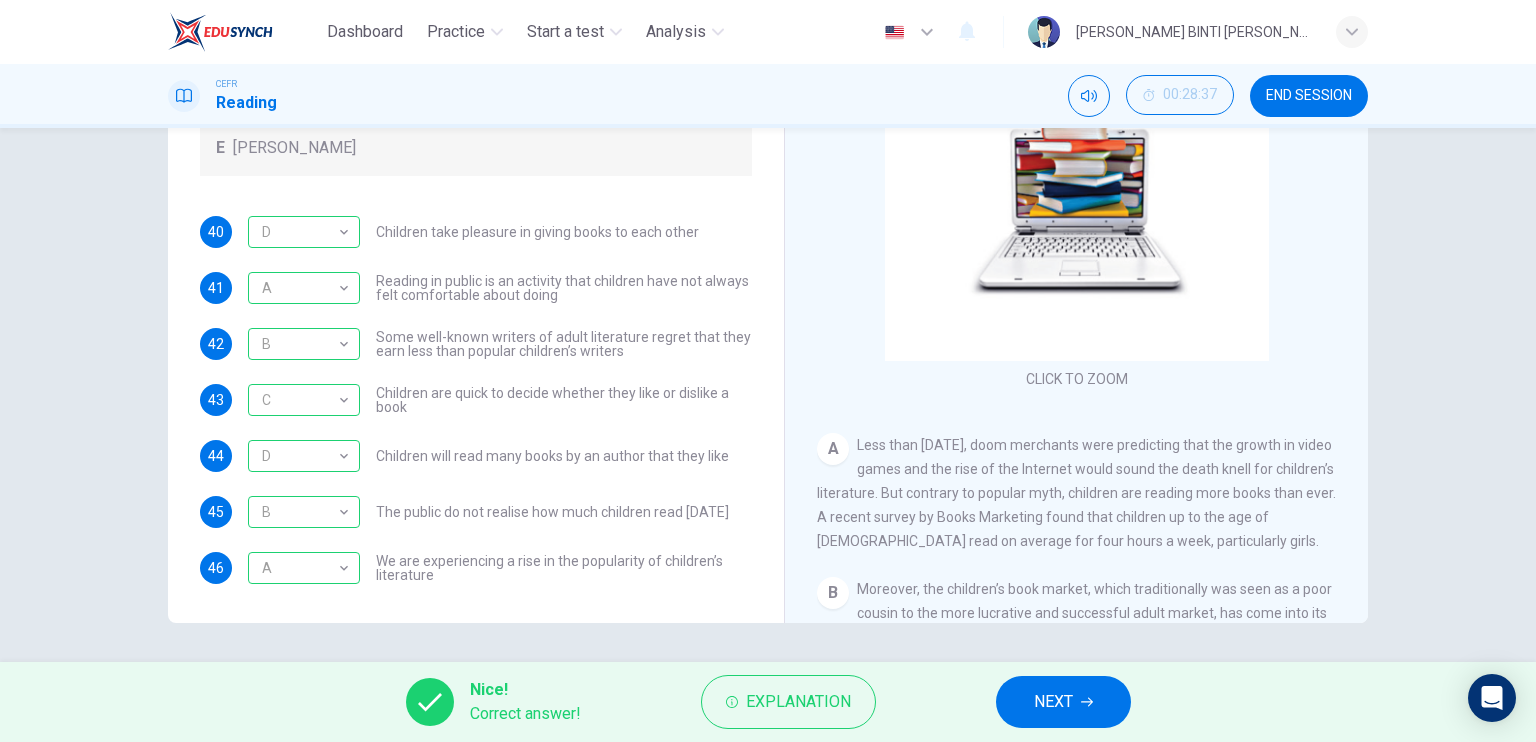 scroll, scrollTop: 0, scrollLeft: 0, axis: both 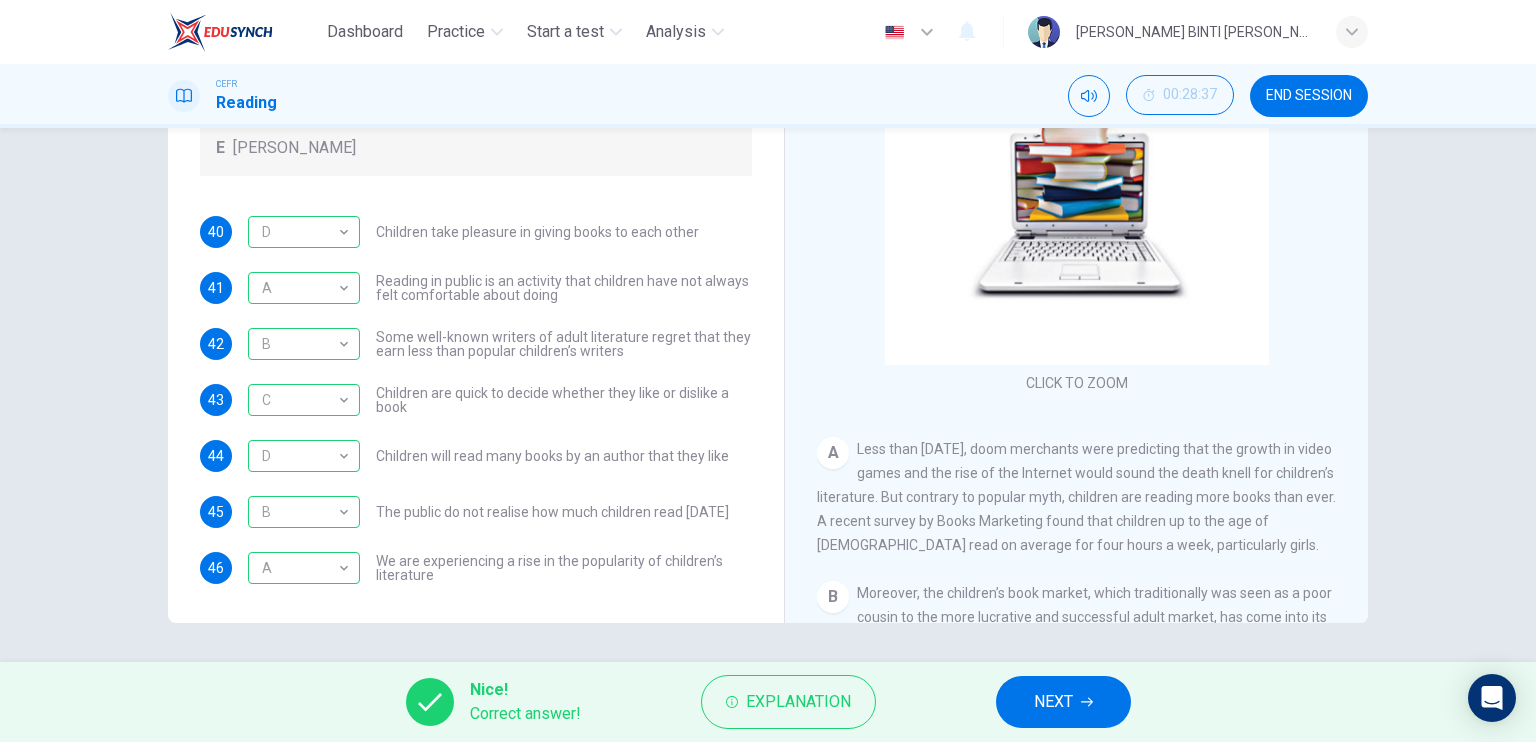 click on "NEXT" at bounding box center (1063, 702) 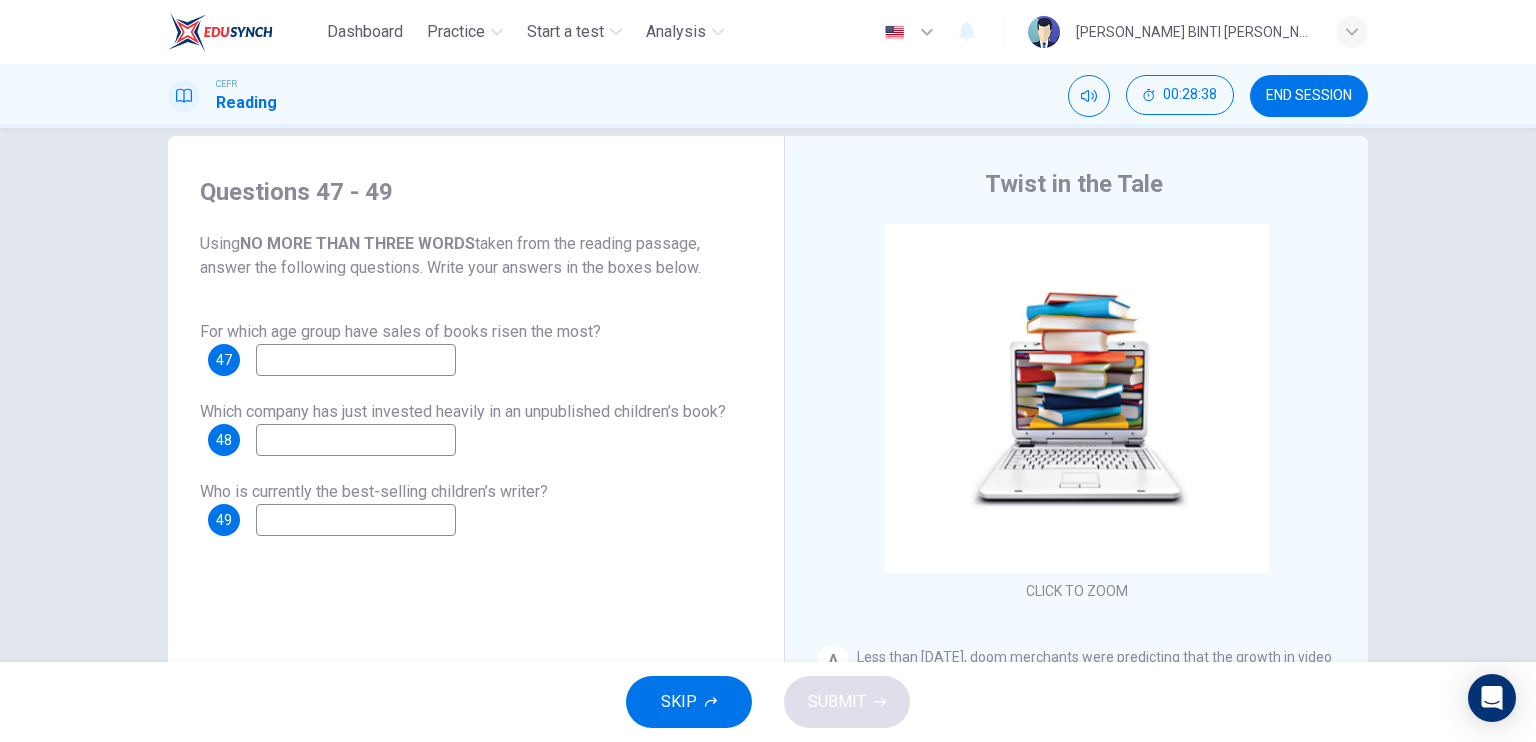 scroll, scrollTop: 0, scrollLeft: 0, axis: both 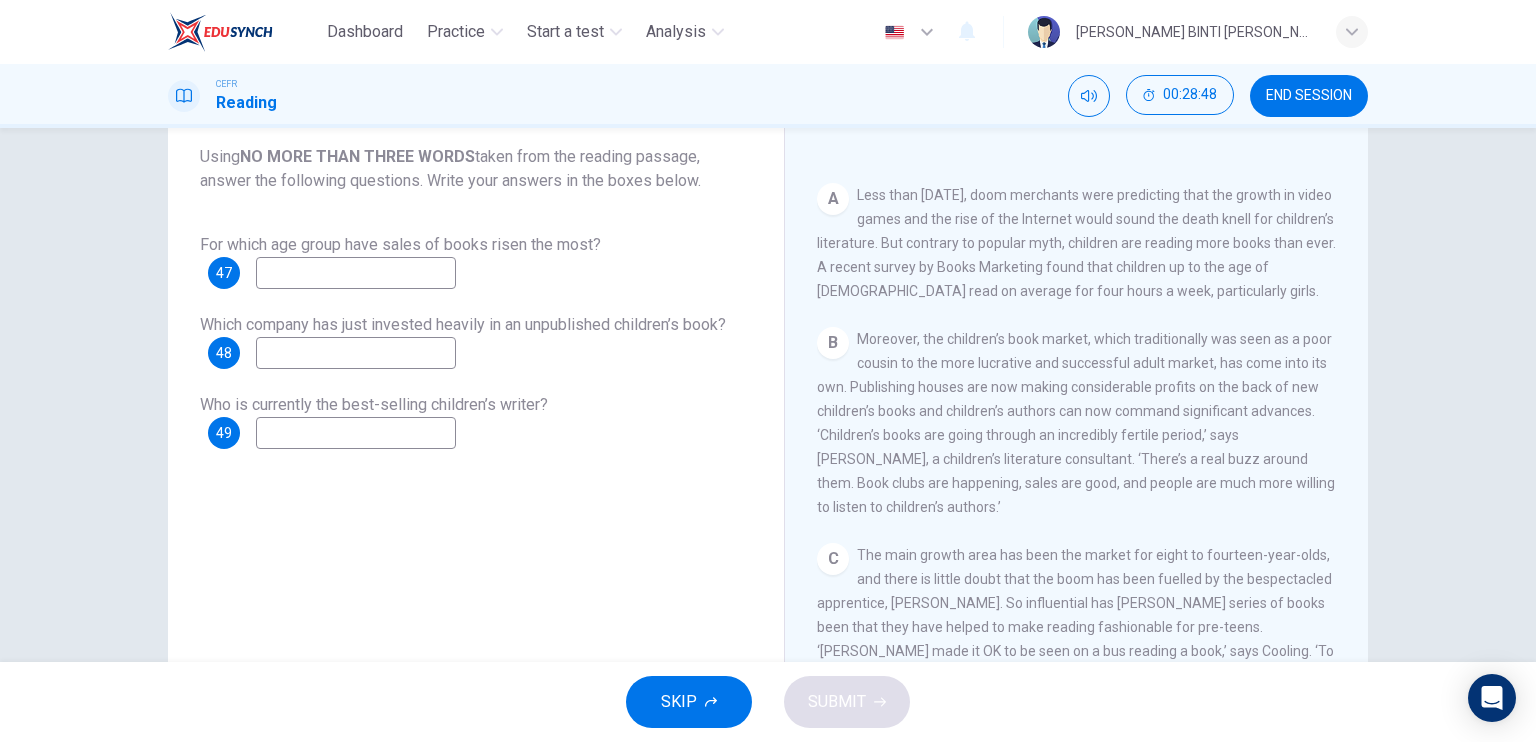 click at bounding box center [356, 273] 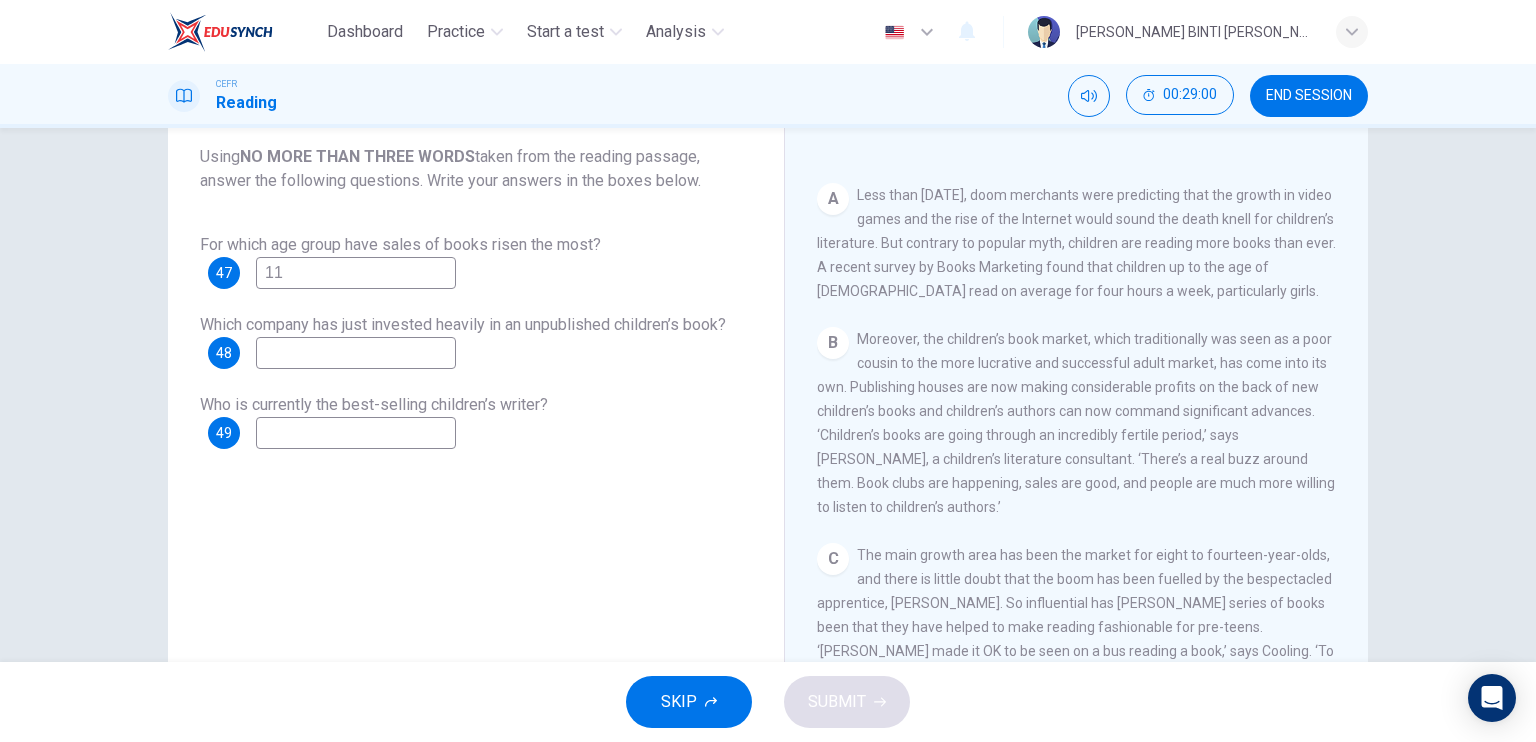 click on "For which age group have sales of books risen the most?  47 11 Which company has just invested heavily in an unpublished children’s book?  48 Who is currently the best-selling children’s writer?  49" at bounding box center [476, 341] 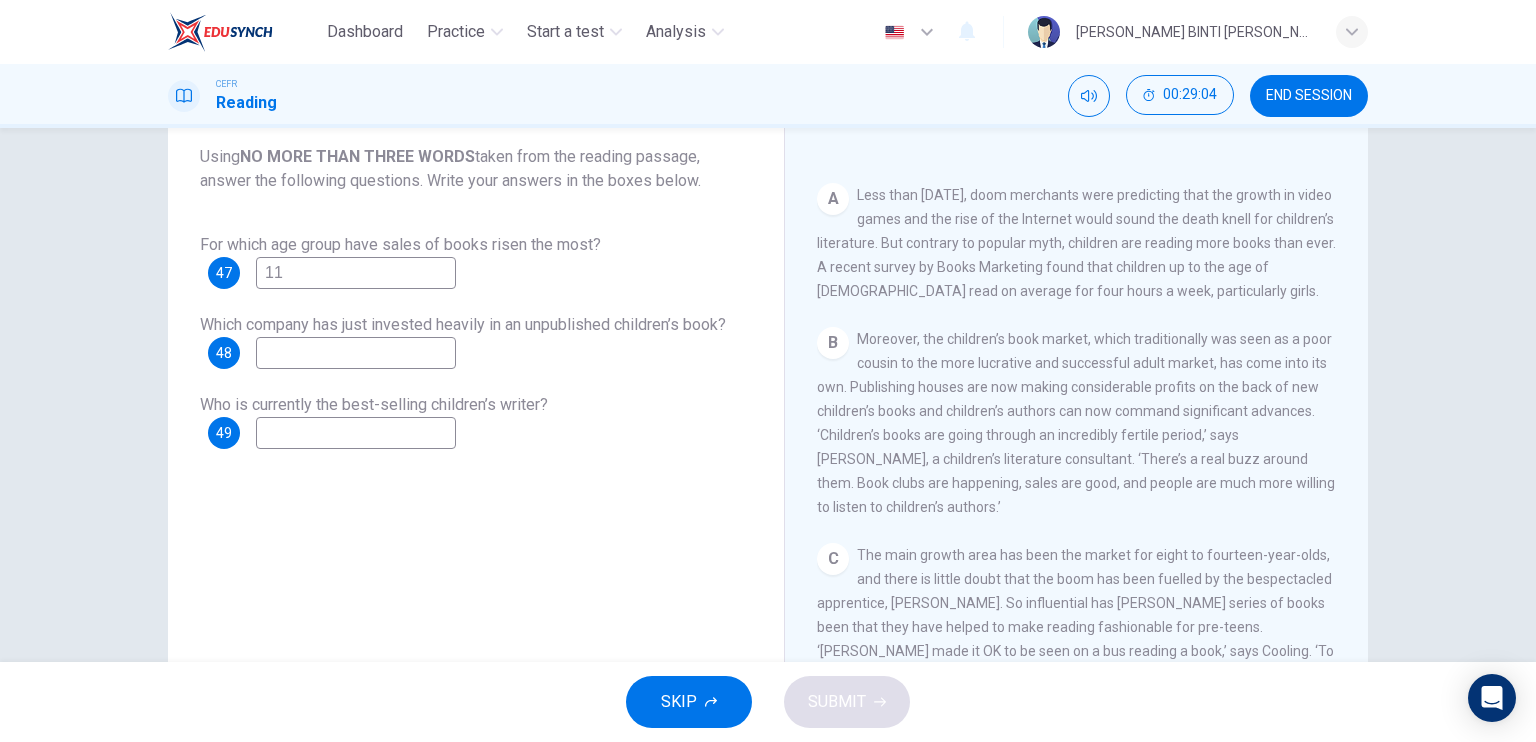 click on "11" at bounding box center [356, 273] 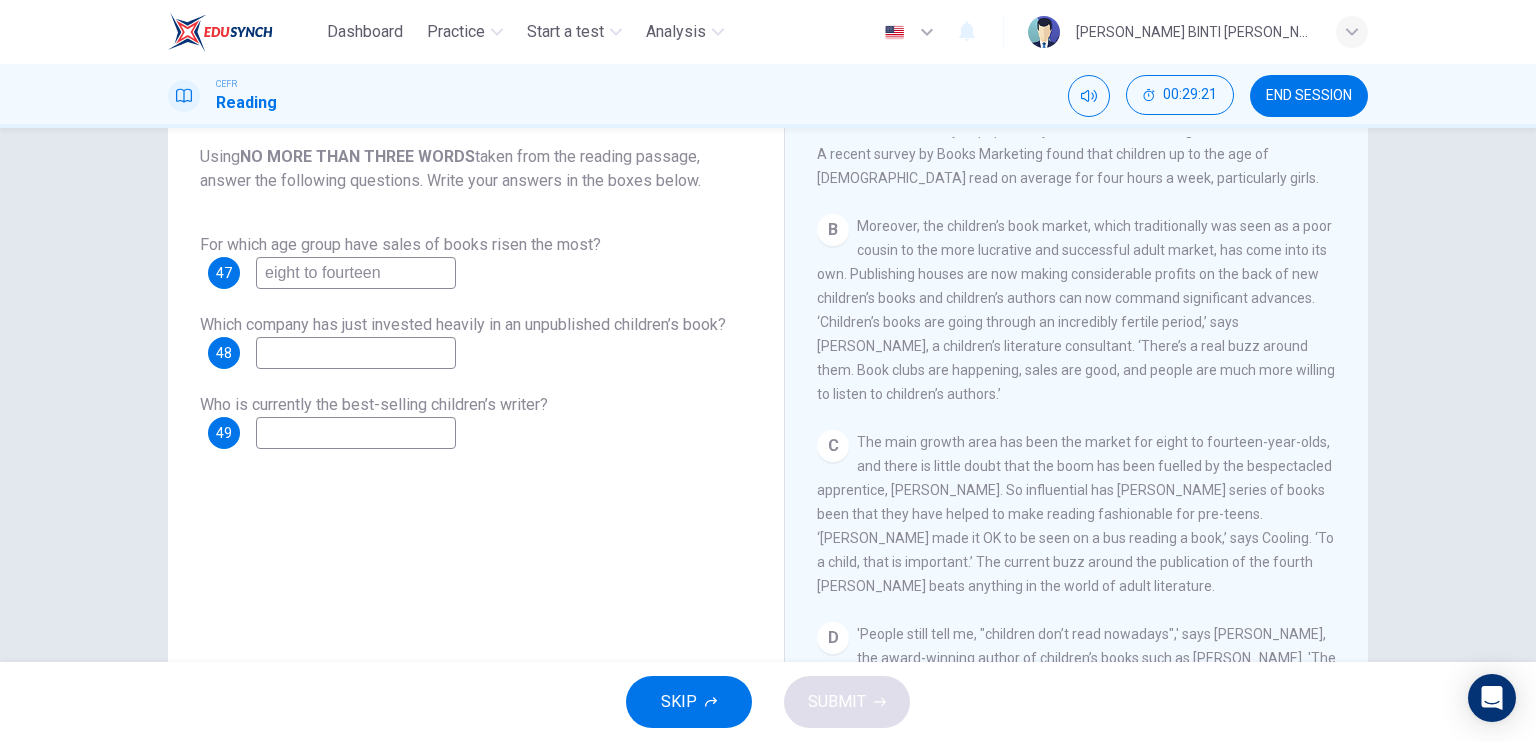 scroll, scrollTop: 516, scrollLeft: 0, axis: vertical 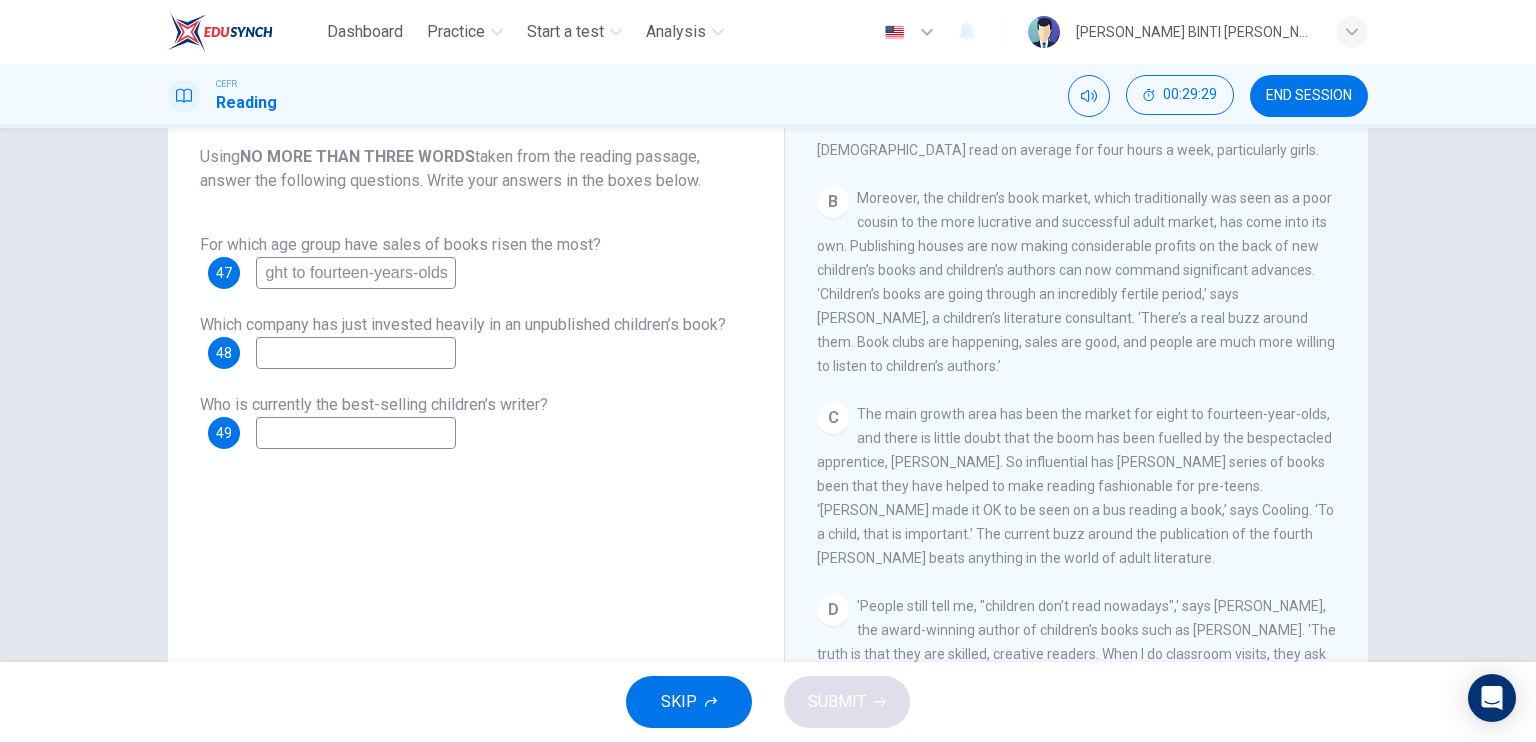 type on "eight to fourteen-years-olds" 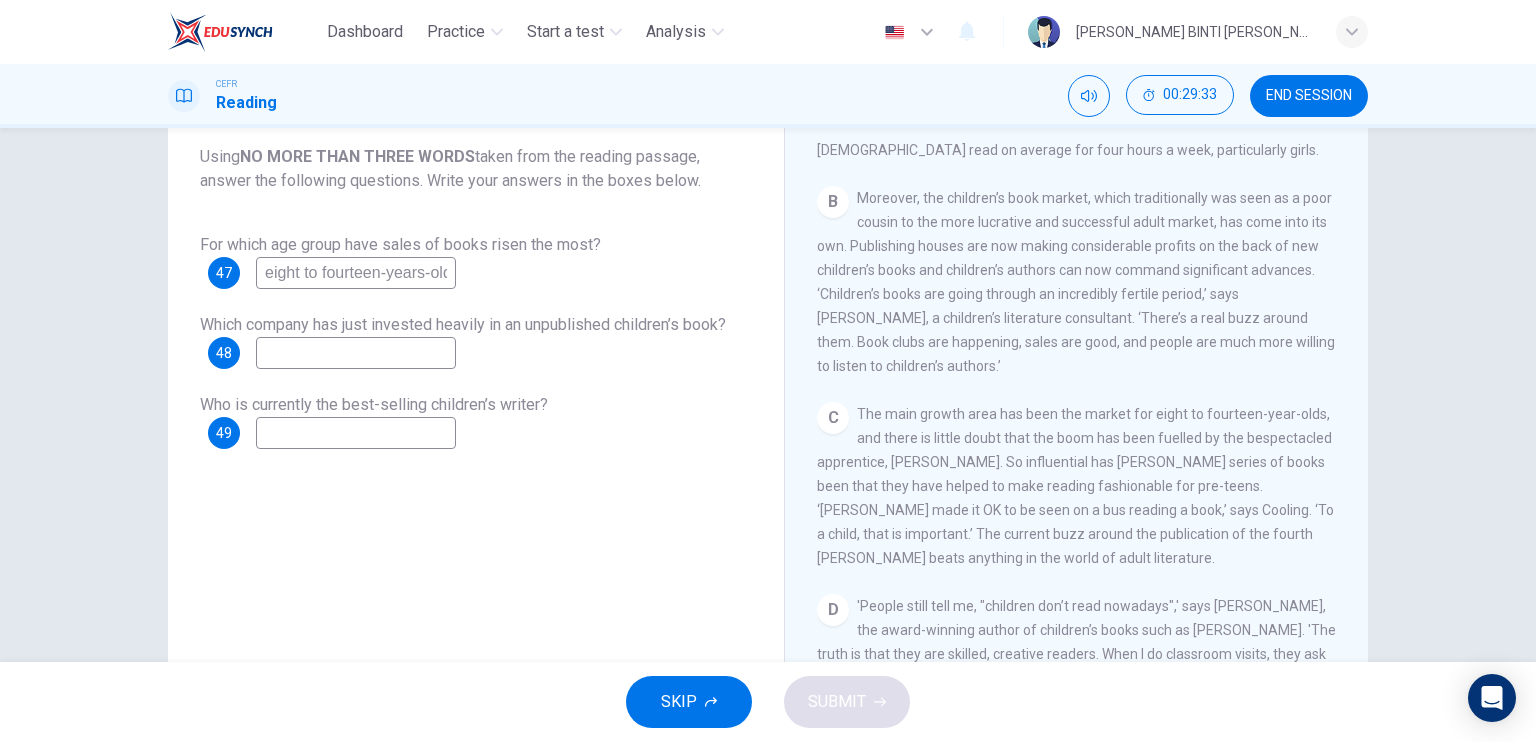 click on "Twist in the Tale CLICK TO ZOOM Click to Zoom A Less than [DATE], doom merchants were predicting that the growth in video games and the rise of the Internet would sound the death knell for children’s literature. But contrary to popular myth, children are reading more books than ever. A recent survey by Books Marketing found that children up to the age of [DEMOGRAPHIC_DATA] read on average for four hours a week, particularly girls. B C The main growth area has been the market for eight to fourteen-year-olds, and there is little doubt that the boom has been fuelled by the bespectacled apprentice, [PERSON_NAME]. So influential has [PERSON_NAME] series of books been that they have helped to make reading fashionable for pre-teens. ‘[PERSON_NAME] made it OK to be seen on a bus reading a book,’ says Cooling. ‘To a child, that is important.’ The current buzz around the publication of the fourth [PERSON_NAME]
beats anything in the world of adult literature. D E F G H I J" at bounding box center [1076, 412] 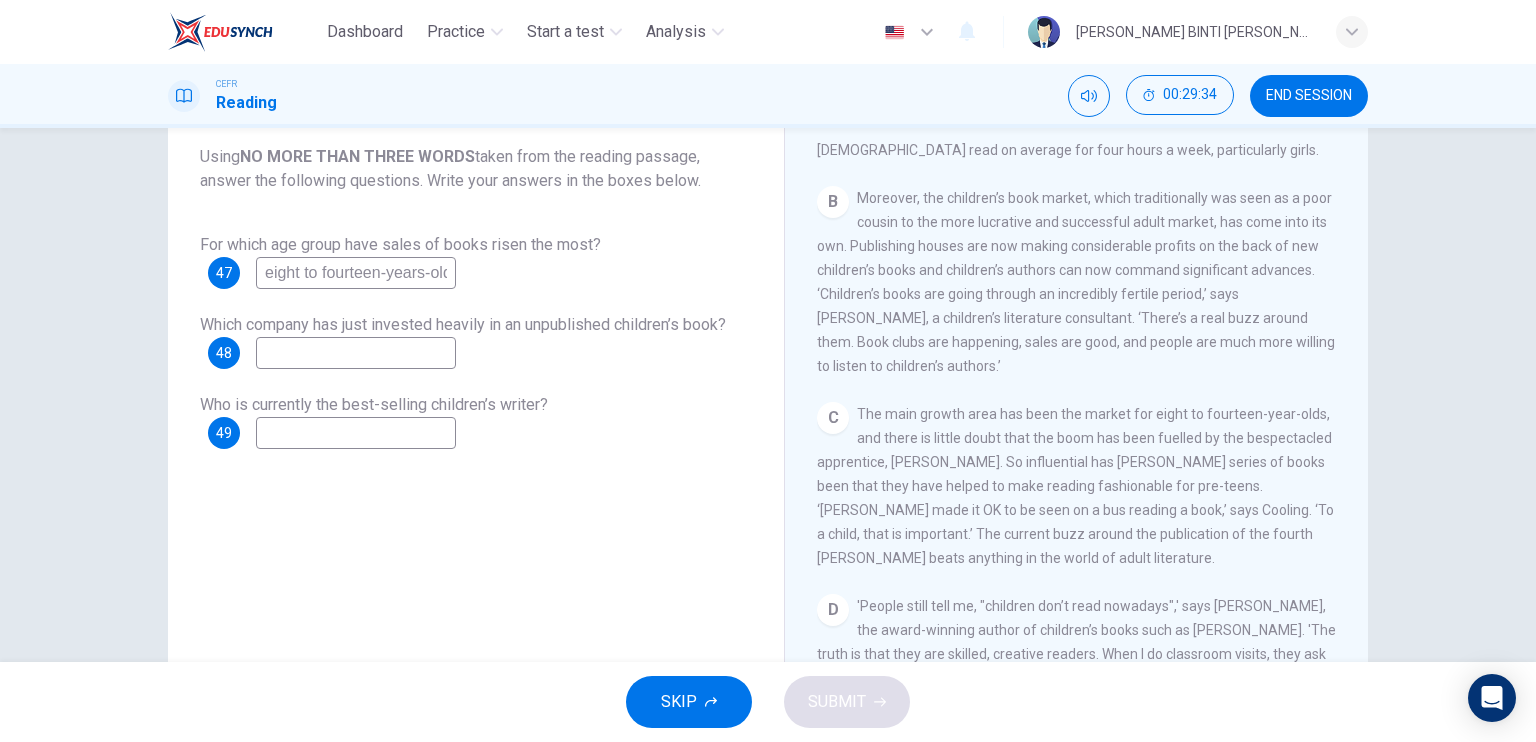click on "Twist in the Tale CLICK TO ZOOM Click to Zoom A Less than [DATE], doom merchants were predicting that the growth in video games and the rise of the Internet would sound the death knell for children’s literature. But contrary to popular myth, children are reading more books than ever. A recent survey by Books Marketing found that children up to the age of [DEMOGRAPHIC_DATA] read on average for four hours a week, particularly girls. B C The main growth area has been the market for eight to fourteen-year-olds, and there is little doubt that the boom has been fuelled by the bespectacled apprentice, [PERSON_NAME]. So influential has [PERSON_NAME] series of books been that they have helped to make reading fashionable for pre-teens. ‘[PERSON_NAME] made it OK to be seen on a bus reading a book,’ says Cooling. ‘To a child, that is important.’ The current buzz around the publication of the fourth [PERSON_NAME]
beats anything in the world of adult literature. D E F G H I J" at bounding box center (1076, 412) 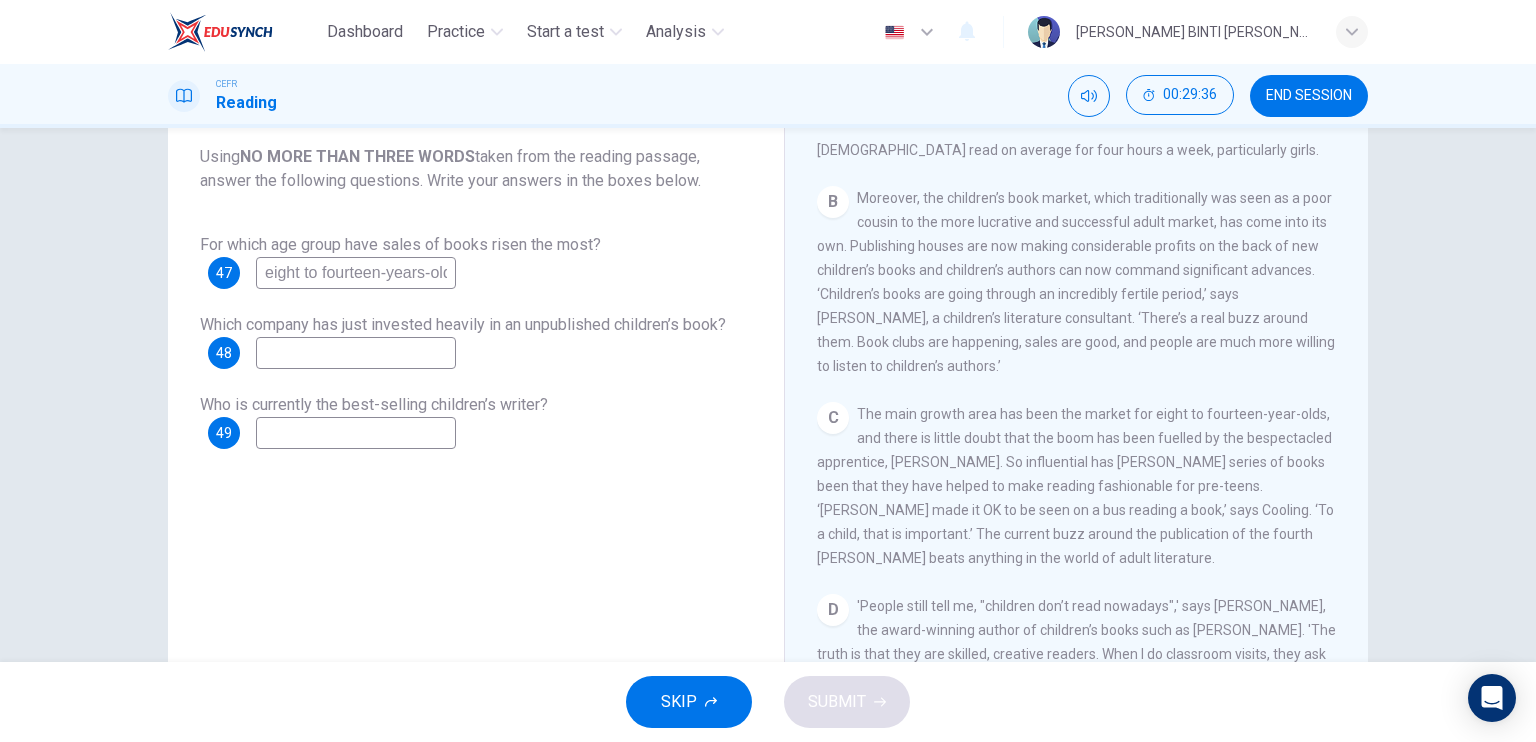 click on "Twist in the Tale CLICK TO ZOOM Click to Zoom A Less than [DATE], doom merchants were predicting that the growth in video games and the rise of the Internet would sound the death knell for children’s literature. But contrary to popular myth, children are reading more books than ever. A recent survey by Books Marketing found that children up to the age of [DEMOGRAPHIC_DATA] read on average for four hours a week, particularly girls. B C The main growth area has been the market for eight to fourteen-year-olds, and there is little doubt that the boom has been fuelled by the bespectacled apprentice, [PERSON_NAME]. So influential has [PERSON_NAME] series of books been that they have helped to make reading fashionable for pre-teens. ‘[PERSON_NAME] made it OK to be seen on a bus reading a book,’ says Cooling. ‘To a child, that is important.’ The current buzz around the publication of the fourth [PERSON_NAME]
beats anything in the world of adult literature. D E F G H I J" at bounding box center (1076, 412) 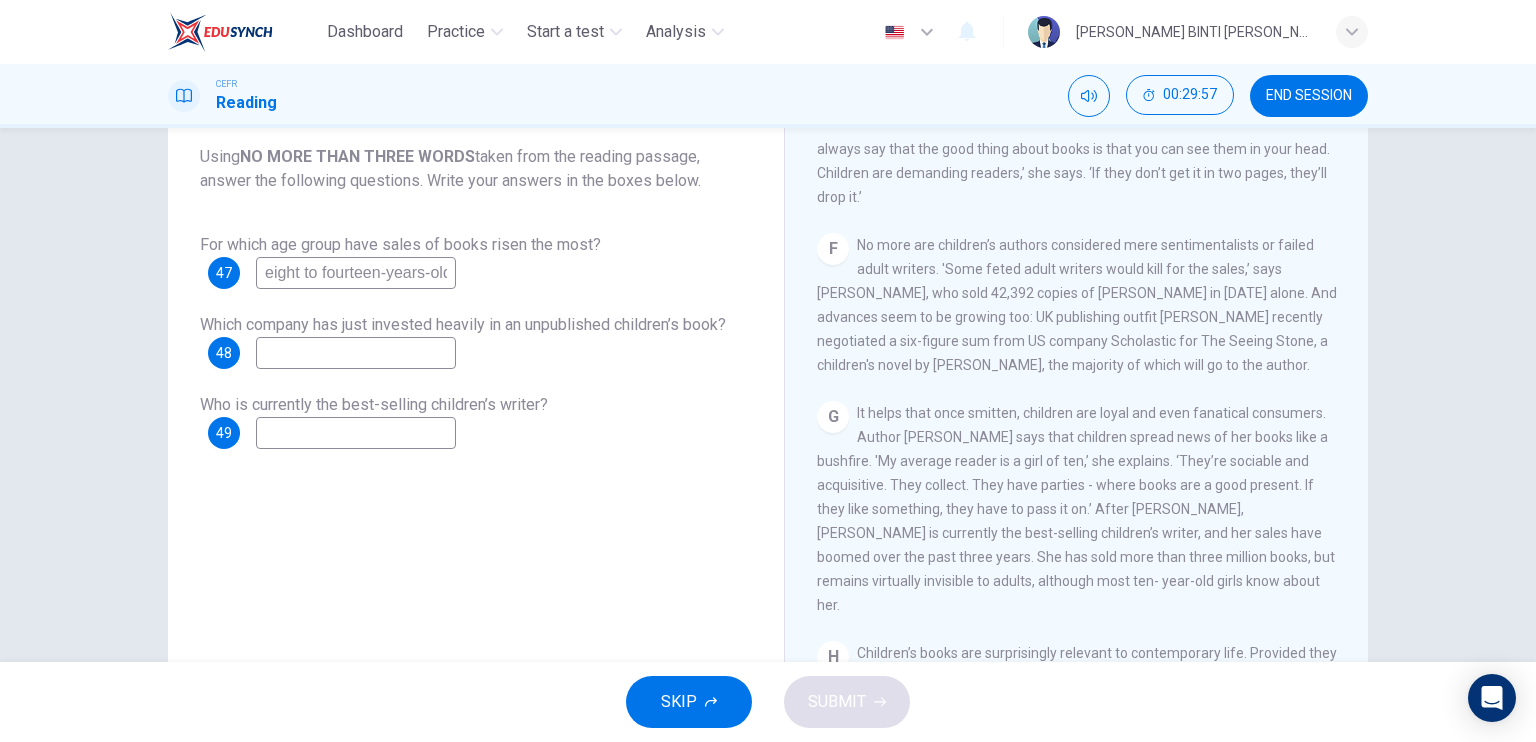 scroll, scrollTop: 1244, scrollLeft: 0, axis: vertical 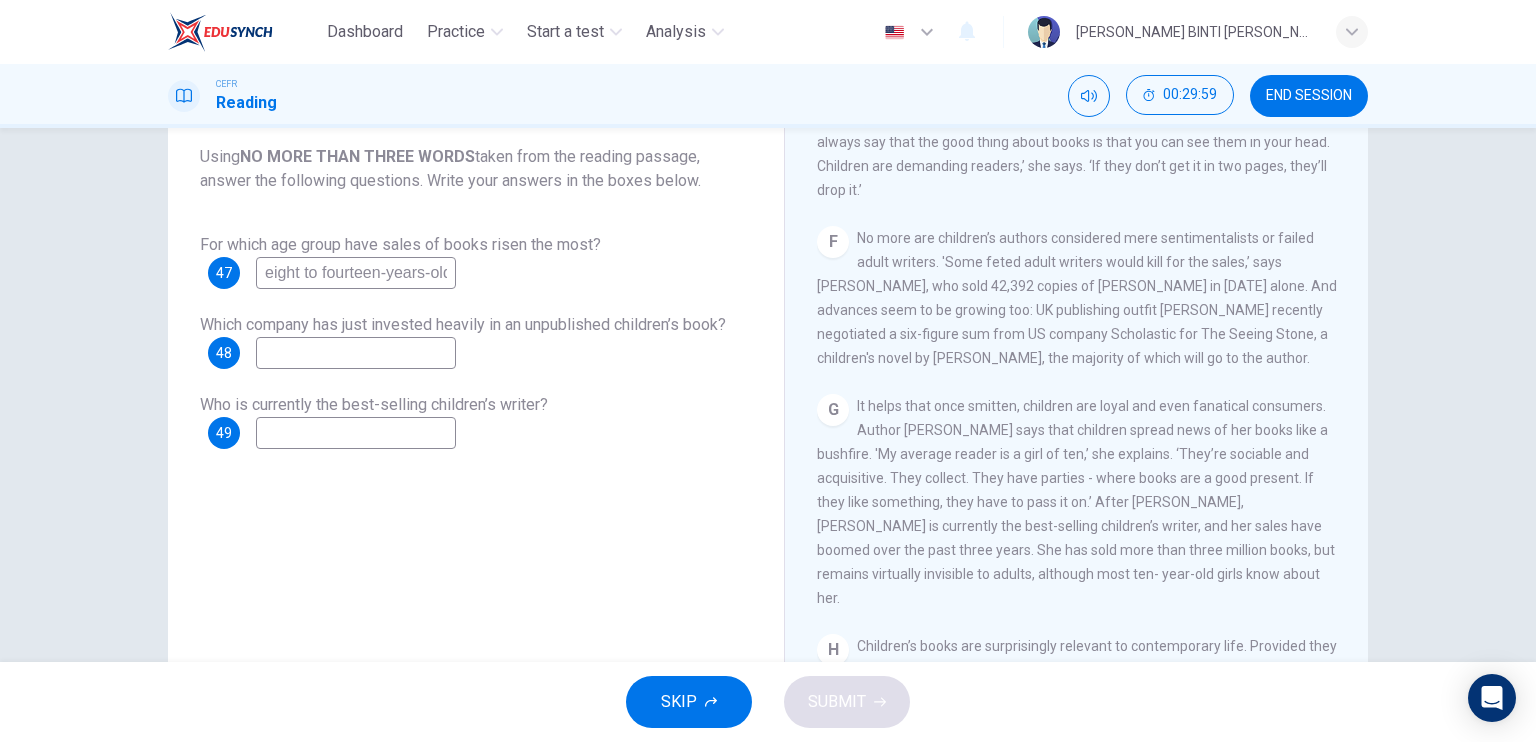 click at bounding box center (356, 353) 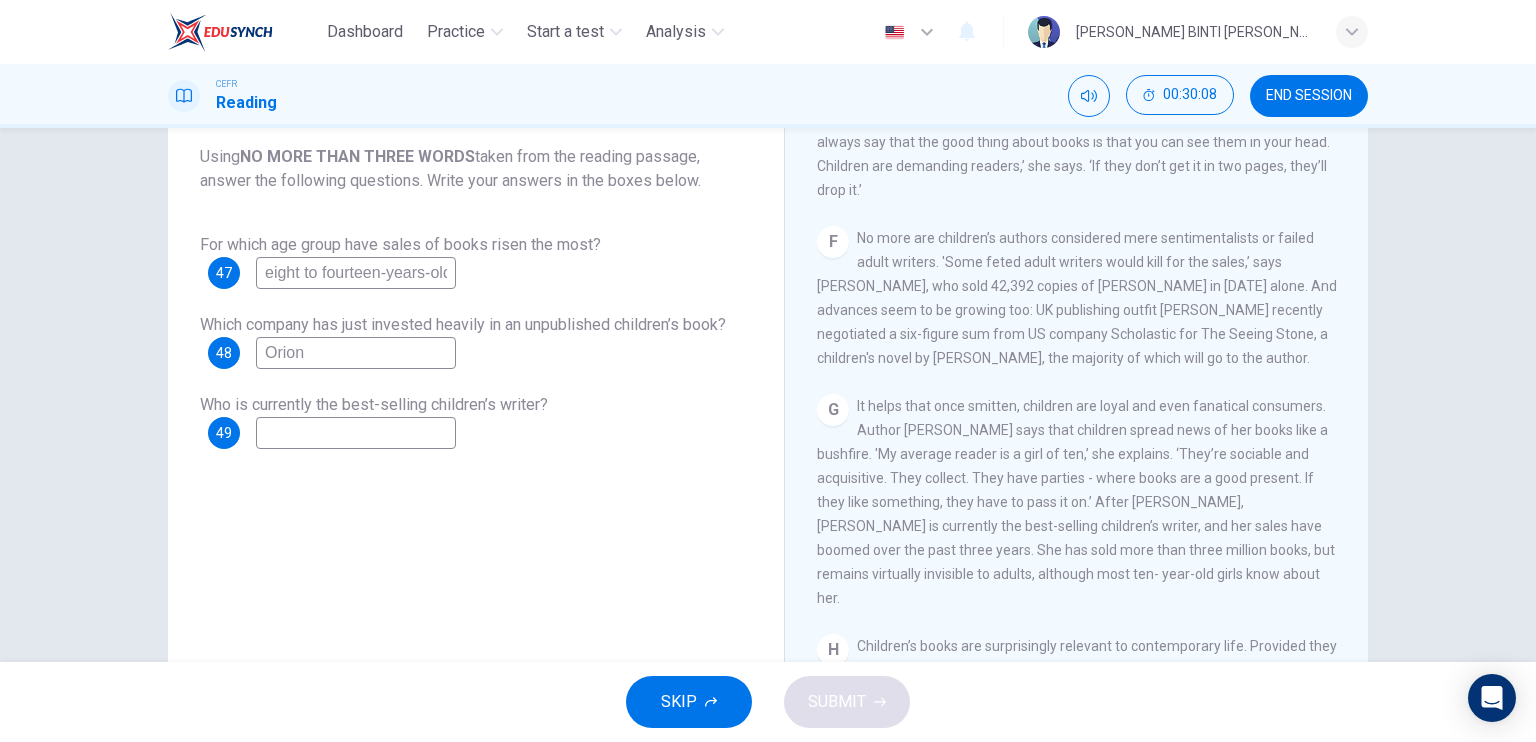 type on "Orion" 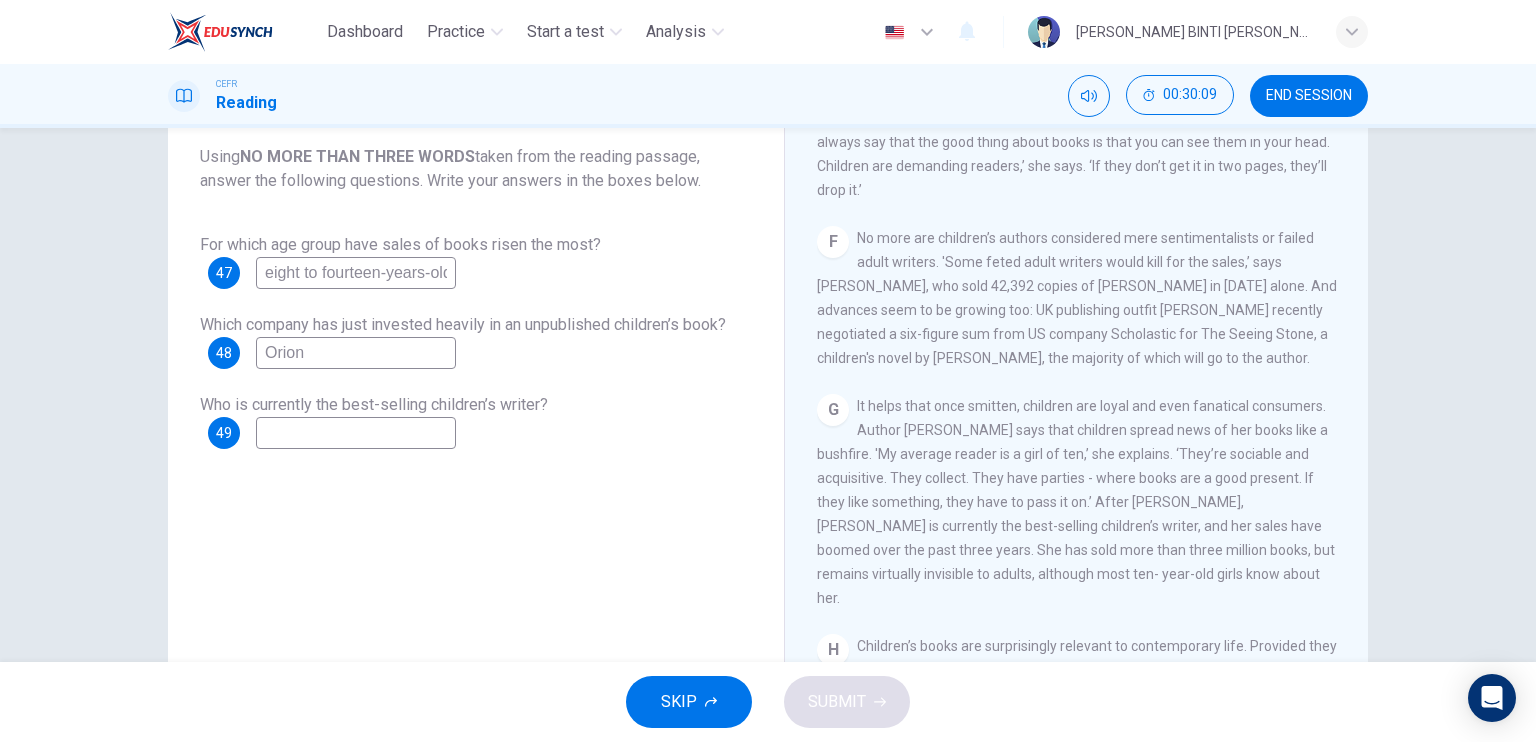 click on "Twist in the Tale CLICK TO ZOOM Click to Zoom A Less than [DATE], doom merchants were predicting that the growth in video games and the rise of the Internet would sound the death knell for children’s literature. But contrary to popular myth, children are reading more books than ever. A recent survey by Books Marketing found that children up to the age of [DEMOGRAPHIC_DATA] read on average for four hours a week, particularly girls. B C The main growth area has been the market for eight to fourteen-year-olds, and there is little doubt that the boom has been fuelled by the bespectacled apprentice, [PERSON_NAME]. So influential has [PERSON_NAME] series of books been that they have helped to make reading fashionable for pre-teens. ‘[PERSON_NAME] made it OK to be seen on a bus reading a book,’ says Cooling. ‘To a child, that is important.’ The current buzz around the publication of the fourth [PERSON_NAME]
beats anything in the world of adult literature. D E F G H I J" at bounding box center (1076, 412) 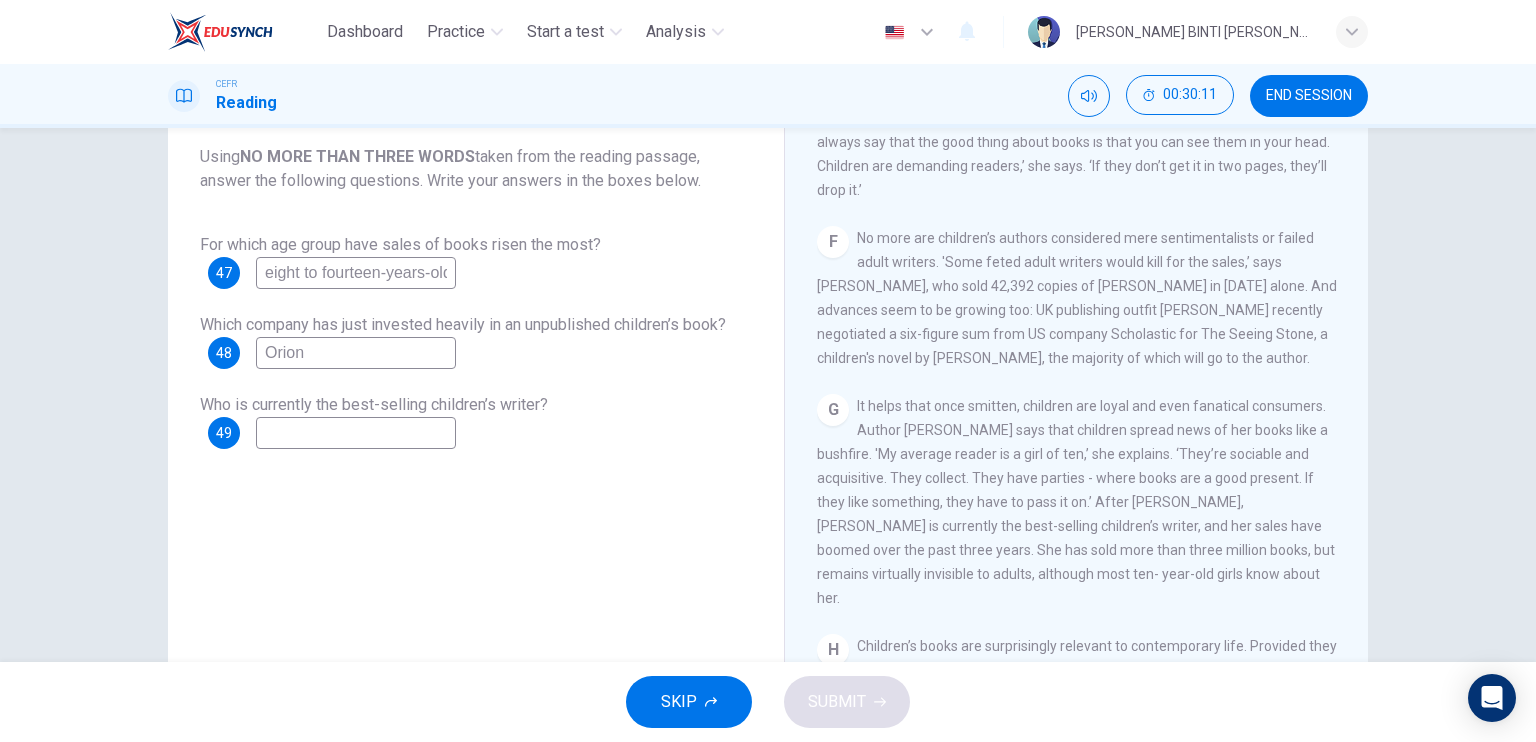 click on "Twist in the Tale CLICK TO ZOOM Click to Zoom A Less than [DATE], doom merchants were predicting that the growth in video games and the rise of the Internet would sound the death knell for children’s literature. But contrary to popular myth, children are reading more books than ever. A recent survey by Books Marketing found that children up to the age of [DEMOGRAPHIC_DATA] read on average for four hours a week, particularly girls. B C The main growth area has been the market for eight to fourteen-year-olds, and there is little doubt that the boom has been fuelled by the bespectacled apprentice, [PERSON_NAME]. So influential has [PERSON_NAME] series of books been that they have helped to make reading fashionable for pre-teens. ‘[PERSON_NAME] made it OK to be seen on a bus reading a book,’ says Cooling. ‘To a child, that is important.’ The current buzz around the publication of the fourth [PERSON_NAME]
beats anything in the world of adult literature. D E F G H I J" at bounding box center [1076, 412] 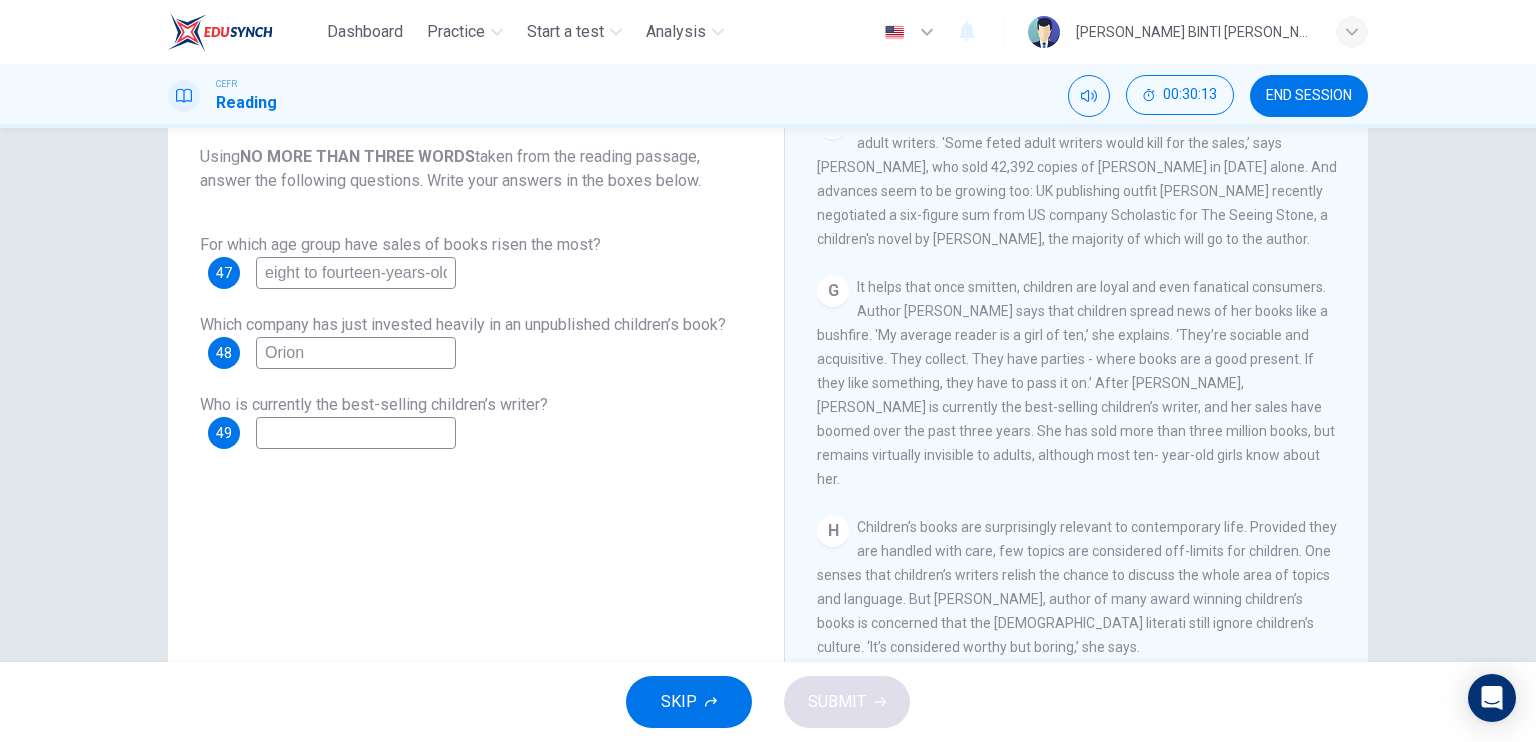 scroll, scrollTop: 1372, scrollLeft: 0, axis: vertical 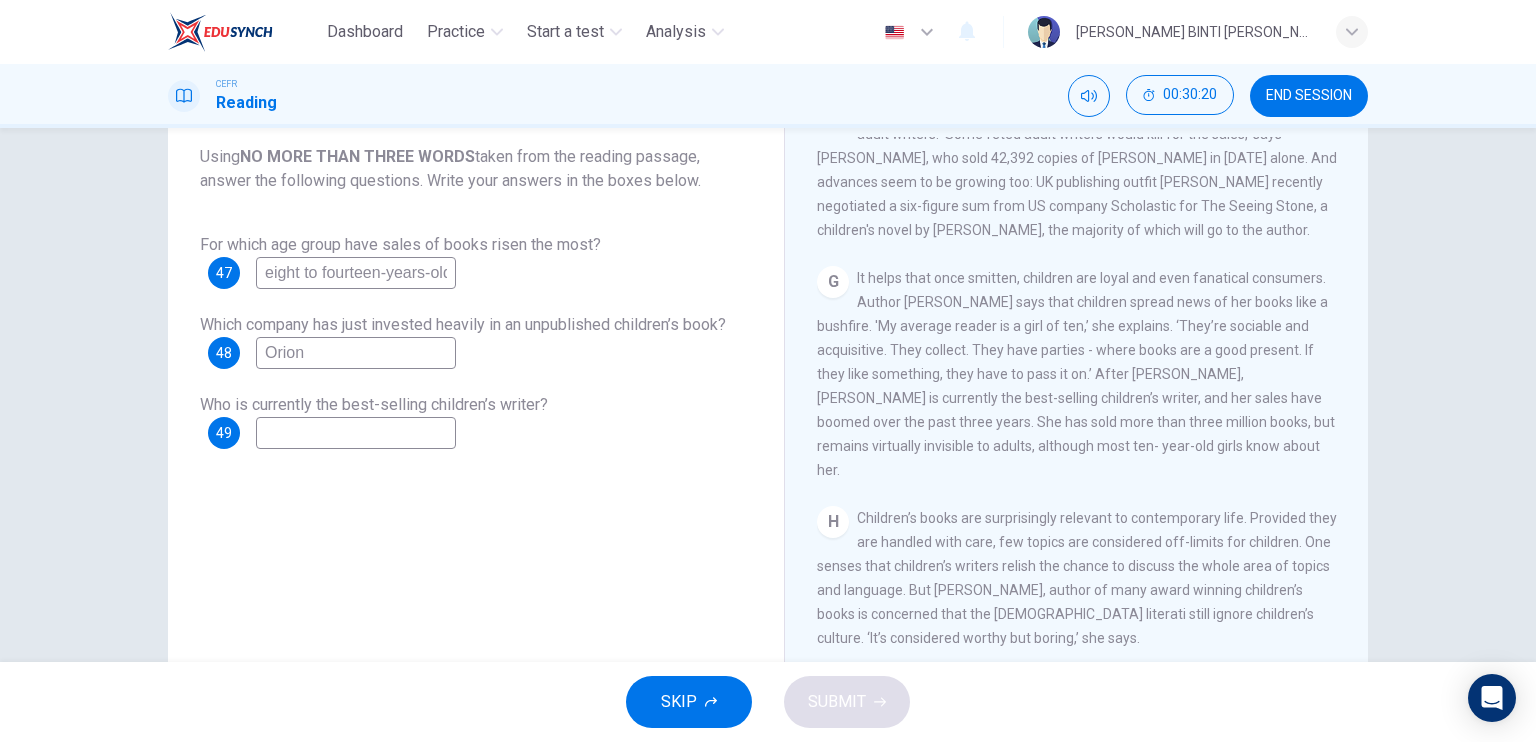 click on "Who is currently the best-selling children’s writer?" at bounding box center [374, 404] 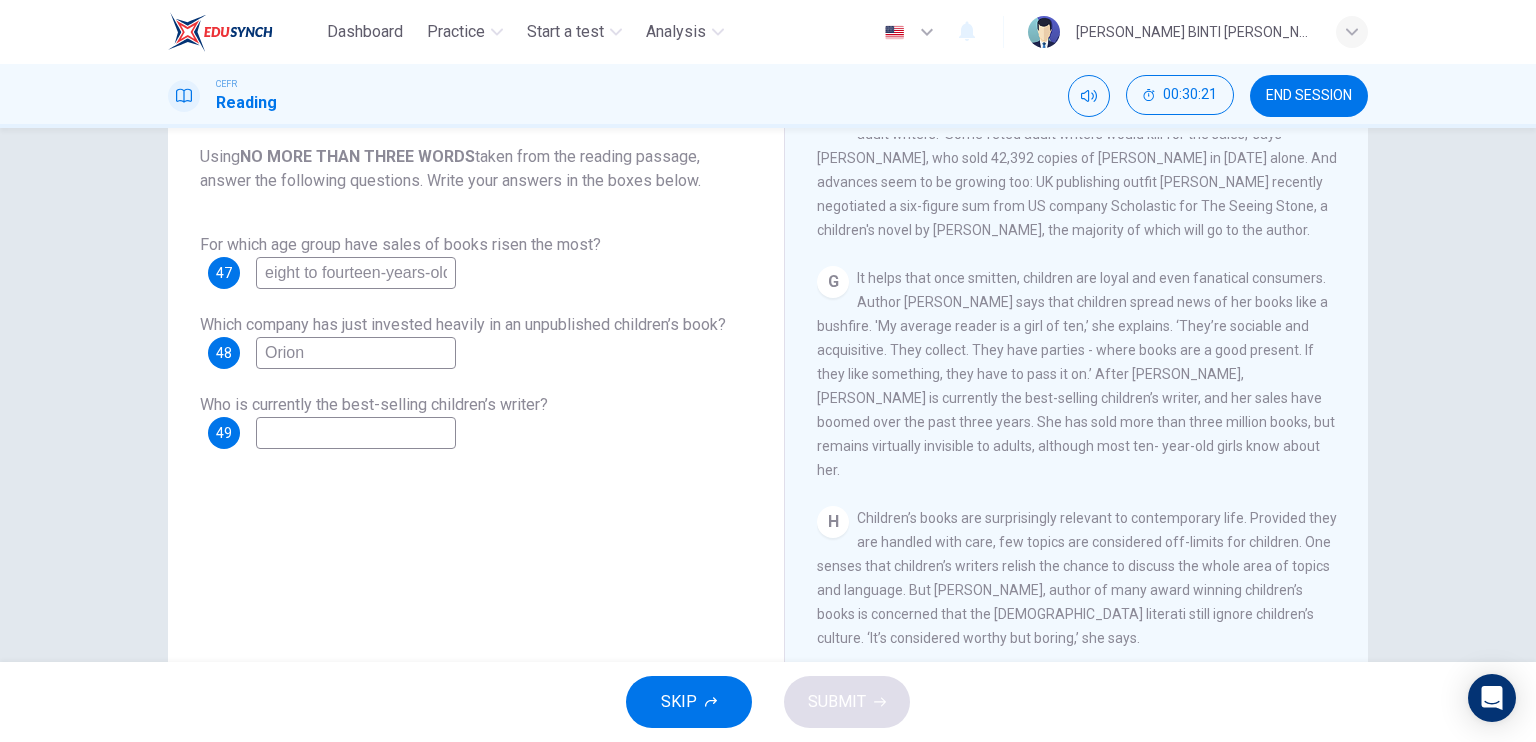 click on "Who is currently the best-selling children’s writer?  49" at bounding box center (476, 421) 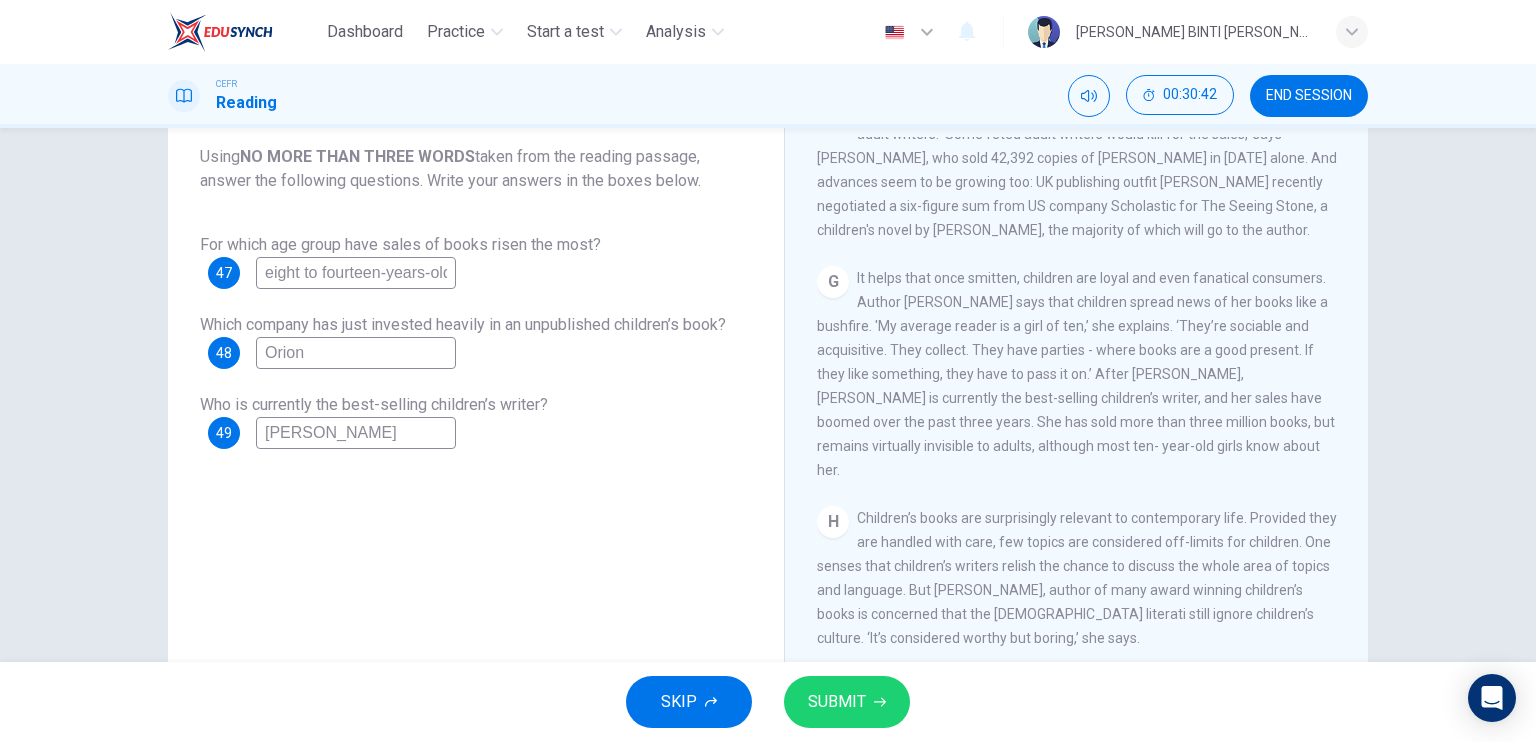 type on "[PERSON_NAME]" 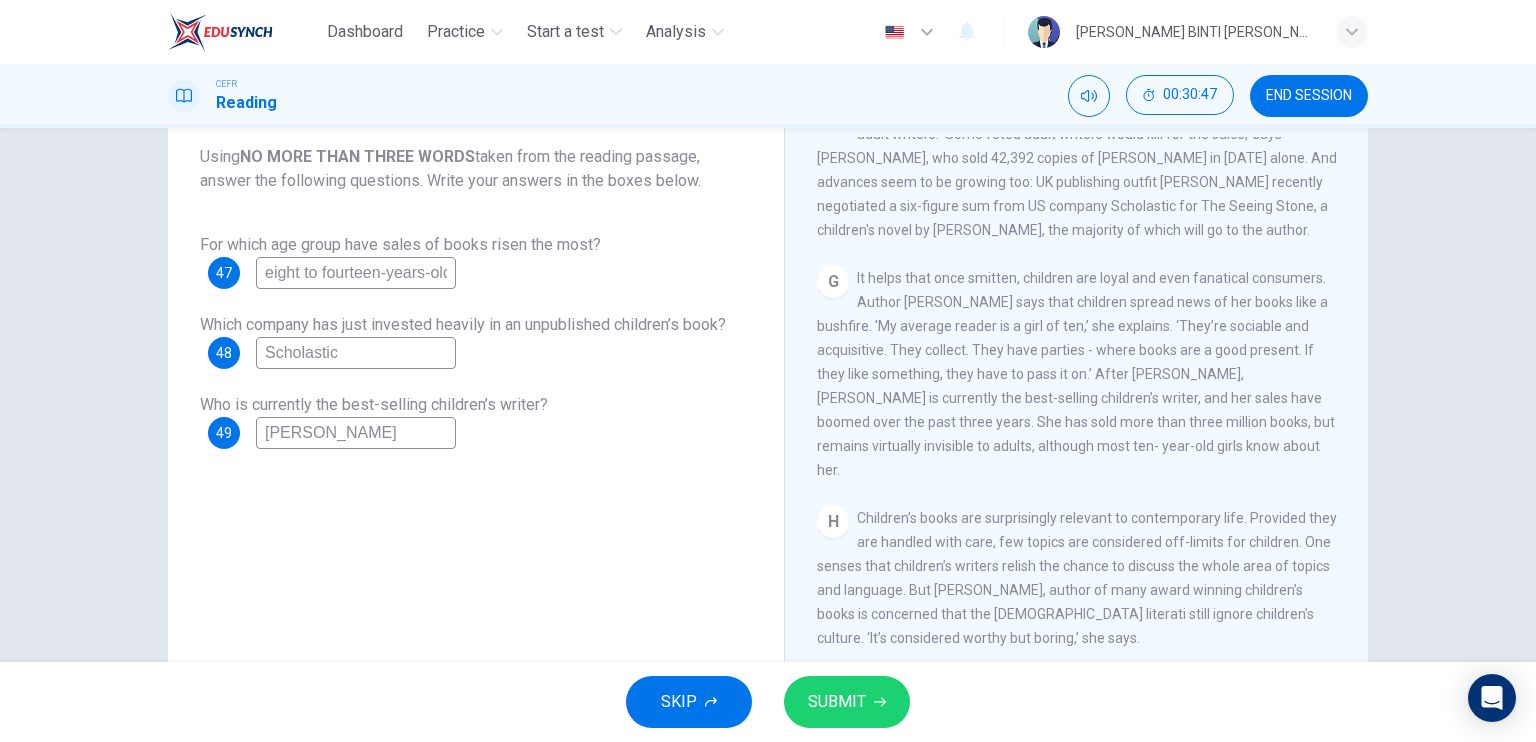 type on "Scholastic" 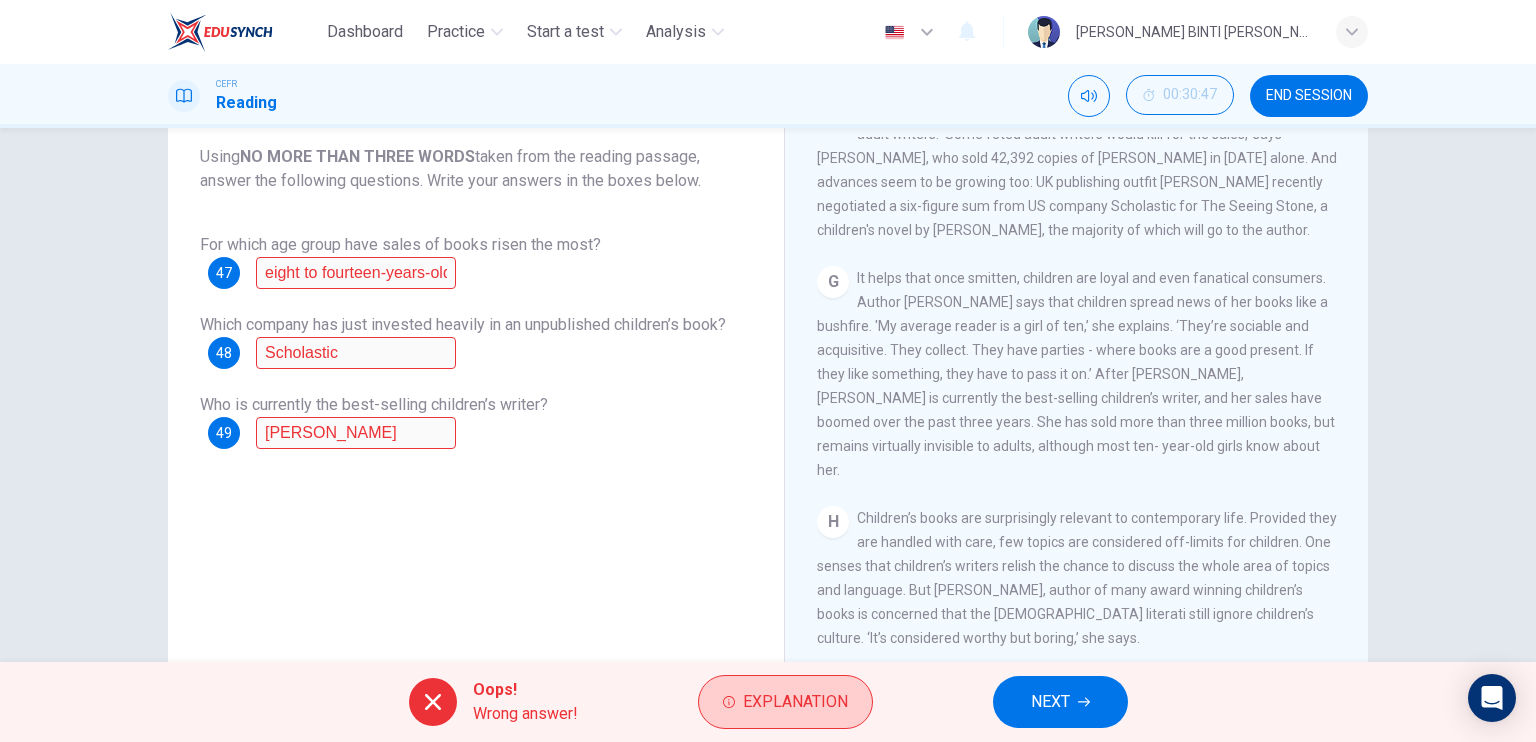 click on "Explanation" at bounding box center [795, 702] 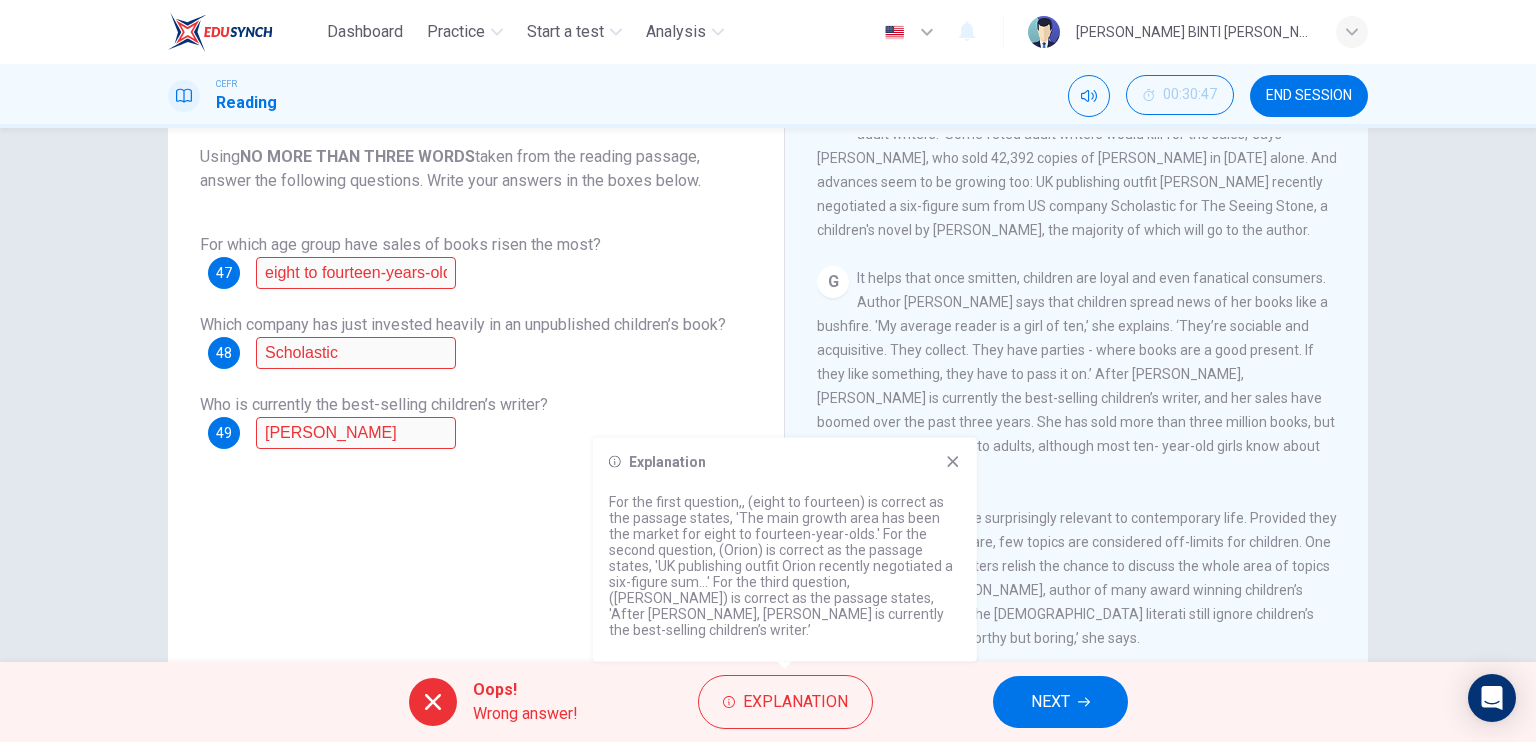 click 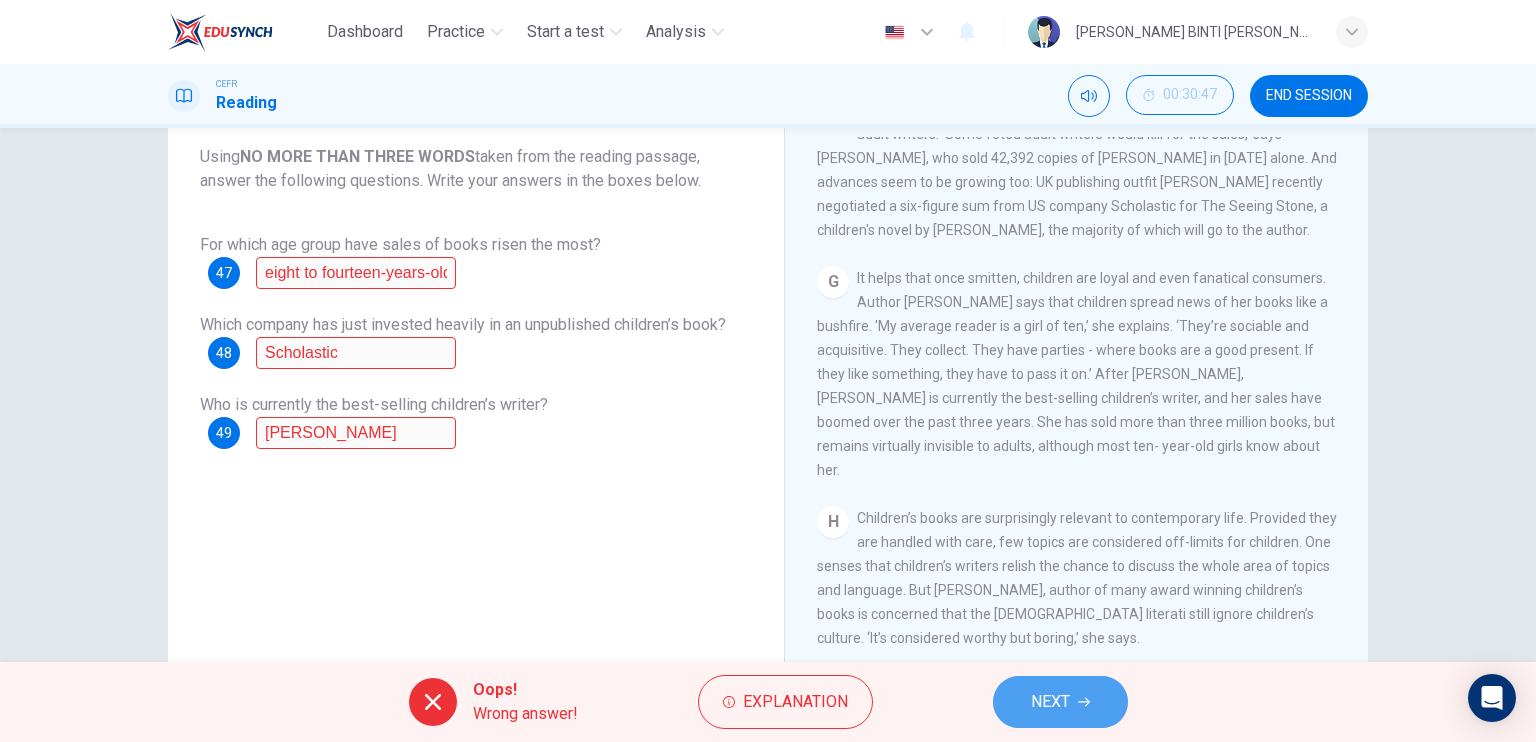 click on "NEXT" at bounding box center (1060, 702) 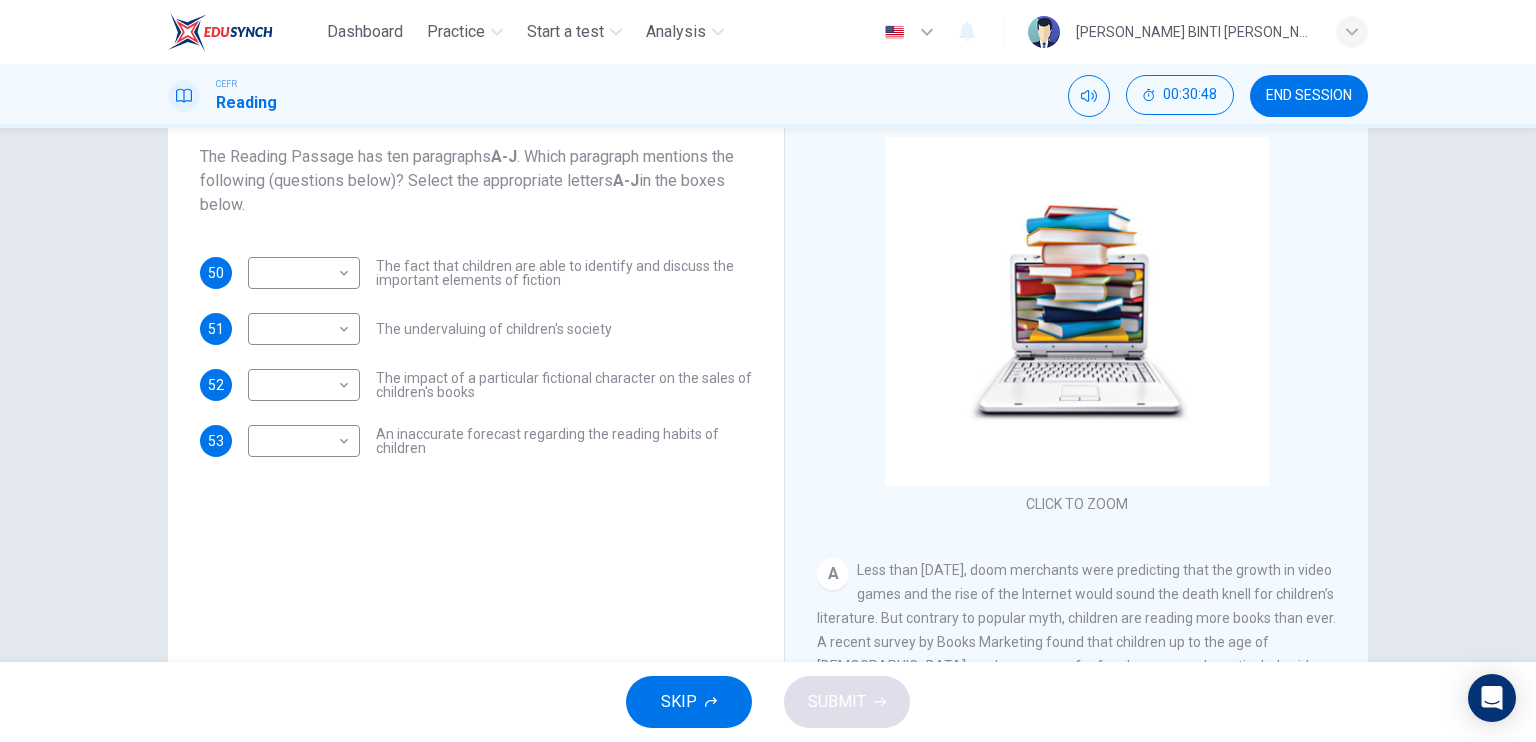 scroll, scrollTop: 97, scrollLeft: 0, axis: vertical 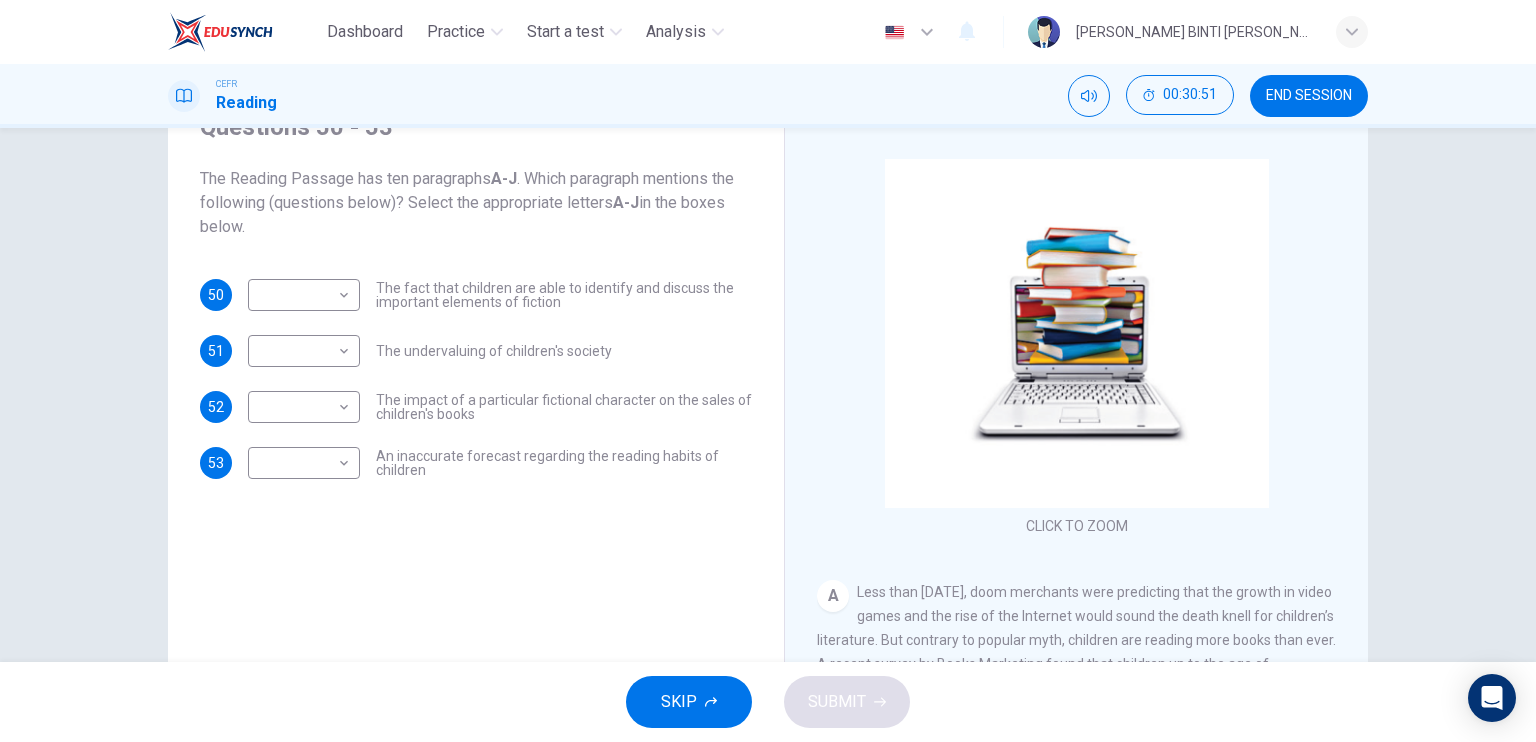 drag, startPoint x: 1332, startPoint y: 269, endPoint x: 1332, endPoint y: 283, distance: 14 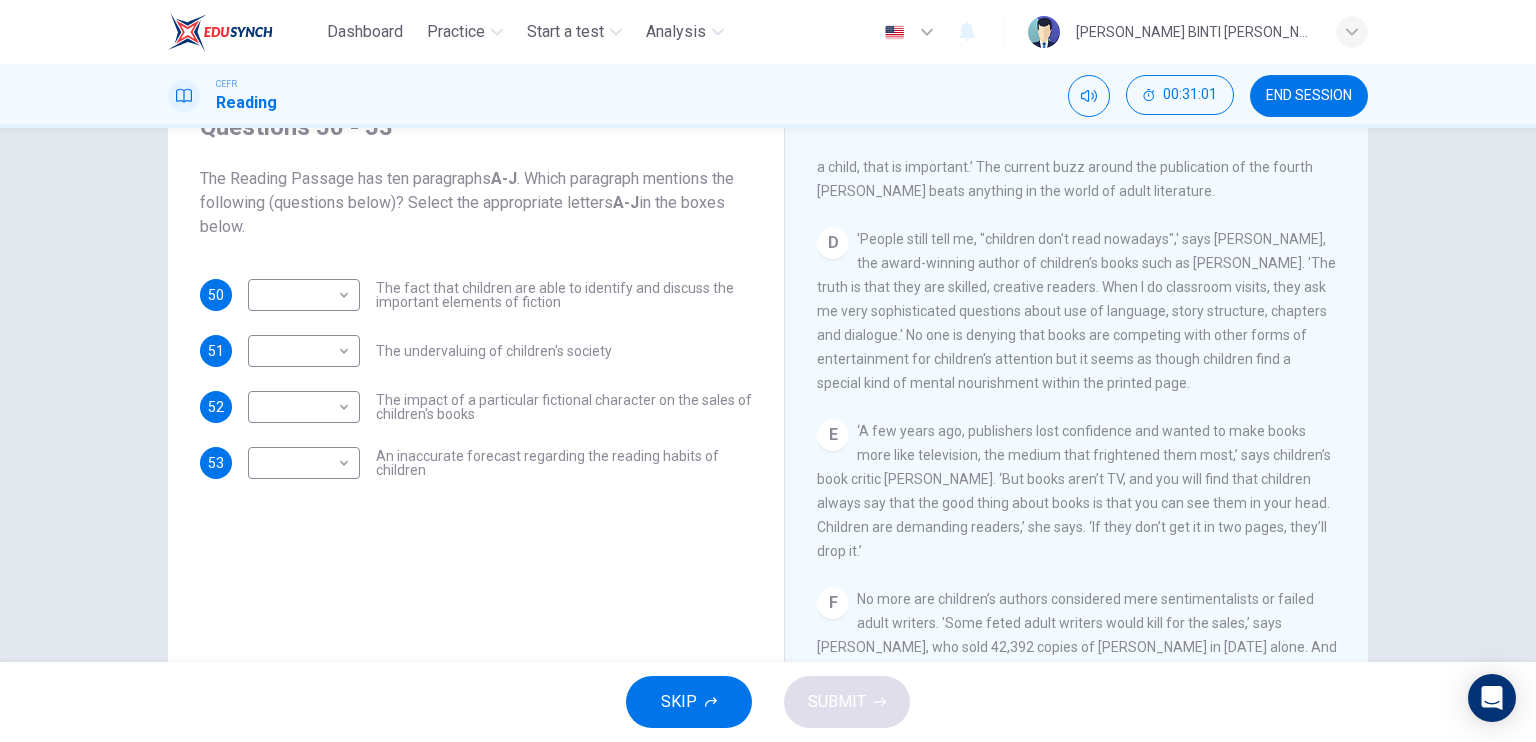 scroll, scrollTop: 948, scrollLeft: 0, axis: vertical 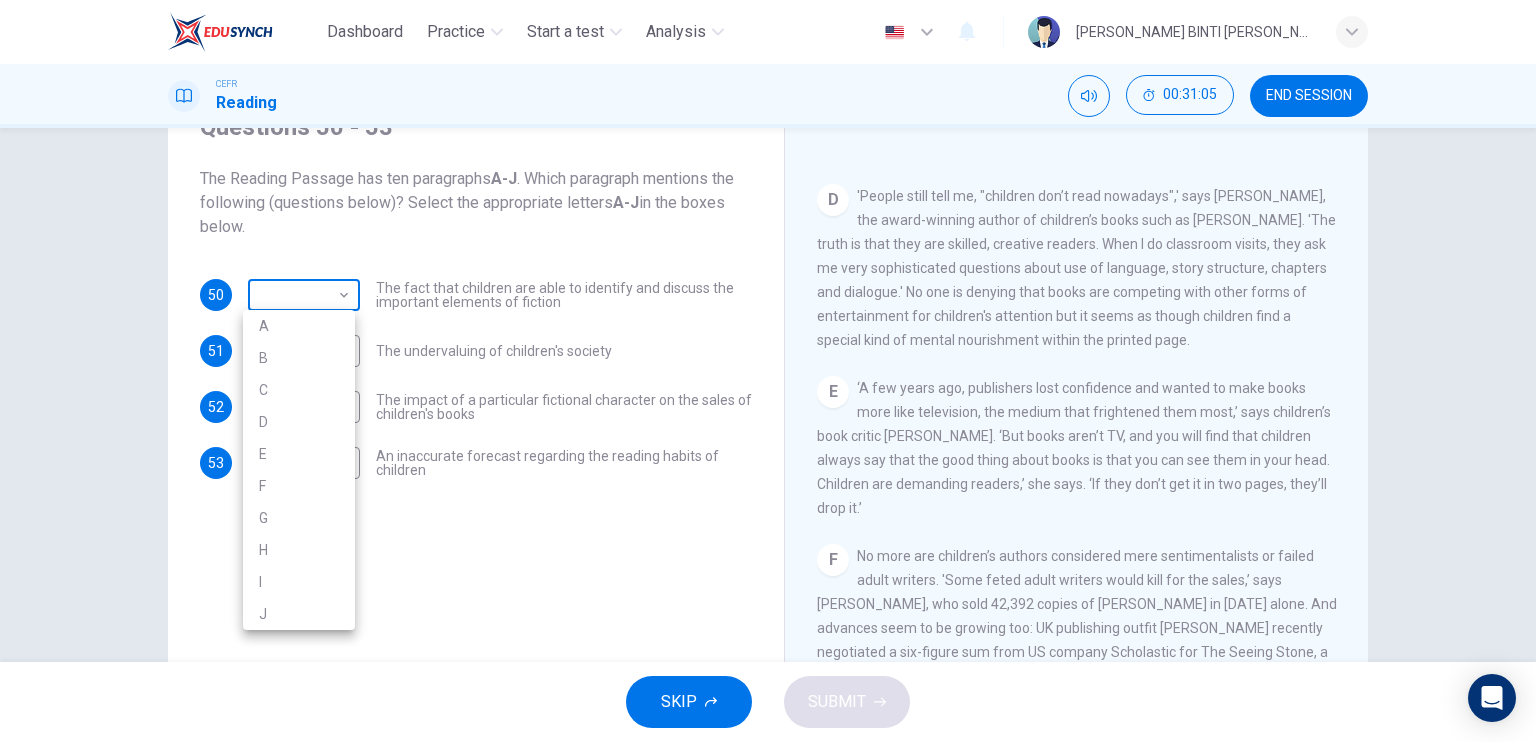 click on "Dashboard Practice Start a test Analysis English en ​ [PERSON_NAME] BINTI [PERSON_NAME] CEFR Reading 00:31:05 END SESSION Questions 50 - 53 The Reading Passage has ten paragraphs  A-J .
Which paragraph mentions the following (questions below)?
Select the appropriate letters  A-J  in the boxes below. 50 ​ ​ The fact that children are able to identify and discuss the important elements of fiction 51 ​ ​ The undervaluing of children's society 52 ​ ​ The impact of a particular fictional character on the sales of children's books 53 ​ ​ An inaccurate forecast regarding the reading habits of children Twist in the Tale CLICK TO ZOOM Click to Zoom A B C D E F G H I J SKIP SUBMIT EduSynch - Online Language Proficiency Testing
Dashboard Practice Start a test Analysis Notifications © Copyright  2025 A B C D E F G H I J" at bounding box center (768, 371) 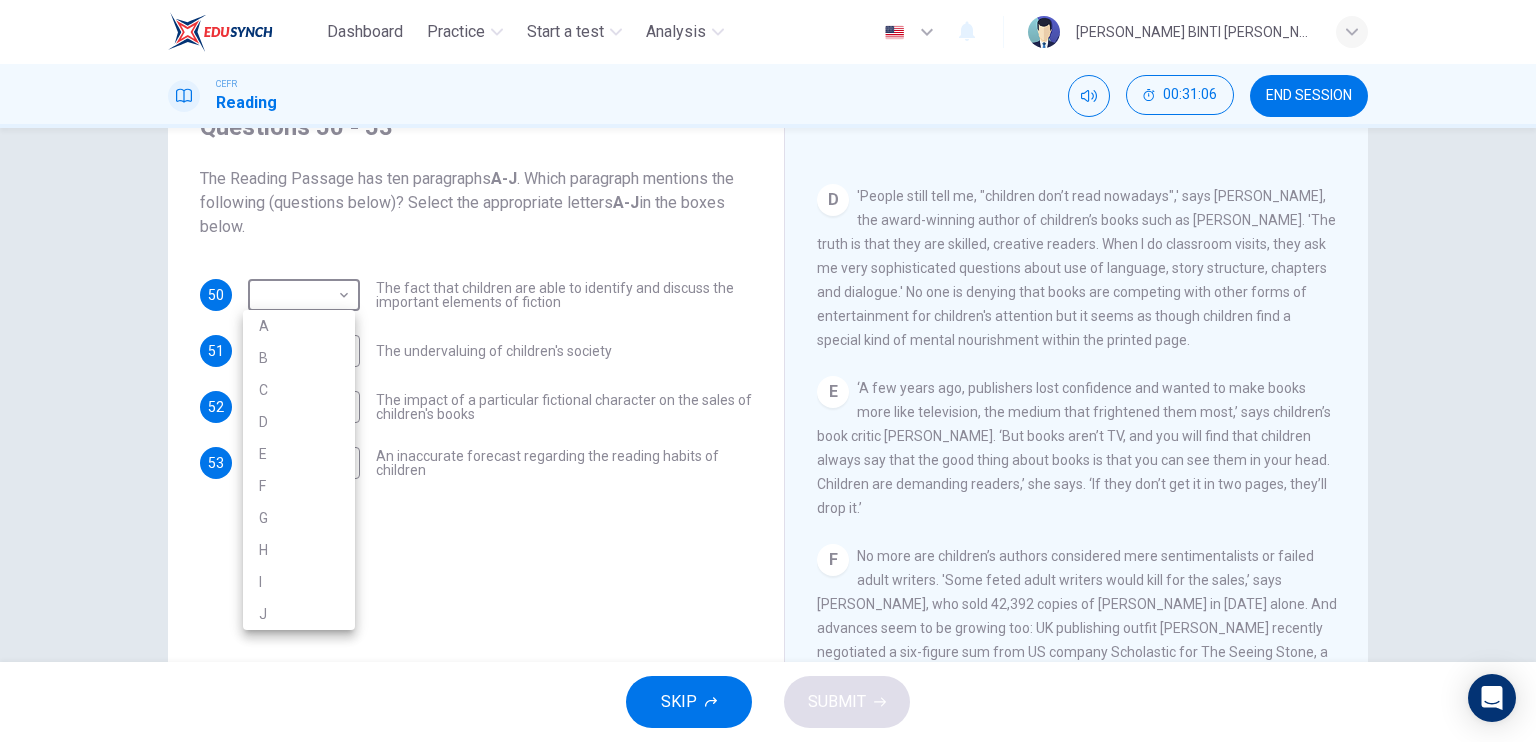 click on "D" at bounding box center [299, 422] 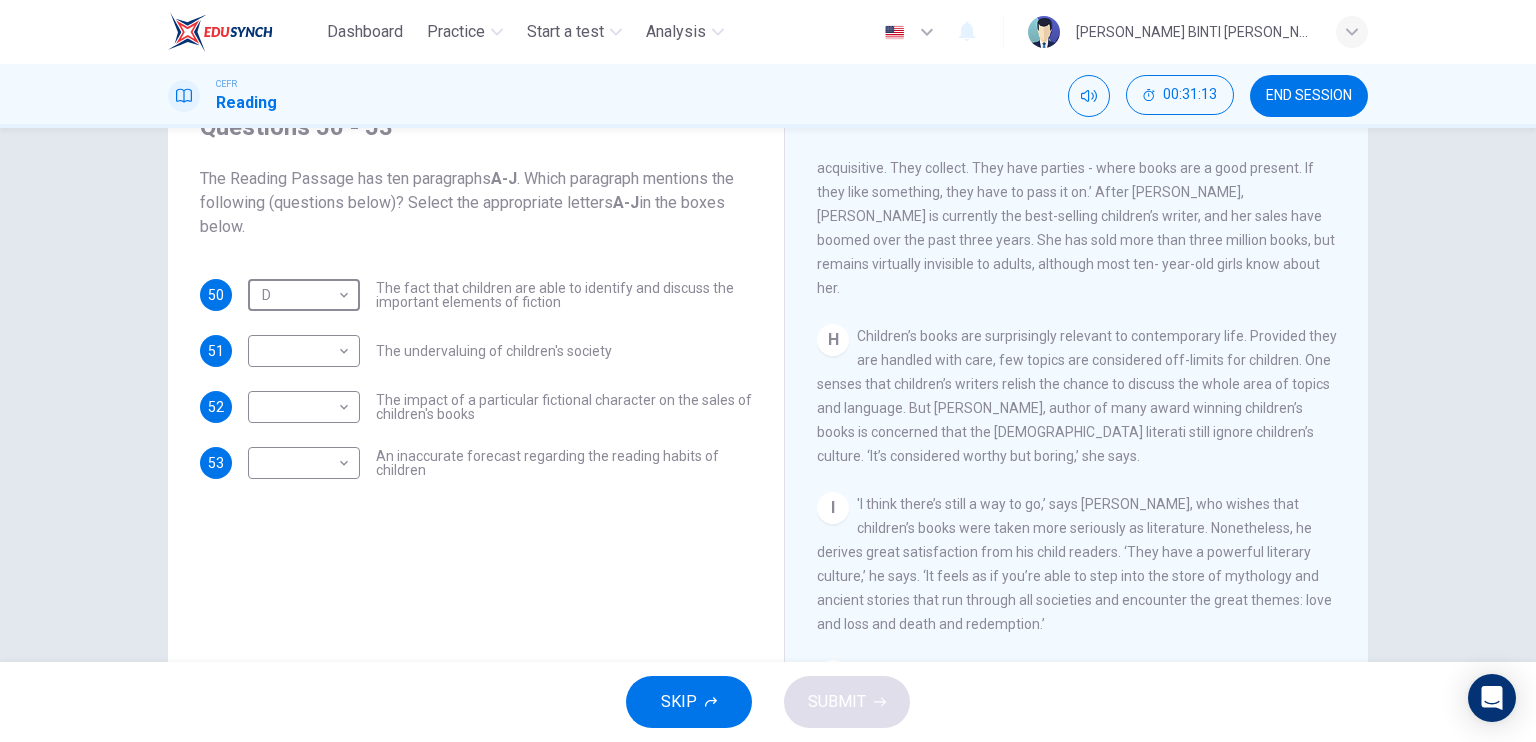 scroll, scrollTop: 1580, scrollLeft: 0, axis: vertical 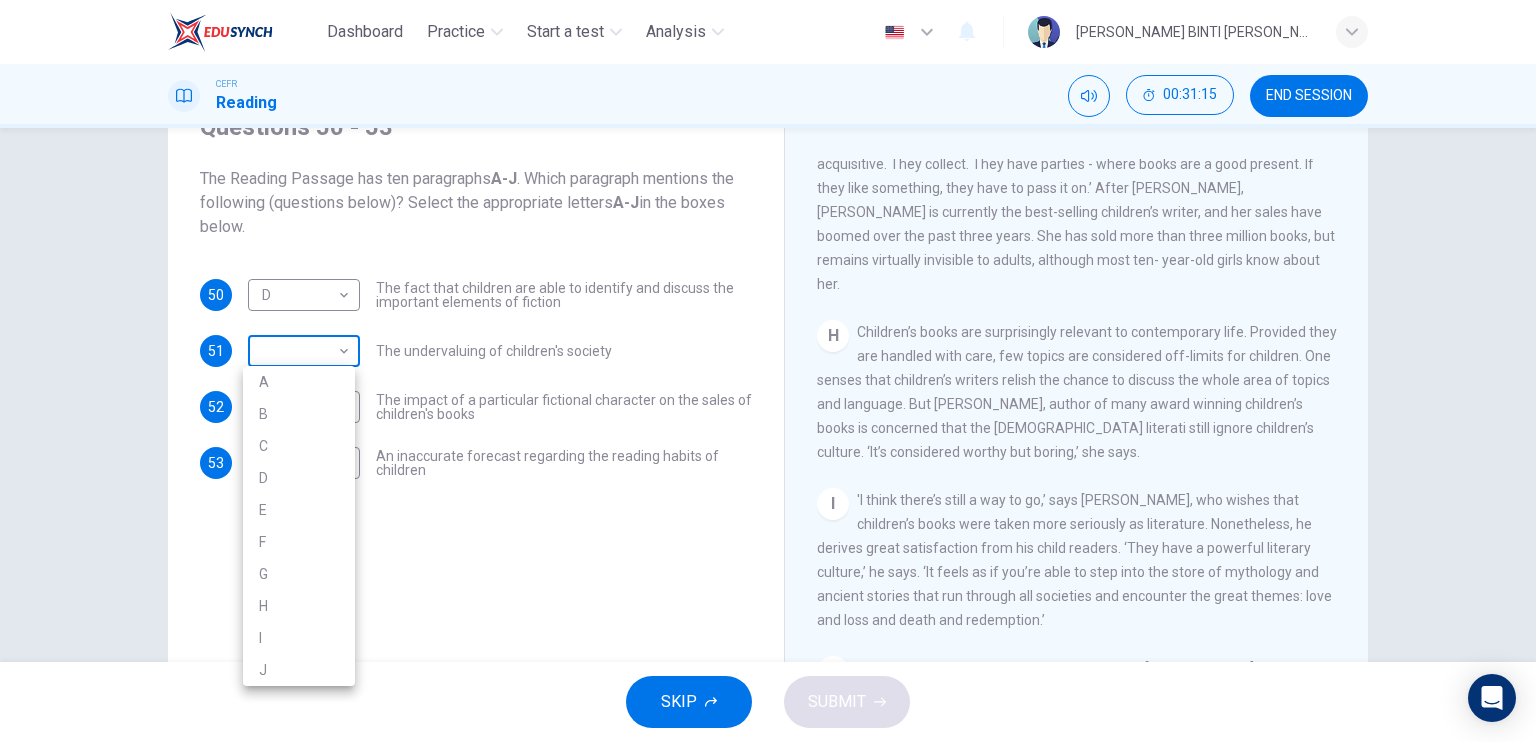 click on "Dashboard Practice Start a test Analysis English en ​ [PERSON_NAME] BINTI [PERSON_NAME] CEFR Reading 00:31:15 END SESSION Questions 50 - 53 The Reading Passage has ten paragraphs  A-J .
Which paragraph mentions the following (questions below)?
Select the appropriate letters  A-J  in the boxes below. 50 D D ​ The fact that children are able to identify and discuss the important elements of fiction 51 ​ ​ The undervaluing of children's society 52 ​ ​ The impact of a particular fictional character on the sales of children's books 53 ​ ​ An inaccurate forecast regarding the reading habits of children Twist in the Tale CLICK TO ZOOM Click to Zoom A B C D E F G H I J SKIP SUBMIT EduSynch - Online Language Proficiency Testing
Dashboard Practice Start a test Analysis Notifications © Copyright  2025 A B C D E F G H I J" at bounding box center (768, 371) 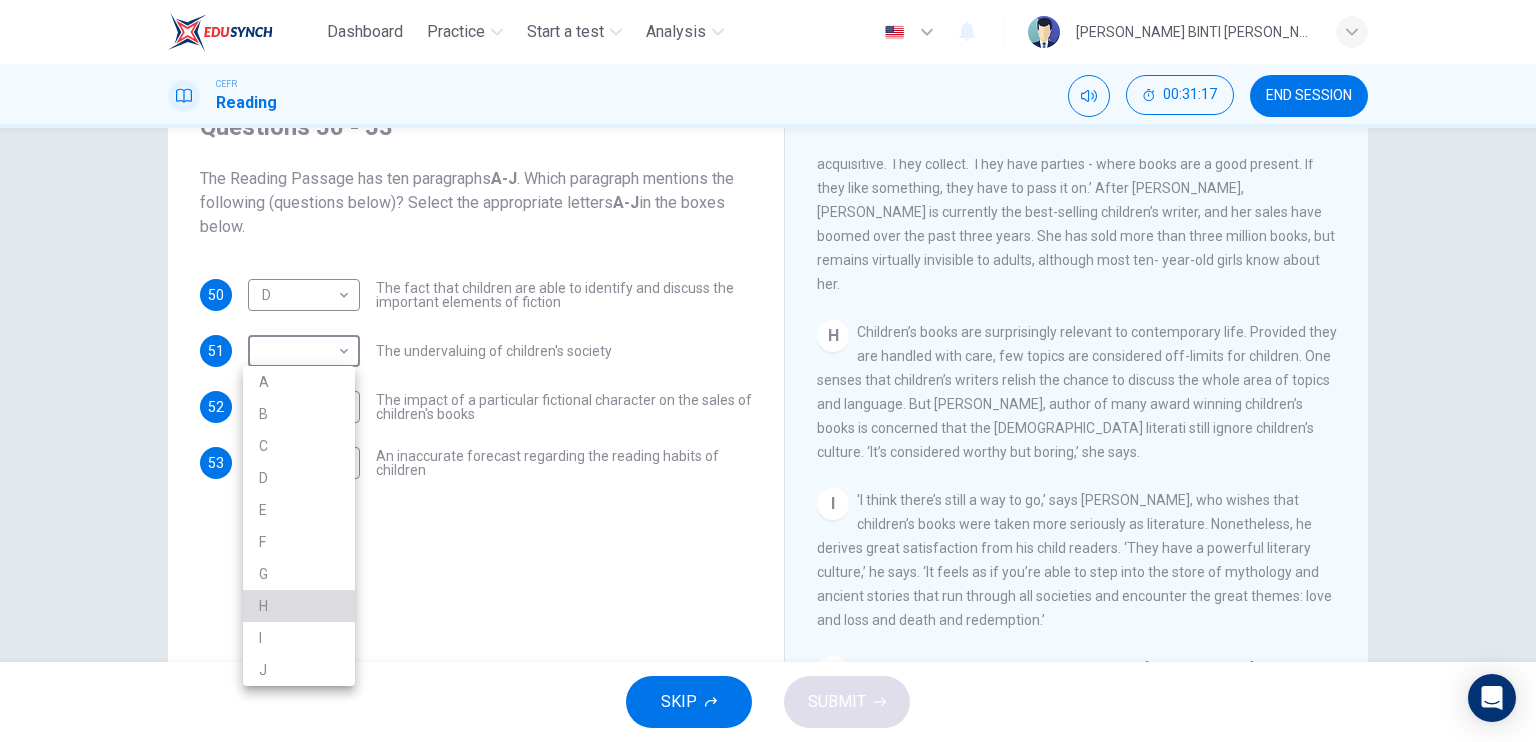 click on "H" at bounding box center (299, 606) 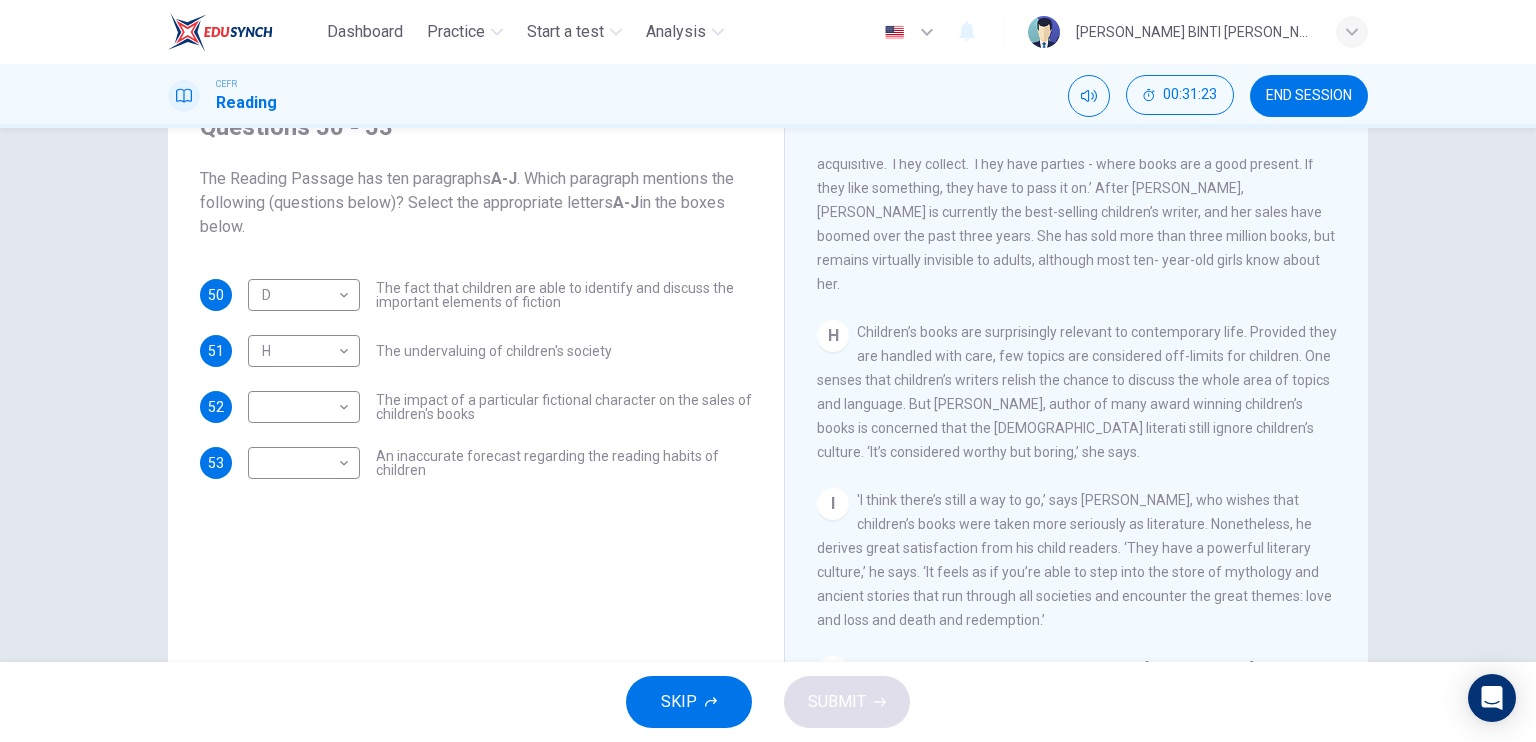 click on "Questions 50 - 53 The Reading Passage has ten paragraphs  A-J .
Which paragraph mentions the following (questions below)?
Select the appropriate letters  A-J  in the boxes below. 50 D D ​ The fact that children are able to identify and discuss the important elements of fiction 51 H H ​ The undervaluing of children's society 52 ​ ​ The impact of a particular fictional character on the sales of children's books 53 ​ ​ An inaccurate forecast regarding the reading habits of children Twist in the Tale CLICK TO ZOOM Click to Zoom A Less than [DATE], doom merchants were predicting that the growth in video games and the rise of the Internet would sound the death knell for children’s literature. But contrary to popular myth, children are reading more books than ever. A recent survey by Books Marketing found that children up to the age of [DEMOGRAPHIC_DATA] read on average for four hours a week, particularly girls. B C D E F G H I J" at bounding box center [768, 418] 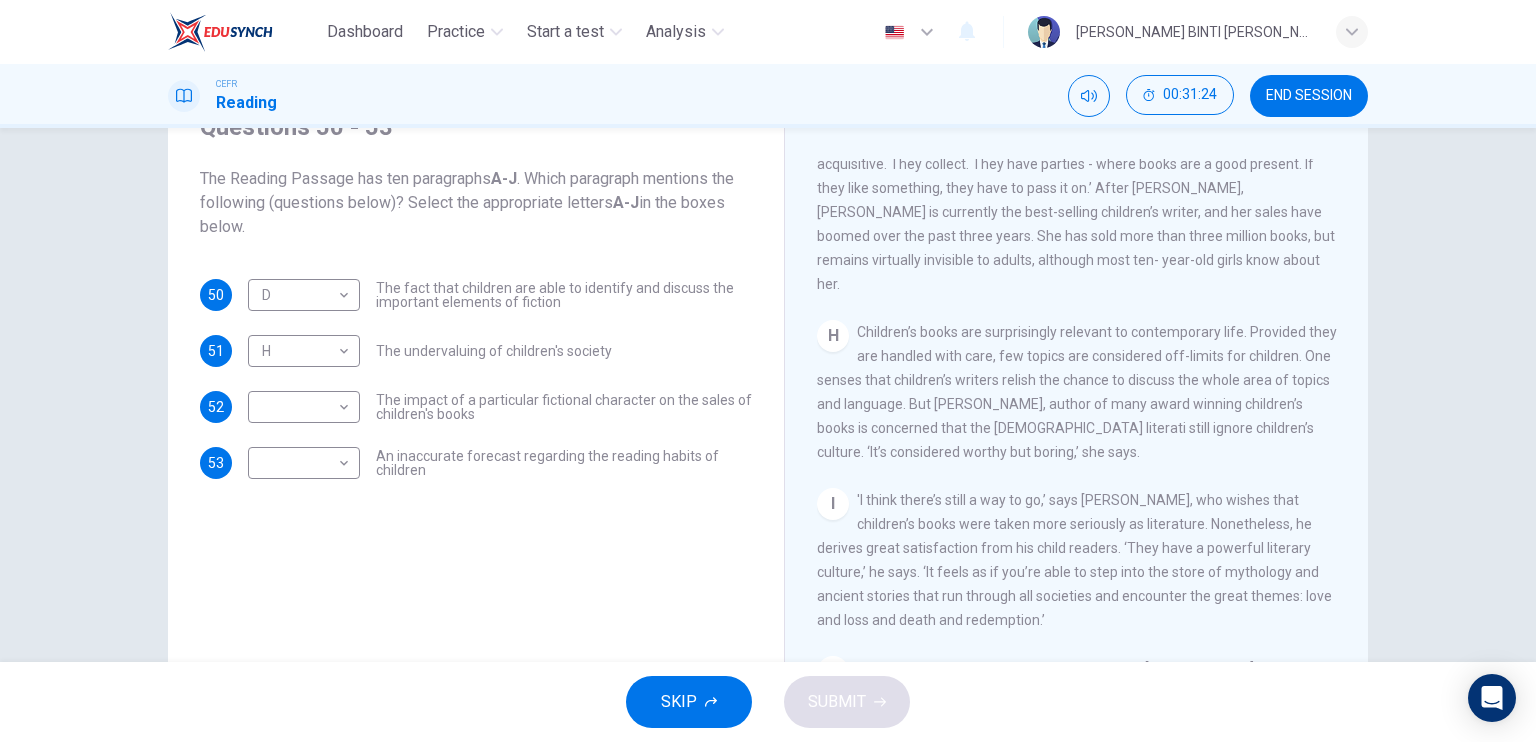 click on "Questions 50 - 53 The Reading Passage has ten paragraphs  A-J .
Which paragraph mentions the following (questions below)?
Select the appropriate letters  A-J  in the boxes below. 50 D D ​ The fact that children are able to identify and discuss the important elements of fiction 51 H H ​ The undervaluing of children's society 52 ​ ​ The impact of a particular fictional character on the sales of children's books 53 ​ ​ An inaccurate forecast regarding the reading habits of children Twist in the Tale CLICK TO ZOOM Click to Zoom A Less than [DATE], doom merchants were predicting that the growth in video games and the rise of the Internet would sound the death knell for children’s literature. But contrary to popular myth, children are reading more books than ever. A recent survey by Books Marketing found that children up to the age of [DEMOGRAPHIC_DATA] read on average for four hours a week, particularly girls. B C D E F G H I J" at bounding box center (768, 418) 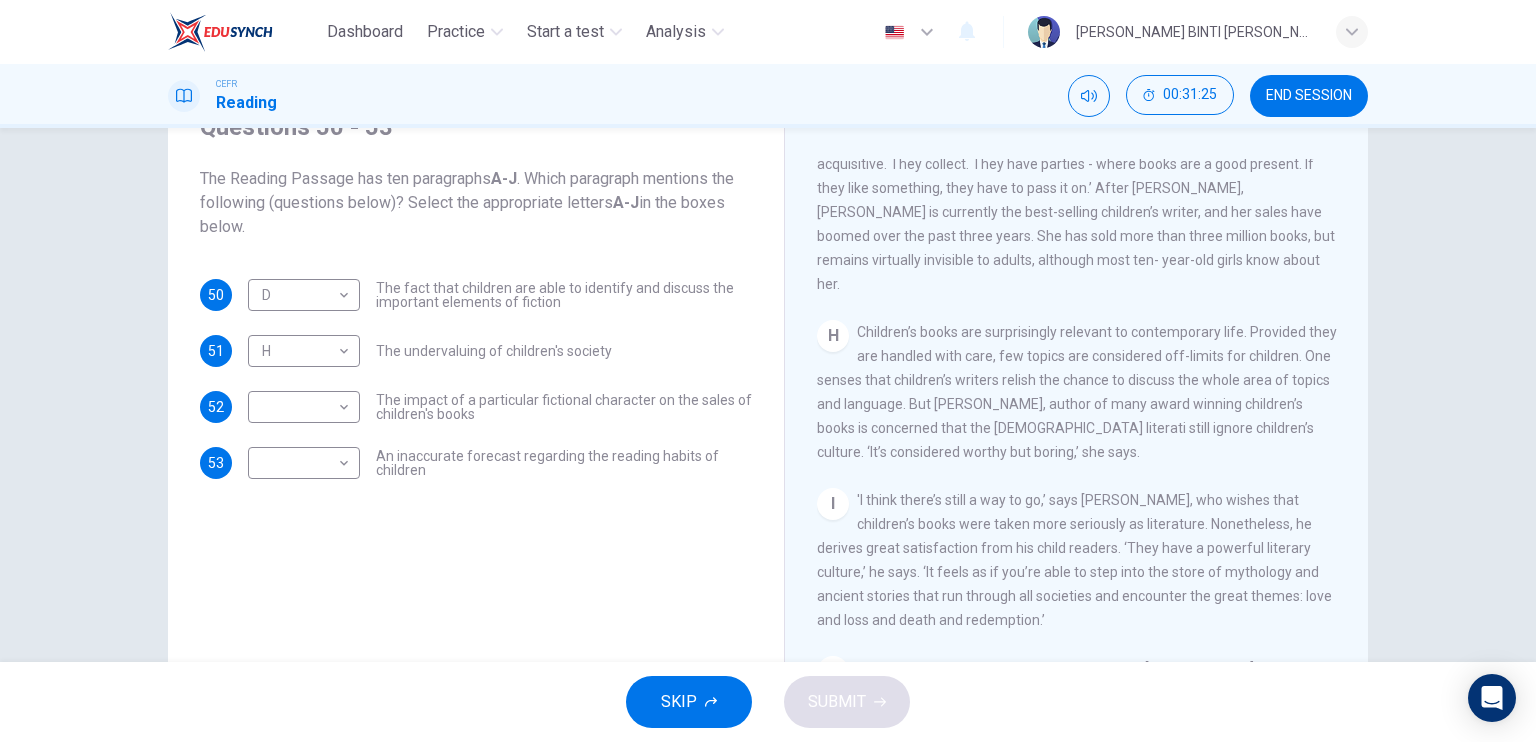 drag, startPoint x: 1359, startPoint y: 621, endPoint x: 1355, endPoint y: 601, distance: 20.396078 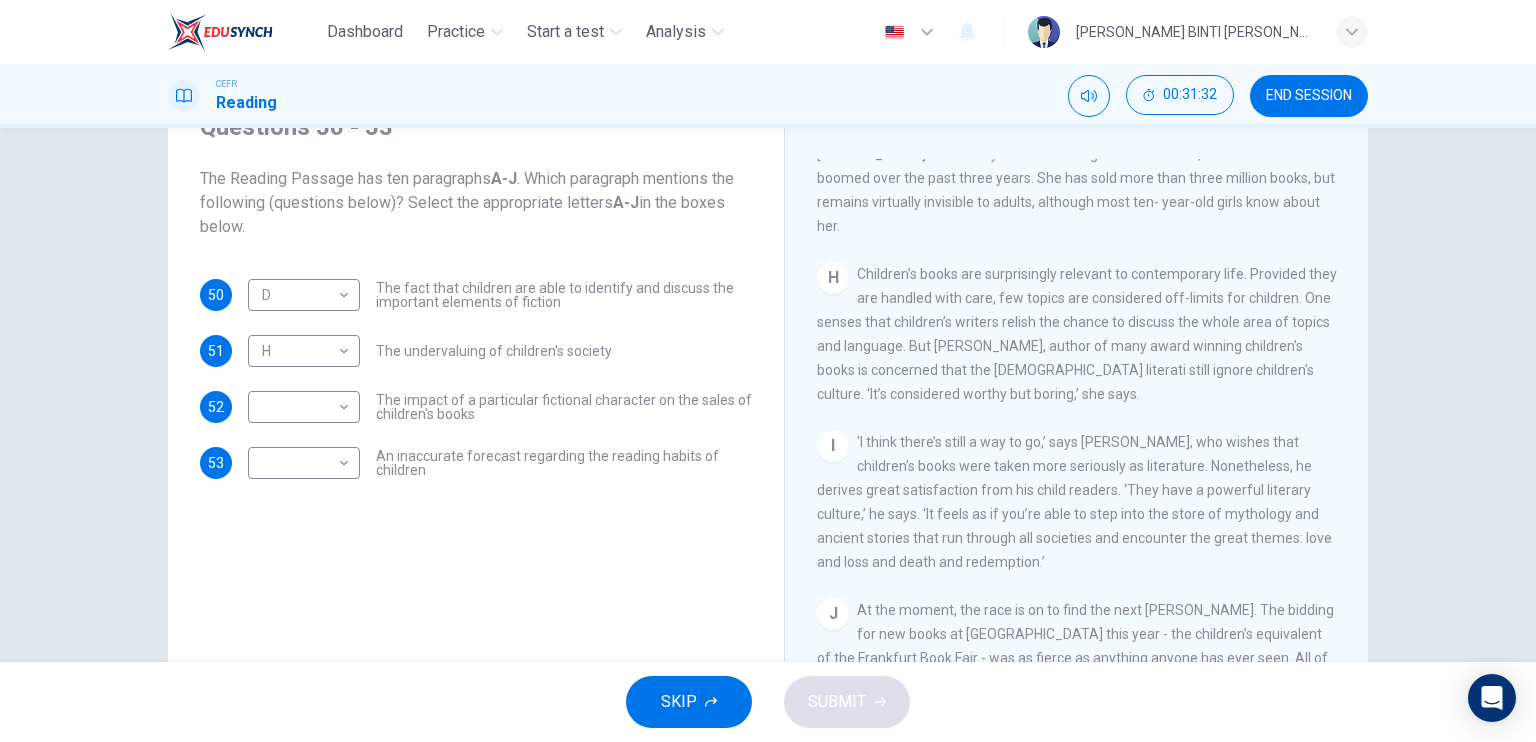 scroll, scrollTop: 1665, scrollLeft: 0, axis: vertical 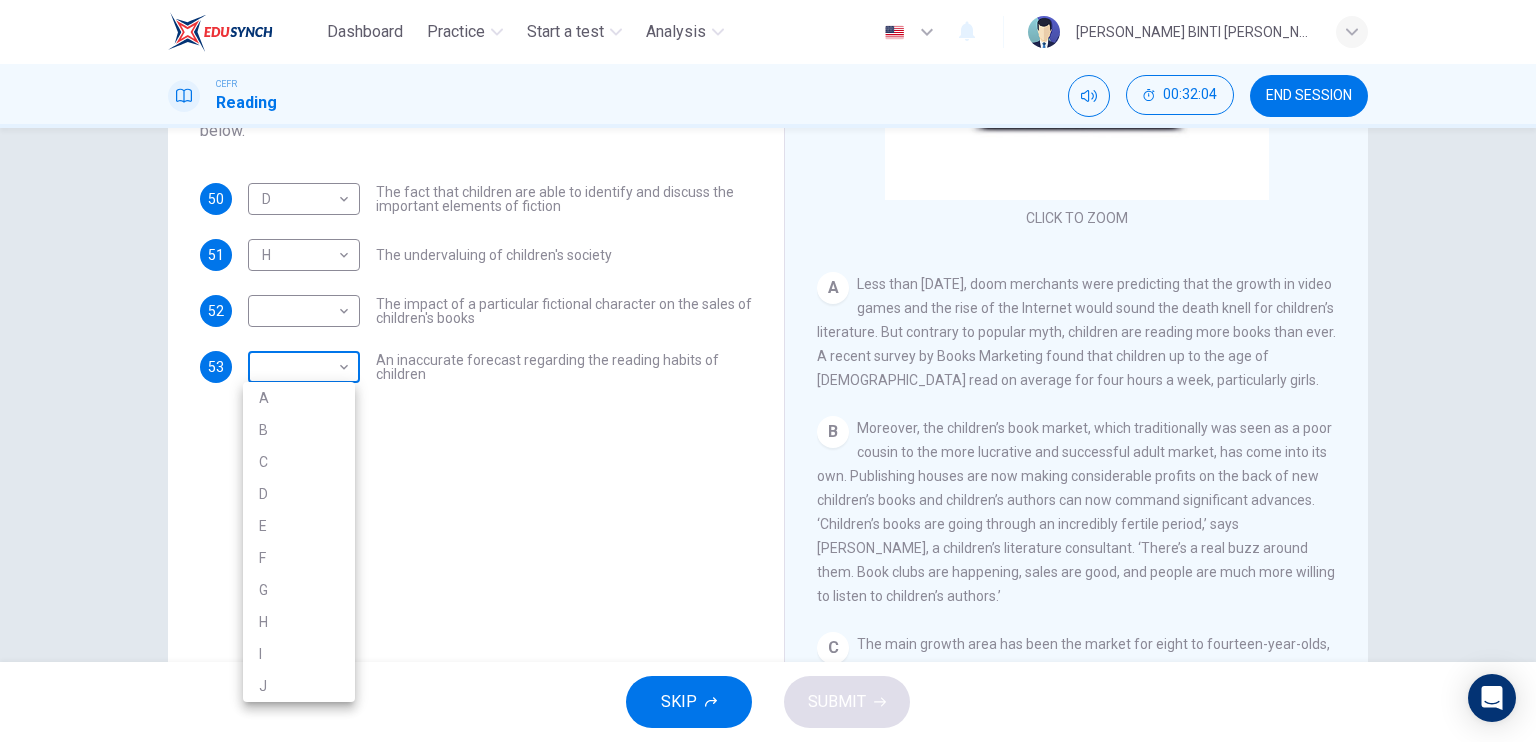 click on "Dashboard Practice Start a test Analysis English en ​ [PERSON_NAME] BINTI [PERSON_NAME] CEFR Reading 00:32:04 END SESSION Questions 50 - 53 The Reading Passage has ten paragraphs  A-J .
Which paragraph mentions the following (questions below)?
Select the appropriate letters  A-J  in the boxes below. 50 D D ​ The fact that children are able to identify and discuss the important elements of fiction 51 H H ​ The undervaluing of children's society 52 ​ ​ The impact of a particular fictional character on the sales of children's books 53 ​ ​ An inaccurate forecast regarding the reading habits of children Twist in the Tale CLICK TO ZOOM Click to Zoom A B C D E F G H I J SKIP SUBMIT EduSynch - Online Language Proficiency Testing
Dashboard Practice Start a test Analysis Notifications © Copyright  2025 A B C D E F G H I J" at bounding box center (768, 371) 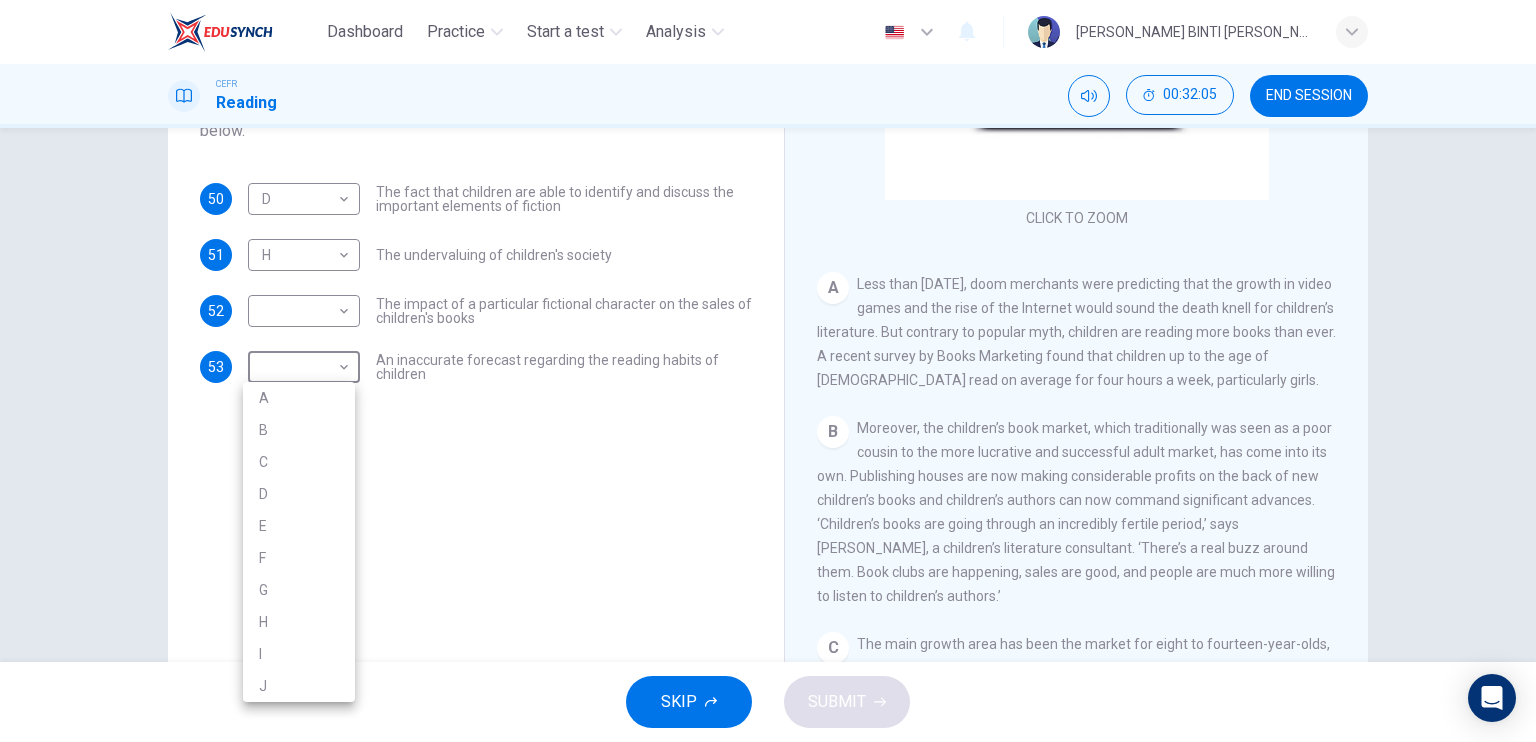 click on "A" at bounding box center [299, 398] 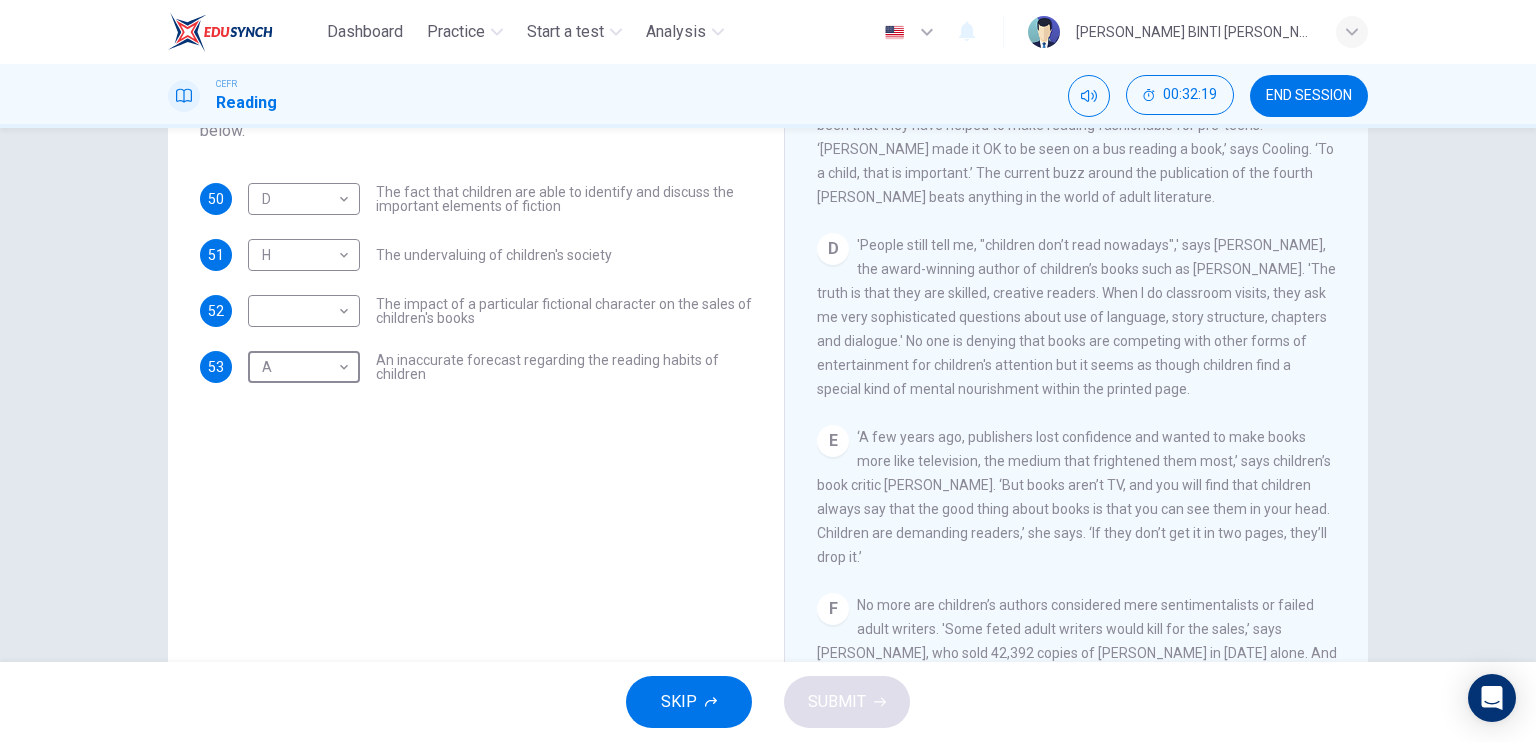 scroll, scrollTop: 809, scrollLeft: 0, axis: vertical 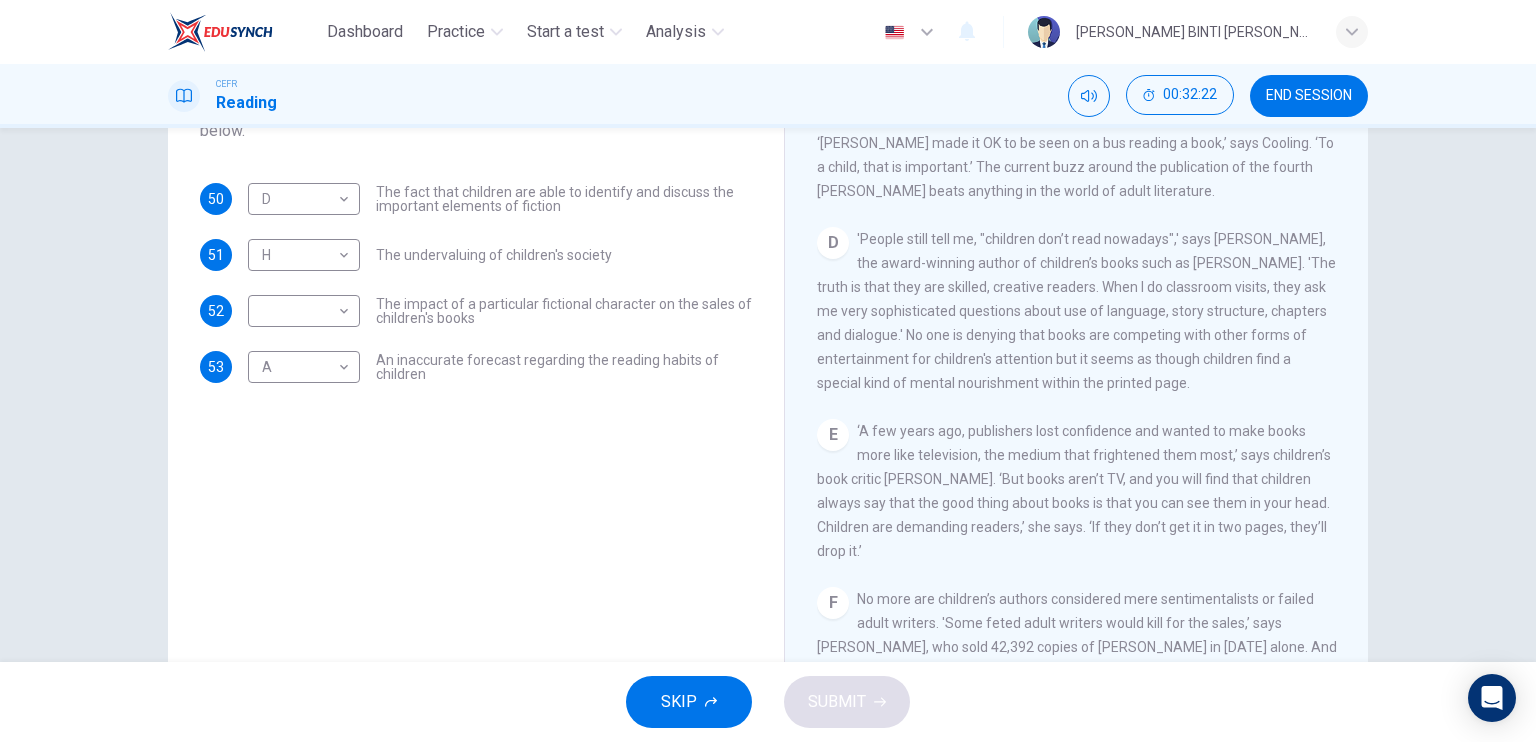 drag, startPoint x: 1357, startPoint y: 427, endPoint x: 1356, endPoint y: 447, distance: 20.024984 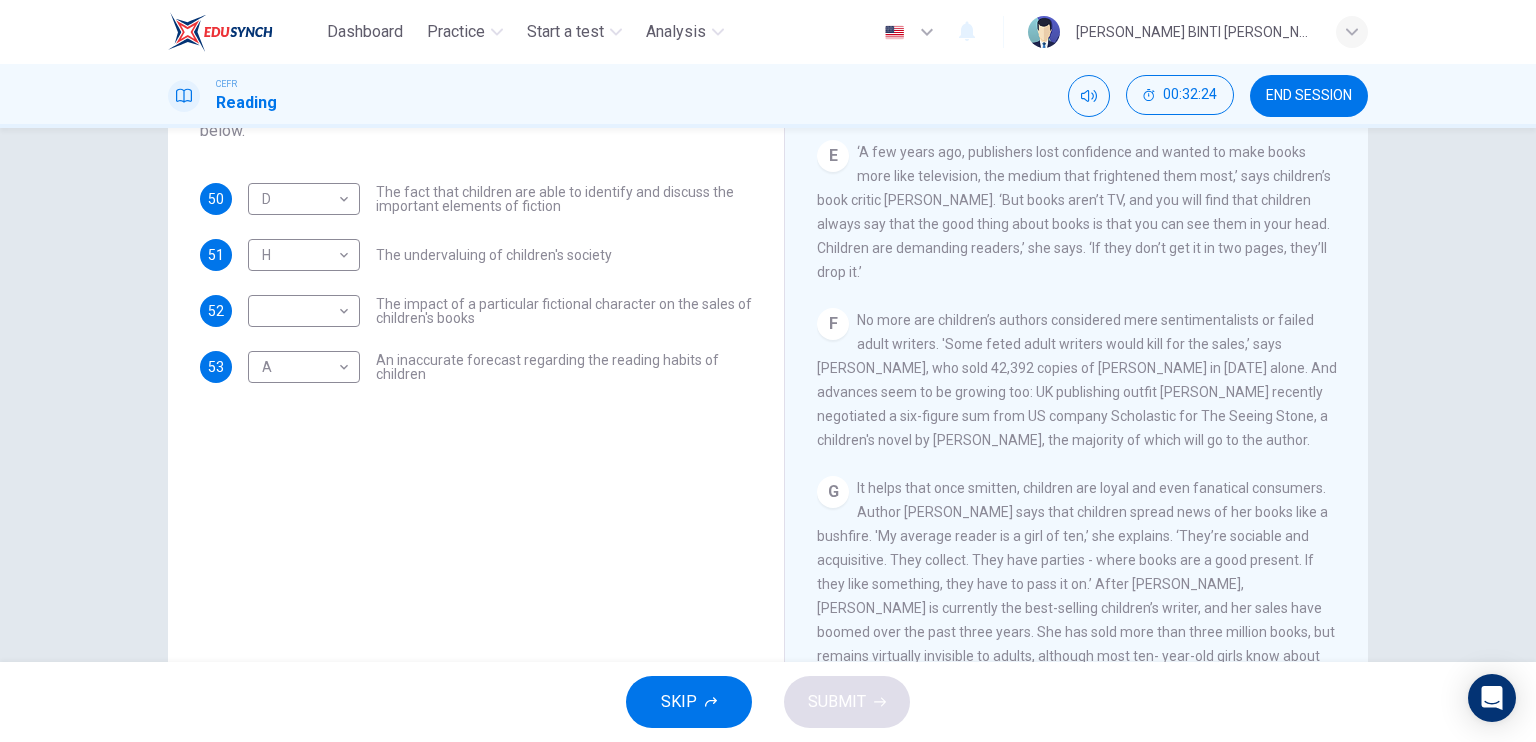 scroll, scrollTop: 1091, scrollLeft: 0, axis: vertical 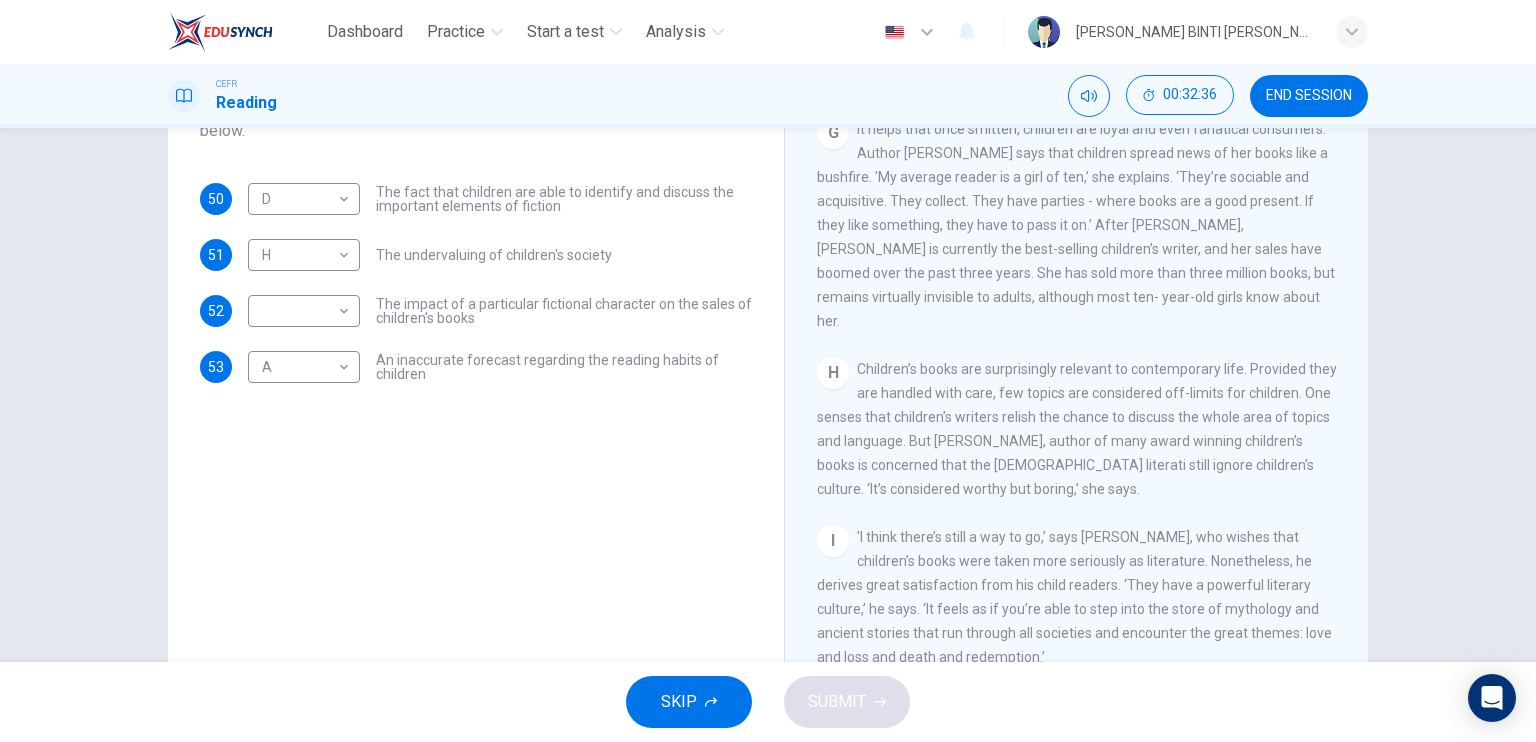drag, startPoint x: 1360, startPoint y: 549, endPoint x: 1360, endPoint y: 563, distance: 14 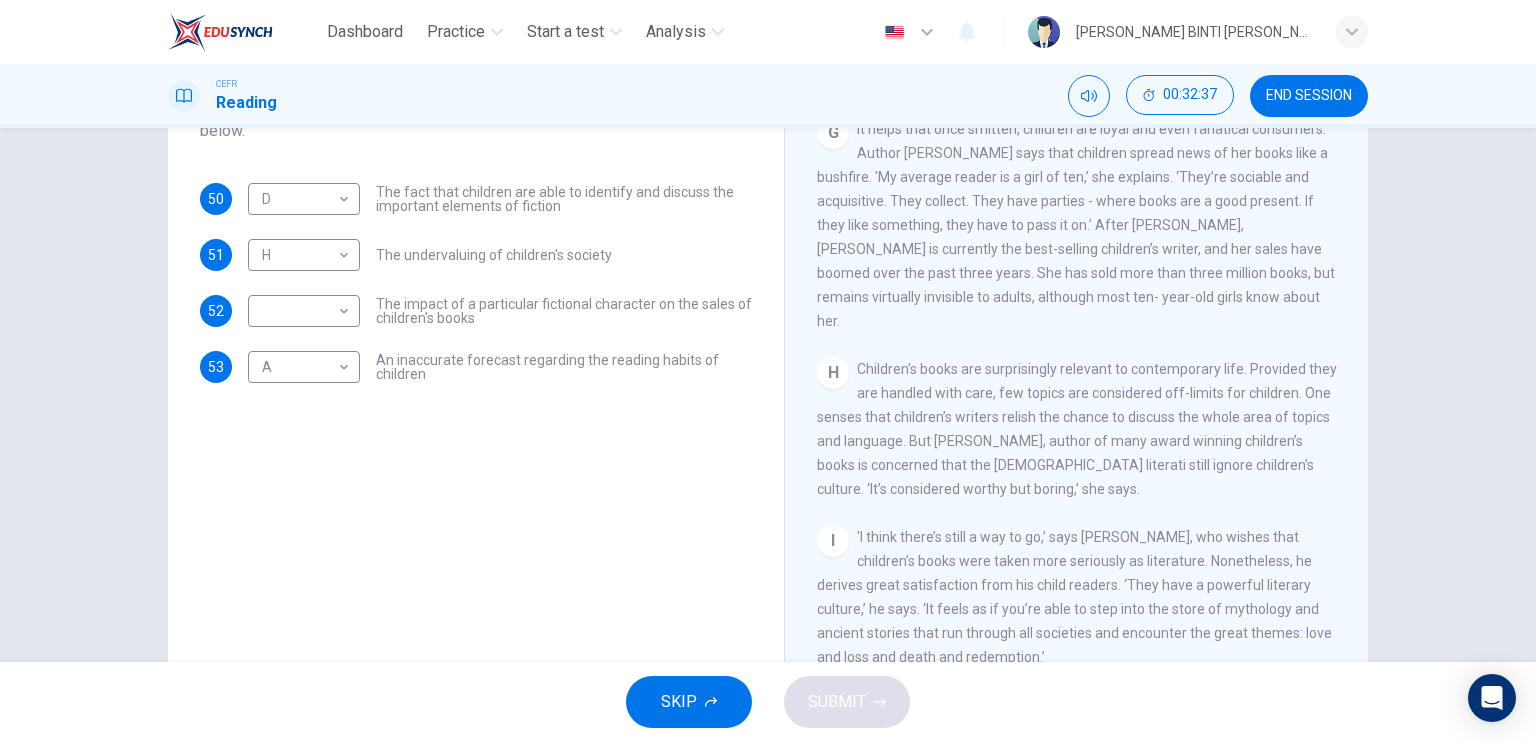 drag, startPoint x: 1360, startPoint y: 584, endPoint x: 1360, endPoint y: 595, distance: 11 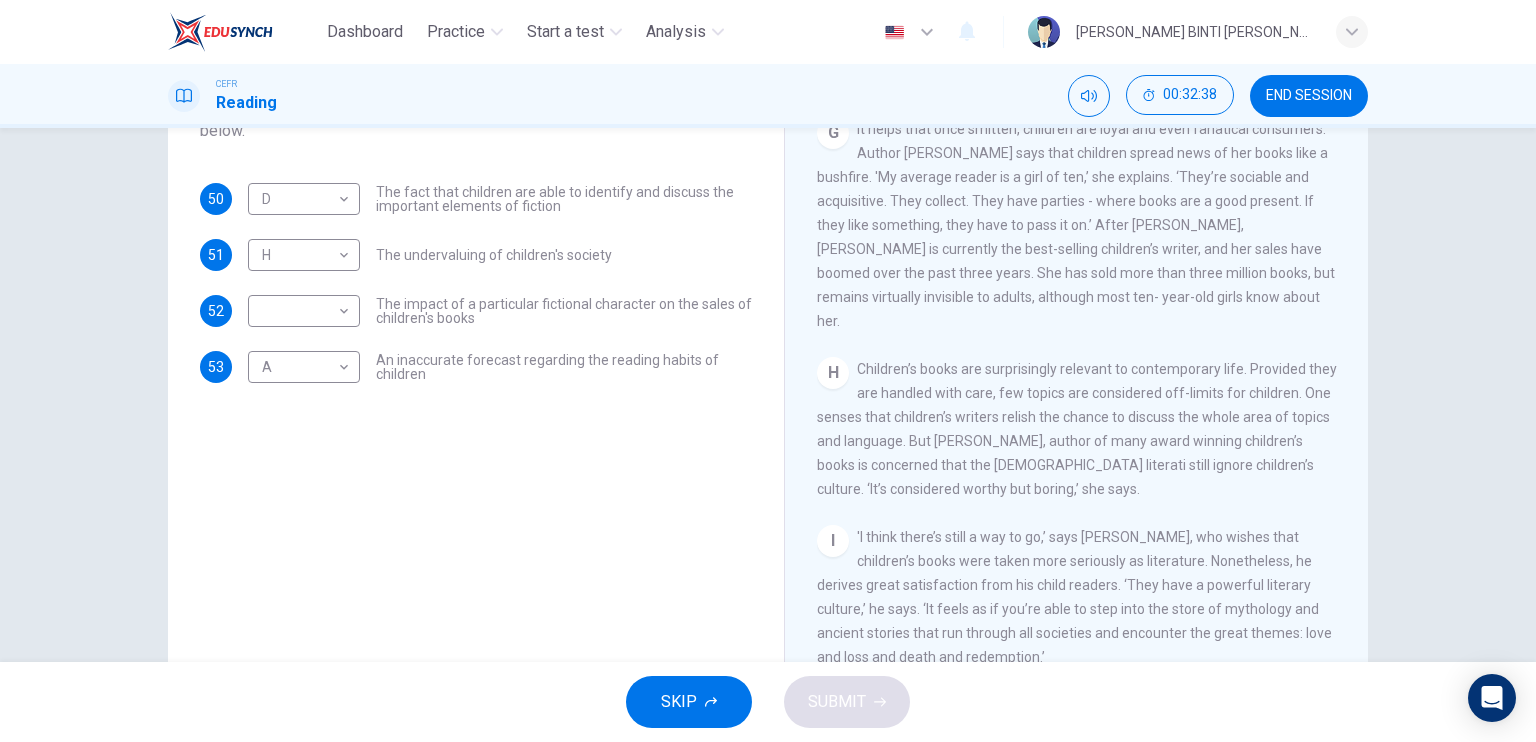 drag, startPoint x: 1364, startPoint y: 579, endPoint x: 1364, endPoint y: 599, distance: 20 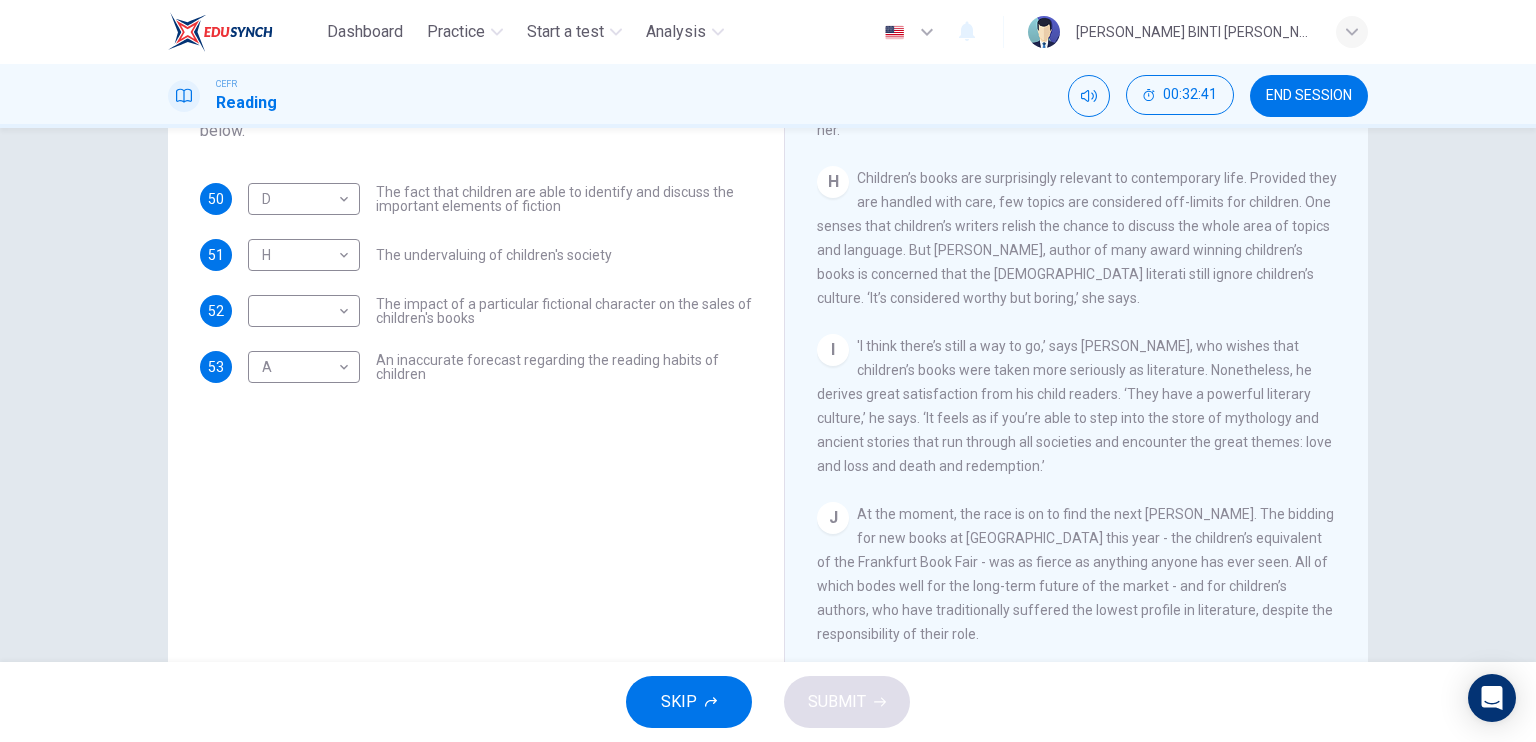 scroll, scrollTop: 1665, scrollLeft: 0, axis: vertical 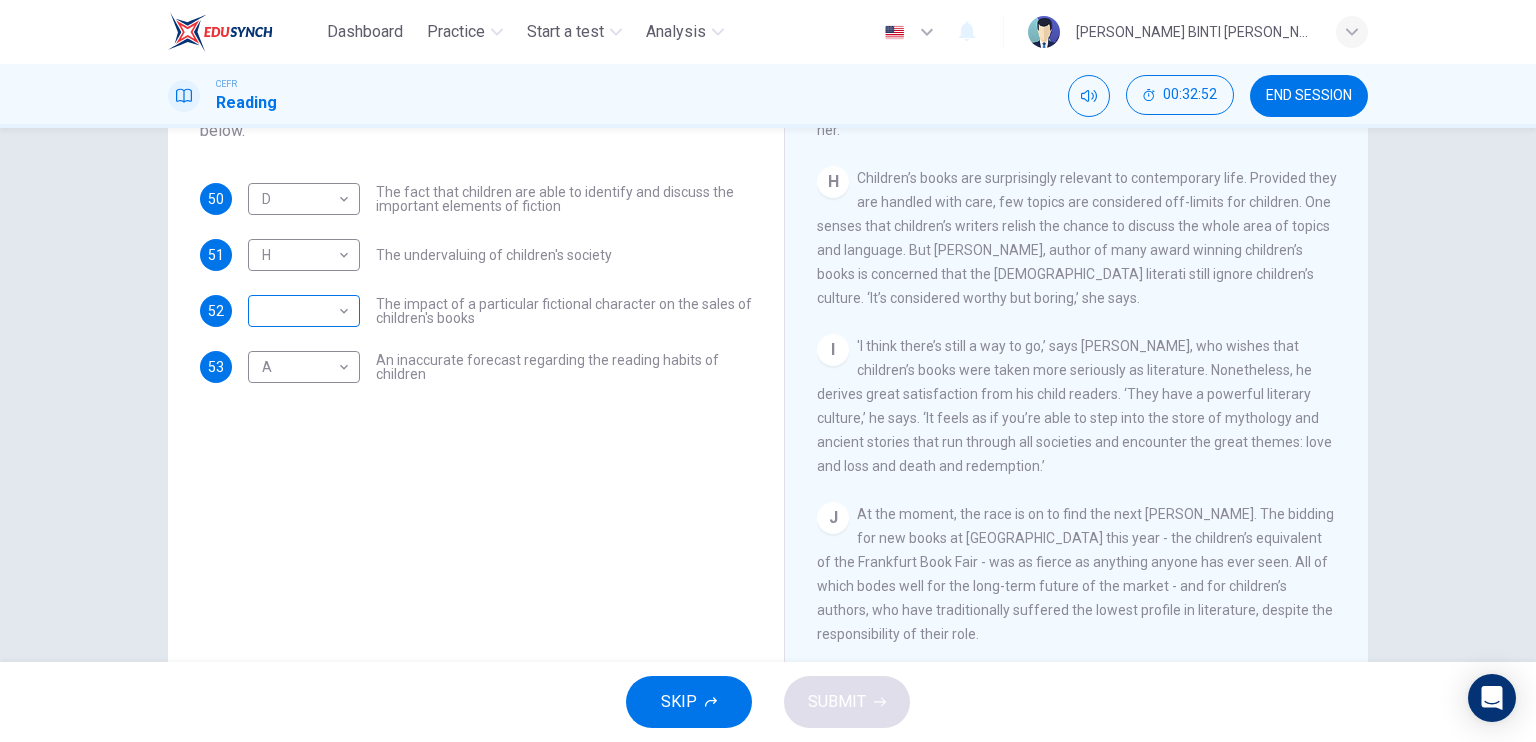 click on "Dashboard Practice Start a test Analysis English en ​ [PERSON_NAME] BINTI [PERSON_NAME] CEFR Reading 00:32:52 END SESSION Questions 50 - 53 The Reading Passage has ten paragraphs  A-J .
Which paragraph mentions the following (questions below)?
Select the appropriate letters  A-J  in the boxes below. 50 D D ​ The fact that children are able to identify and discuss the important elements of fiction 51 H H ​ The undervaluing of children's society 52 ​ ​ The impact of a particular fictional character on the sales of children's books 53 A A ​ An inaccurate forecast regarding the reading habits of children Twist in the Tale CLICK TO ZOOM Click to Zoom A B C D E F G H I J SKIP SUBMIT EduSynch - Online Language Proficiency Testing
Dashboard Practice Start a test Analysis Notifications © Copyright  2025" at bounding box center [768, 371] 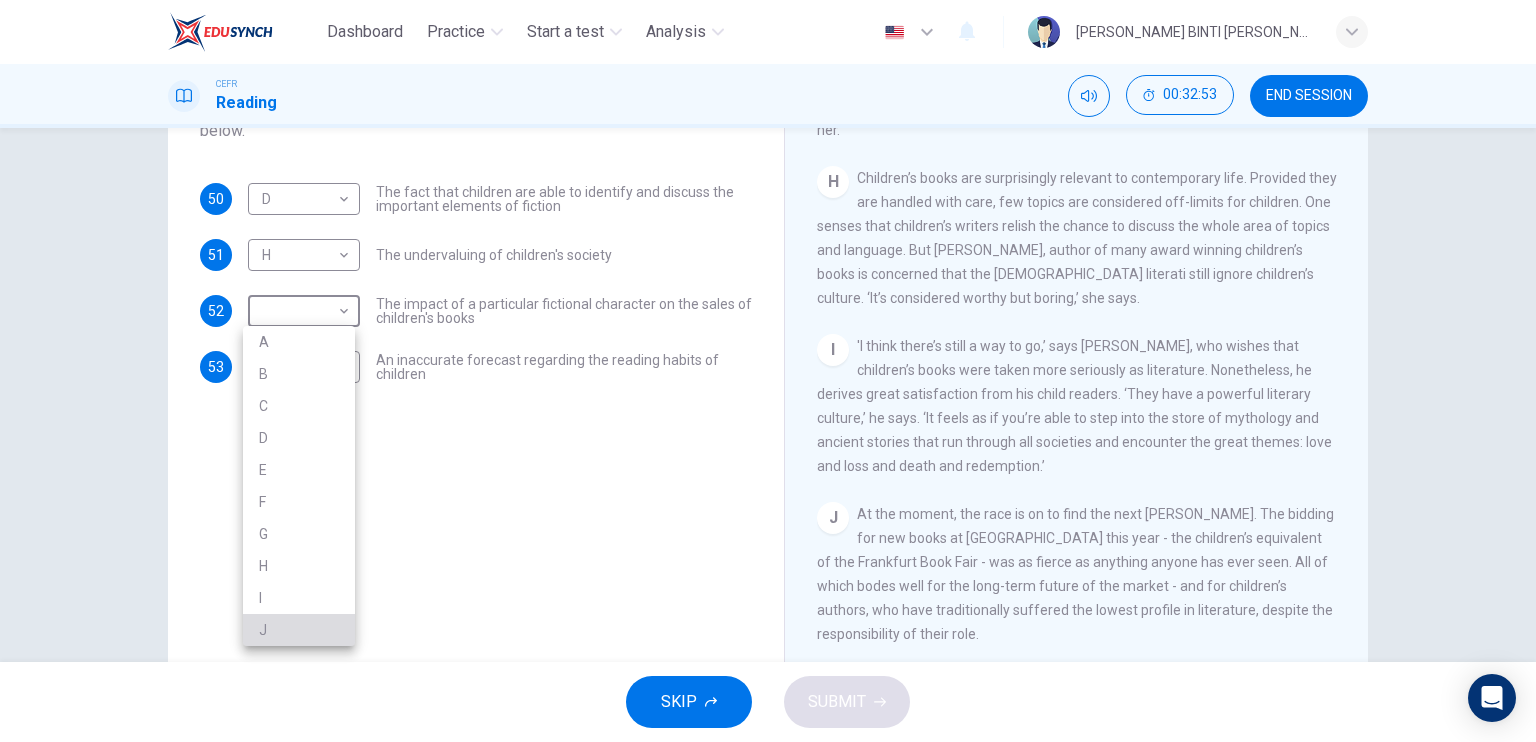 drag, startPoint x: 315, startPoint y: 623, endPoint x: 320, endPoint y: 589, distance: 34.36568 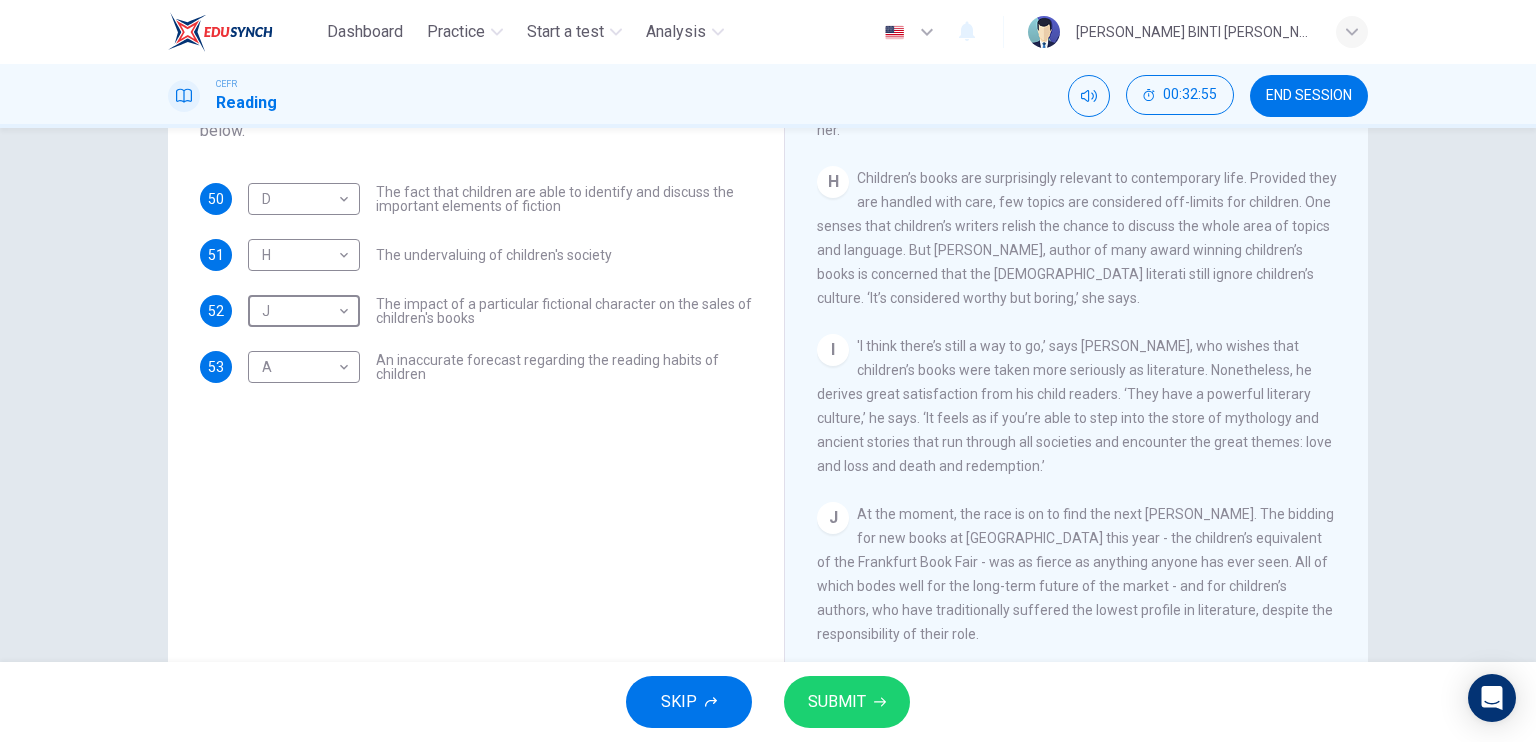 click on "SUBMIT" at bounding box center (837, 702) 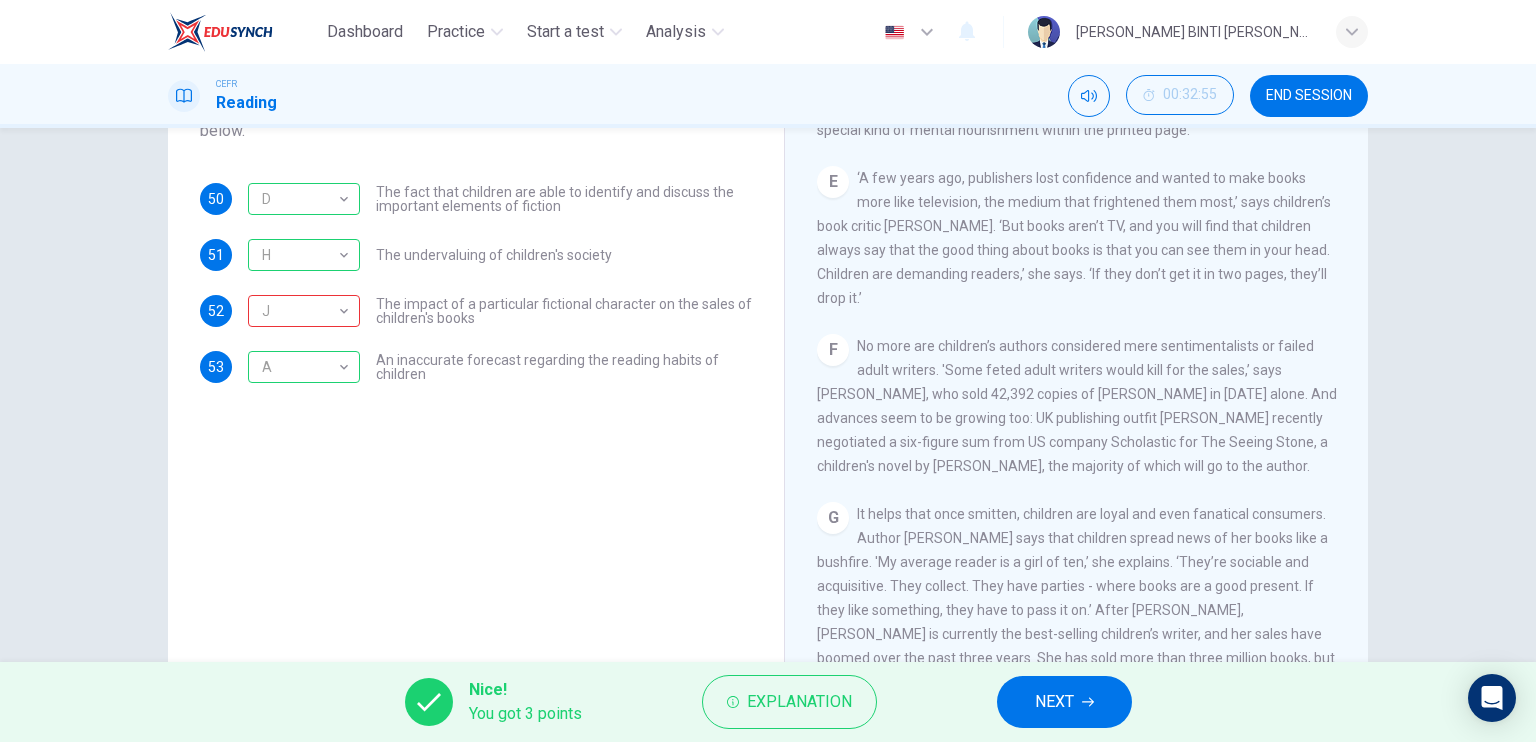 scroll, scrollTop: 531, scrollLeft: 0, axis: vertical 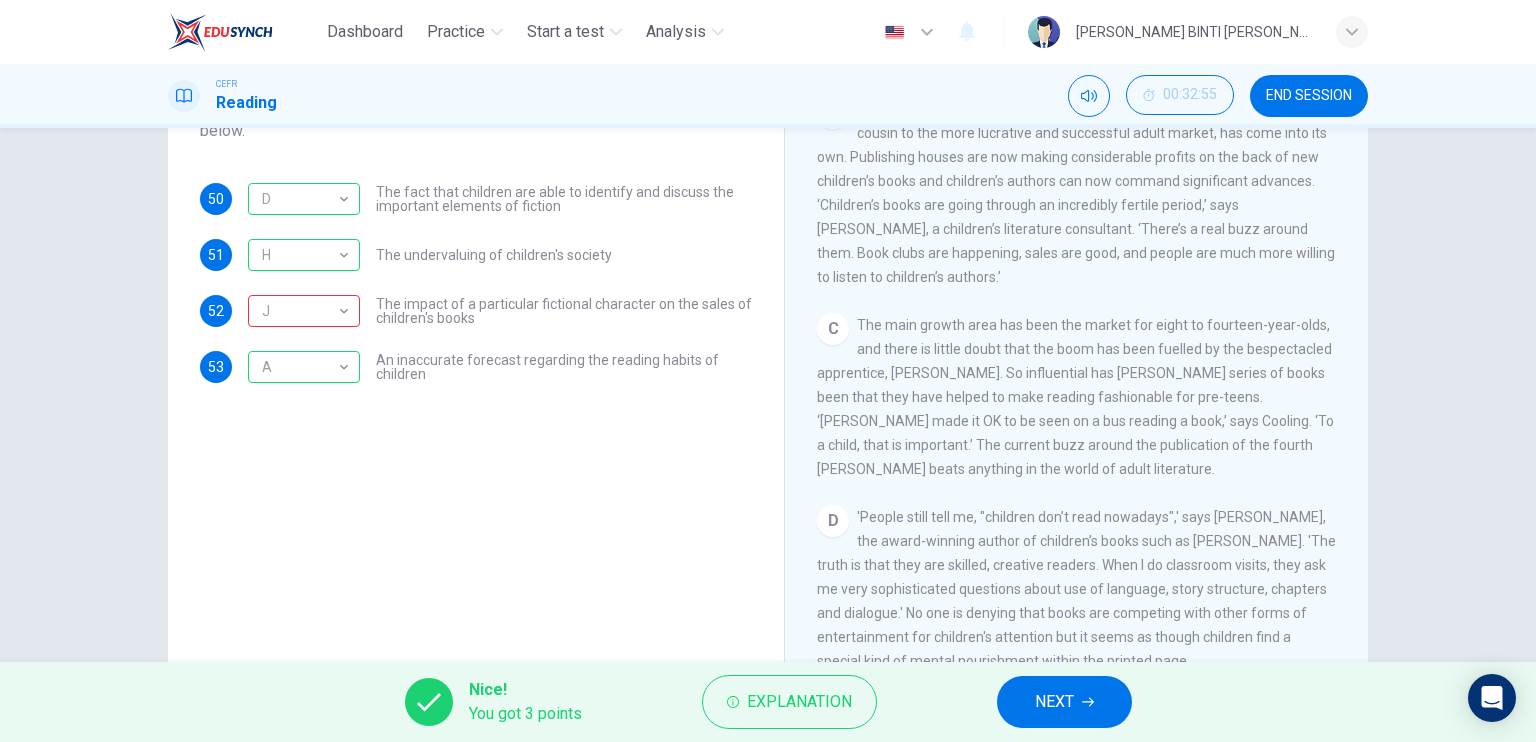 click on "NEXT" at bounding box center (1064, 702) 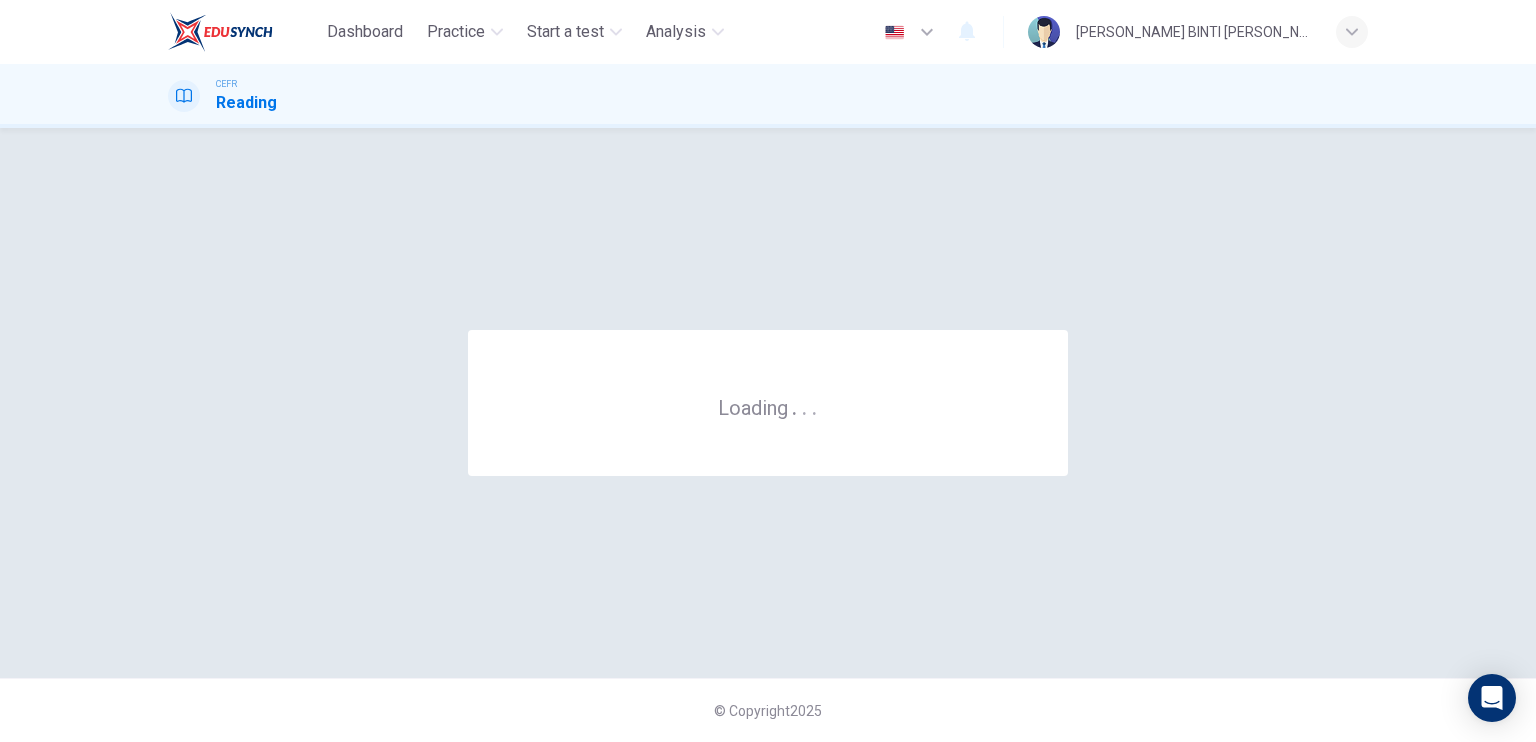 scroll, scrollTop: 0, scrollLeft: 0, axis: both 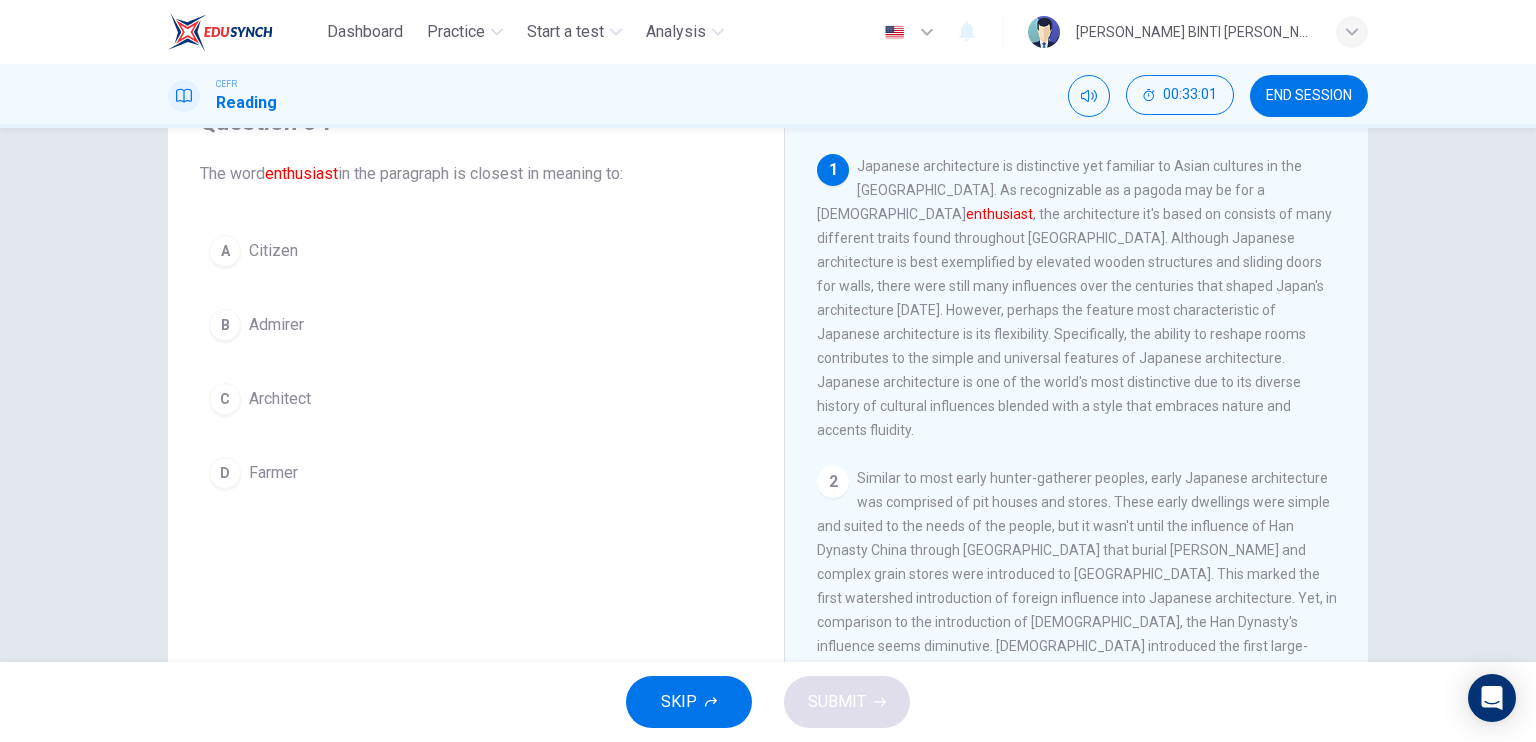 click on "B Admirer" at bounding box center (476, 325) 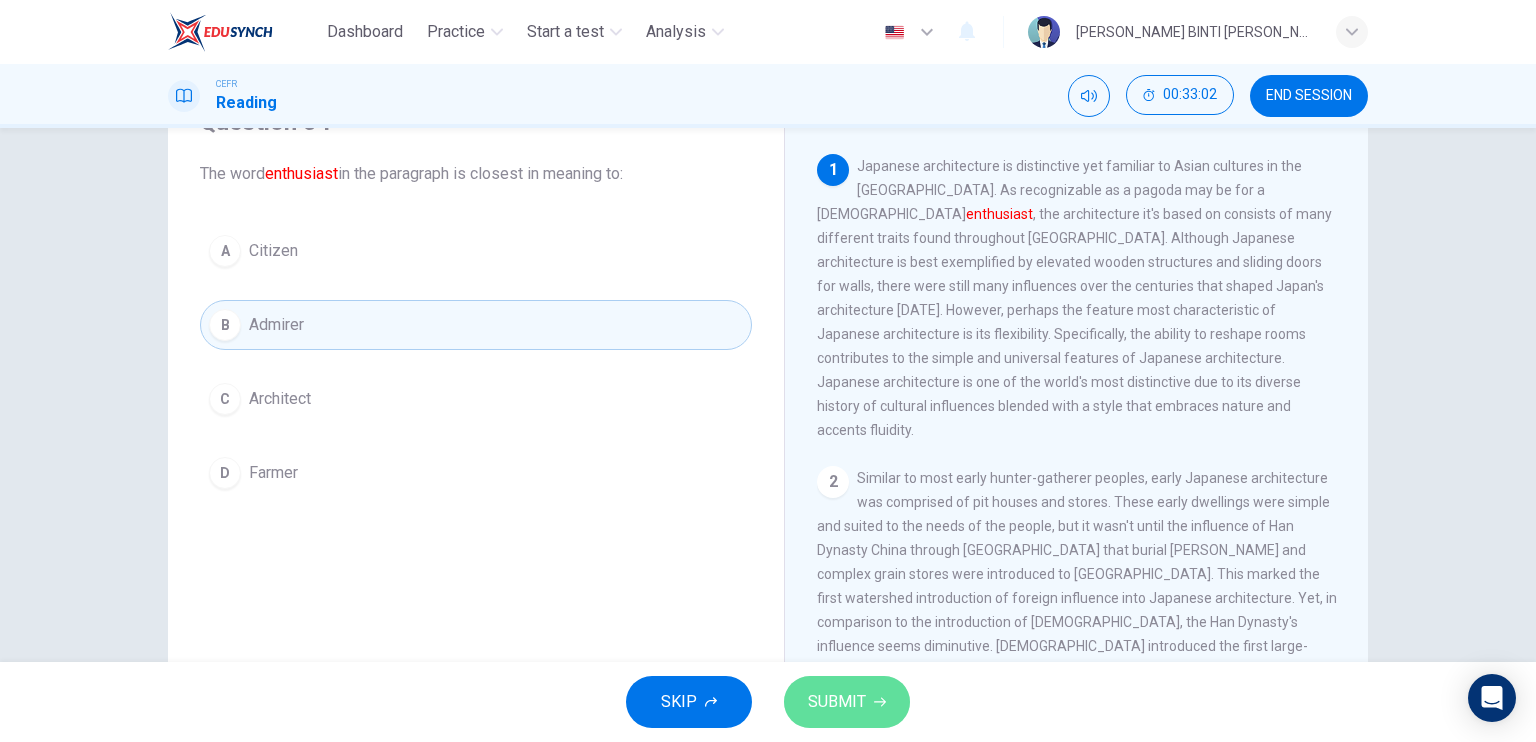 click on "SUBMIT" at bounding box center (847, 702) 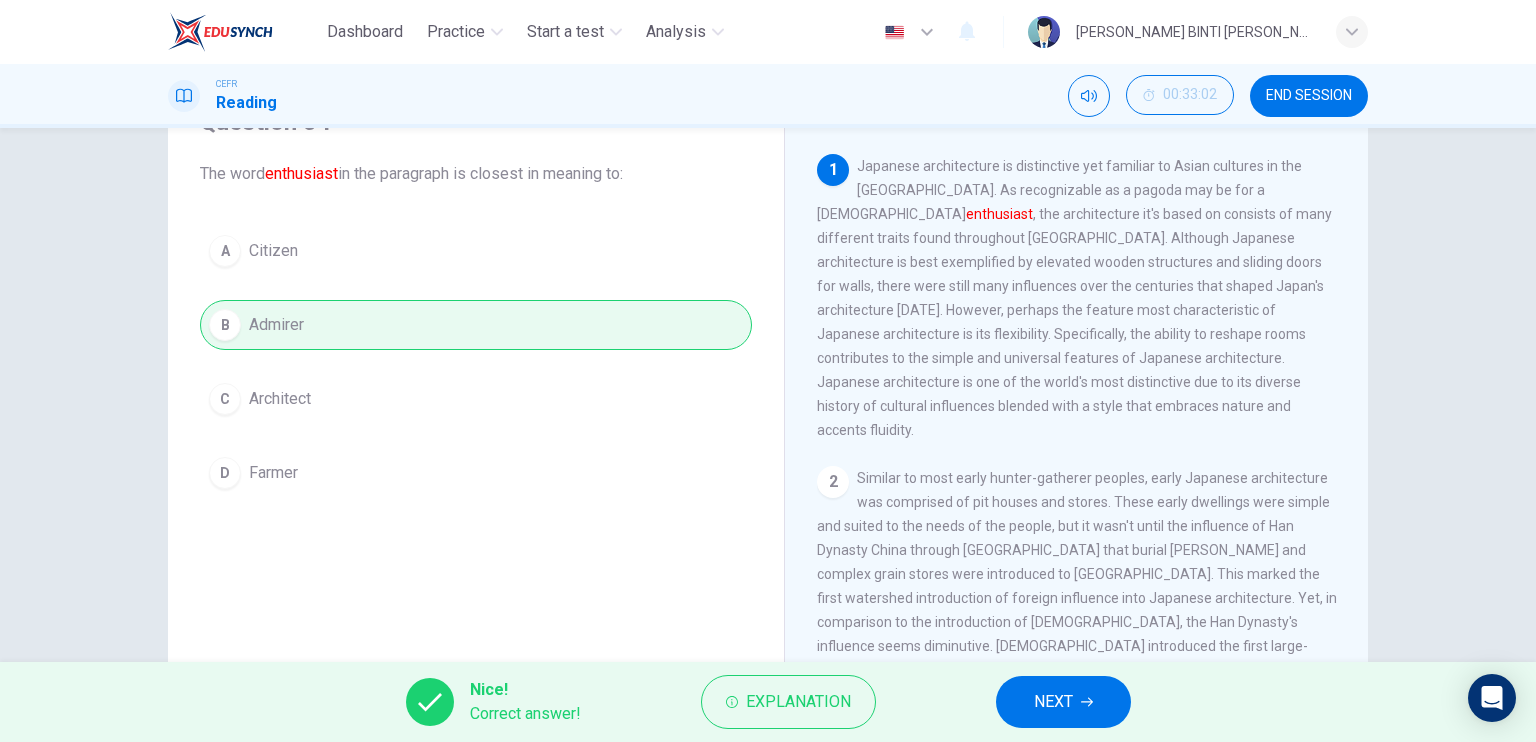 click on "NEXT" at bounding box center [1063, 702] 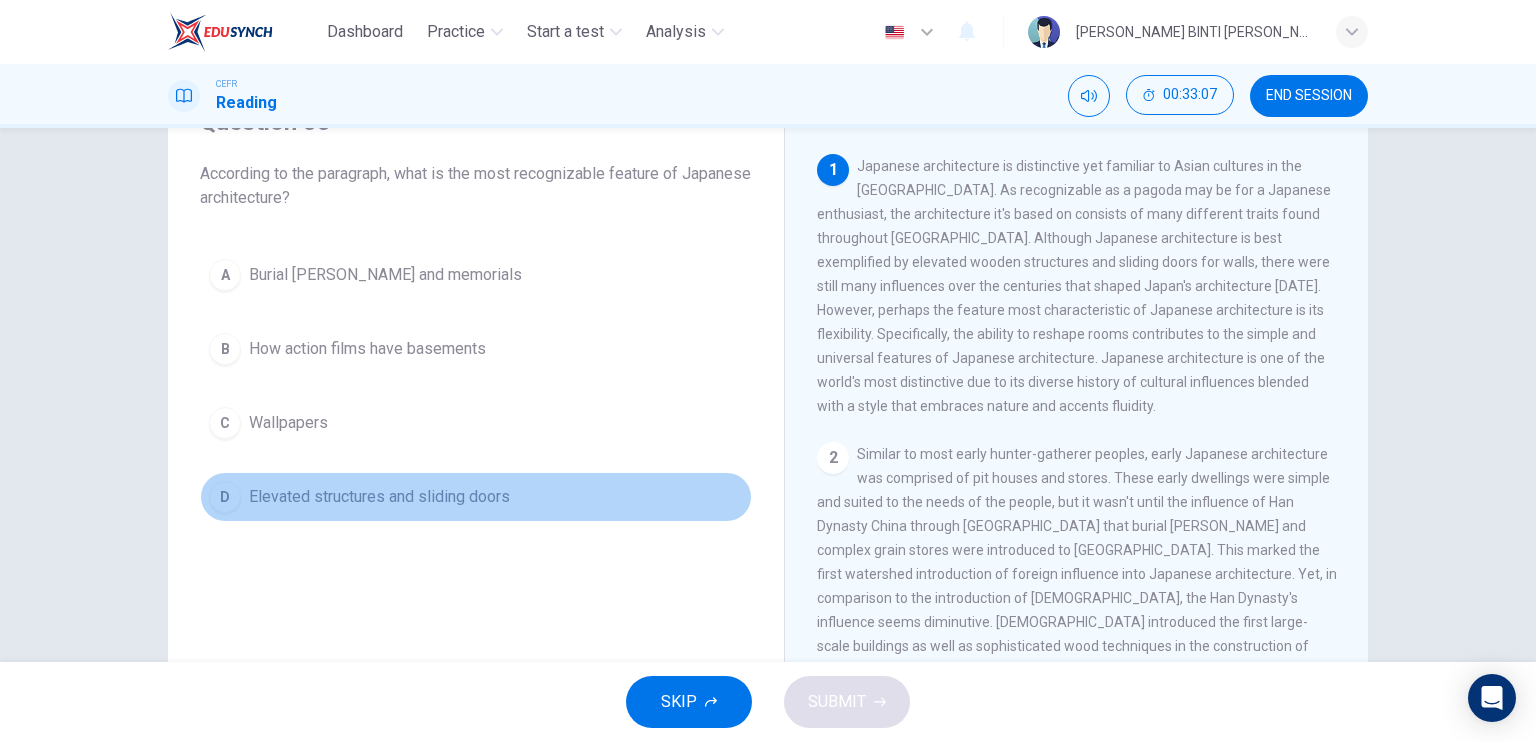 drag, startPoint x: 215, startPoint y: 472, endPoint x: 213, endPoint y: 483, distance: 11.18034 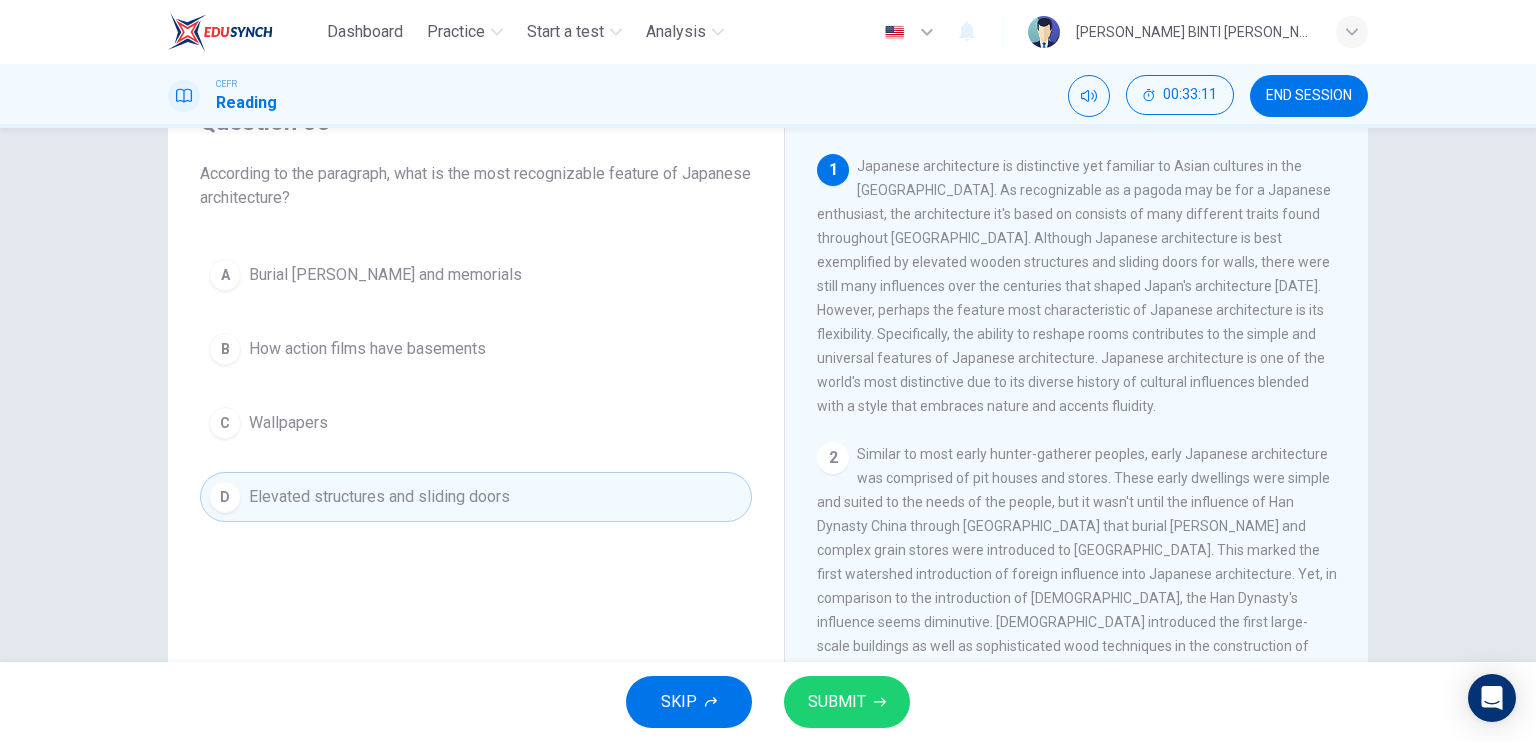 click 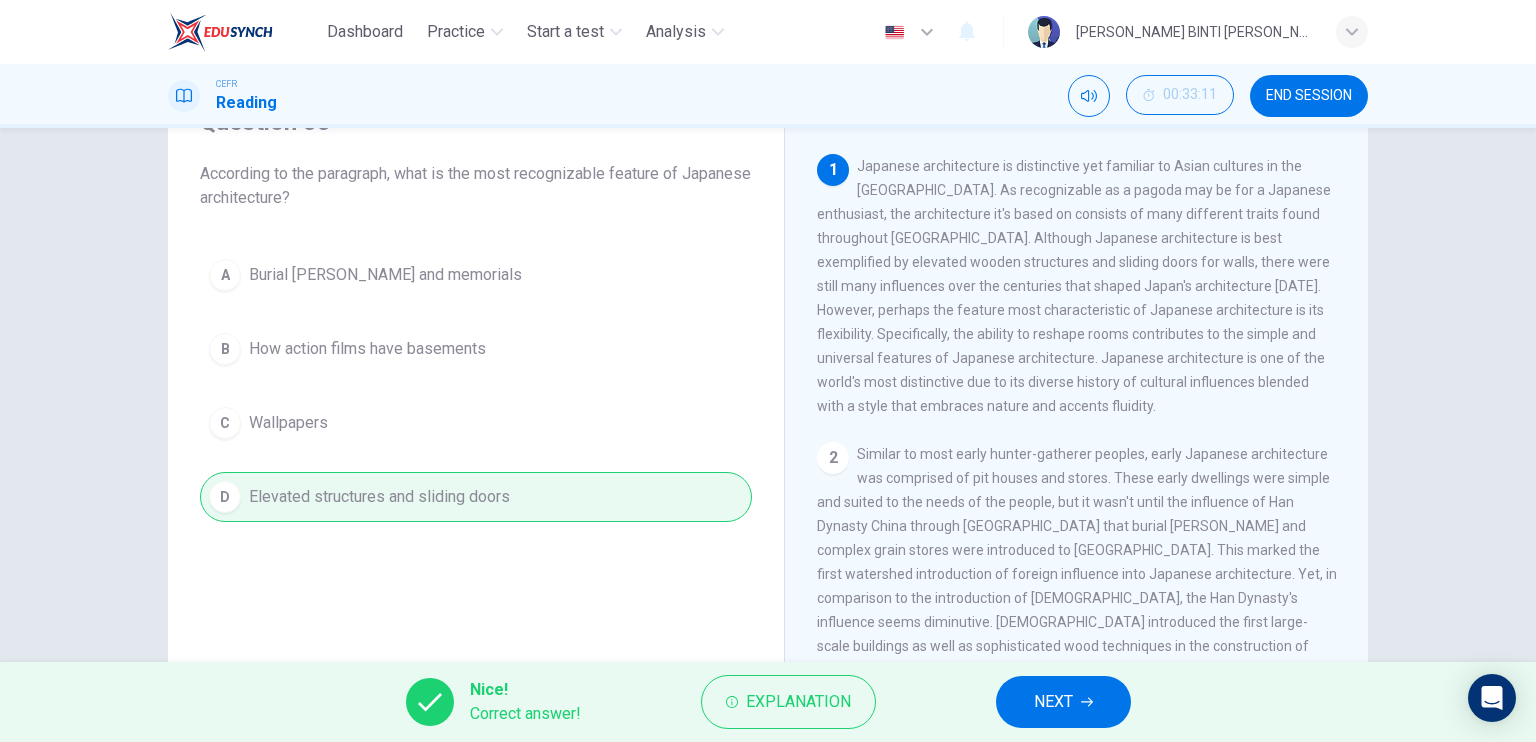 click on "1 Japanese architecture is distinctive yet familiar to Asian cultures in the [GEOGRAPHIC_DATA]. As recognizable as a pagoda may be for a Japanese enthusiast, the architecture it's based on consists of many different traits found throughout [GEOGRAPHIC_DATA]. Although Japanese architecture is best exemplified by elevated wooden structures and sliding doors for walls, there were still many influences over the centuries that shaped Japan's architecture [DATE]. However, perhaps the feature most characteristic of Japanese architecture is its flexibility. Specifically, the ability to reshape rooms contributes to the simple and universal features of Japanese architecture. Japanese architecture is one of the world's most distinctive due to its diverse history of cultural influences blended with a style that embraces nature and accents fluidity." at bounding box center (1077, 286) 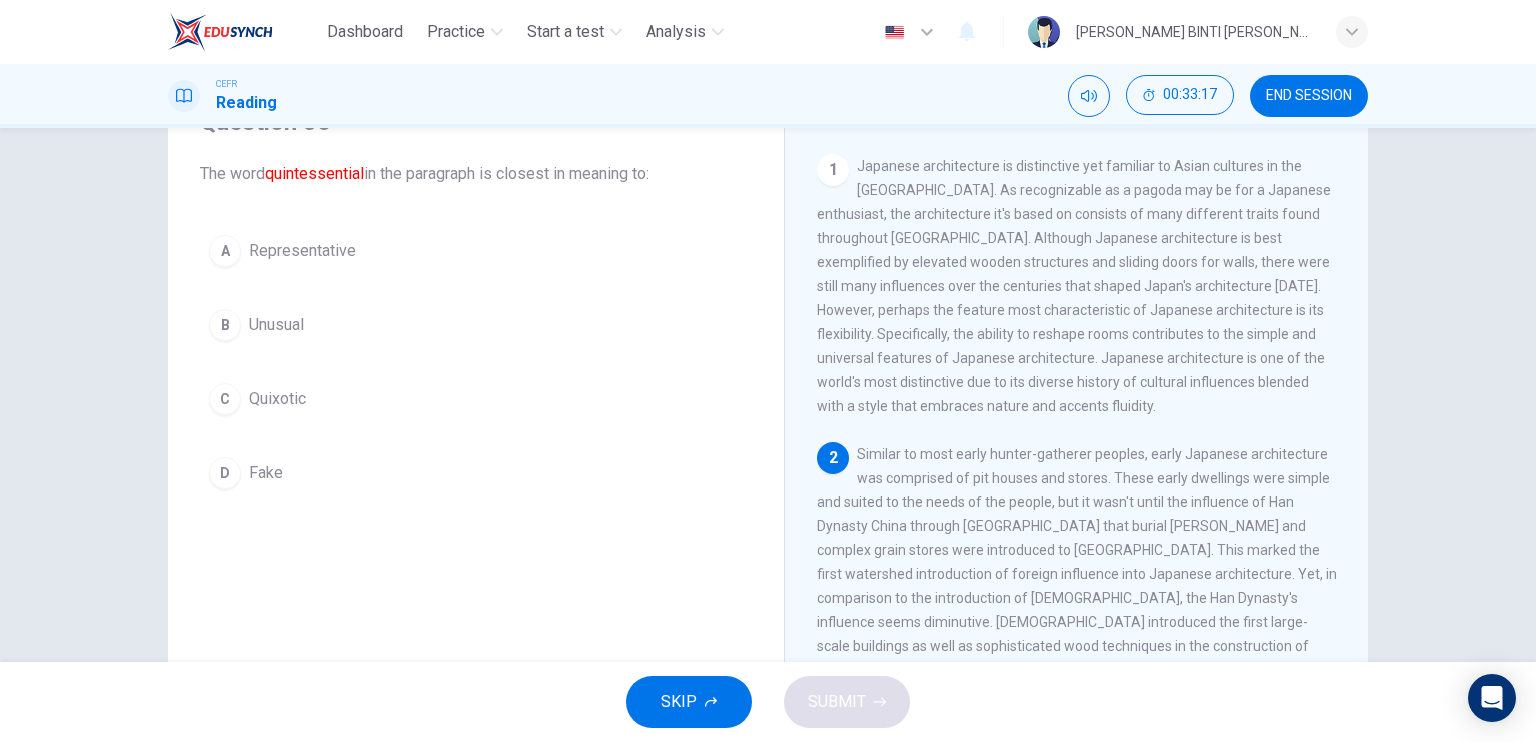 click on "B Unusual" at bounding box center [476, 325] 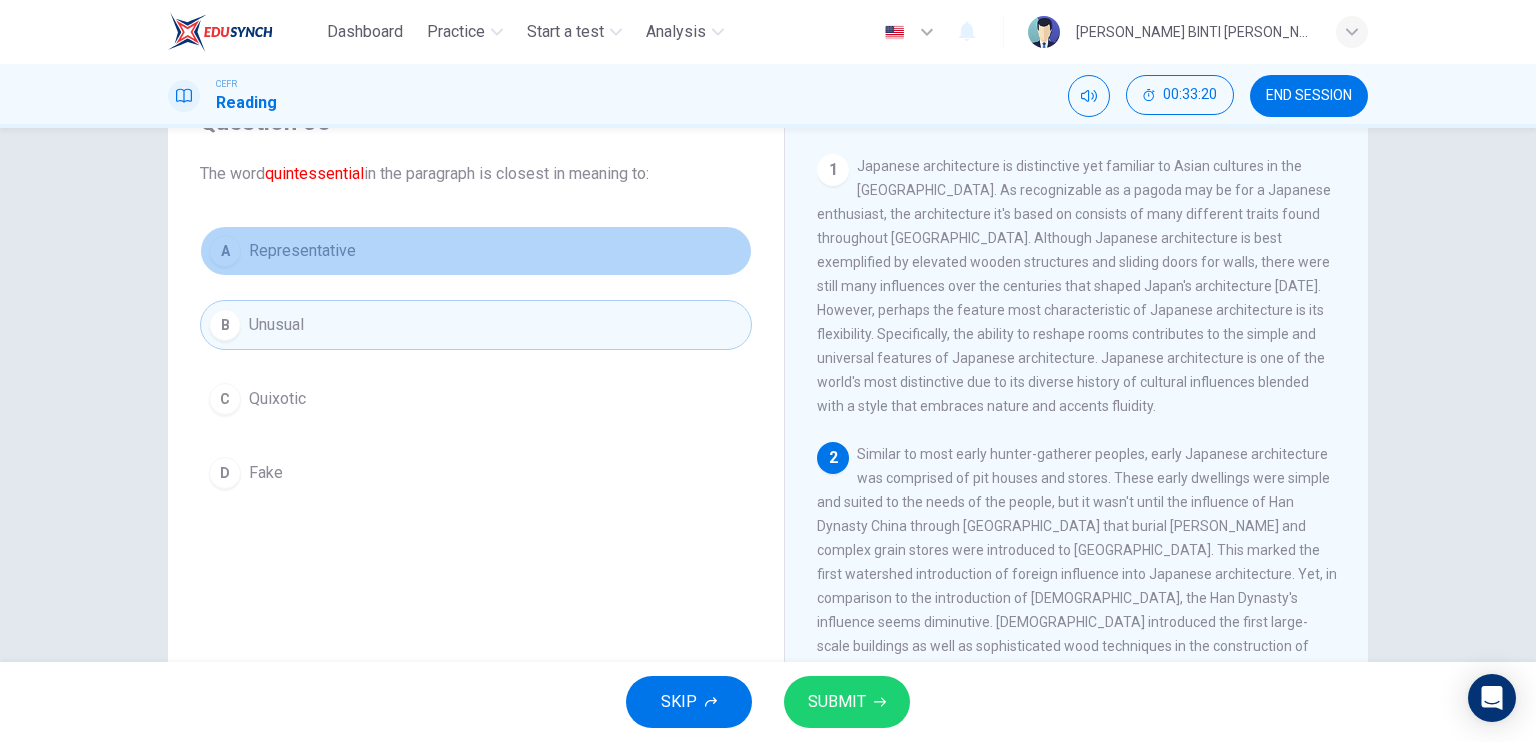 click on "A Representative" at bounding box center [476, 251] 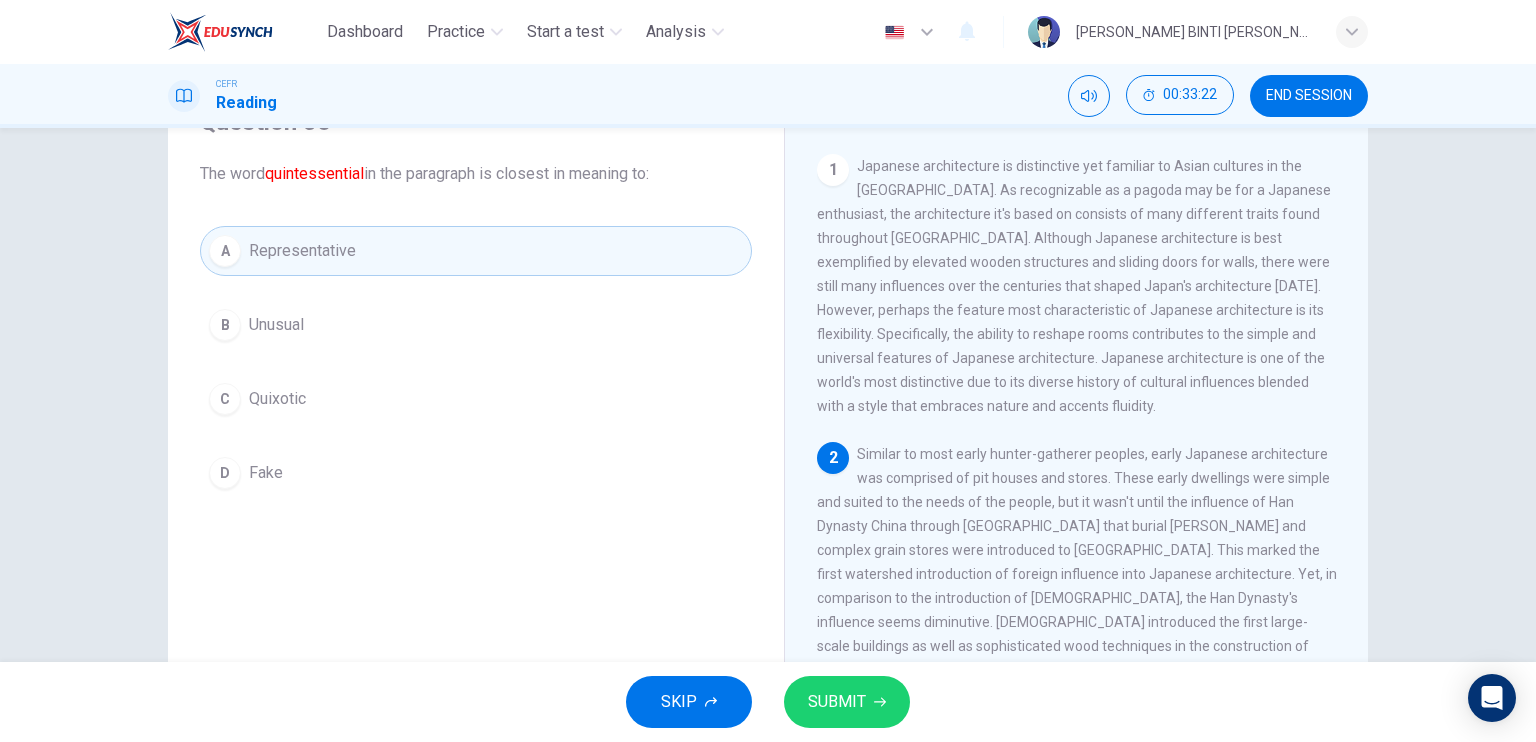 drag, startPoint x: 1357, startPoint y: 330, endPoint x: 1356, endPoint y: 380, distance: 50.01 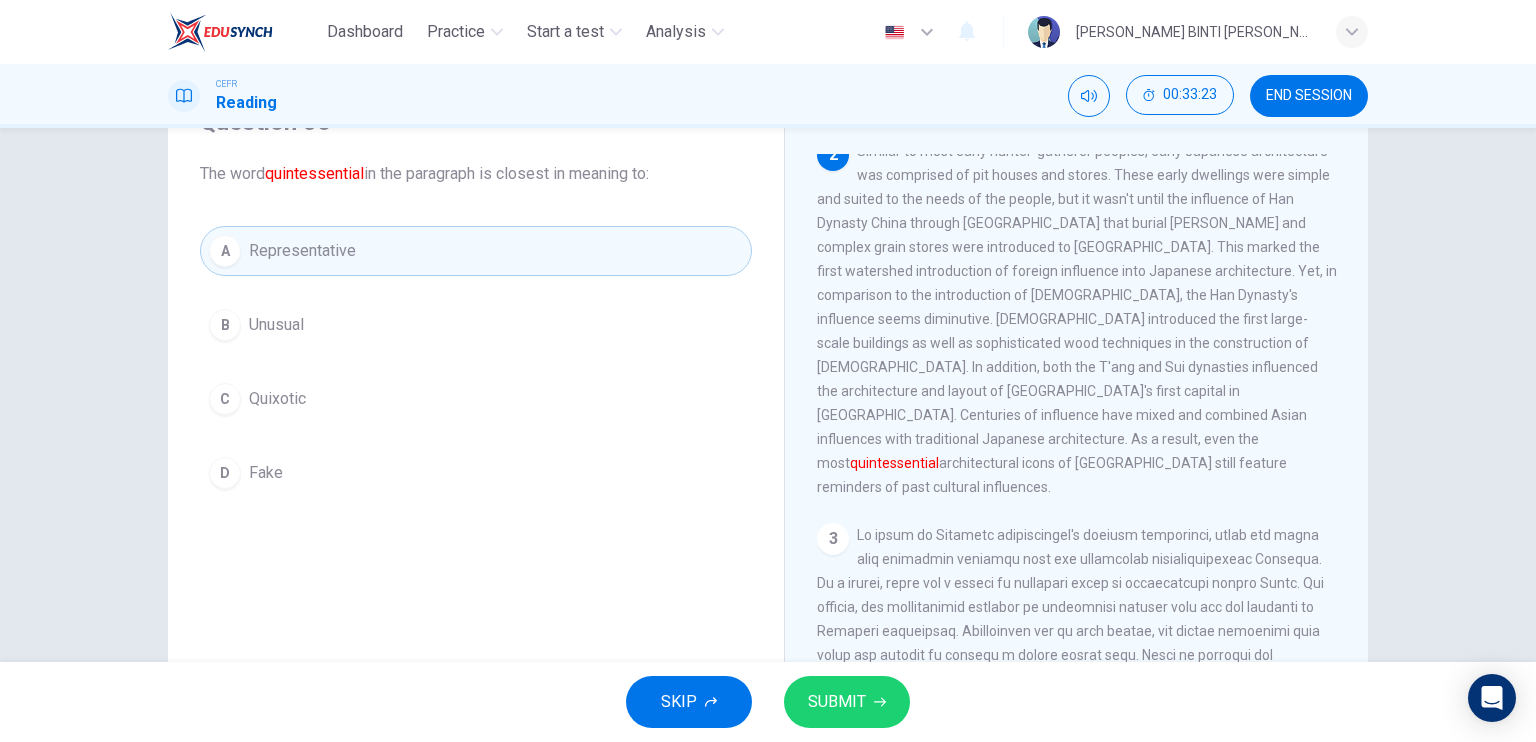 scroll, scrollTop: 307, scrollLeft: 0, axis: vertical 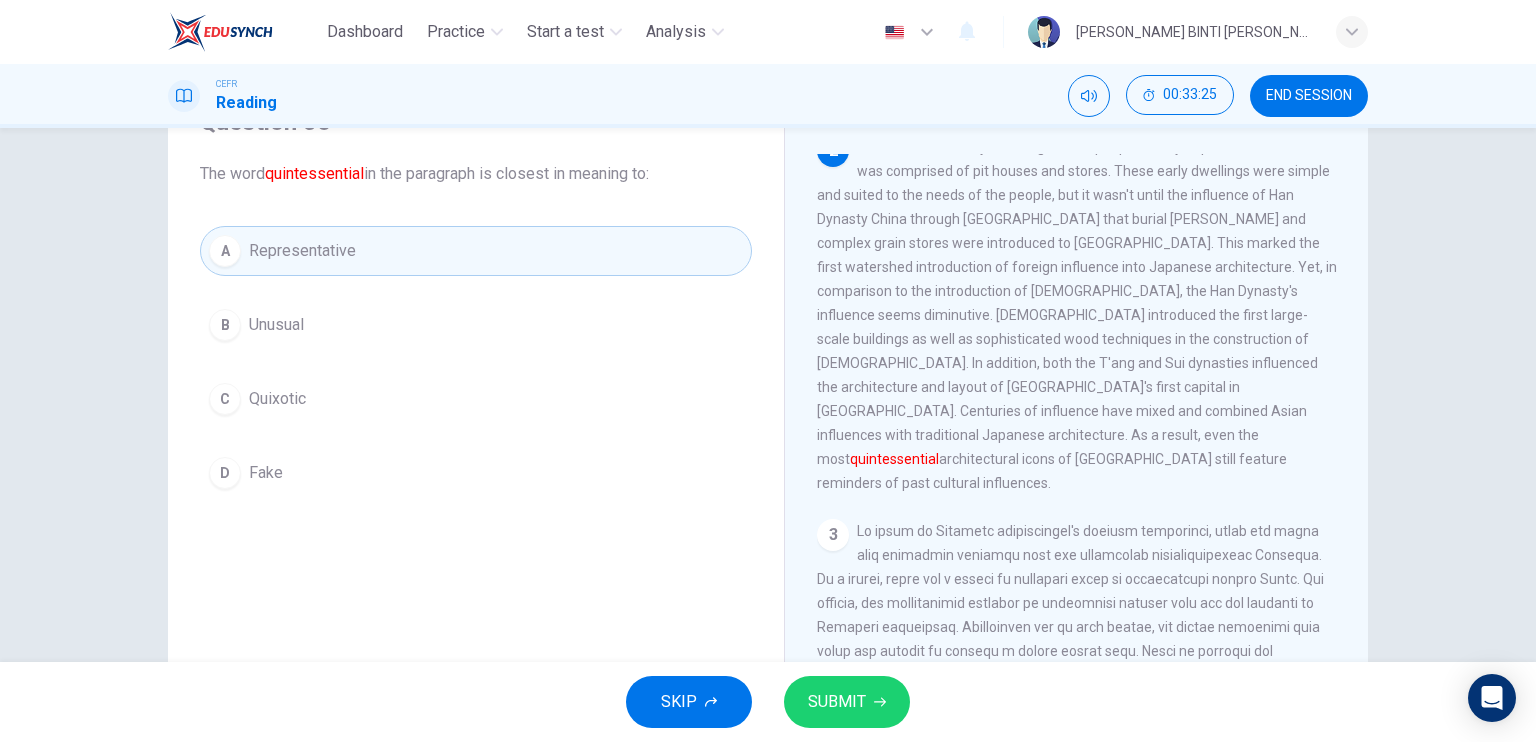 click on "Unusual" at bounding box center [276, 325] 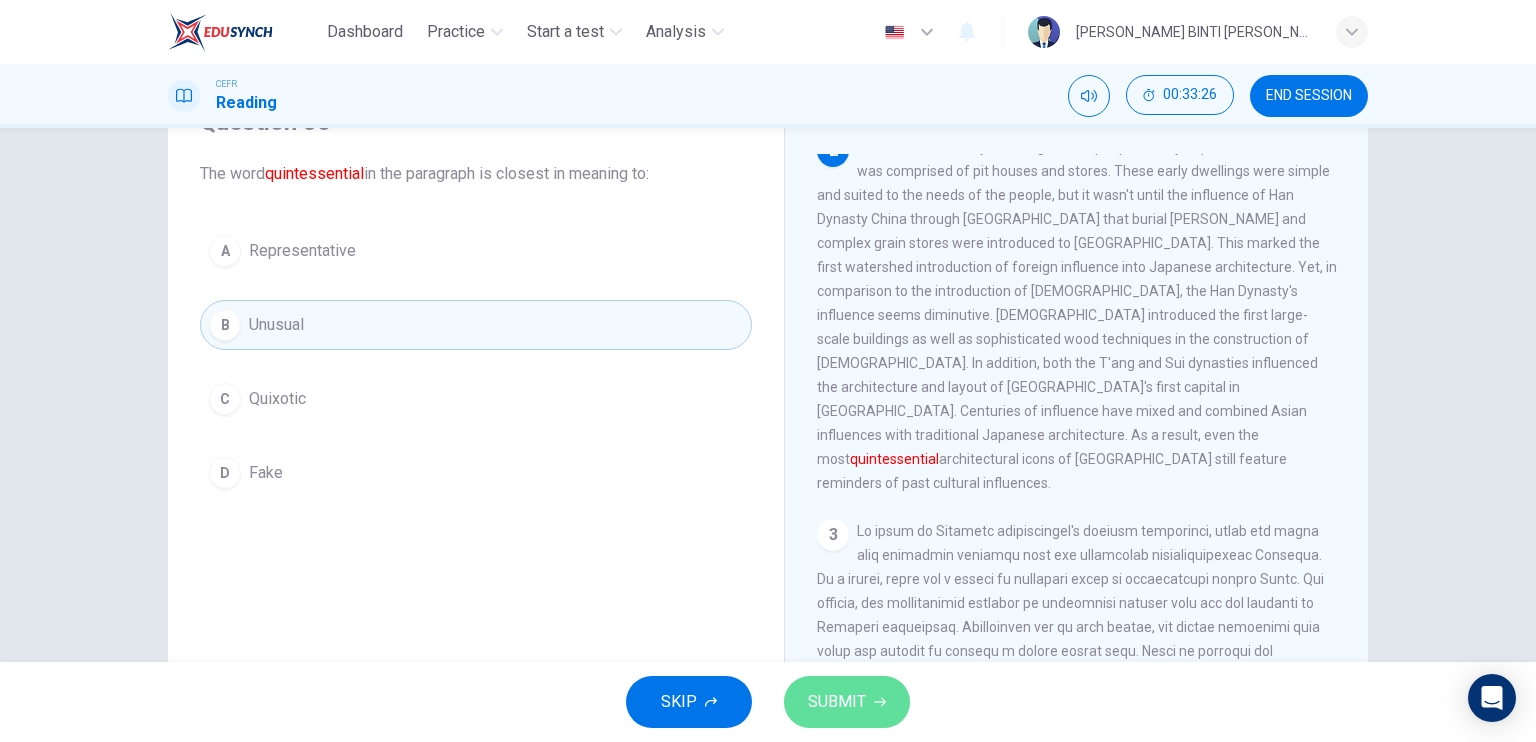 click on "SUBMIT" at bounding box center (837, 702) 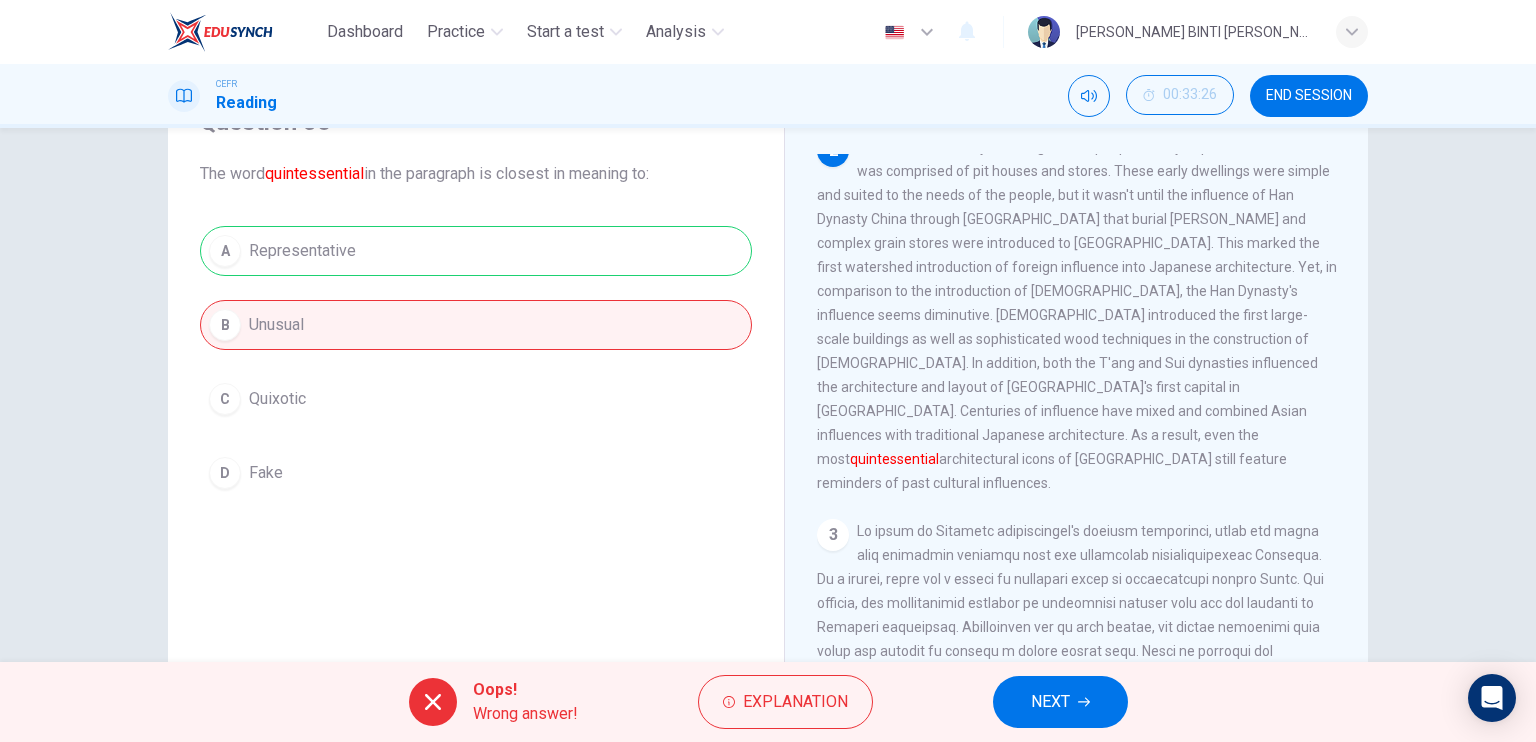 click on "NEXT" at bounding box center (1050, 702) 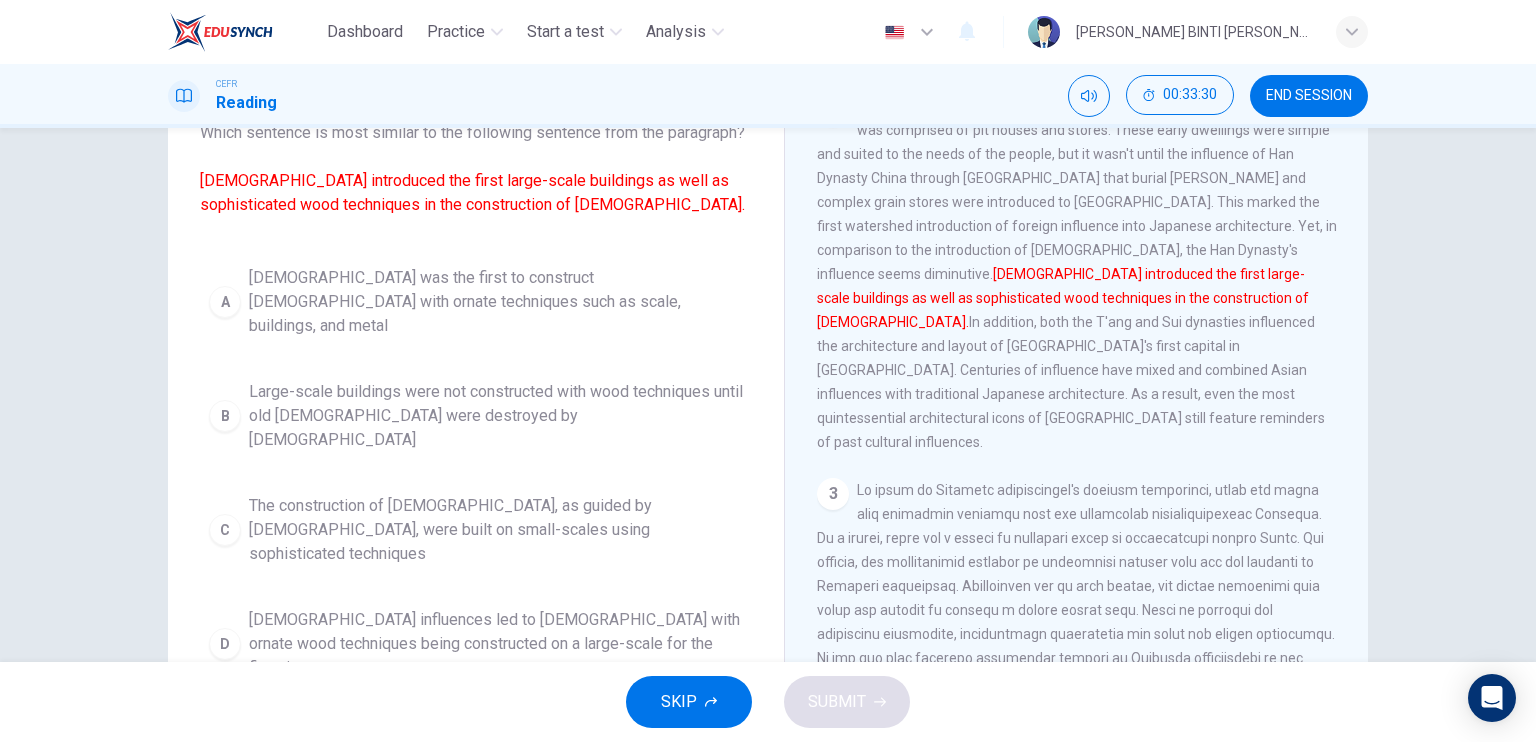 scroll, scrollTop: 144, scrollLeft: 0, axis: vertical 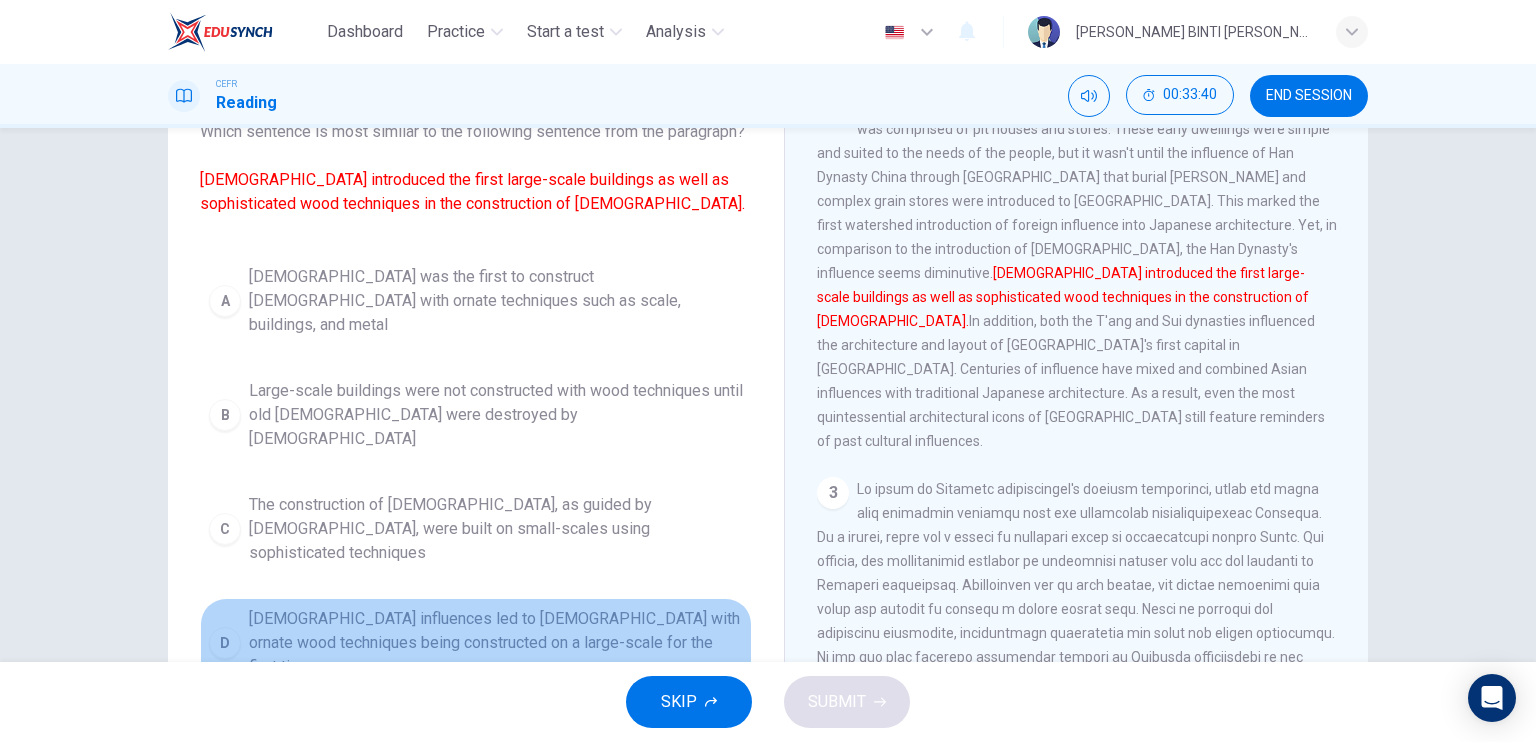 click on "D [DEMOGRAPHIC_DATA] influences led to [DEMOGRAPHIC_DATA] with ornate wood techniques being constructed on a large-scale for the first time" at bounding box center (476, 643) 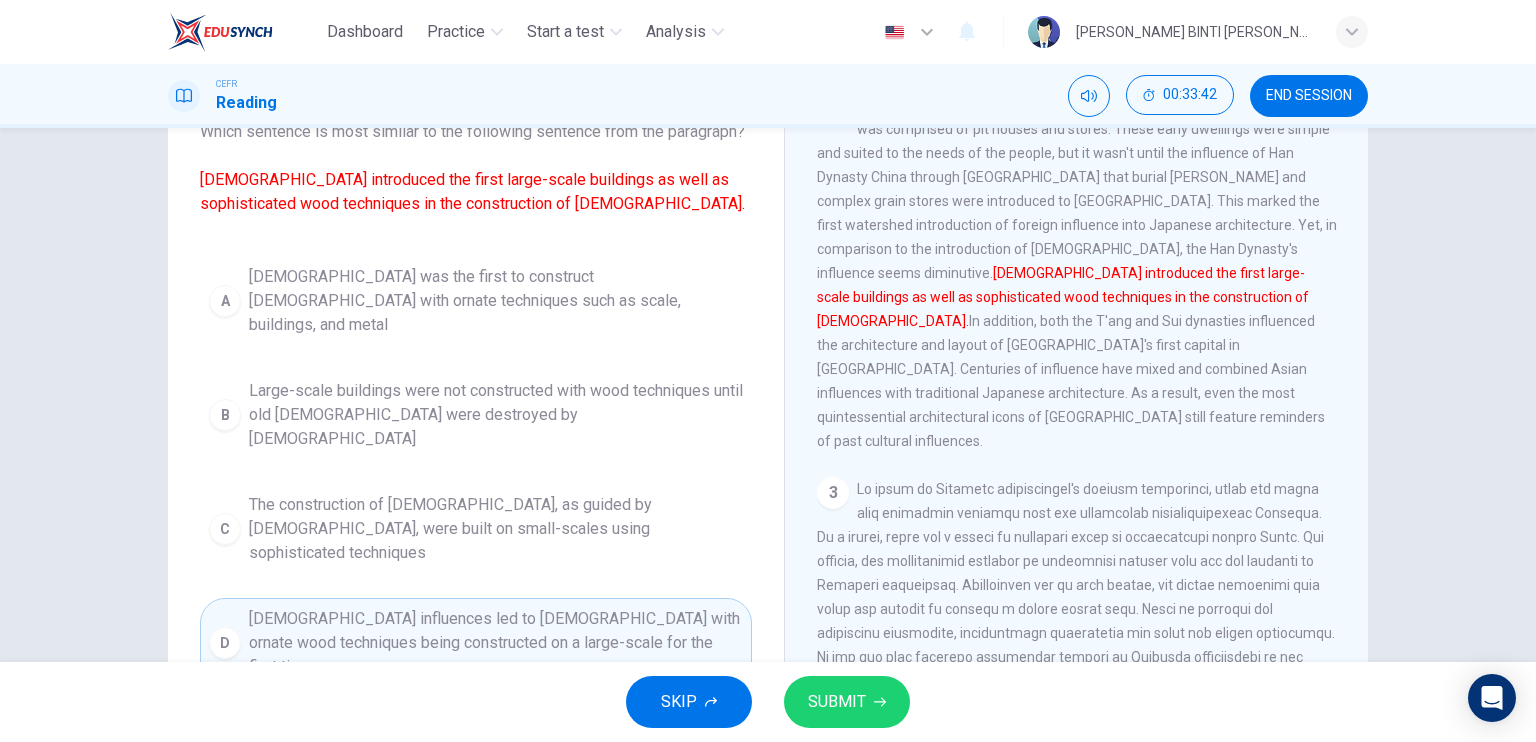click on "SUBMIT" at bounding box center (837, 702) 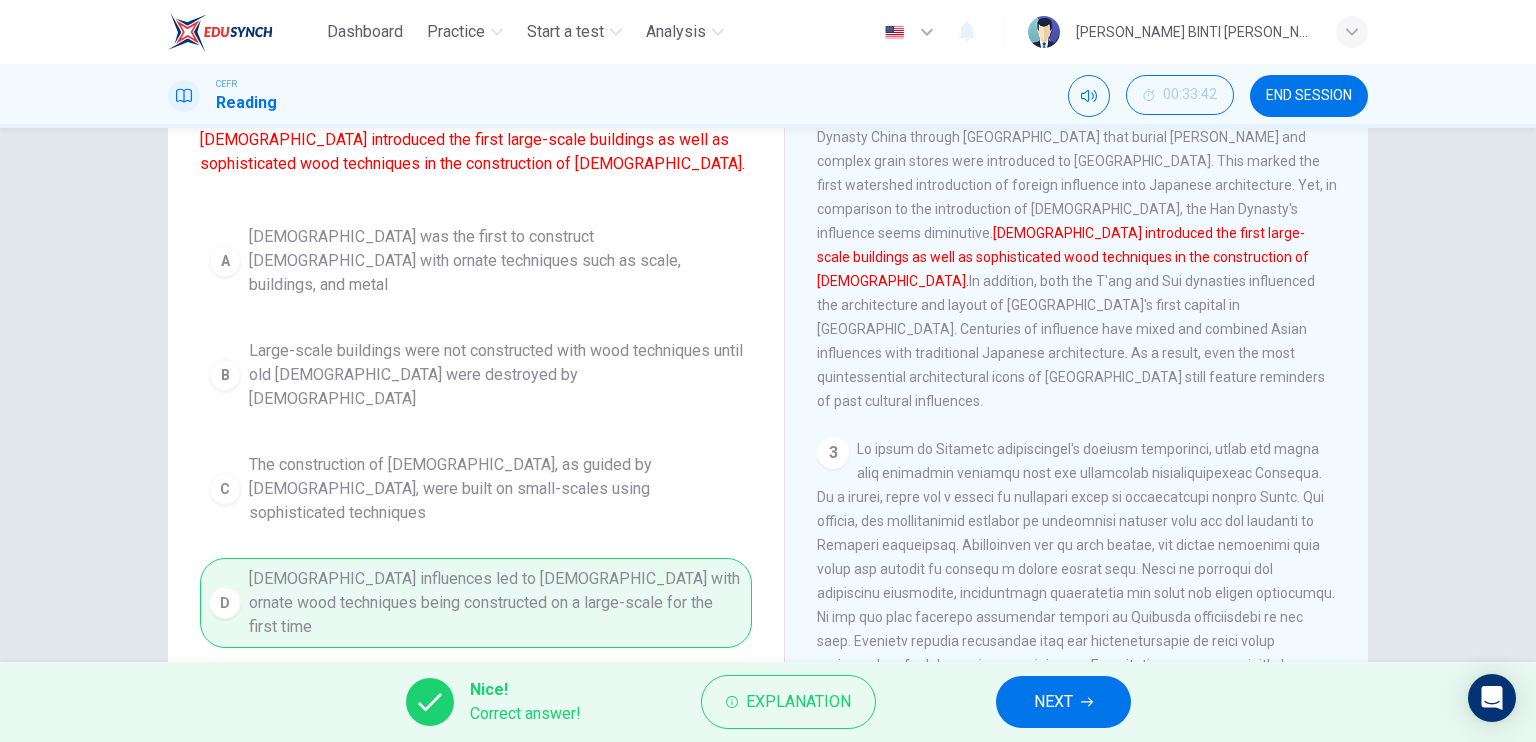 scroll, scrollTop: 94, scrollLeft: 0, axis: vertical 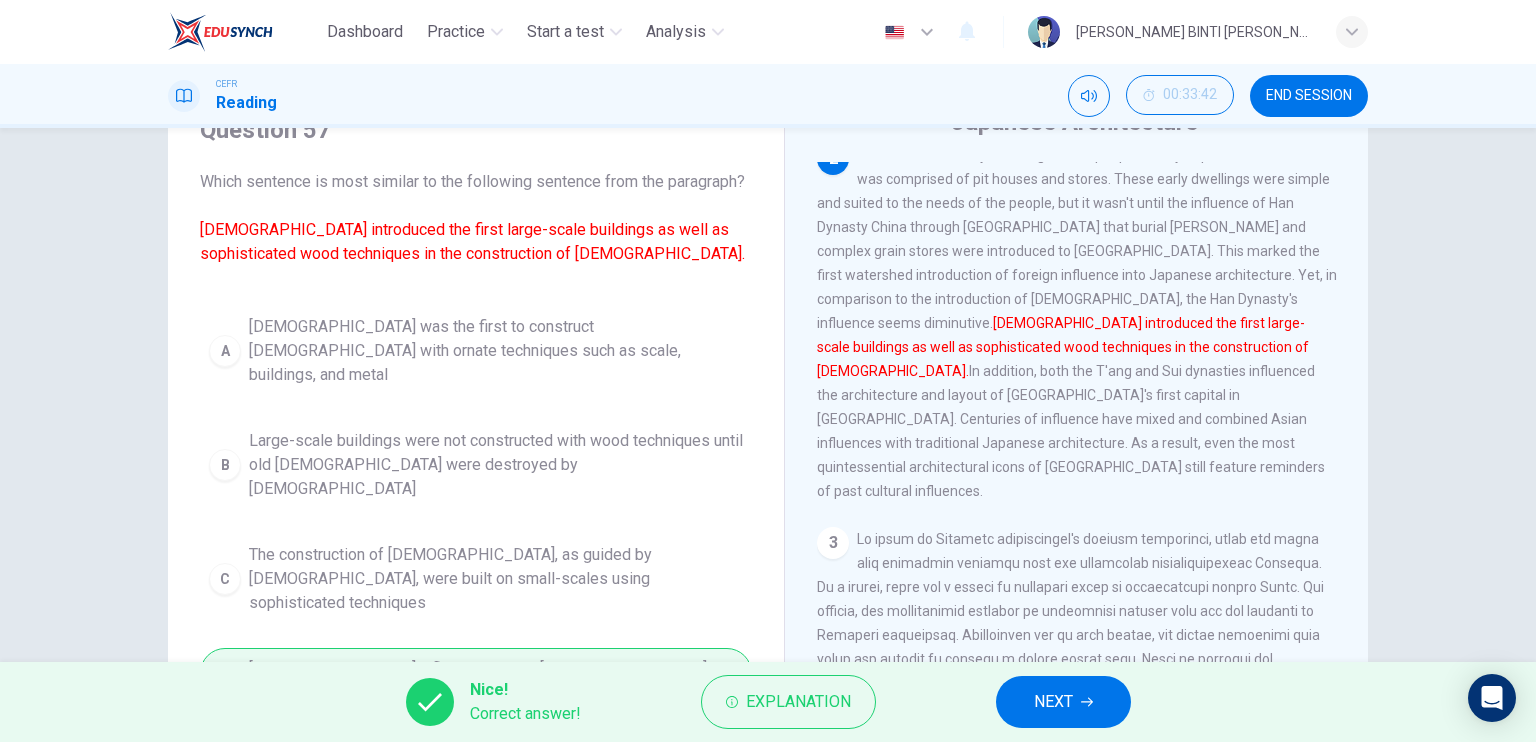 click on "NEXT" at bounding box center [1063, 702] 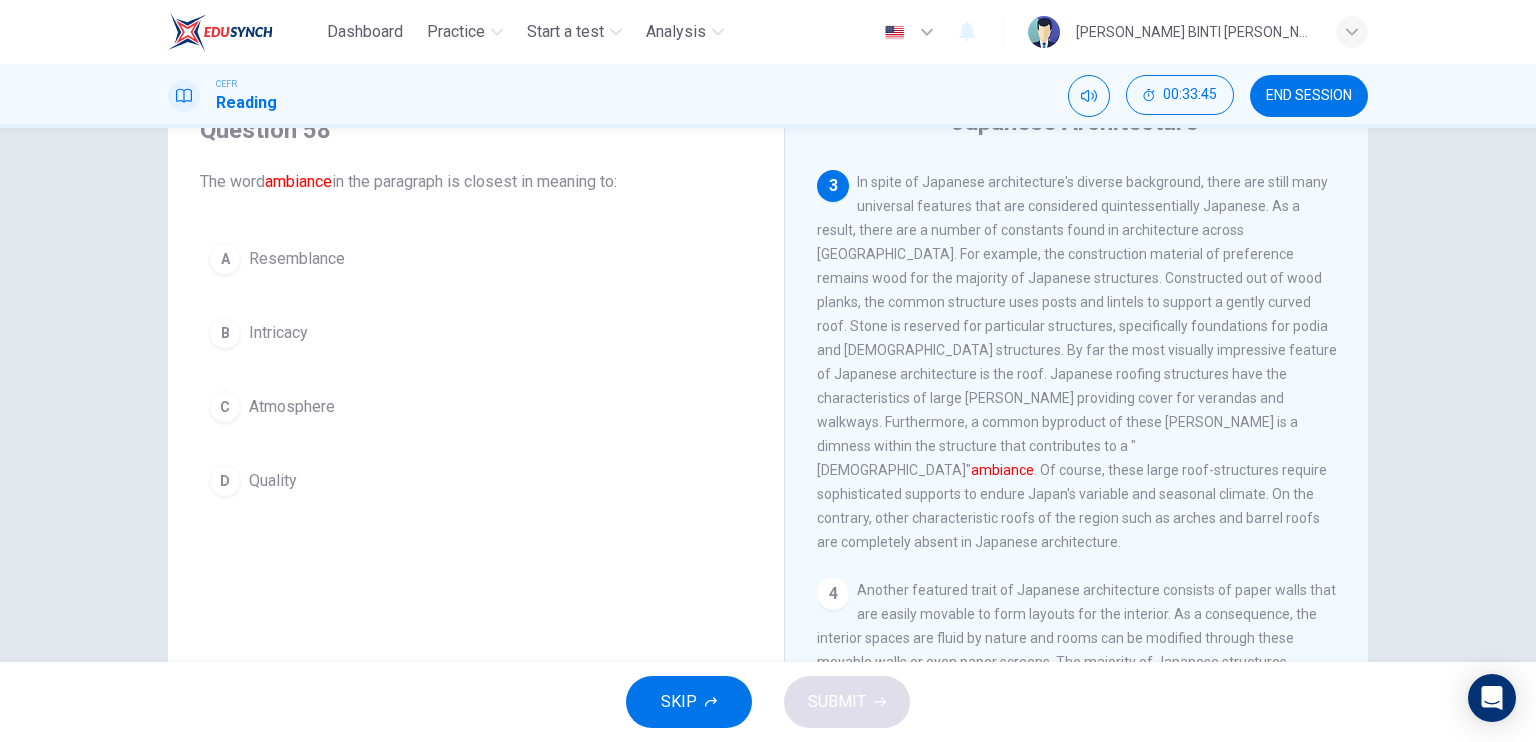 scroll, scrollTop: 688, scrollLeft: 0, axis: vertical 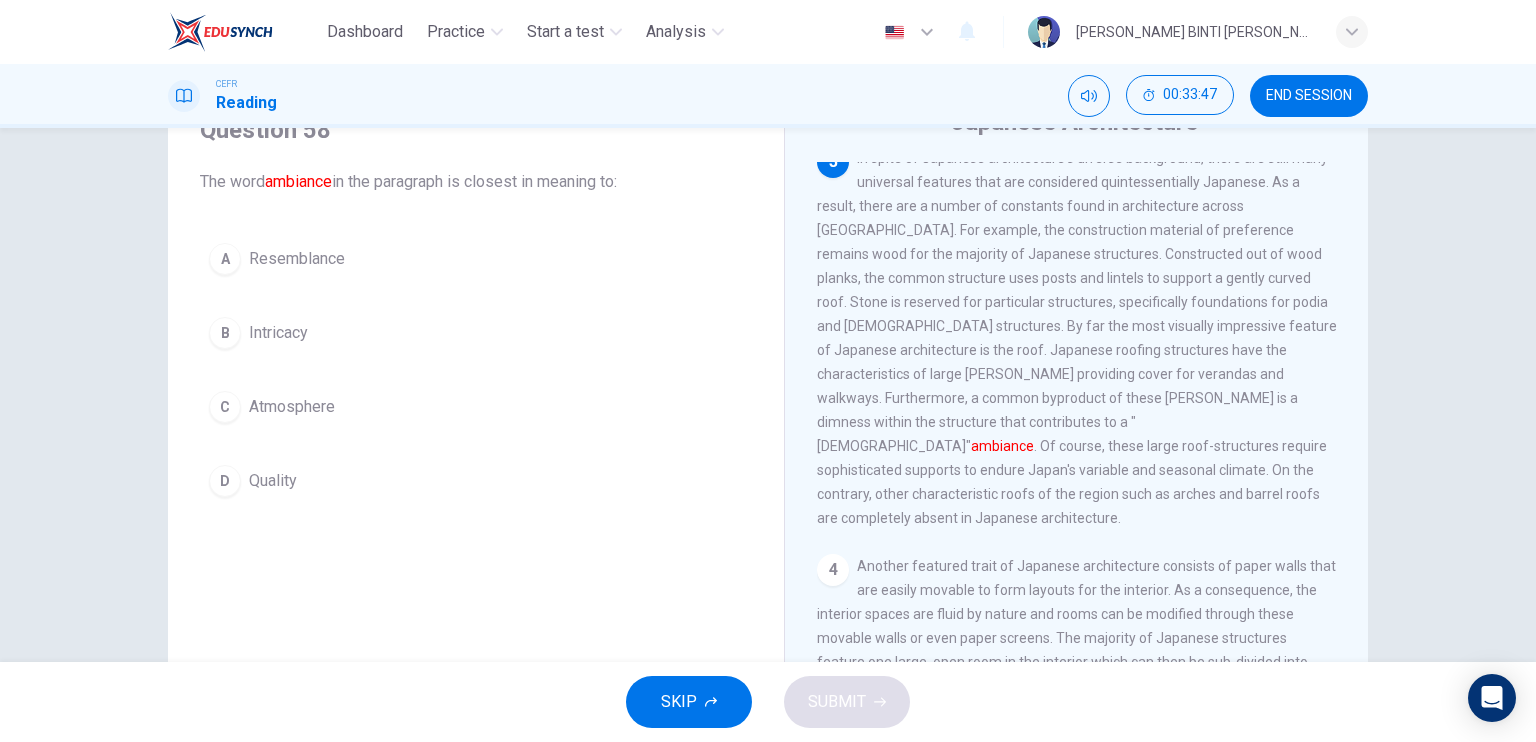 click on "C" at bounding box center (225, 407) 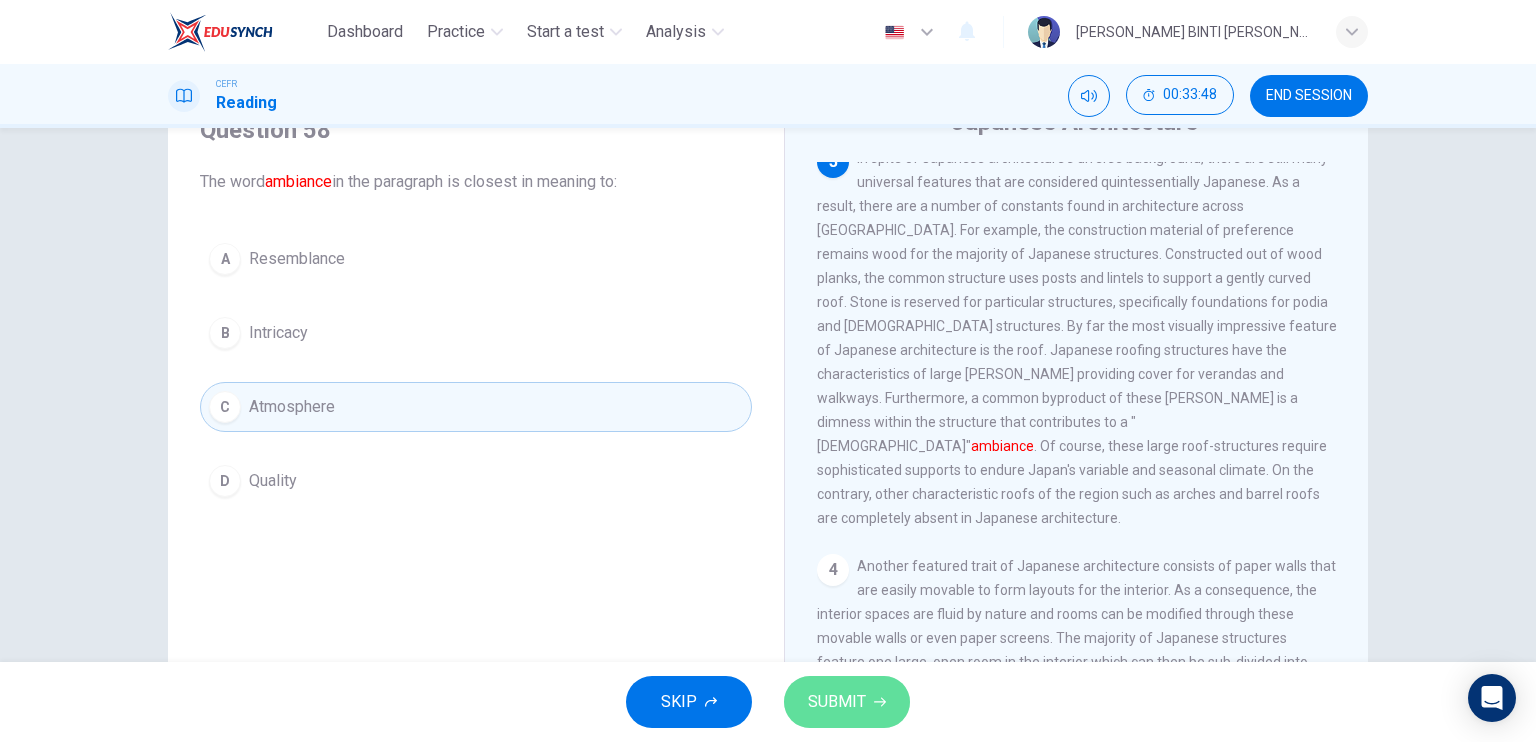 click on "SUBMIT" at bounding box center [847, 702] 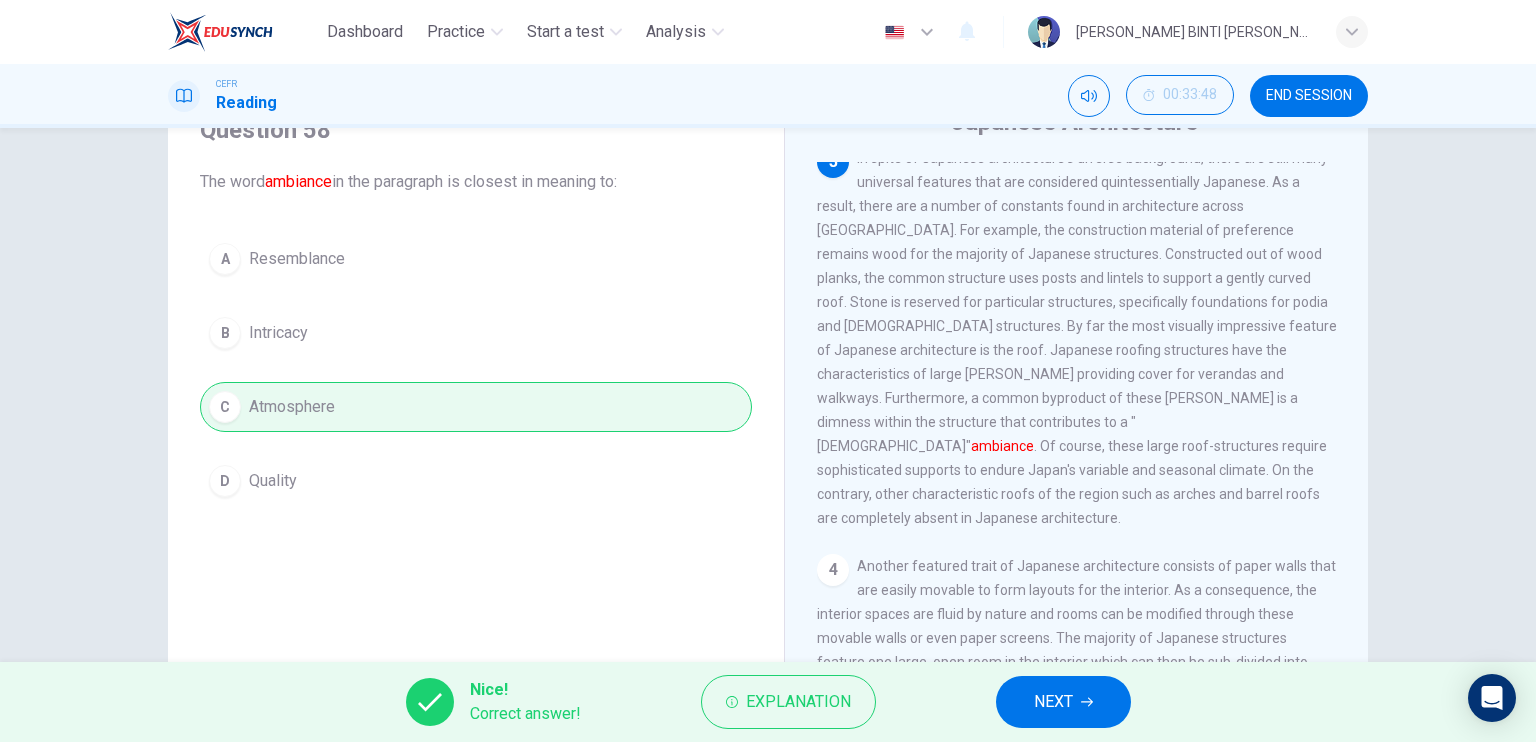 click on "NEXT" at bounding box center (1063, 702) 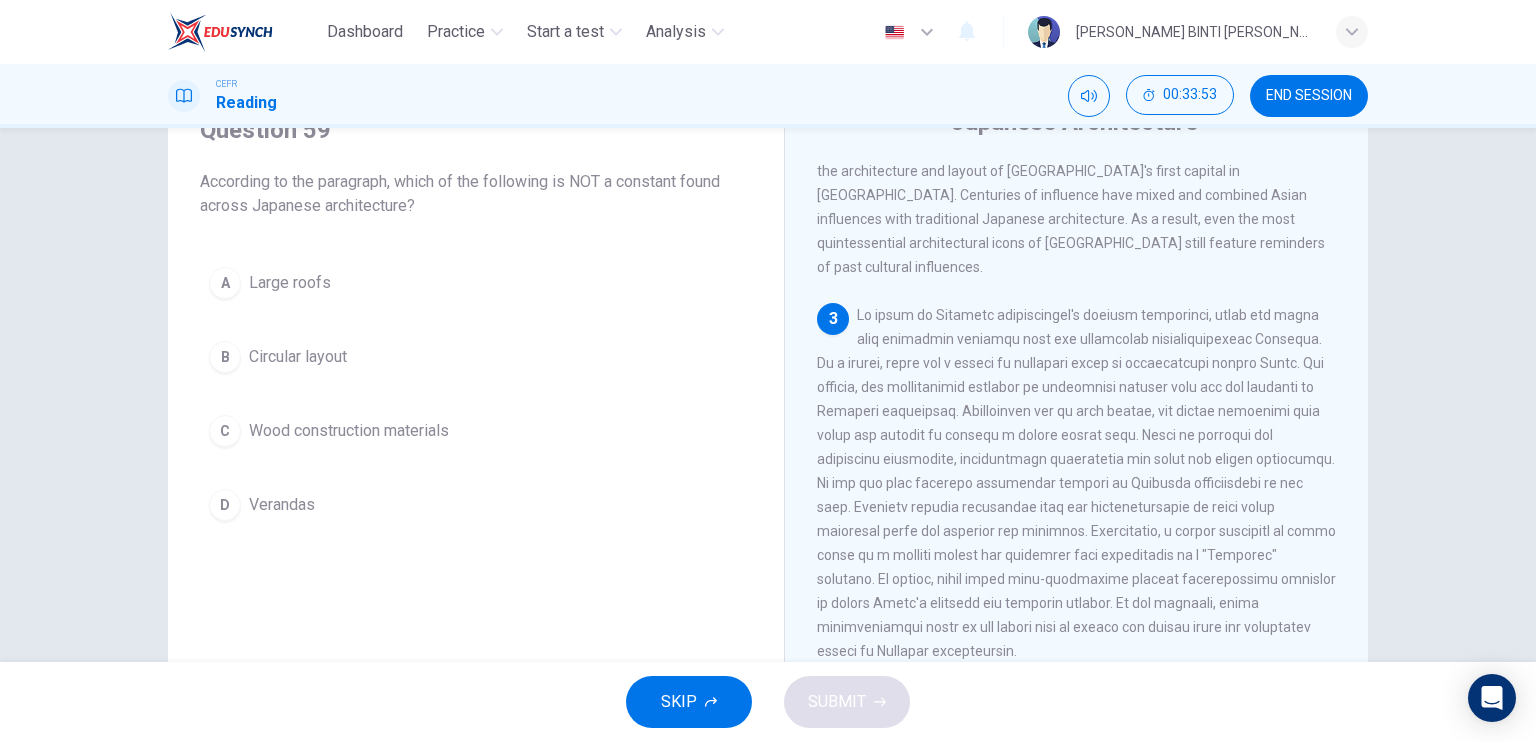 scroll, scrollTop: 556, scrollLeft: 0, axis: vertical 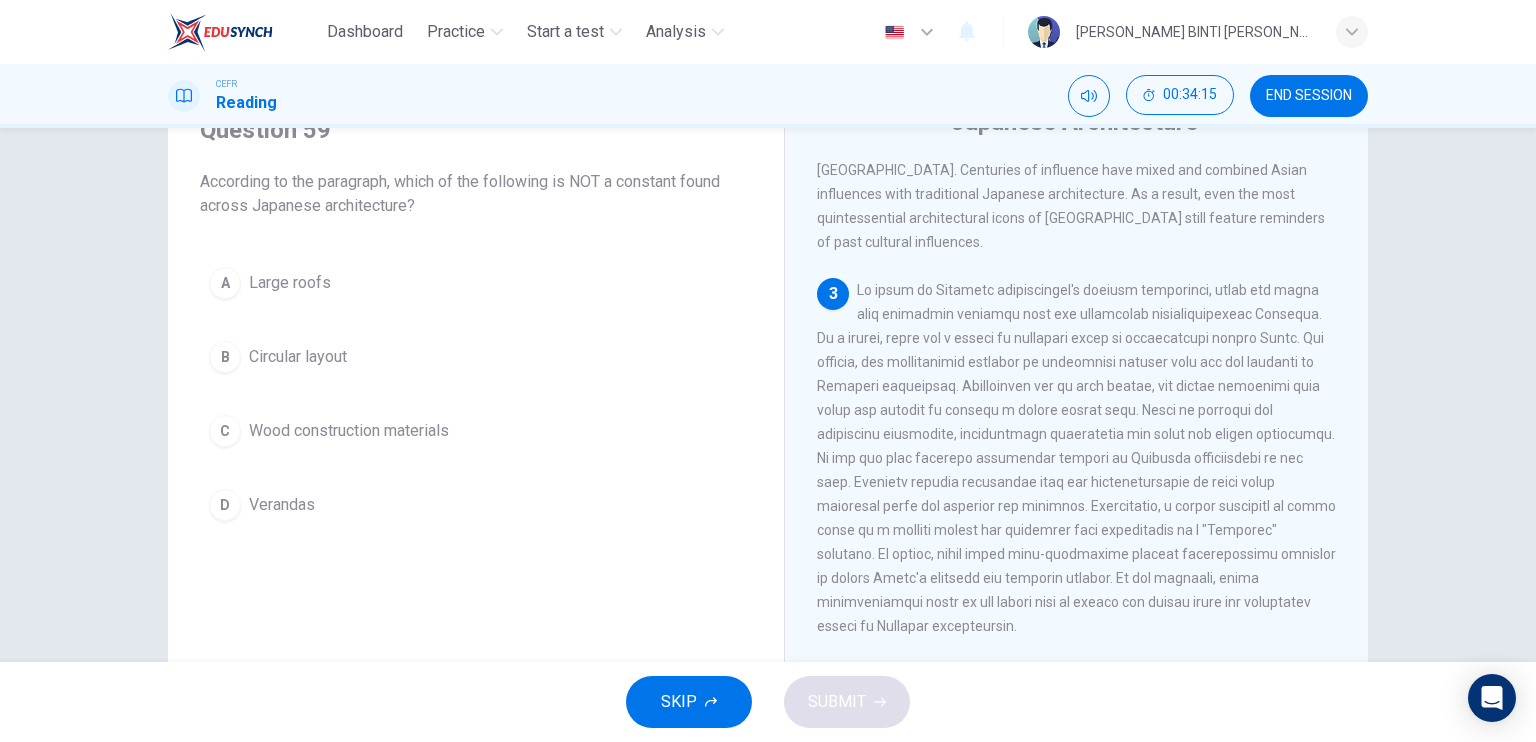 click on "B" at bounding box center (225, 357) 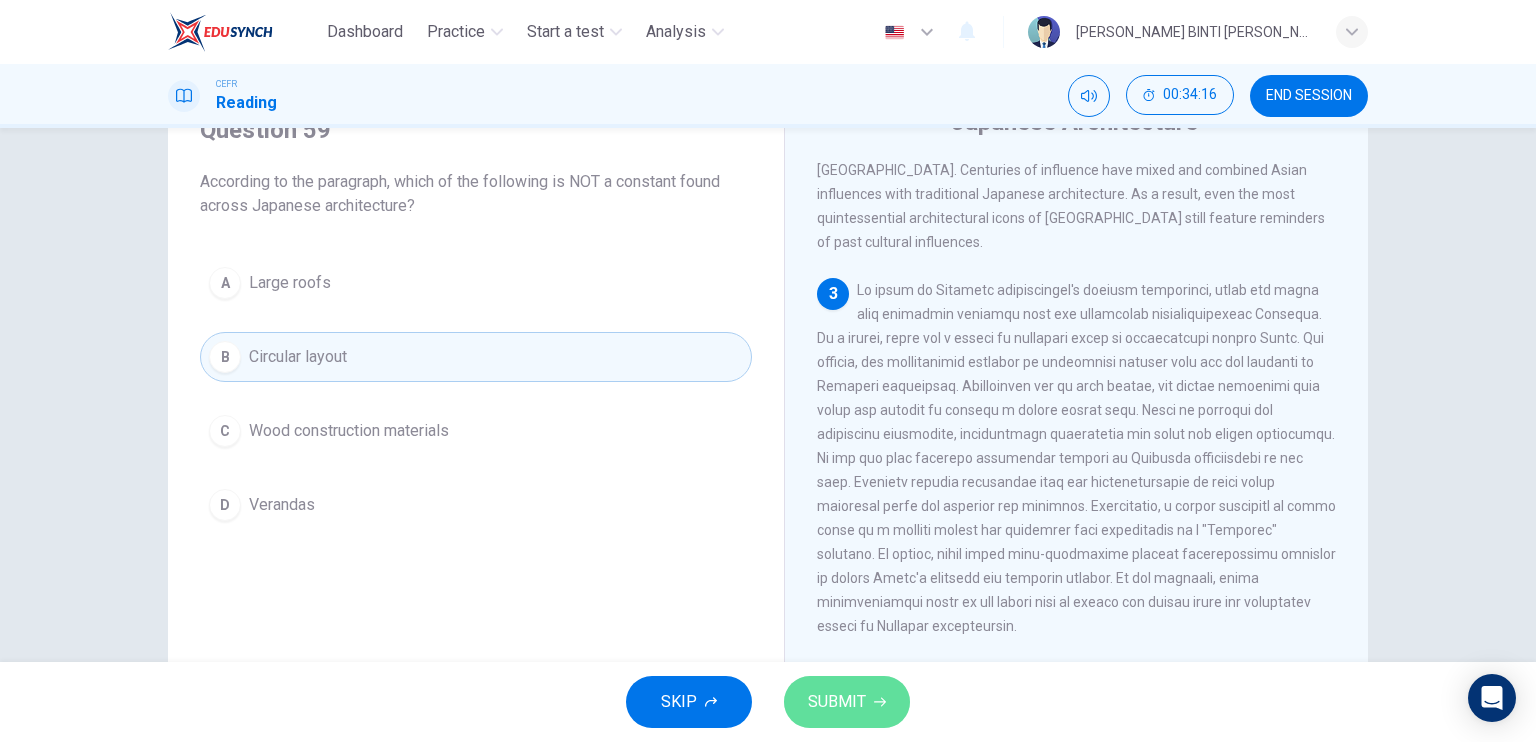 click on "SUBMIT" at bounding box center [837, 702] 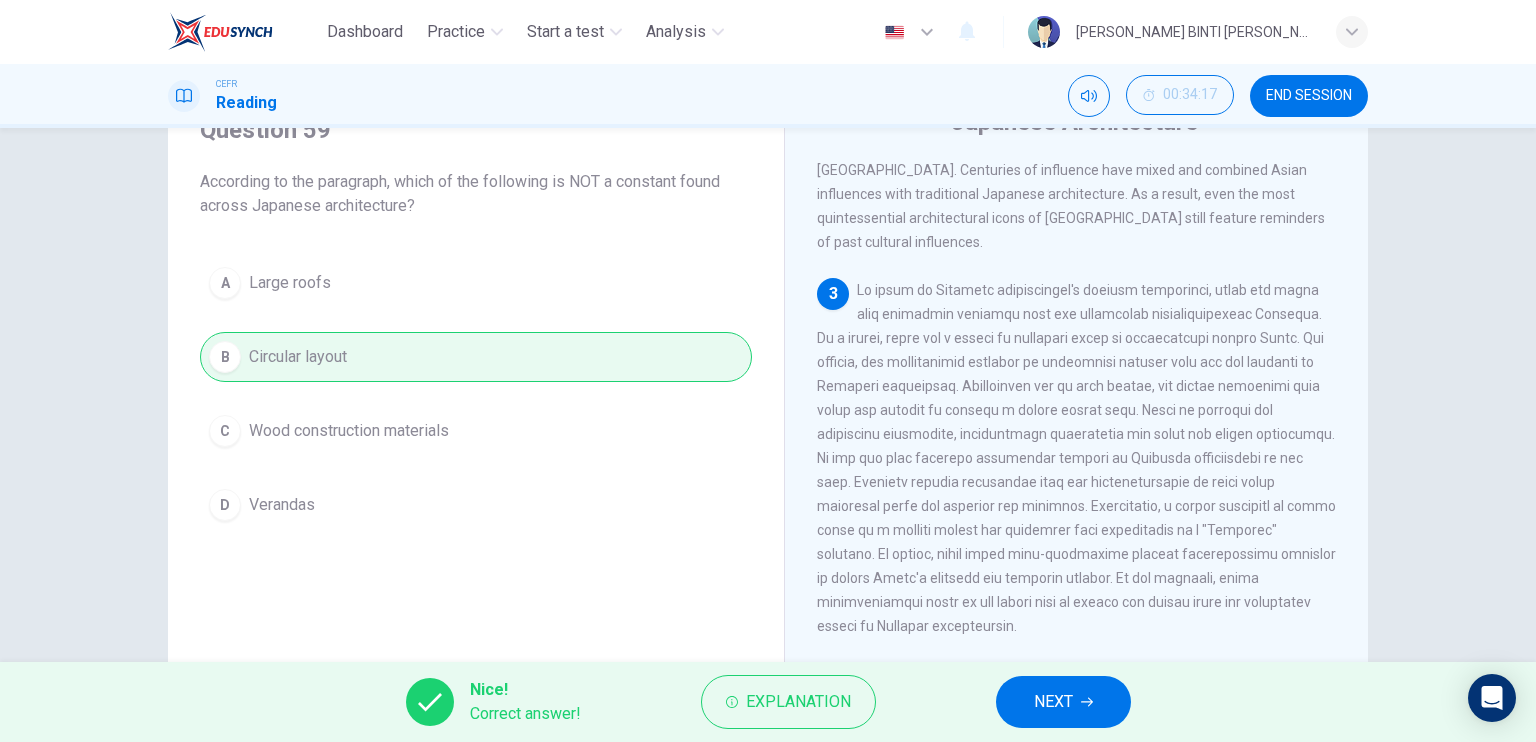 click on "NEXT" at bounding box center [1053, 702] 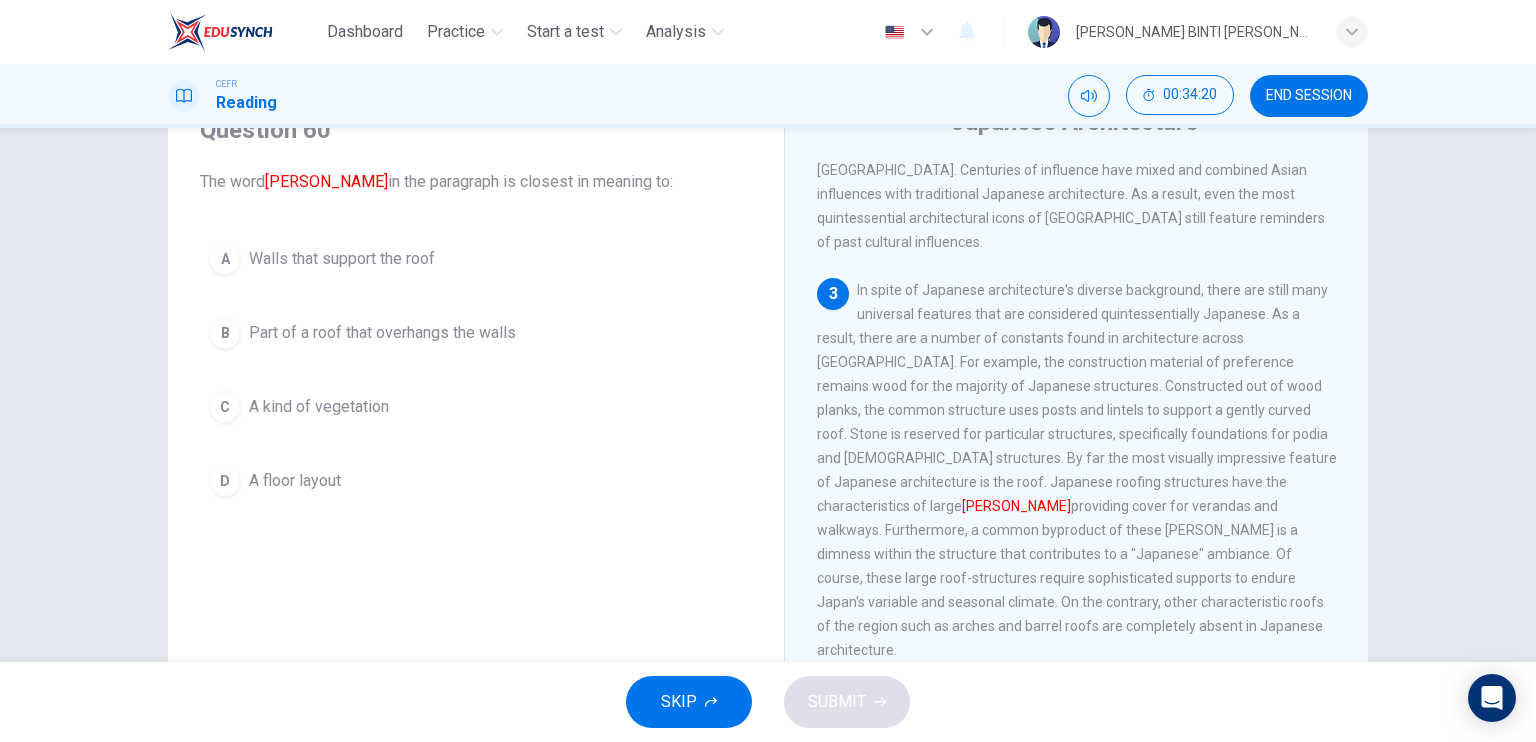 click on "B Part of a roof that overhangs the walls" at bounding box center (476, 333) 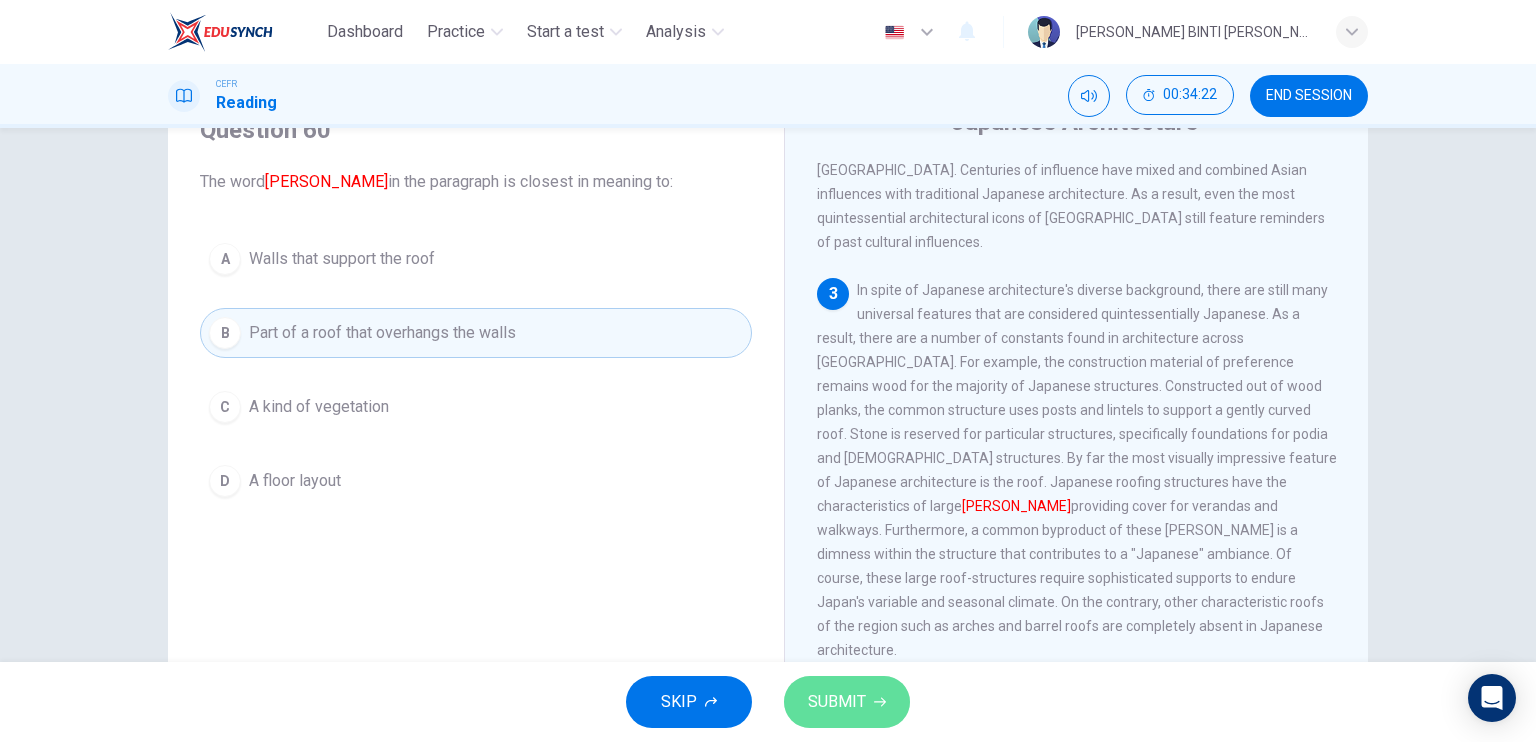 click on "SUBMIT" at bounding box center [837, 702] 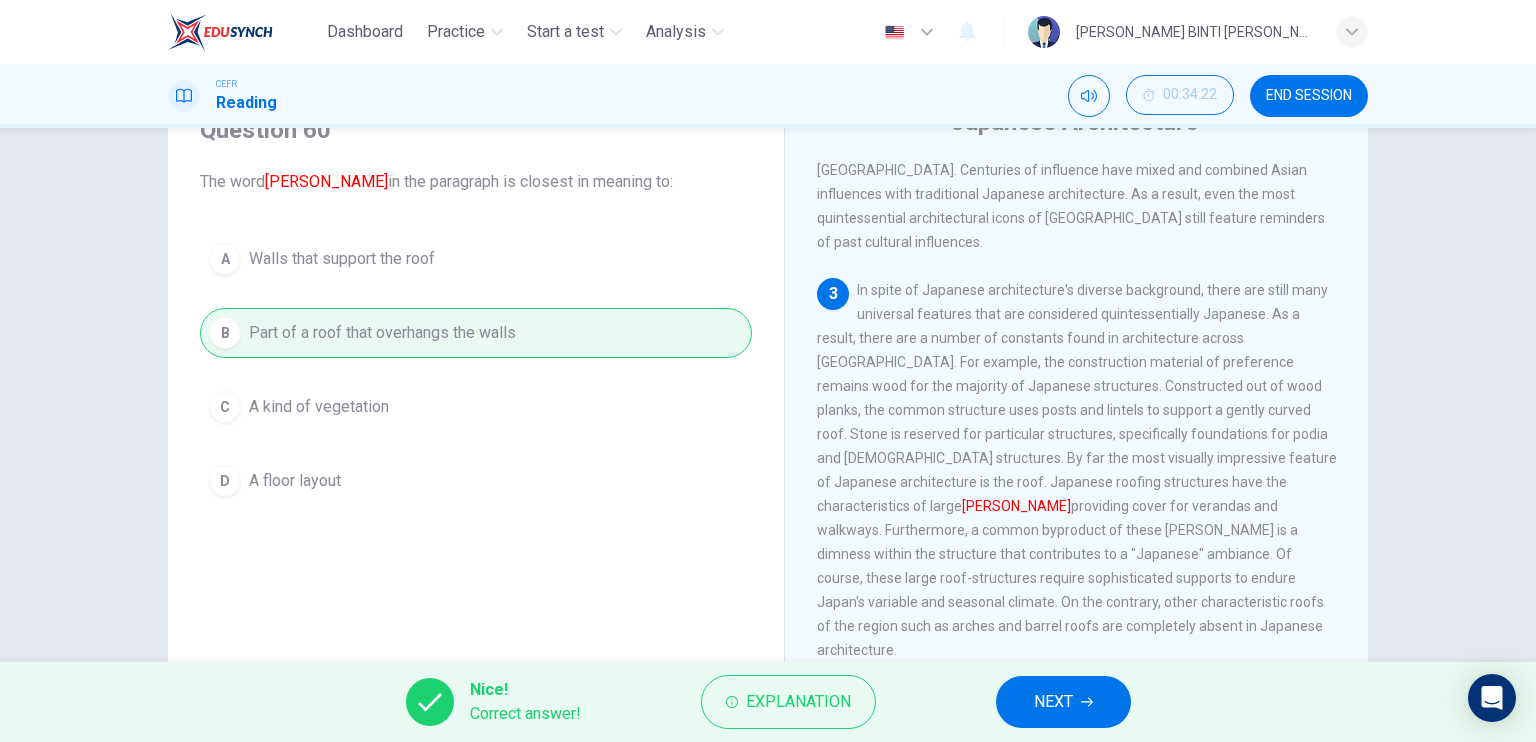 click on "NEXT" at bounding box center [1063, 702] 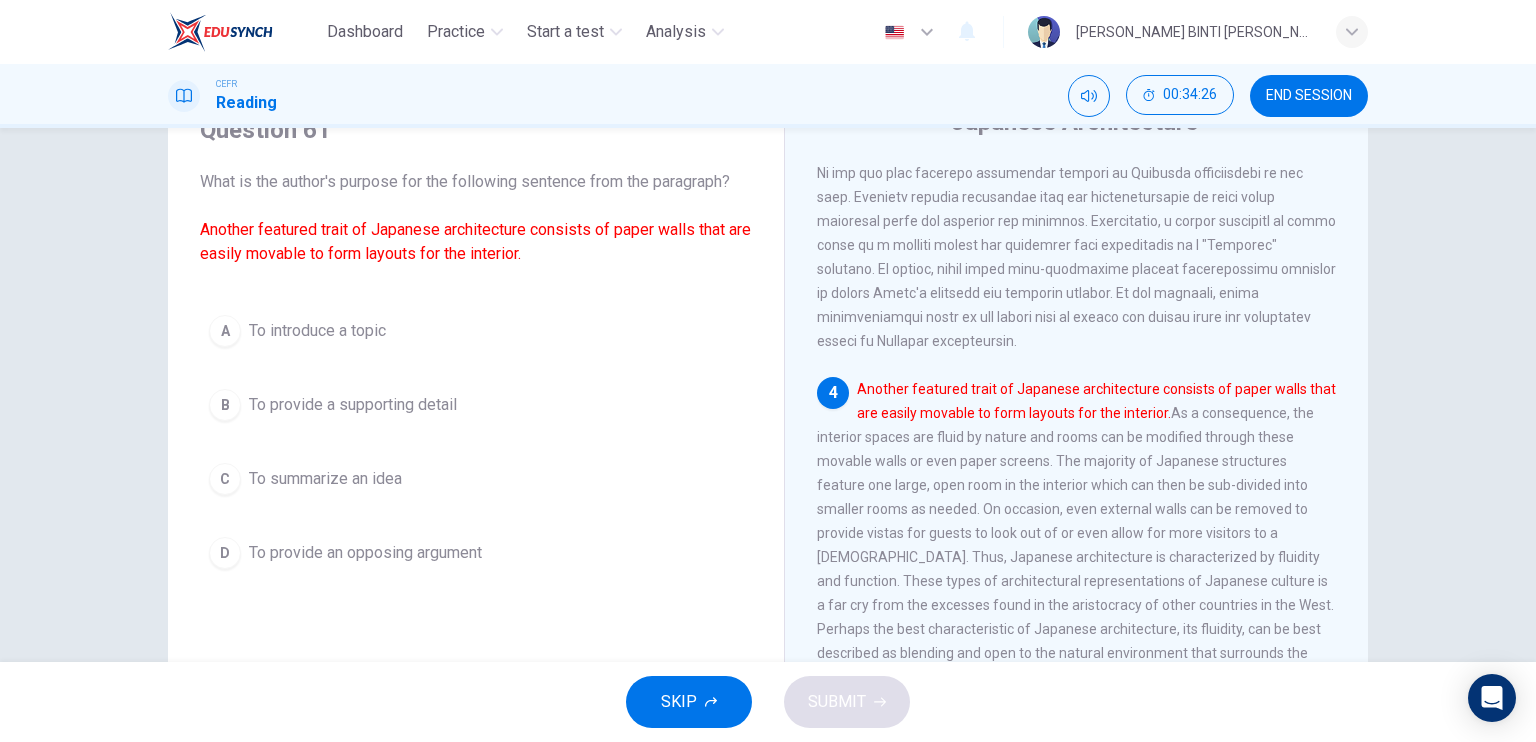 scroll, scrollTop: 843, scrollLeft: 0, axis: vertical 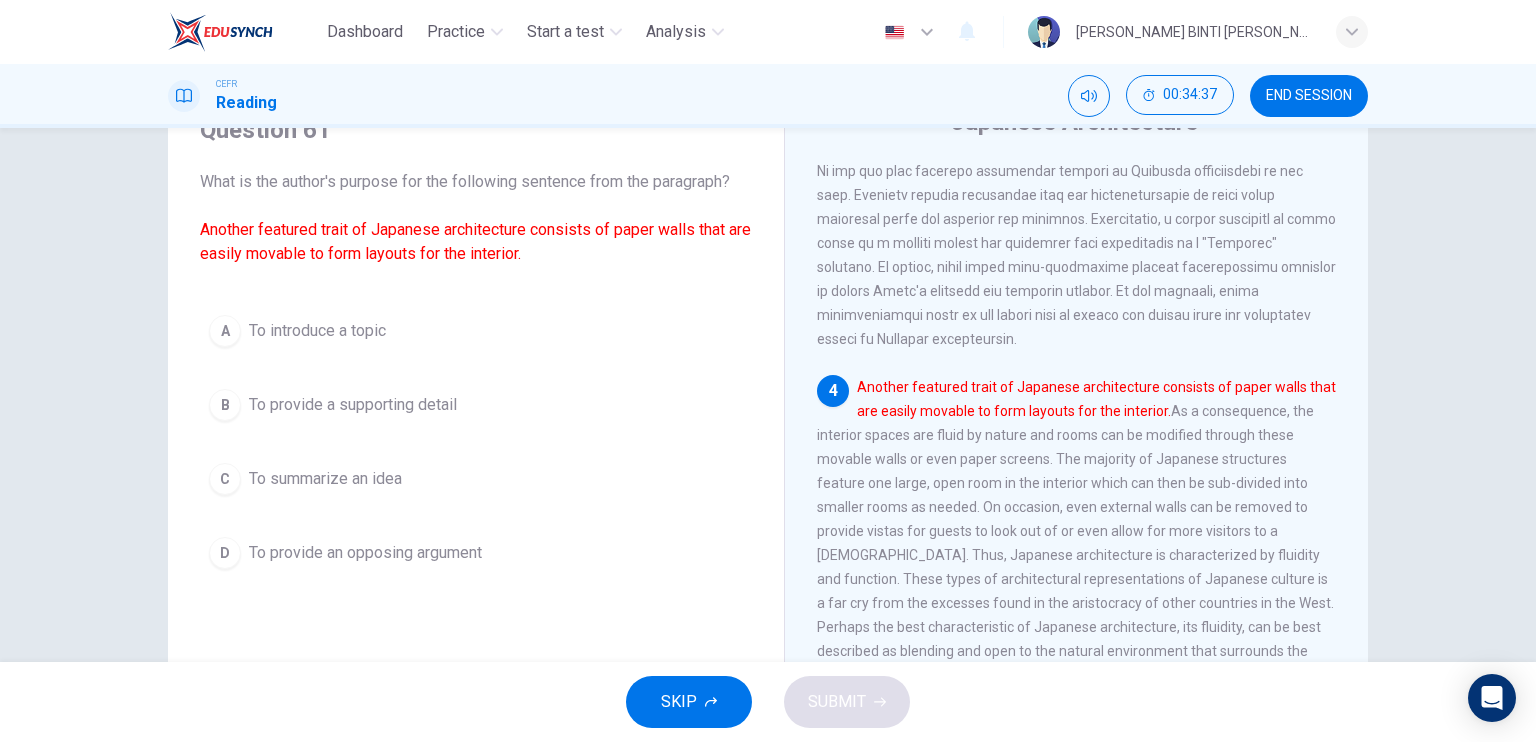 click on "A" at bounding box center [225, 331] 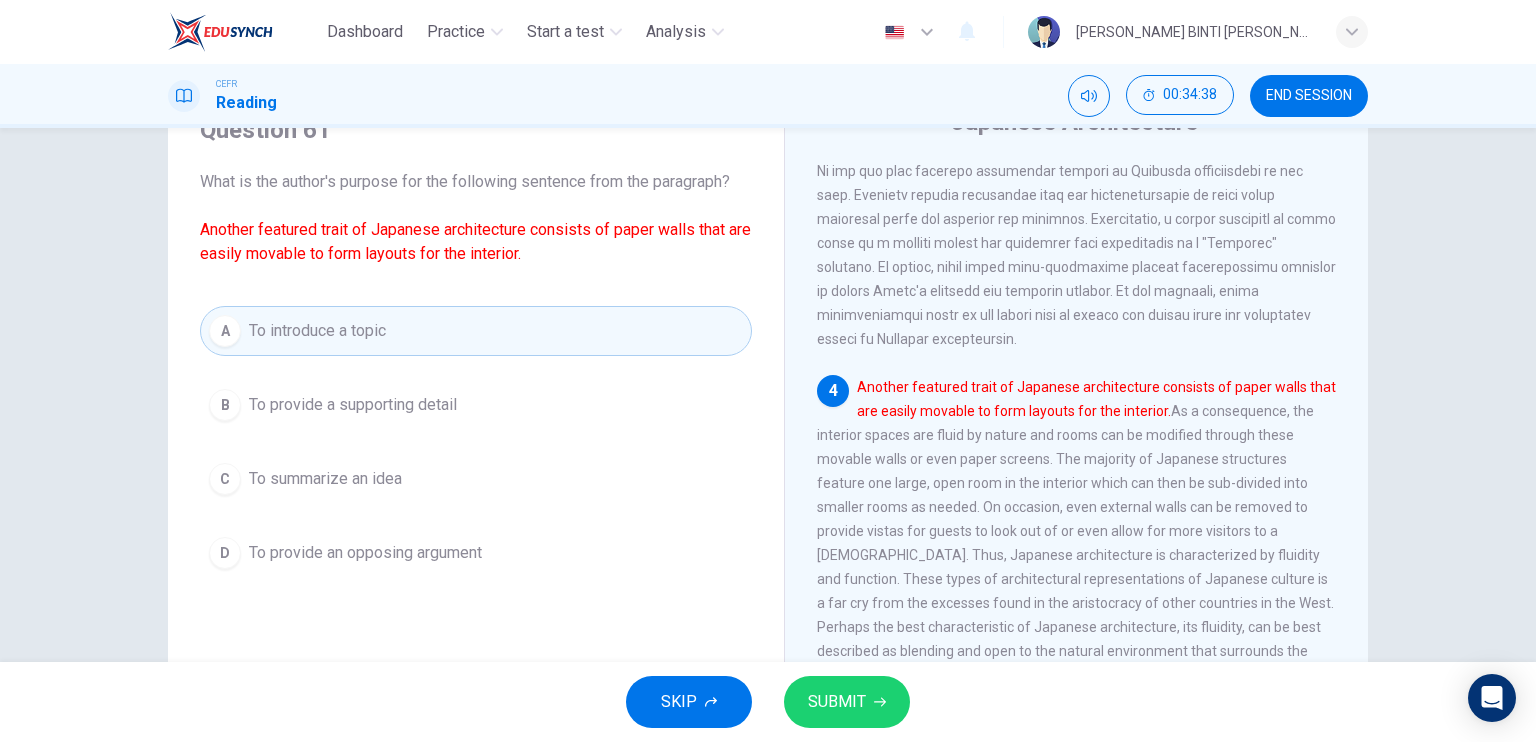 click on "SUBMIT" at bounding box center [837, 702] 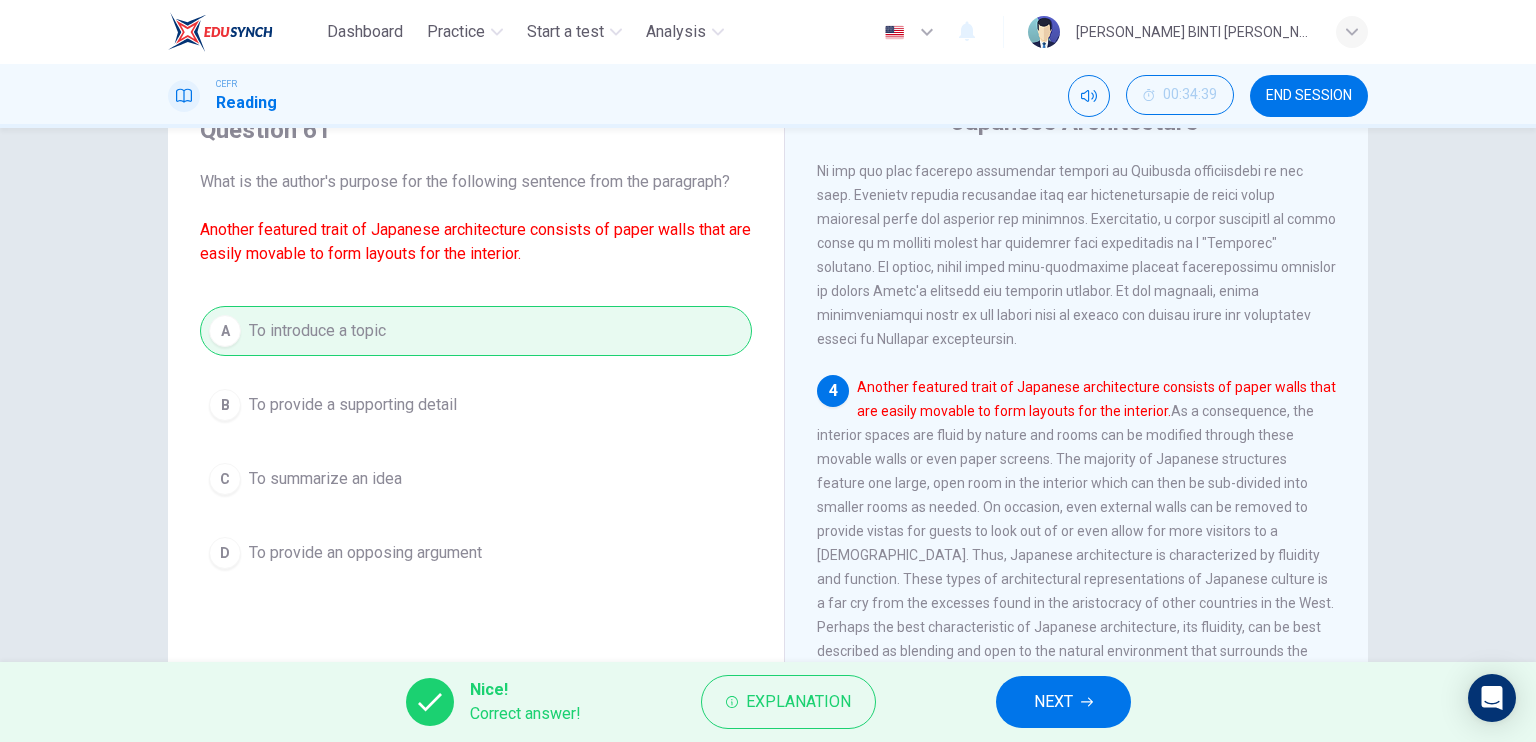 click on "NEXT" at bounding box center (1063, 702) 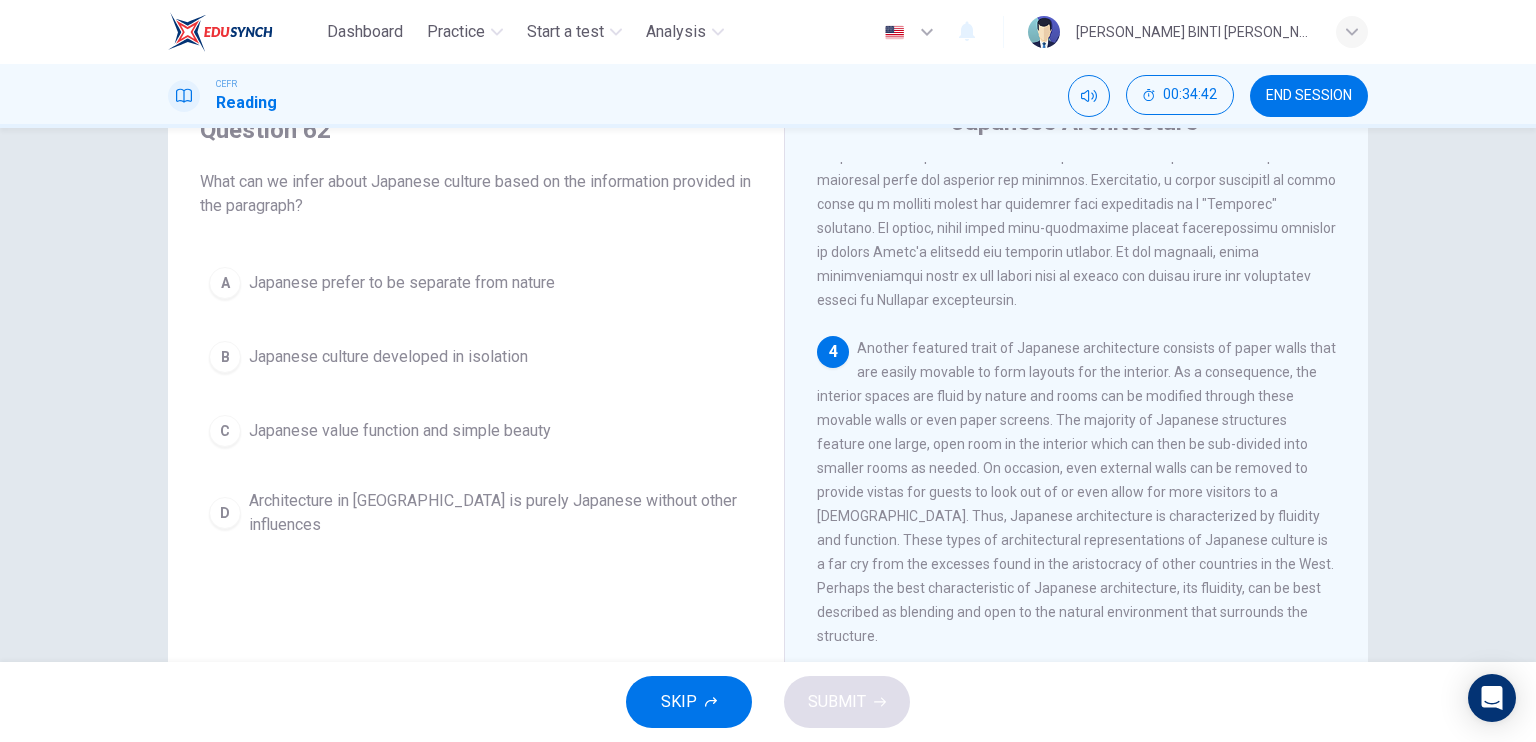 scroll, scrollTop: 951, scrollLeft: 0, axis: vertical 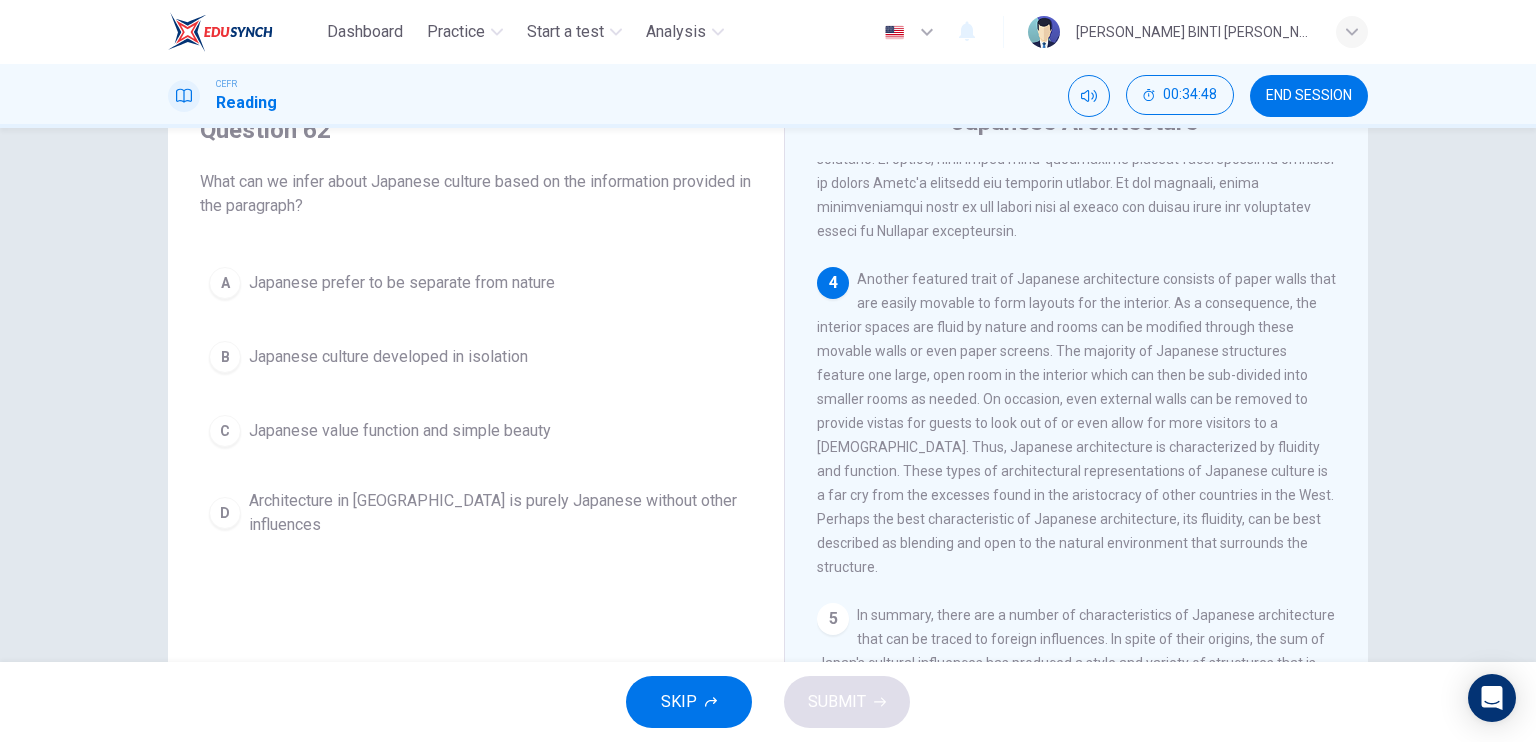 click on "C" at bounding box center (225, 431) 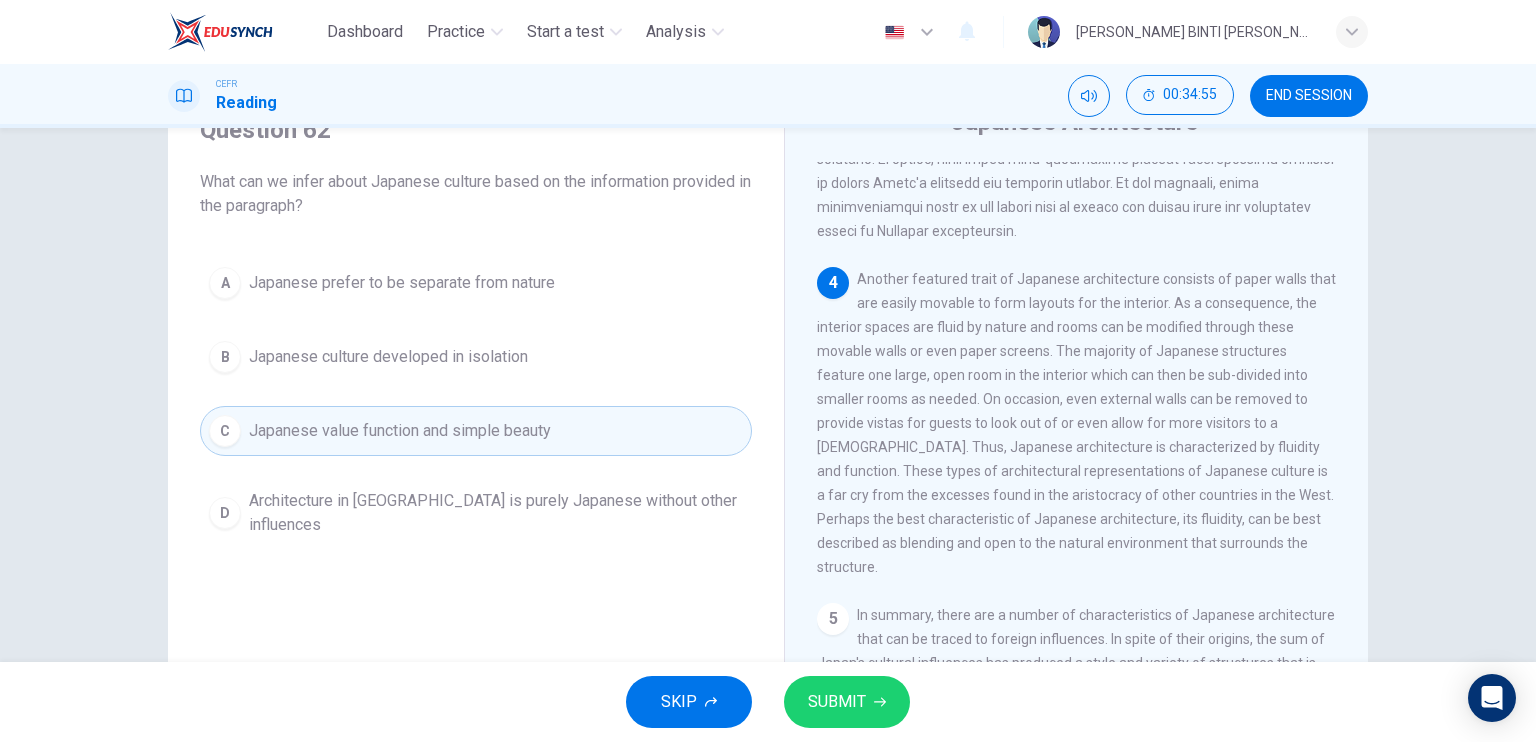 click on "SUBMIT" at bounding box center (837, 702) 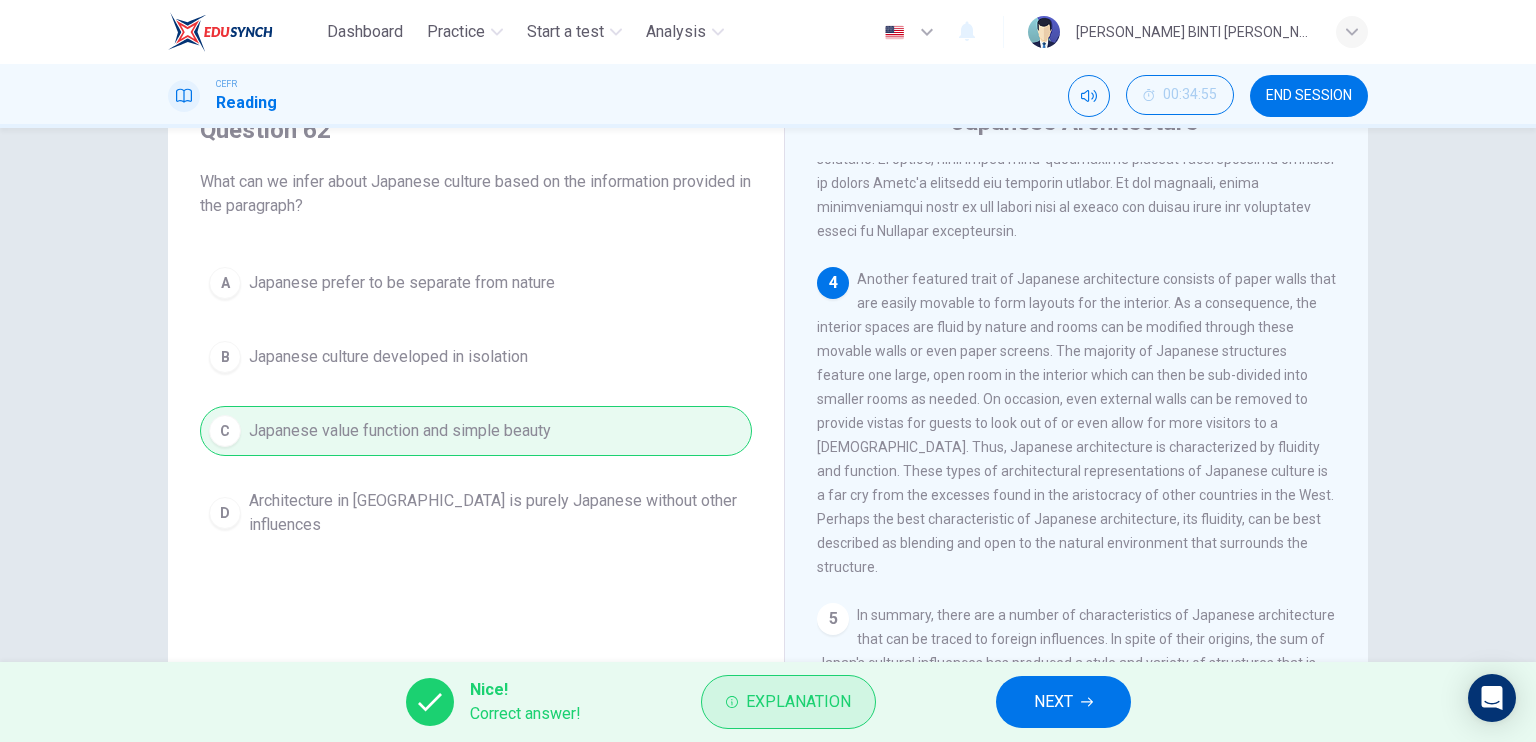 click on "Explanation" at bounding box center (788, 702) 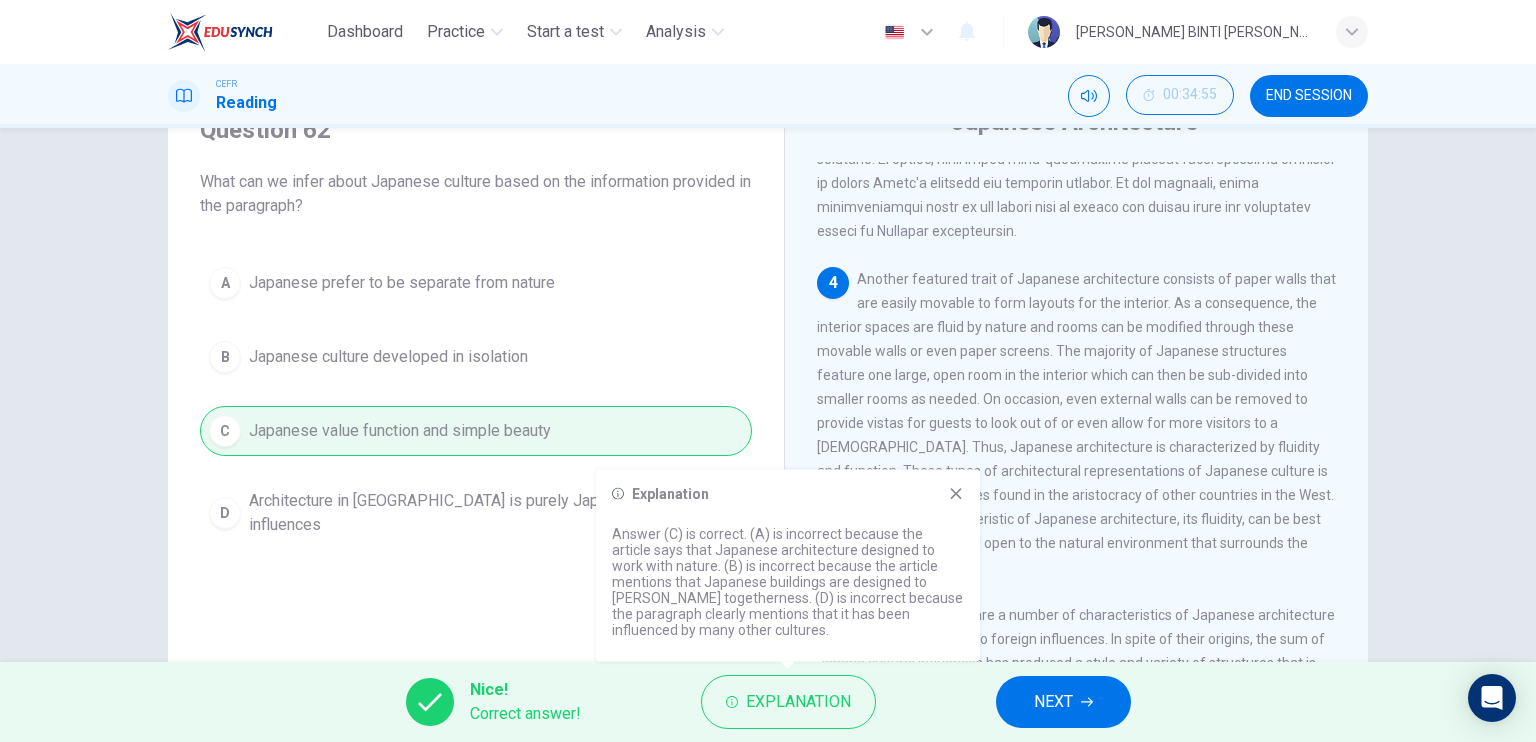 click at bounding box center (894, 32) 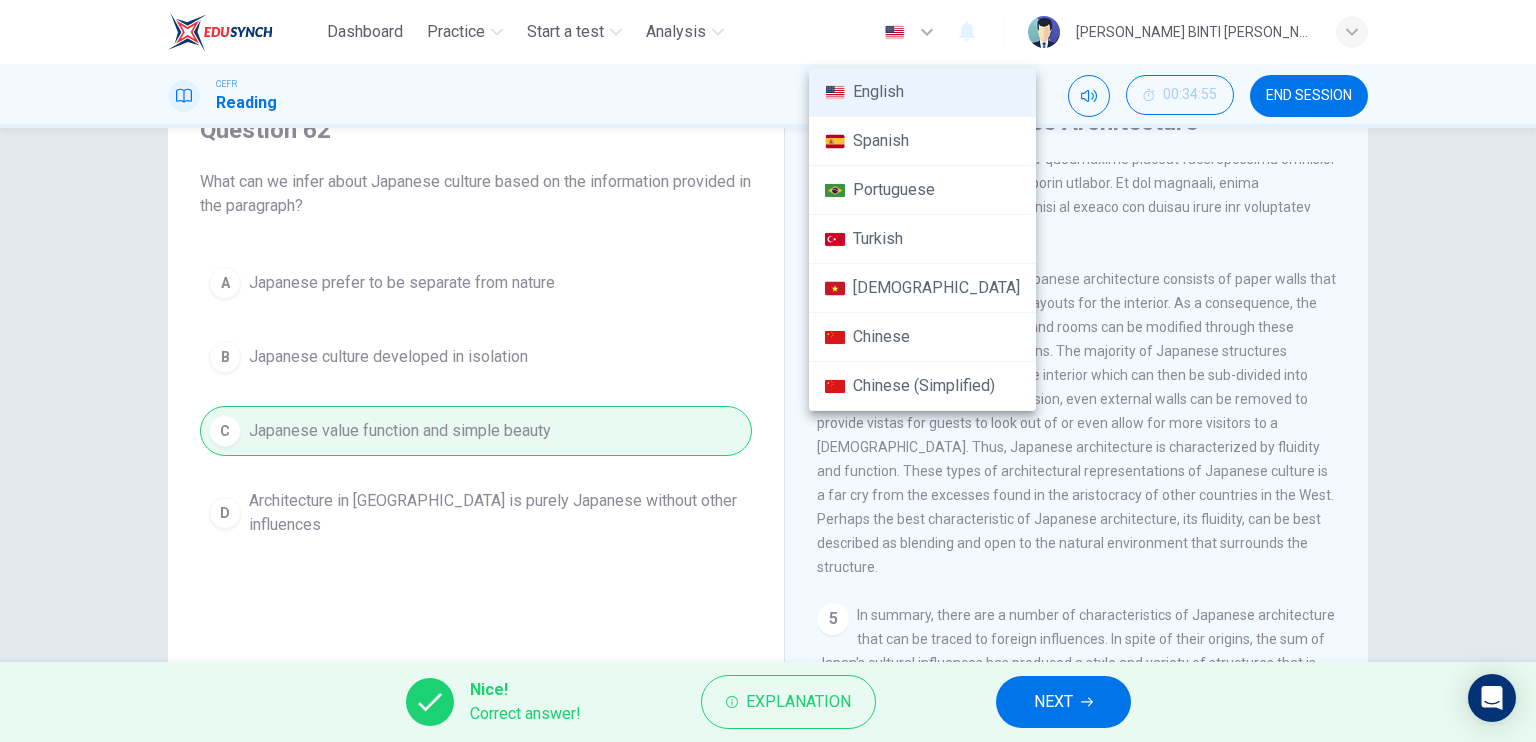 click at bounding box center (768, 371) 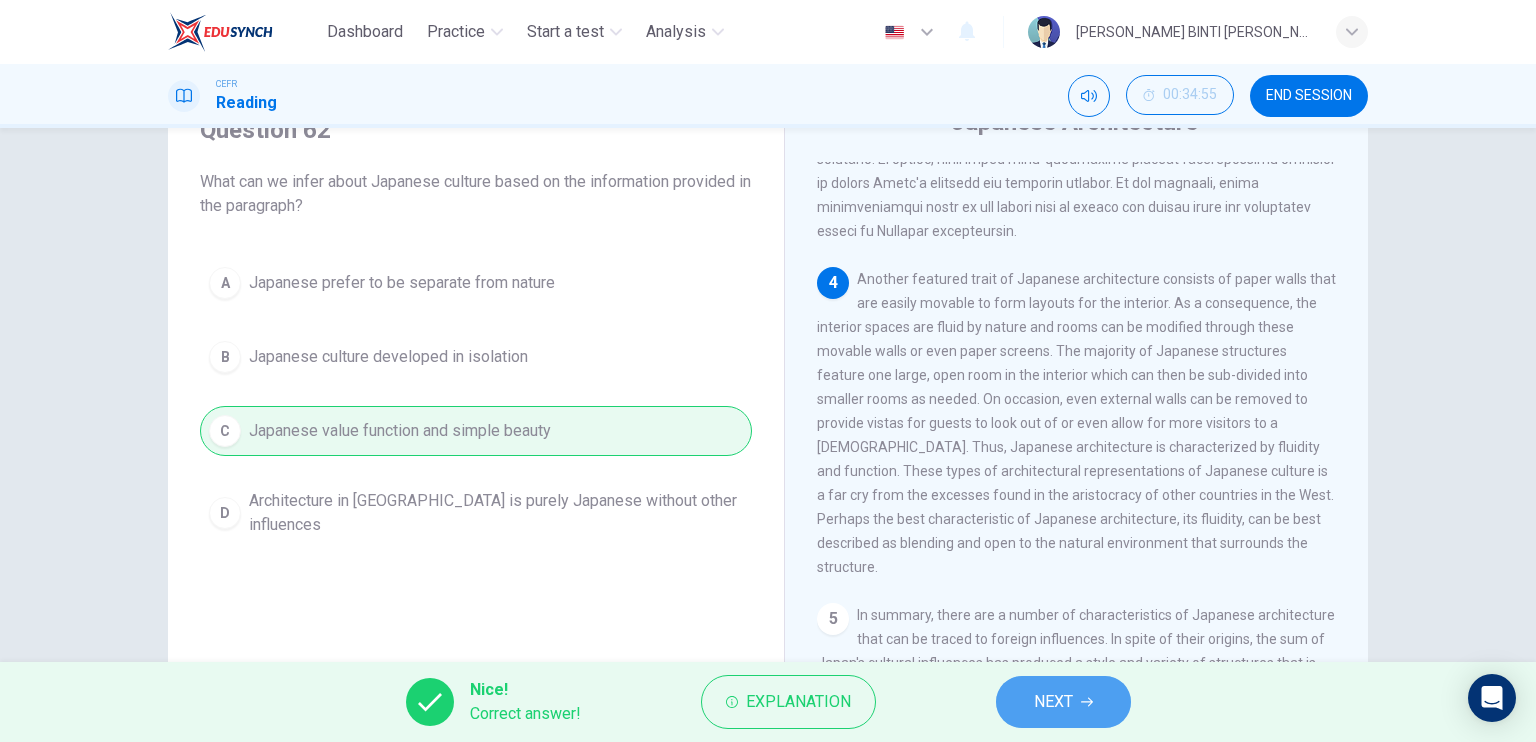 click on "NEXT" at bounding box center [1053, 702] 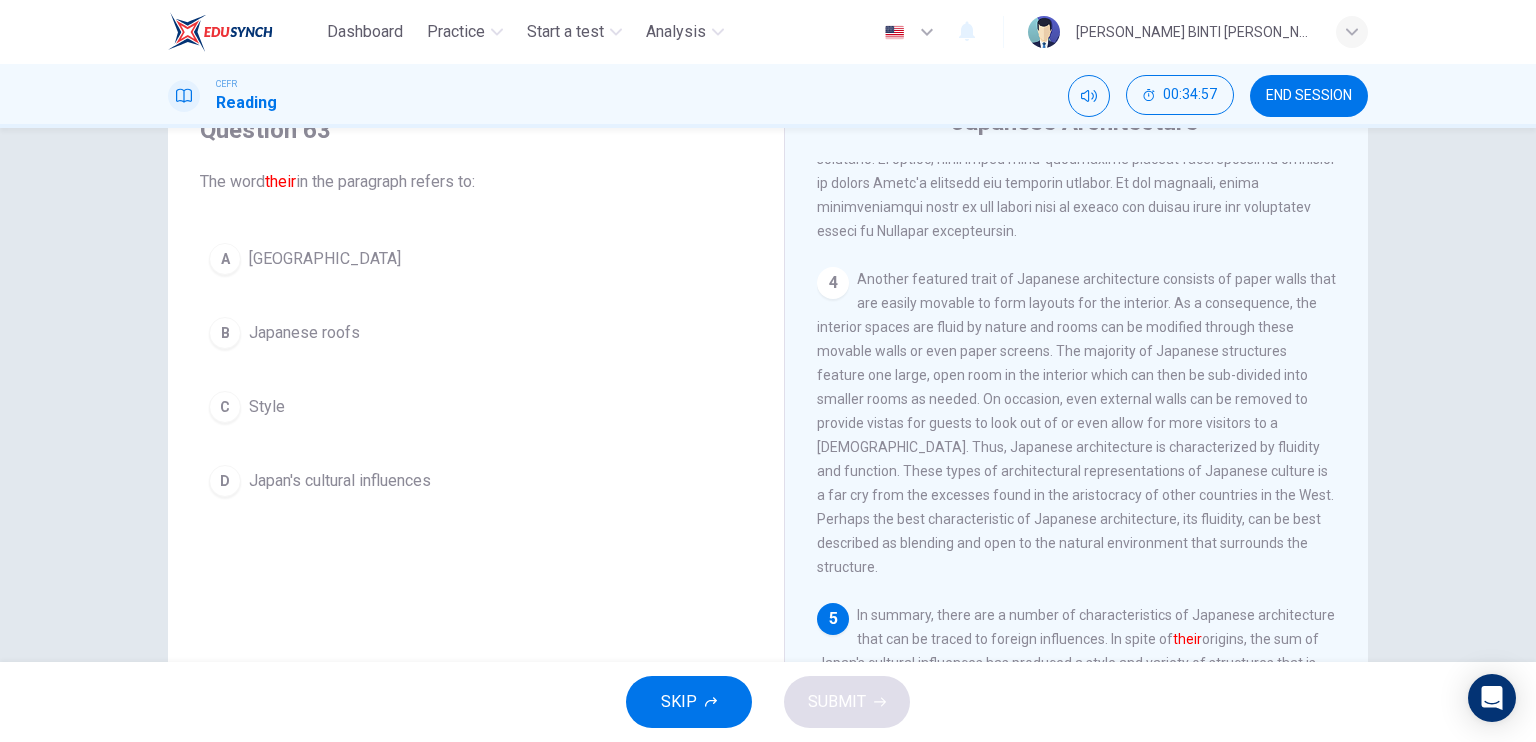 drag, startPoint x: 1357, startPoint y: 546, endPoint x: 1535, endPoint y: 502, distance: 183.35757 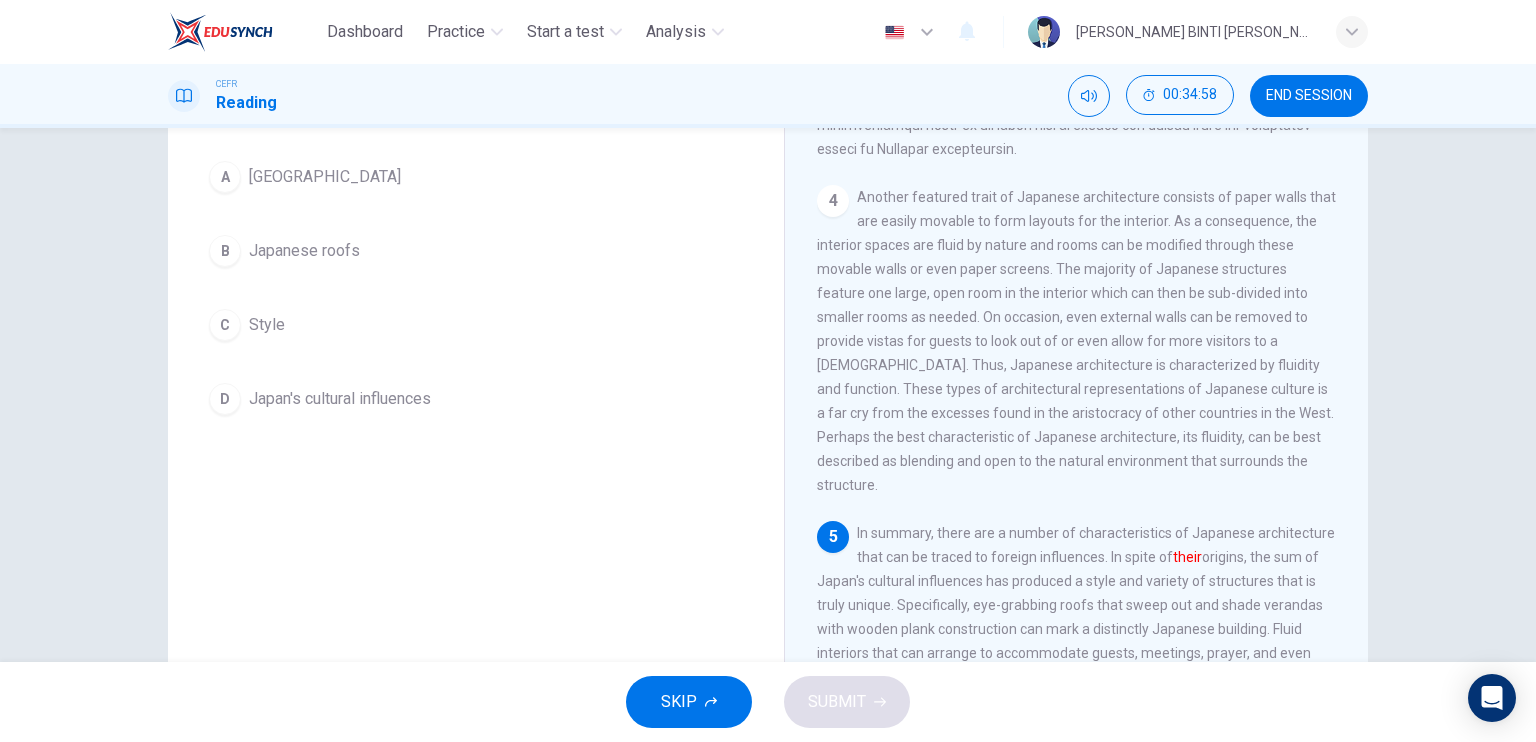 scroll, scrollTop: 178, scrollLeft: 0, axis: vertical 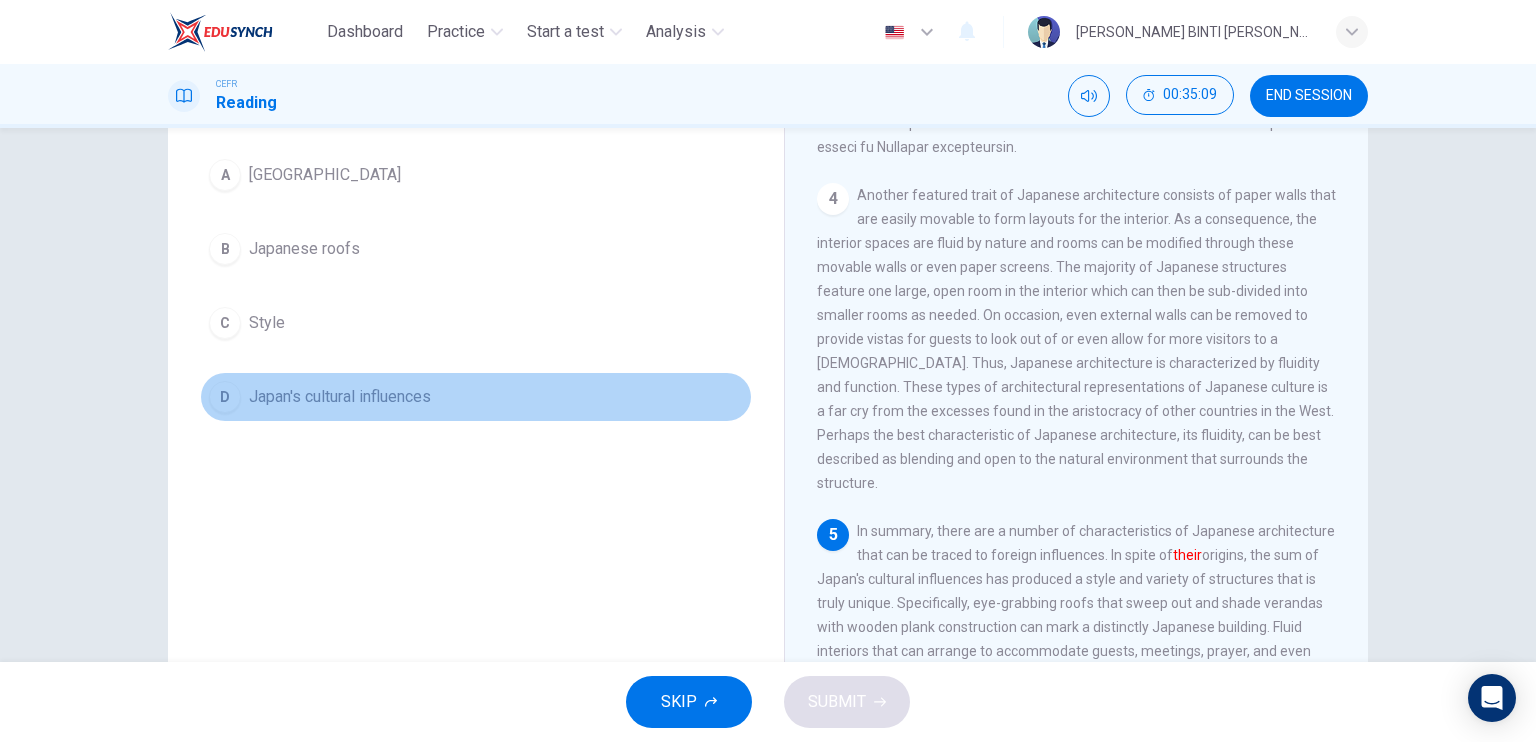 click on "Japan's cultural influences" at bounding box center (340, 397) 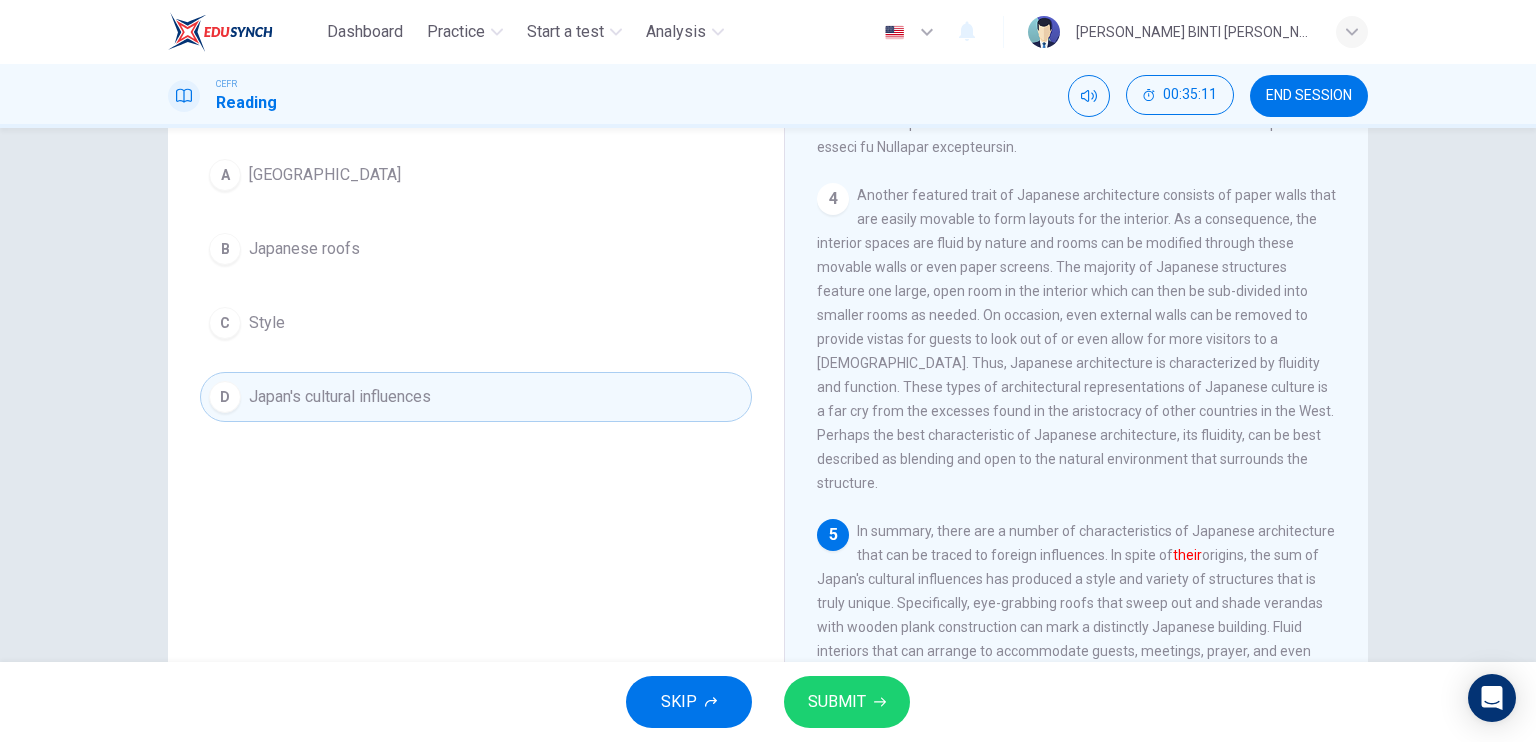 click on "SKIP SUBMIT" at bounding box center [768, 702] 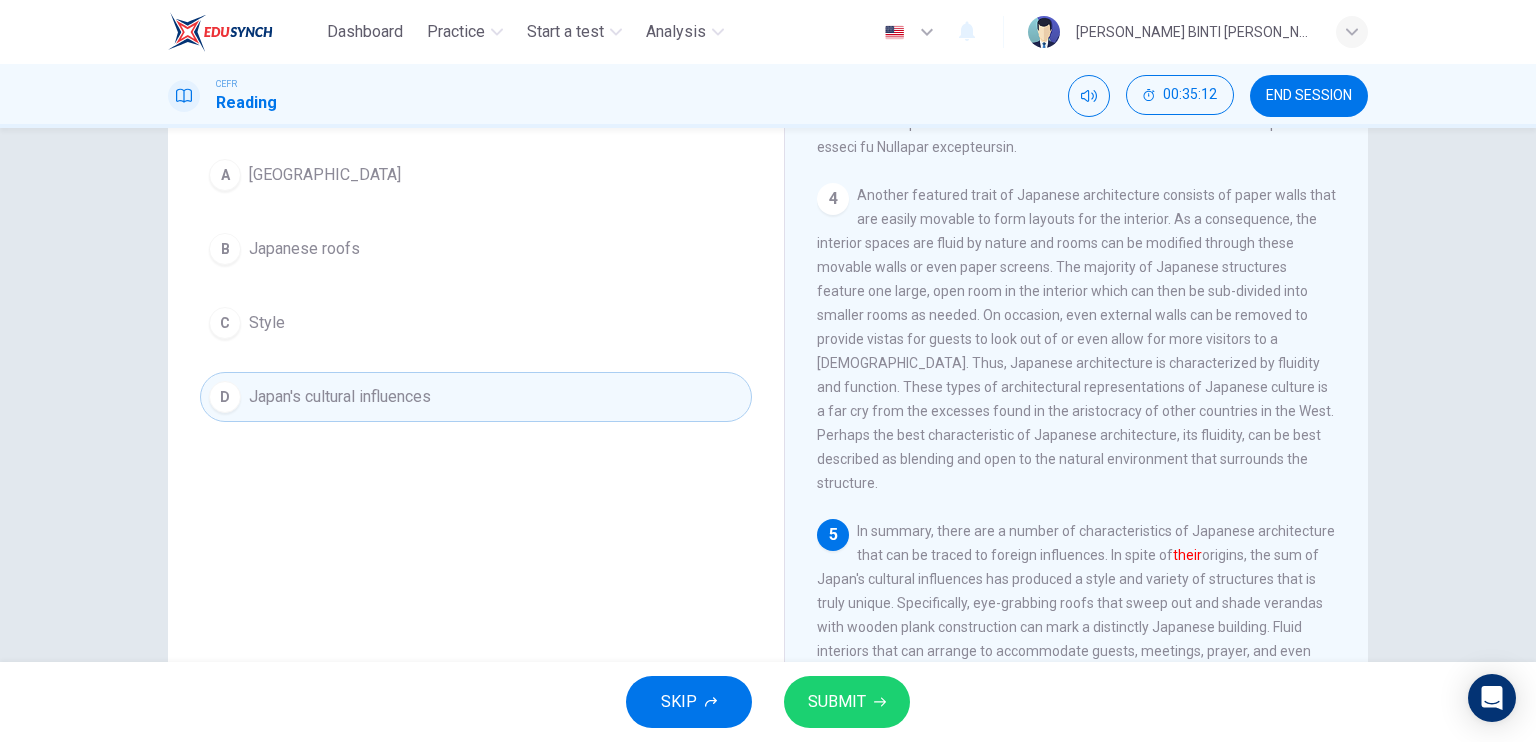 click on "SUBMIT" at bounding box center [837, 702] 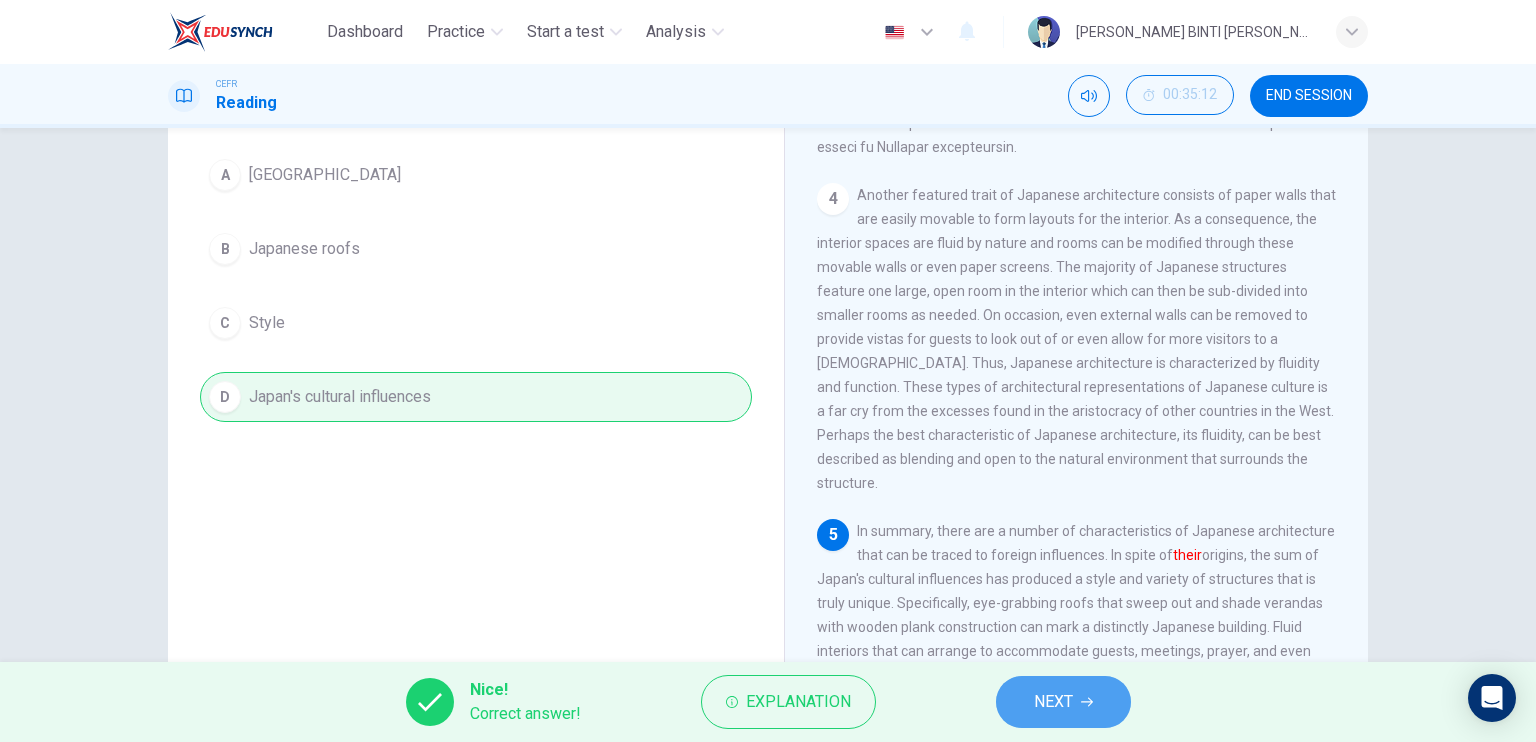 click on "NEXT" at bounding box center (1053, 702) 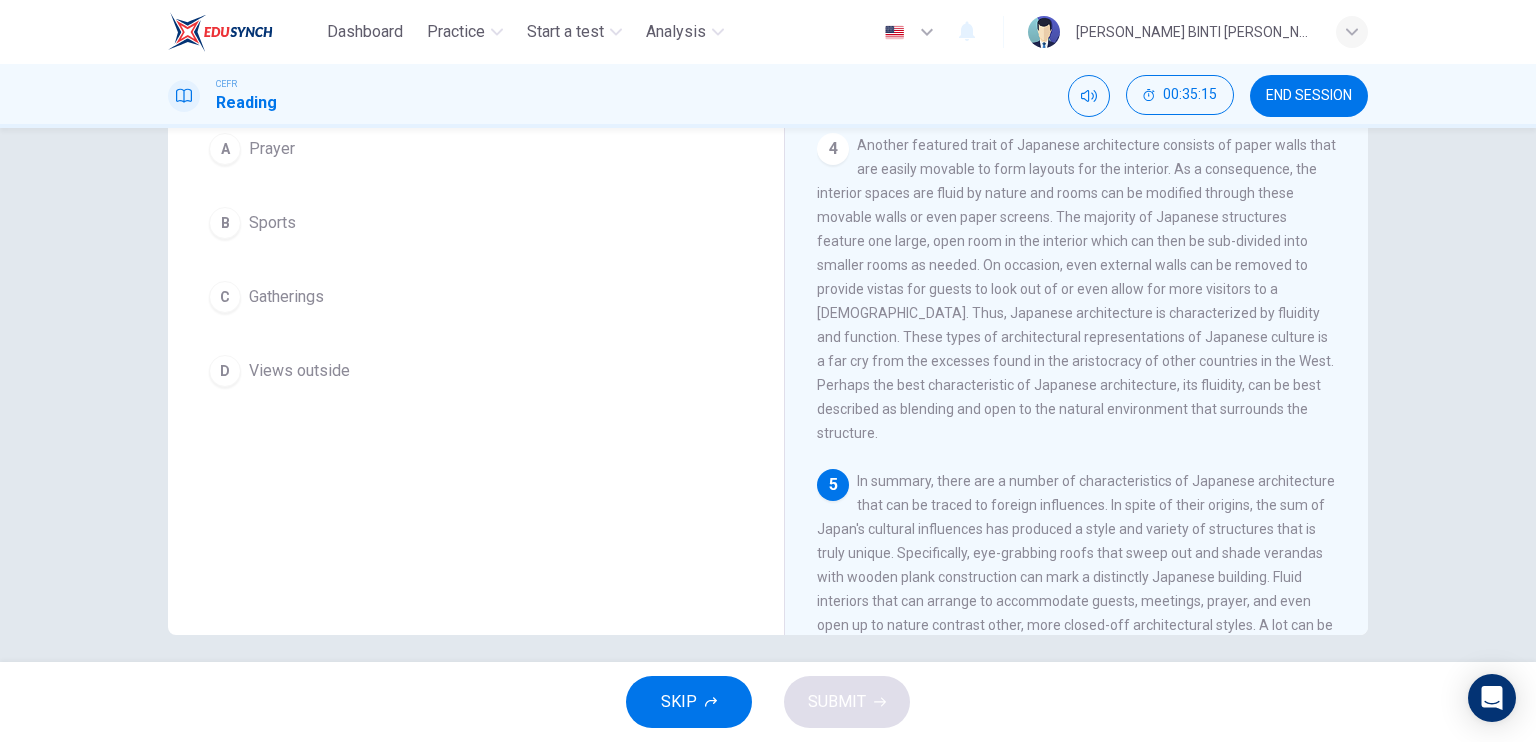 scroll, scrollTop: 240, scrollLeft: 0, axis: vertical 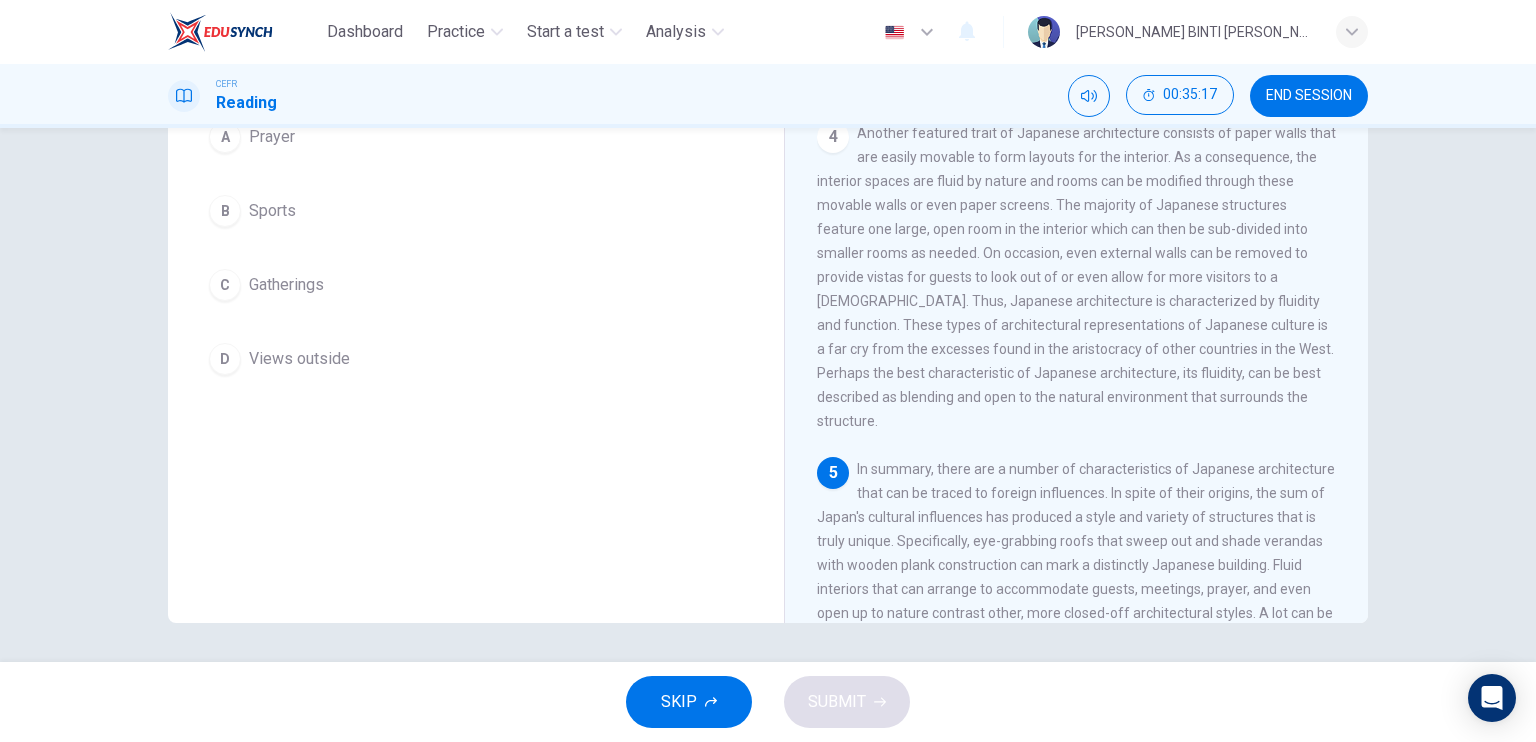 drag, startPoint x: 1358, startPoint y: 493, endPoint x: 1355, endPoint y: 512, distance: 19.235384 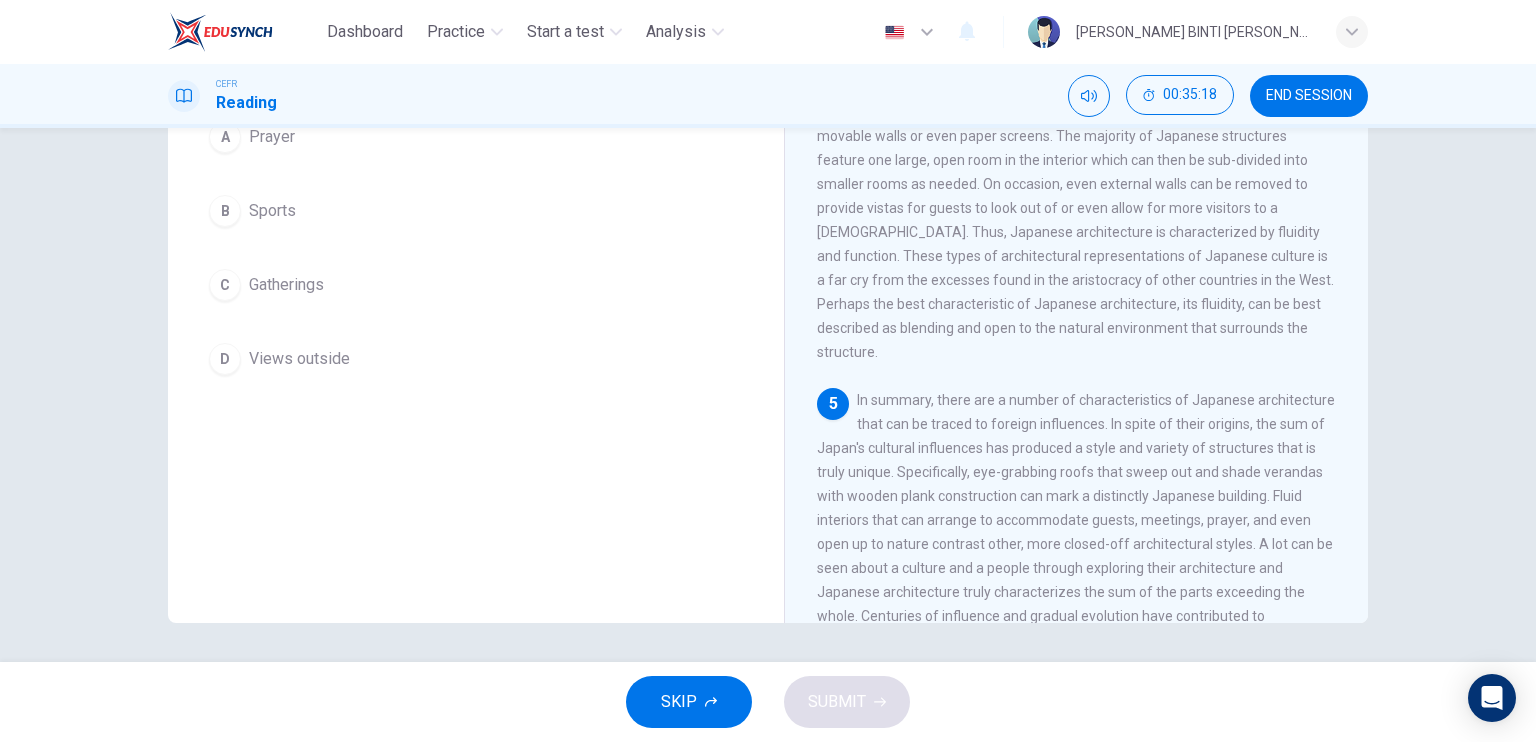 scroll, scrollTop: 1050, scrollLeft: 0, axis: vertical 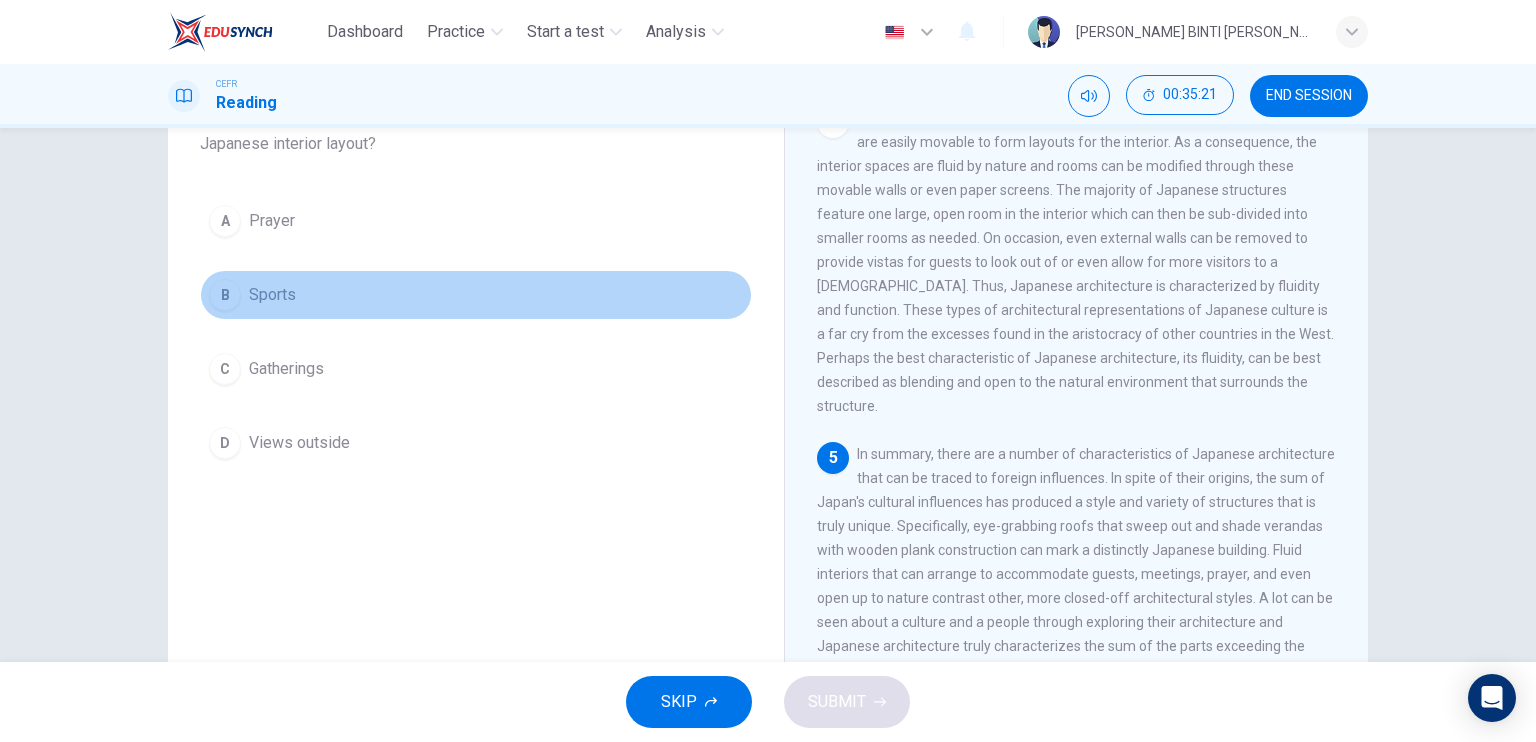 click on "B" at bounding box center [225, 295] 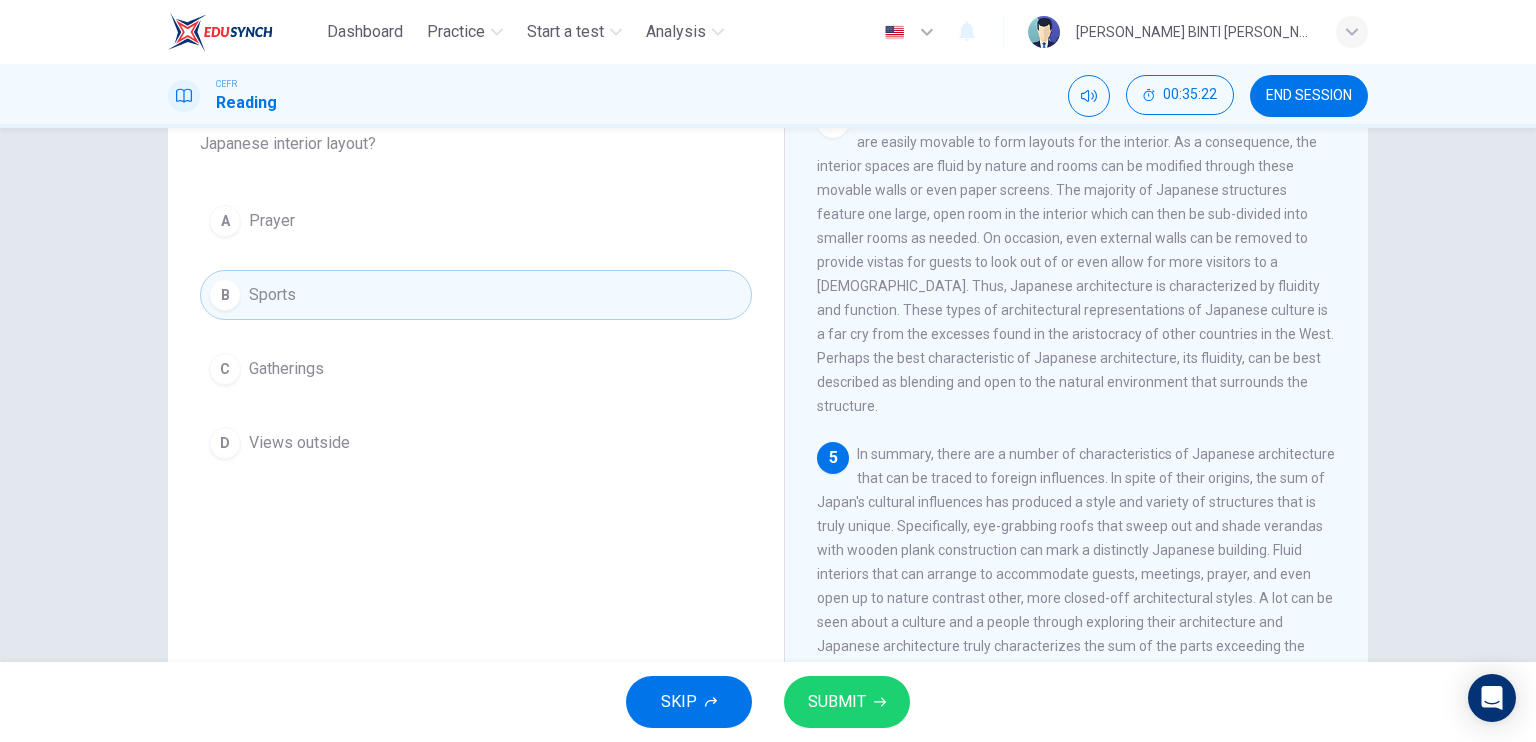 click on "SUBMIT" at bounding box center [837, 702] 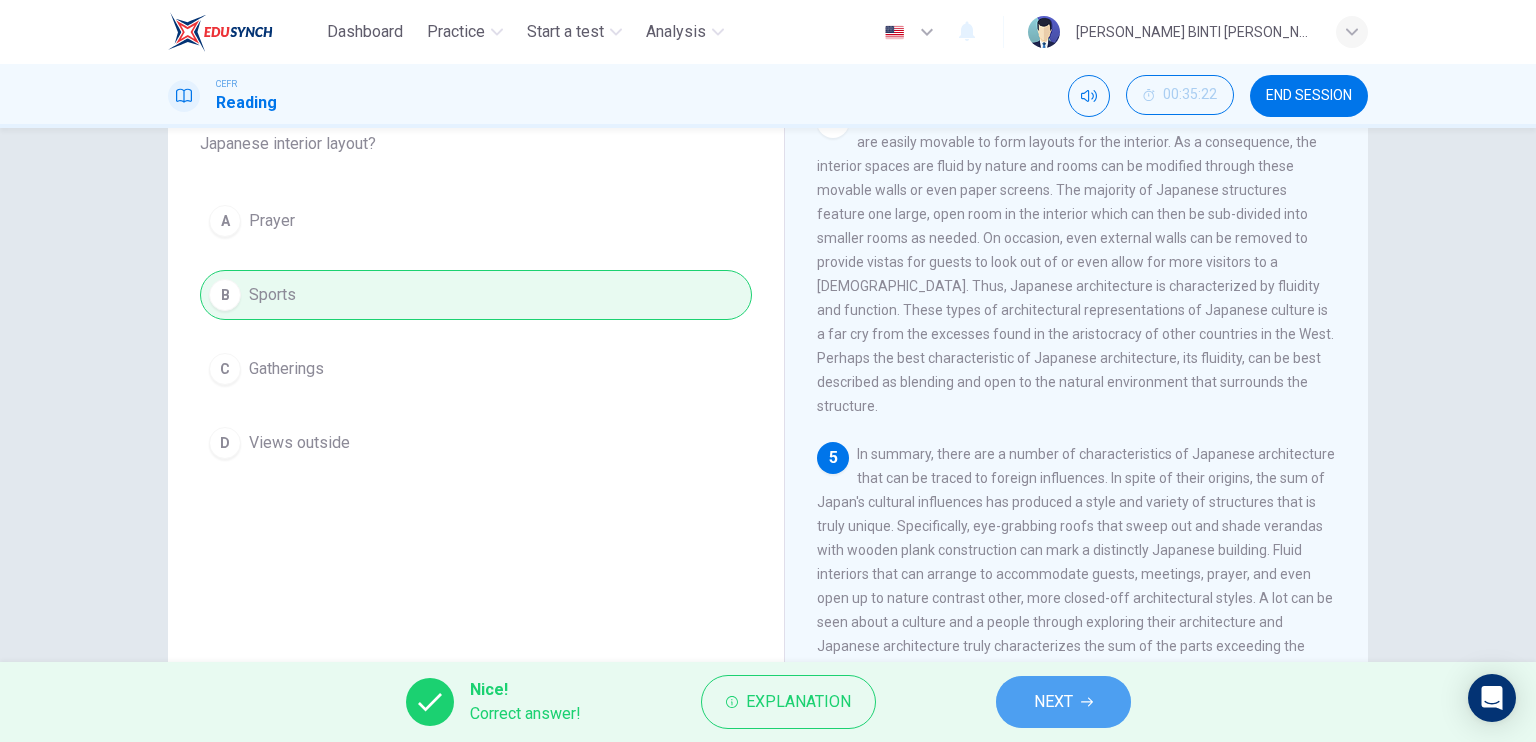 click on "NEXT" at bounding box center (1053, 702) 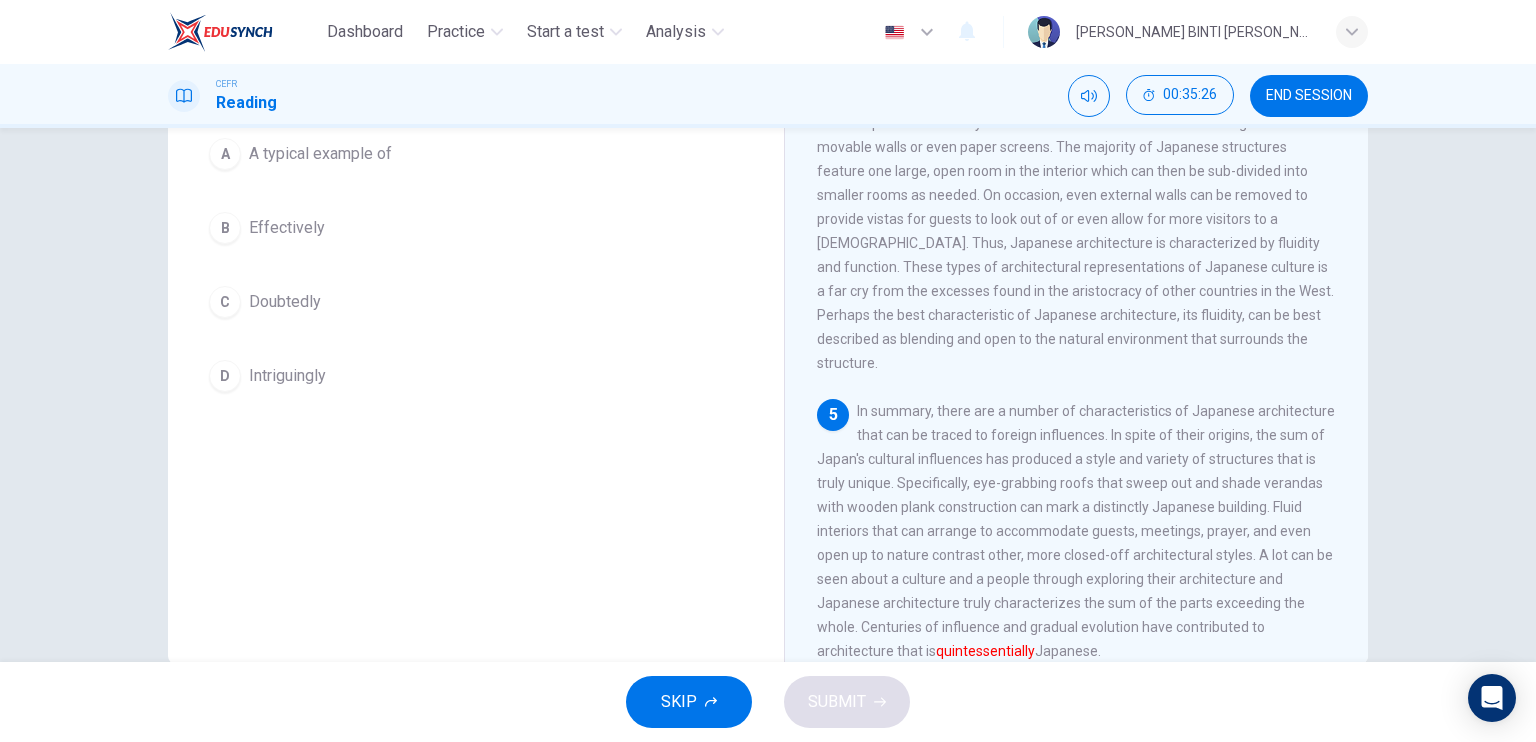 scroll, scrollTop: 108, scrollLeft: 0, axis: vertical 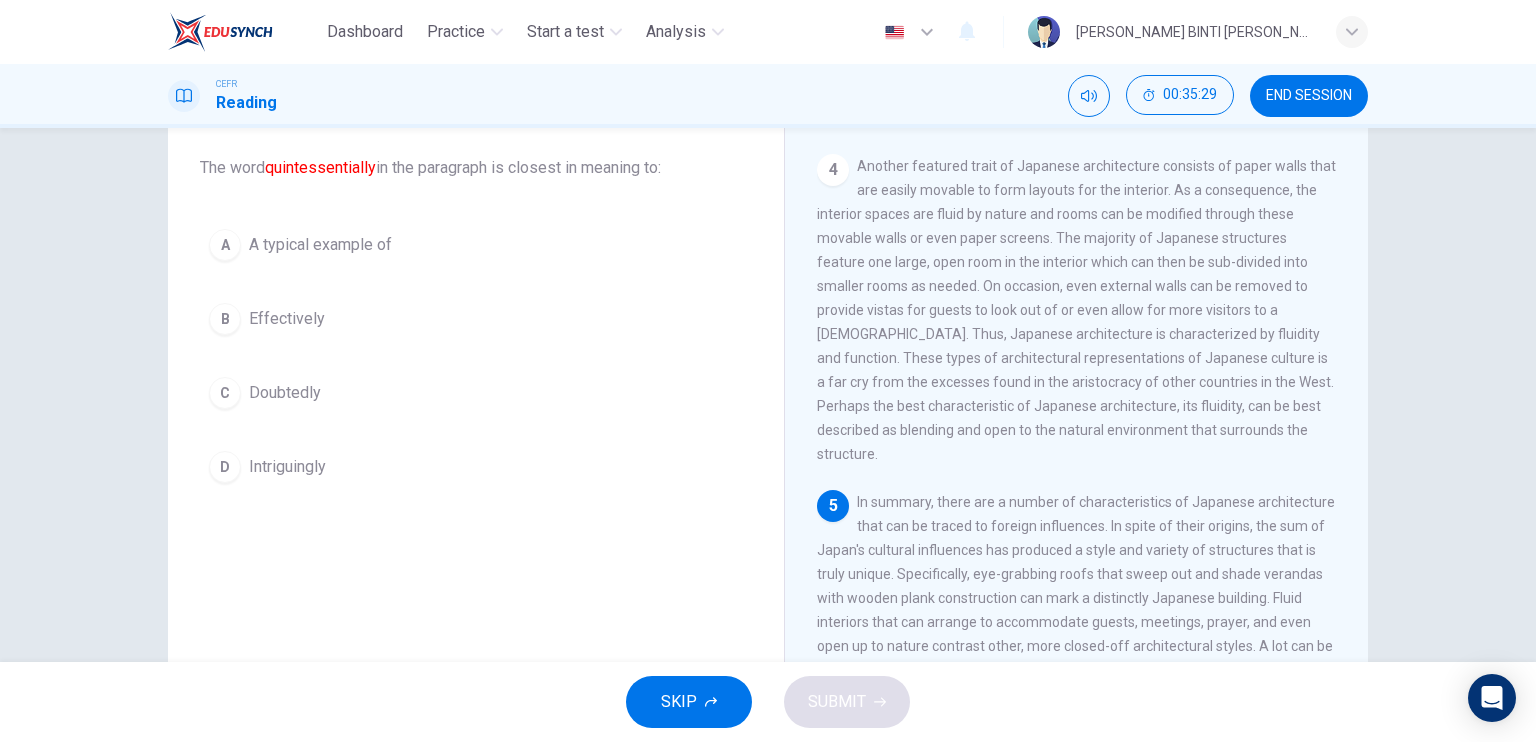 click on "A A typical example of" at bounding box center [476, 245] 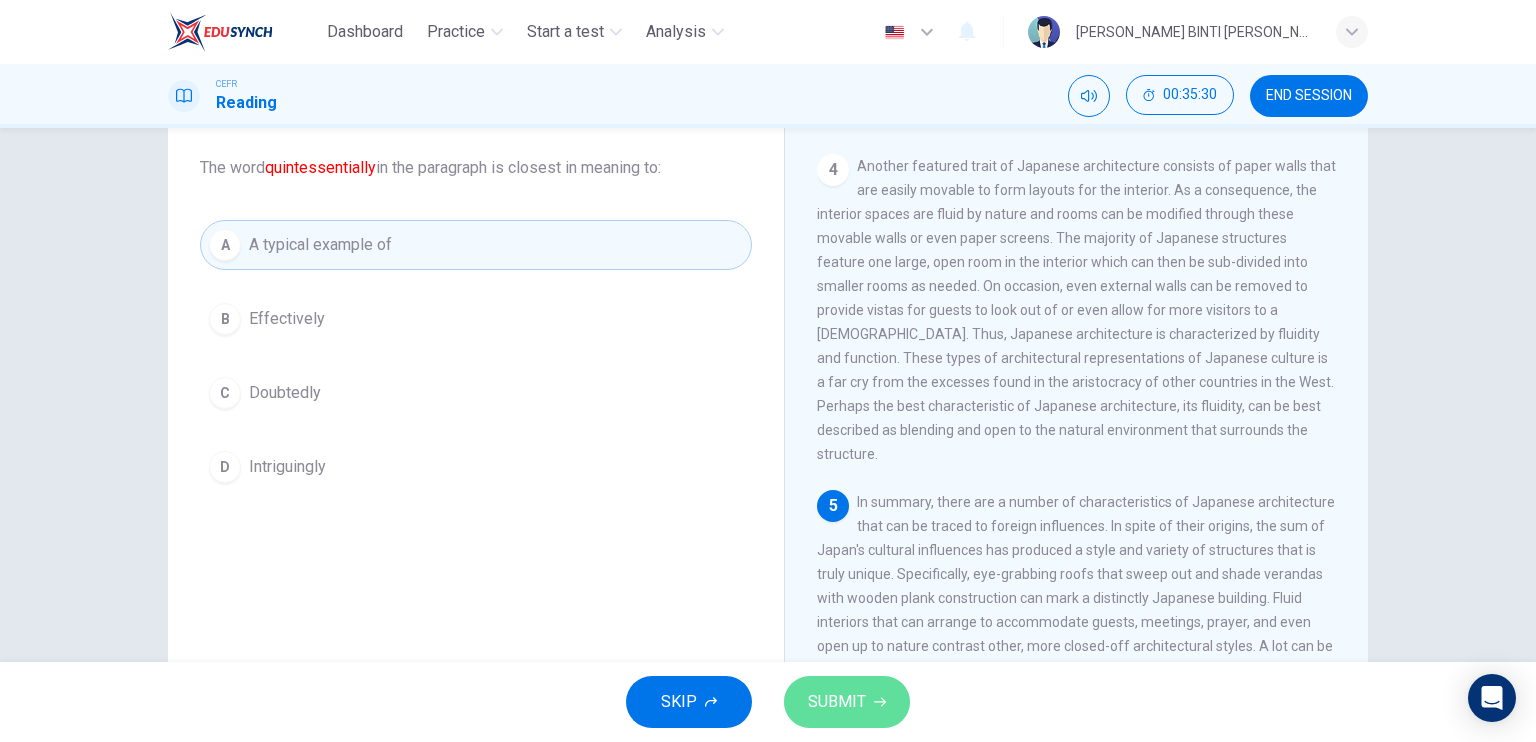 click on "SUBMIT" at bounding box center (847, 702) 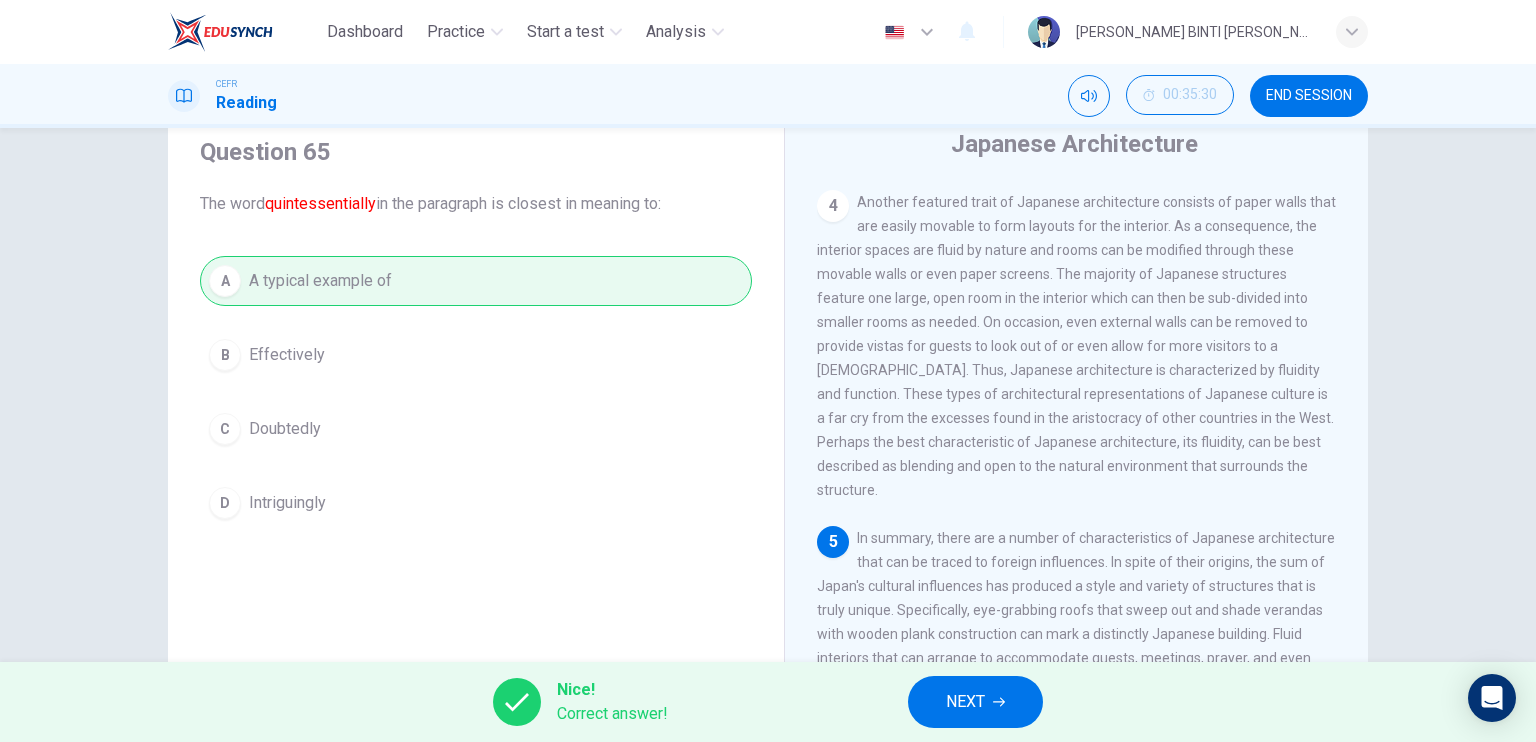 scroll, scrollTop: 95, scrollLeft: 0, axis: vertical 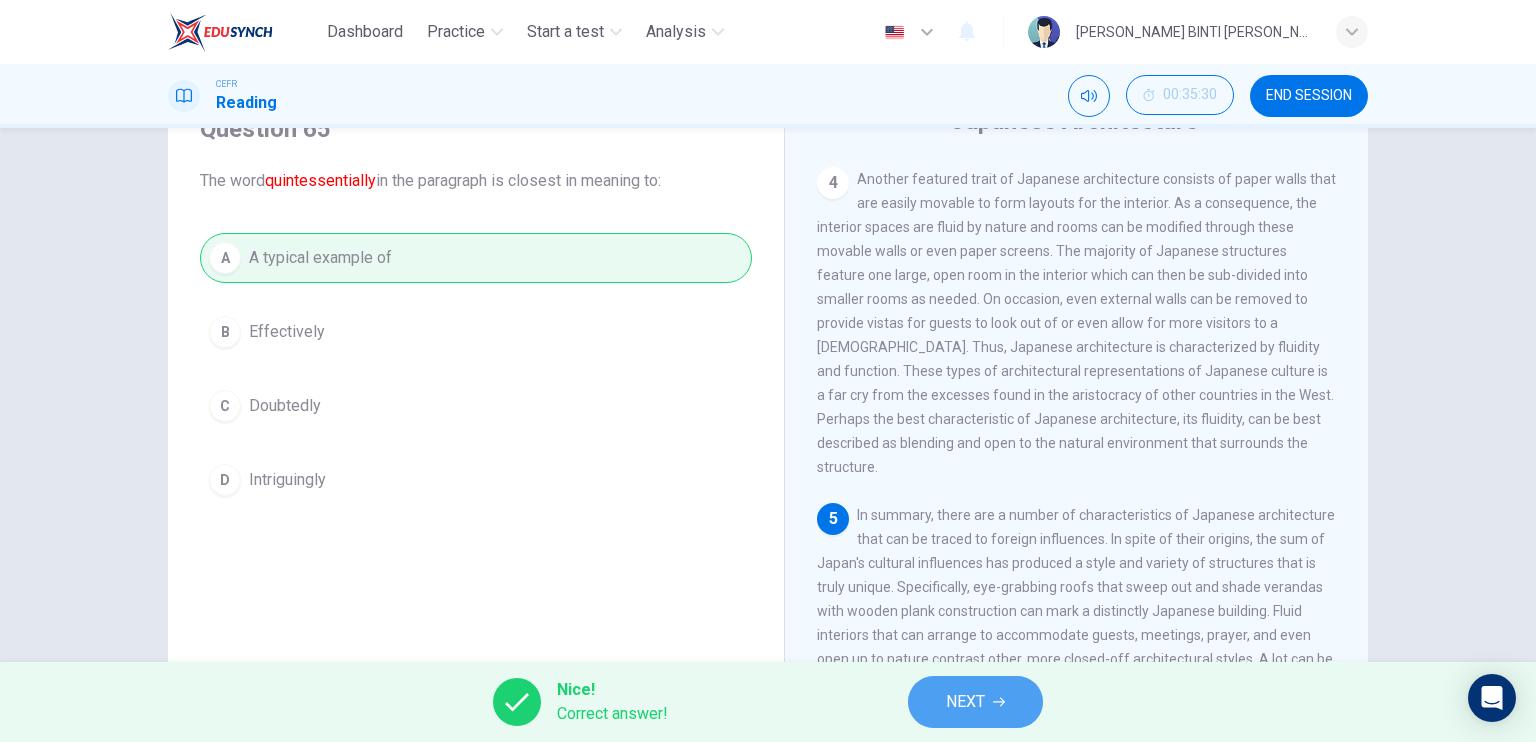click on "NEXT" at bounding box center [975, 702] 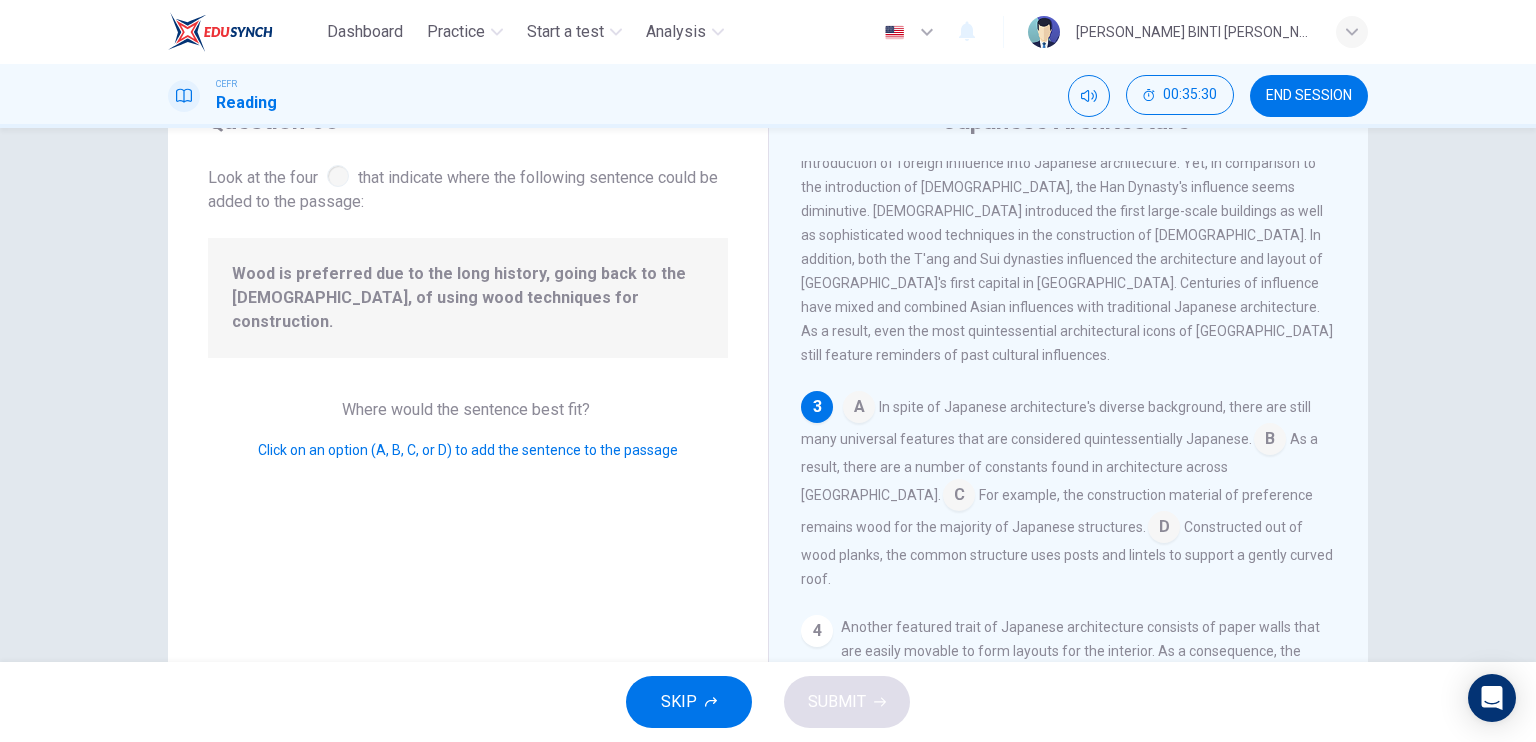 scroll, scrollTop: 419, scrollLeft: 0, axis: vertical 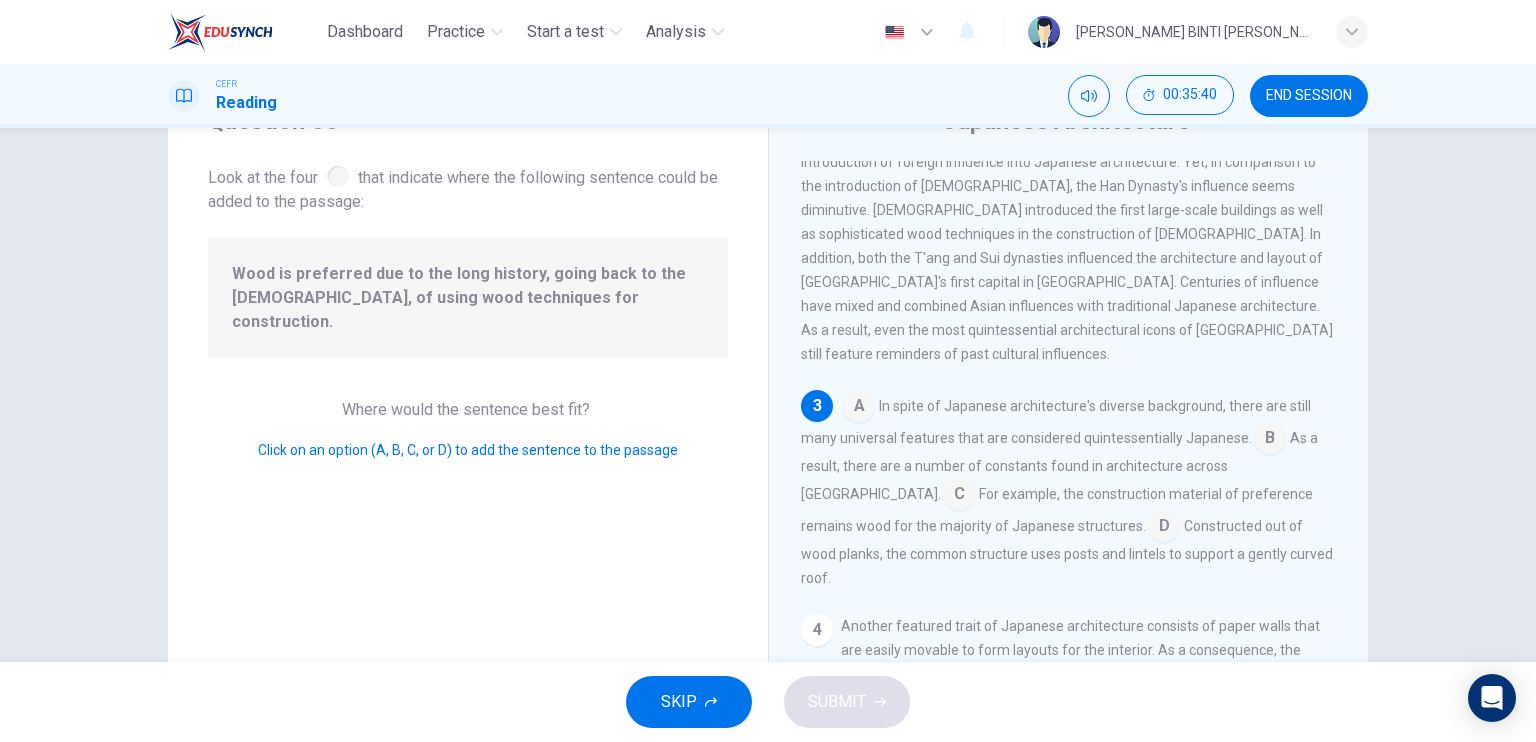 click at bounding box center (959, 496) 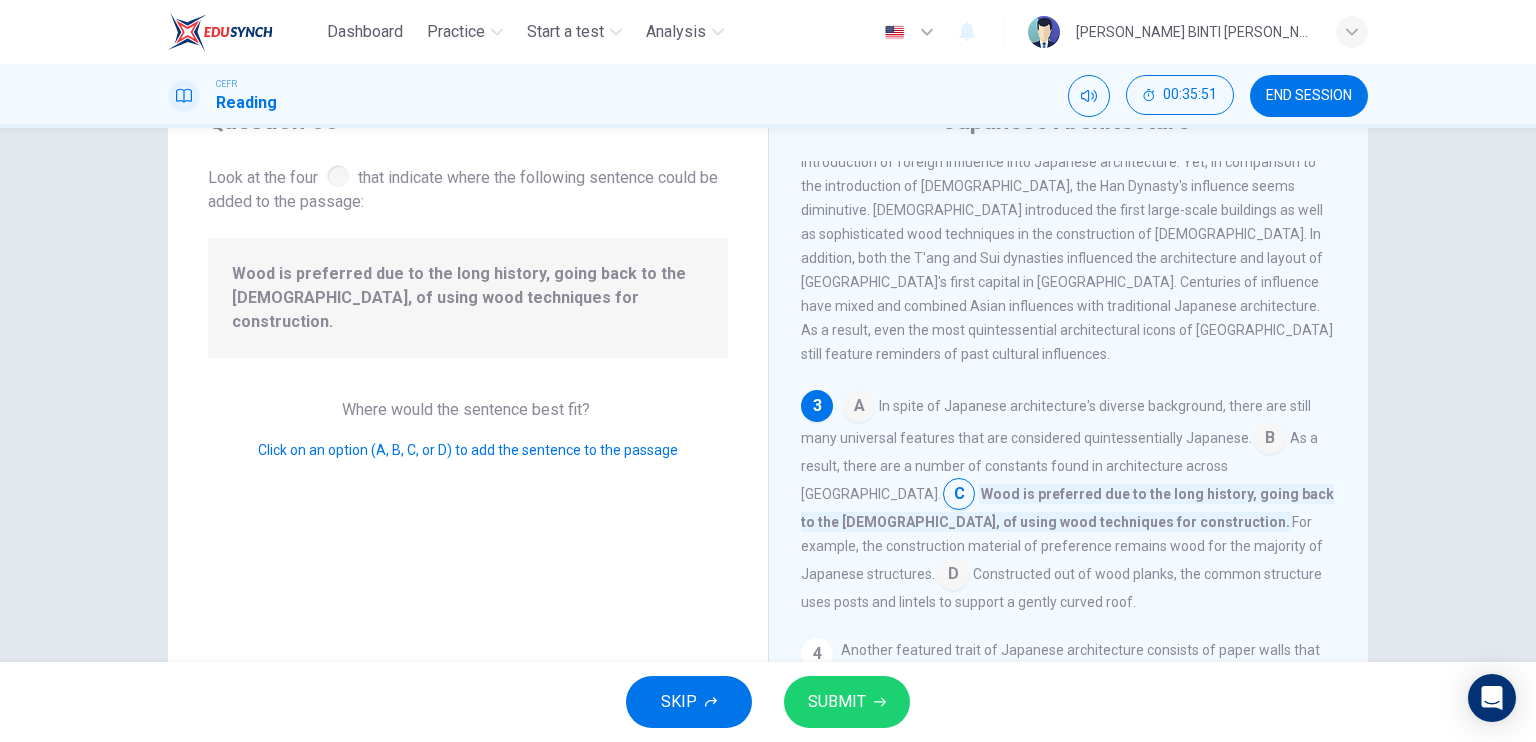 click at bounding box center (953, 576) 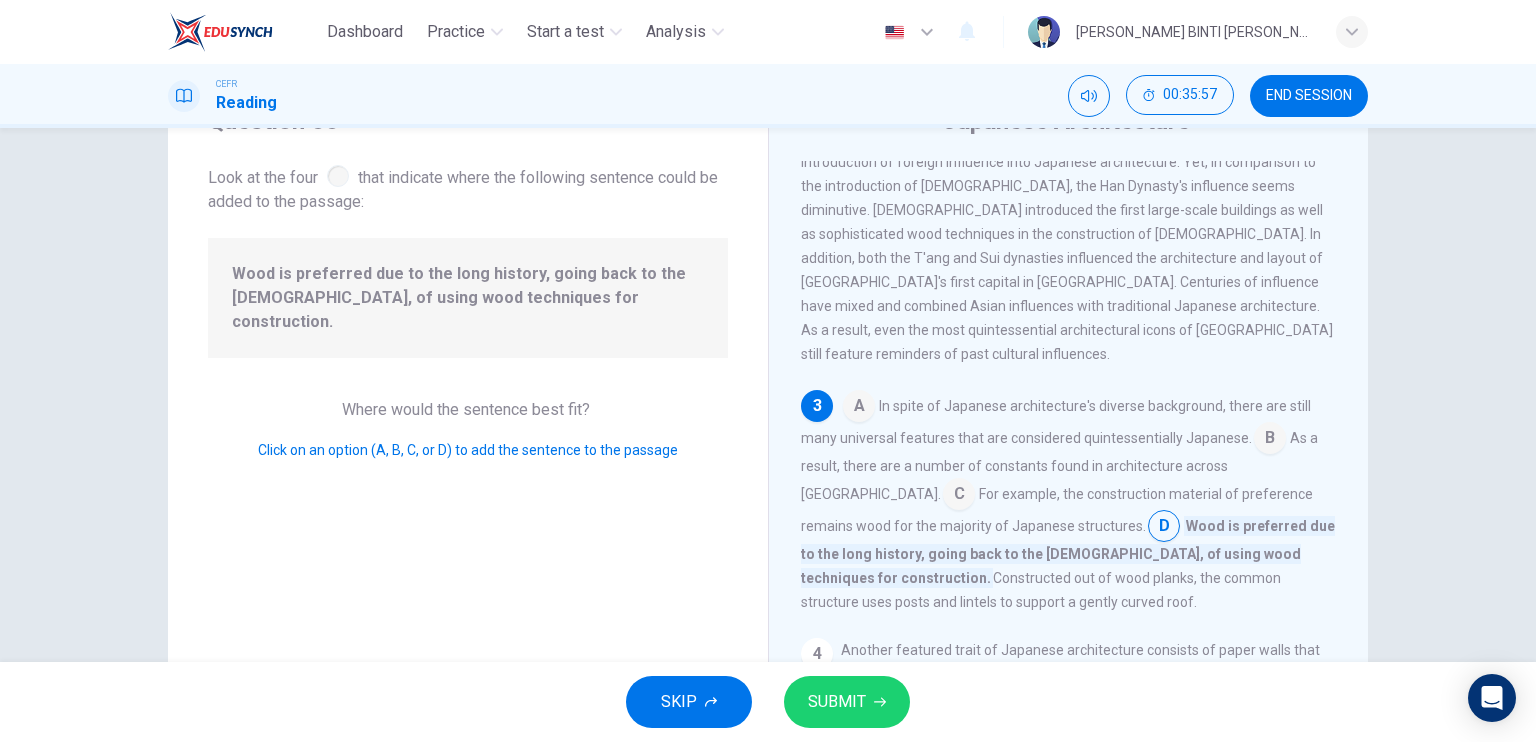click at bounding box center [959, 496] 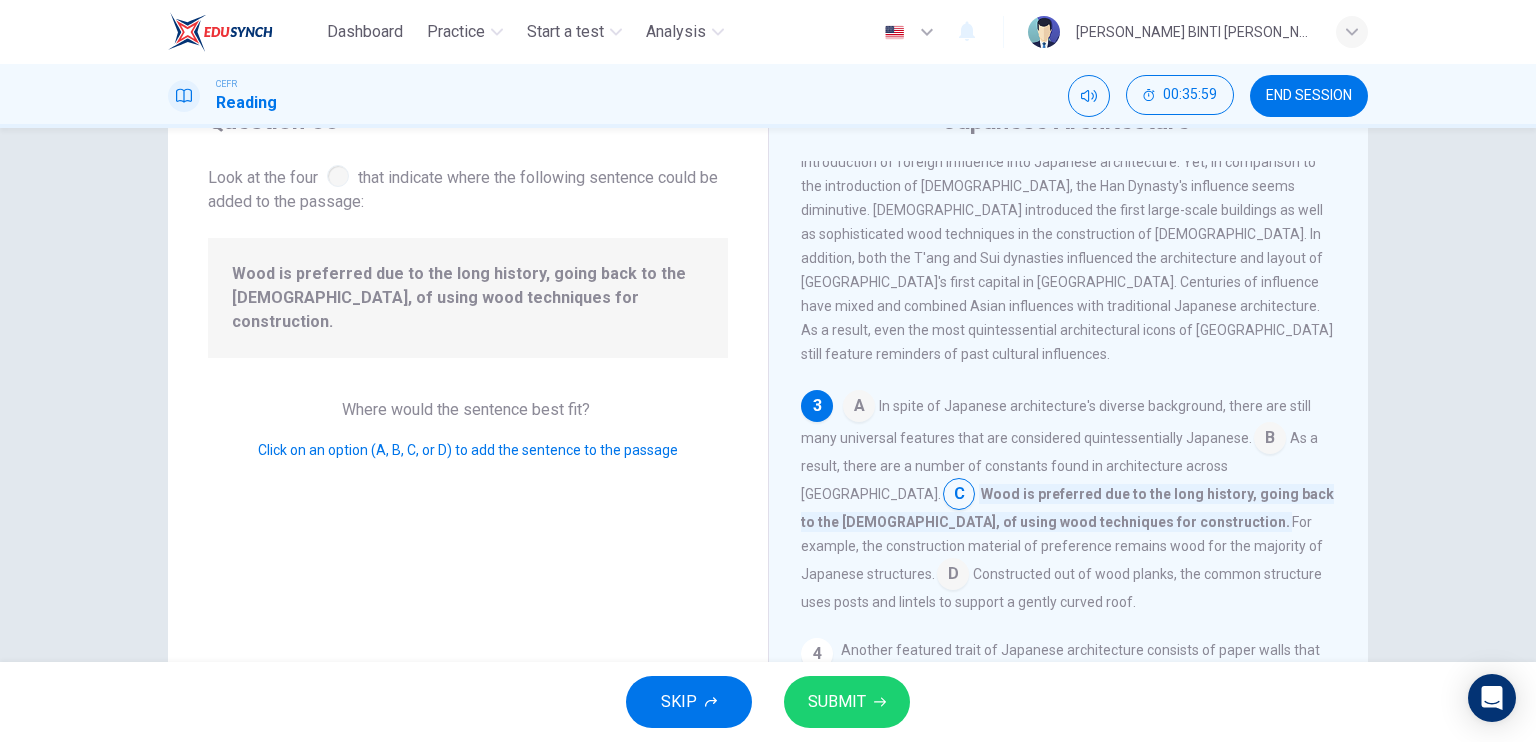 click on "SUBMIT" at bounding box center (837, 702) 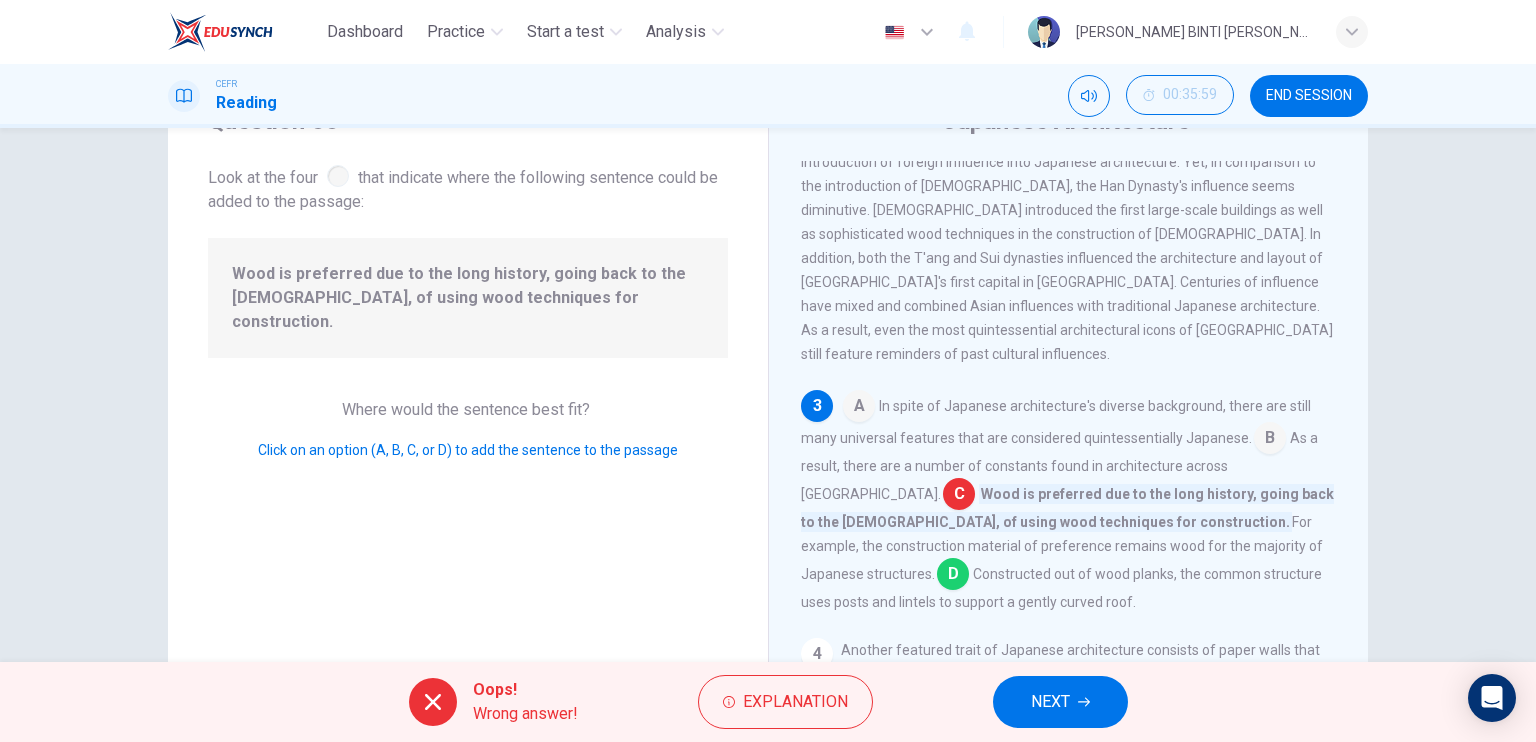 click on "NEXT" at bounding box center [1060, 702] 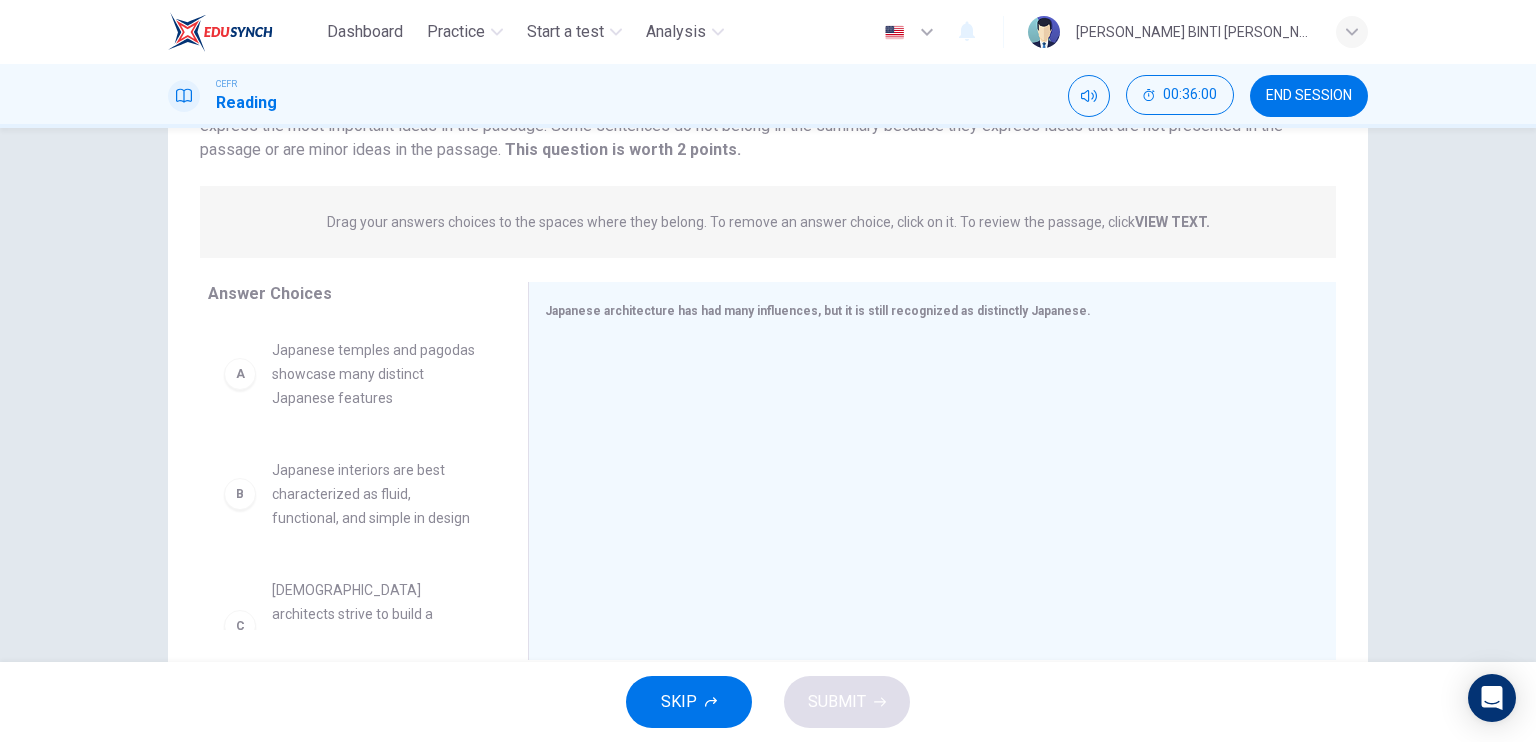 scroll, scrollTop: 193, scrollLeft: 0, axis: vertical 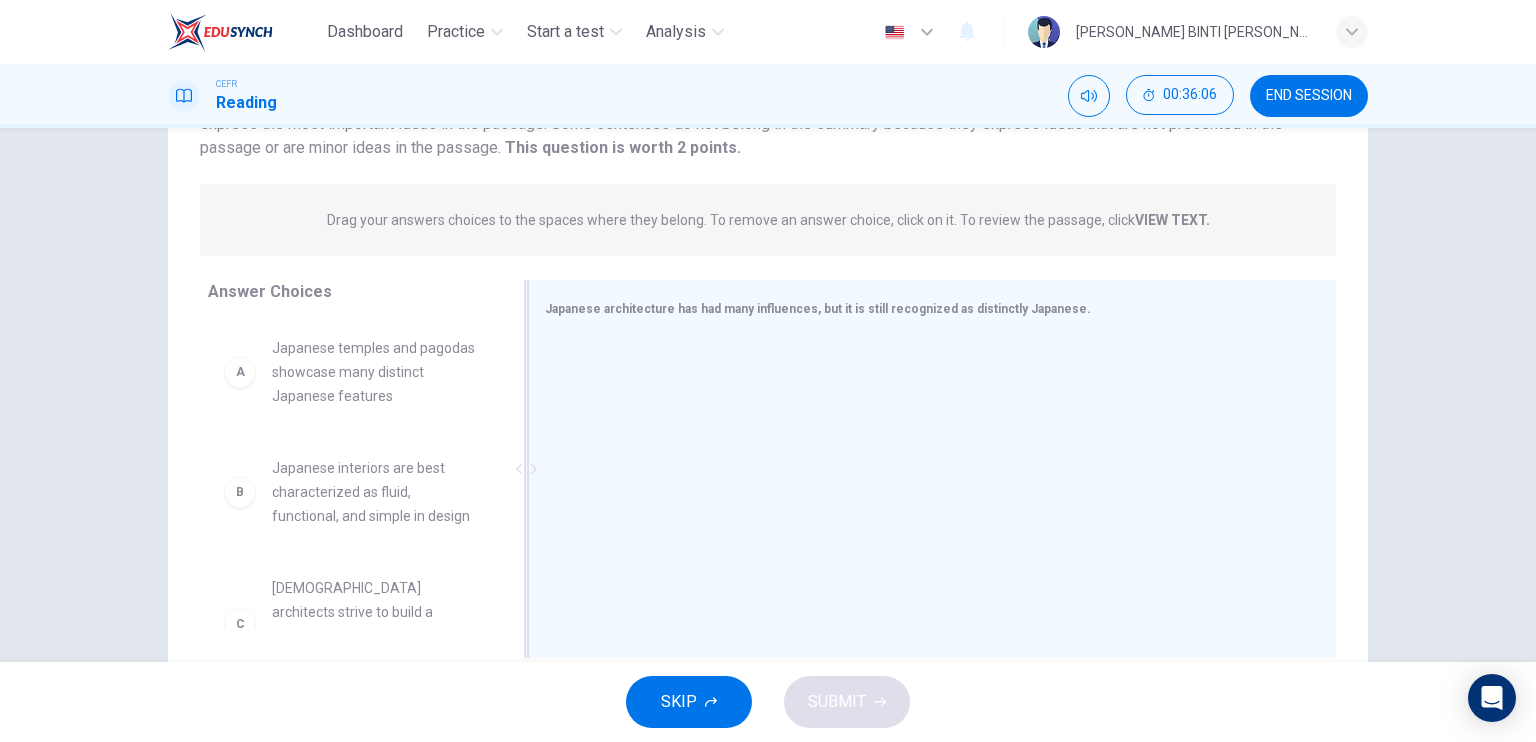 drag, startPoint x: 513, startPoint y: 395, endPoint x: 511, endPoint y: 415, distance: 20.09975 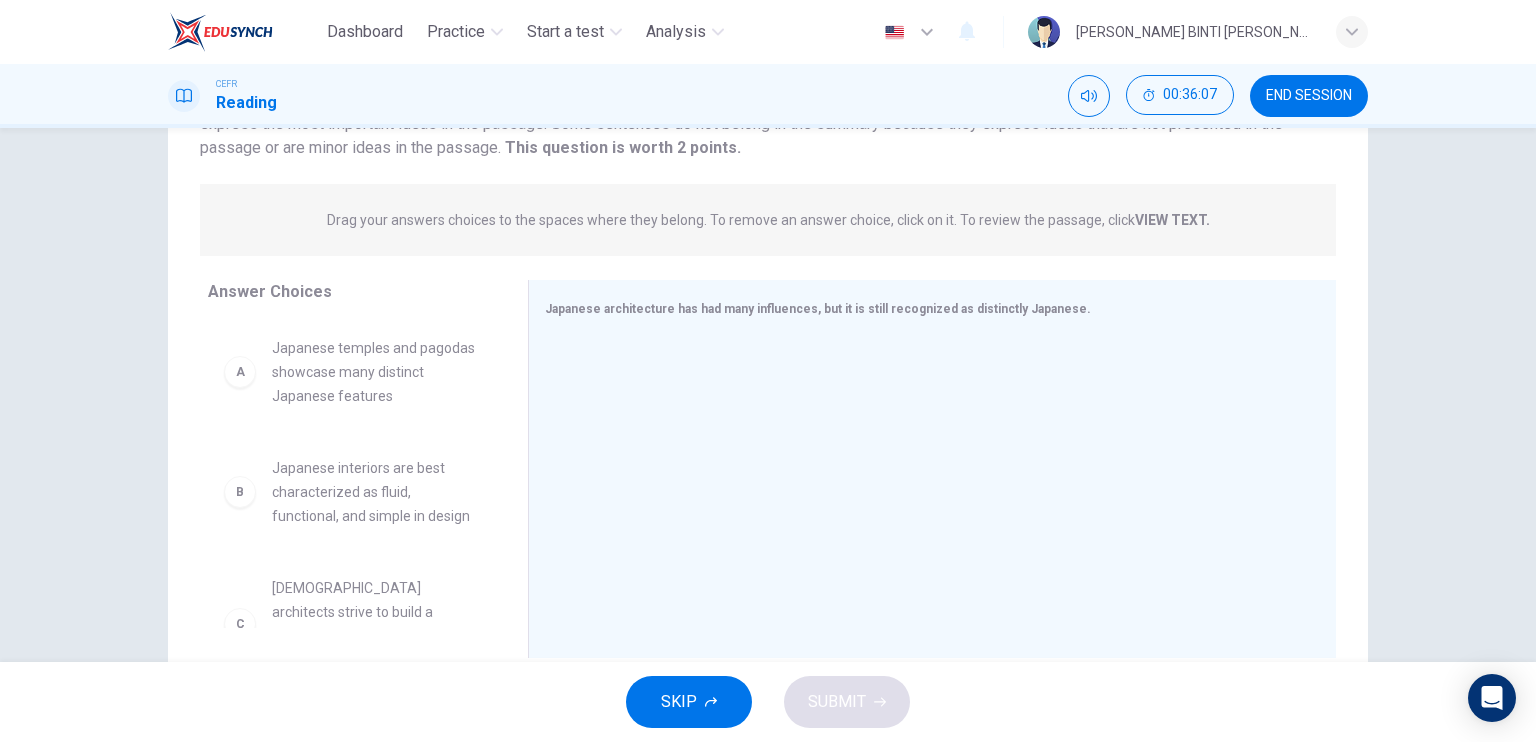 click on "Answer Choices A Japanese temples and pagodas showcase many distinct Japanese features B Japanese interiors are best characterized as fluid, functional, and simple in design C [DEMOGRAPHIC_DATA] architects strive to build a structure that is apart from nature, isolated D Japan's cultural isolation contributes to the unique Japanese style of architecture E Japanese typically use stone and slate for their preferred construction material F Influences on Japanese architecture include many other Asian cultures" at bounding box center (348, 474) 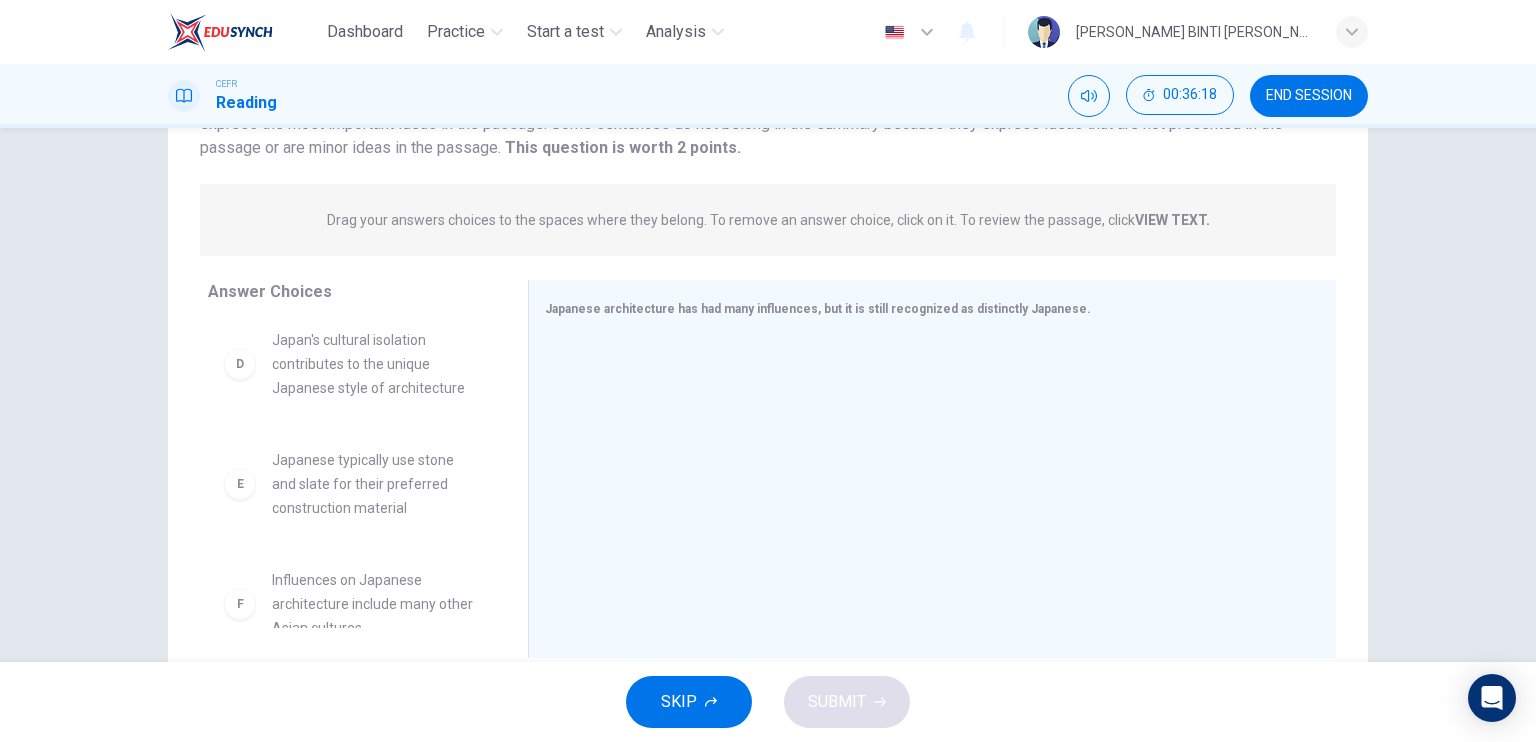 scroll, scrollTop: 396, scrollLeft: 0, axis: vertical 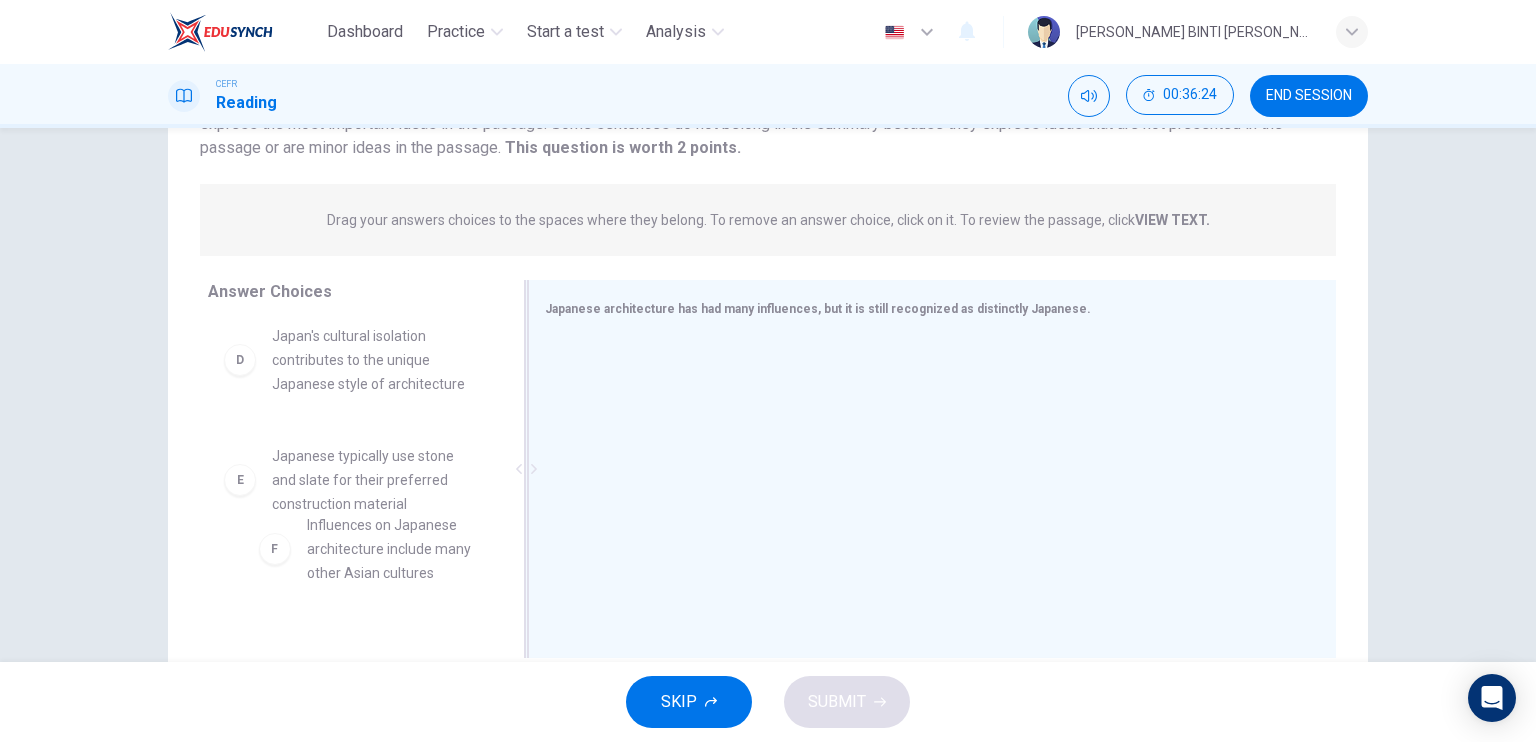 drag, startPoint x: 391, startPoint y: 578, endPoint x: 636, endPoint y: 492, distance: 259.65555 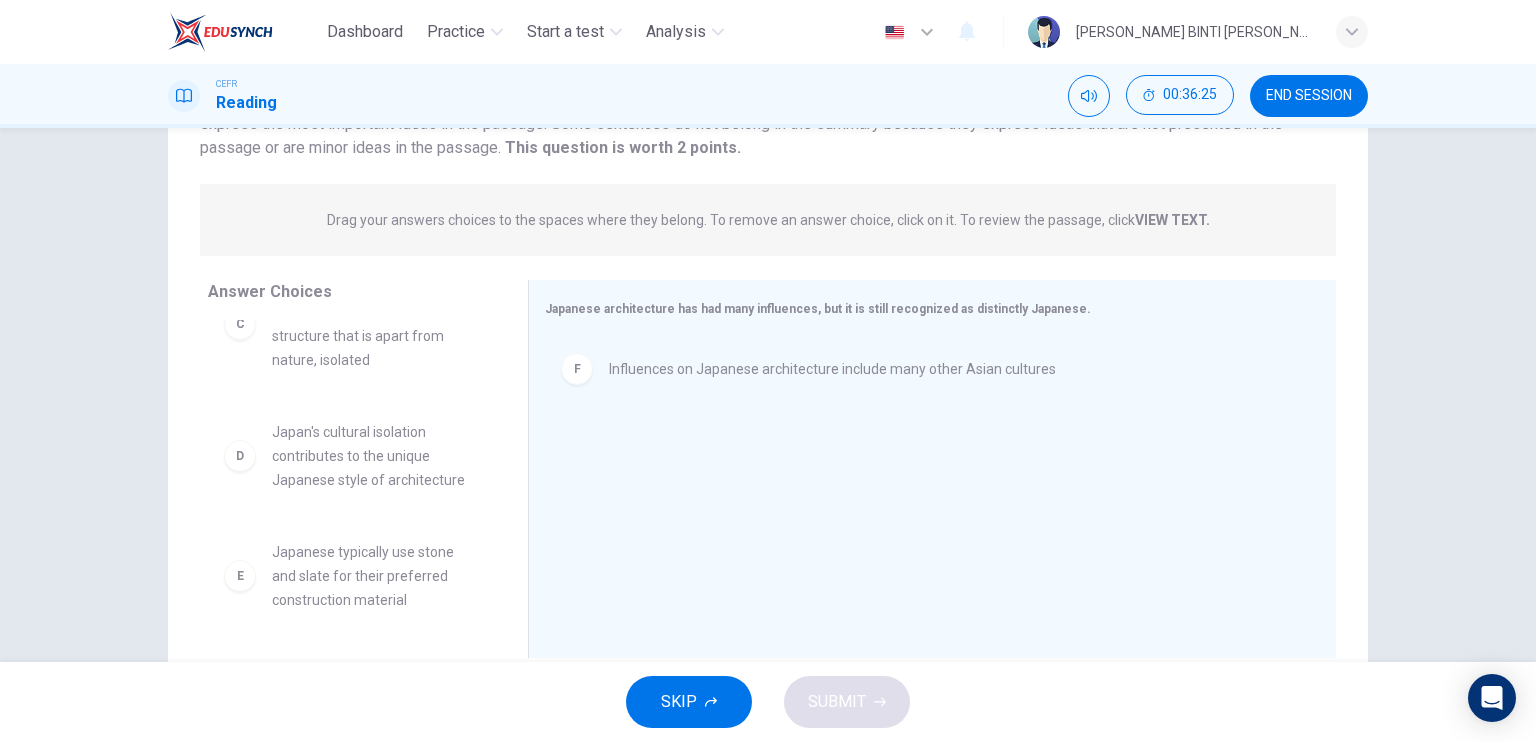 scroll, scrollTop: 276, scrollLeft: 0, axis: vertical 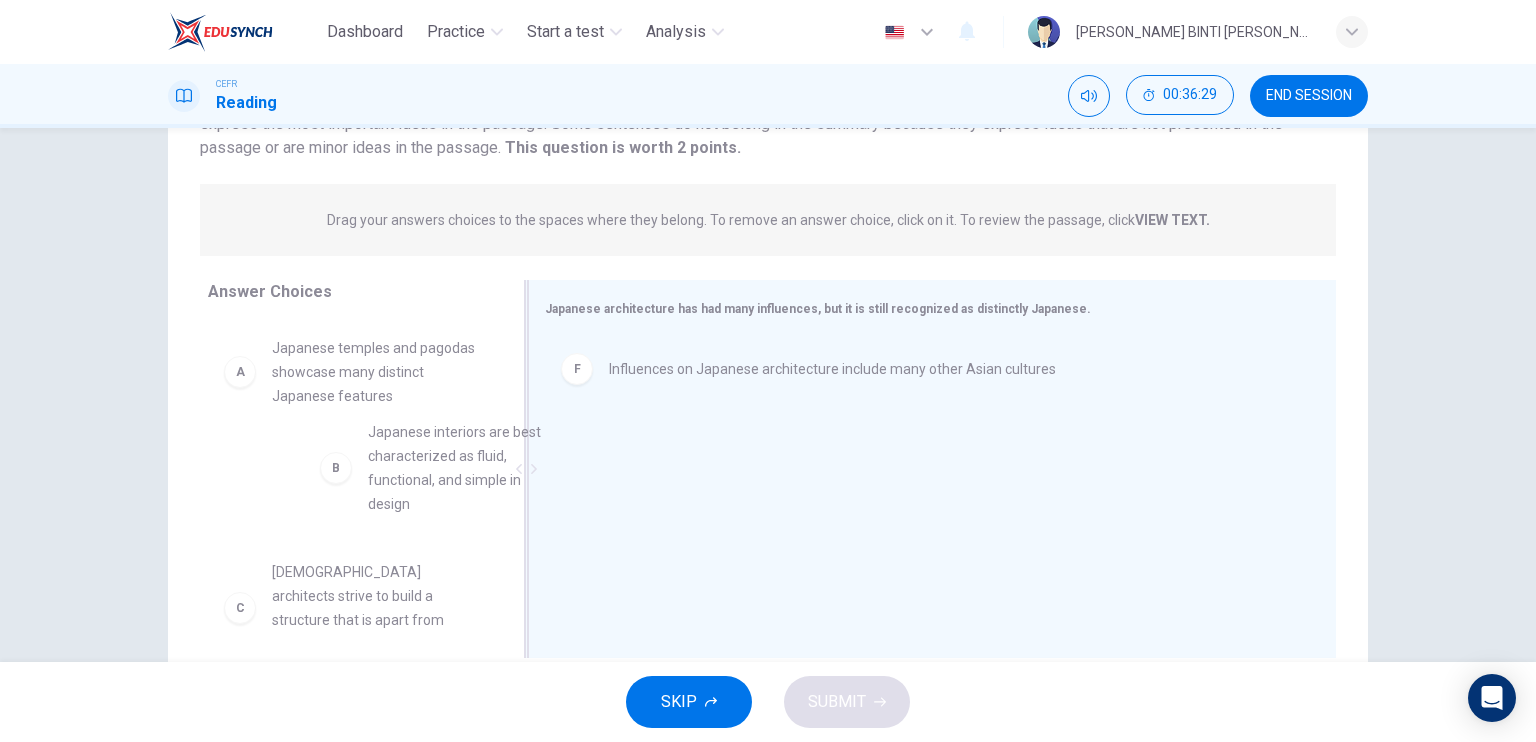 drag, startPoint x: 347, startPoint y: 510, endPoint x: 650, endPoint y: 430, distance: 313.38315 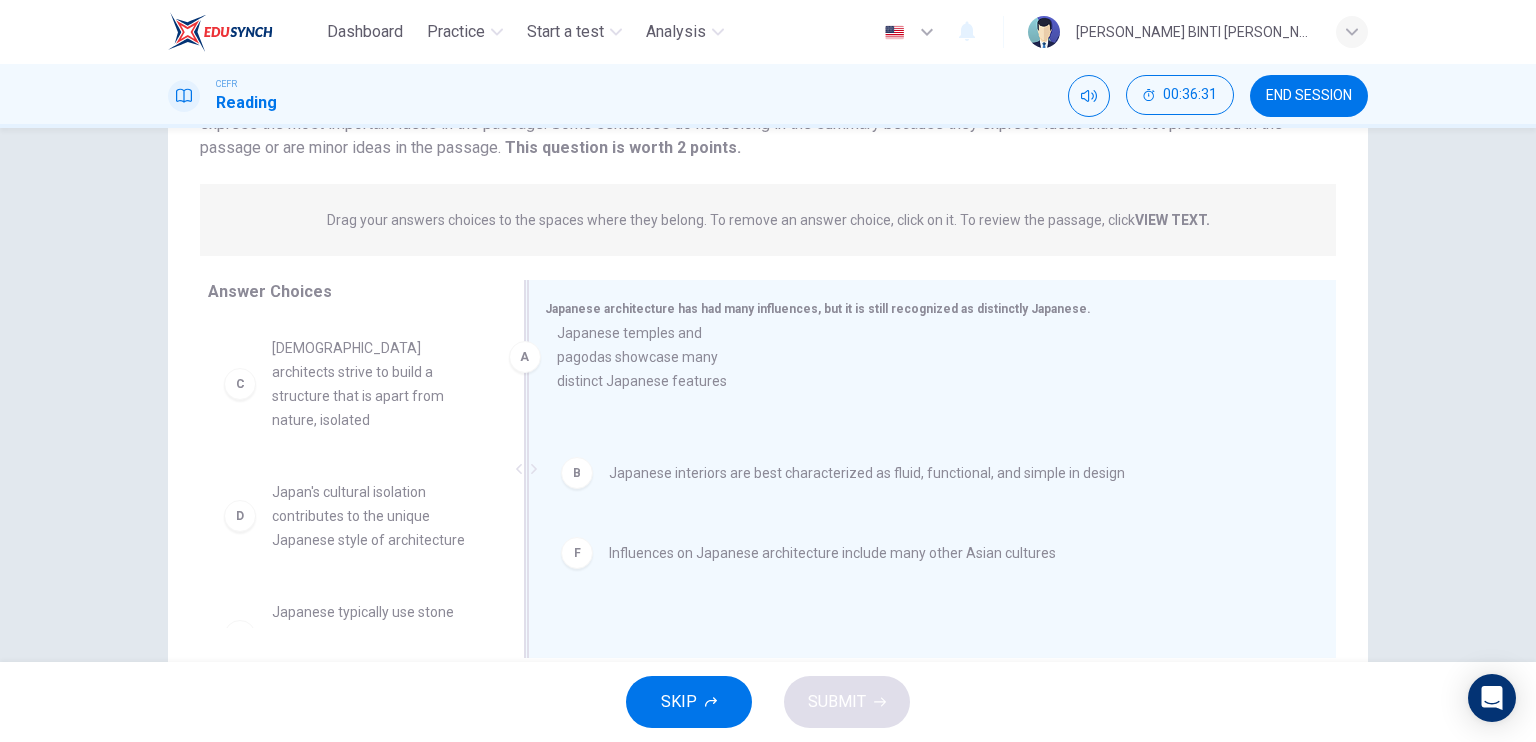 drag, startPoint x: 345, startPoint y: 391, endPoint x: 680, endPoint y: 371, distance: 335.5965 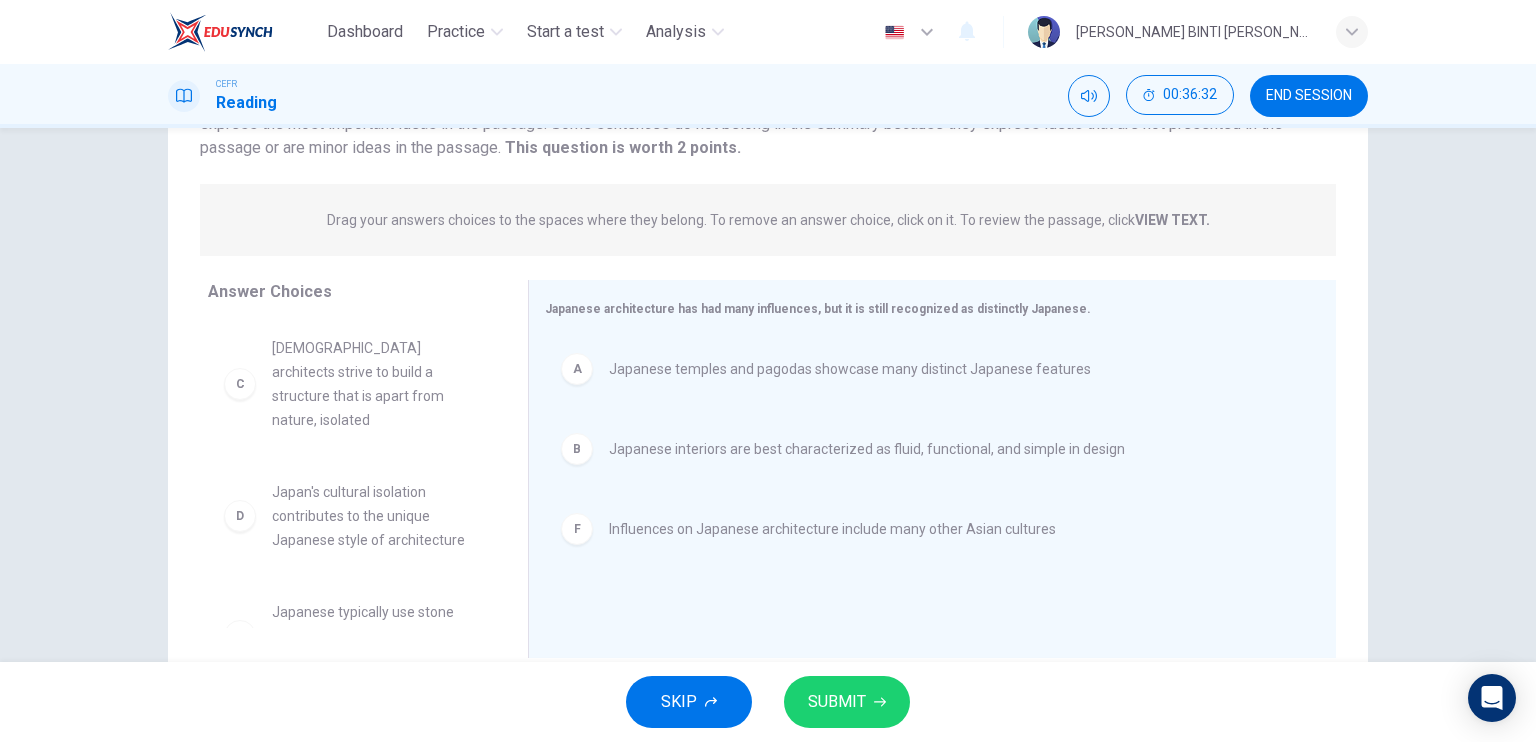 click on "SKIP SUBMIT" at bounding box center (768, 702) 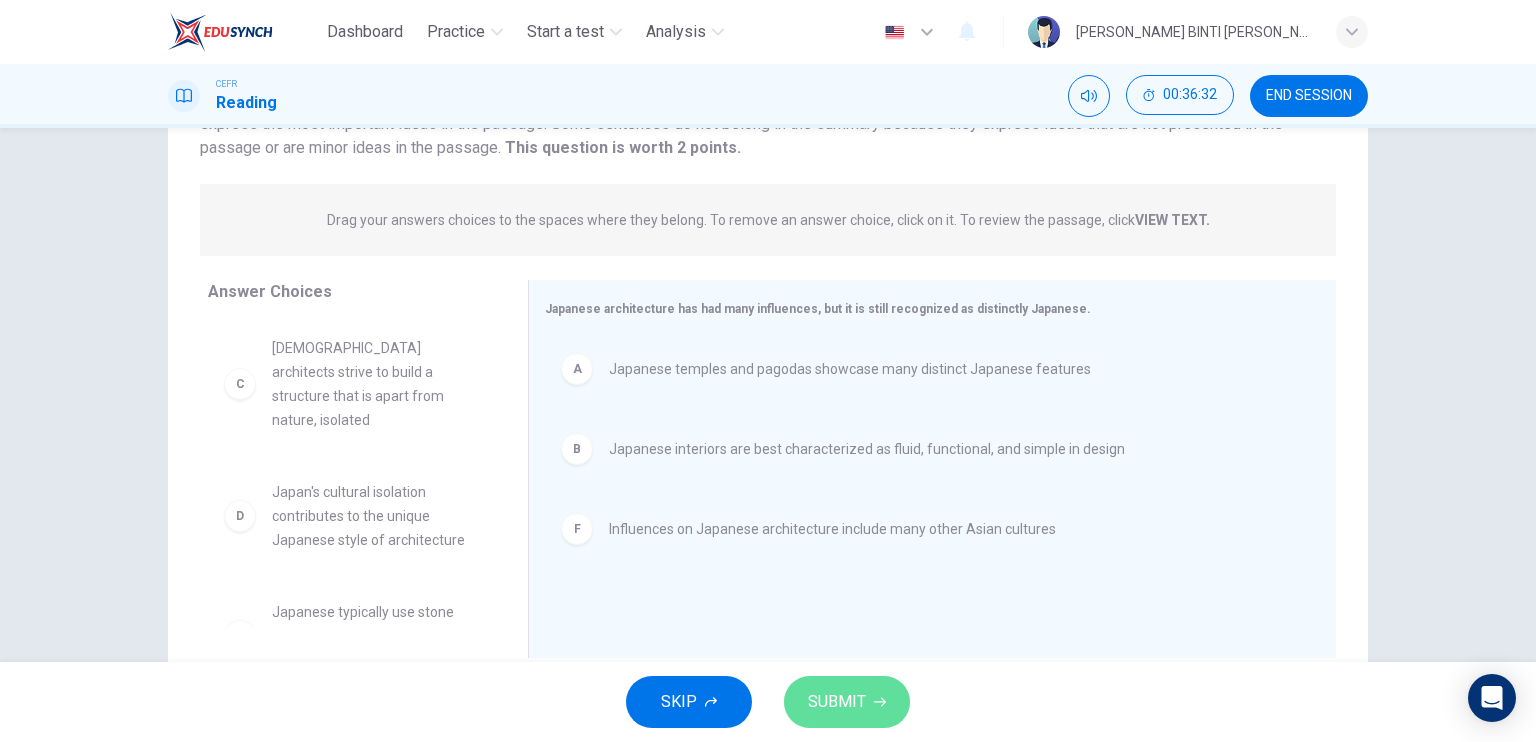 click on "SUBMIT" at bounding box center (837, 702) 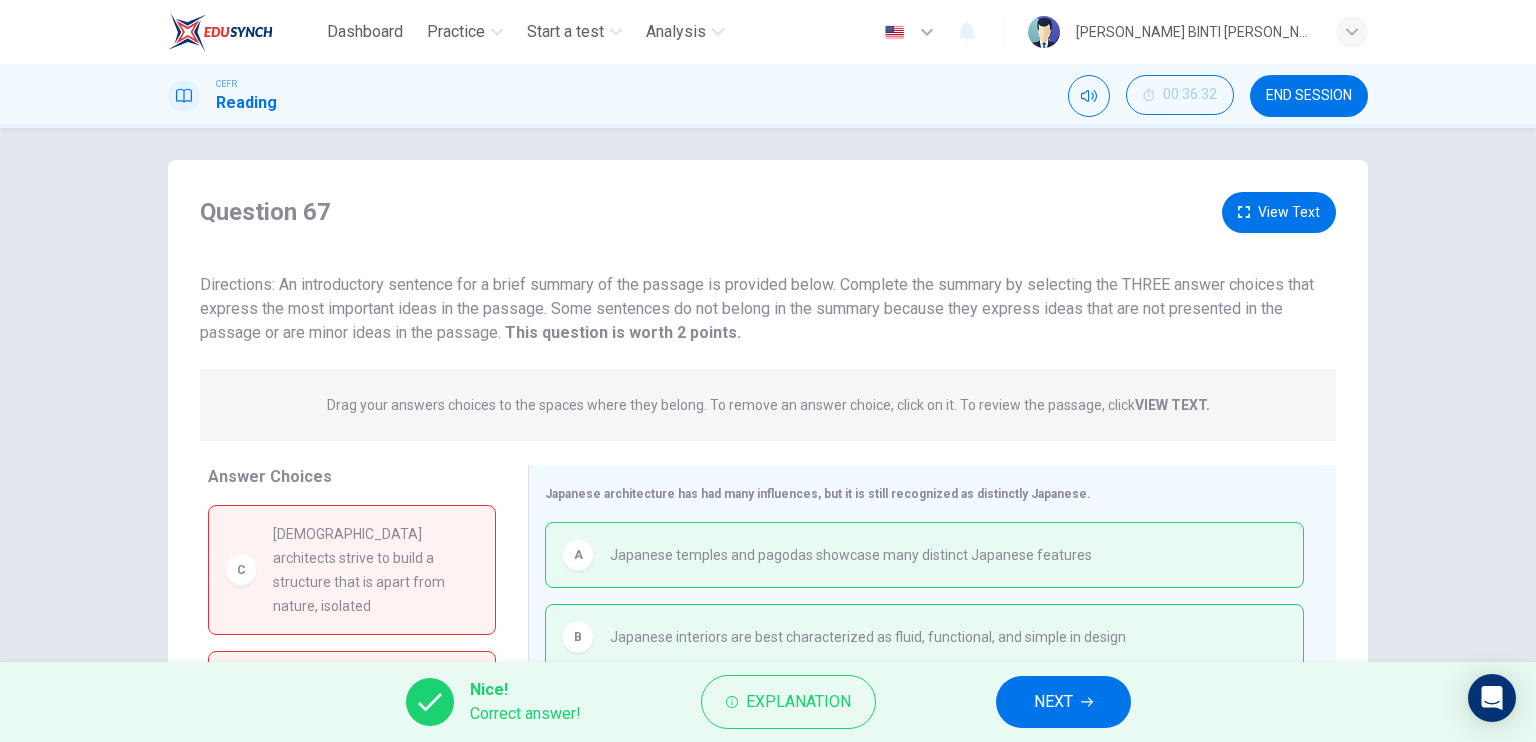 scroll, scrollTop: 0, scrollLeft: 0, axis: both 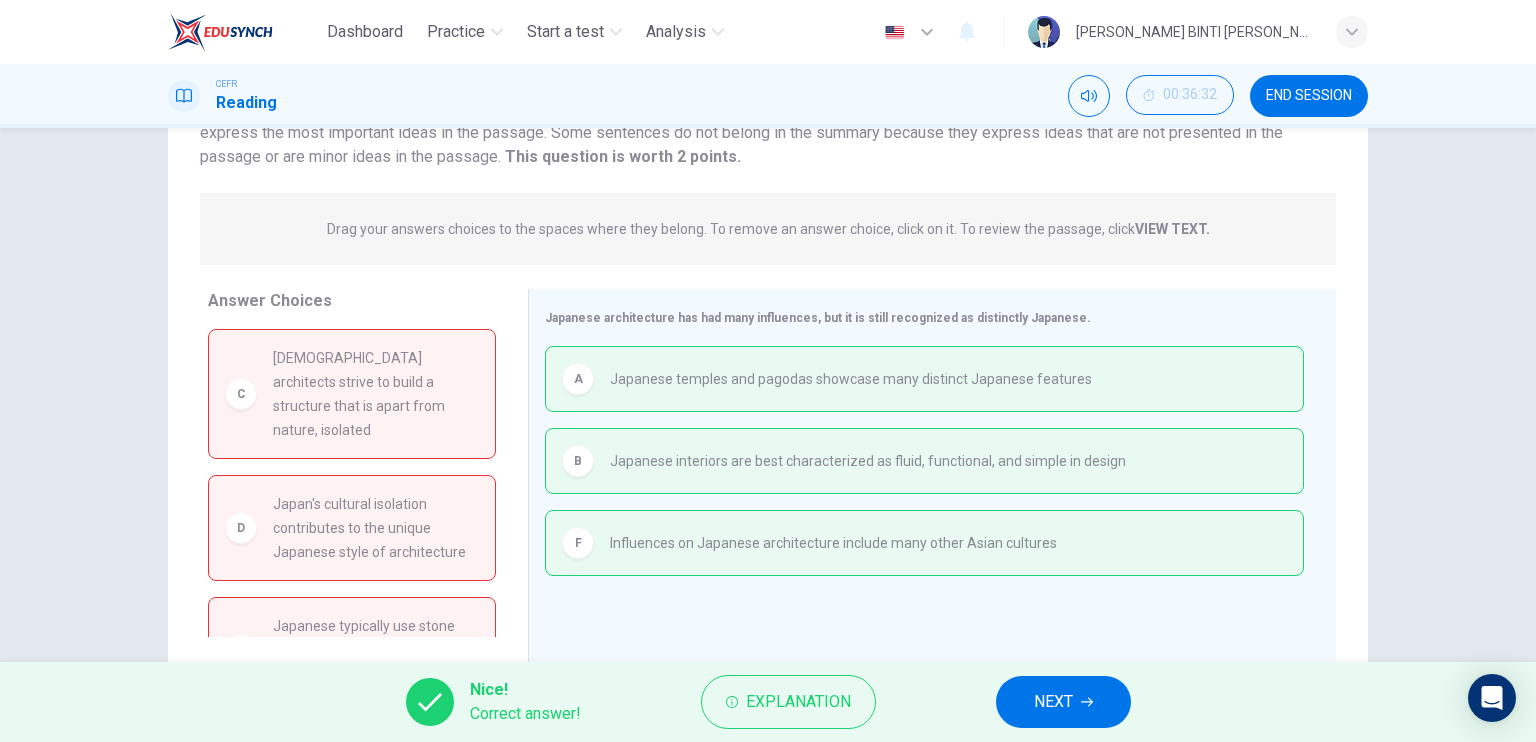 click on "NEXT" at bounding box center [1053, 702] 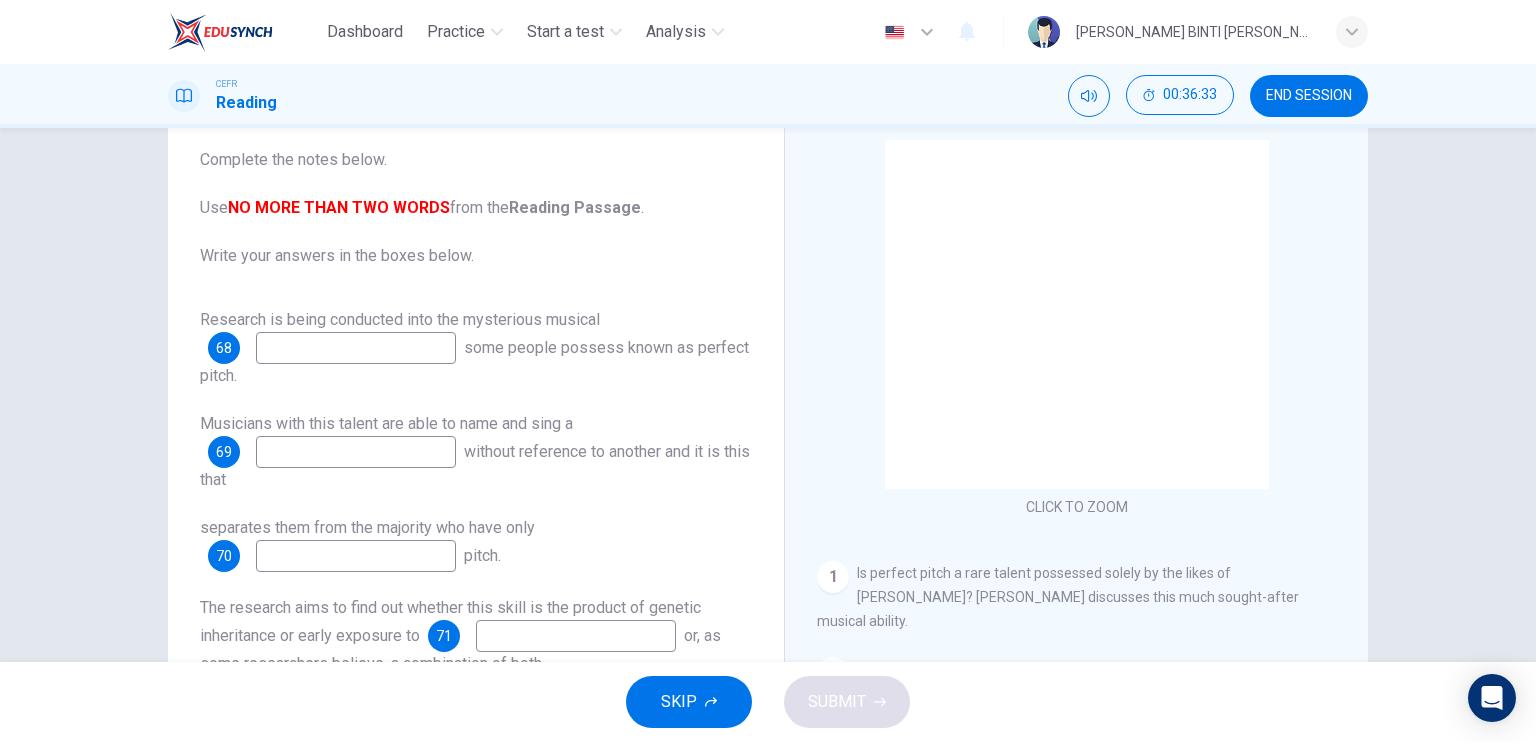 scroll, scrollTop: 128, scrollLeft: 0, axis: vertical 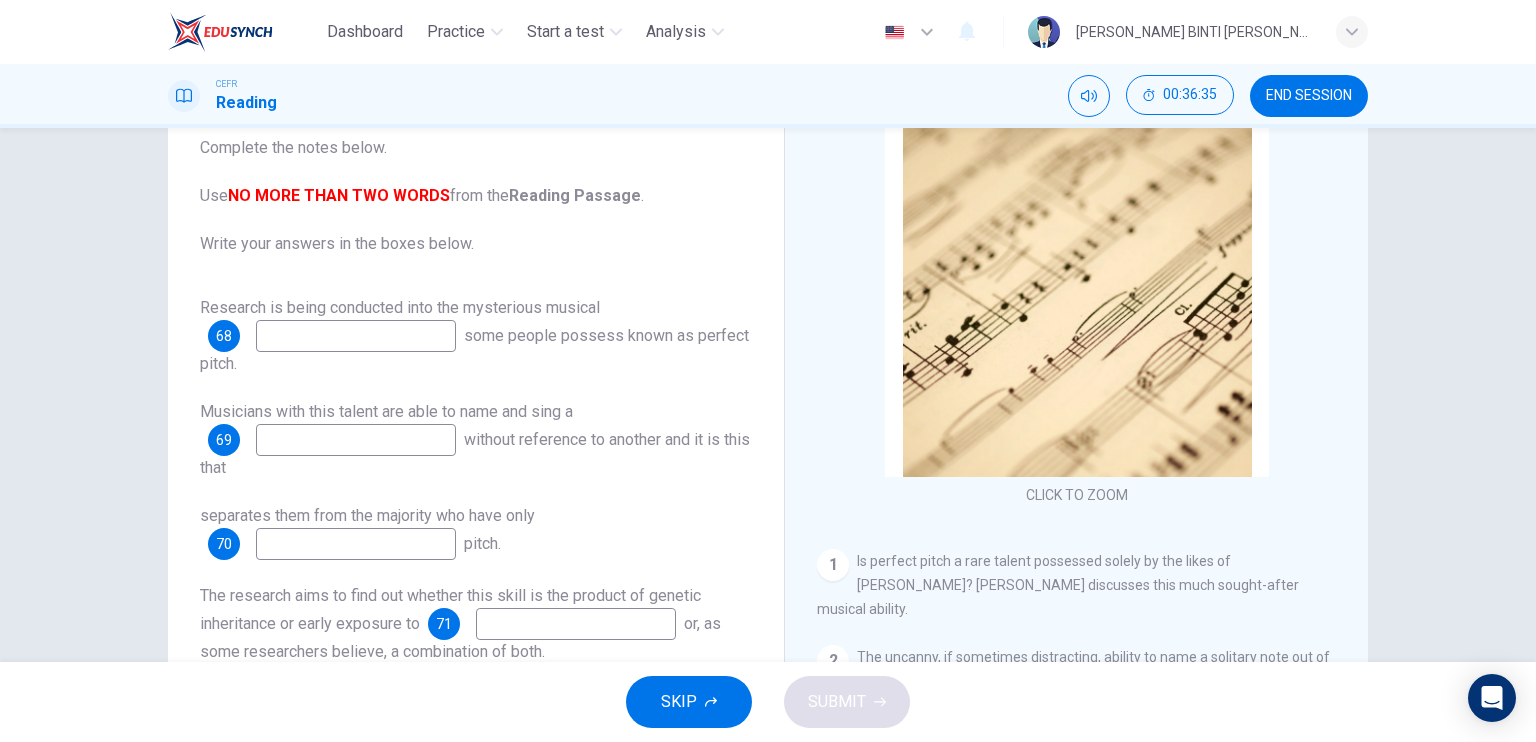drag, startPoint x: 1344, startPoint y: 219, endPoint x: 1344, endPoint y: 245, distance: 26 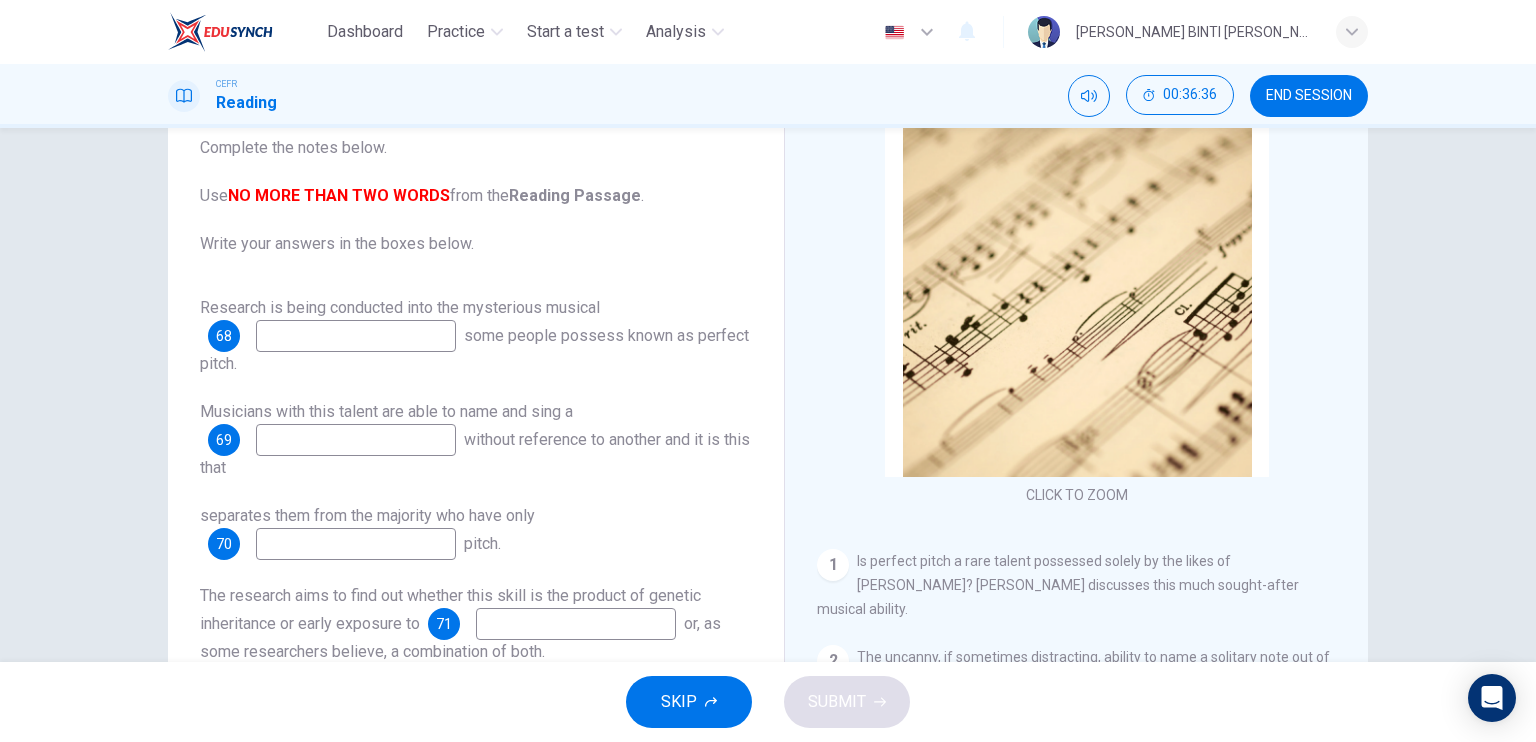 drag, startPoint x: 1362, startPoint y: 227, endPoint x: 1364, endPoint y: 268, distance: 41.04875 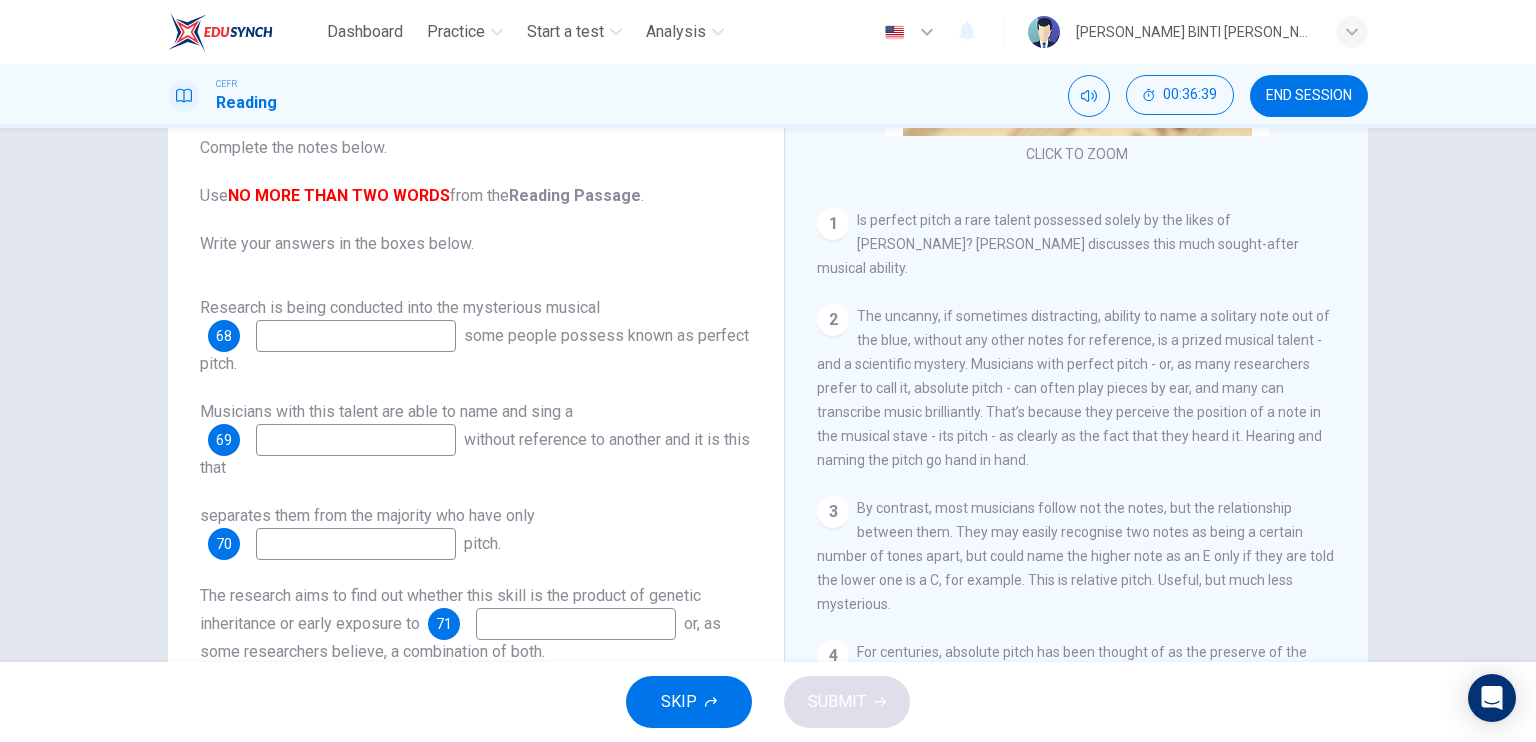 scroll, scrollTop: 333, scrollLeft: 0, axis: vertical 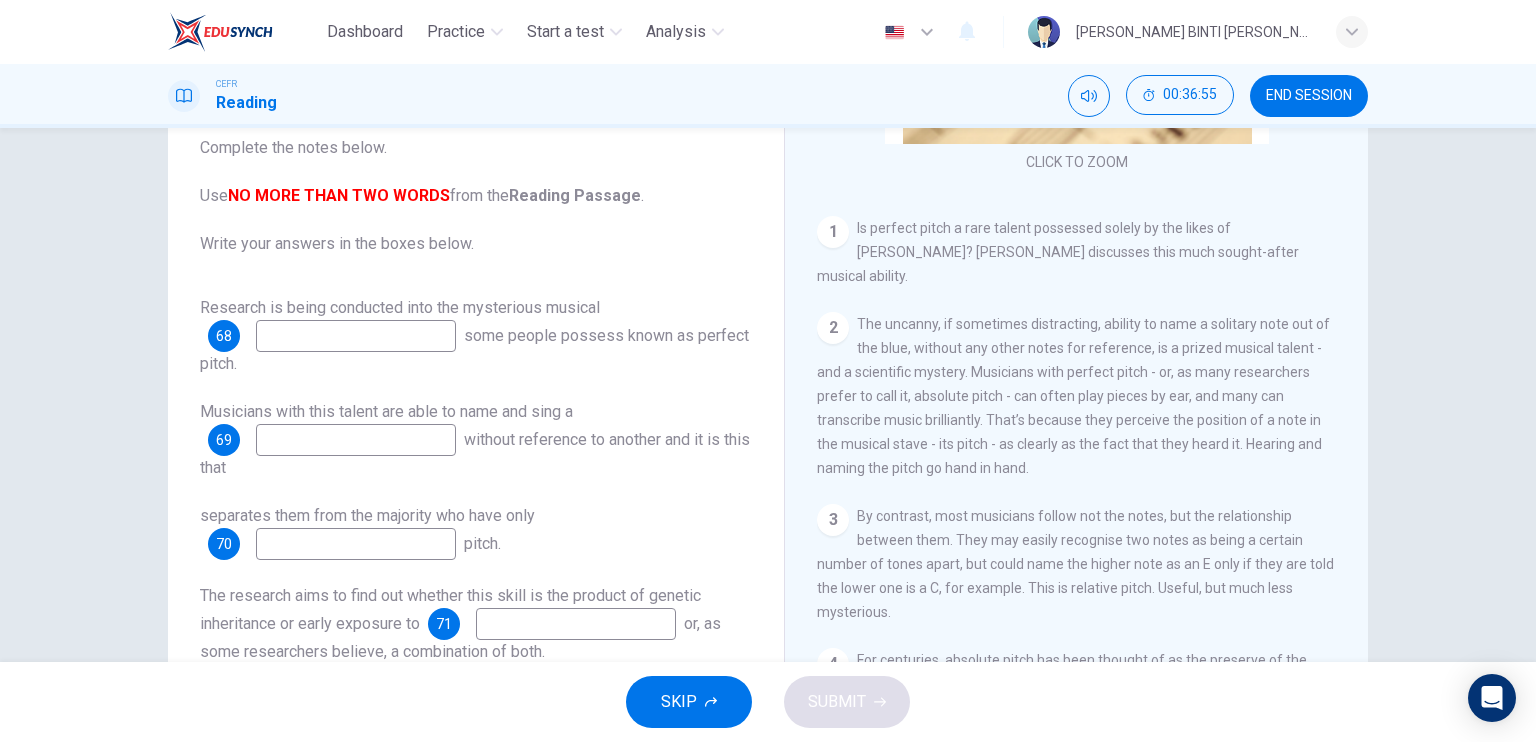 click at bounding box center (356, 336) 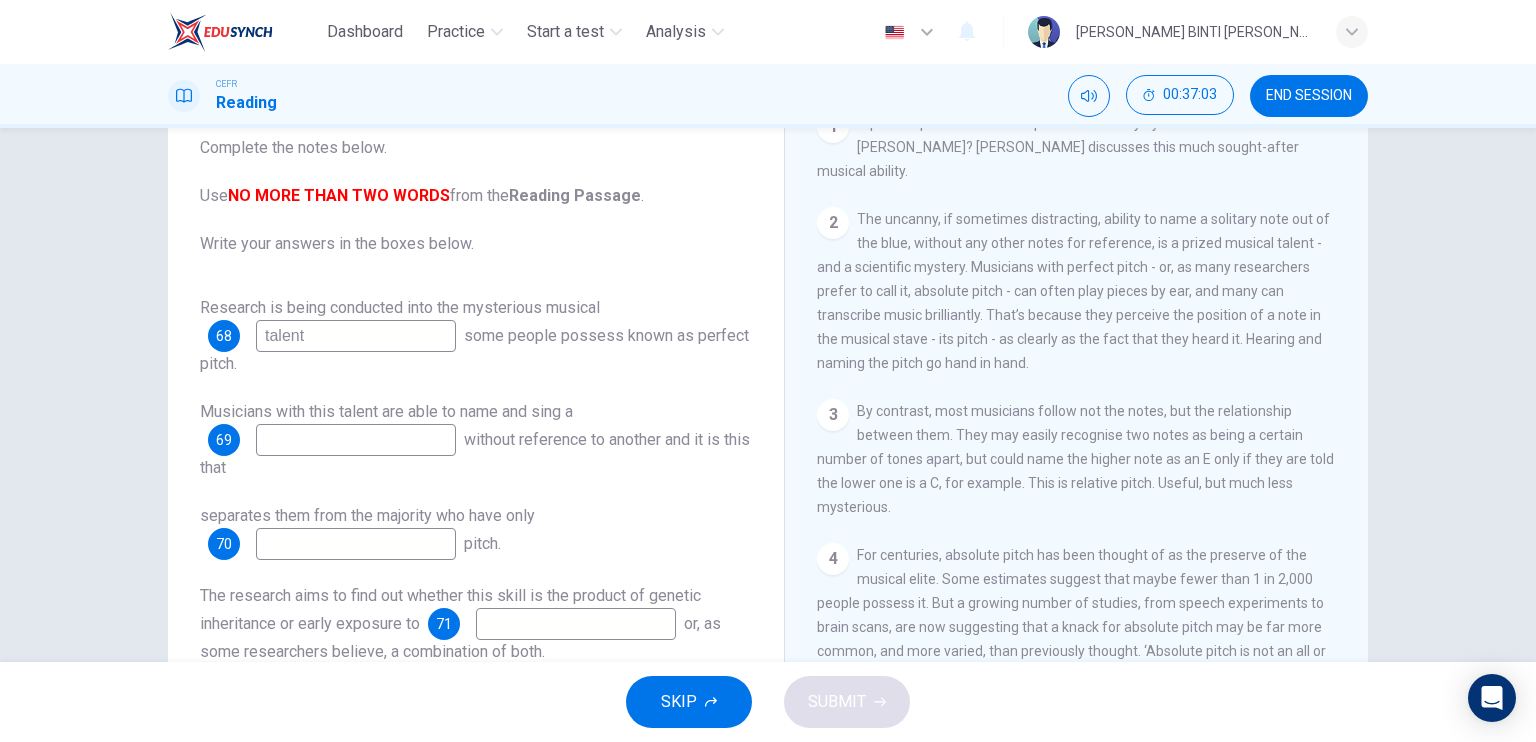 scroll, scrollTop: 418, scrollLeft: 0, axis: vertical 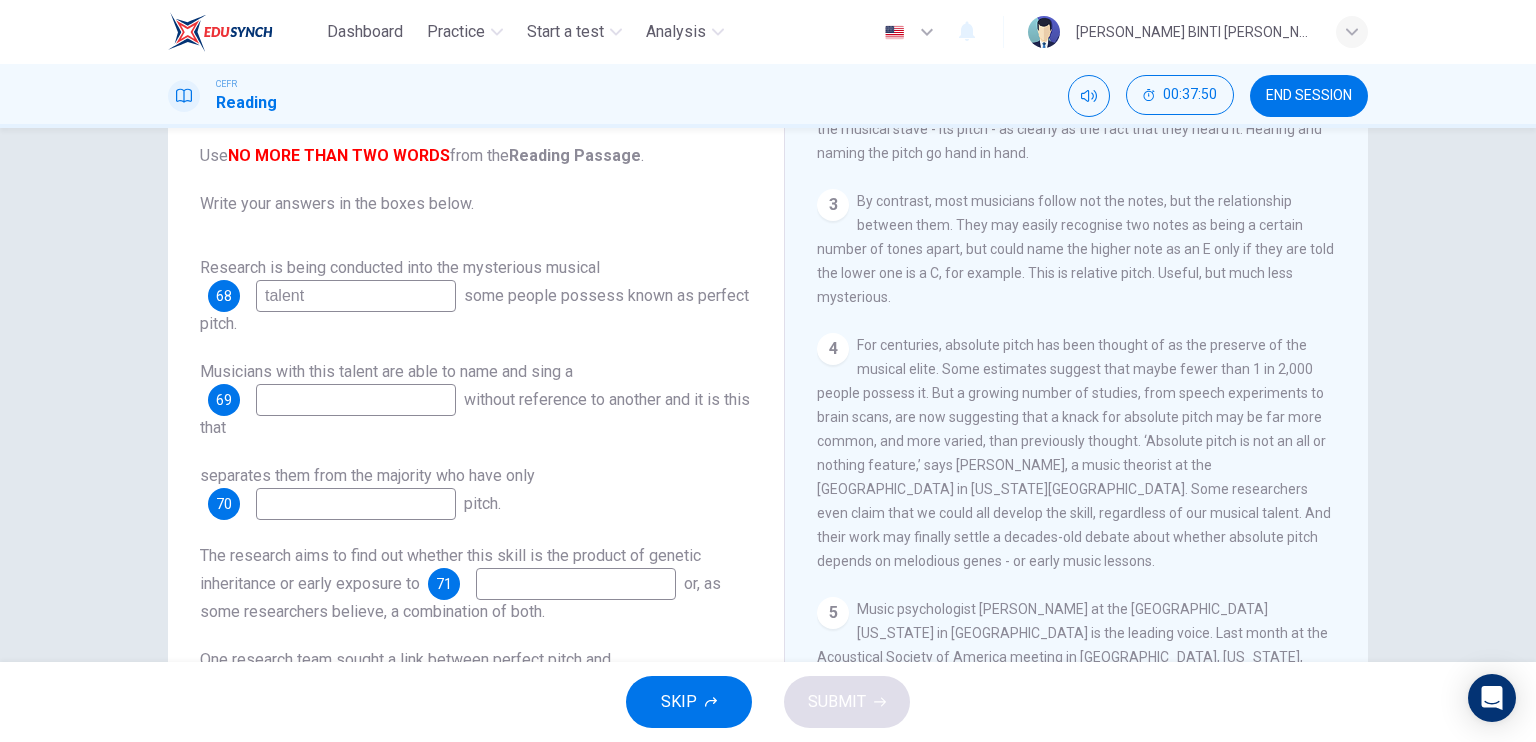 type on "talent" 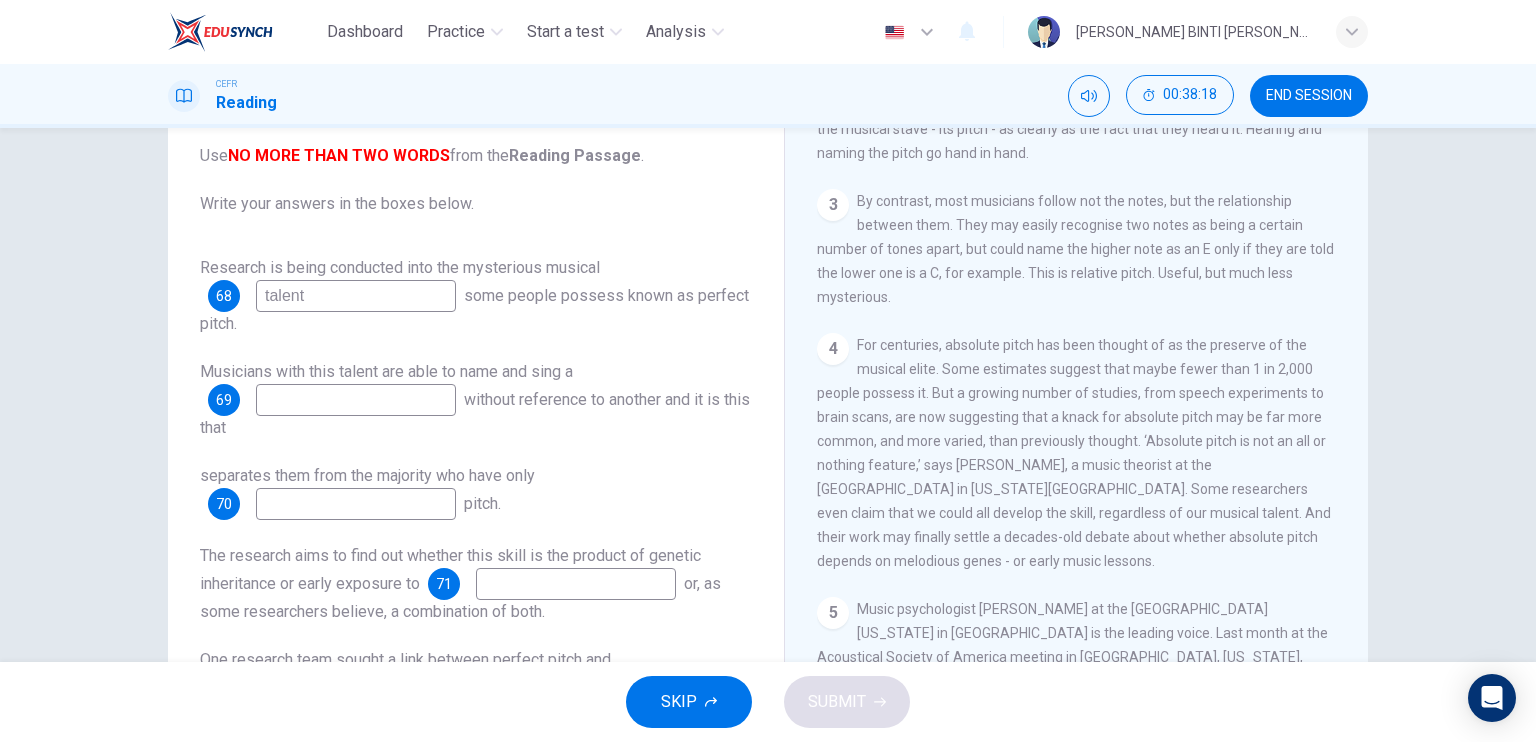 click at bounding box center [356, 504] 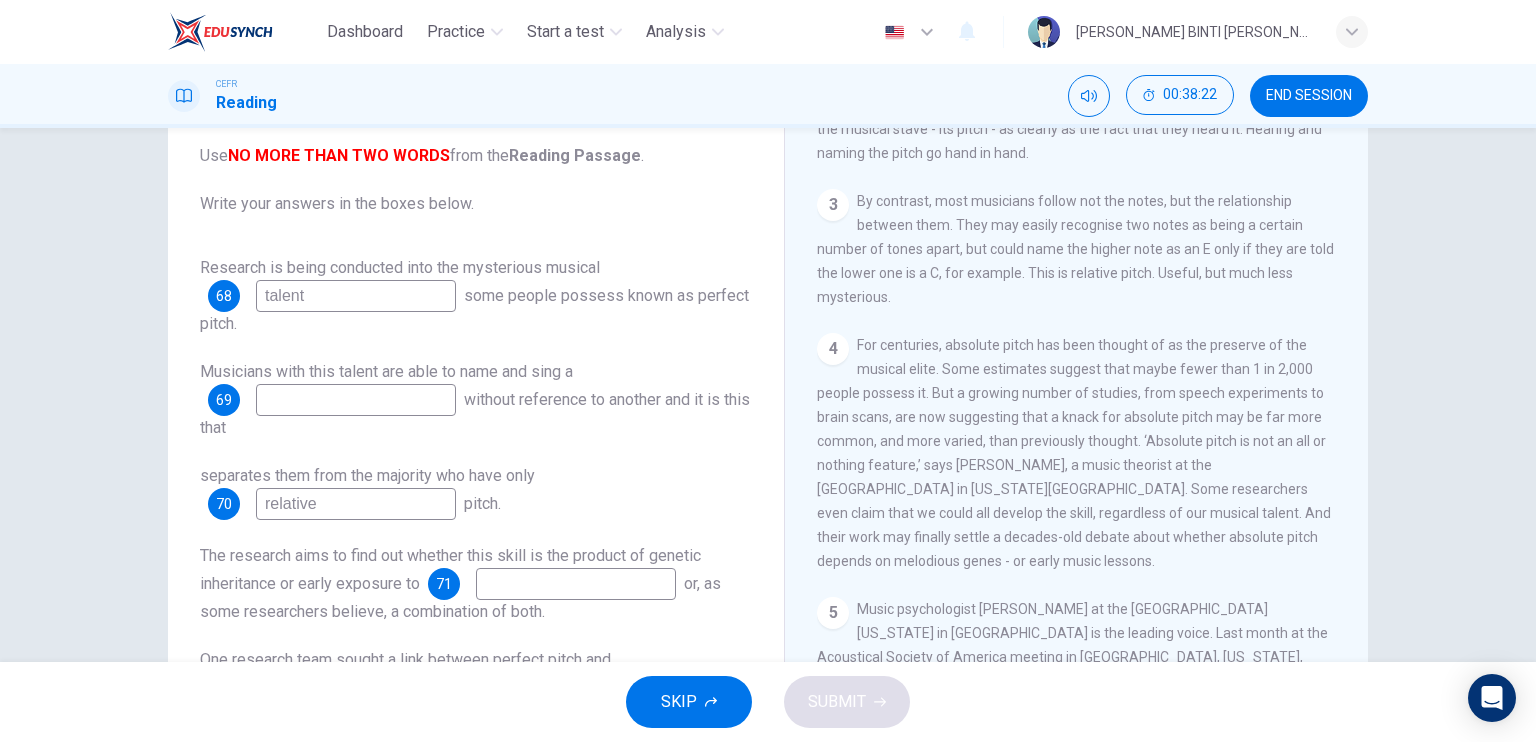 type on "relative" 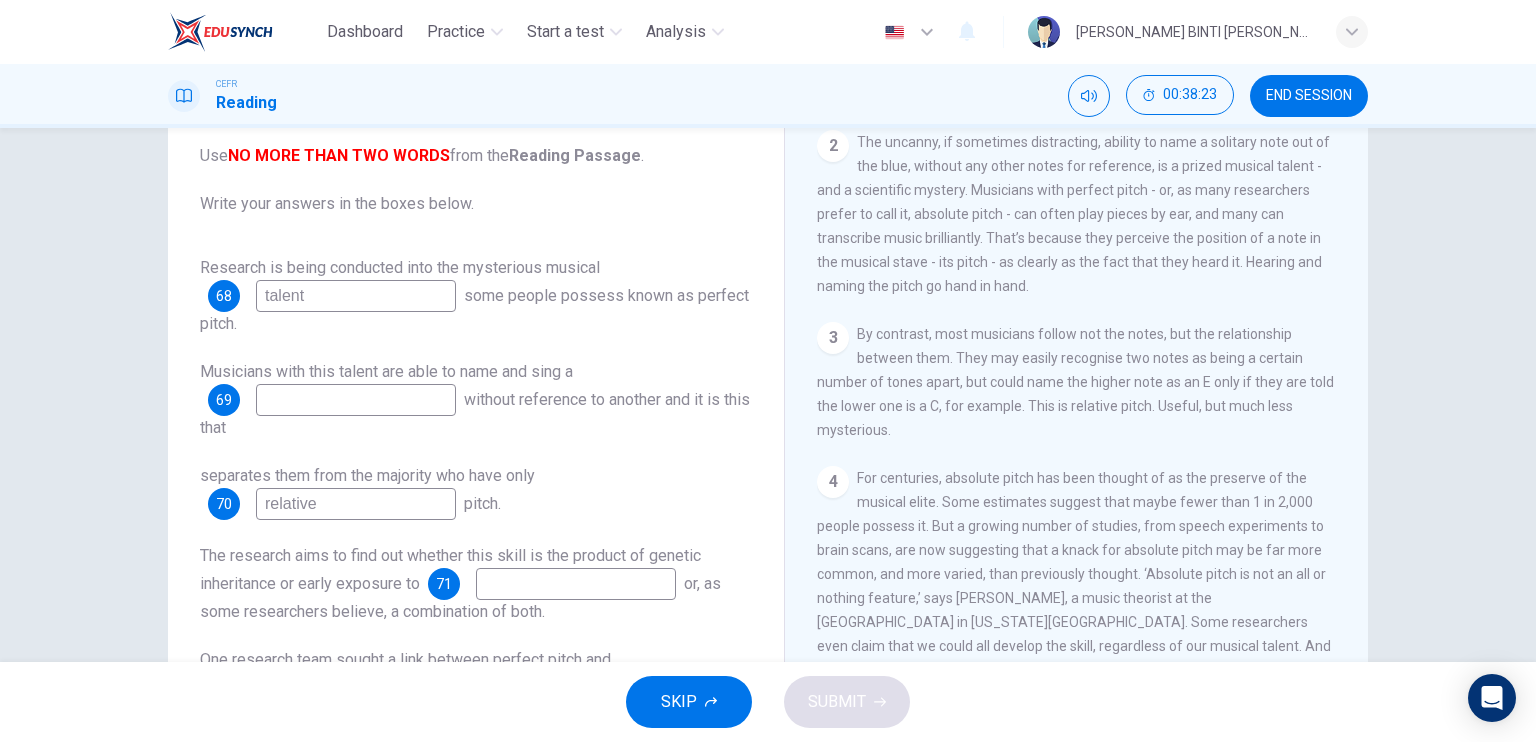 scroll, scrollTop: 499, scrollLeft: 0, axis: vertical 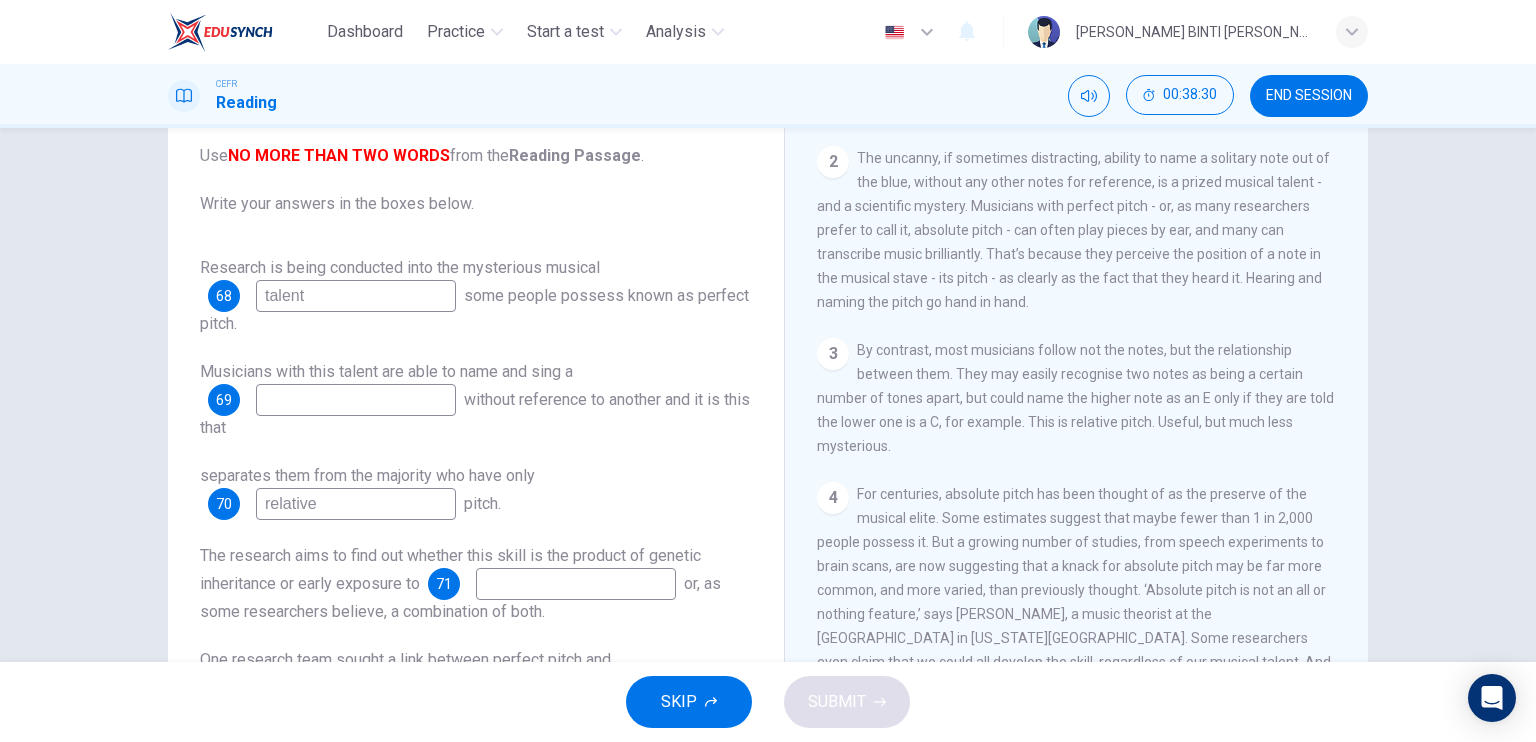 click on "Musicians with this talent are able to name and sing a  69  without reference to another and it is this that" at bounding box center [476, 400] 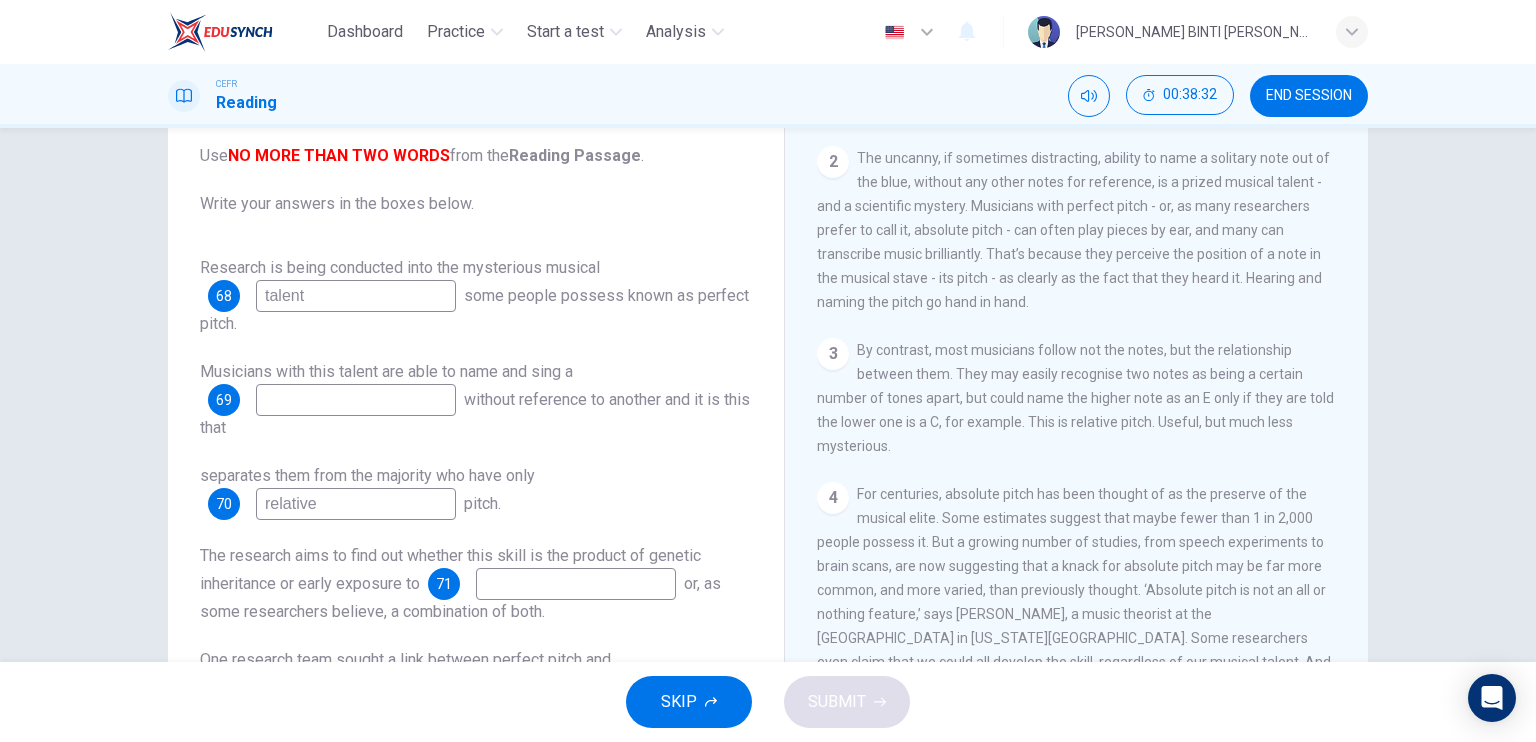 click at bounding box center (356, 400) 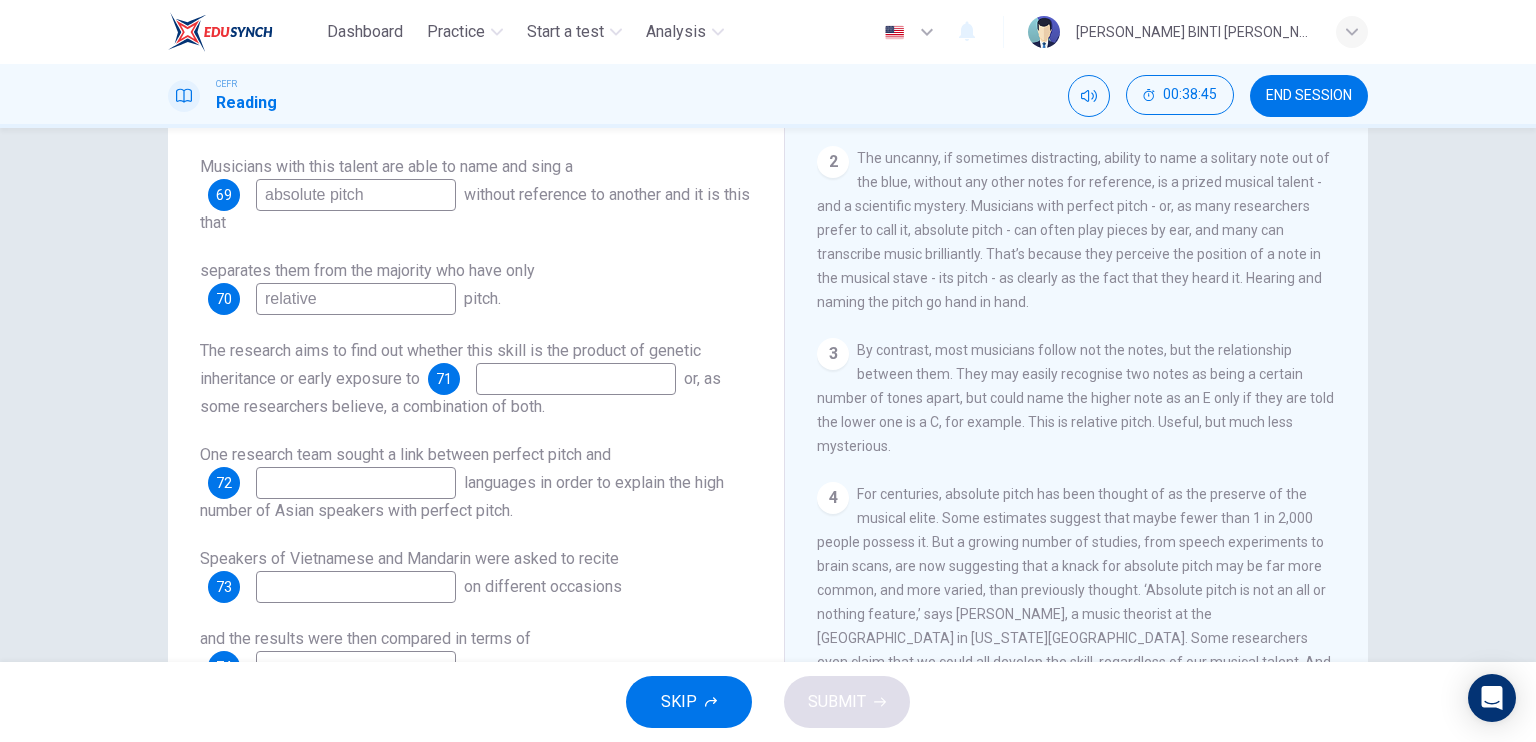 scroll, scrollTop: 248, scrollLeft: 0, axis: vertical 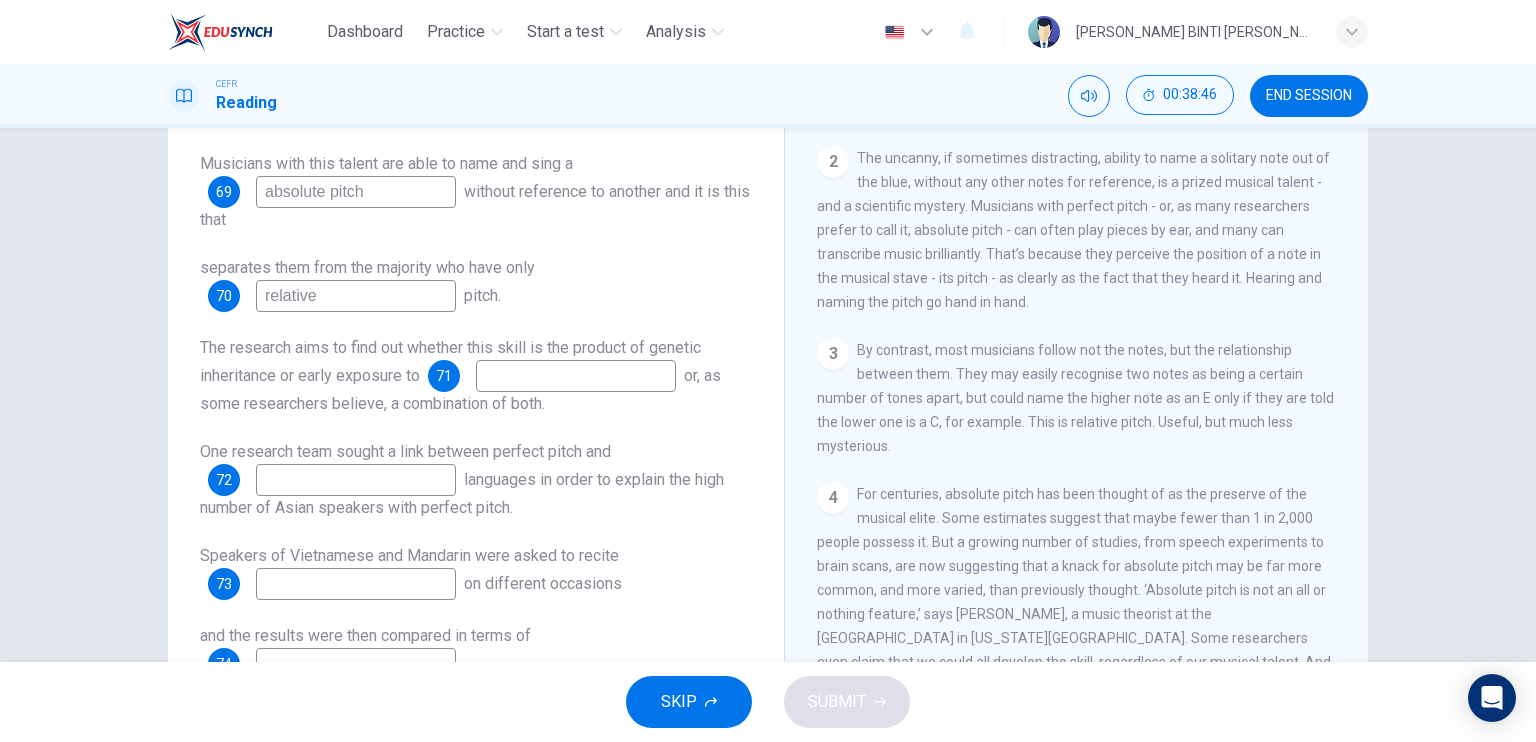 type on "absolute pitch" 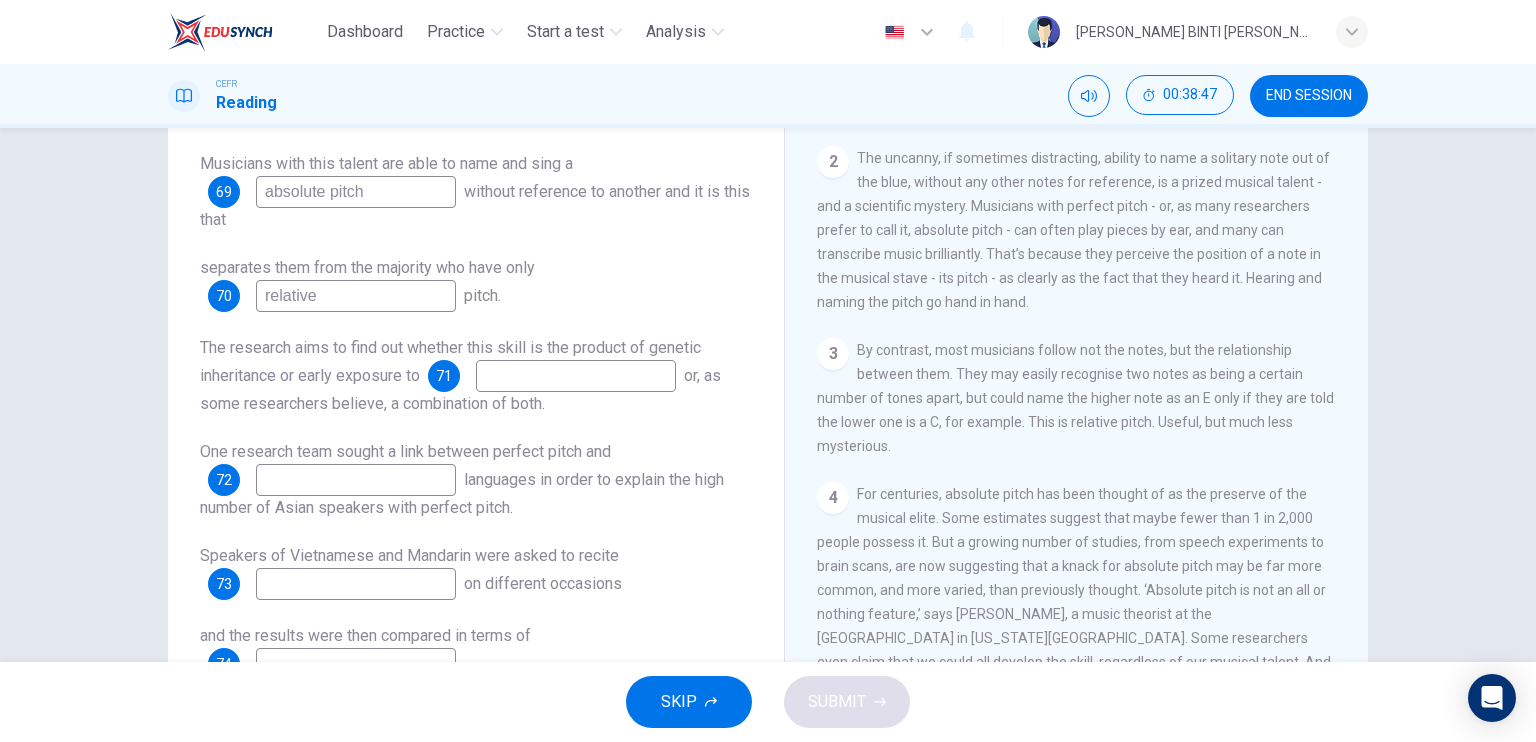 drag, startPoint x: 1344, startPoint y: 335, endPoint x: 1343, endPoint y: 388, distance: 53.009434 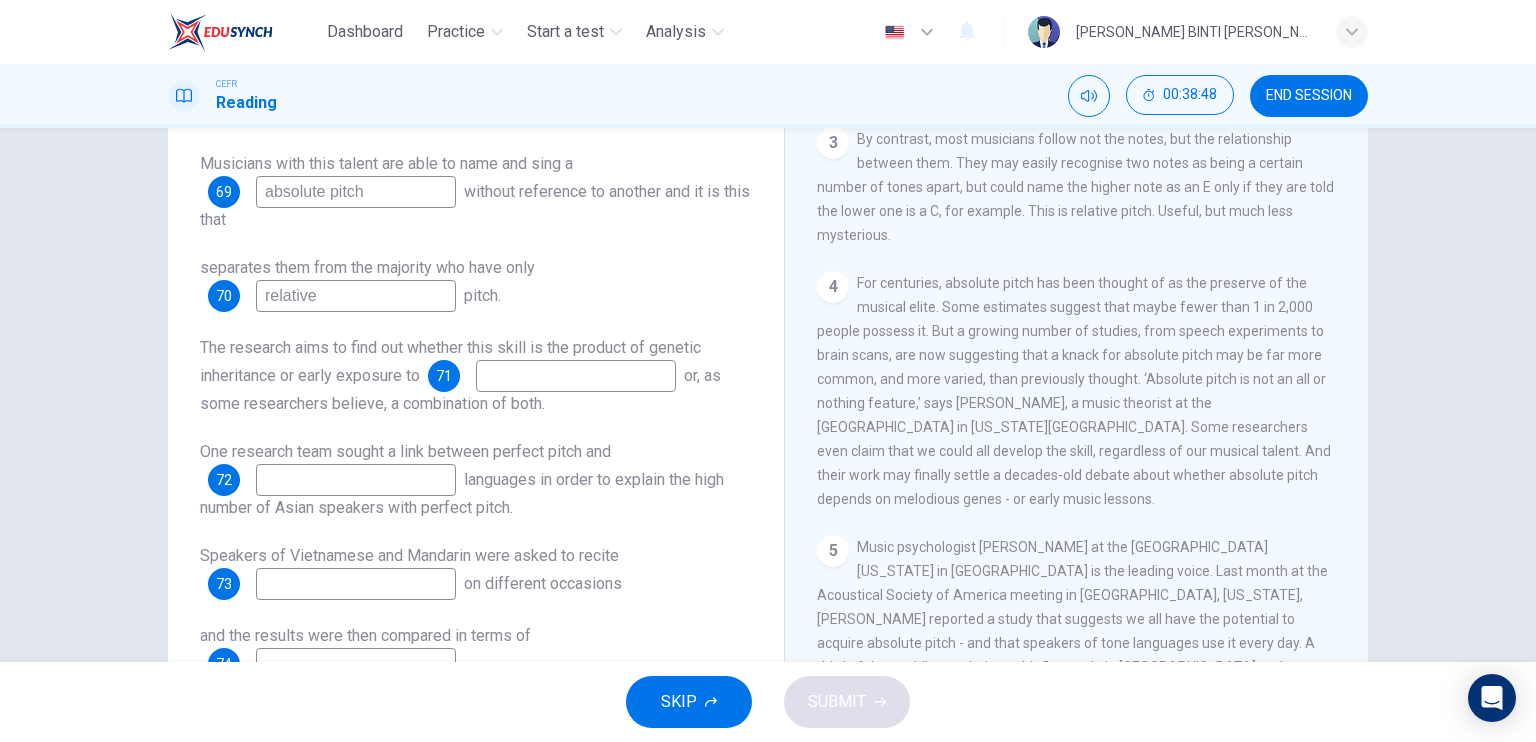 scroll, scrollTop: 722, scrollLeft: 0, axis: vertical 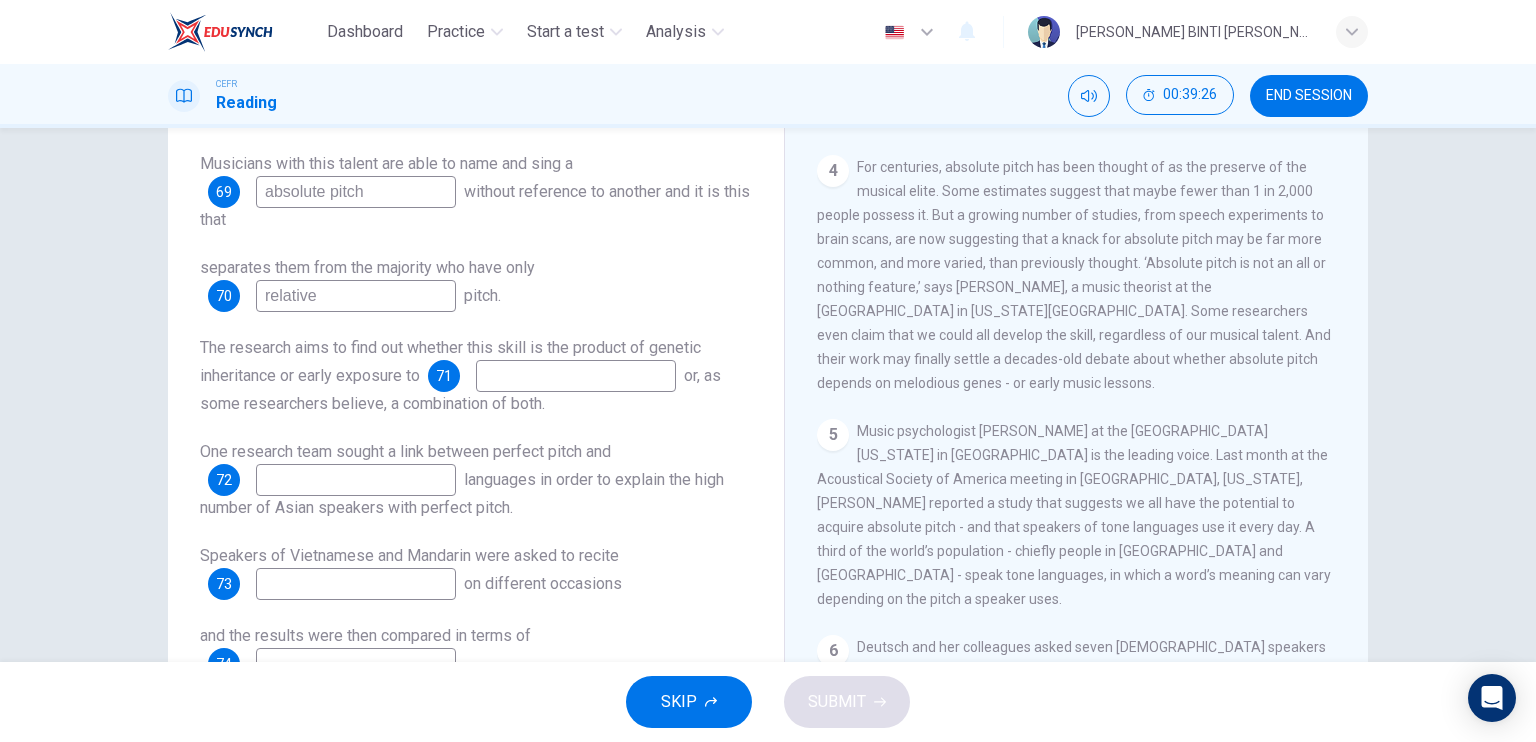 click at bounding box center (576, 376) 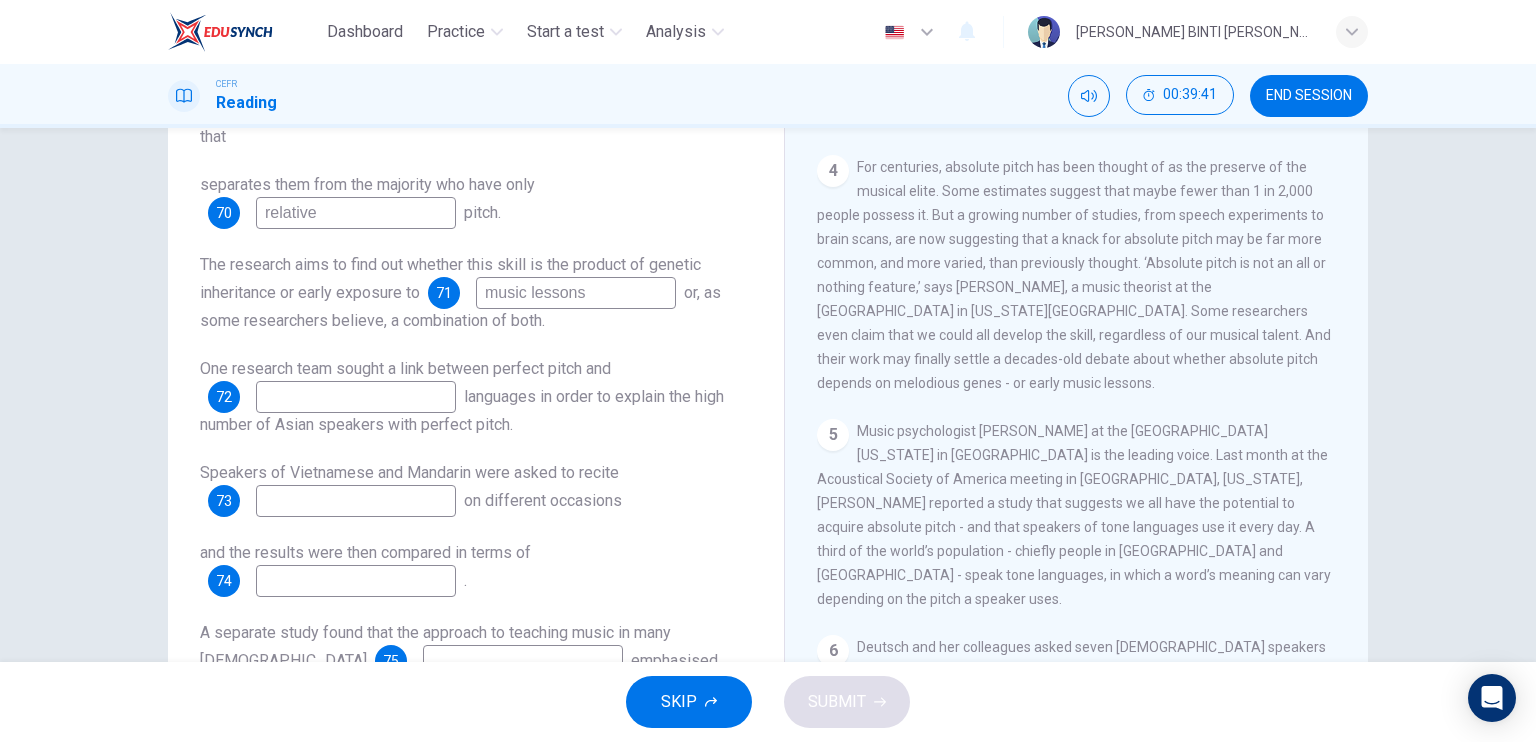 scroll, scrollTop: 336, scrollLeft: 0, axis: vertical 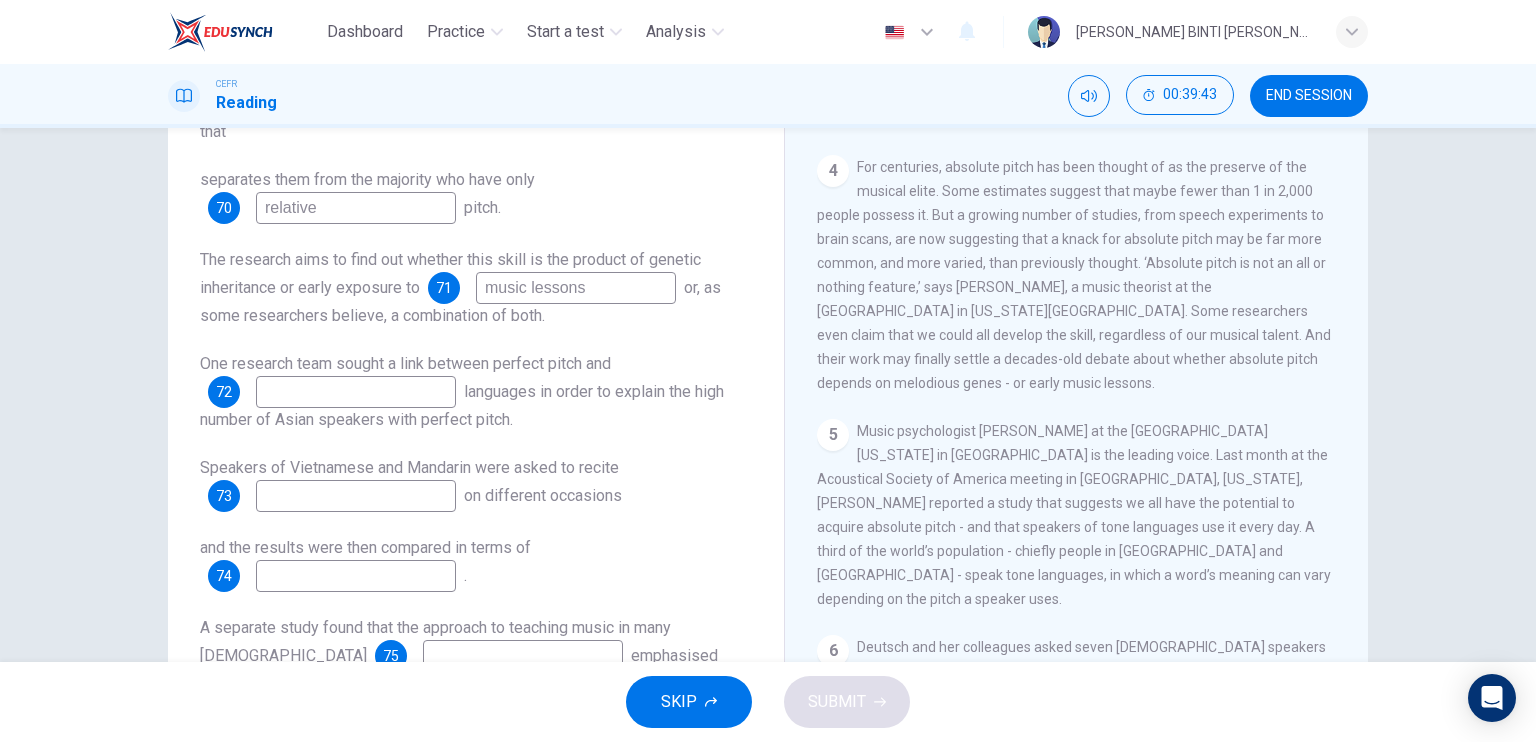 type on "music lessons" 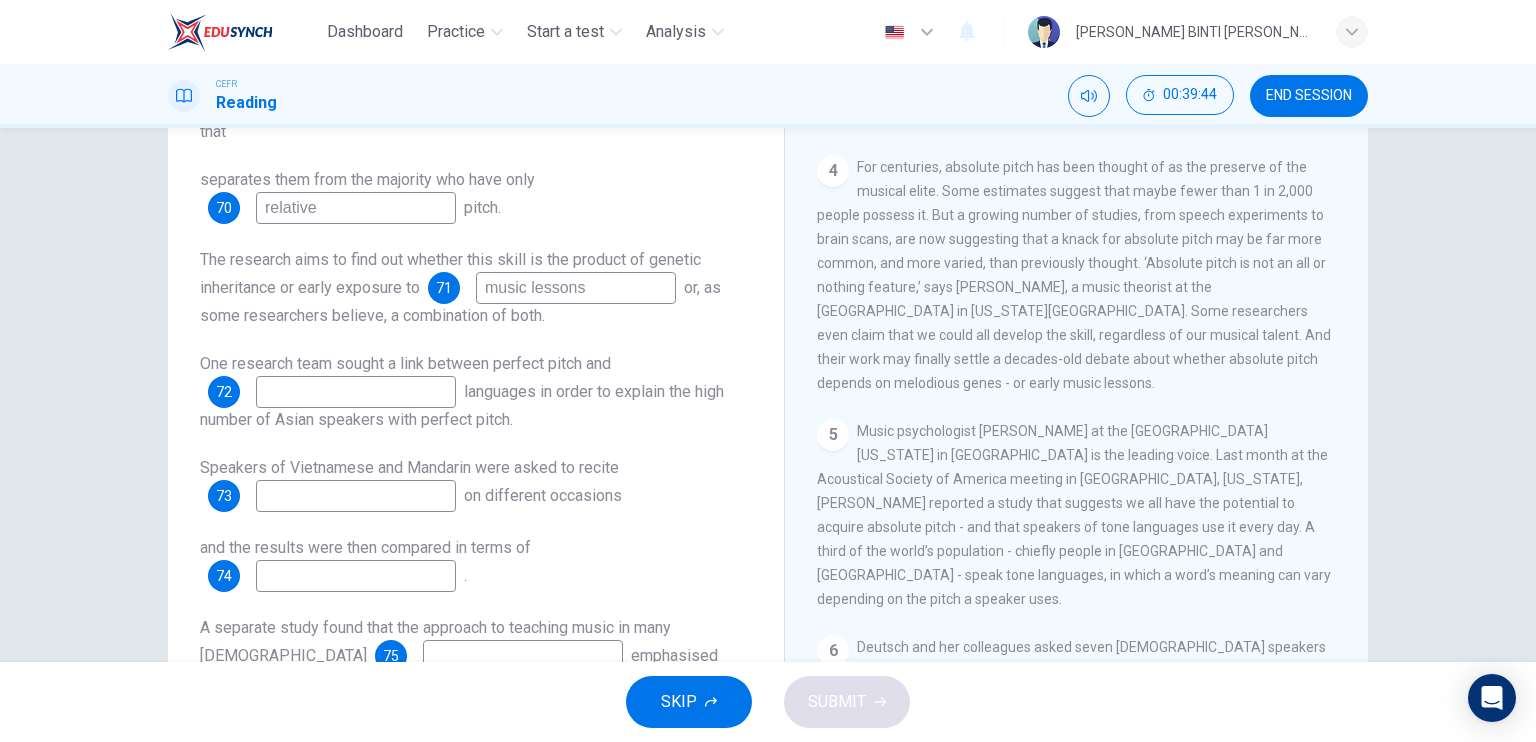 drag, startPoint x: 1361, startPoint y: 399, endPoint x: 1357, endPoint y: 409, distance: 10.770329 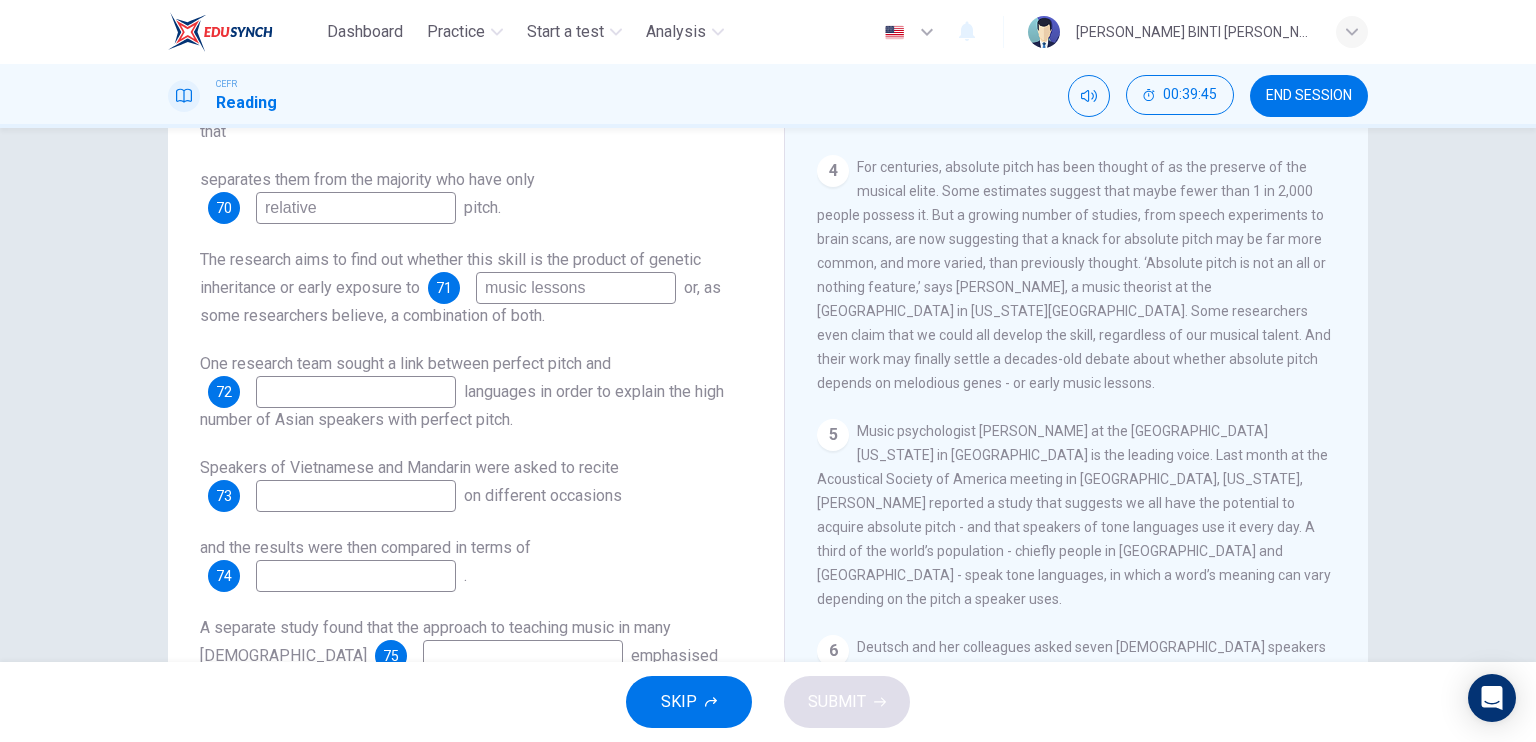click on "CLICK TO ZOOM Click to Zoom 1 Is perfect pitch a rare talent possessed solely by the likes of
[PERSON_NAME]? [PERSON_NAME] discusses this much sought-after musical ability. 2 The uncanny, if sometimes distracting, ability to name a solitary note out of the blue, without any other notes for reference, is a prized musical talent - and a scientific mystery. Musicians with perfect pitch - or, as many researchers prefer to call it, absolute pitch - can often play pieces by ear, and many can transcribe music brilliantly. That’s because they perceive the position of a note in the musical stave - its pitch - as clearly as the fact that they heard it.
Hearing and naming the pitch go hand in hand. 3 By contrast, most musicians follow not the notes, but the relationship between them. They may easily recognise two notes as being a certain number of tones apart, but could name the higher note as an E only if they are told the lower one is a C, for example. This is relative pitch. Useful, but much less mysterious. 4 5 6 7 8" at bounding box center [1090, 431] 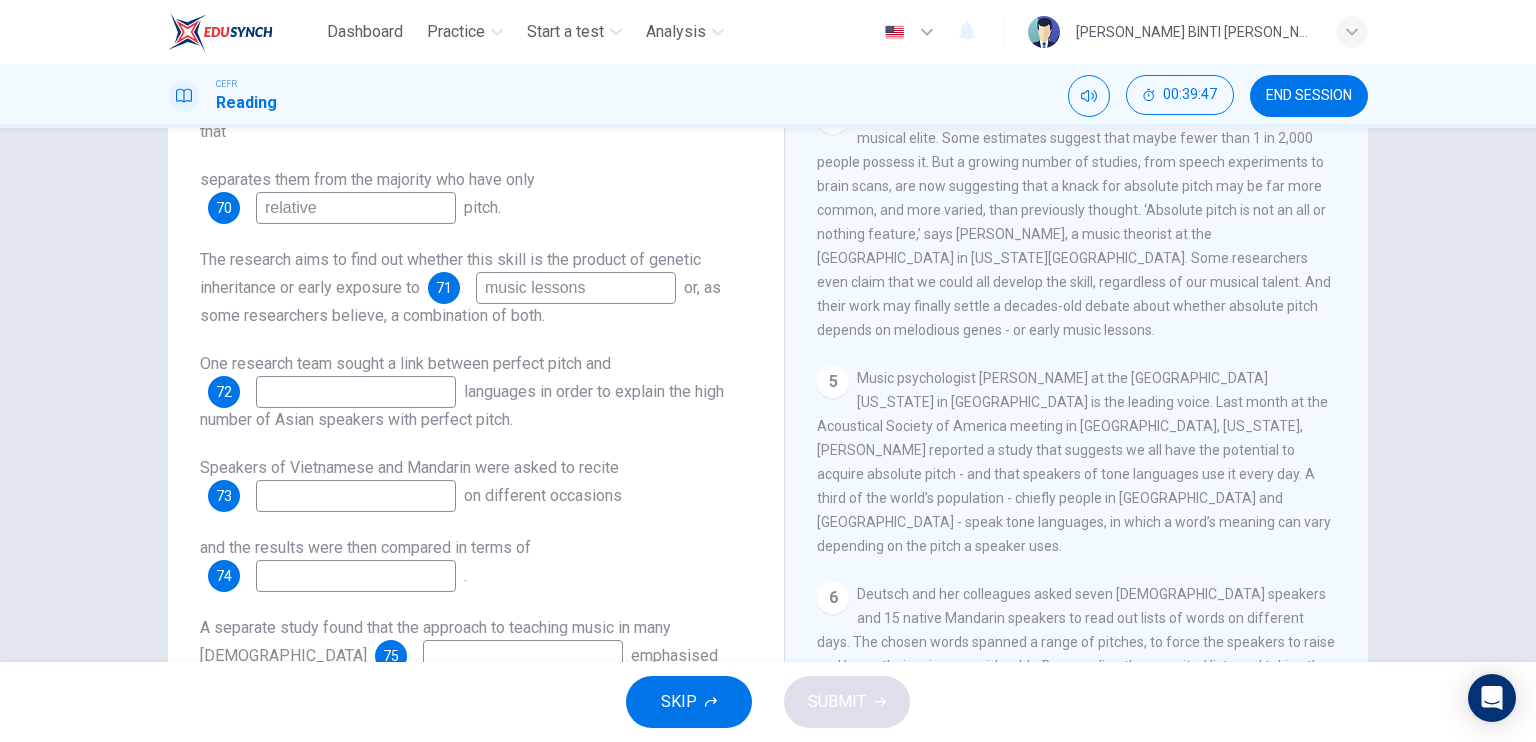 scroll, scrollTop: 887, scrollLeft: 0, axis: vertical 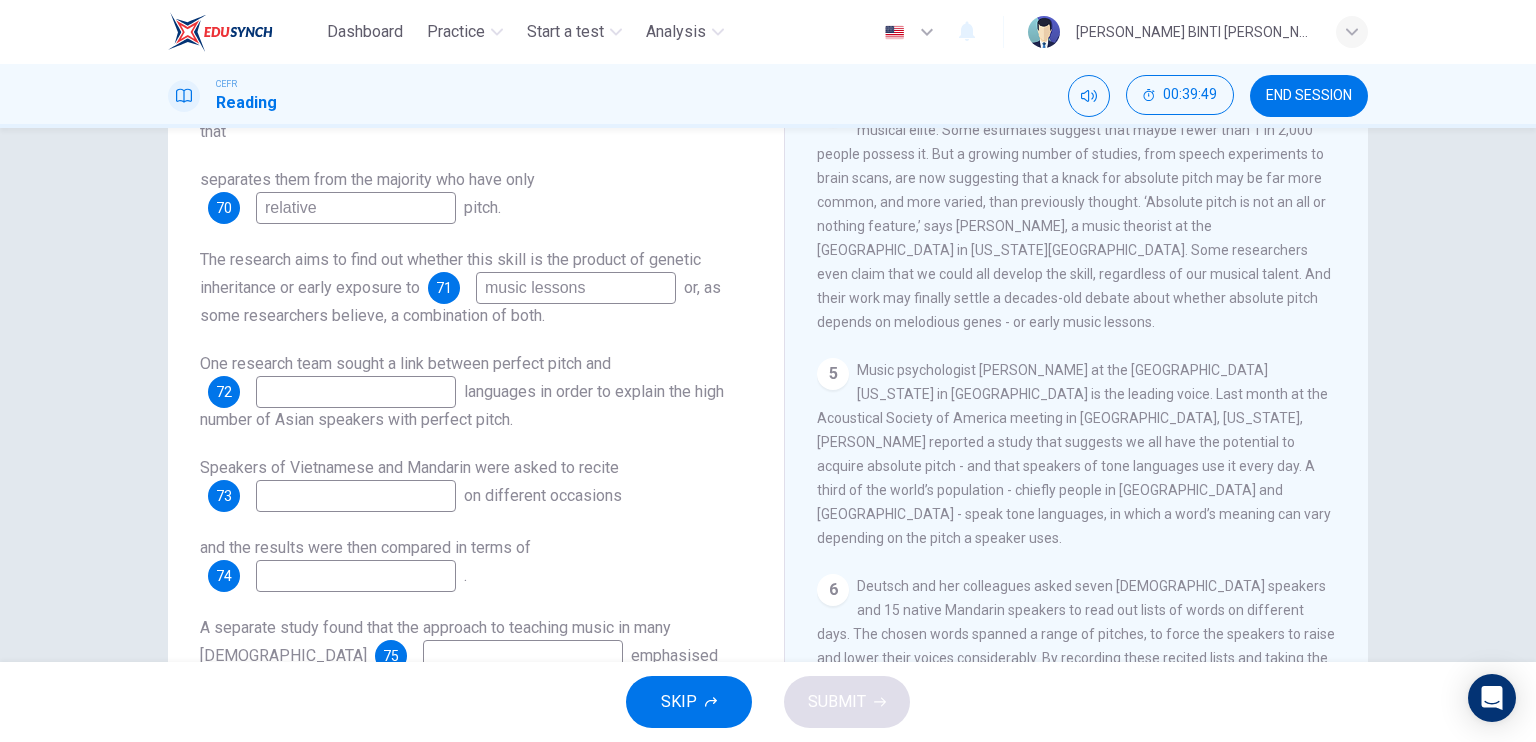 click at bounding box center (356, 392) 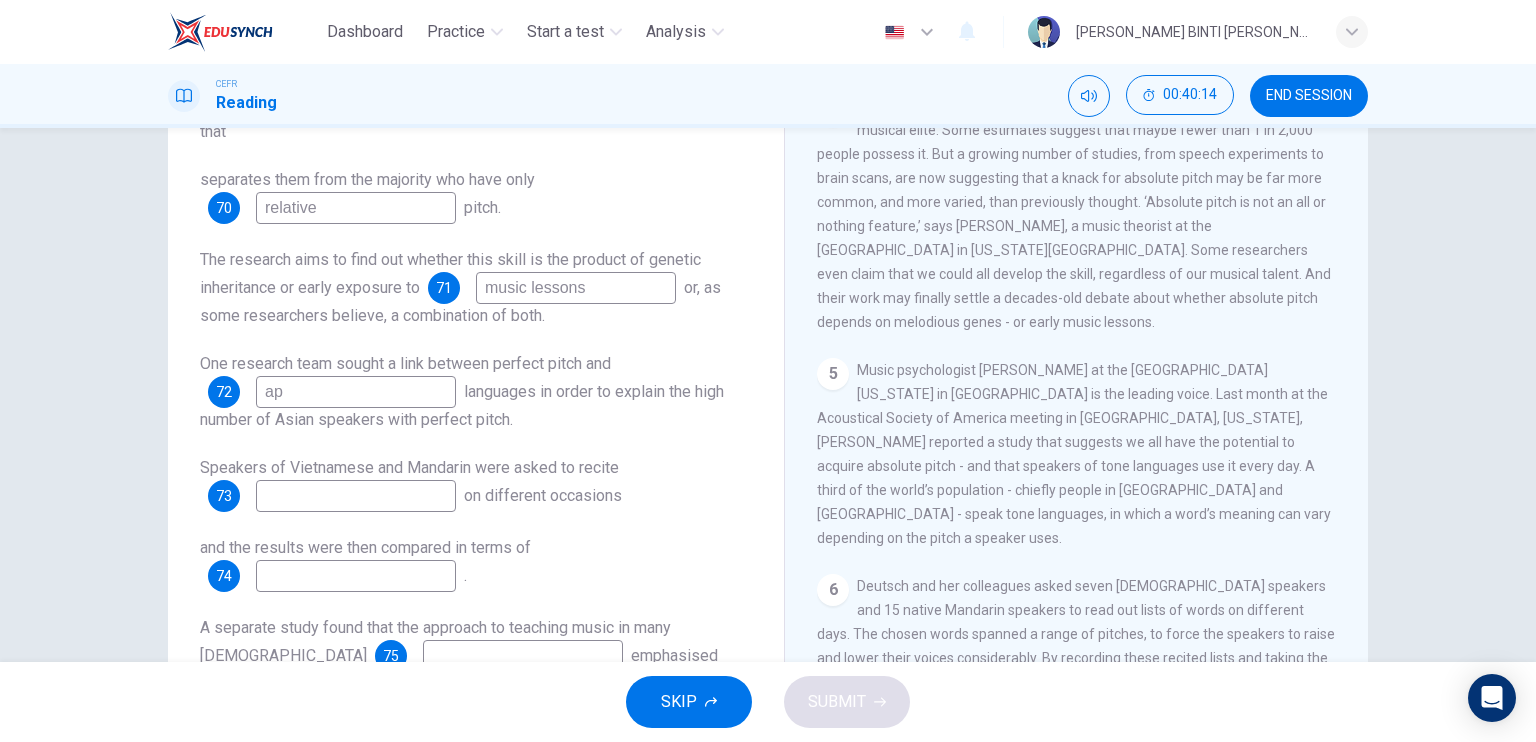 type on "a" 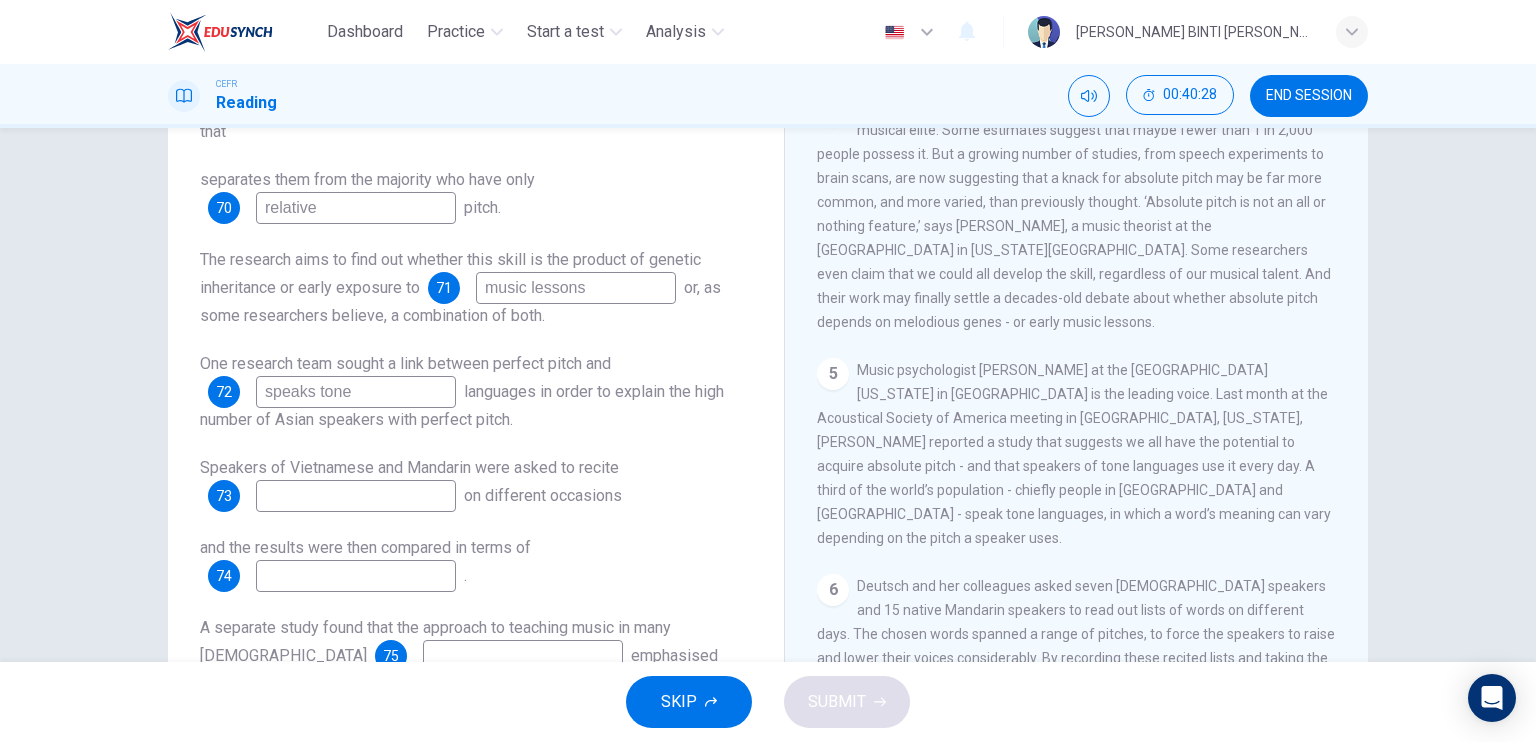 click on "speaks tone" at bounding box center (356, 392) 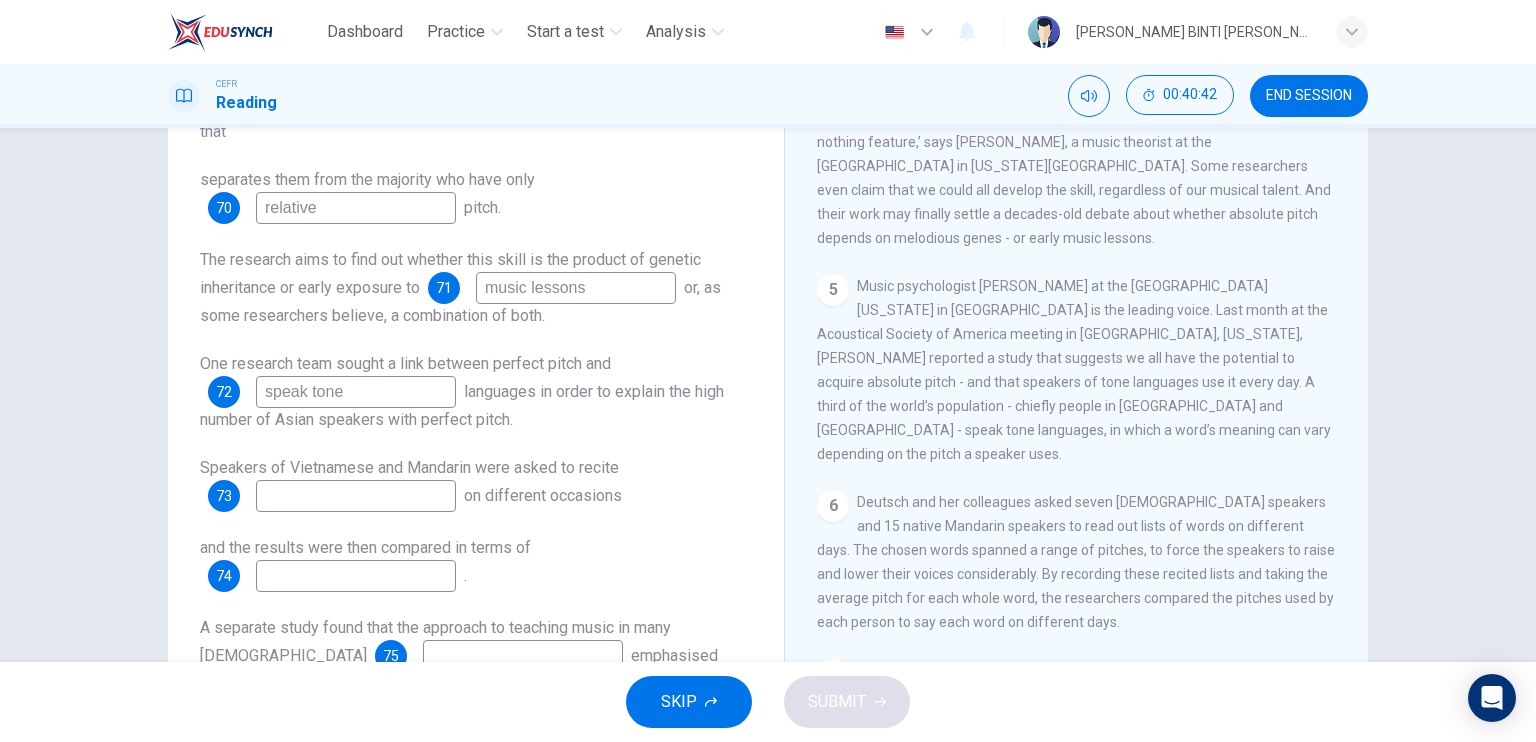 scroll, scrollTop: 991, scrollLeft: 0, axis: vertical 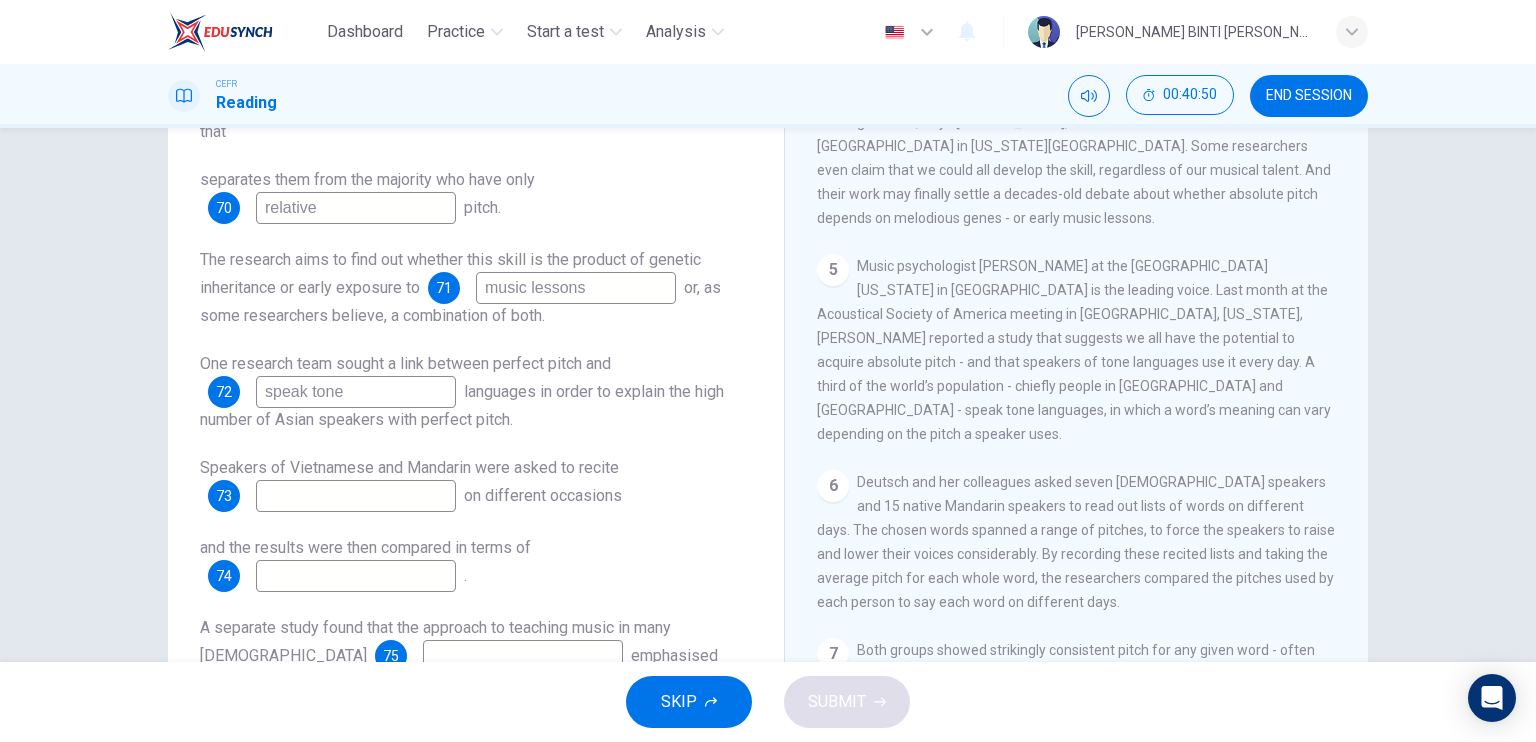 type on "speak tone" 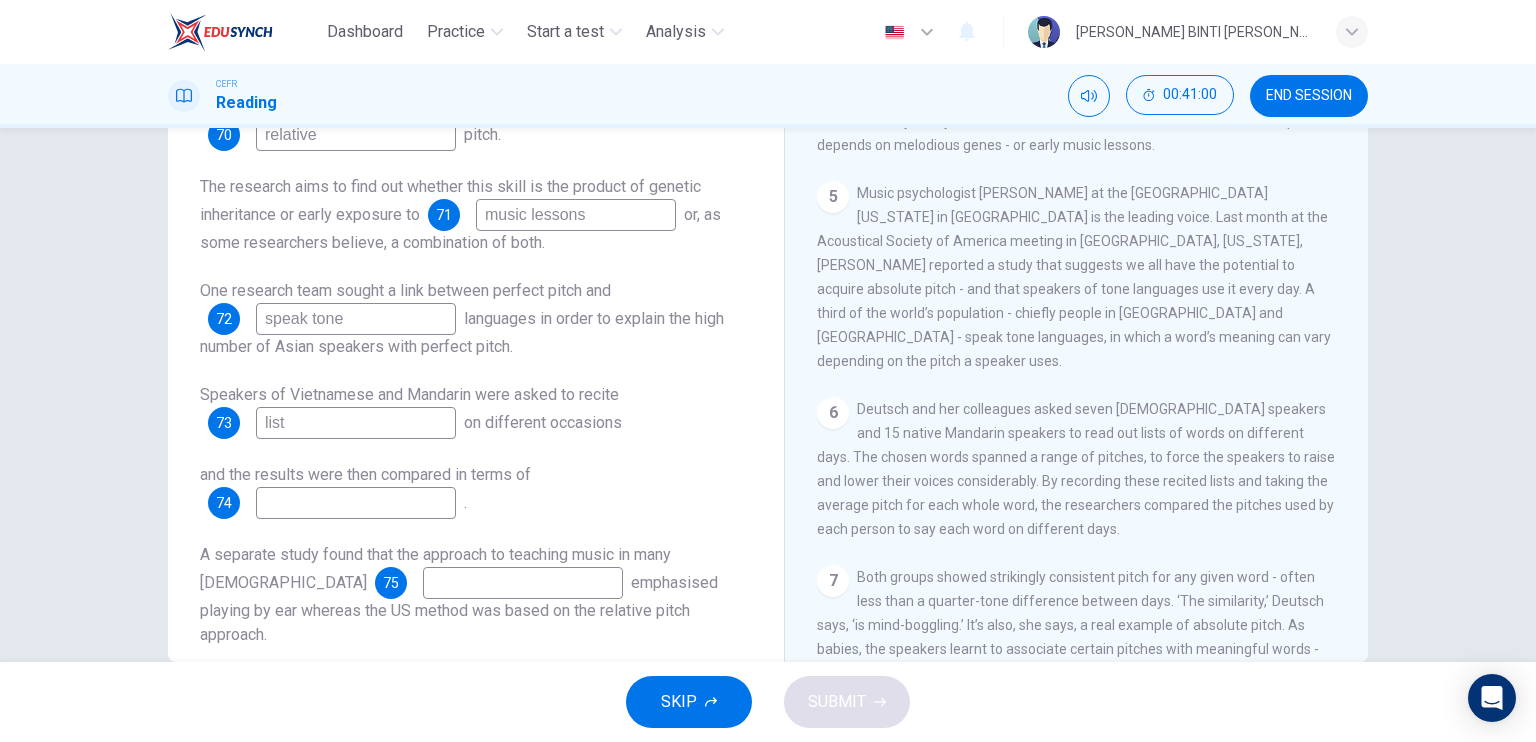 scroll, scrollTop: 204, scrollLeft: 0, axis: vertical 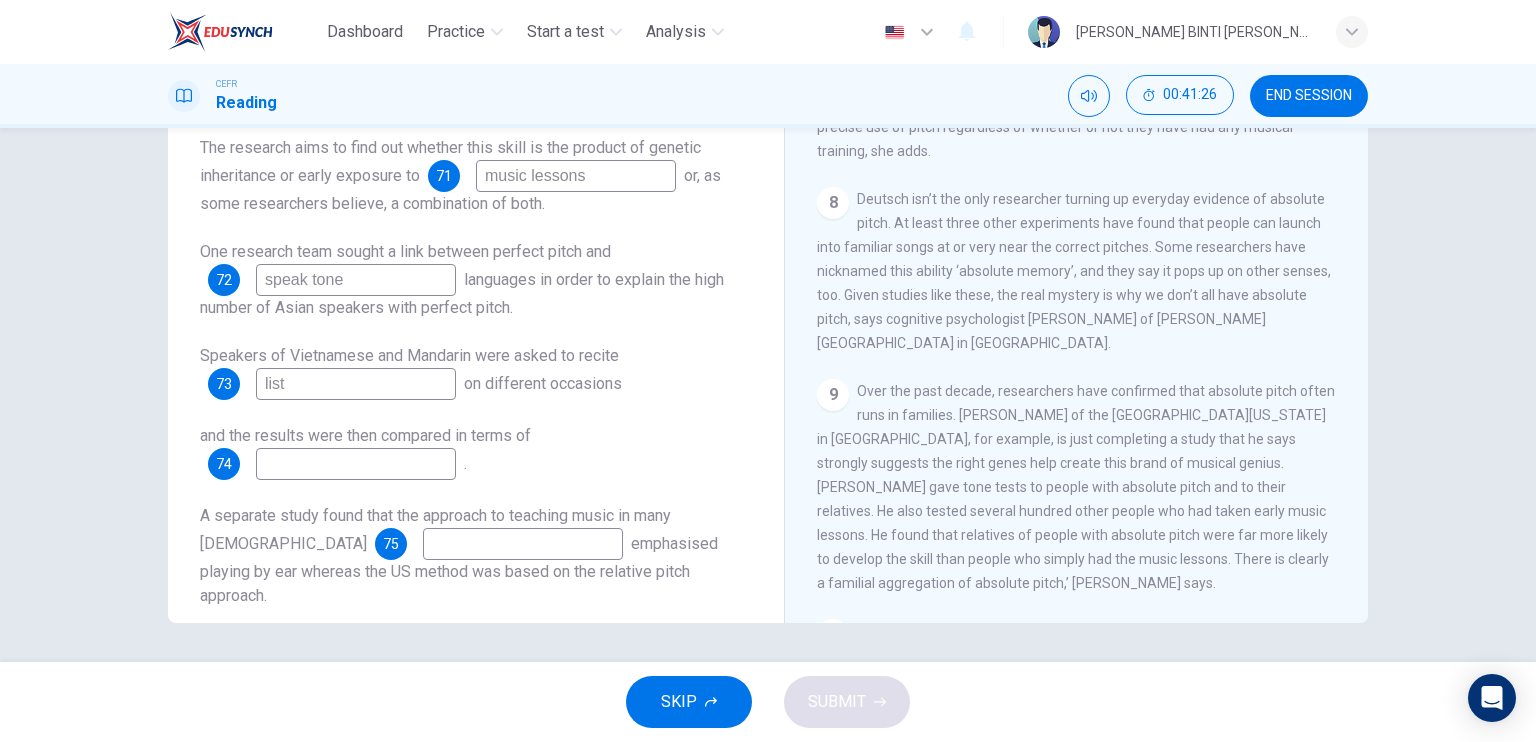 type on "list" 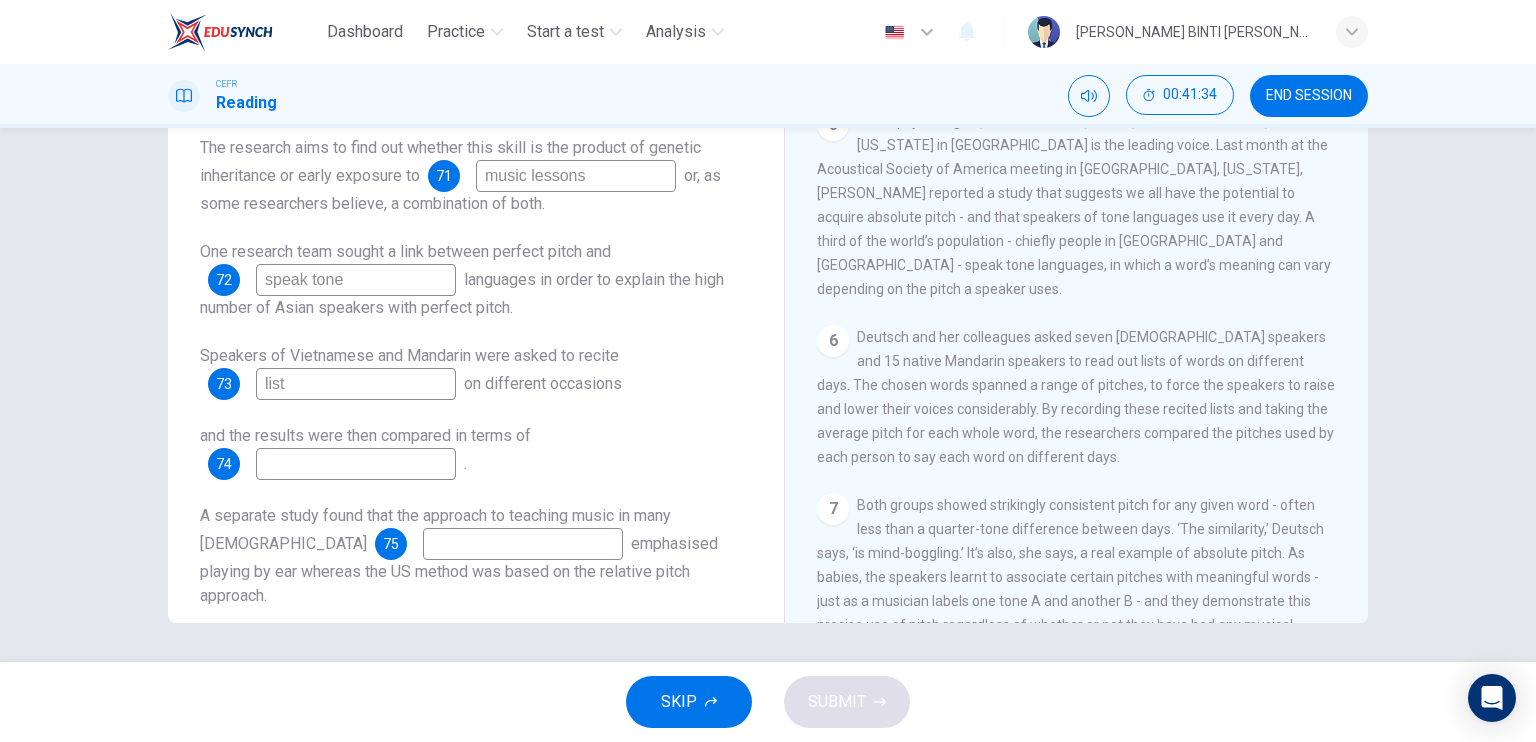 scroll, scrollTop: 1012, scrollLeft: 0, axis: vertical 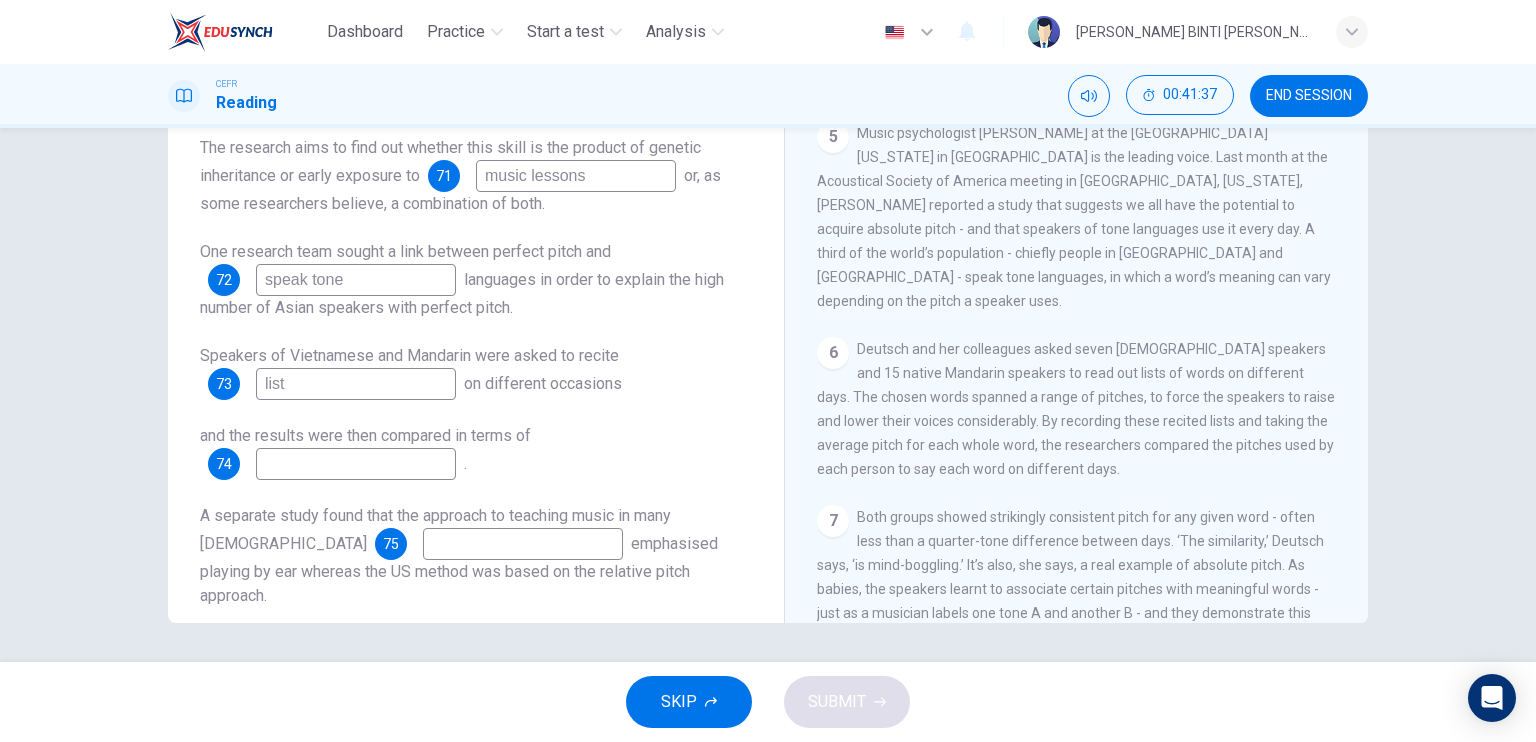 drag, startPoint x: 1356, startPoint y: 400, endPoint x: 1364, endPoint y: 298, distance: 102.31325 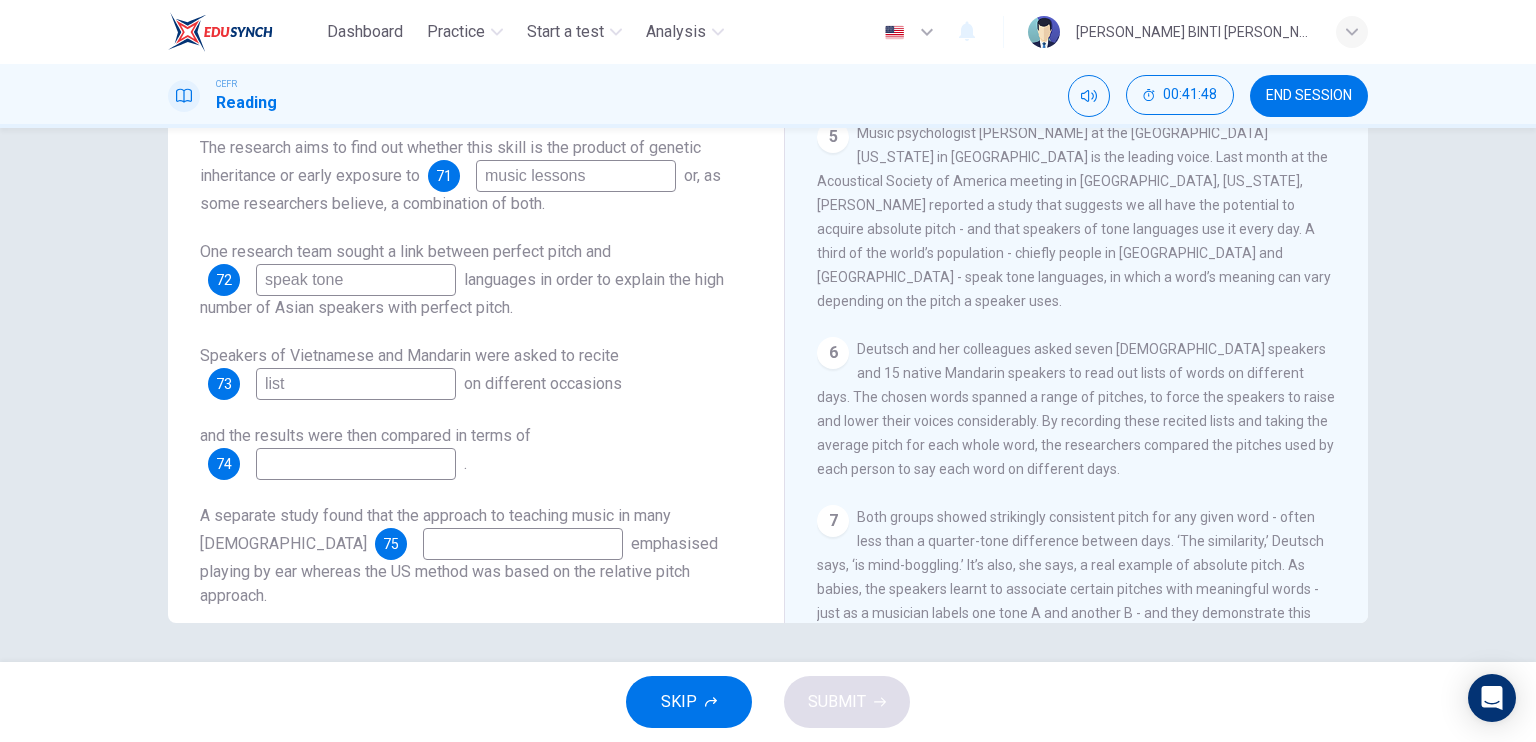click at bounding box center (356, 464) 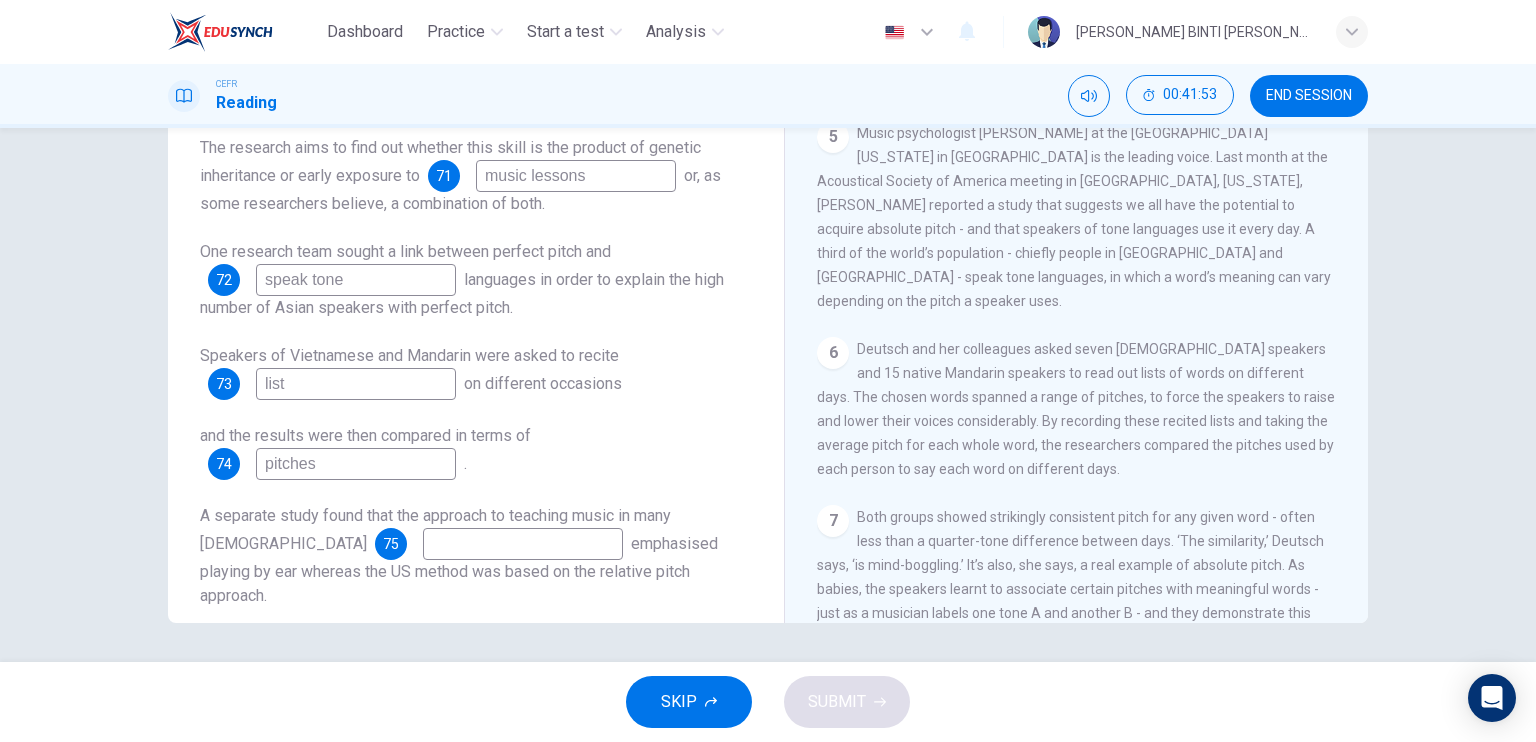 type on "pitches" 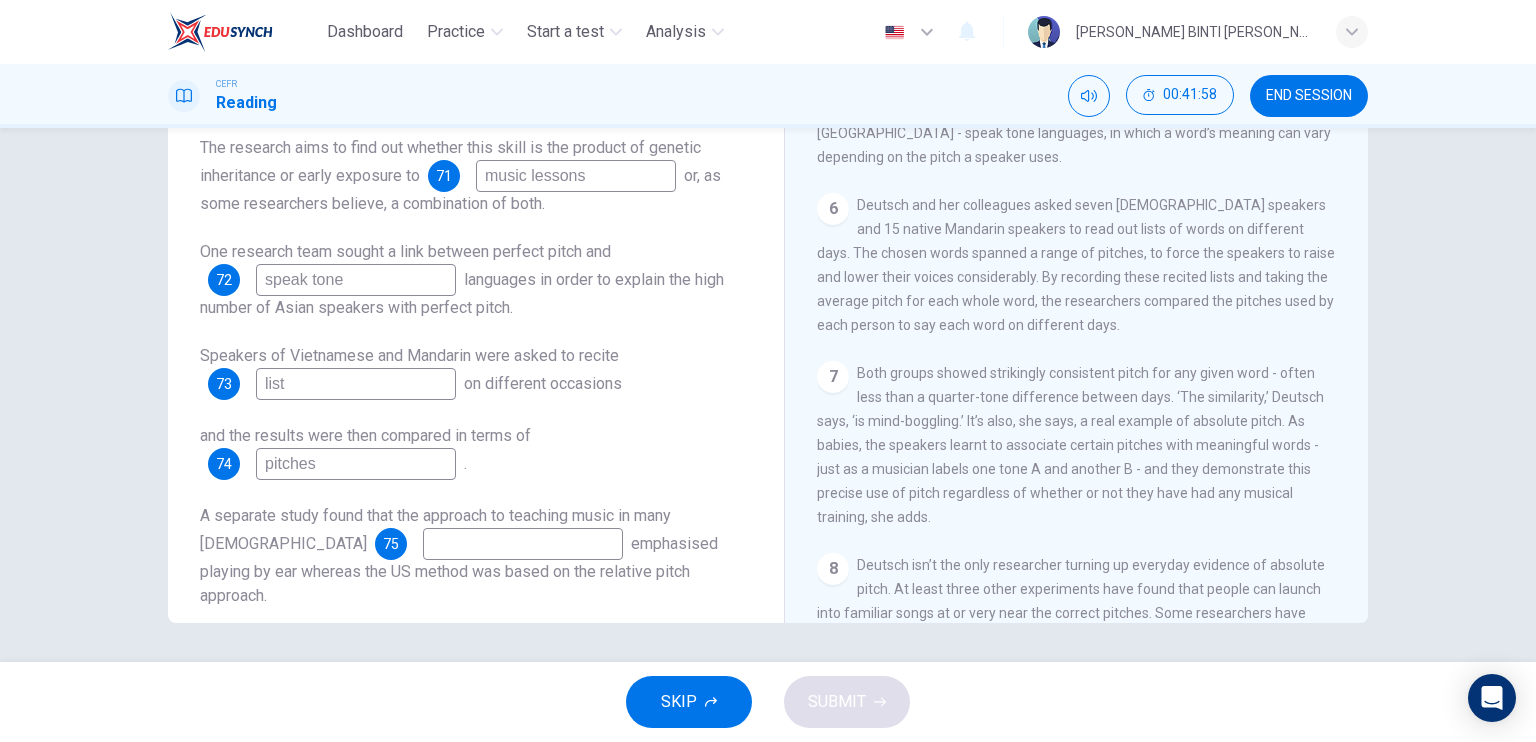 scroll, scrollTop: 917, scrollLeft: 0, axis: vertical 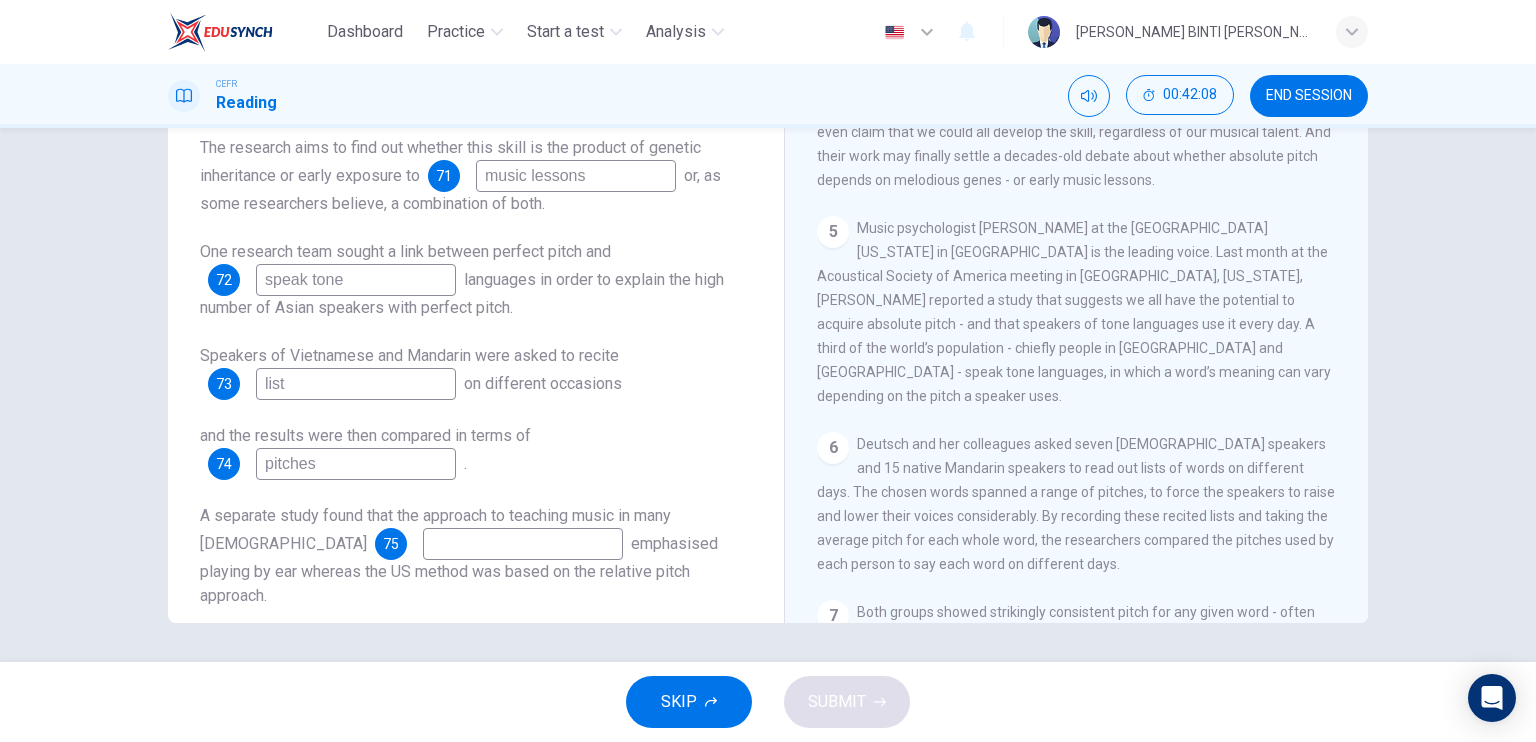 drag, startPoint x: 1359, startPoint y: 245, endPoint x: 1361, endPoint y: 258, distance: 13.152946 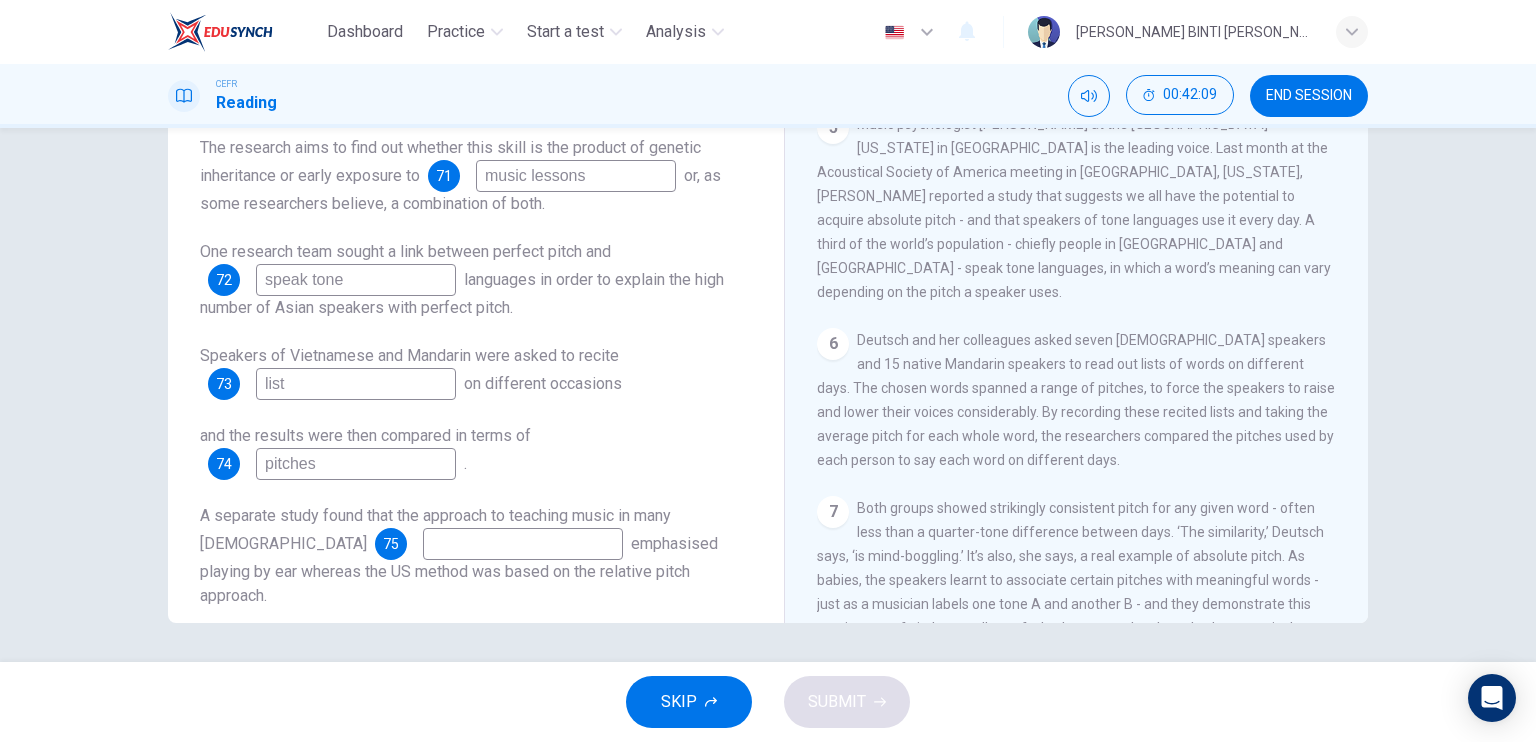 scroll, scrollTop: 1033, scrollLeft: 0, axis: vertical 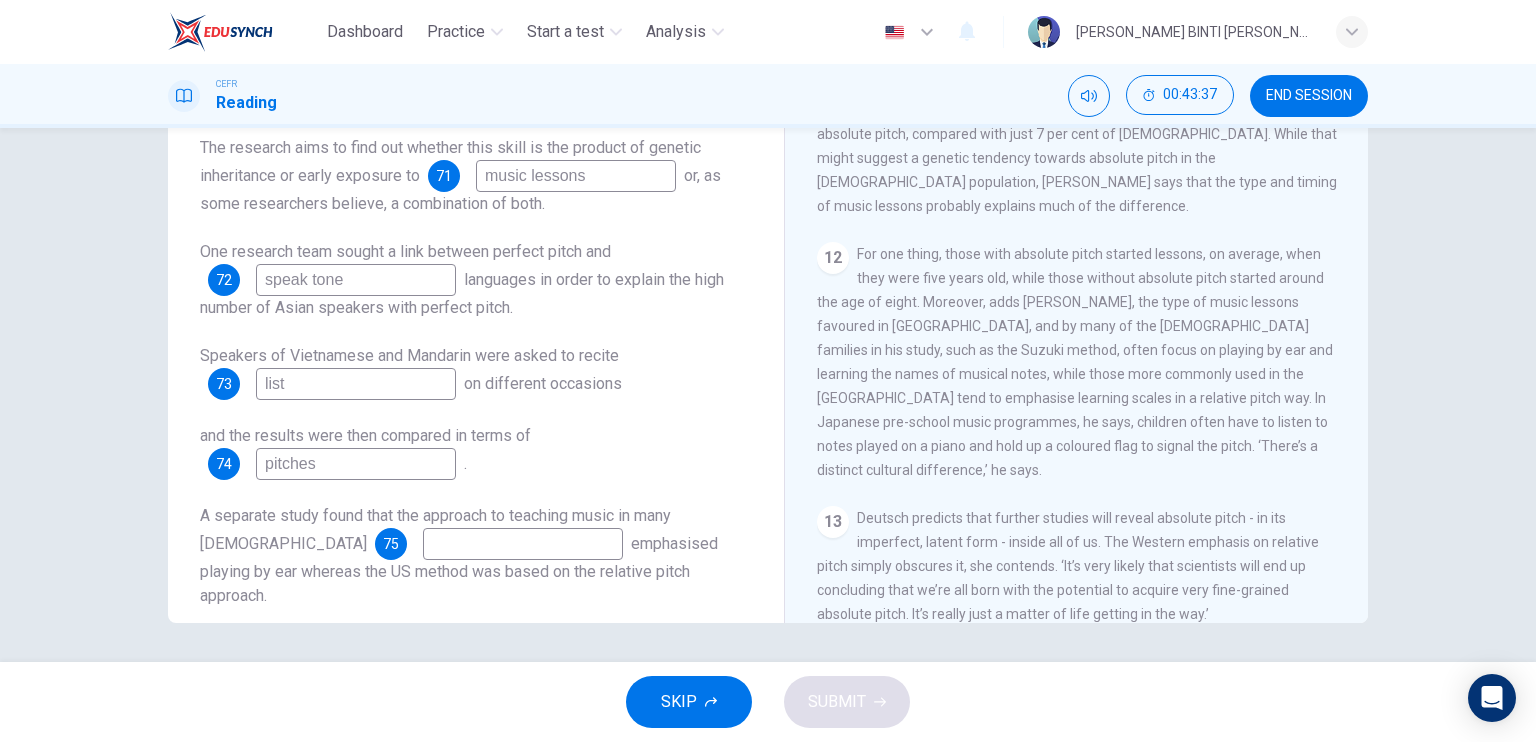 click at bounding box center [523, 544] 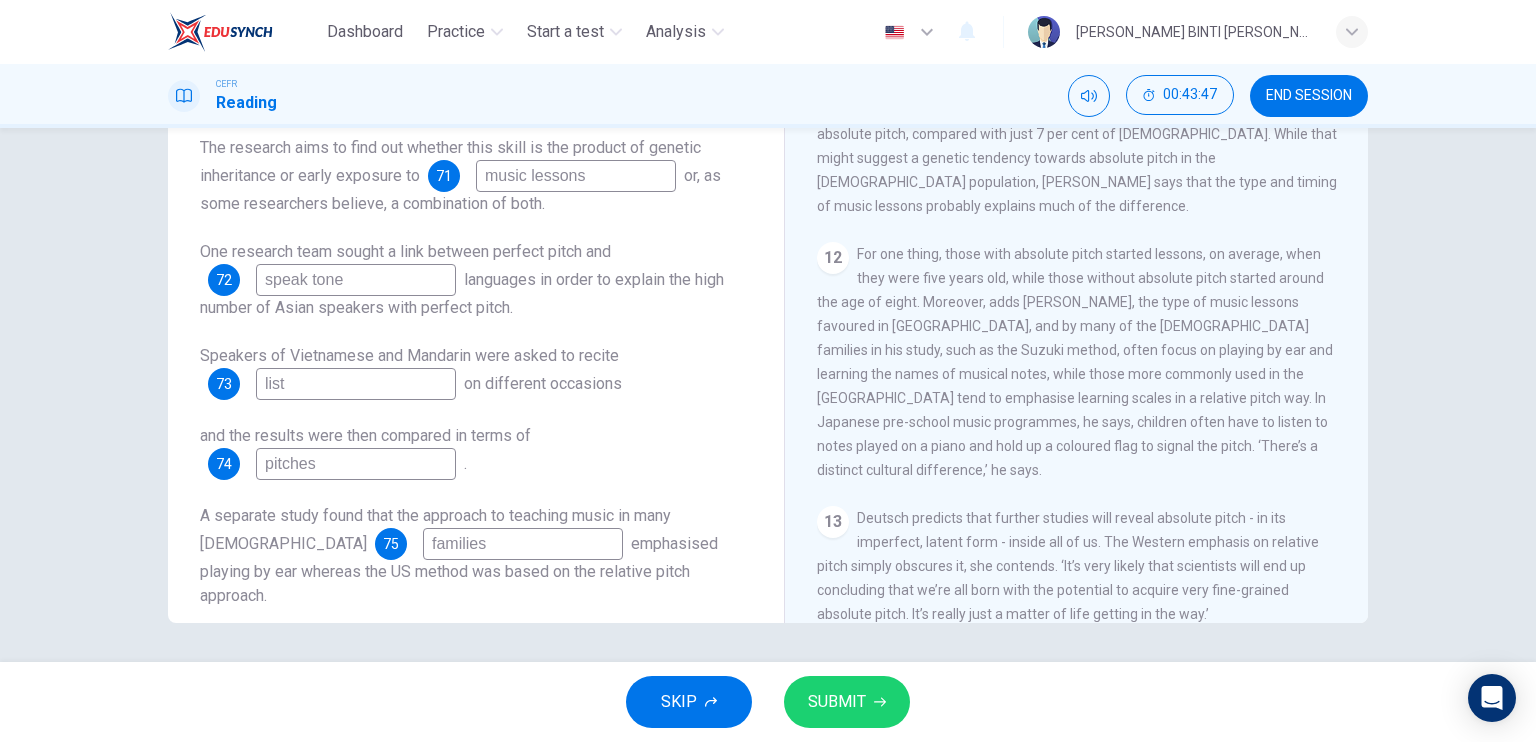type on "families" 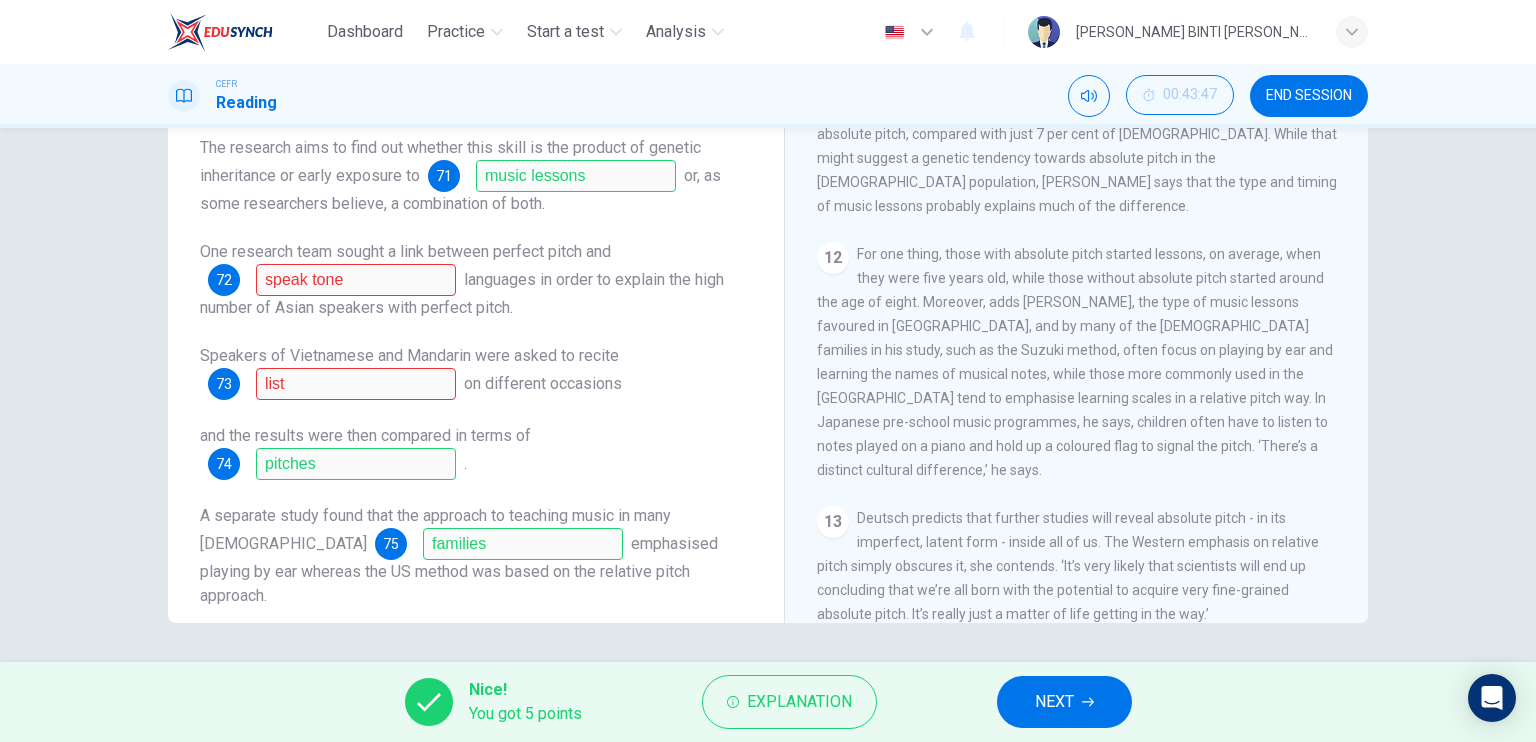 scroll, scrollTop: 0, scrollLeft: 0, axis: both 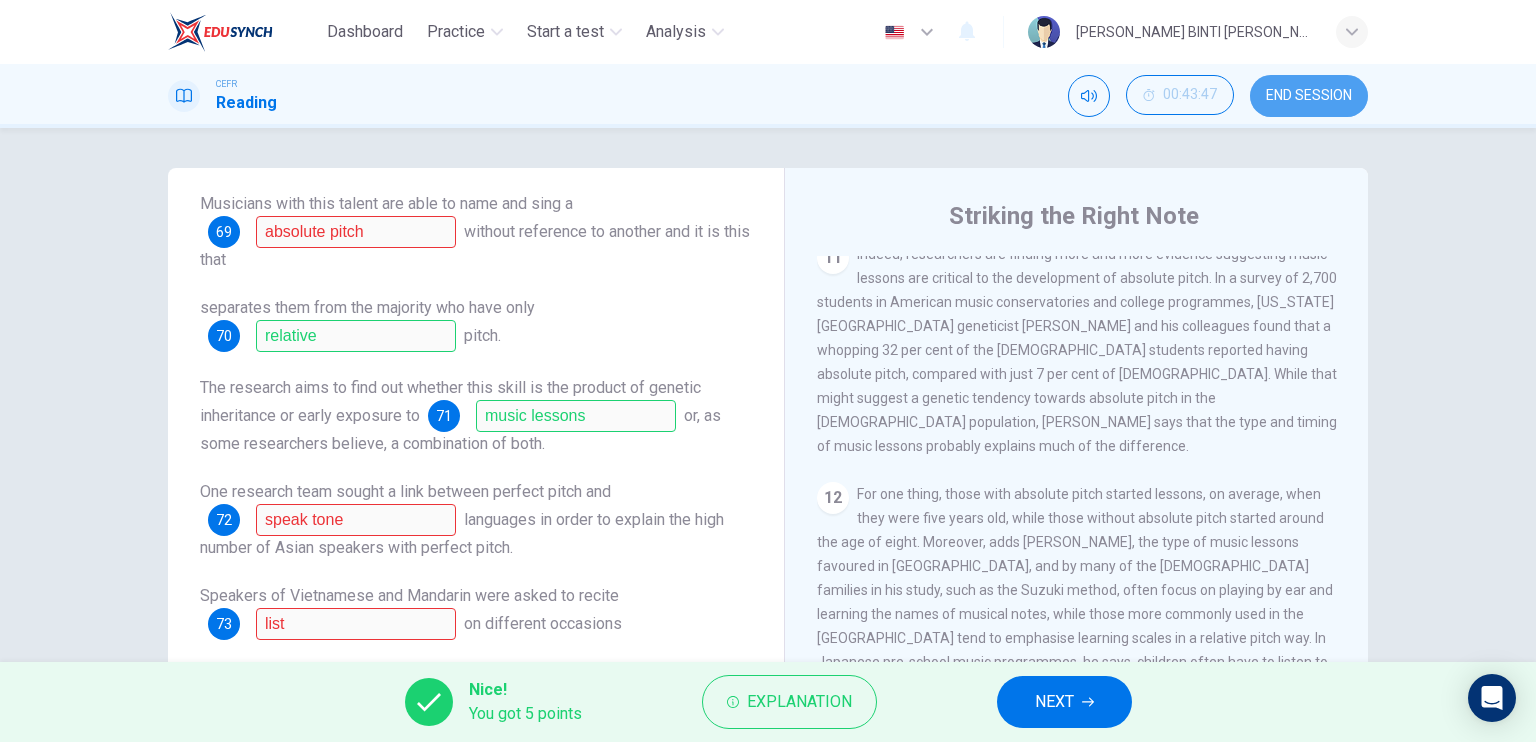 click on "END SESSION" at bounding box center (1309, 96) 